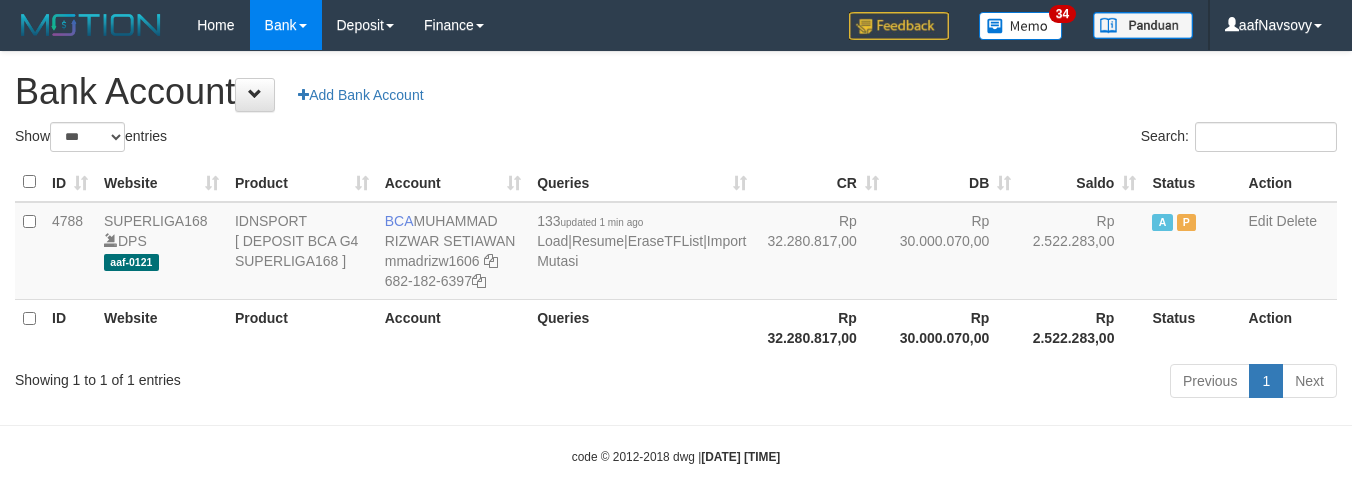 select on "***" 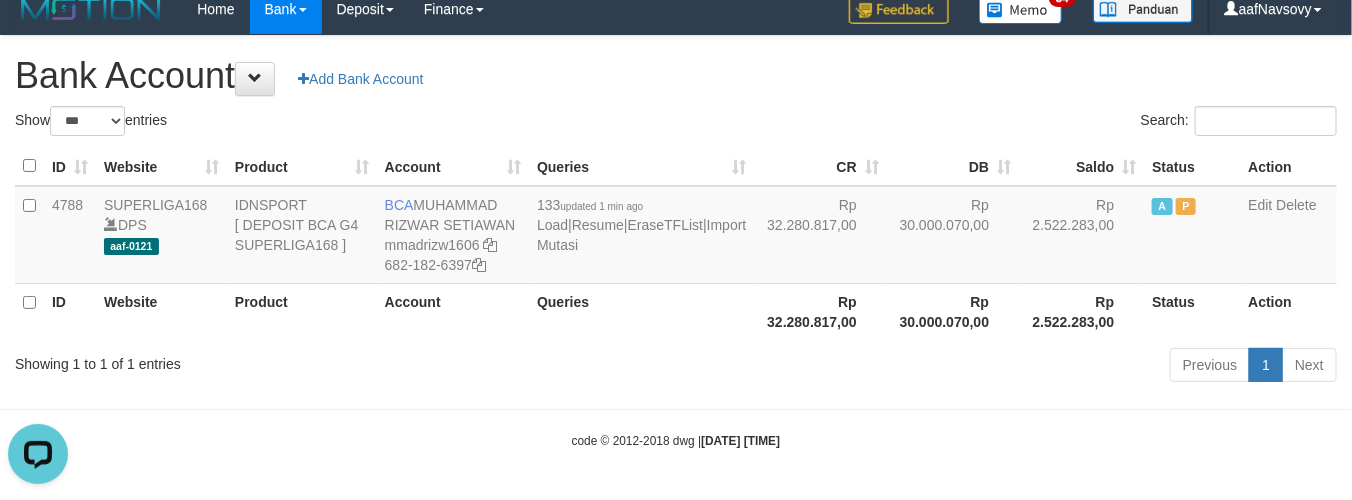 scroll, scrollTop: 0, scrollLeft: 0, axis: both 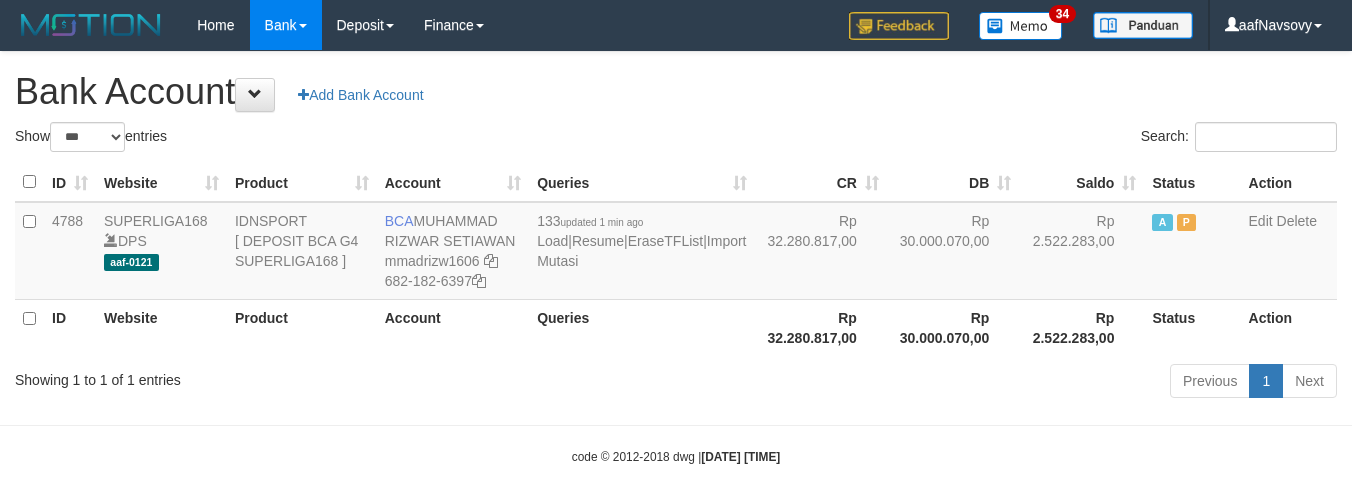 select on "***" 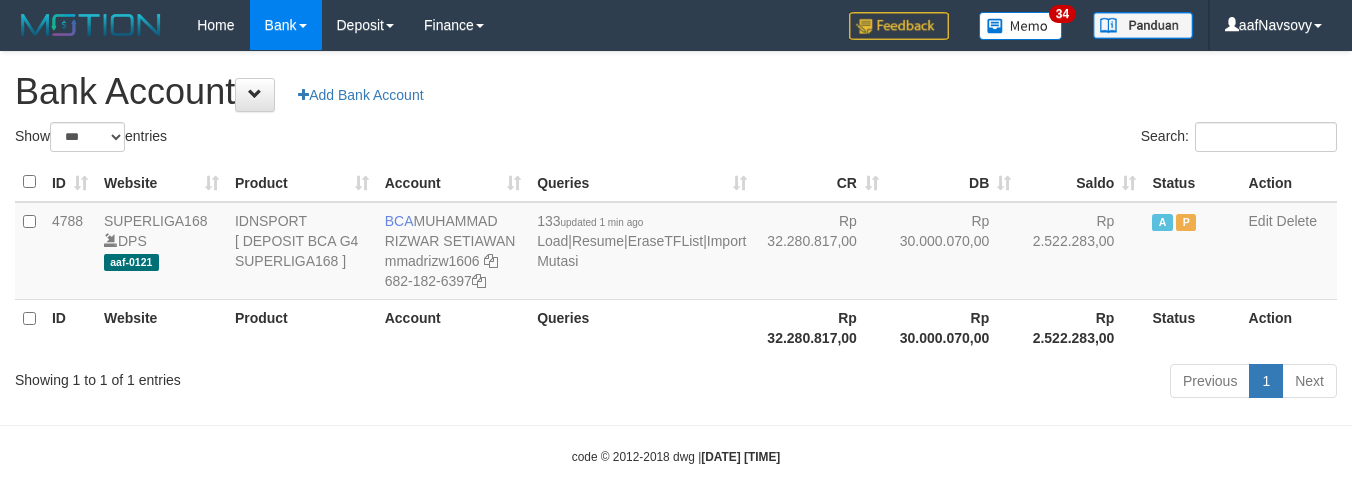 scroll, scrollTop: 16, scrollLeft: 0, axis: vertical 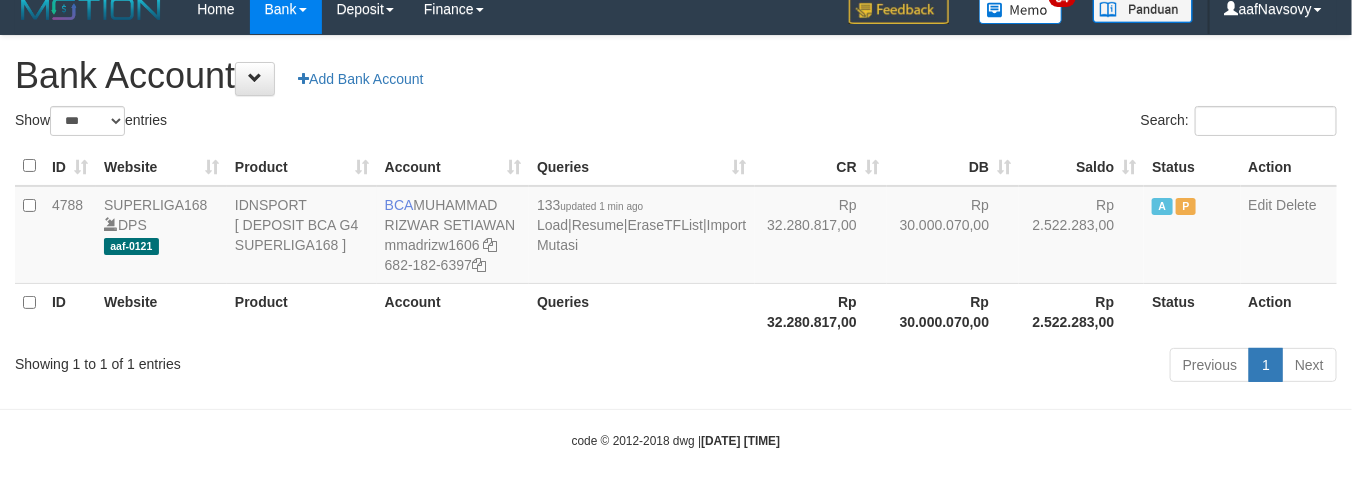 click on "Previous 1 Next" at bounding box center [957, 367] 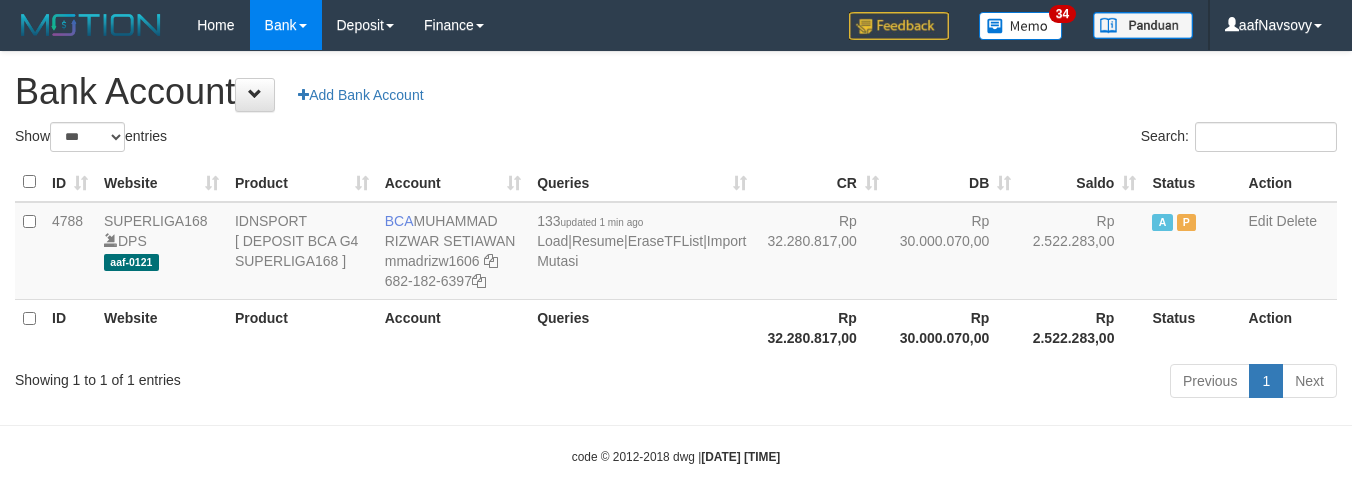 select on "***" 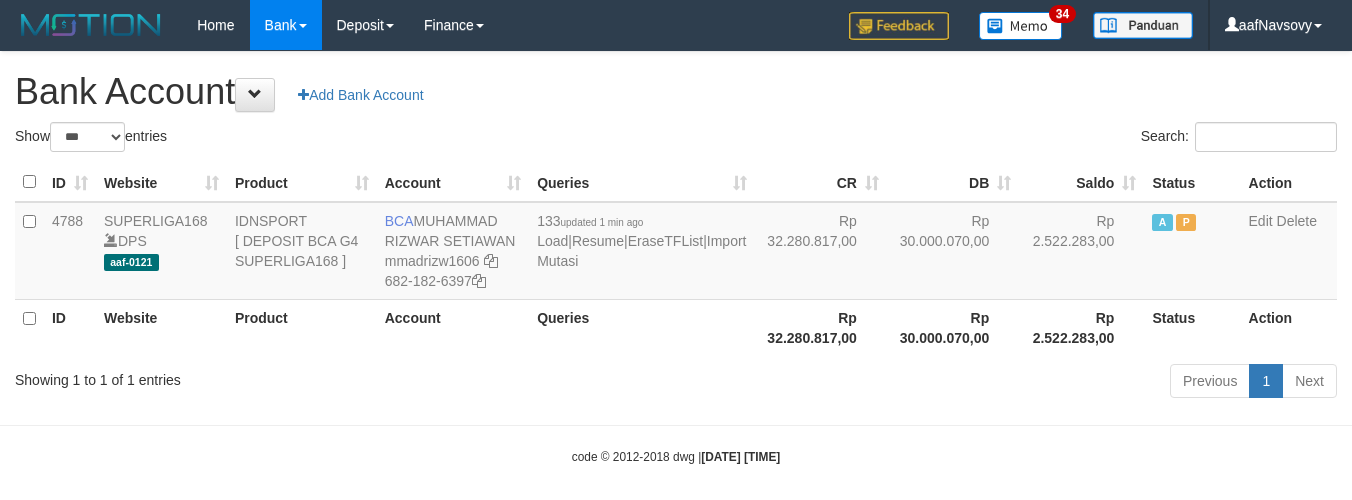 scroll, scrollTop: 16, scrollLeft: 0, axis: vertical 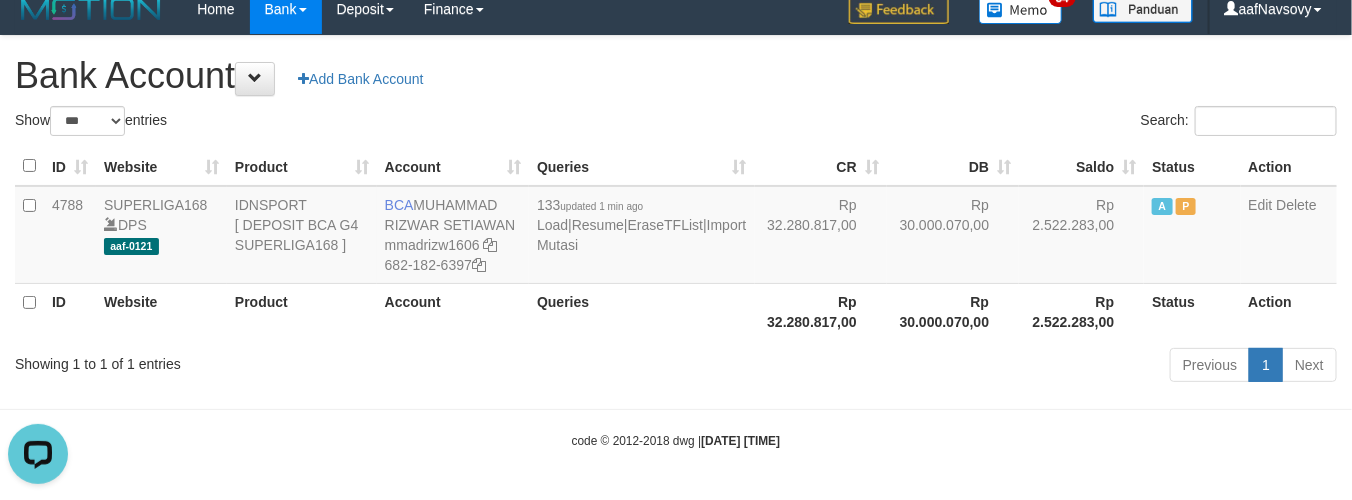 click on "Previous 1 Next" at bounding box center (957, 367) 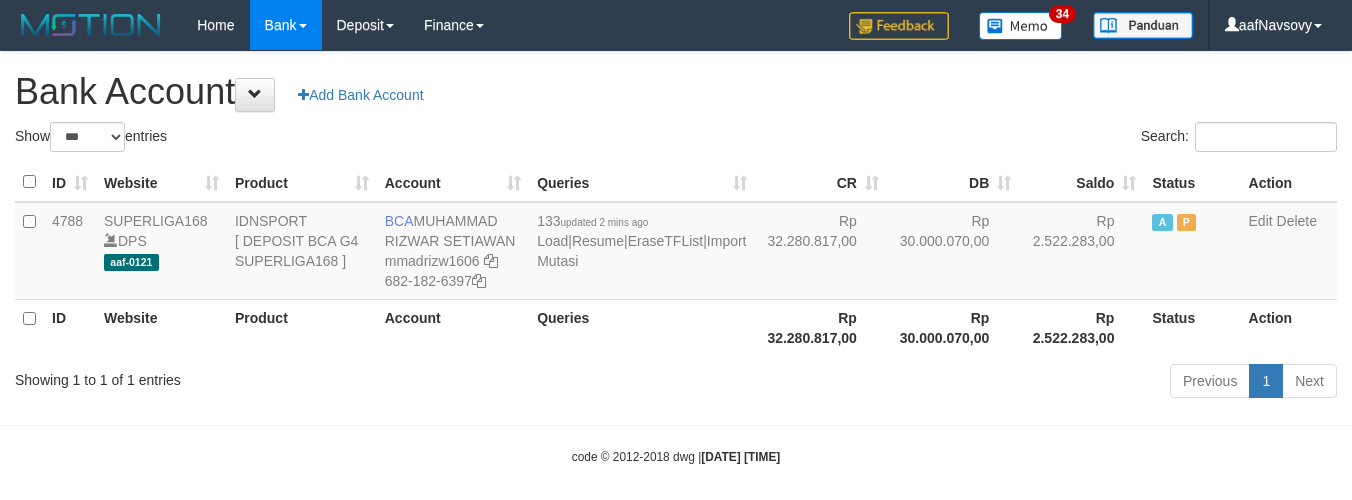 select on "***" 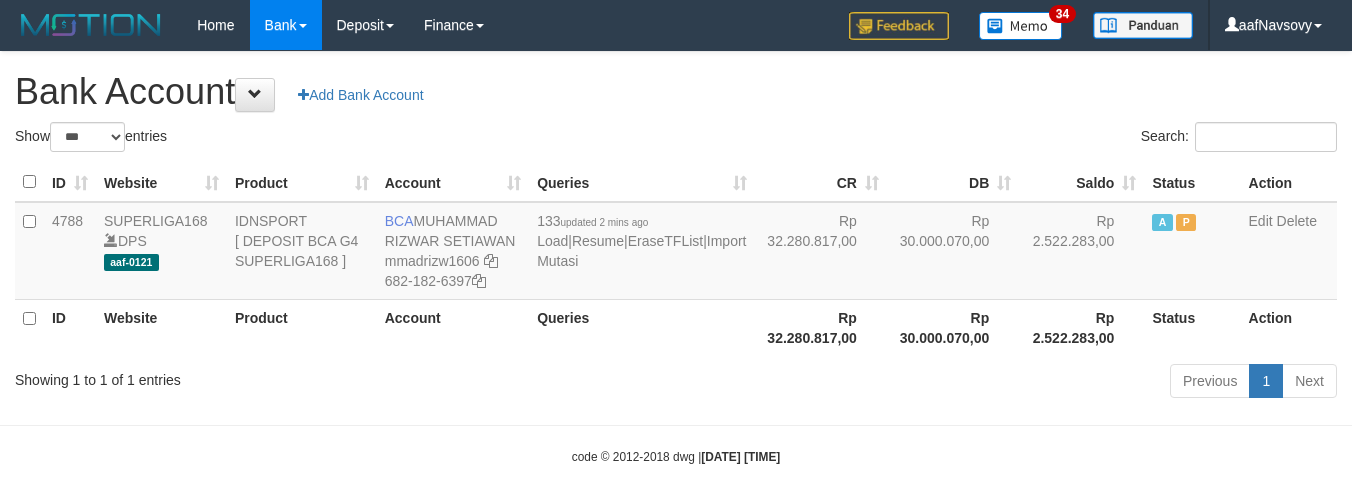 scroll, scrollTop: 16, scrollLeft: 0, axis: vertical 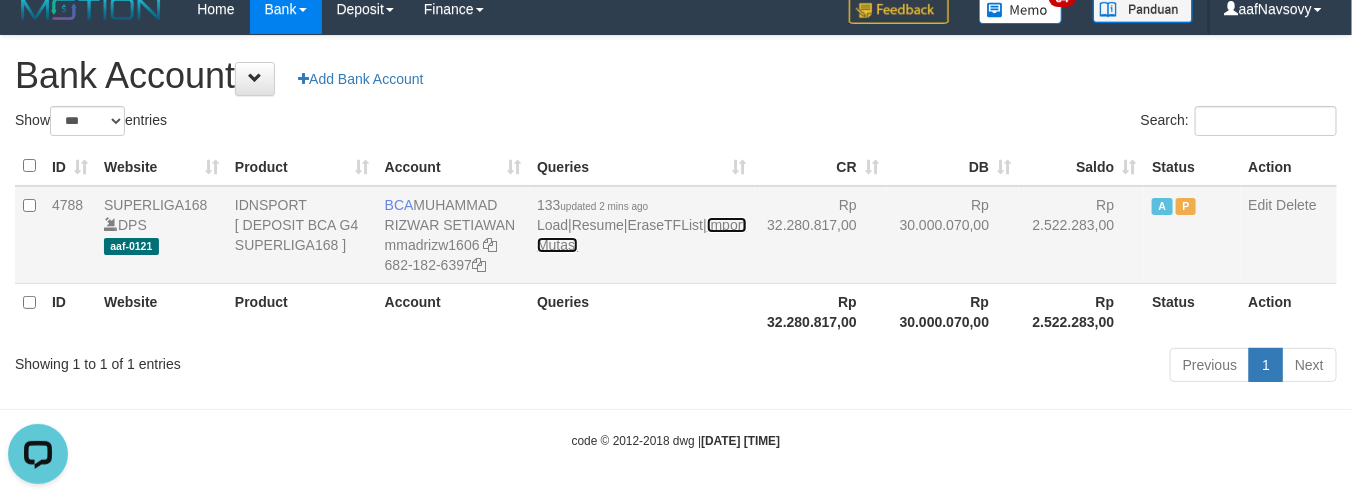 click on "Import Mutasi" at bounding box center [641, 235] 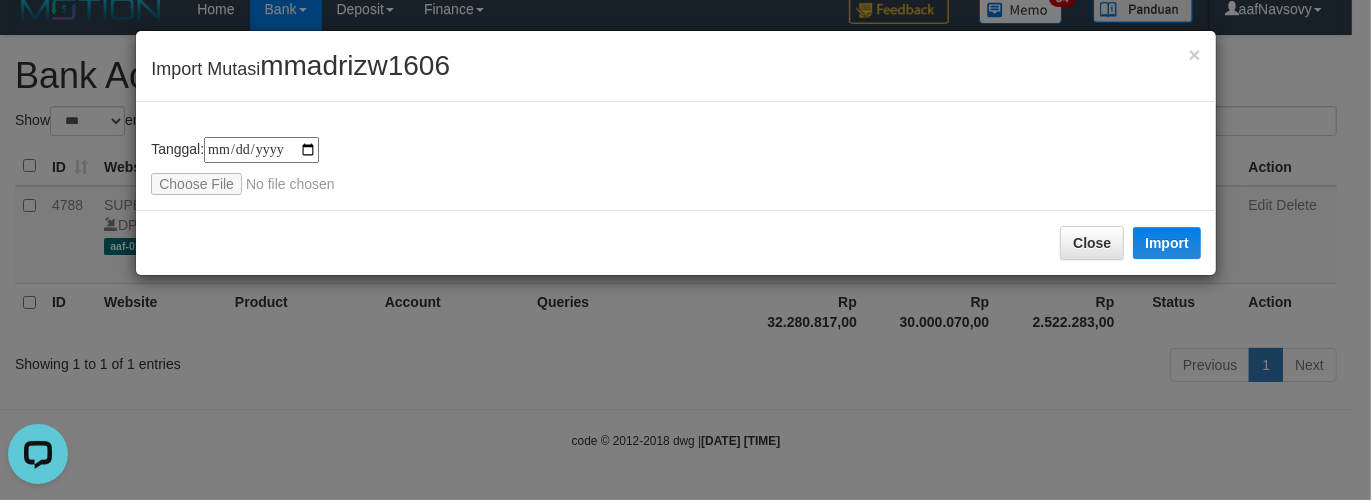 type on "**********" 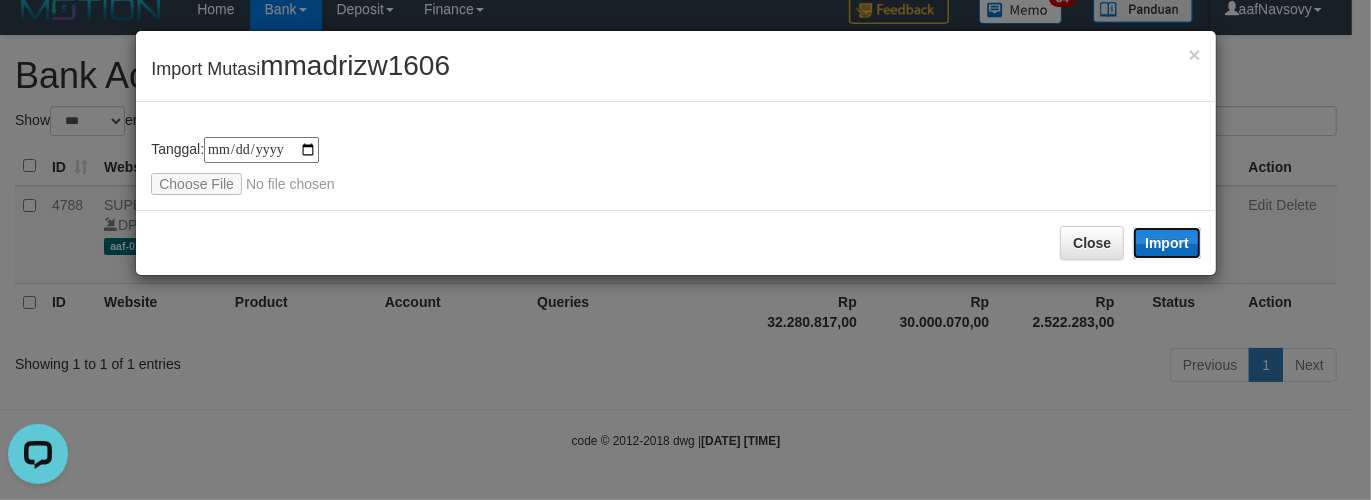 click on "Import" at bounding box center [1167, 243] 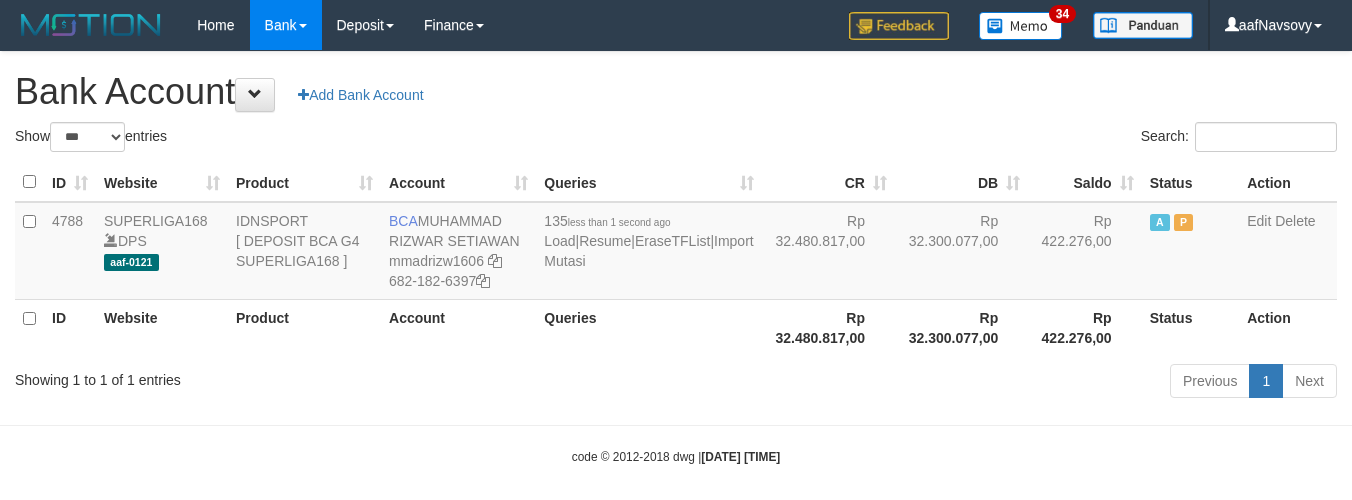 select on "***" 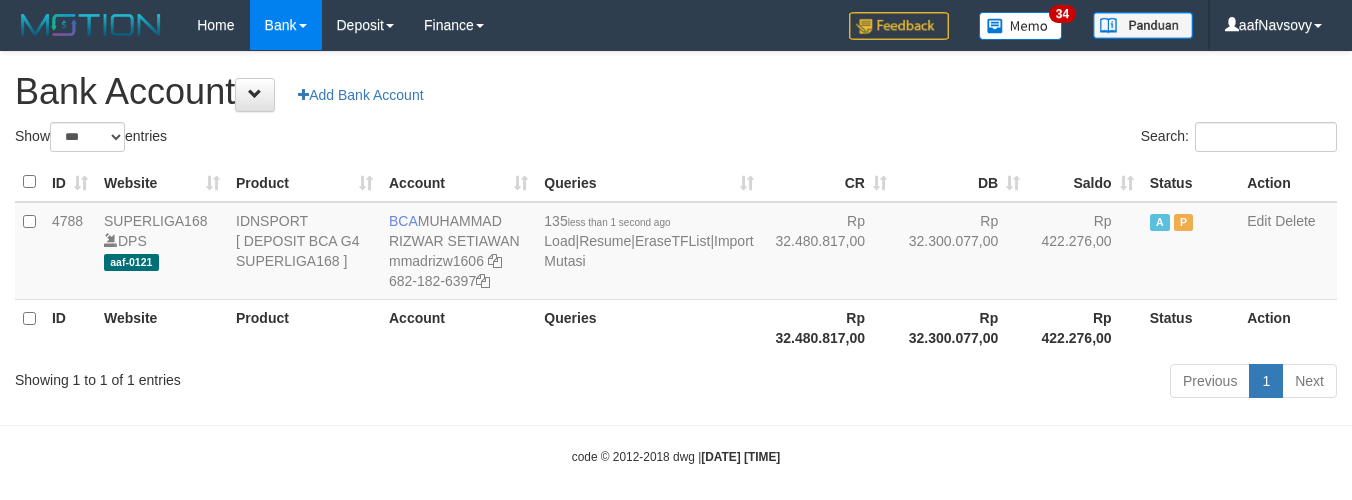 scroll, scrollTop: 16, scrollLeft: 0, axis: vertical 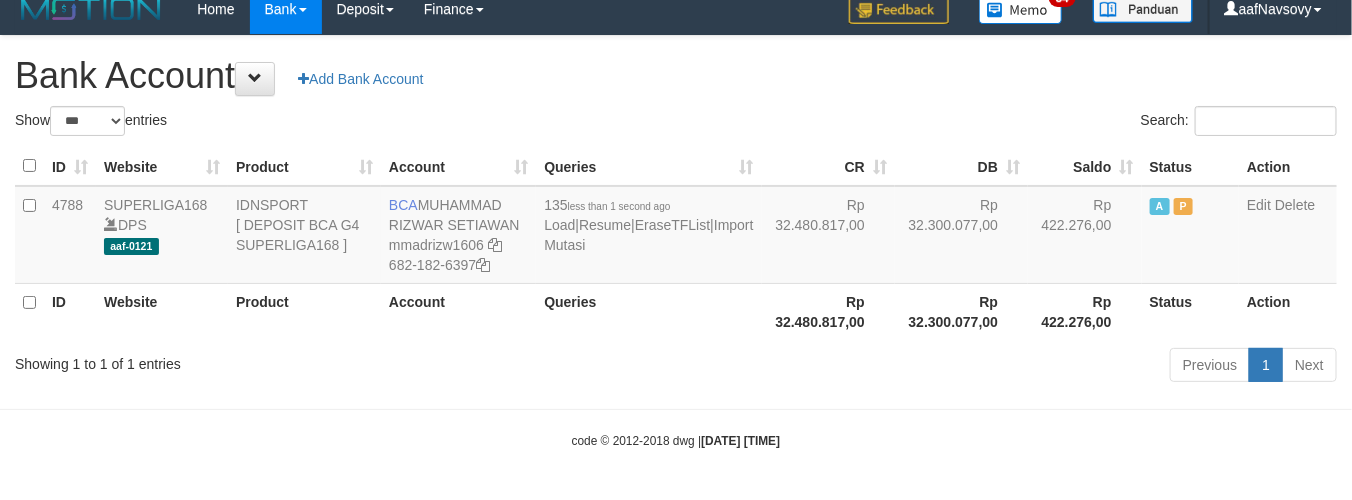 drag, startPoint x: 630, startPoint y: 341, endPoint x: 601, endPoint y: 372, distance: 42.44997 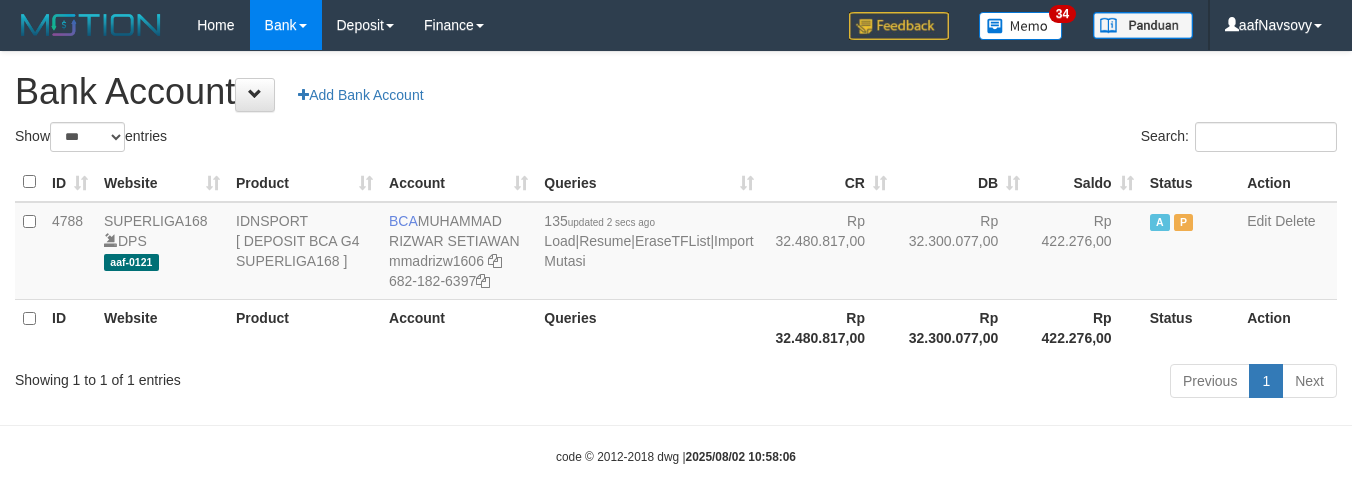 select on "***" 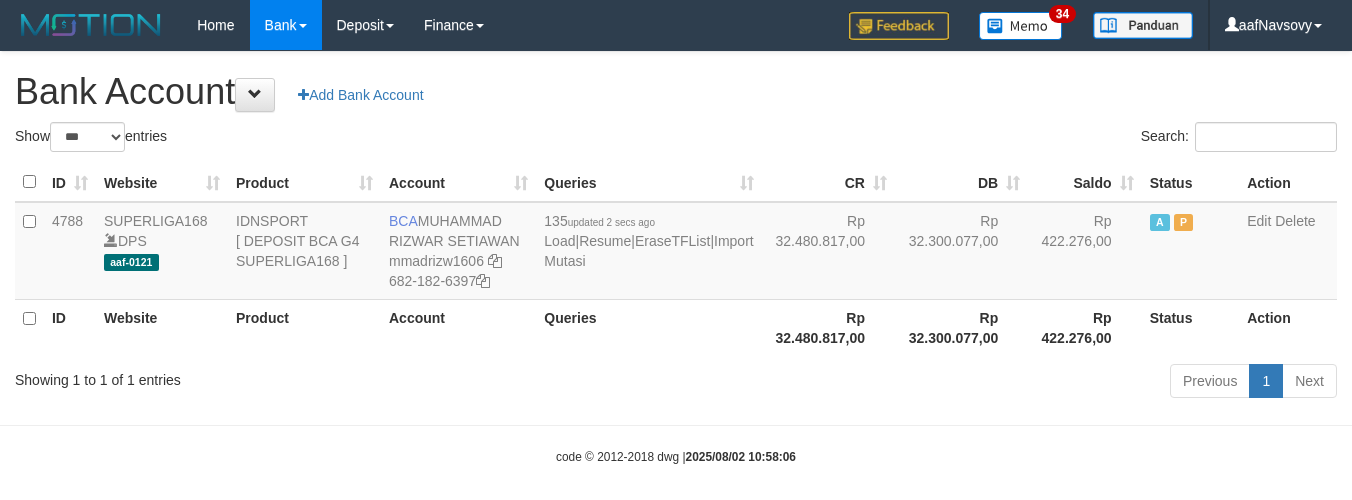 scroll, scrollTop: 16, scrollLeft: 0, axis: vertical 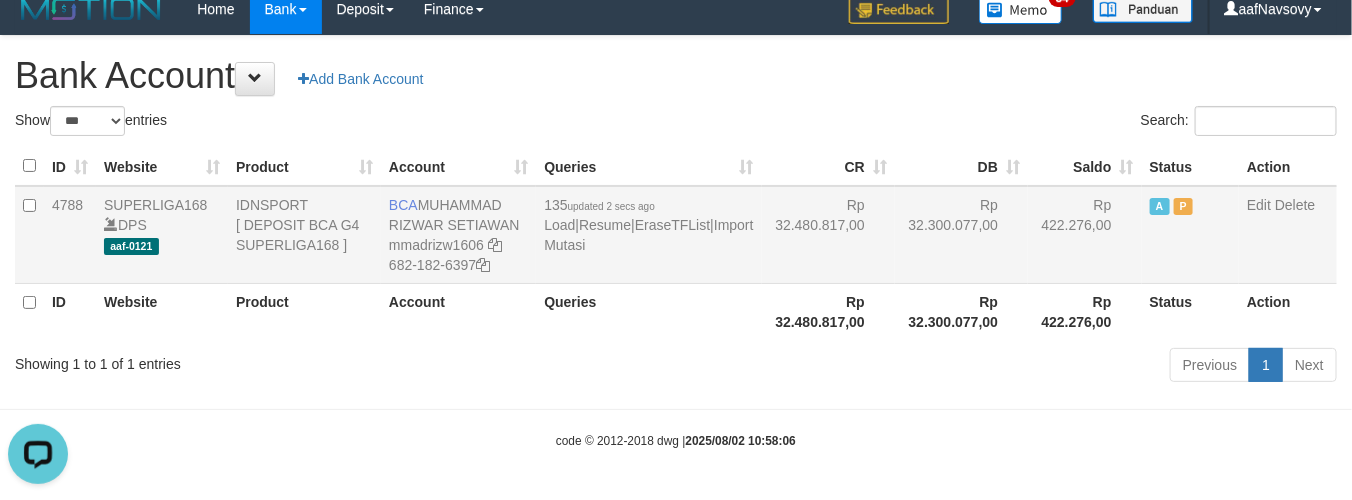 click on "135  updated 2 secs ago
Load
|
Resume
|
EraseTFList
|
Import Mutasi" at bounding box center [648, 235] 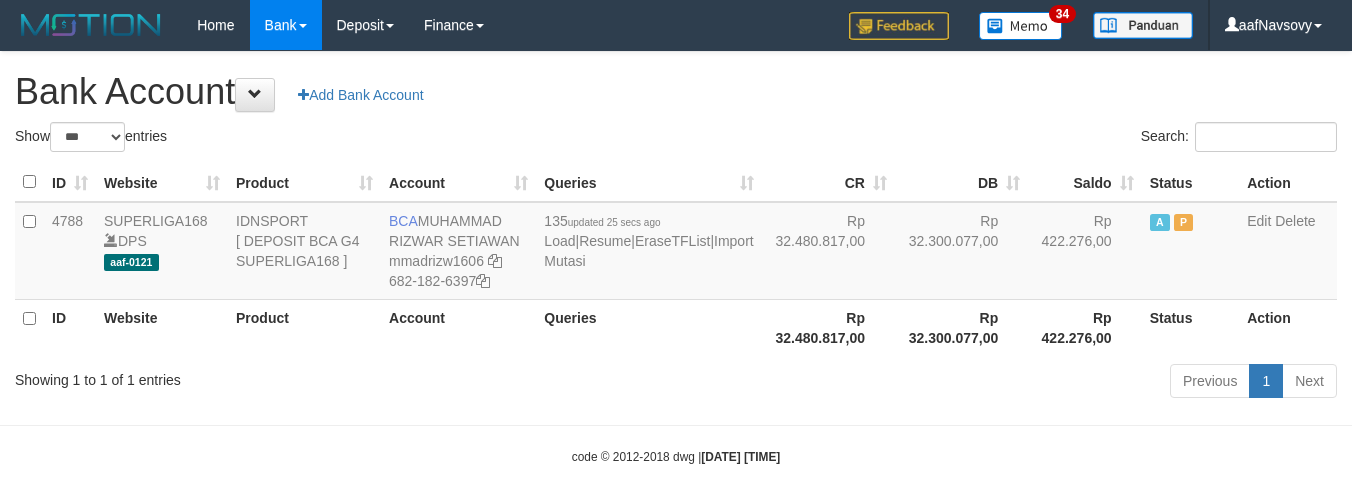 select on "***" 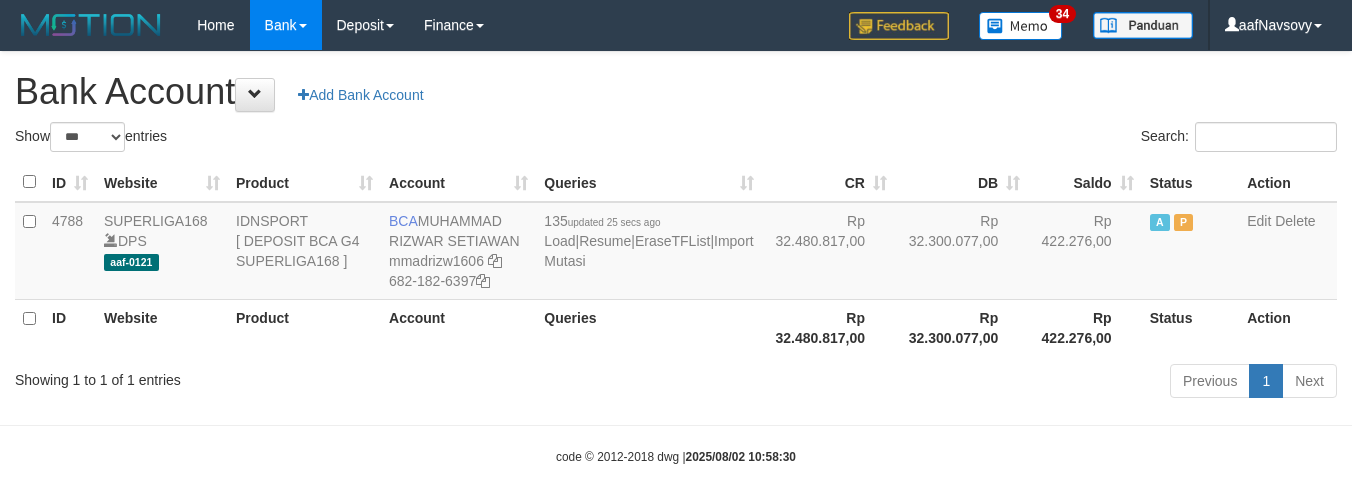 select on "***" 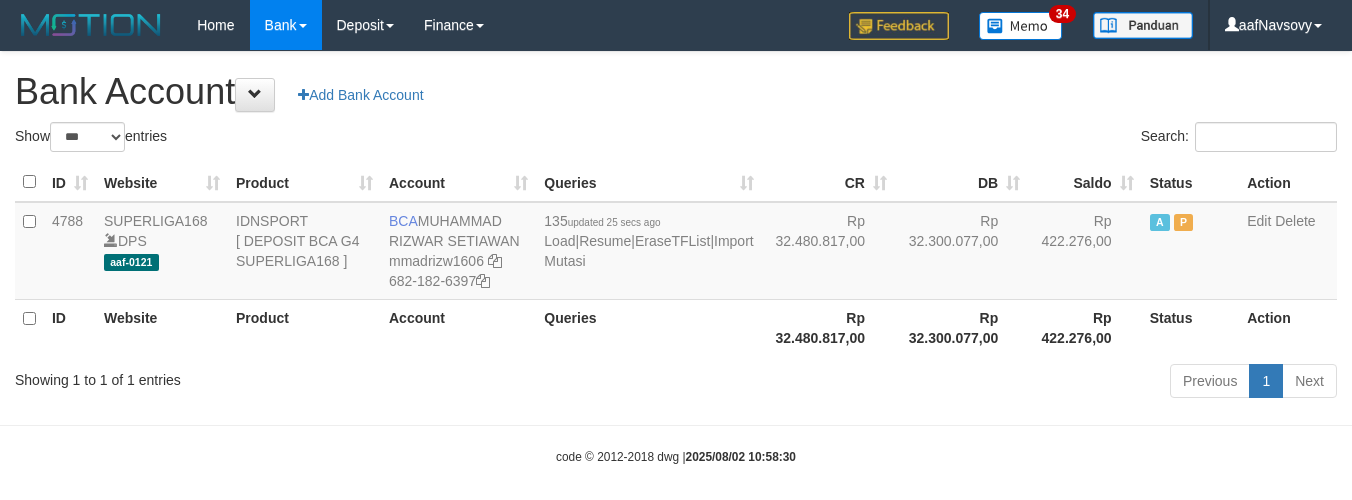 scroll, scrollTop: 16, scrollLeft: 0, axis: vertical 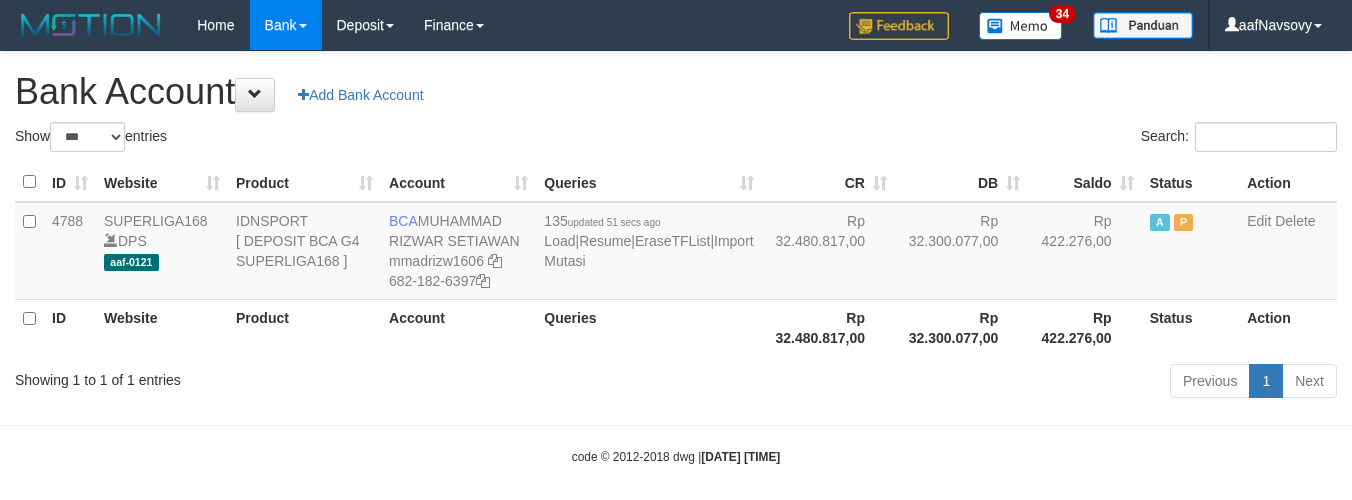 select on "***" 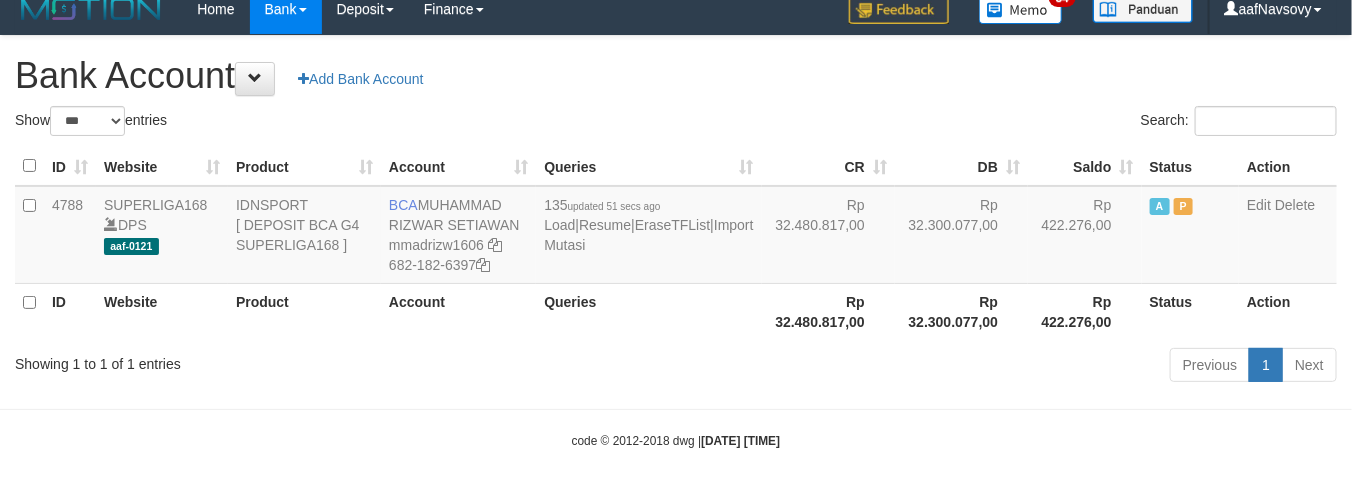 click on "Queries" at bounding box center (648, 311) 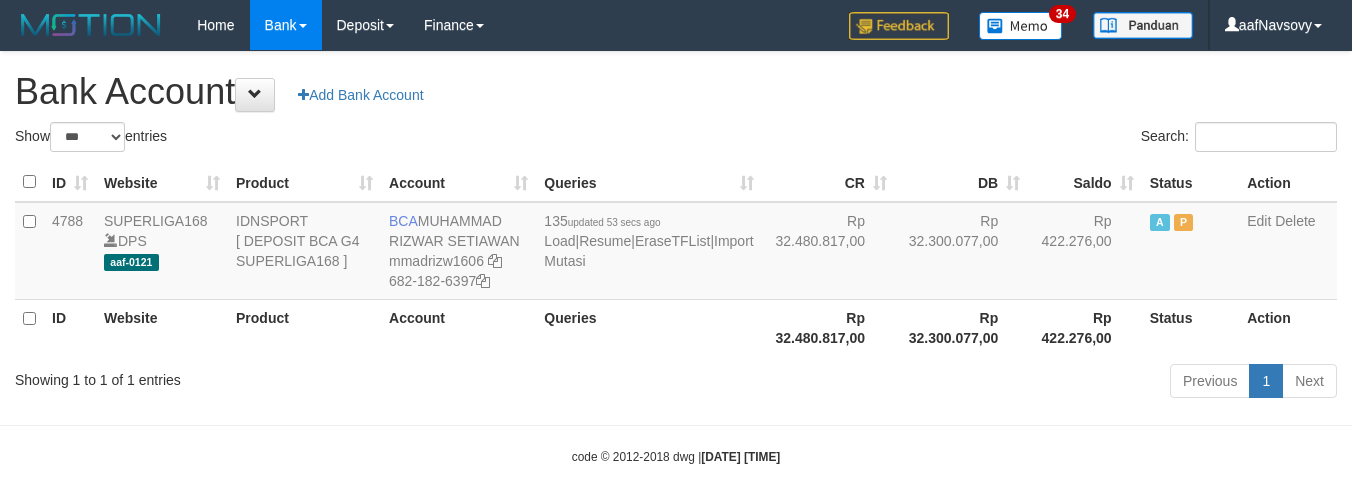 select on "***" 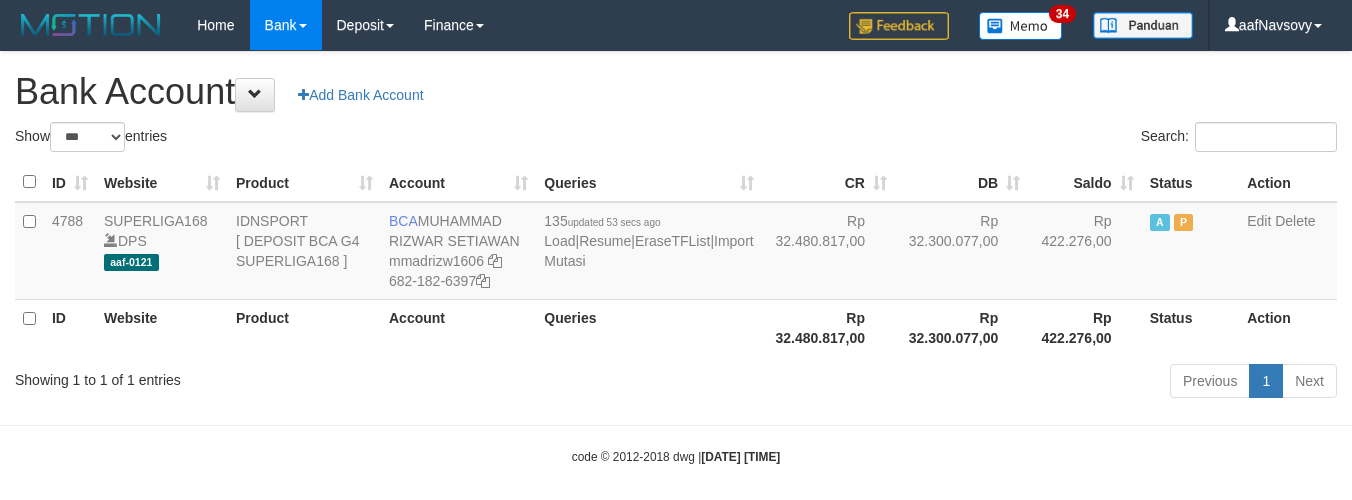 scroll, scrollTop: 16, scrollLeft: 0, axis: vertical 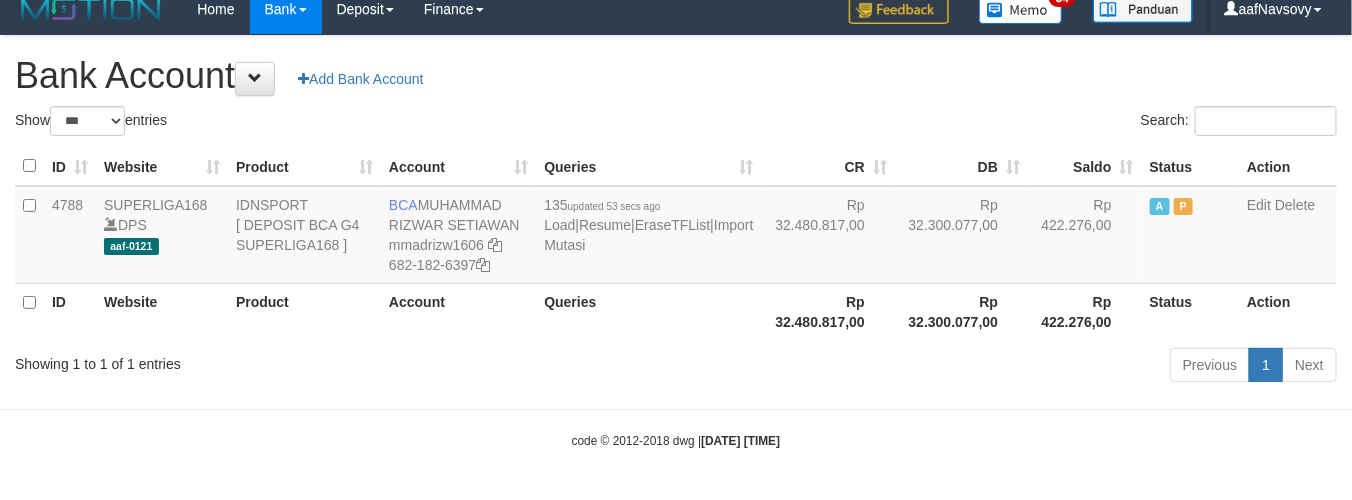 click on "Previous 1 Next" at bounding box center [957, 367] 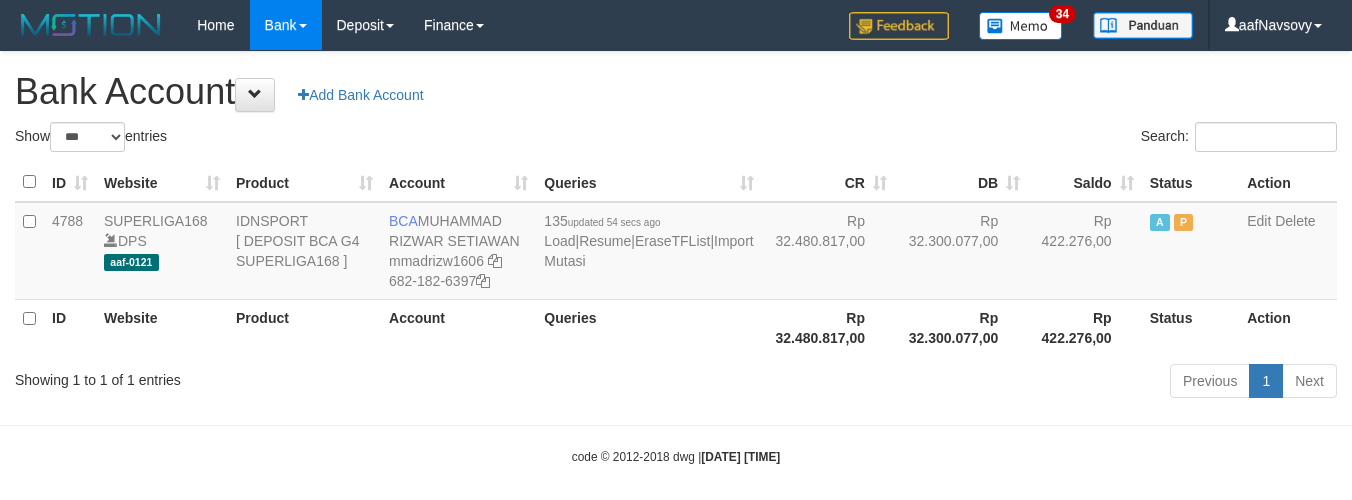 select on "***" 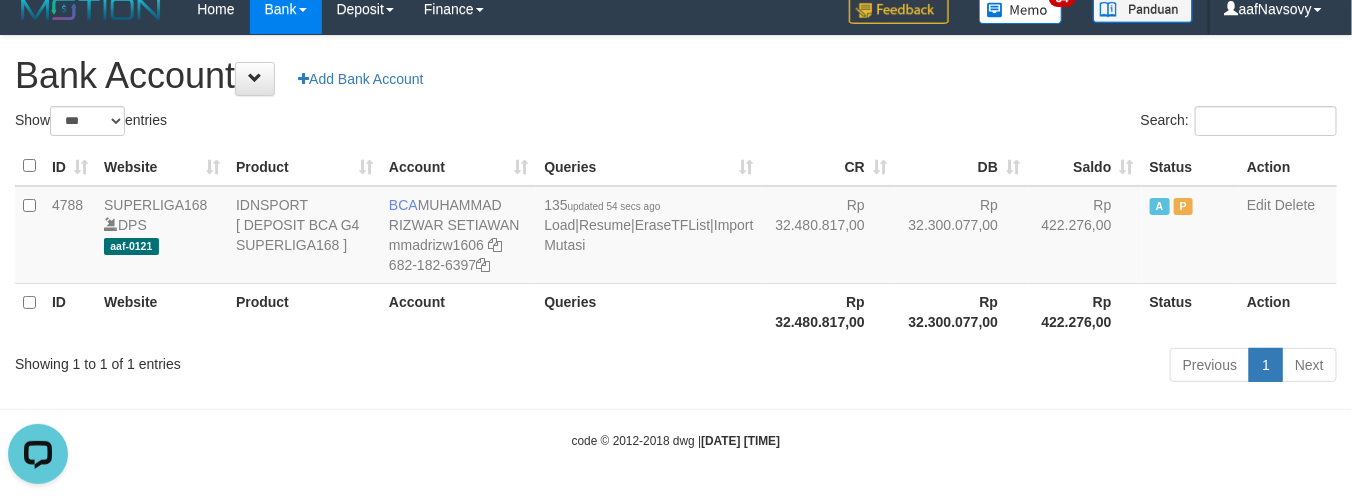 scroll, scrollTop: 0, scrollLeft: 0, axis: both 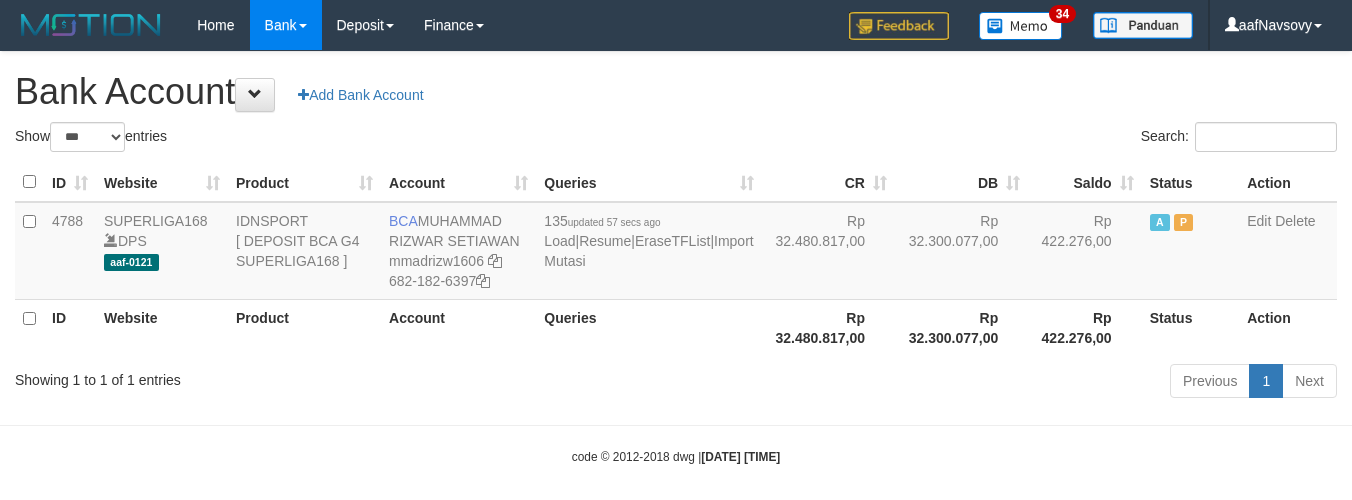 select on "***" 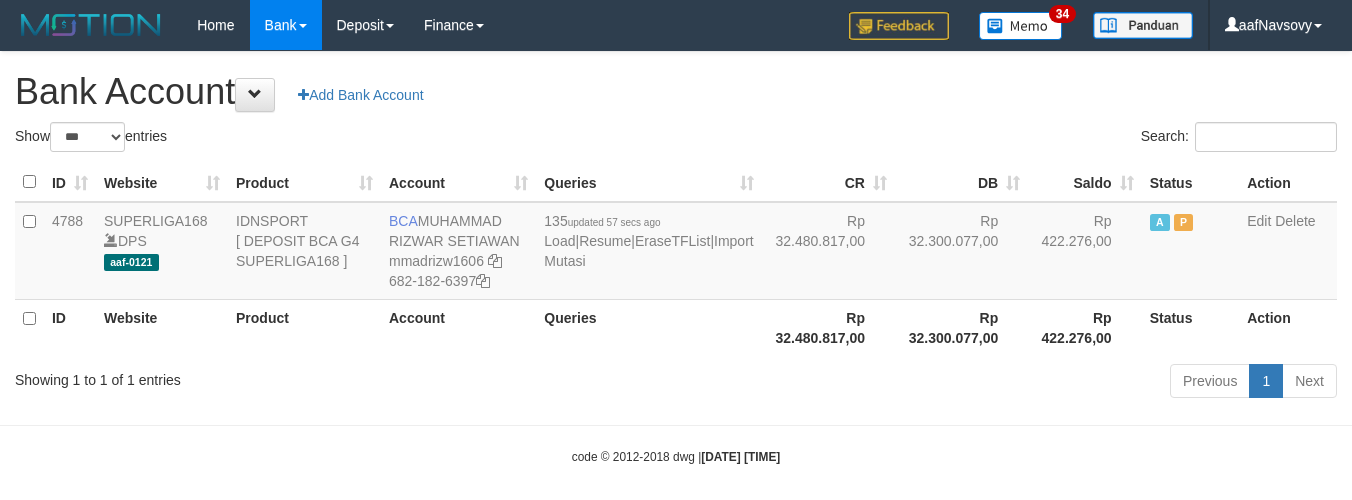 scroll, scrollTop: 16, scrollLeft: 0, axis: vertical 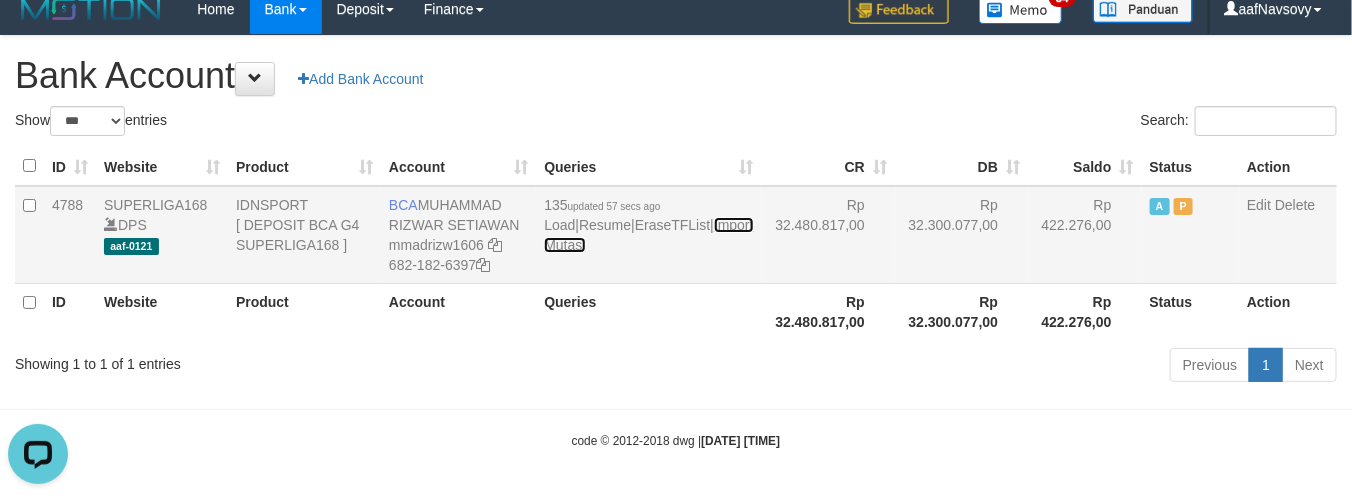 click on "Import Mutasi" at bounding box center (648, 235) 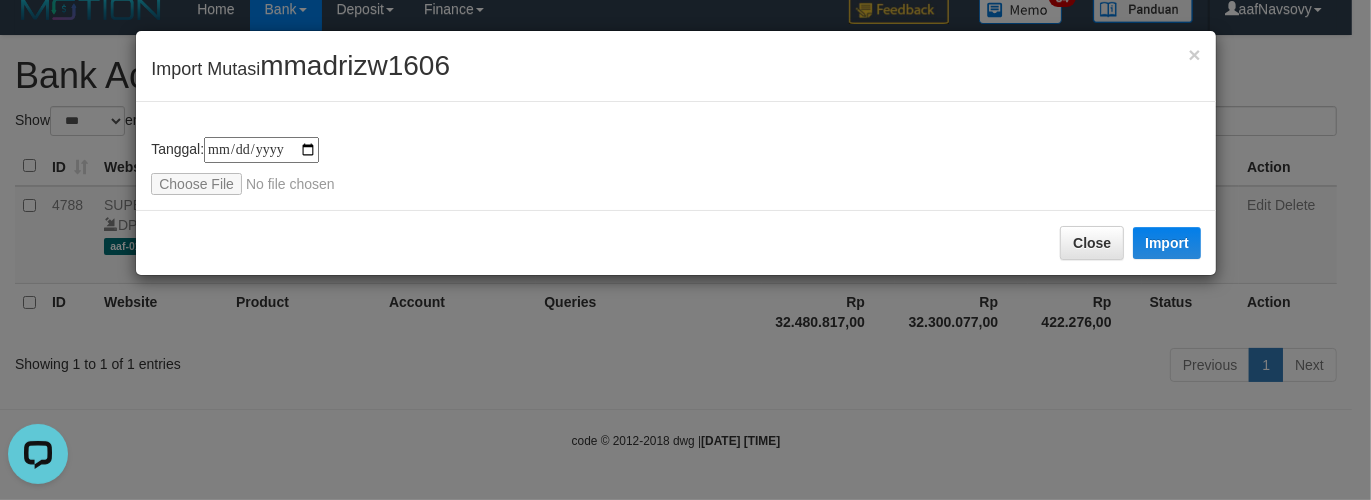 type on "**********" 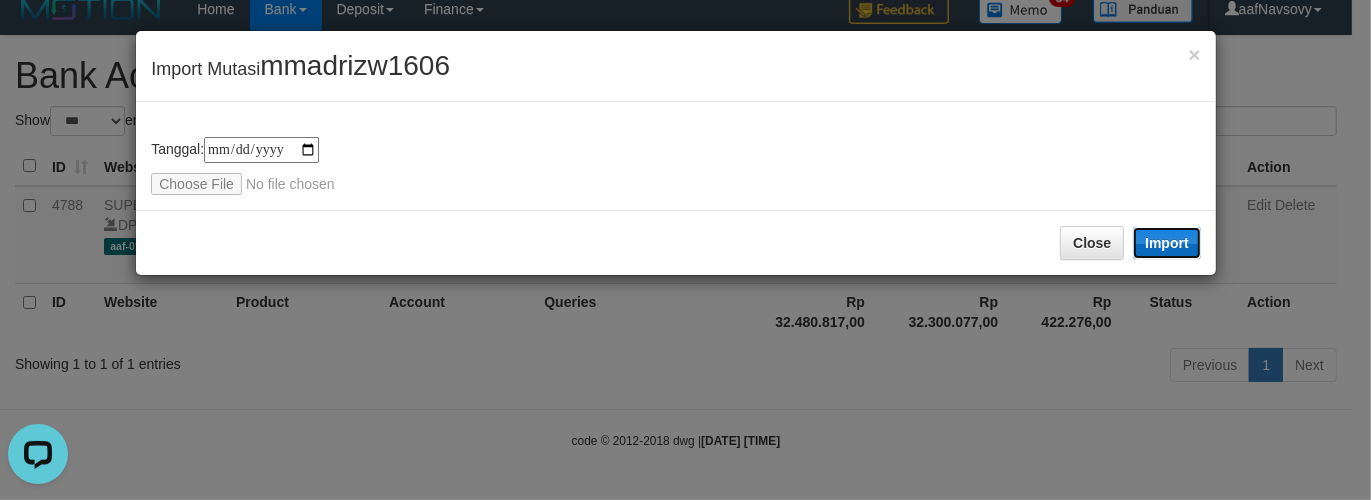 click on "Import" at bounding box center [1167, 243] 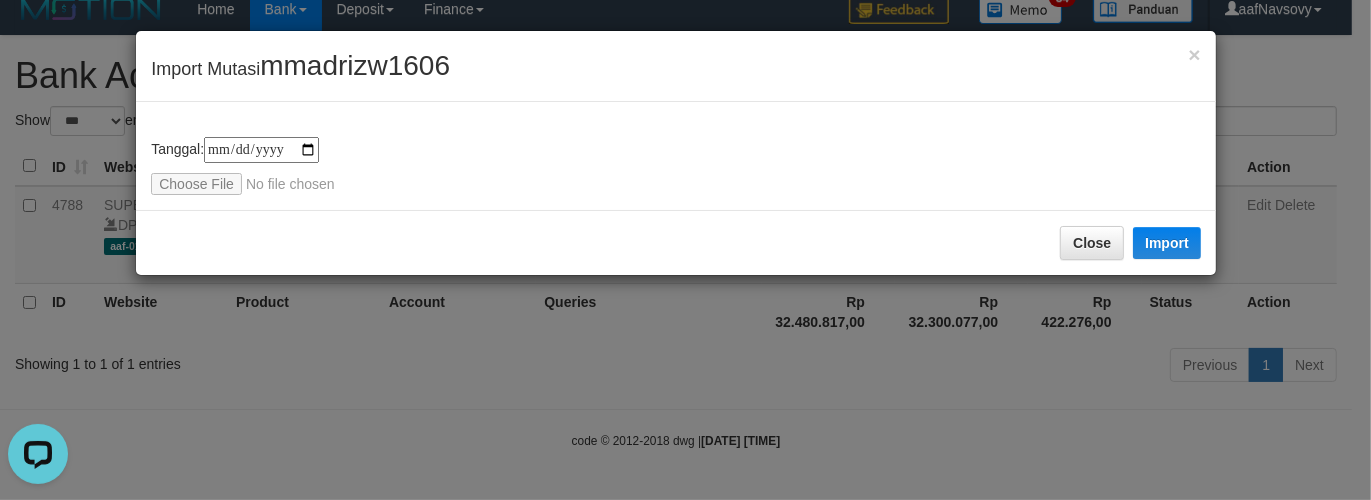 click on "Close
Import" at bounding box center [676, 242] 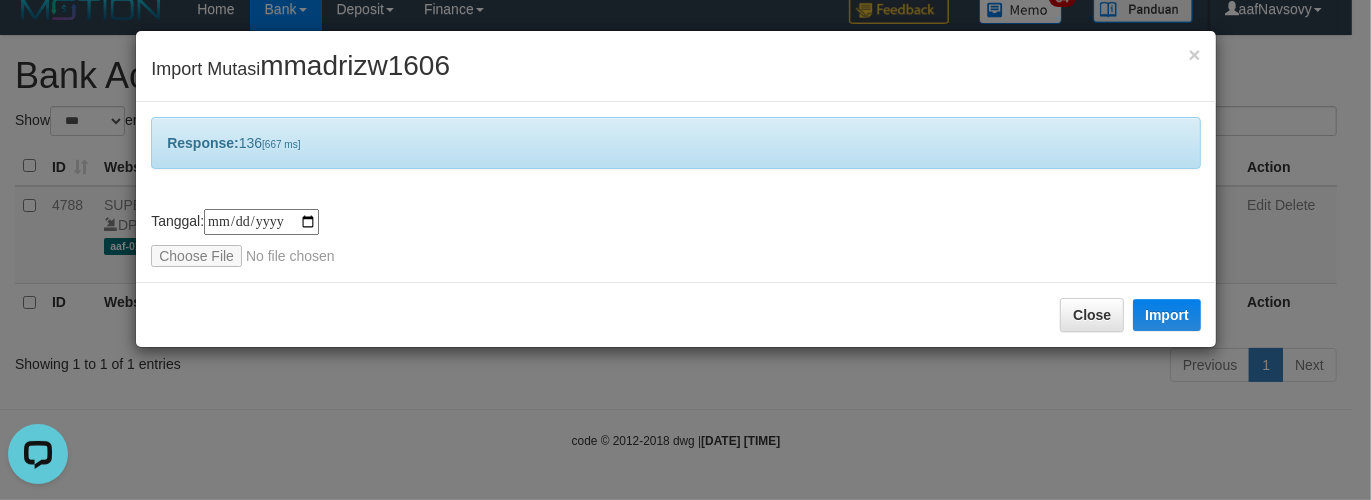 click on "**********" at bounding box center (676, 192) 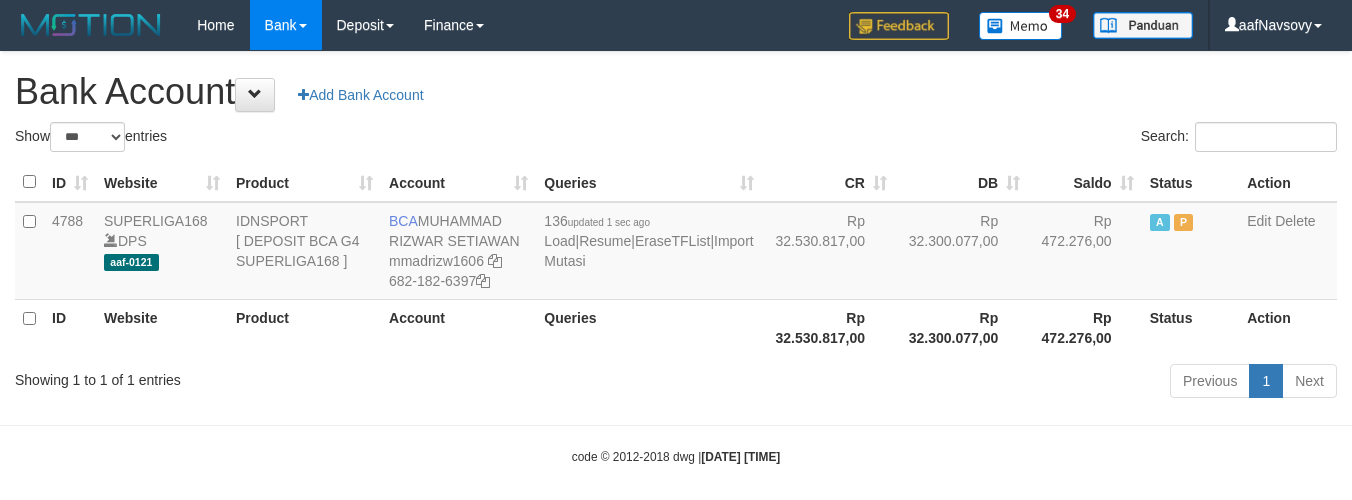 select on "***" 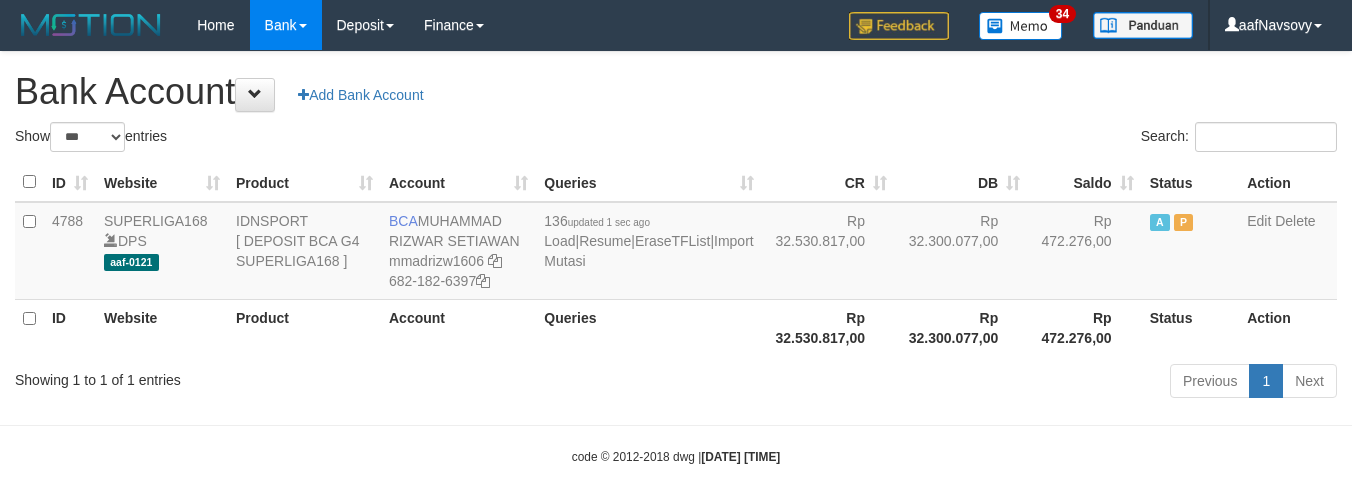 scroll, scrollTop: 16, scrollLeft: 0, axis: vertical 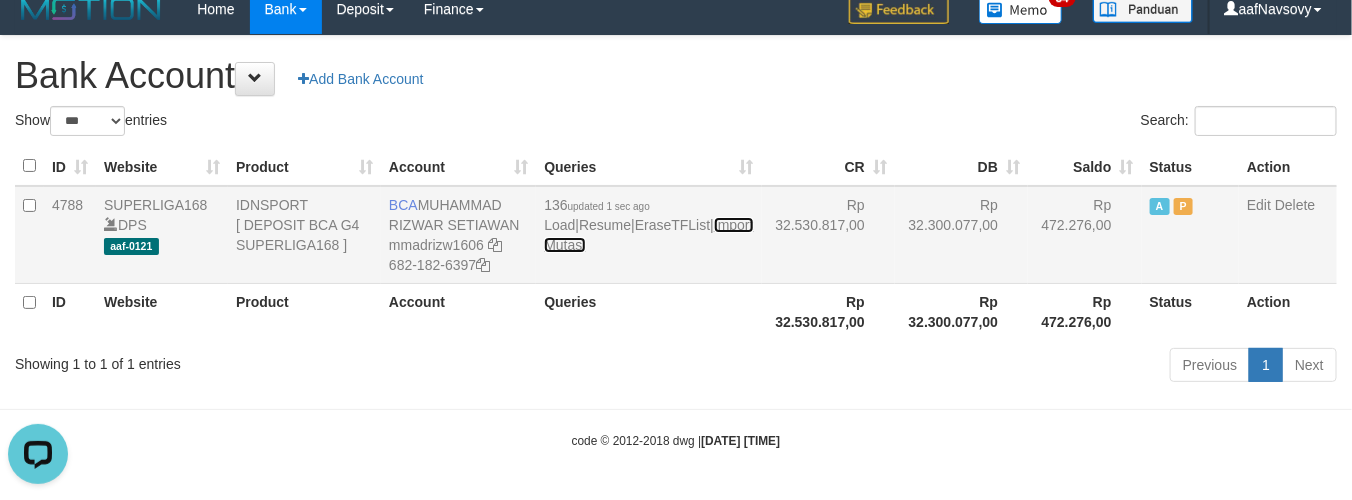 click on "Import Mutasi" at bounding box center [648, 235] 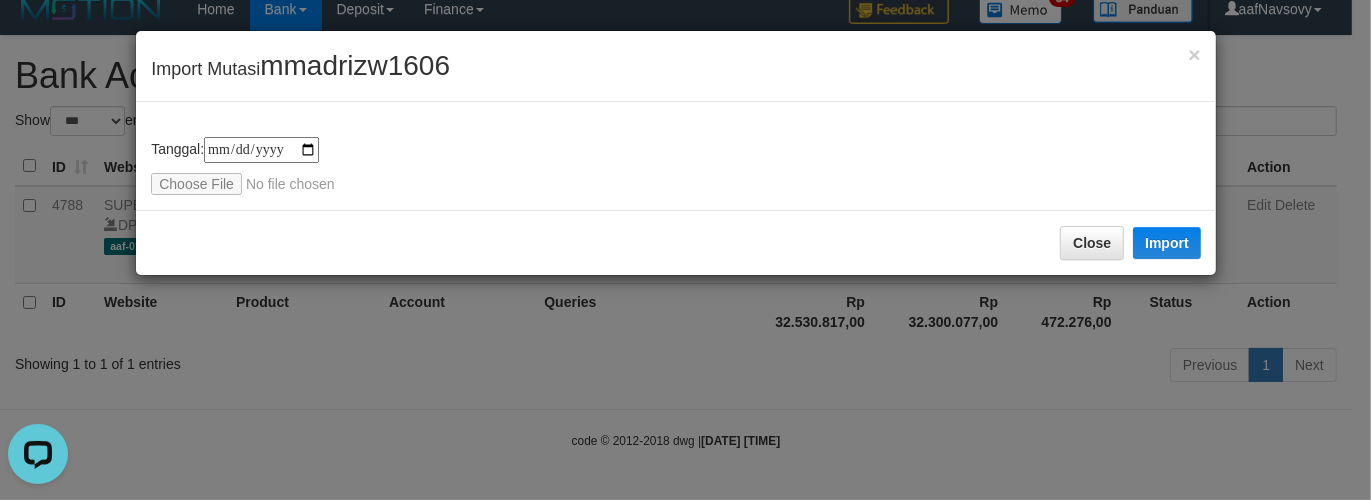 type on "**********" 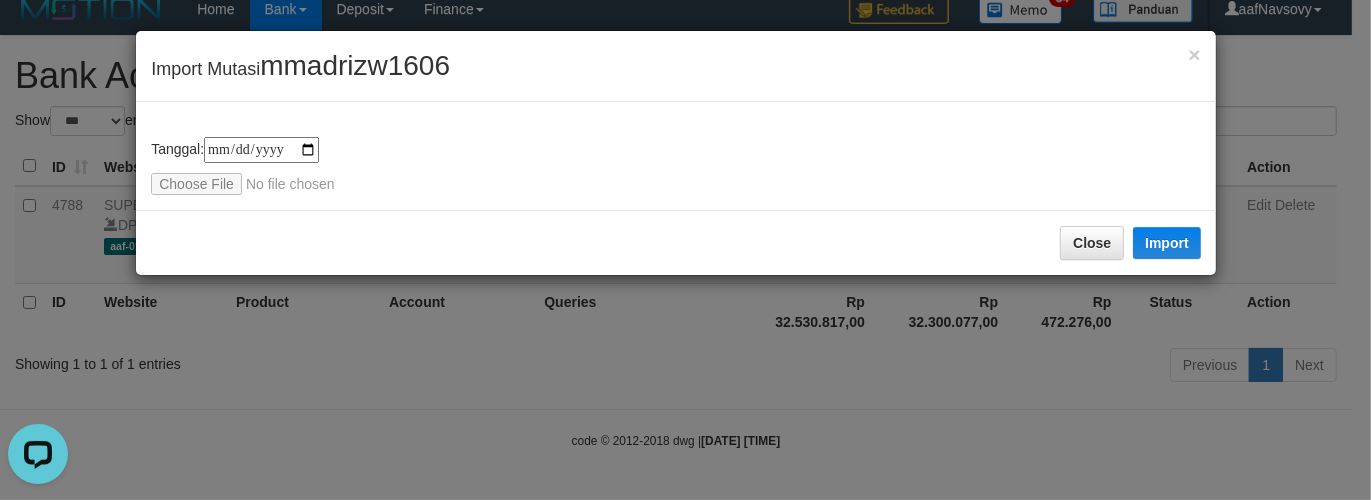 click on "Close
Import" at bounding box center [676, 242] 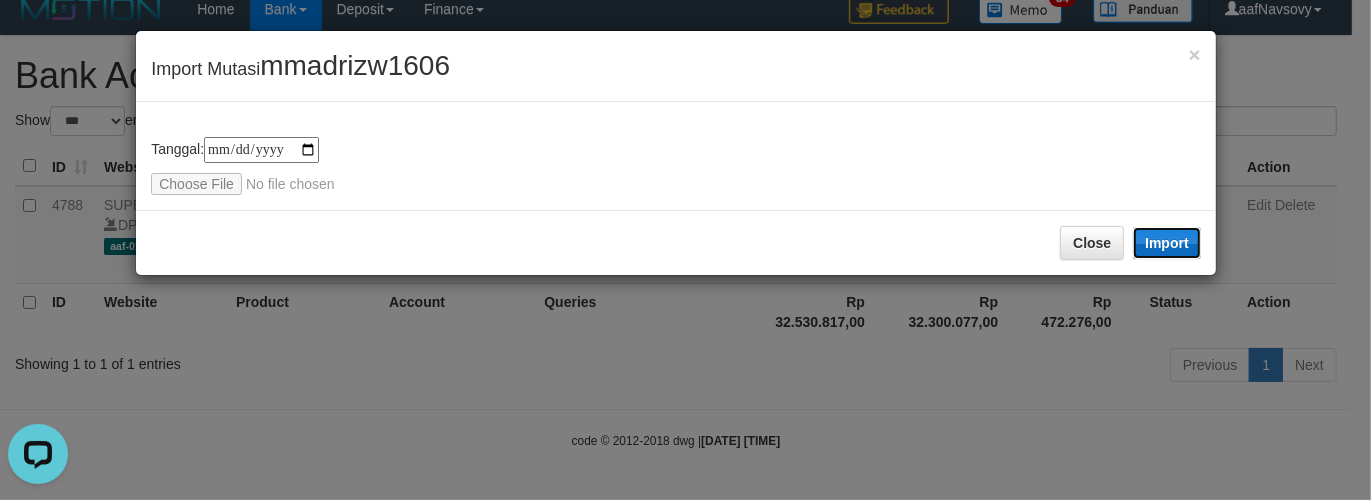 click on "Import" at bounding box center (1167, 243) 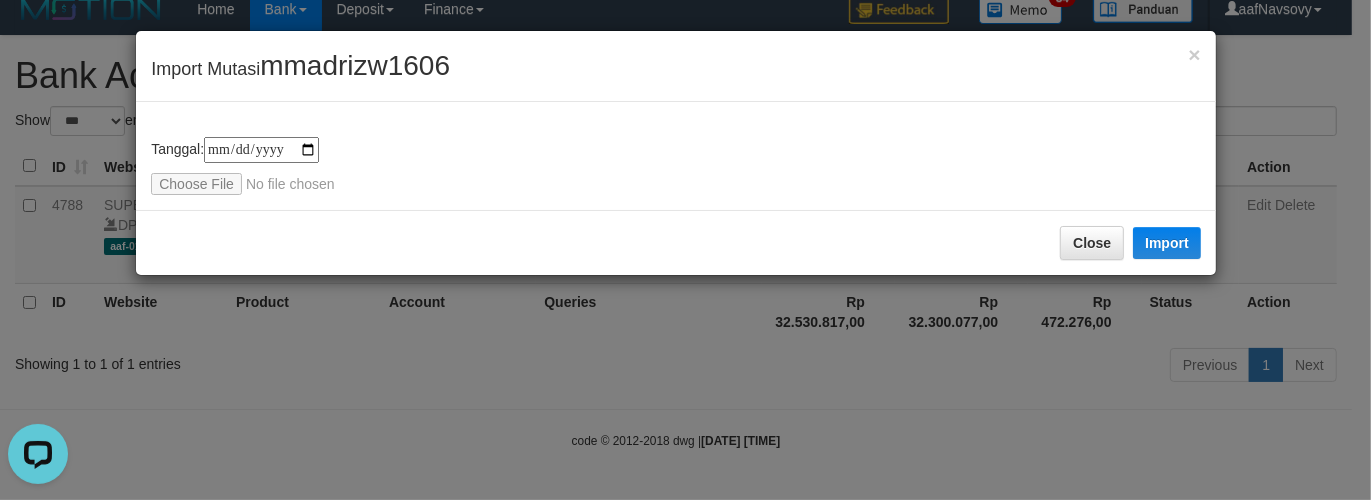 click on "Close
Import" at bounding box center (676, 242) 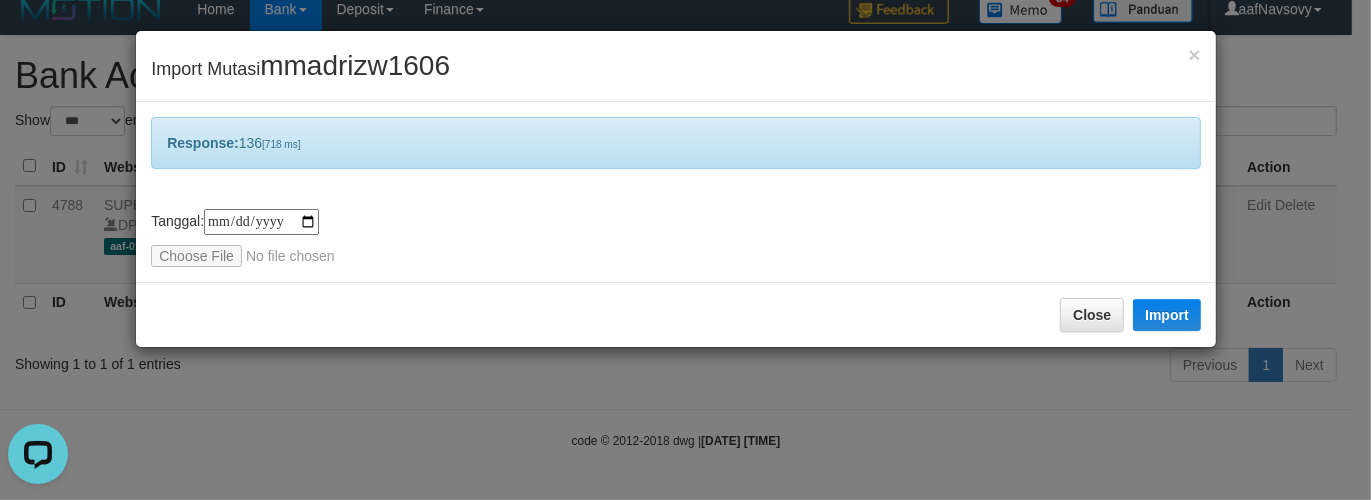 click on "Close
Import" at bounding box center [676, 314] 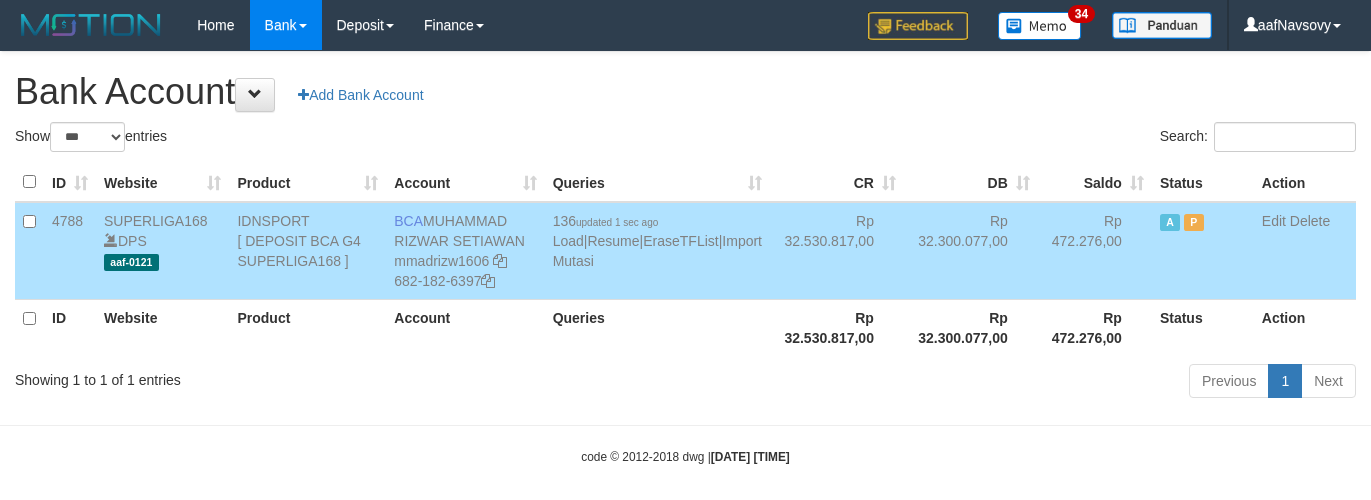 select on "***" 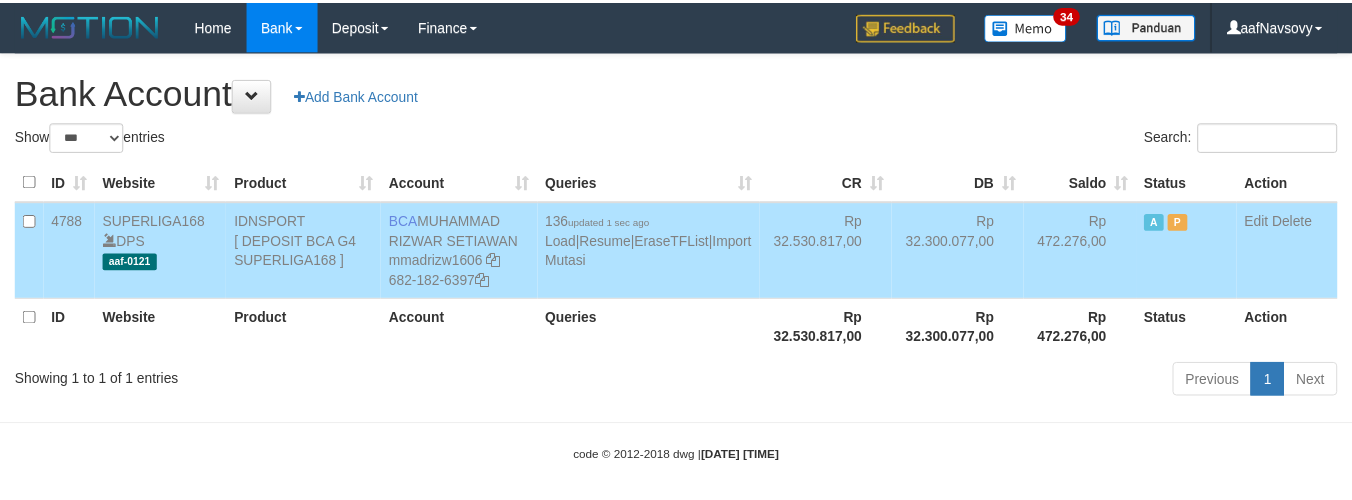 scroll, scrollTop: 16, scrollLeft: 0, axis: vertical 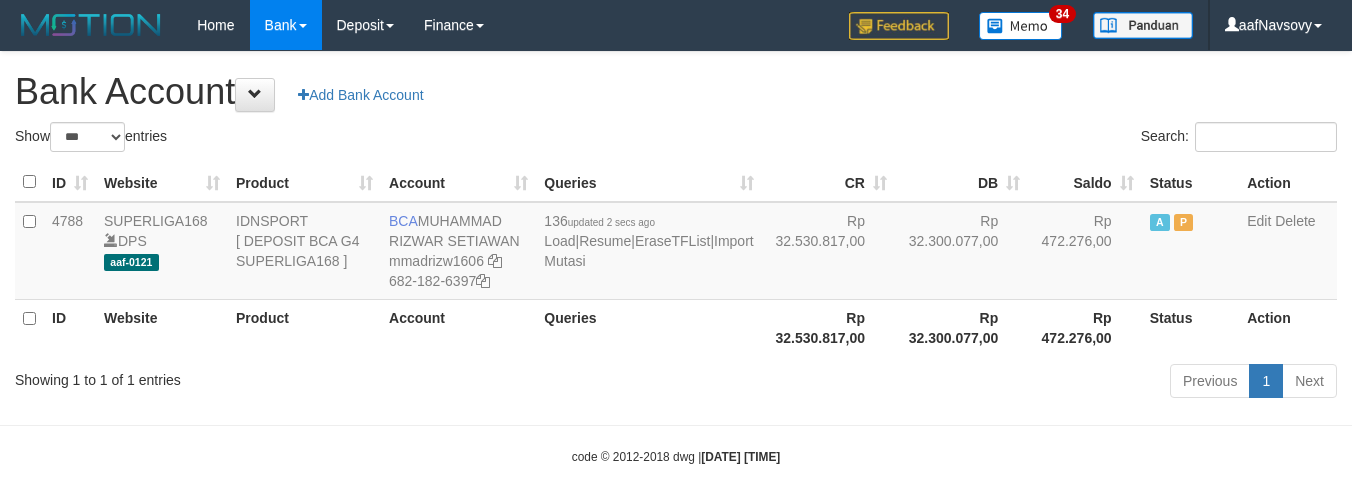 select on "***" 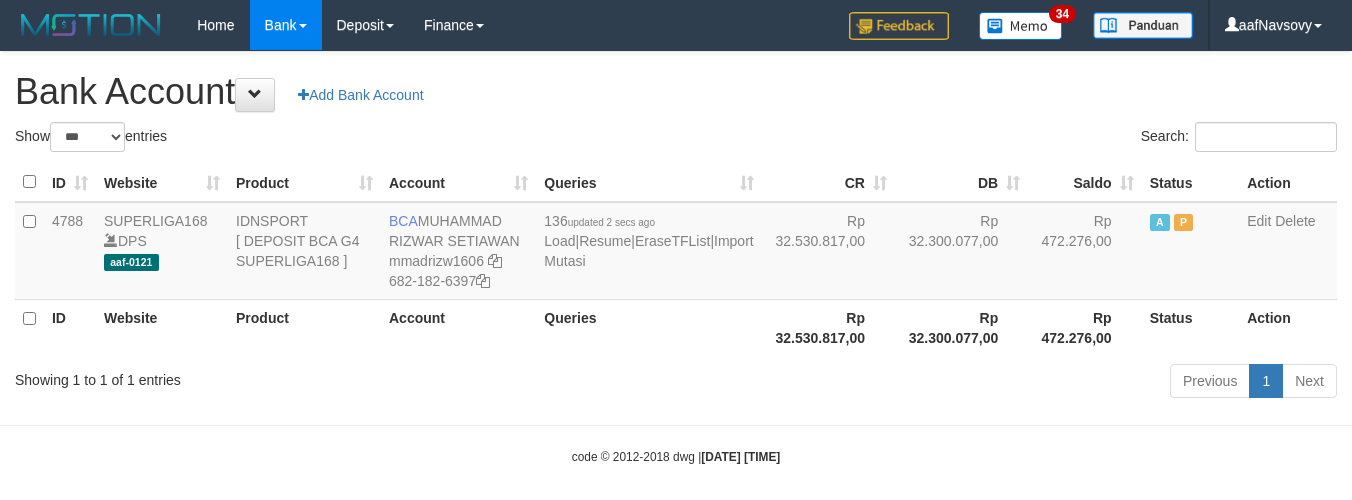 scroll, scrollTop: 16, scrollLeft: 0, axis: vertical 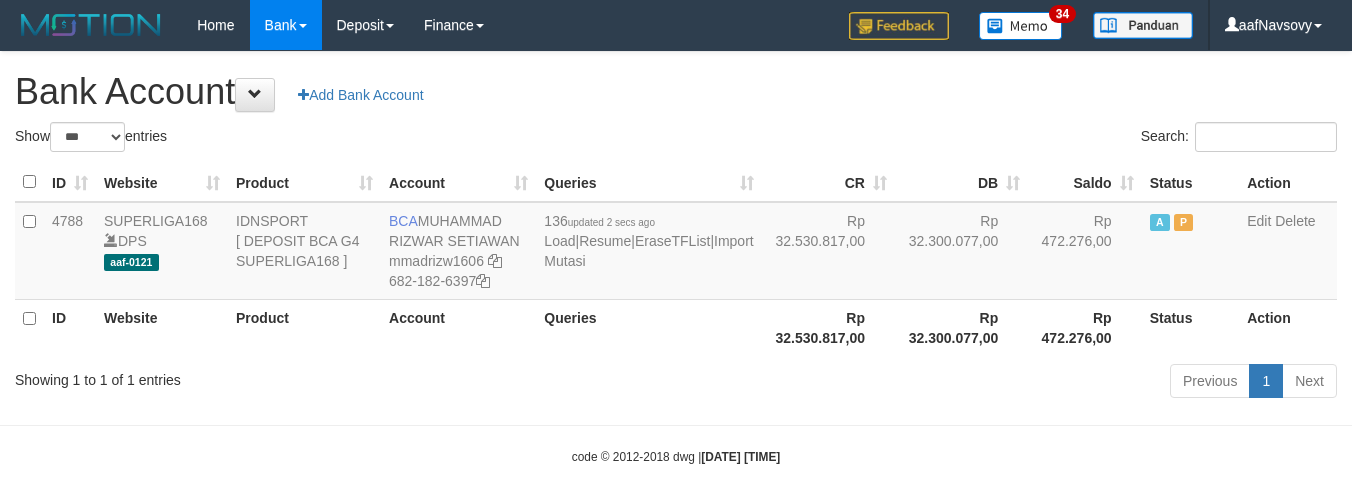 select on "***" 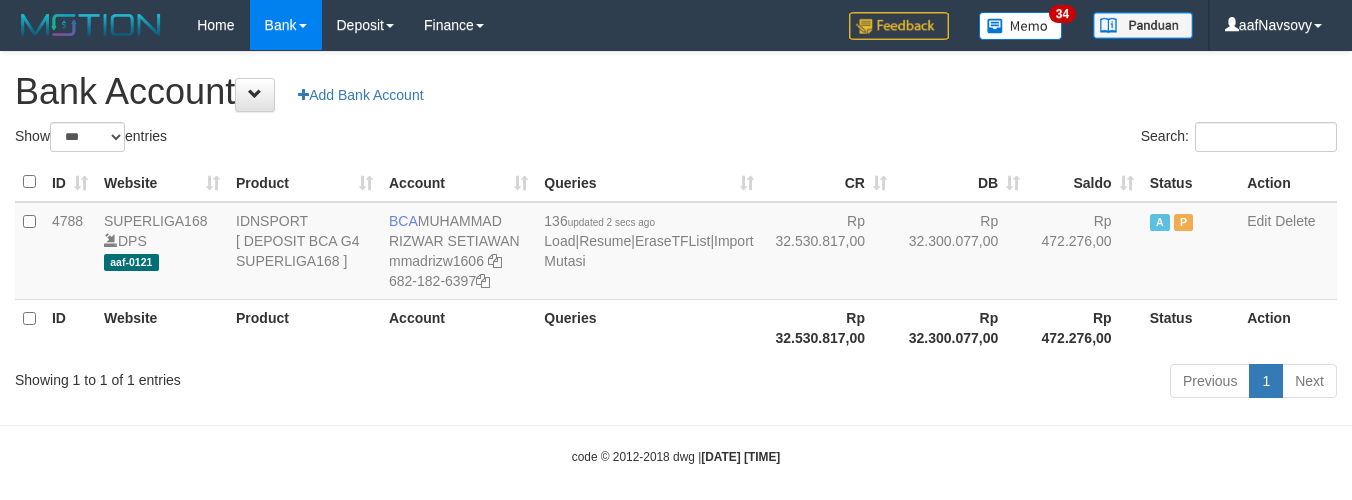 scroll, scrollTop: 16, scrollLeft: 0, axis: vertical 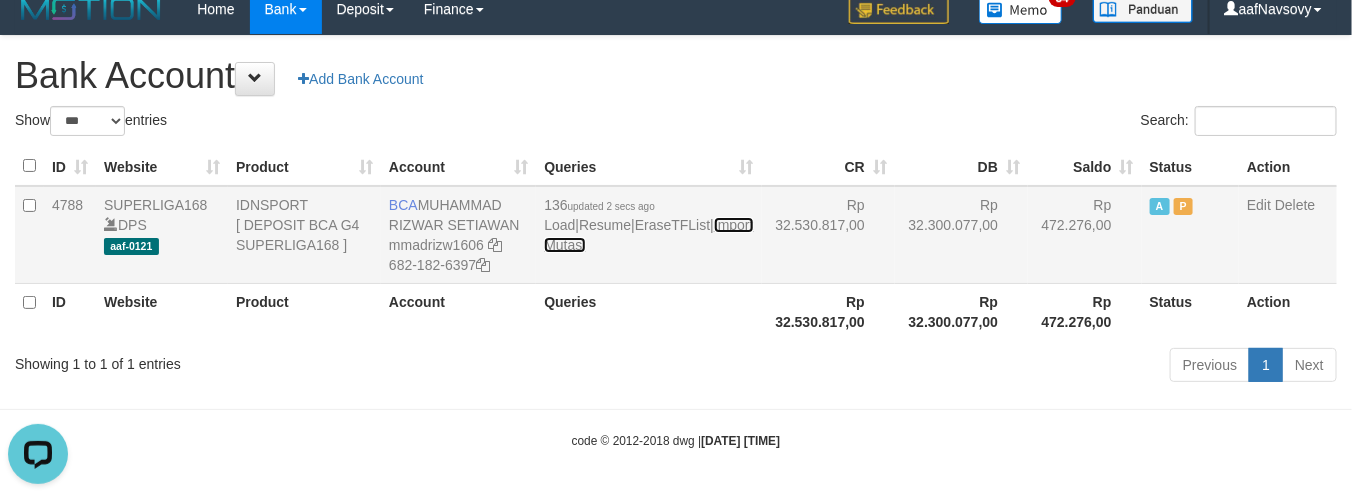 click on "Import Mutasi" at bounding box center (648, 235) 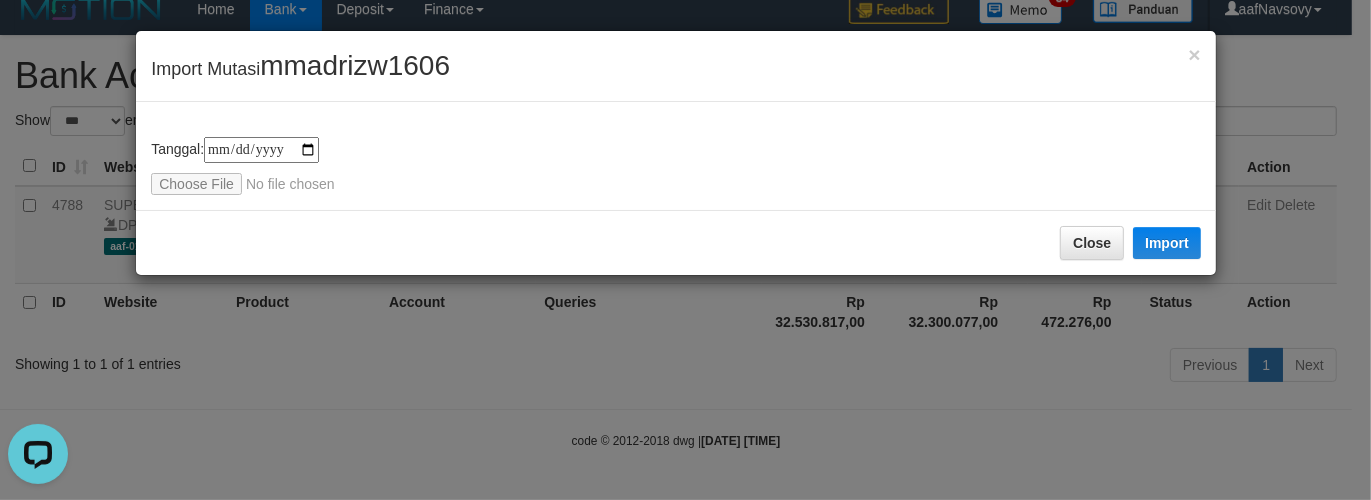 type on "**********" 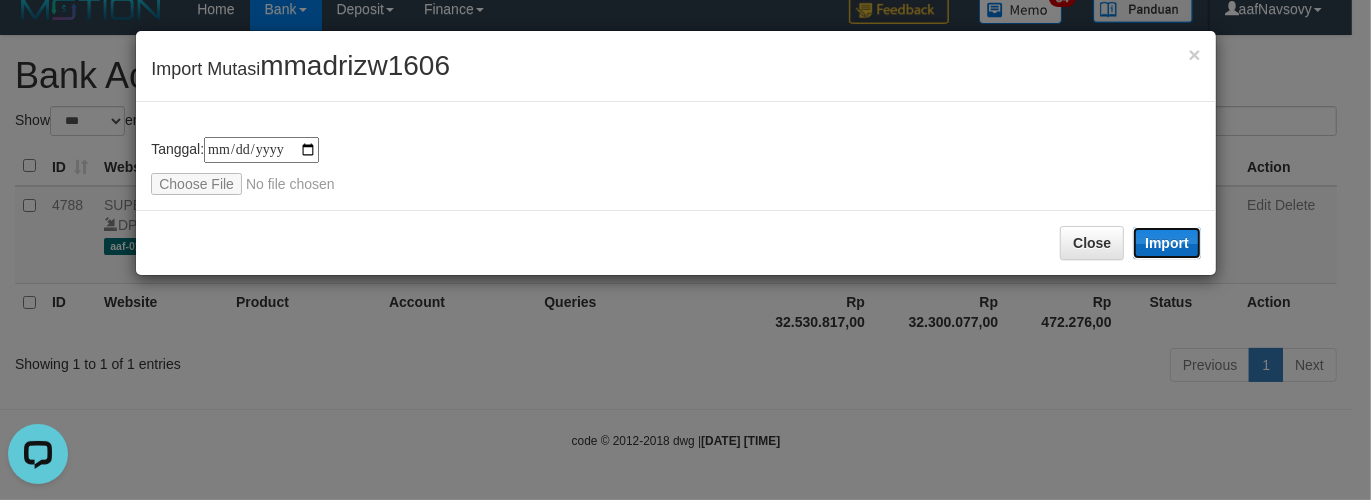 click on "Import" at bounding box center [1167, 243] 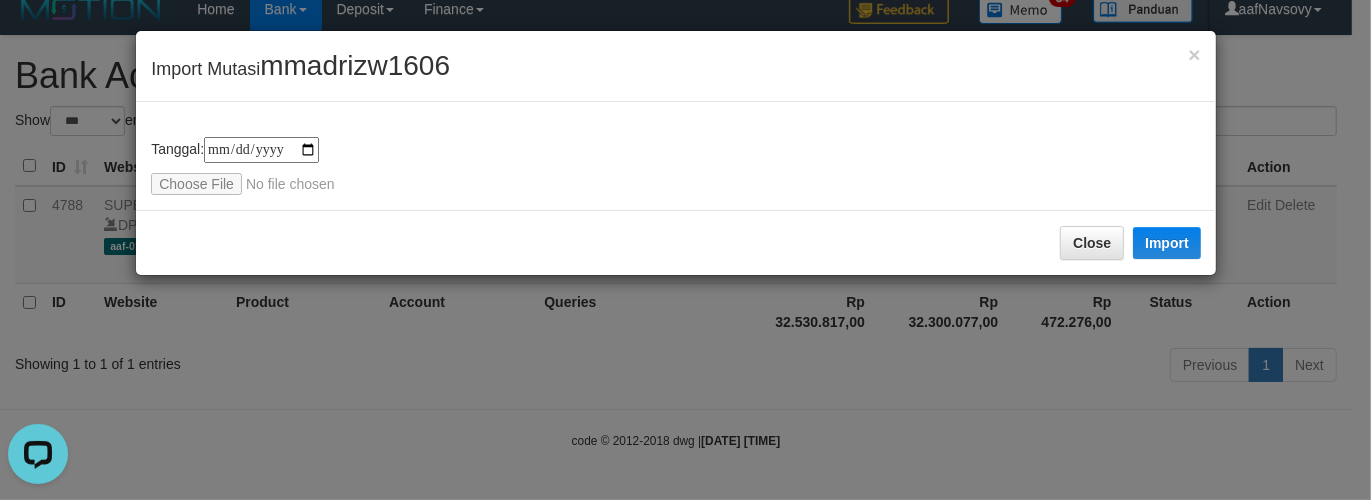 click on "**********" at bounding box center (676, 166) 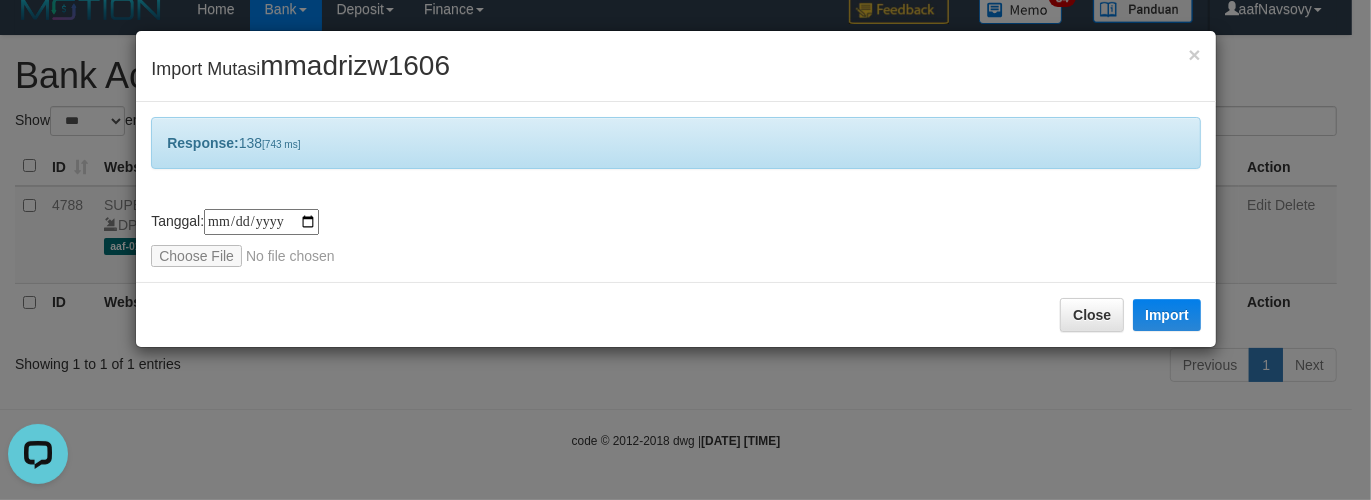 click on "**********" at bounding box center [676, 238] 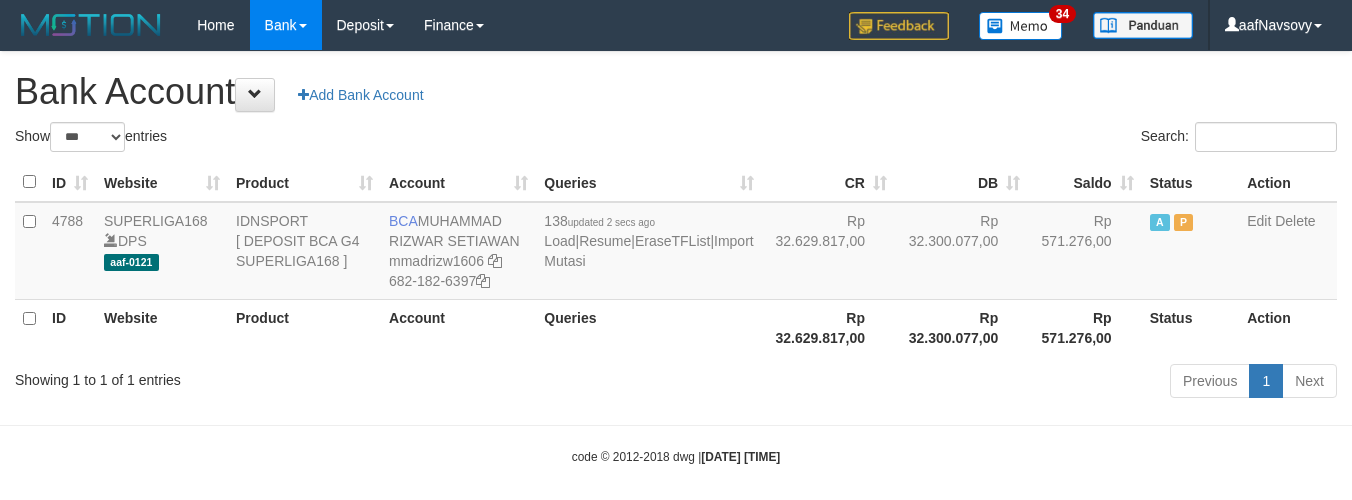 select on "***" 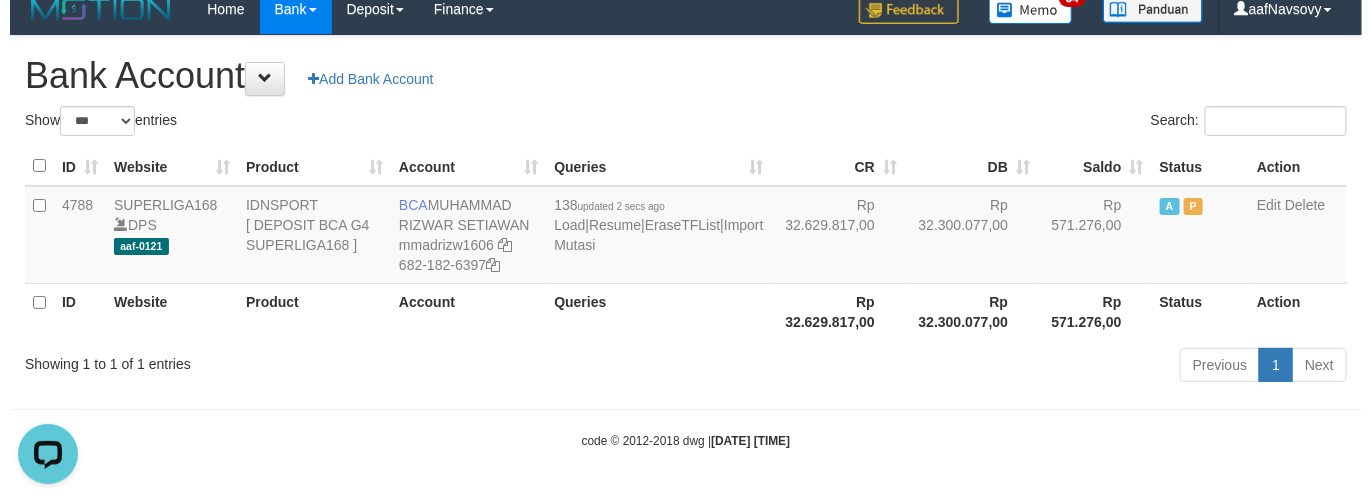 scroll, scrollTop: 0, scrollLeft: 0, axis: both 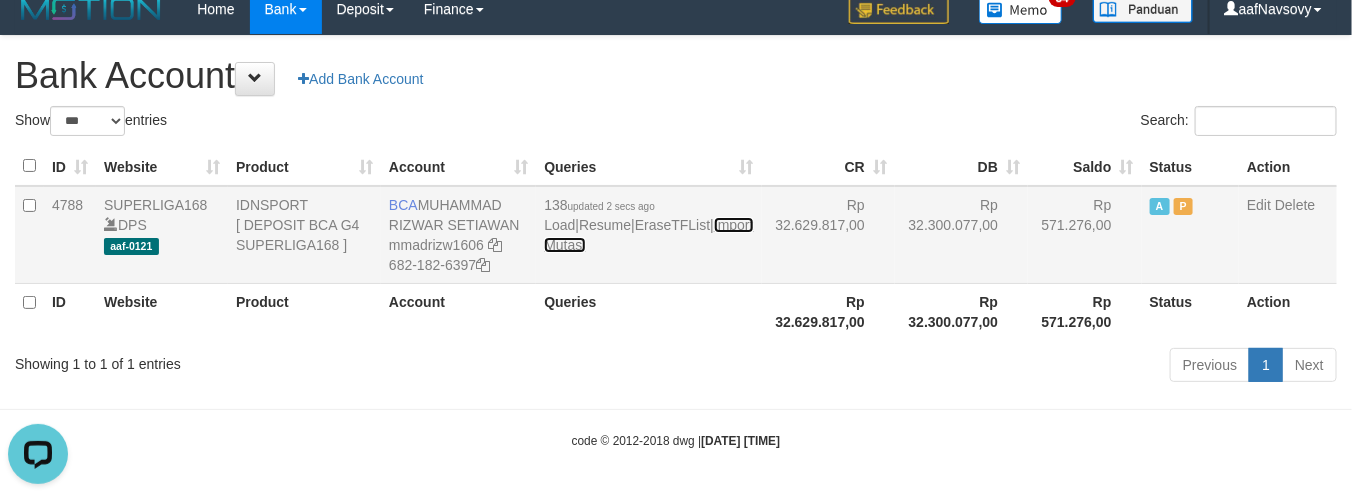 click on "Import Mutasi" at bounding box center [648, 235] 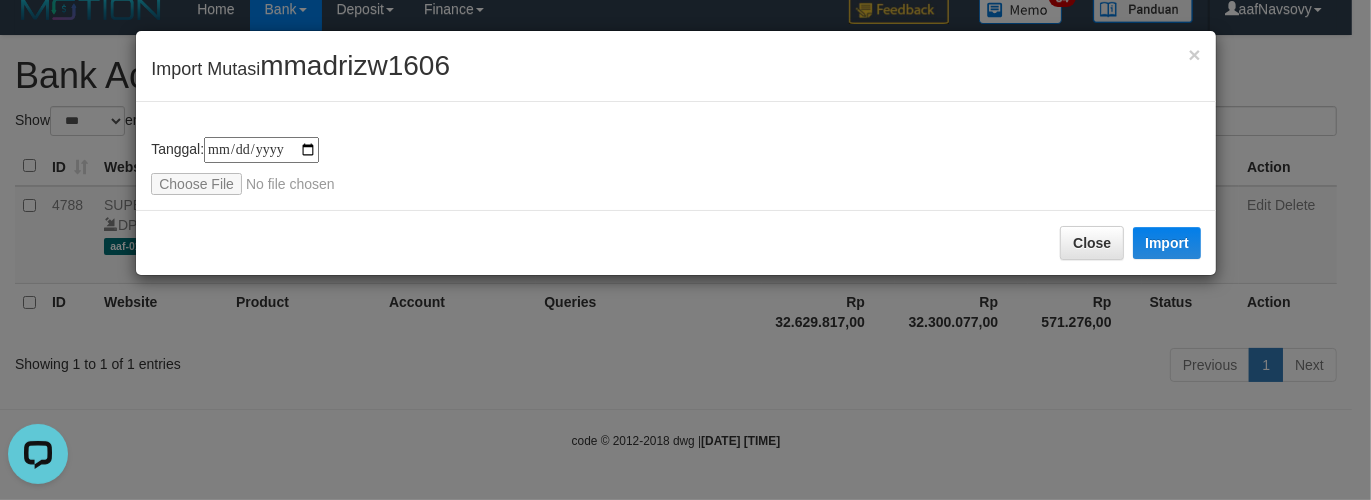 type on "**********" 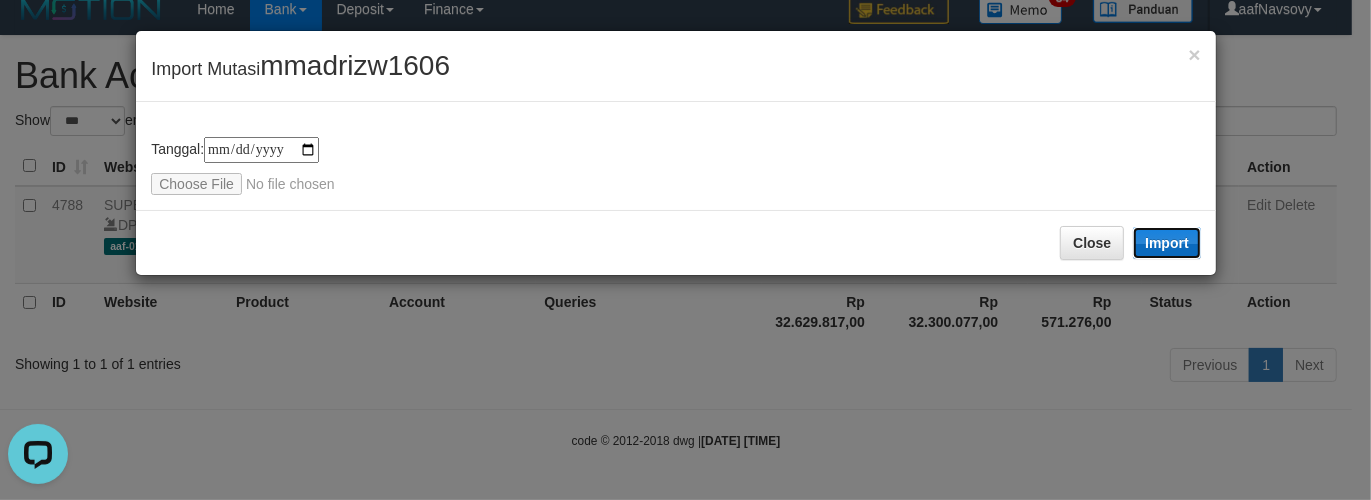 click on "Import" at bounding box center (1167, 243) 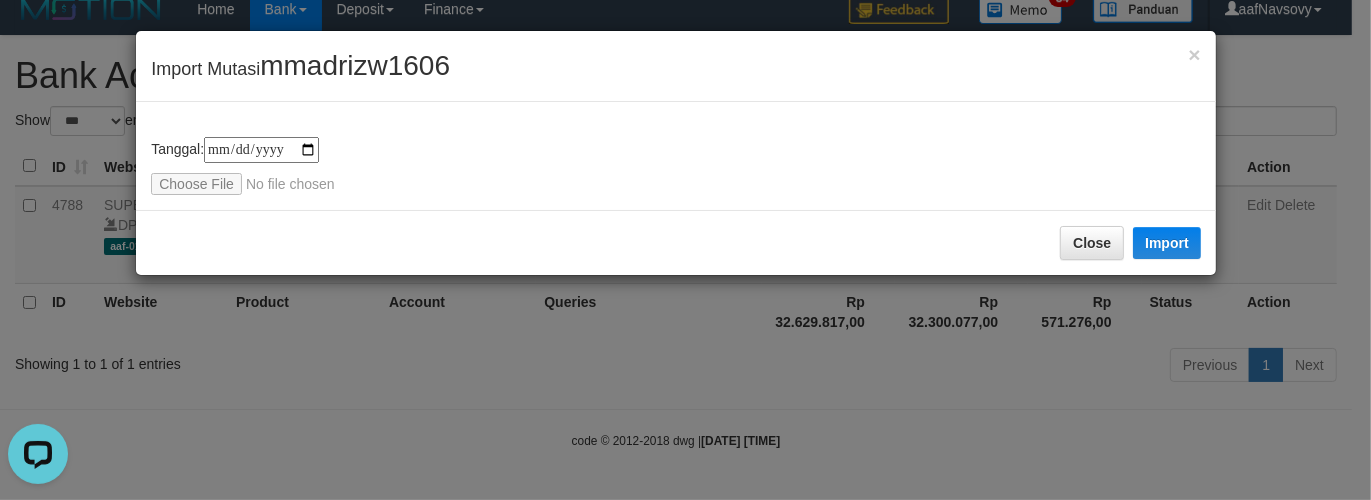 click on "**********" at bounding box center (676, 156) 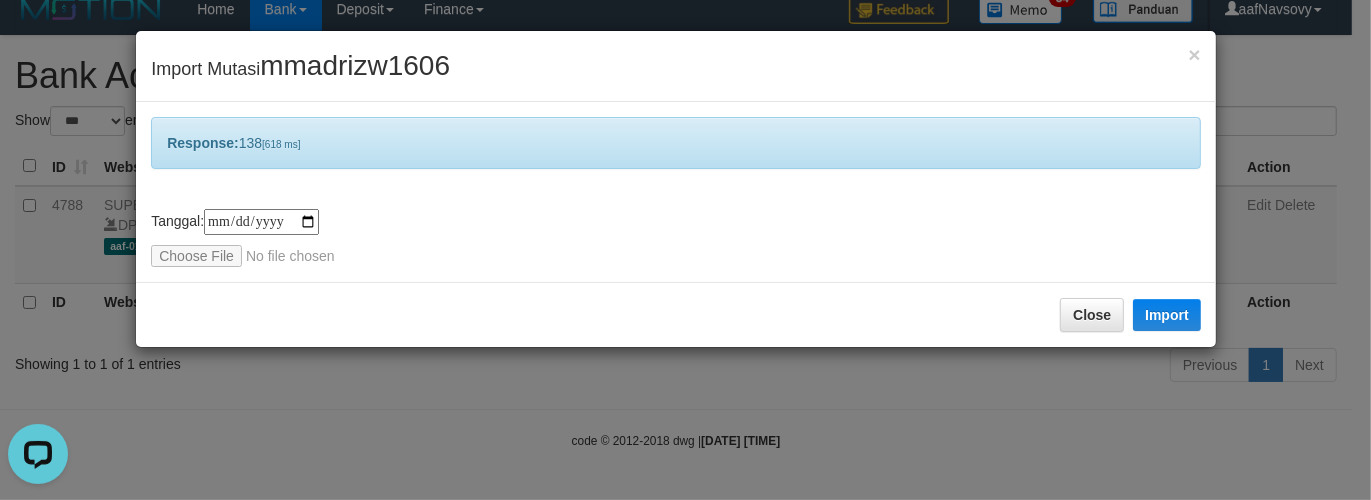click on "Close
Import" at bounding box center [676, 314] 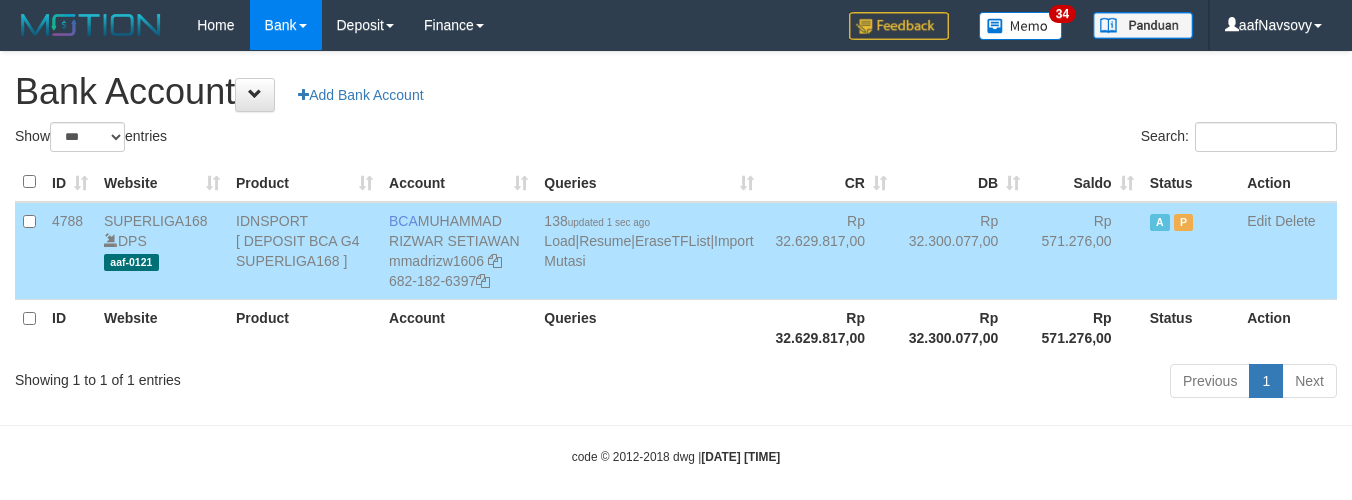 select on "***" 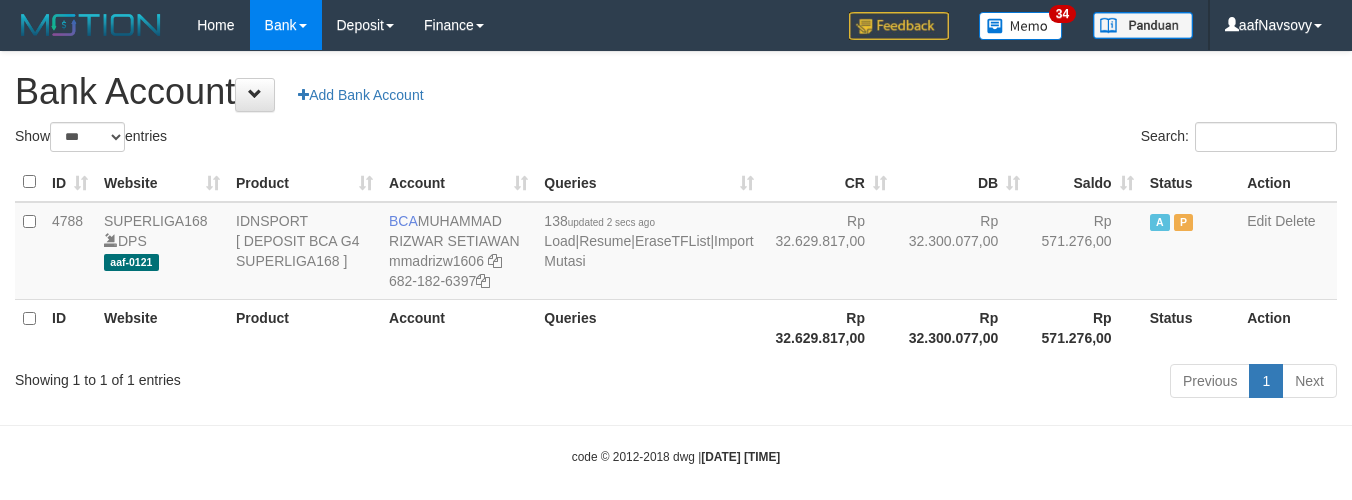 select on "***" 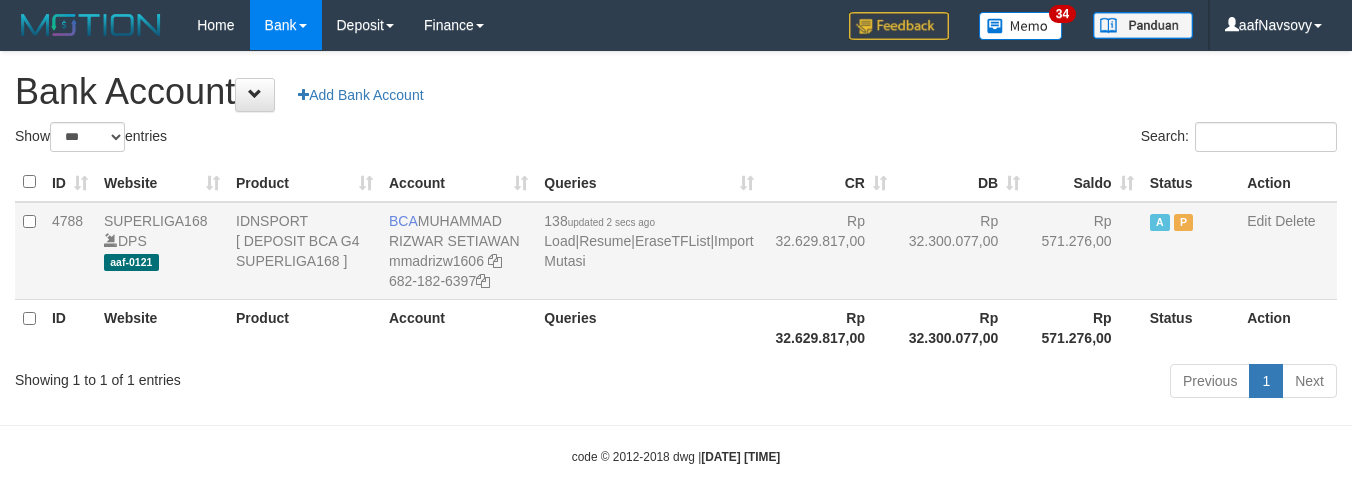 scroll, scrollTop: 16, scrollLeft: 0, axis: vertical 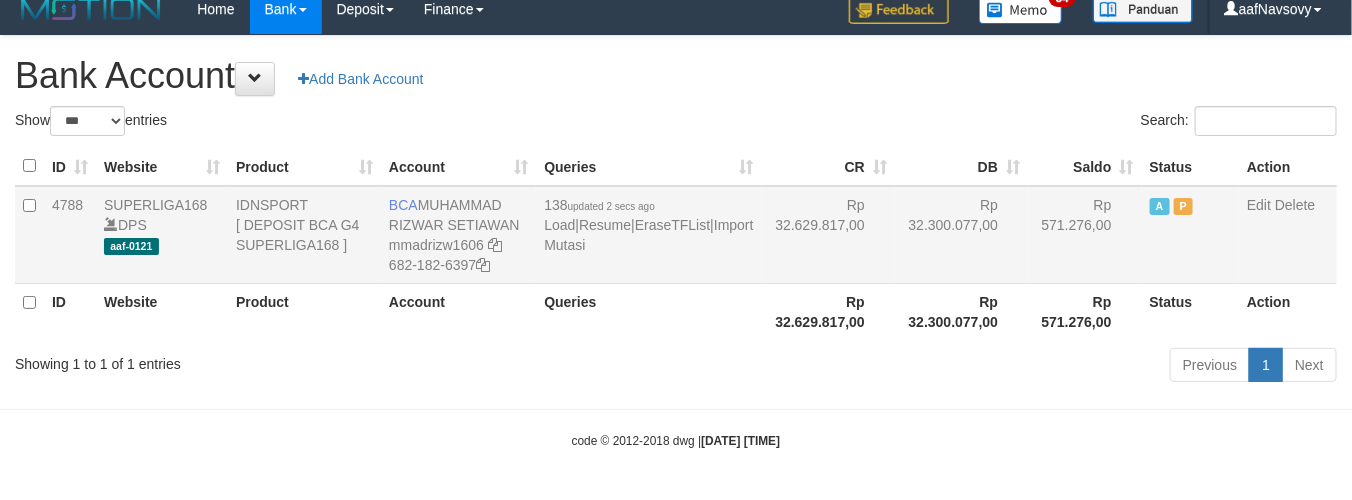 click on "Rp 32.629.817,00" at bounding box center (828, 235) 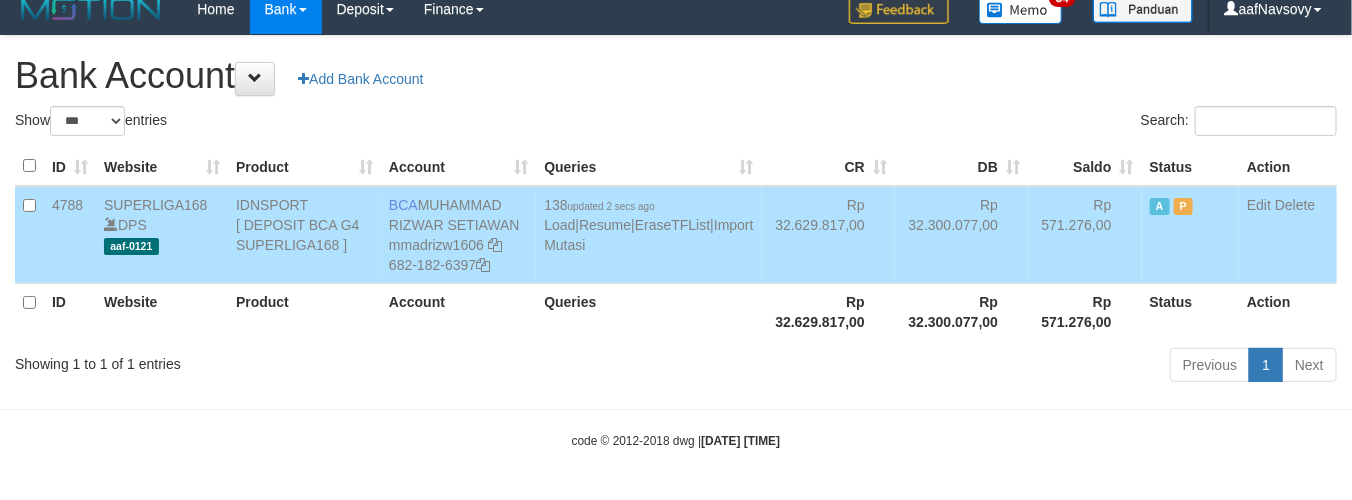 click on "Rp 32.629.817,00" at bounding box center (828, 235) 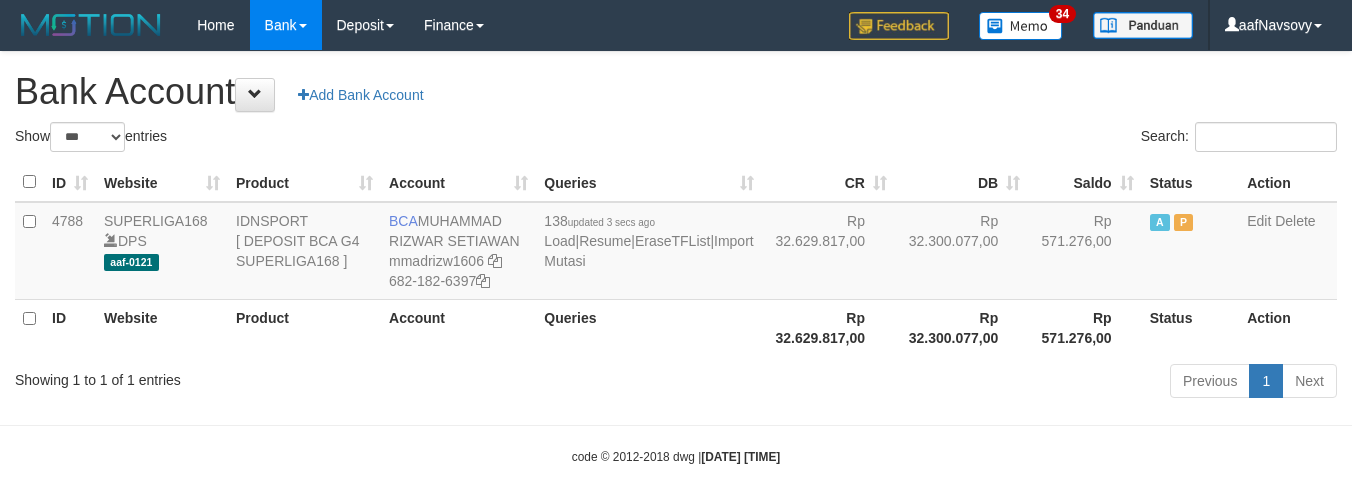 select on "***" 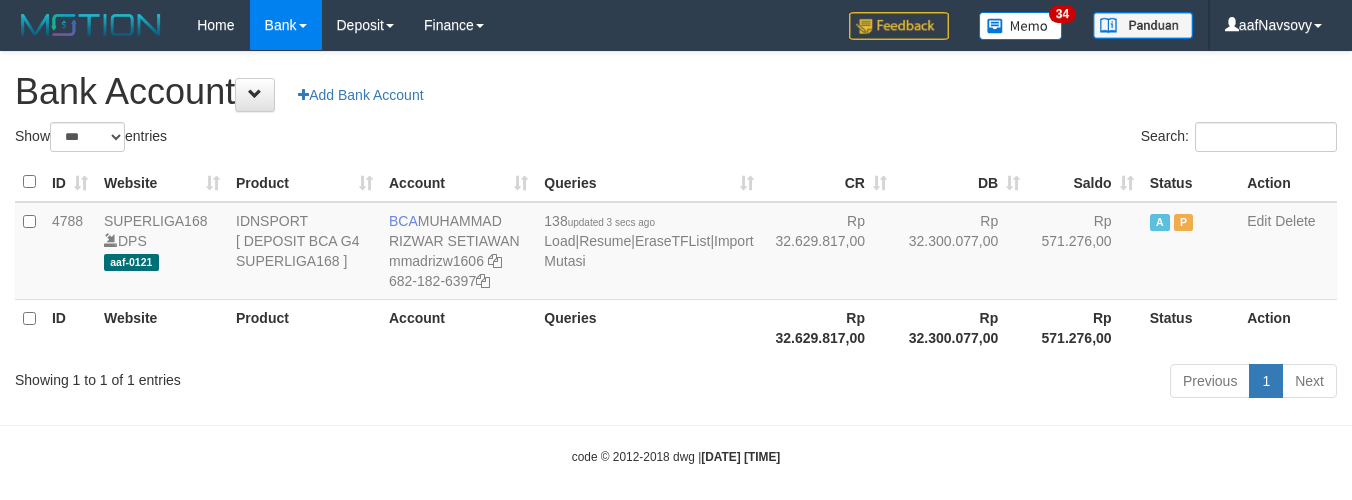 scroll, scrollTop: 16, scrollLeft: 0, axis: vertical 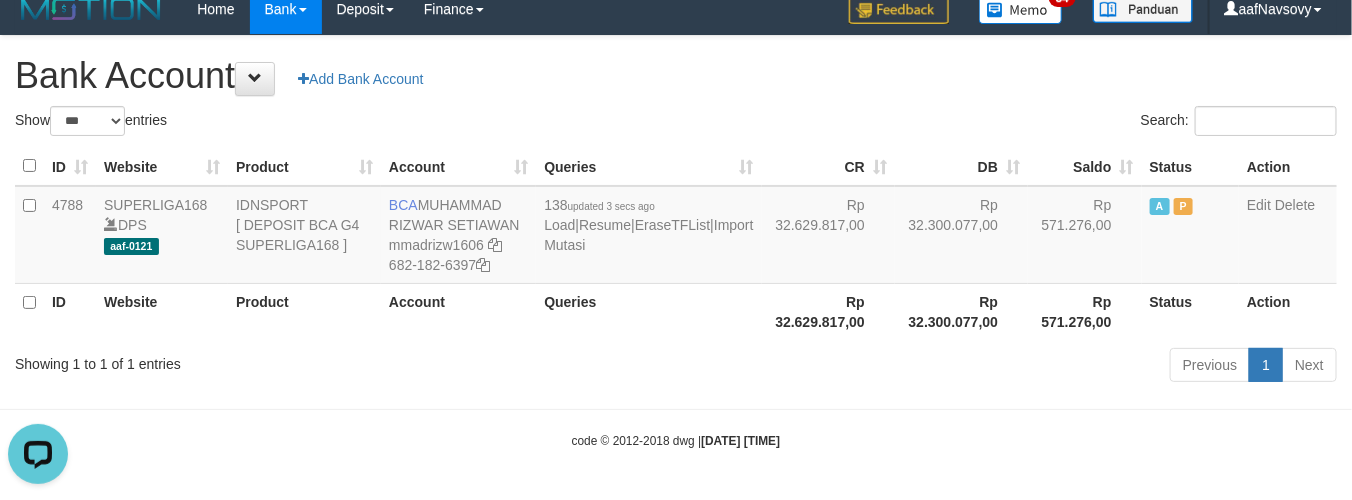 click on "Showing 1 to 1 of 1 entries" at bounding box center (281, 360) 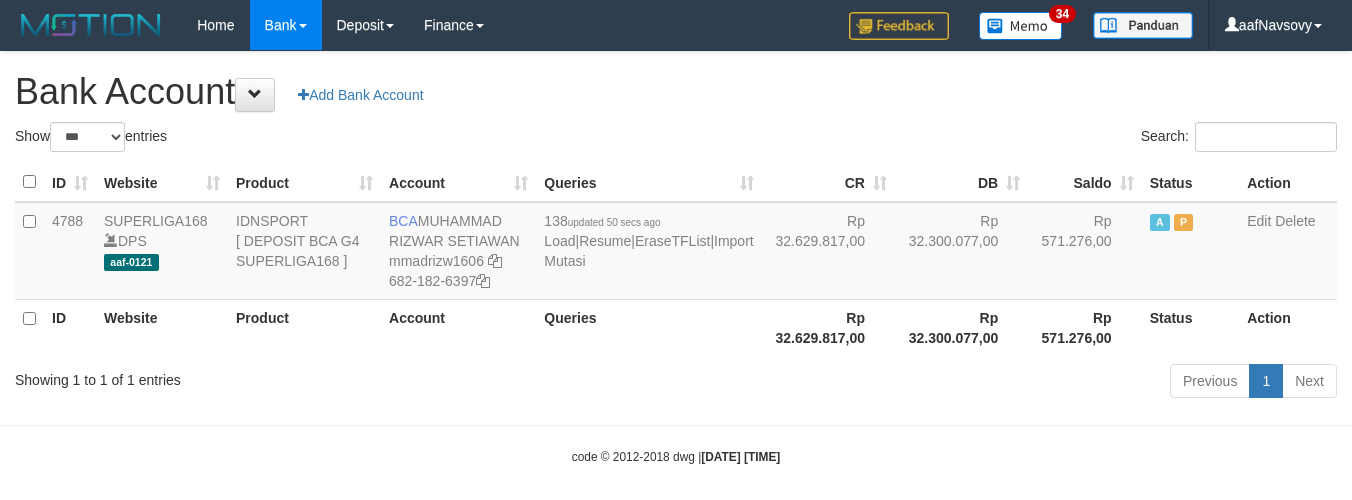 select on "***" 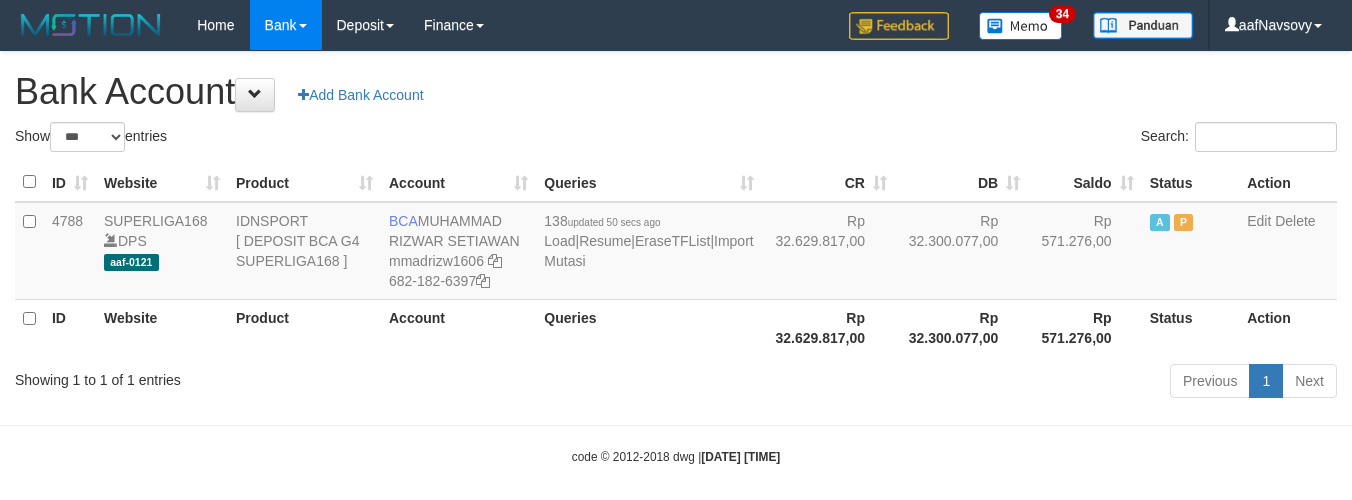 scroll, scrollTop: 16, scrollLeft: 0, axis: vertical 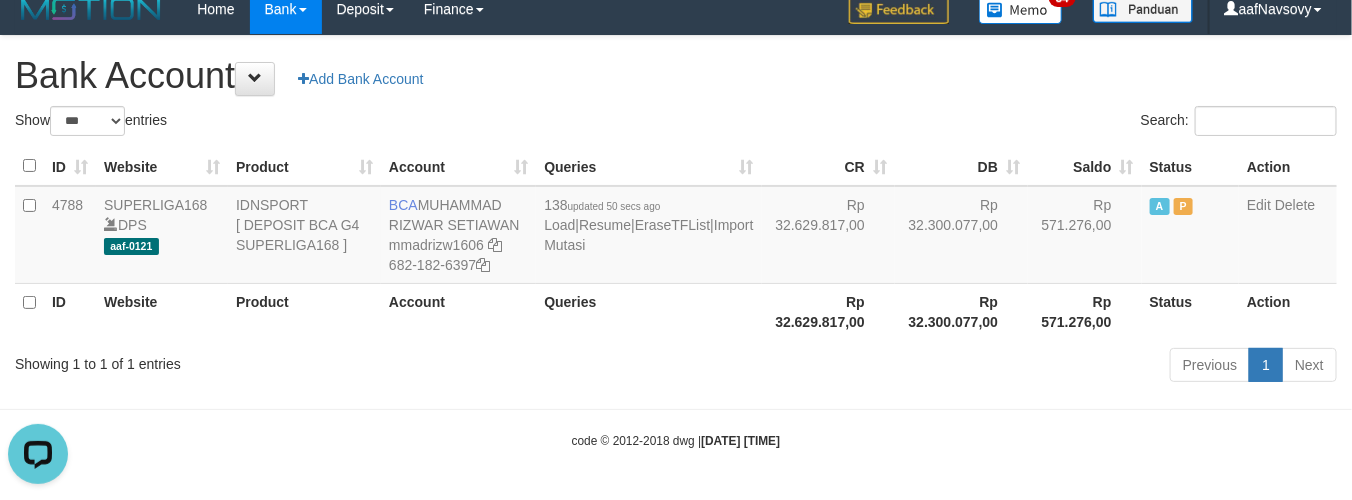 click on "Account" at bounding box center (458, 311) 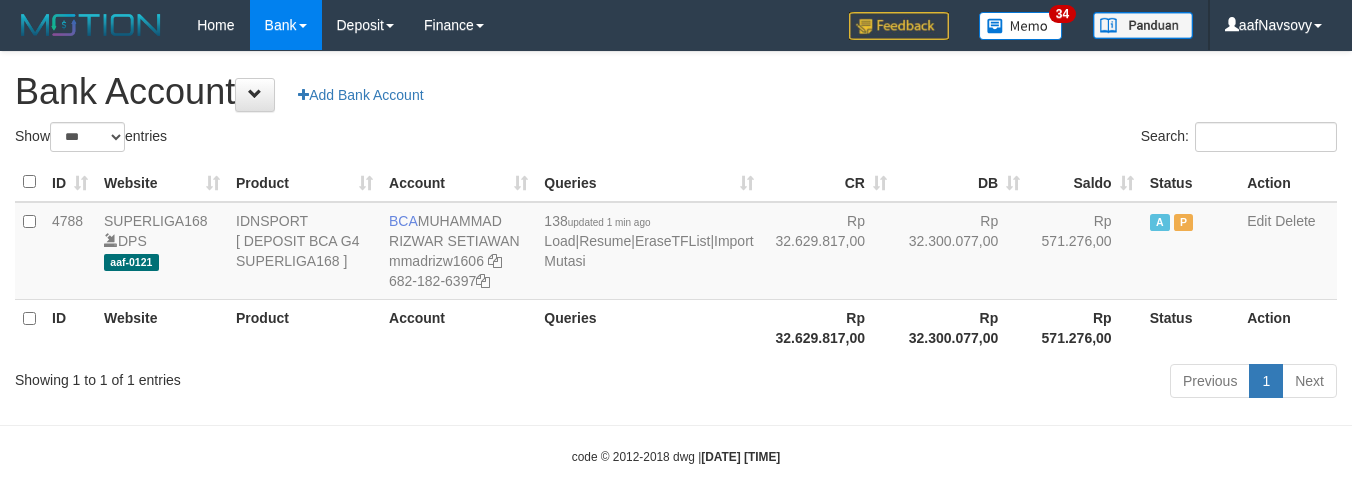 select on "***" 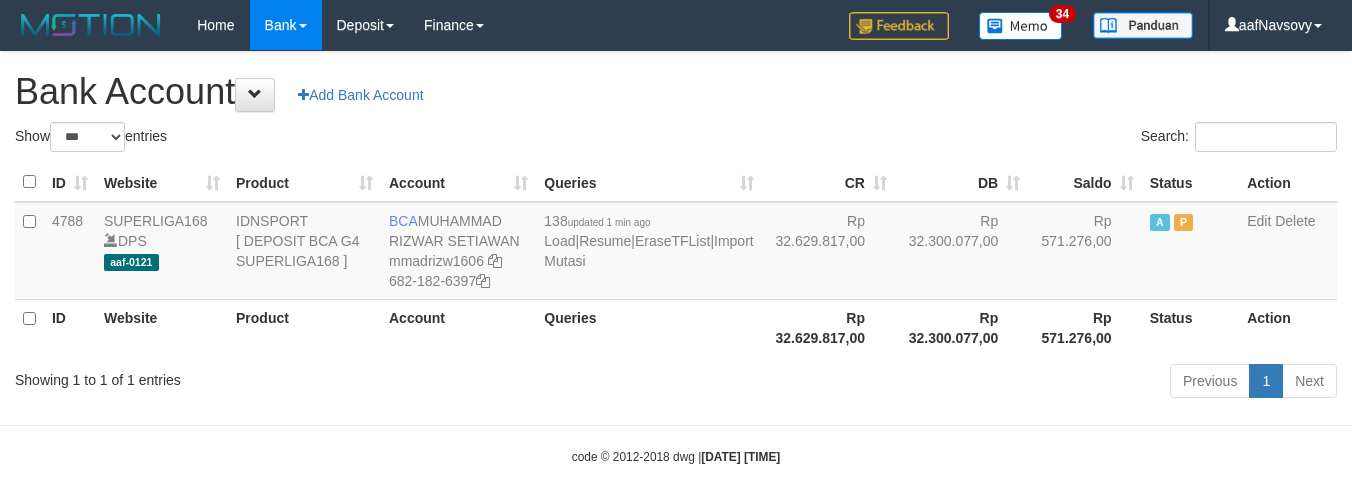 scroll, scrollTop: 16, scrollLeft: 0, axis: vertical 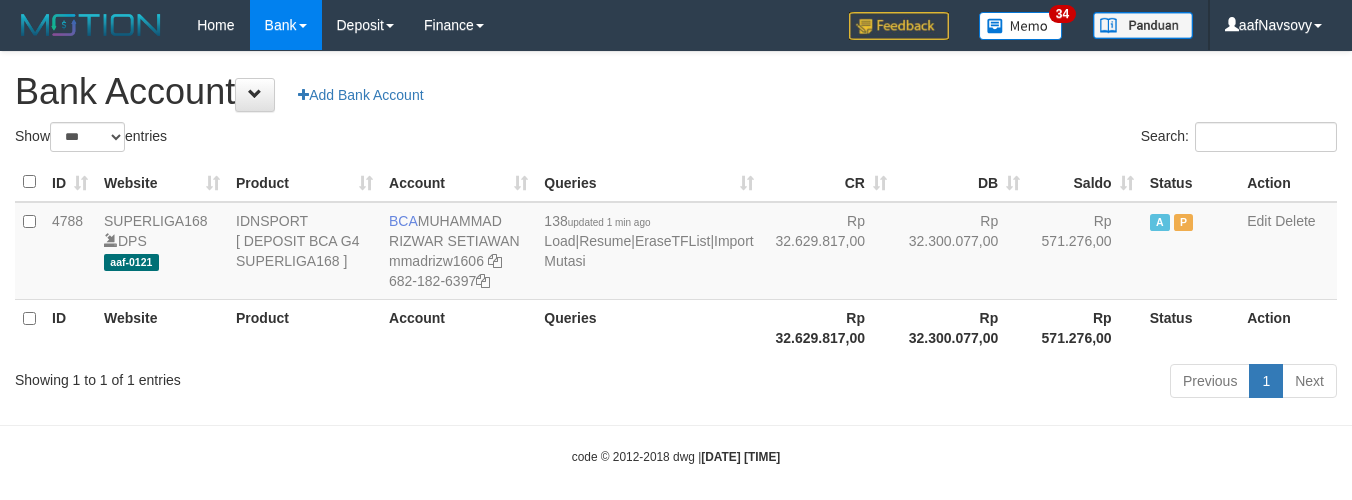 select on "***" 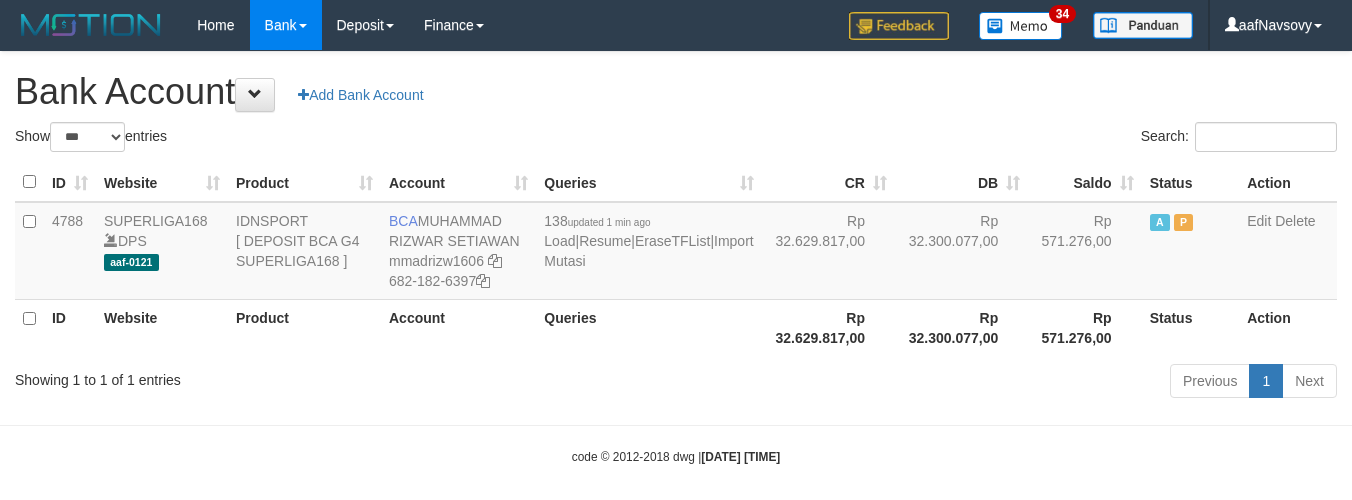 scroll, scrollTop: 16, scrollLeft: 0, axis: vertical 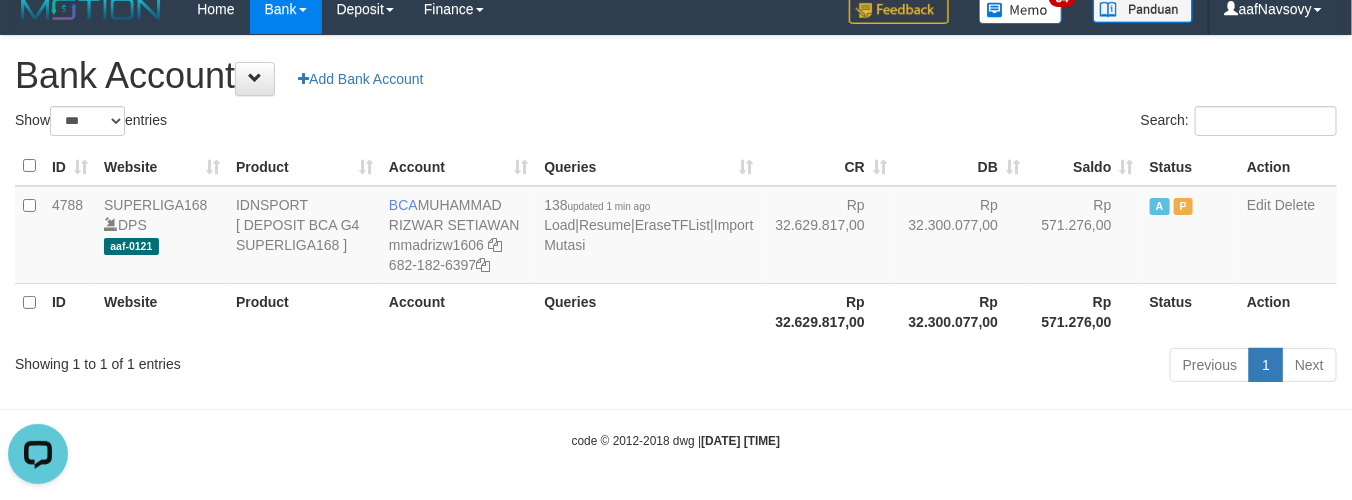 click on "Previous 1 Next" at bounding box center (957, 367) 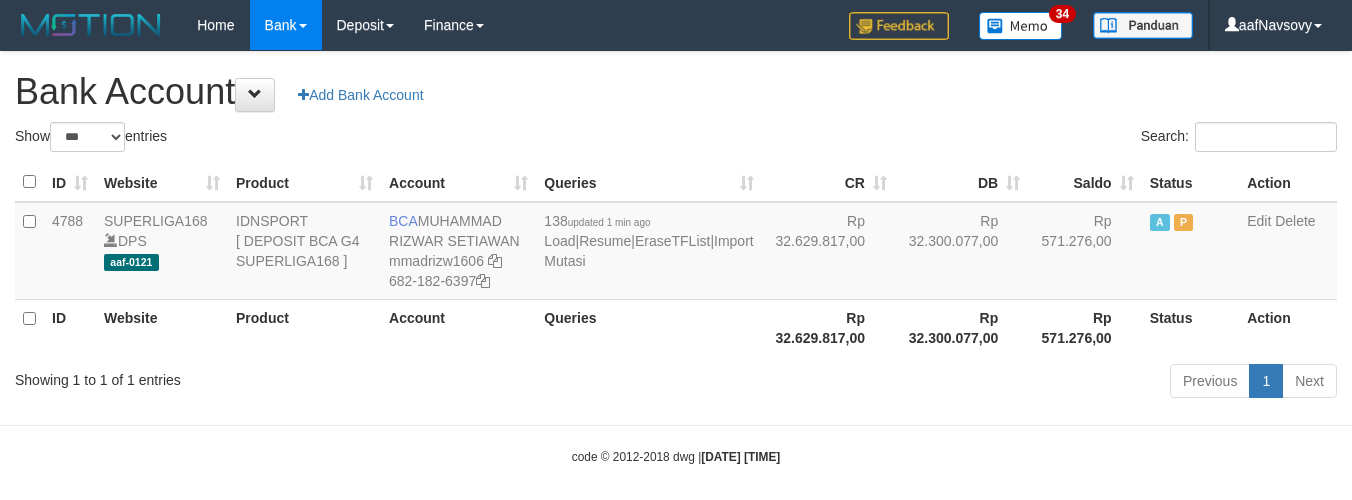 select on "***" 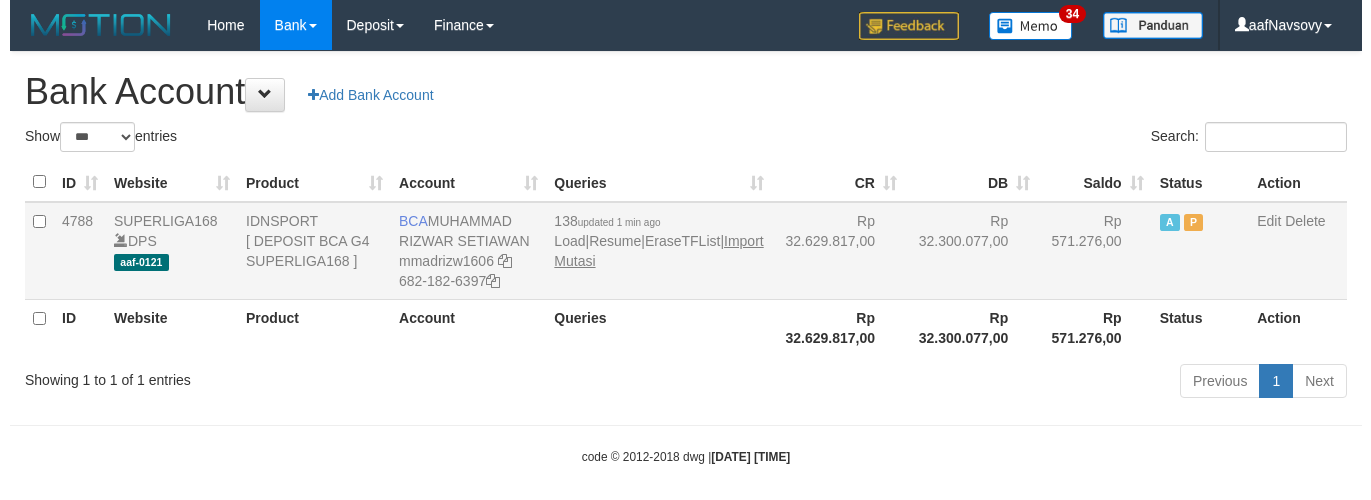scroll, scrollTop: 16, scrollLeft: 0, axis: vertical 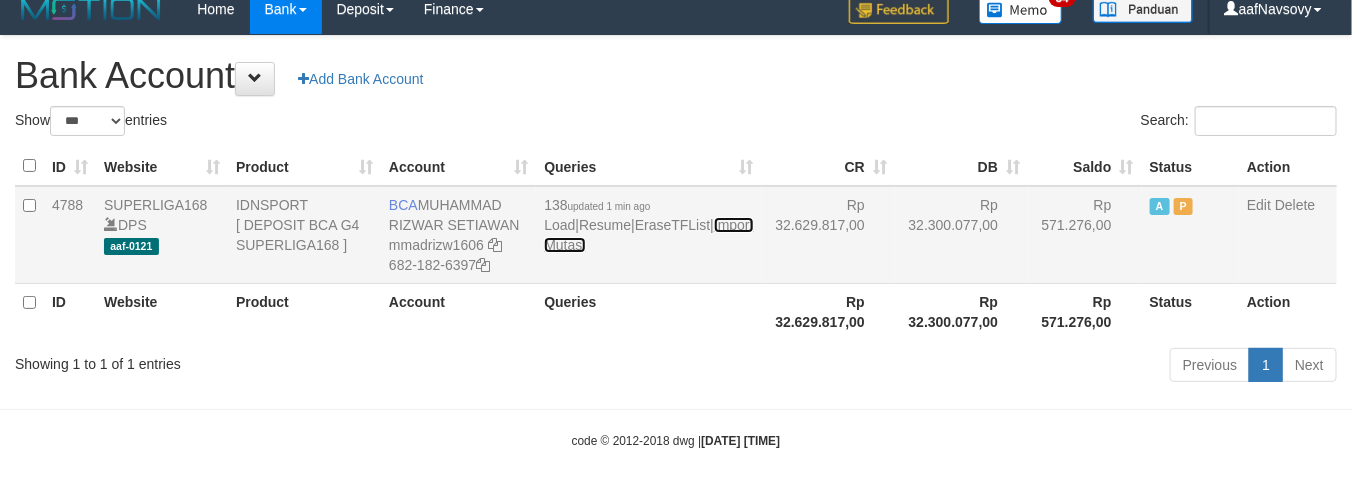 click on "Import Mutasi" at bounding box center [648, 235] 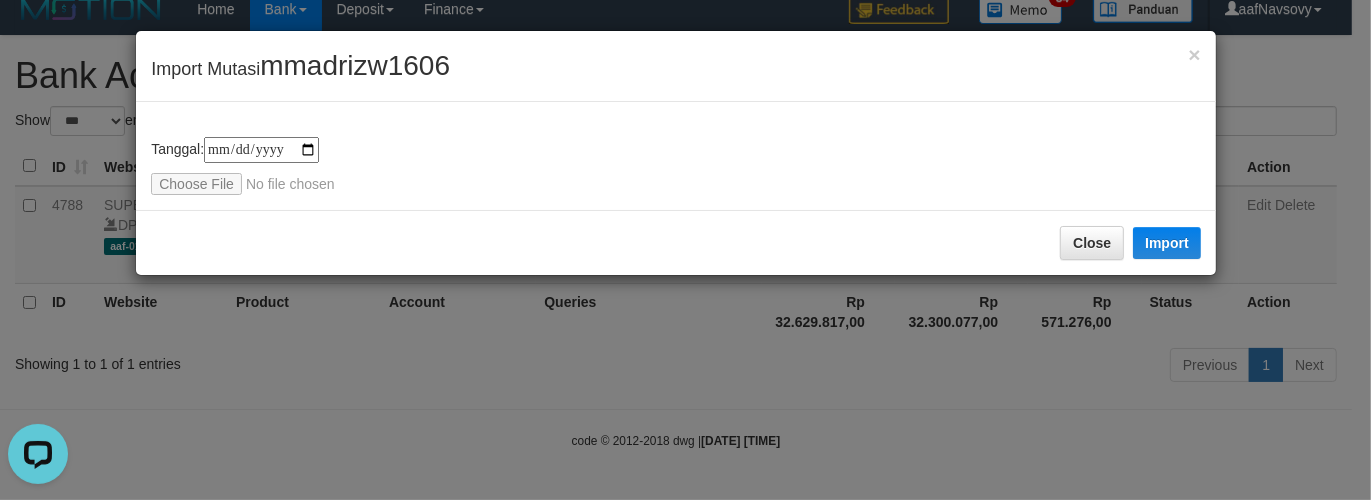 scroll, scrollTop: 0, scrollLeft: 0, axis: both 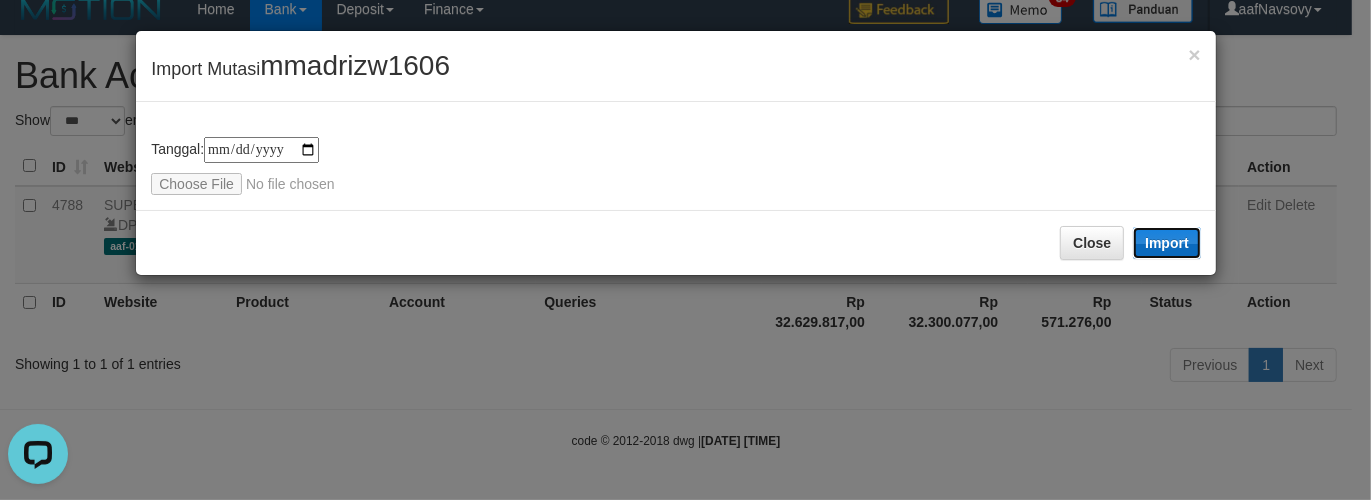 click on "Import" at bounding box center (1167, 243) 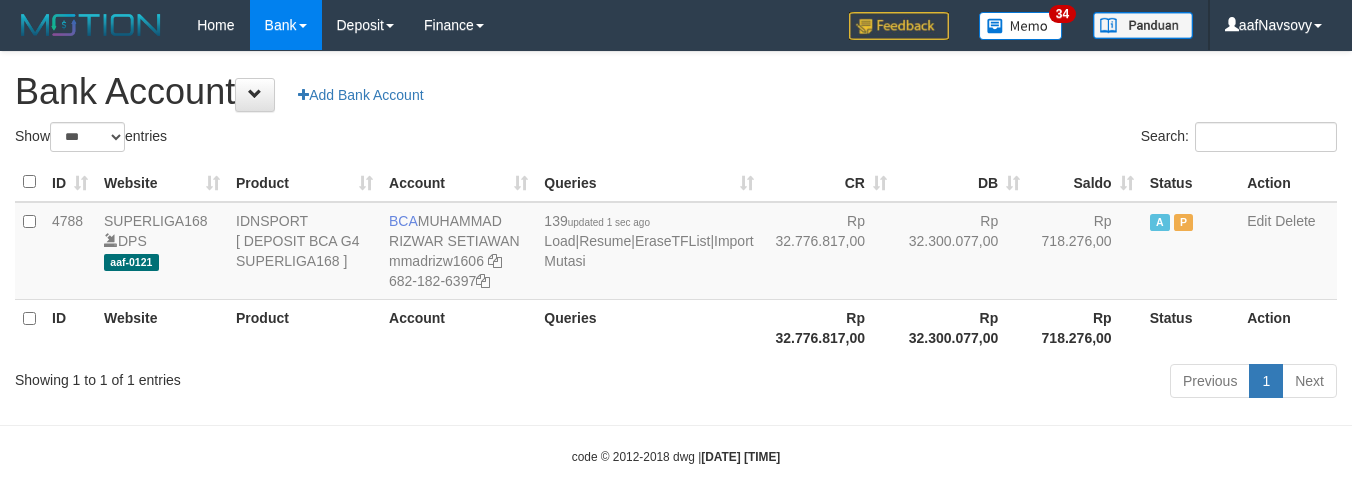 select on "***" 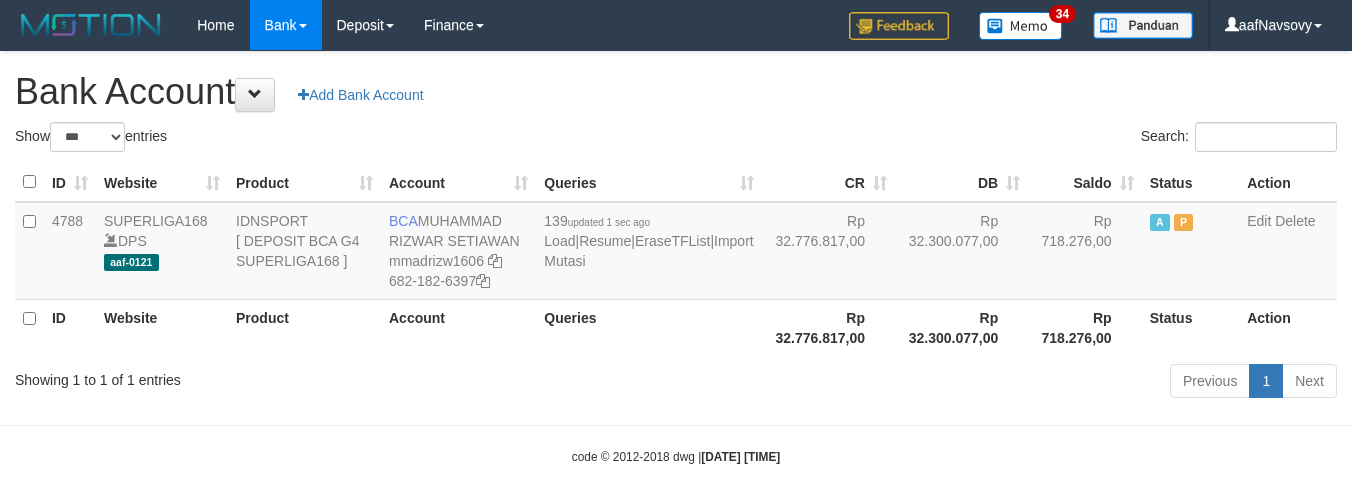 scroll, scrollTop: 16, scrollLeft: 0, axis: vertical 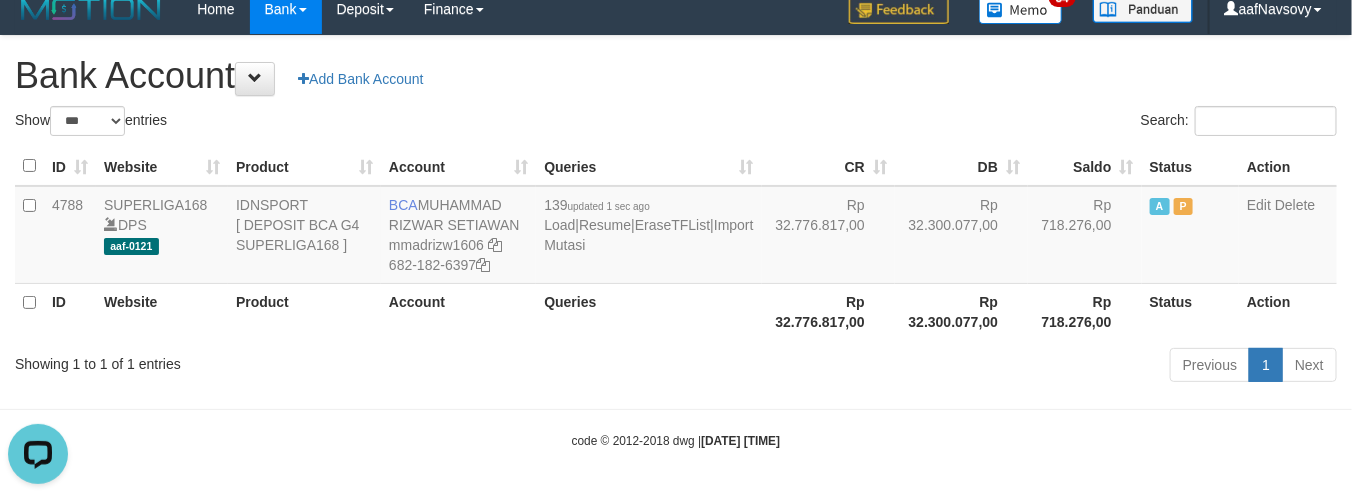 click on "Toggle navigation
Home
Bank
Account List
Load
By Website
Group
[ISPORT]													SUPERLIGA168
By Load Group (DPS)
34" at bounding box center (676, 242) 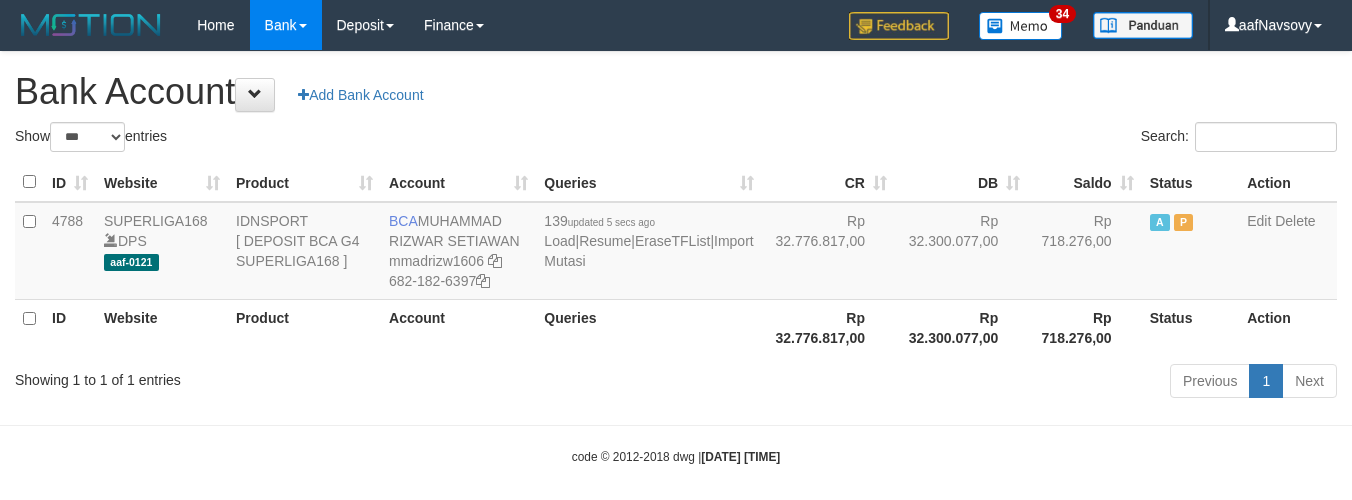 select on "***" 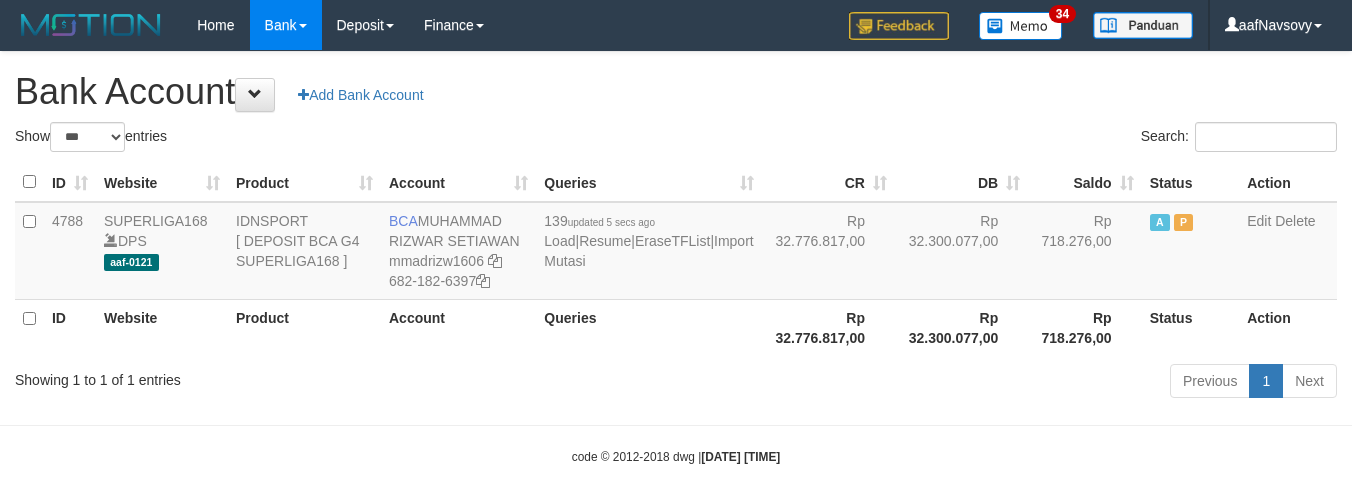 scroll, scrollTop: 16, scrollLeft: 0, axis: vertical 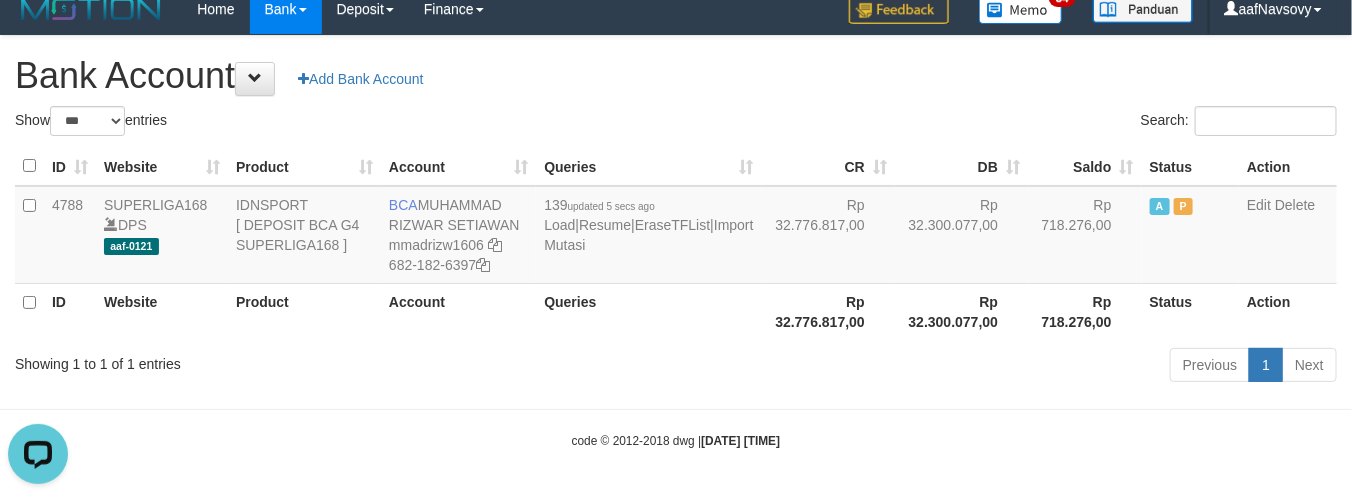 drag, startPoint x: 662, startPoint y: 355, endPoint x: 640, endPoint y: 350, distance: 22.561028 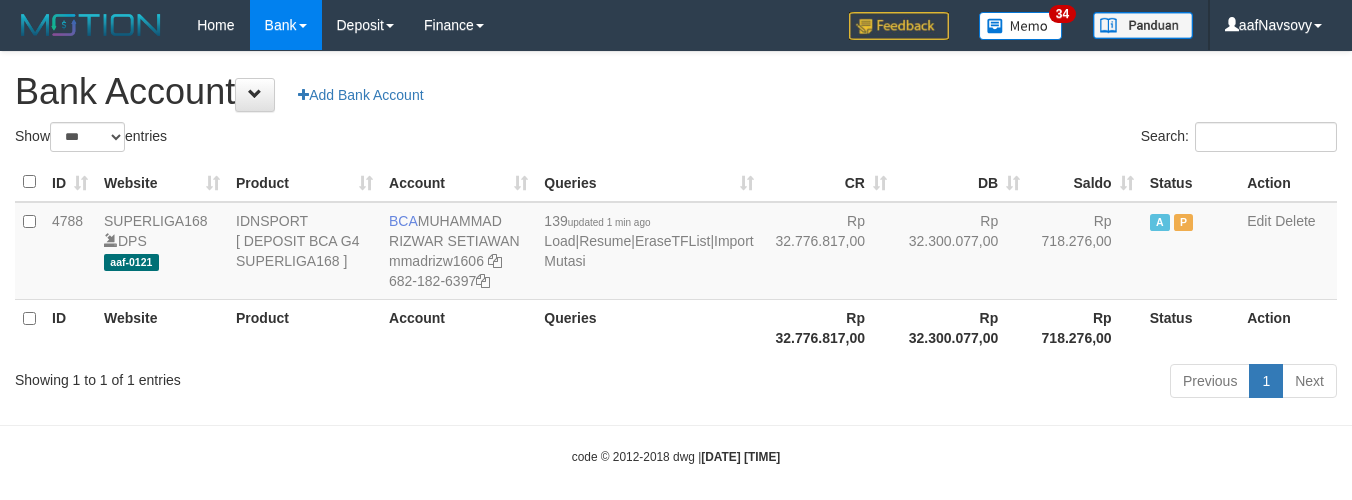 select on "***" 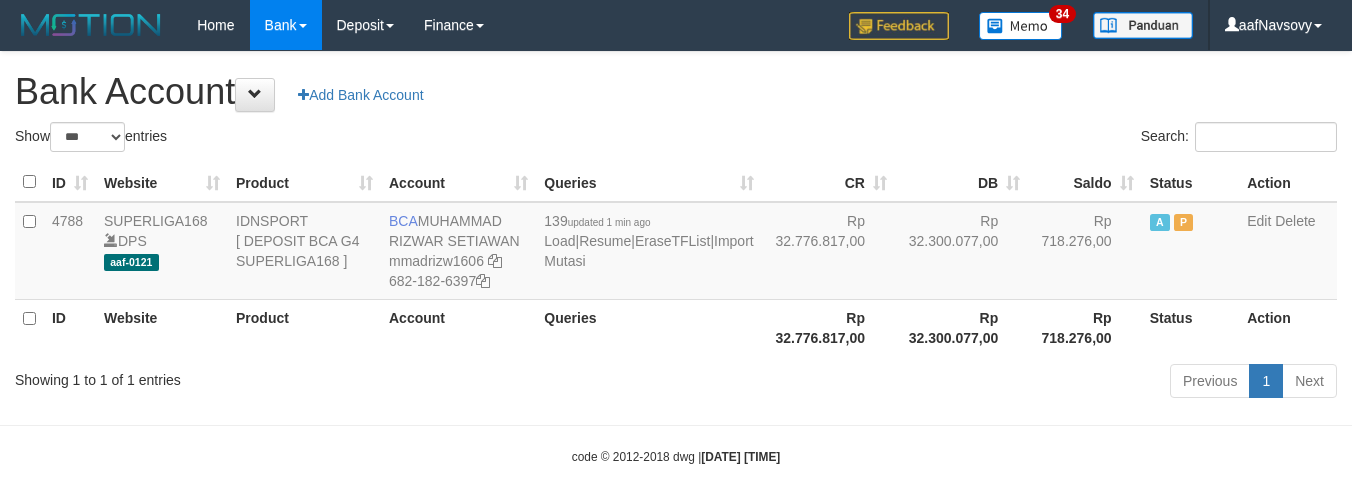 scroll, scrollTop: 16, scrollLeft: 0, axis: vertical 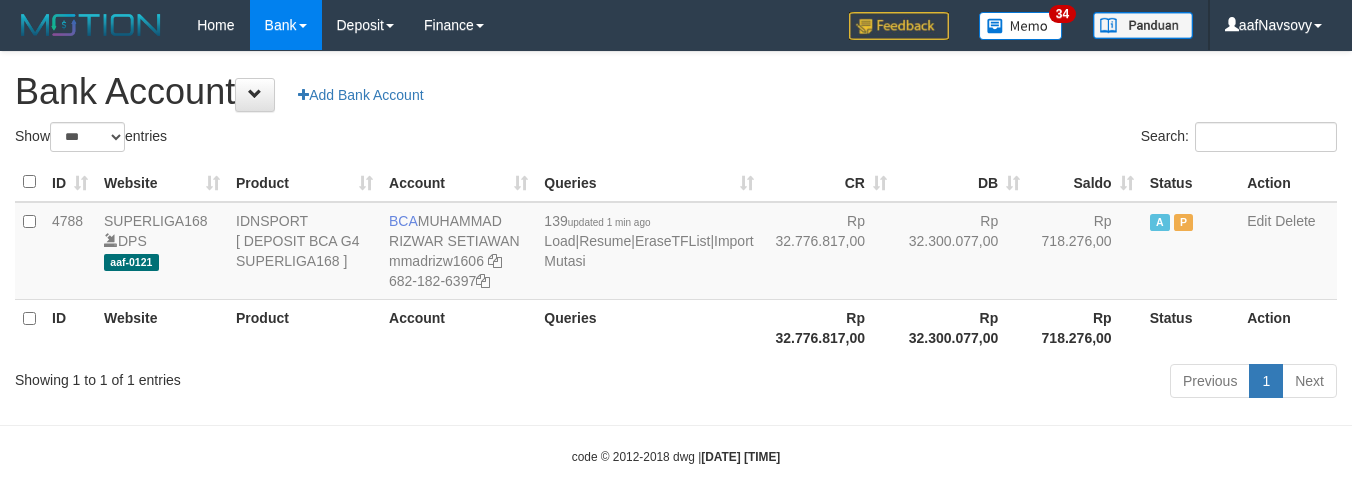 select on "***" 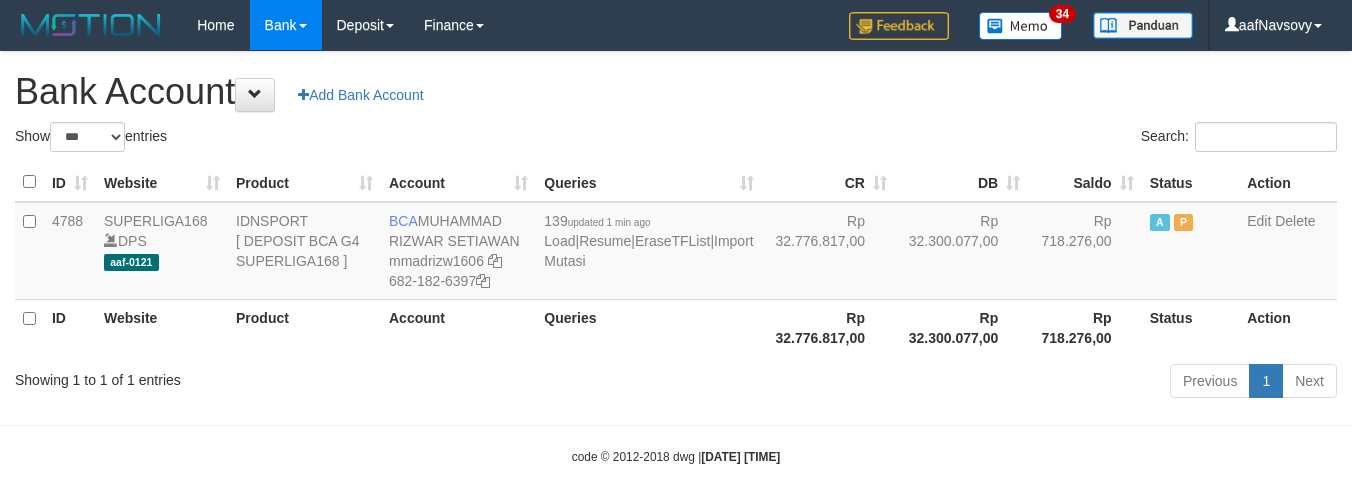 scroll, scrollTop: 16, scrollLeft: 0, axis: vertical 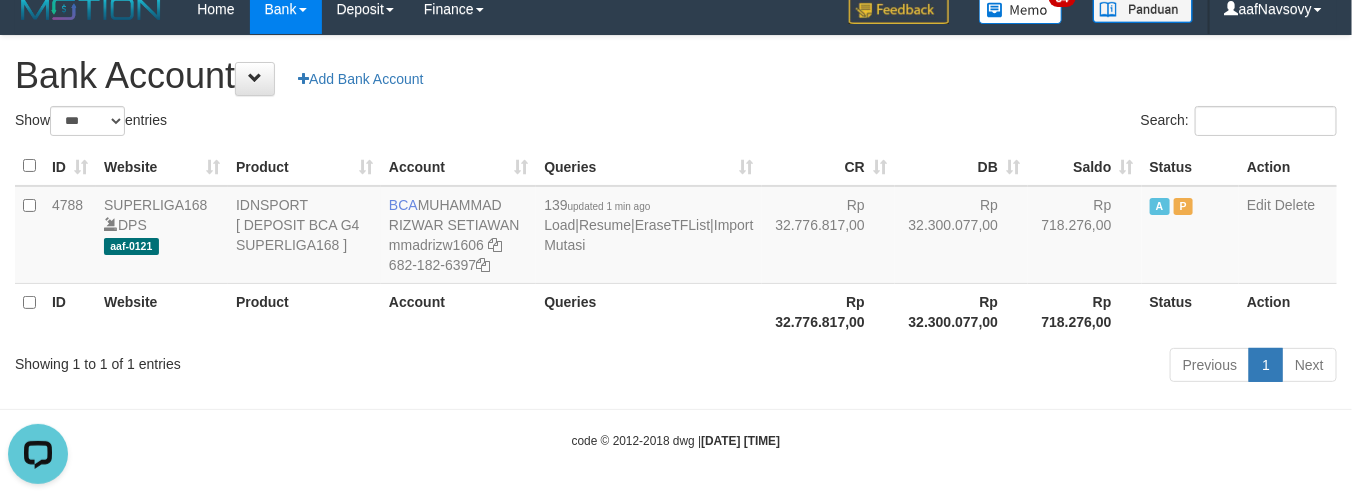 click on "Previous 1 Next" at bounding box center (957, 367) 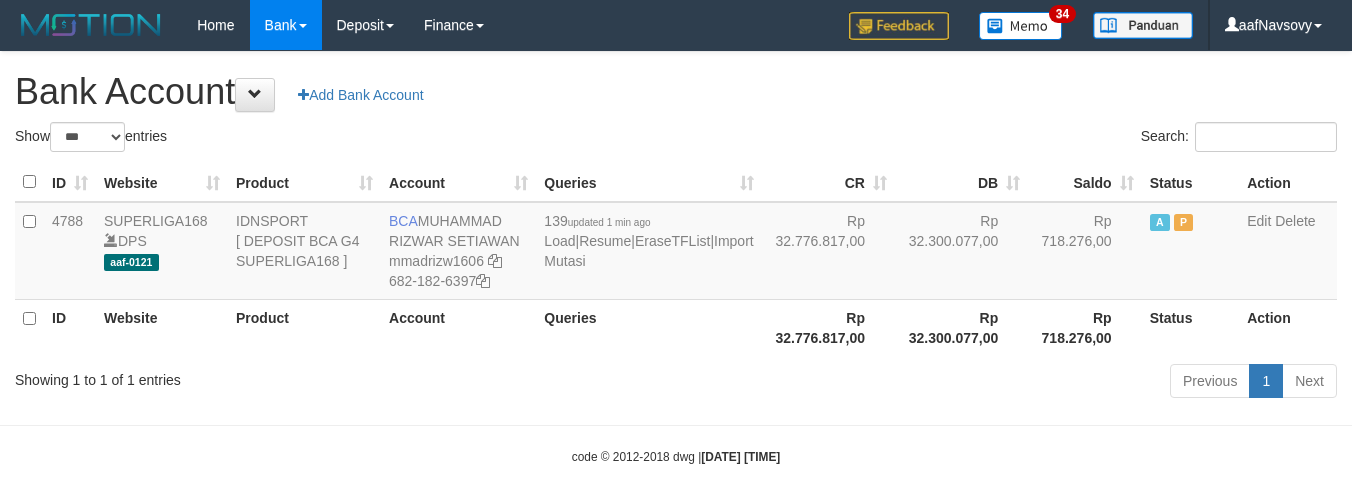 select on "***" 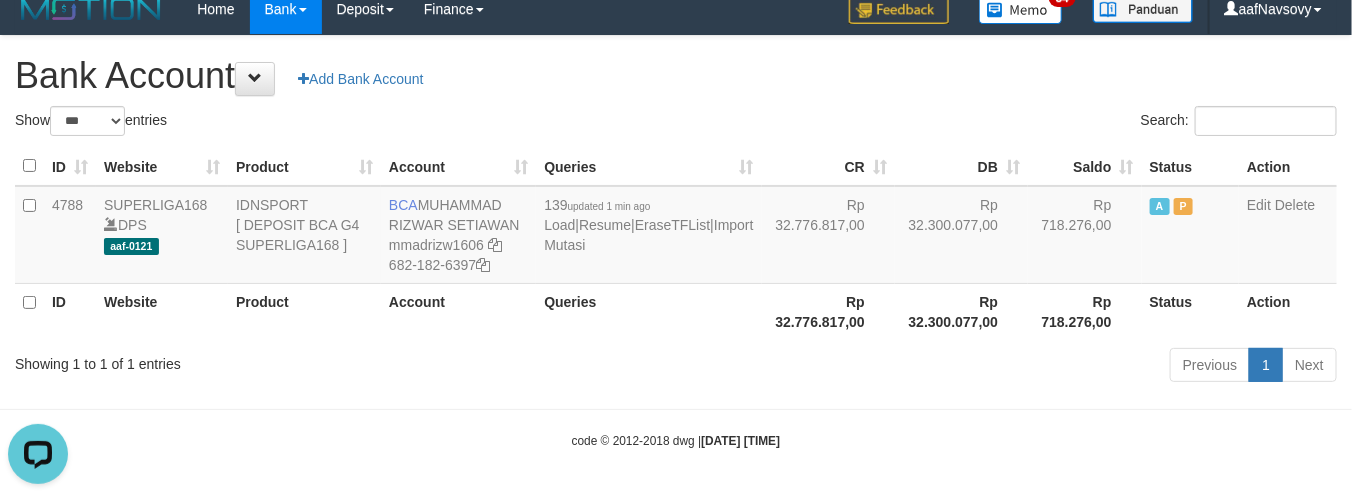 scroll, scrollTop: 0, scrollLeft: 0, axis: both 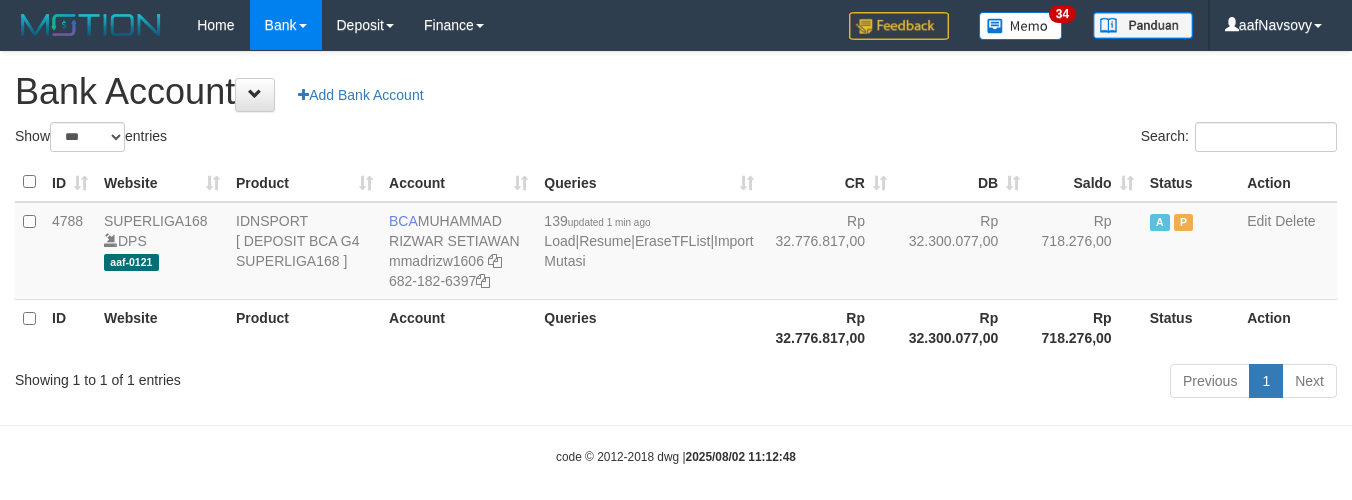select on "***" 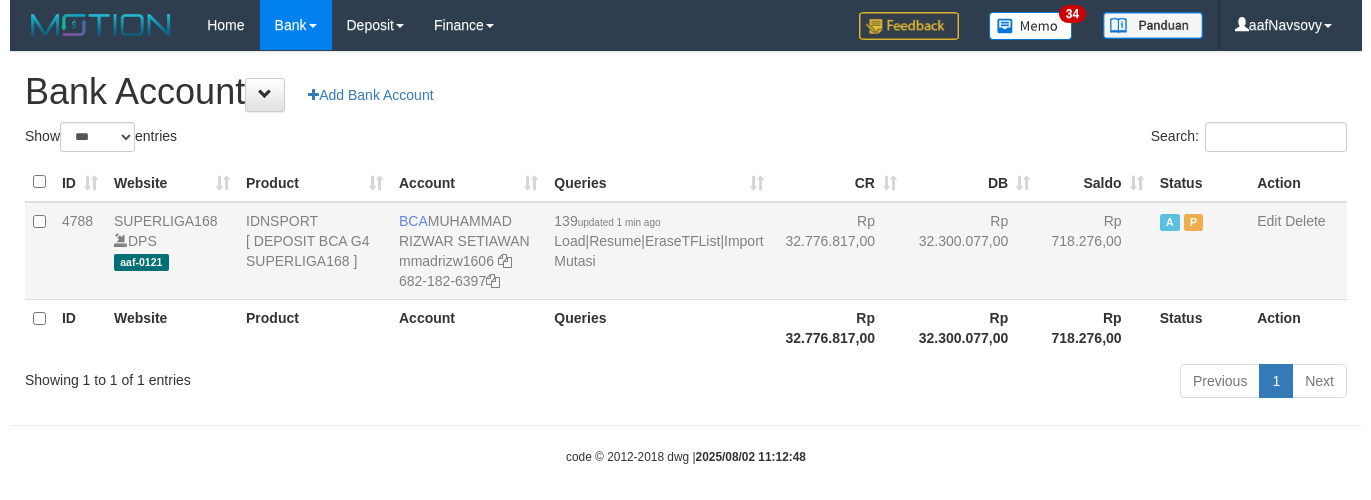 scroll, scrollTop: 16, scrollLeft: 0, axis: vertical 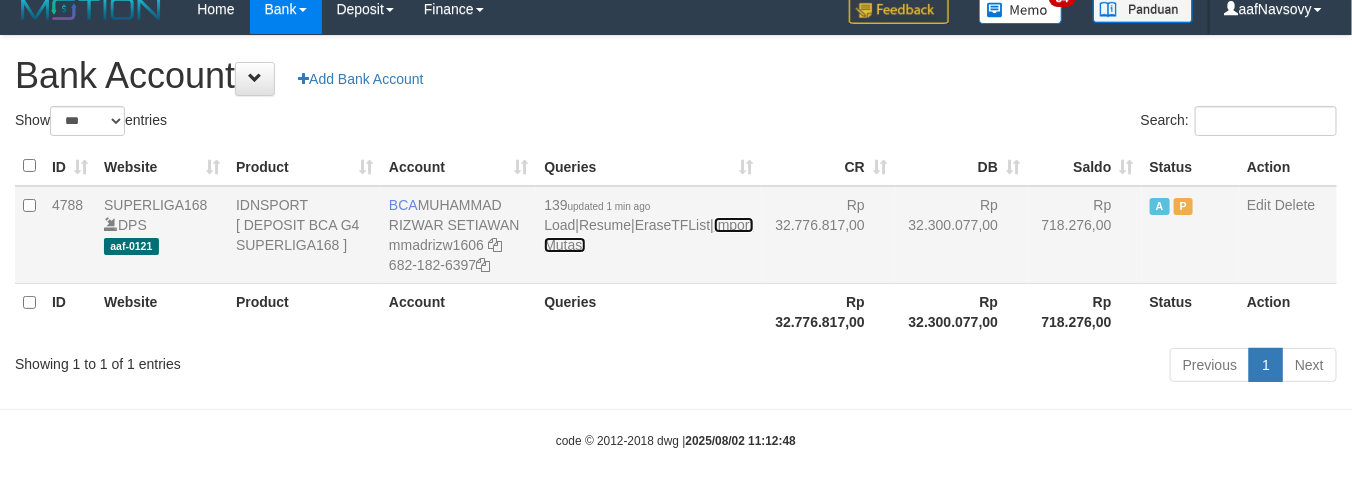 click on "Import Mutasi" at bounding box center (648, 235) 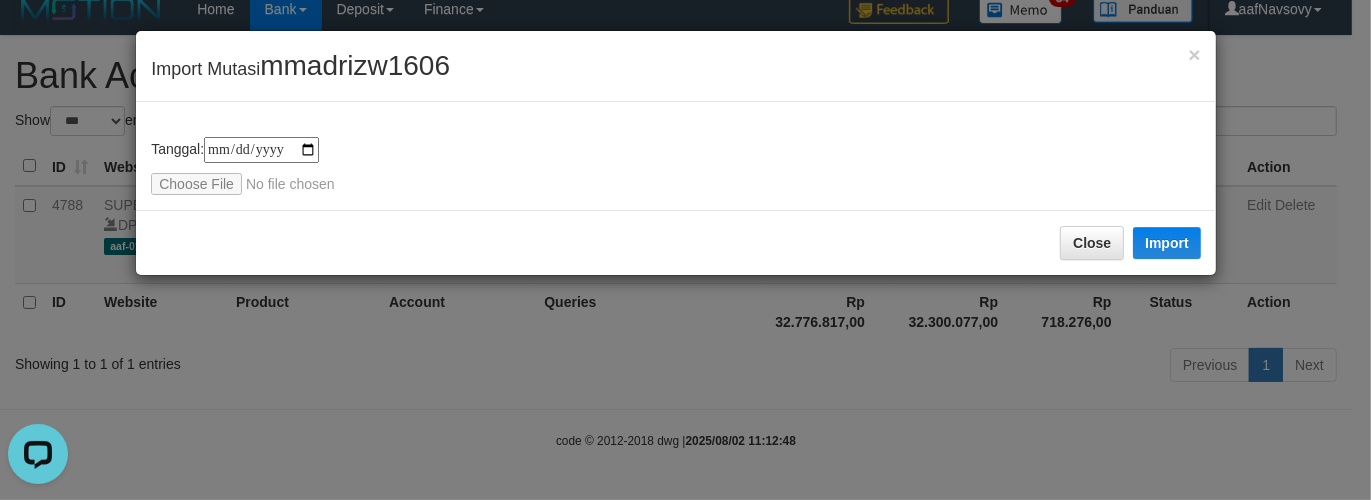 scroll, scrollTop: 0, scrollLeft: 0, axis: both 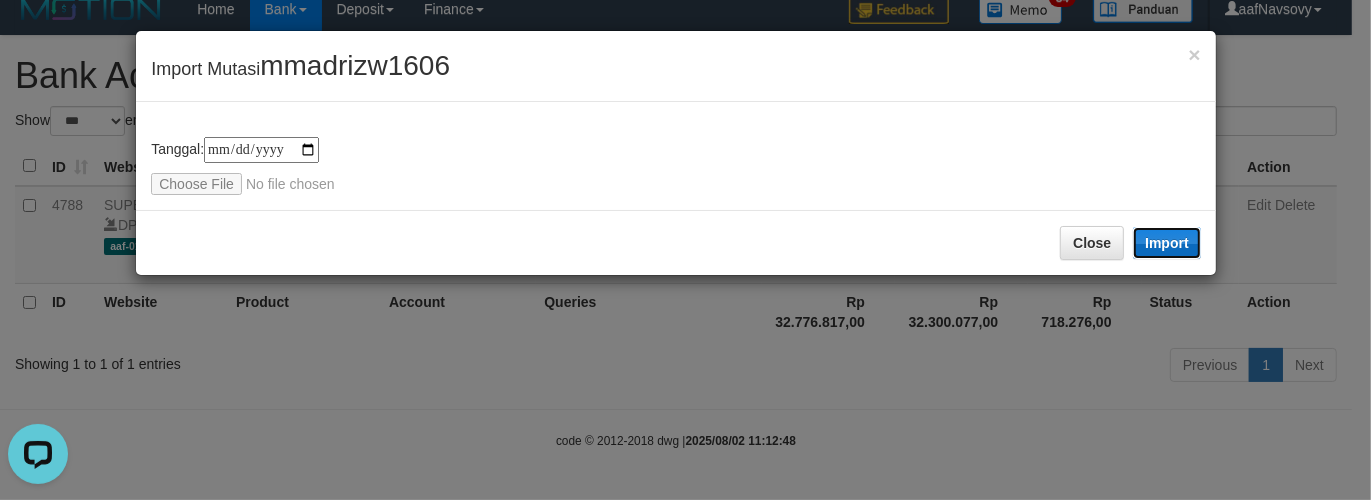 click on "Import" at bounding box center [1167, 243] 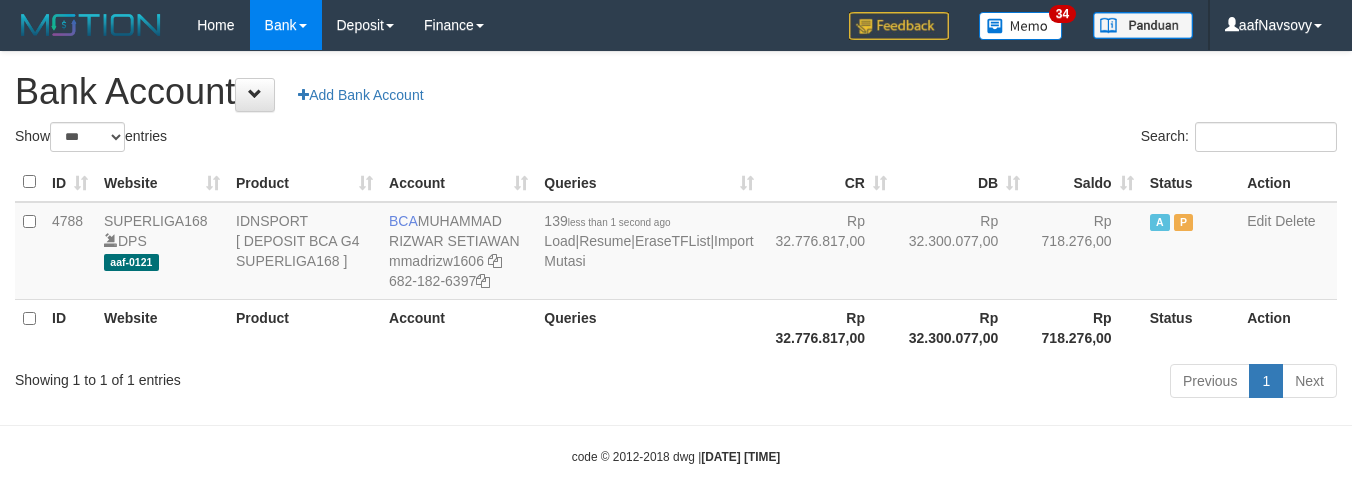 select on "***" 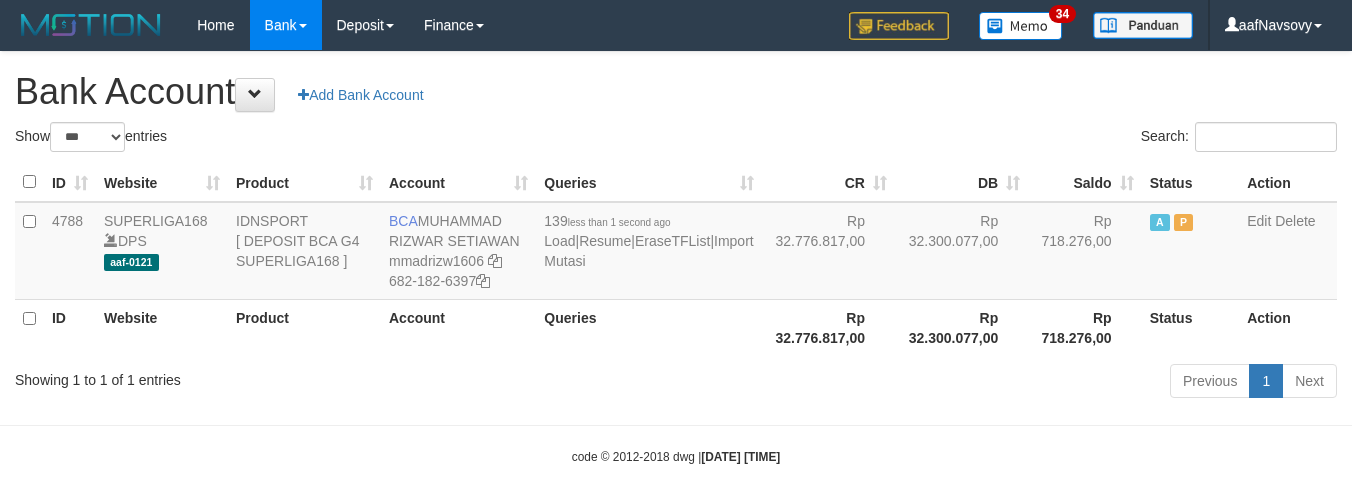 scroll, scrollTop: 16, scrollLeft: 0, axis: vertical 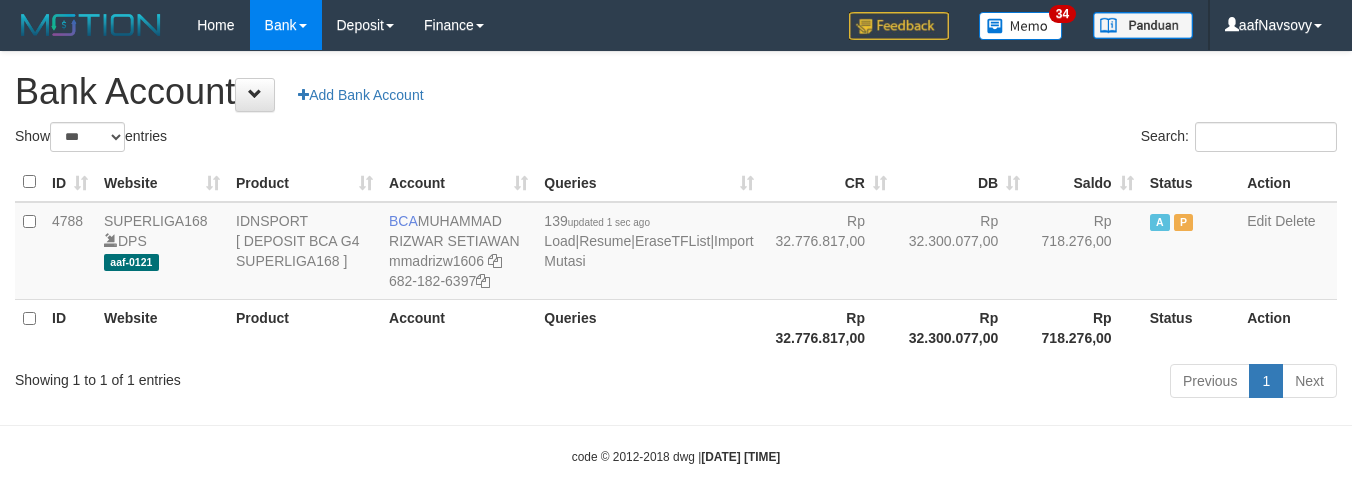 select on "***" 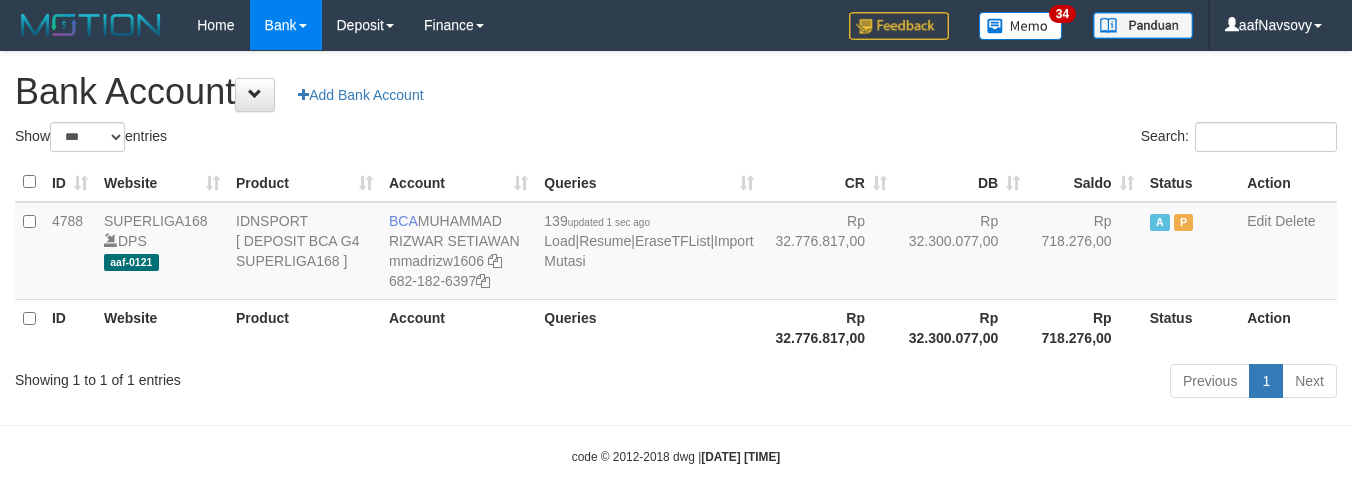 scroll, scrollTop: 16, scrollLeft: 0, axis: vertical 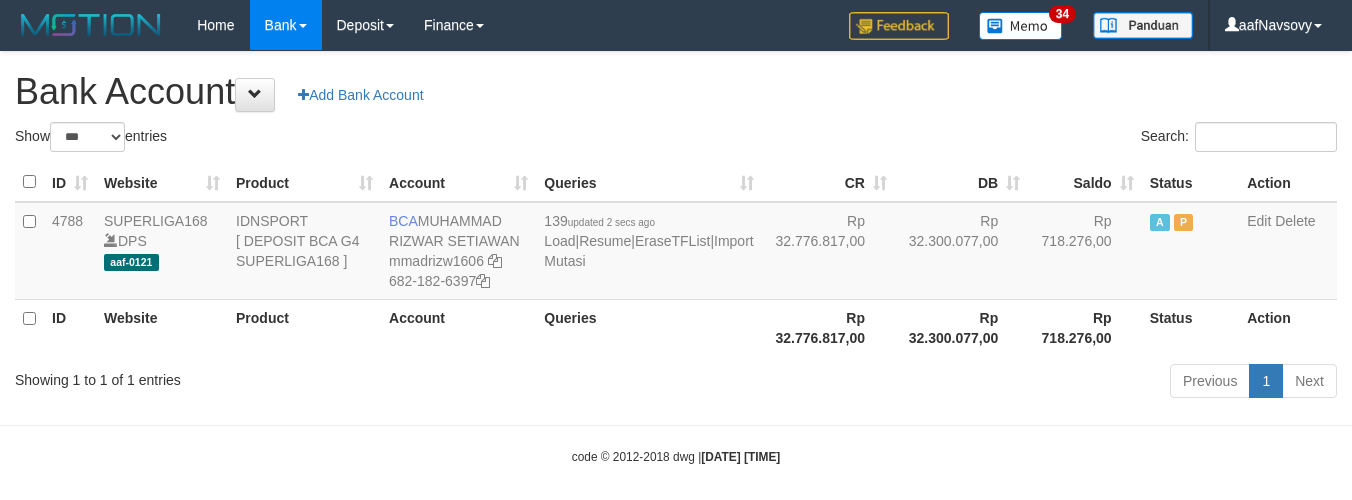 select on "***" 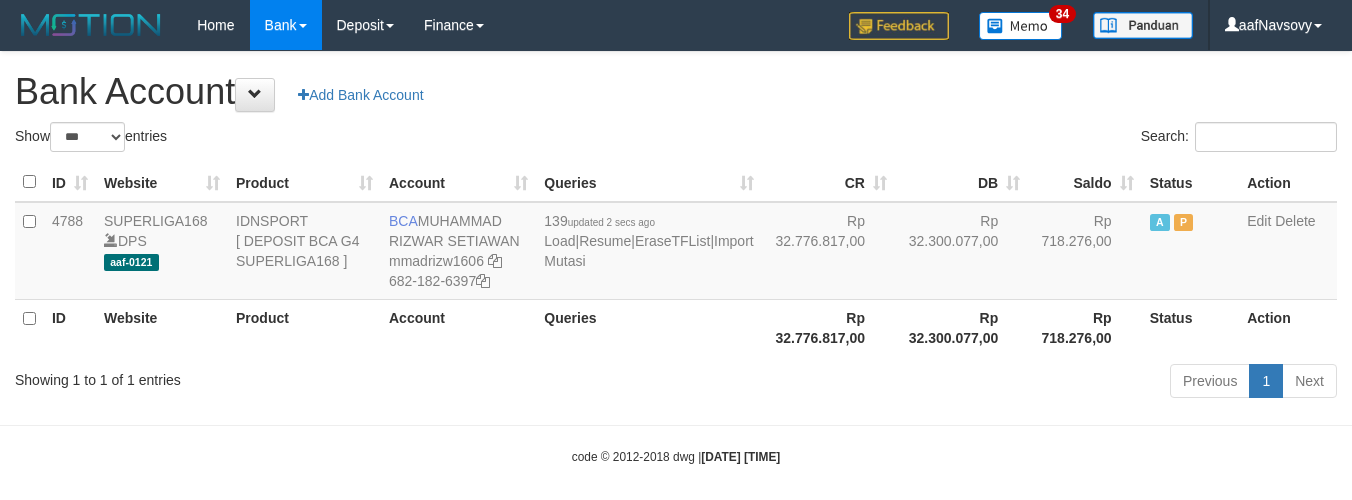 scroll, scrollTop: 16, scrollLeft: 0, axis: vertical 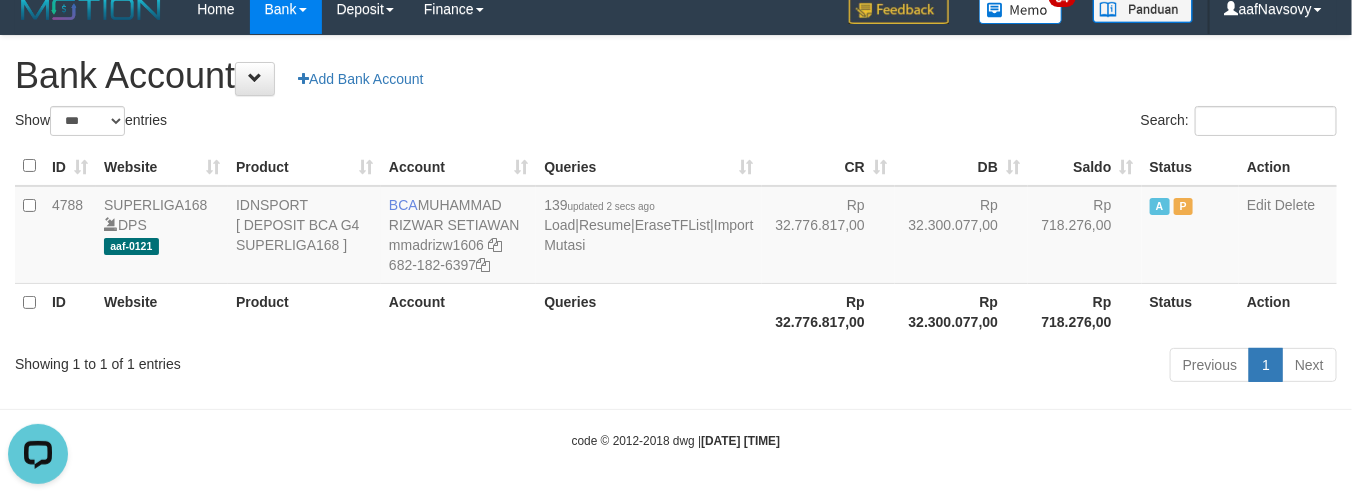 click on "Showing 1 to 1 of 1 entries" at bounding box center (281, 360) 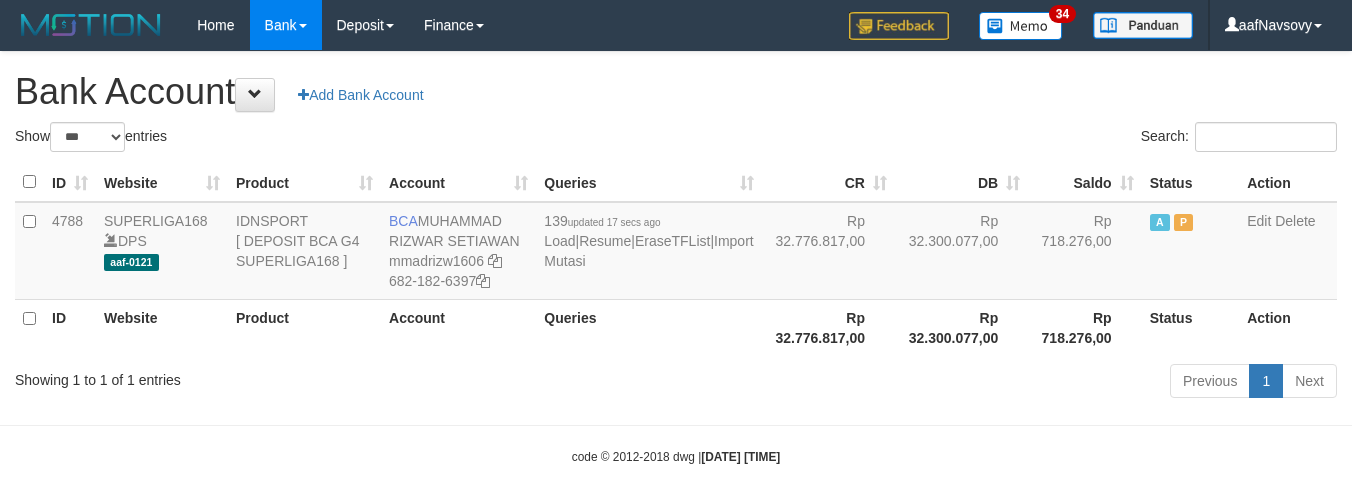 select on "***" 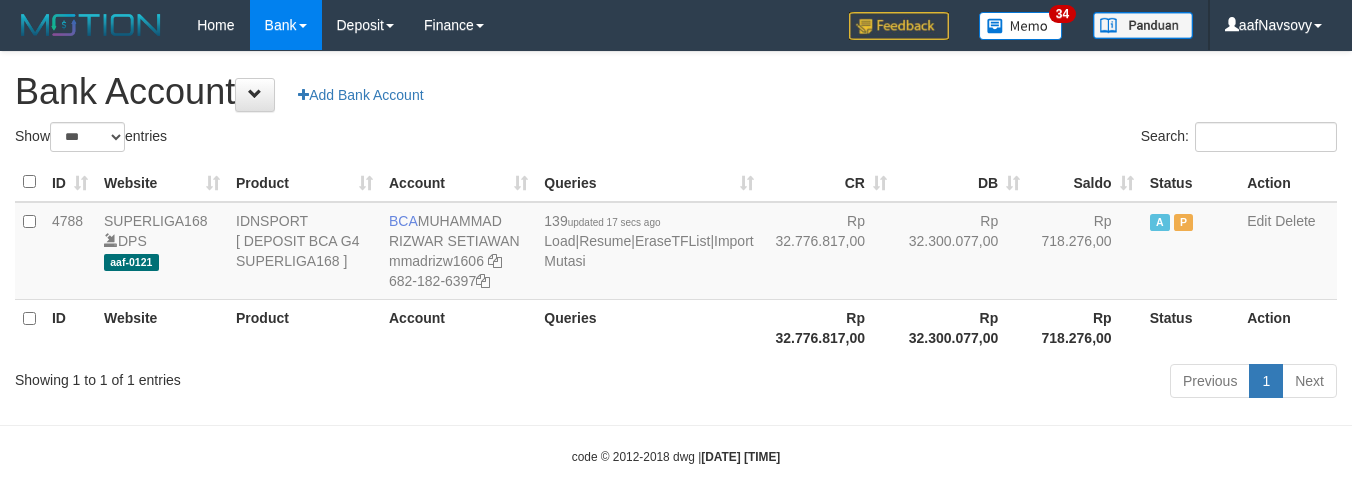scroll, scrollTop: 16, scrollLeft: 0, axis: vertical 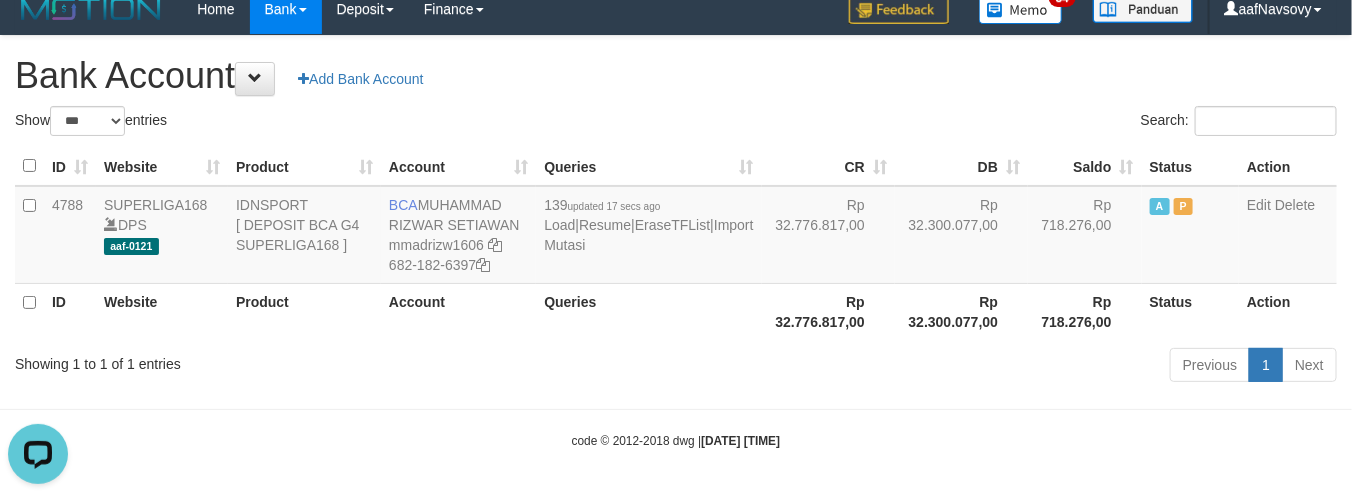 click on "Showing 1 to 1 of 1 entries" at bounding box center (281, 360) 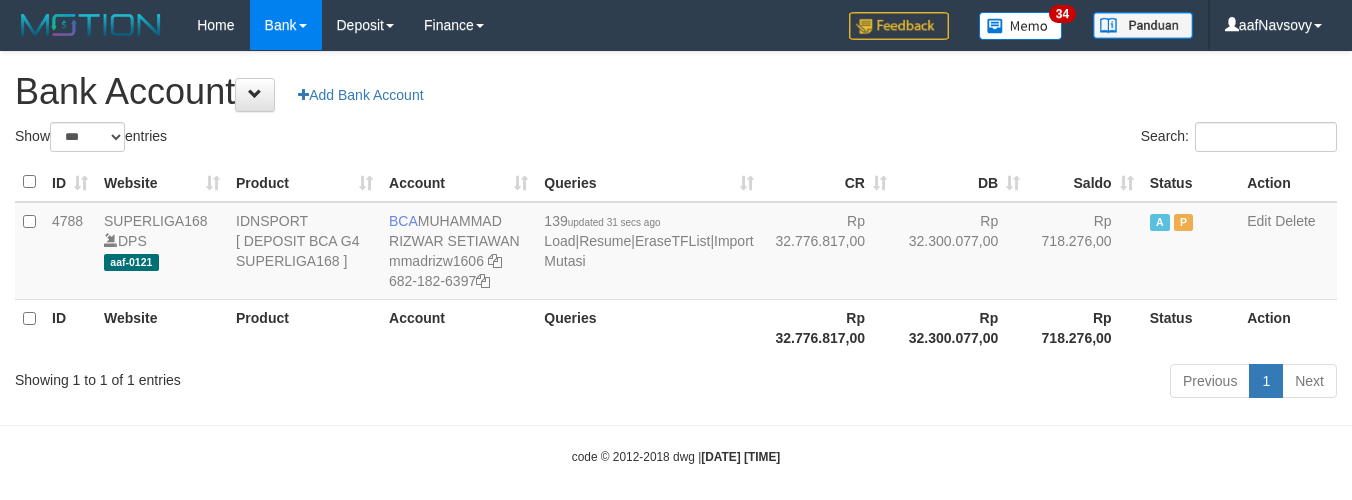select on "***" 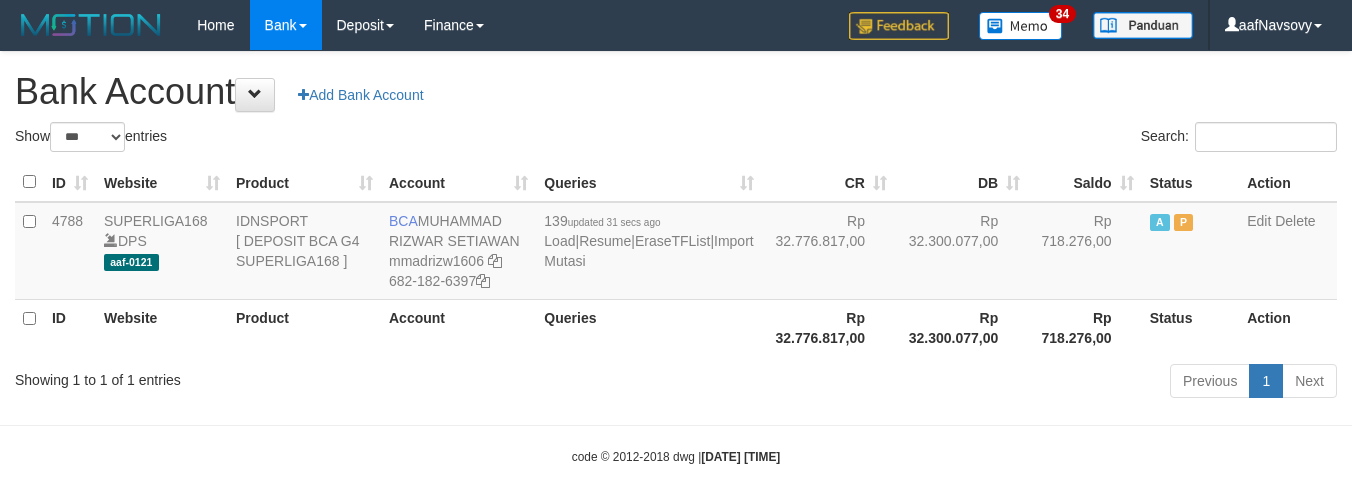 scroll, scrollTop: 16, scrollLeft: 0, axis: vertical 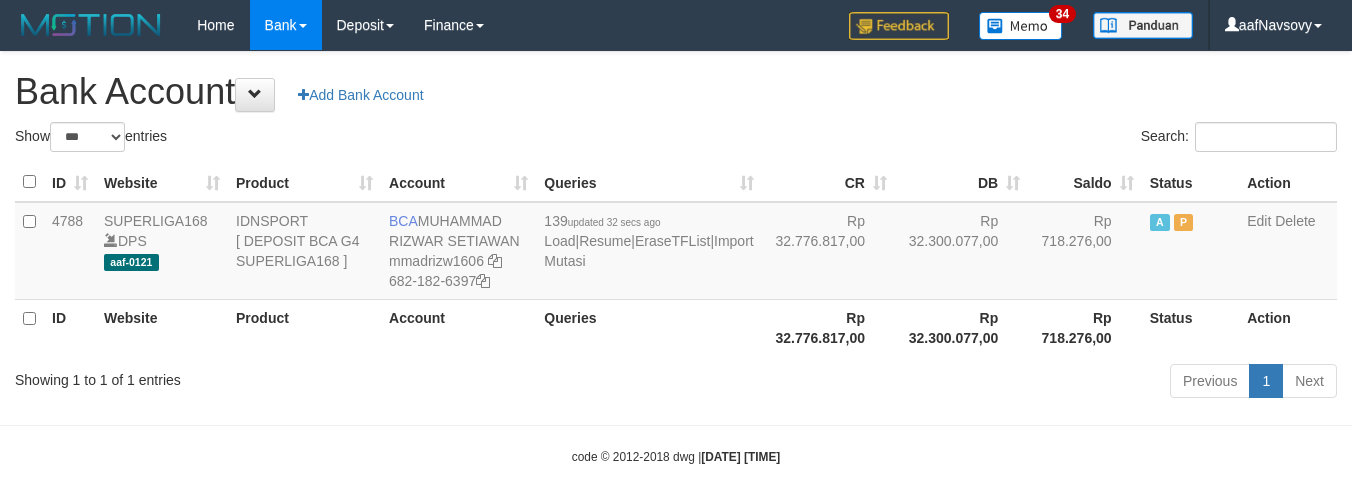 select on "***" 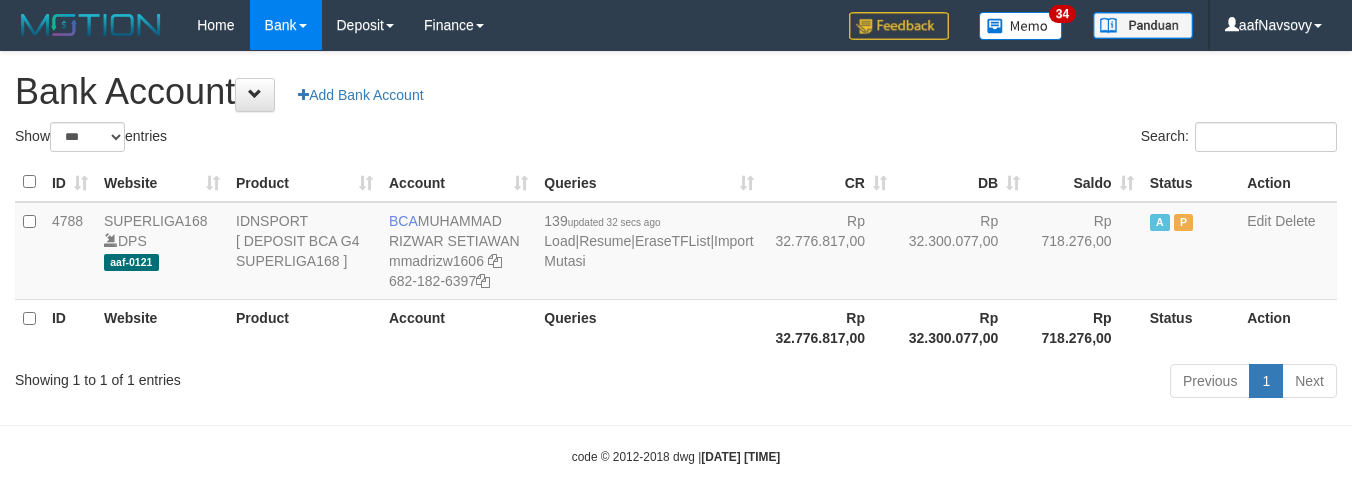 scroll, scrollTop: 16, scrollLeft: 0, axis: vertical 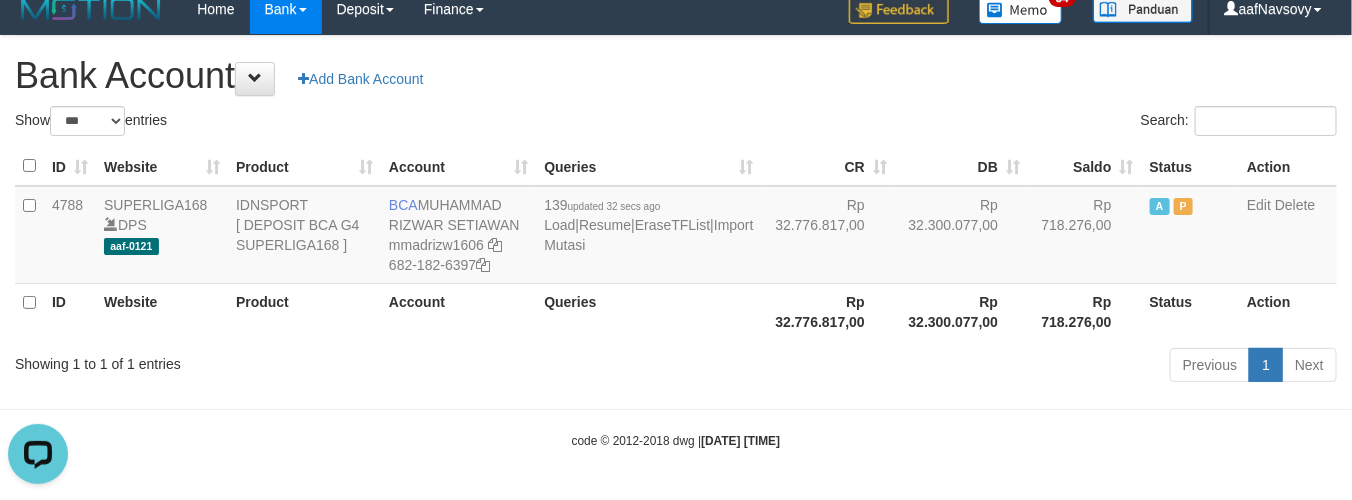 click on "Previous 1 Next" at bounding box center (957, 367) 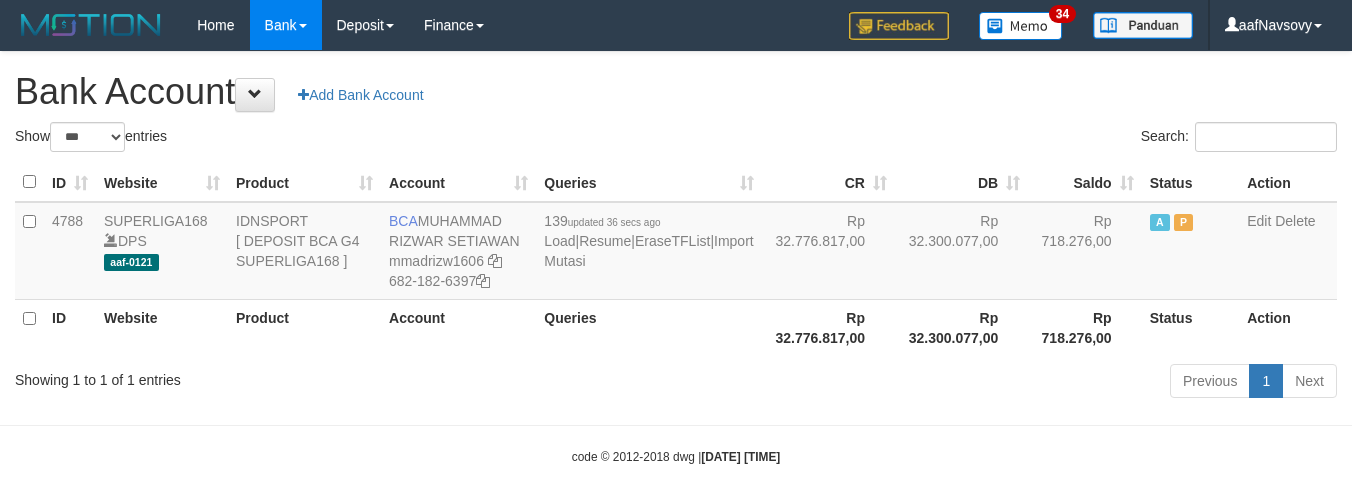 select on "***" 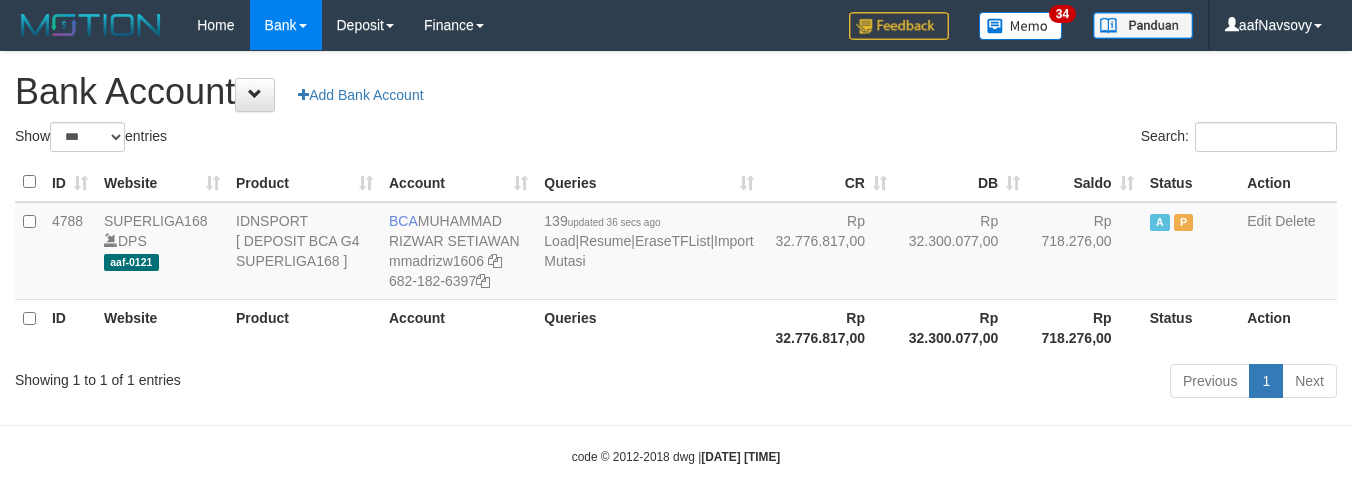 scroll, scrollTop: 16, scrollLeft: 0, axis: vertical 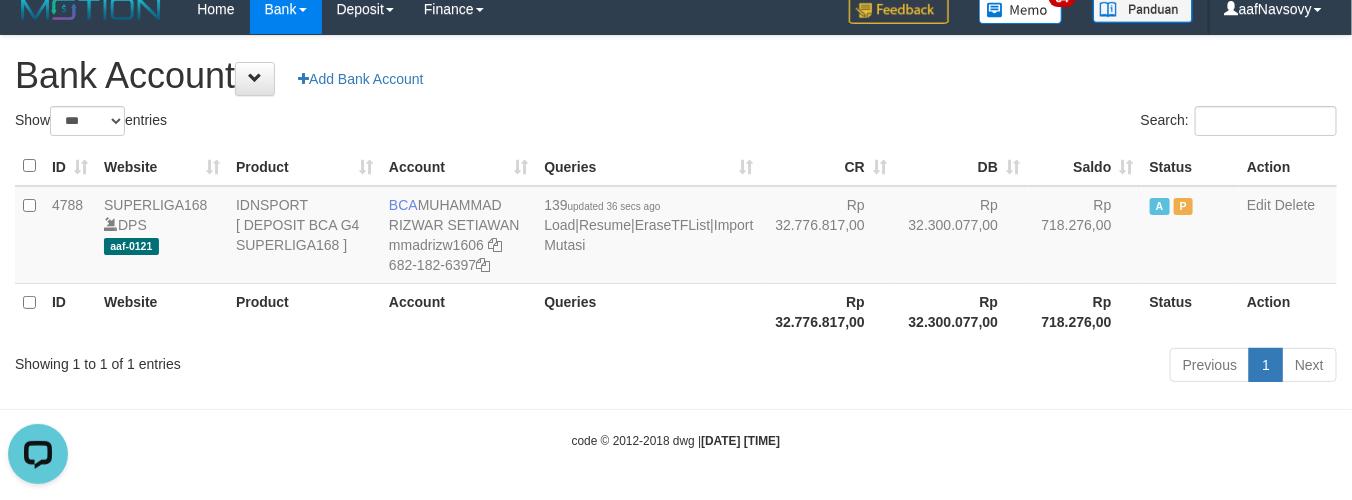 click on "Previous 1 Next" at bounding box center [957, 367] 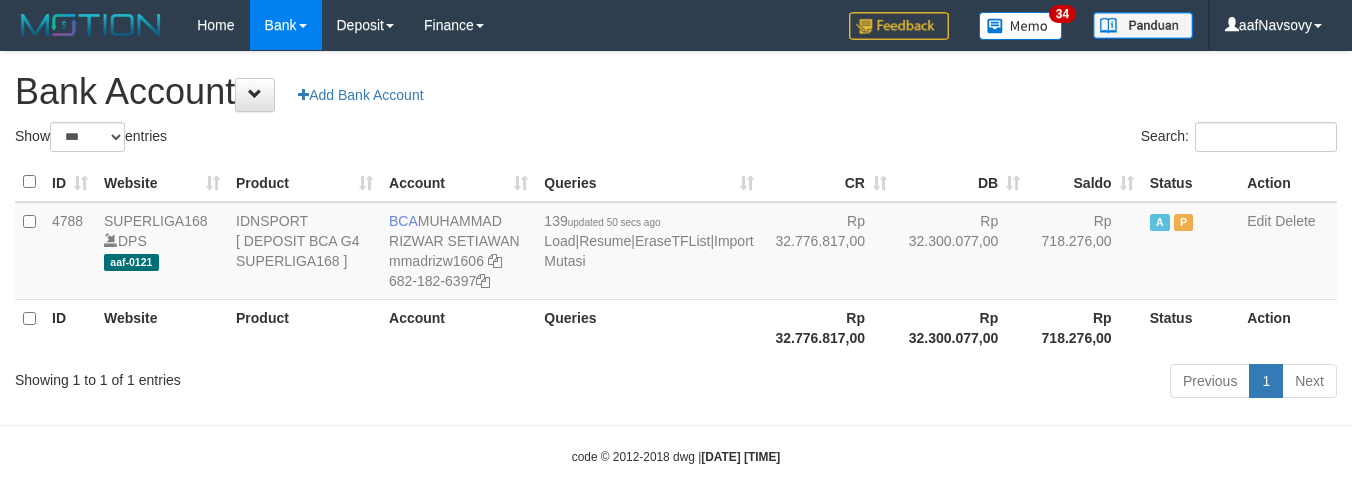 select on "***" 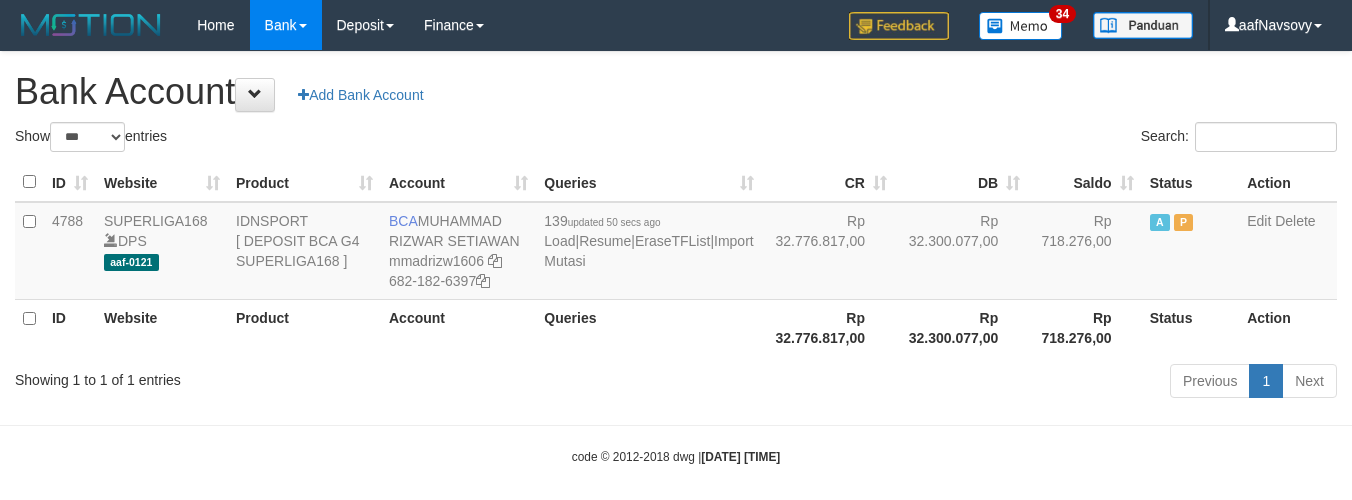 scroll, scrollTop: 16, scrollLeft: 0, axis: vertical 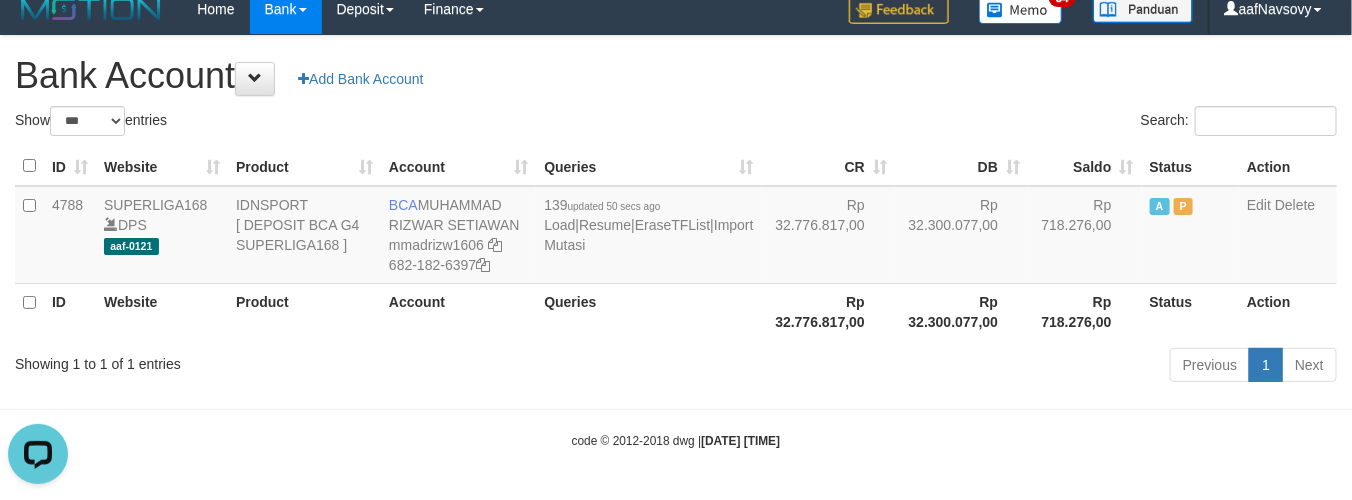 click on "Toggle navigation
Home
Bank
Account List
Load
By Website
Group
[ISPORT]													SUPERLIGA168
By Load Group (DPS)
34" at bounding box center [676, 242] 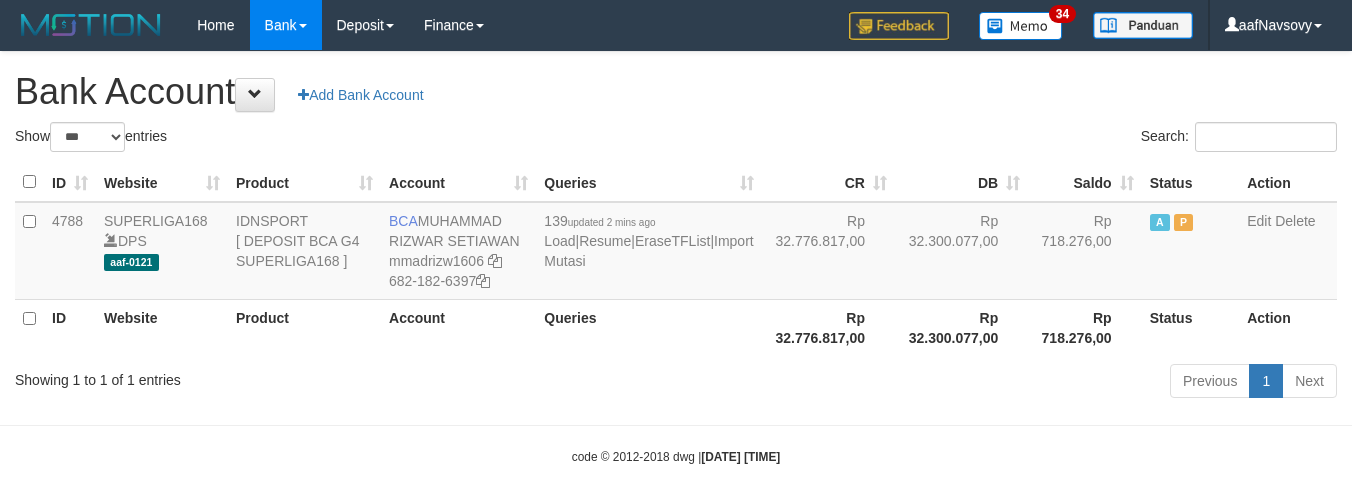 select on "***" 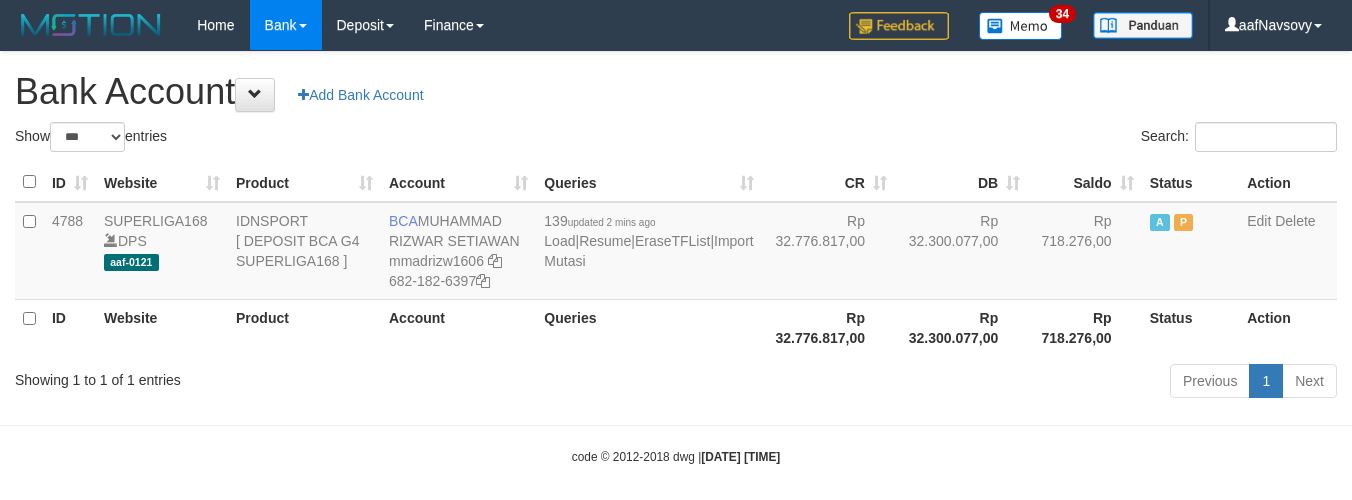 scroll, scrollTop: 16, scrollLeft: 0, axis: vertical 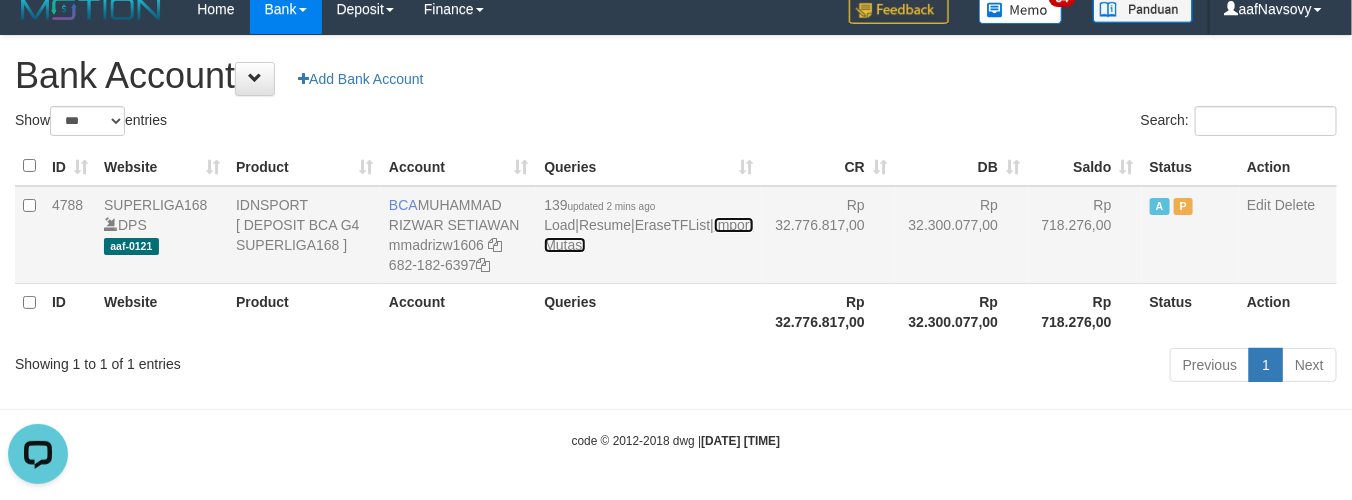 click on "Import Mutasi" at bounding box center [648, 235] 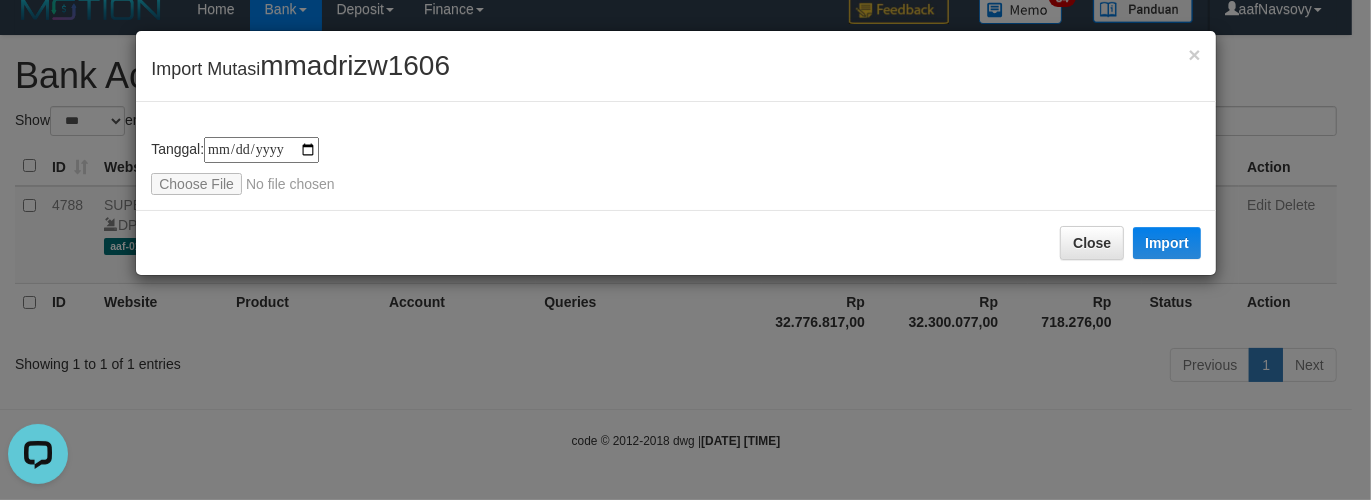 type on "**********" 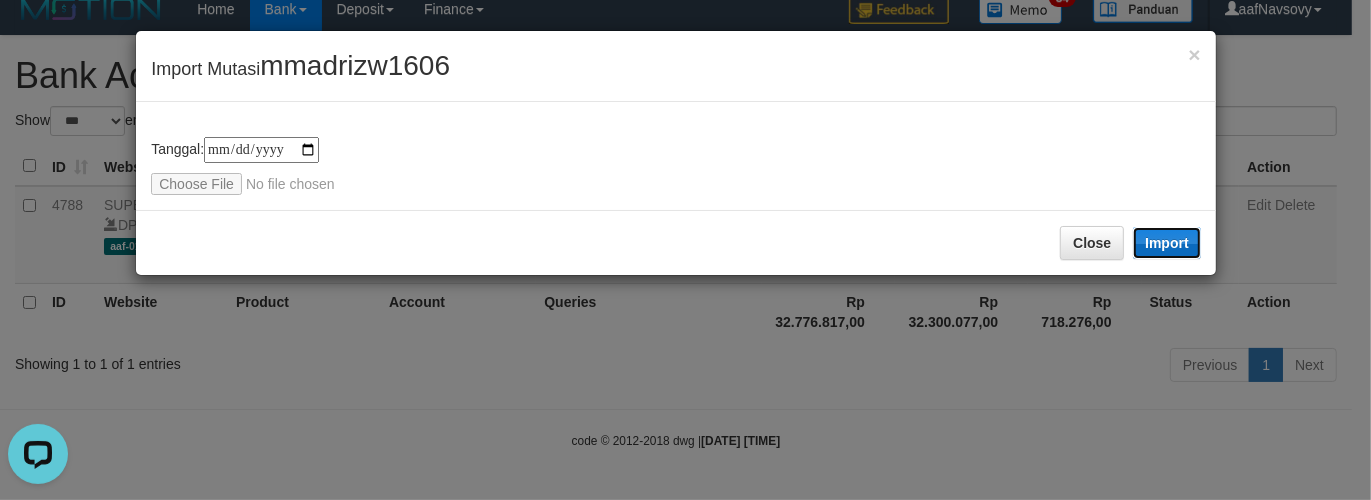 click on "Import" at bounding box center [1167, 243] 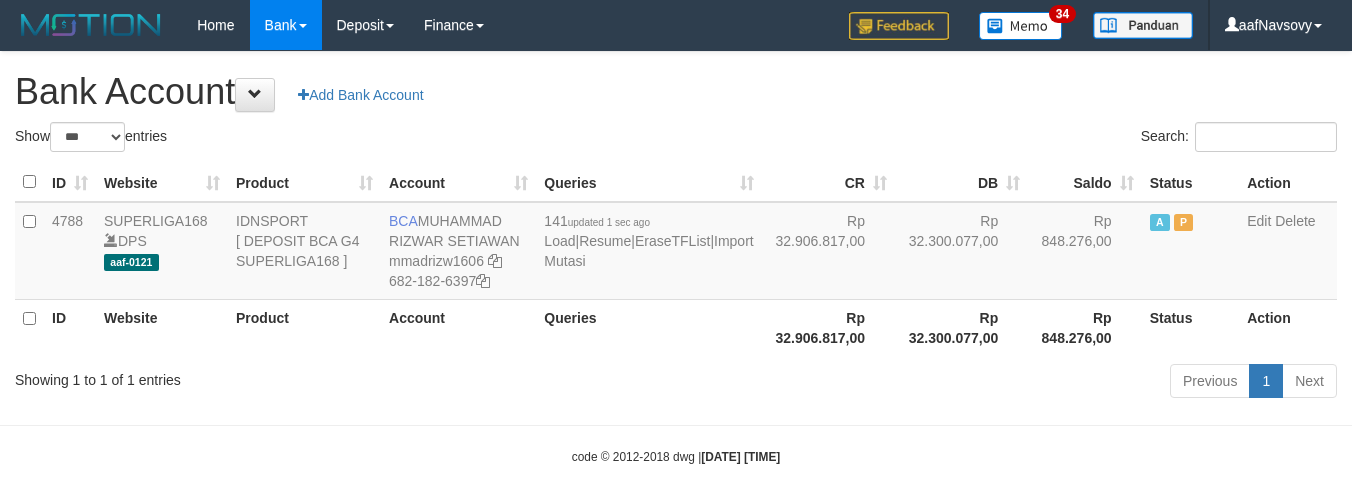 select on "***" 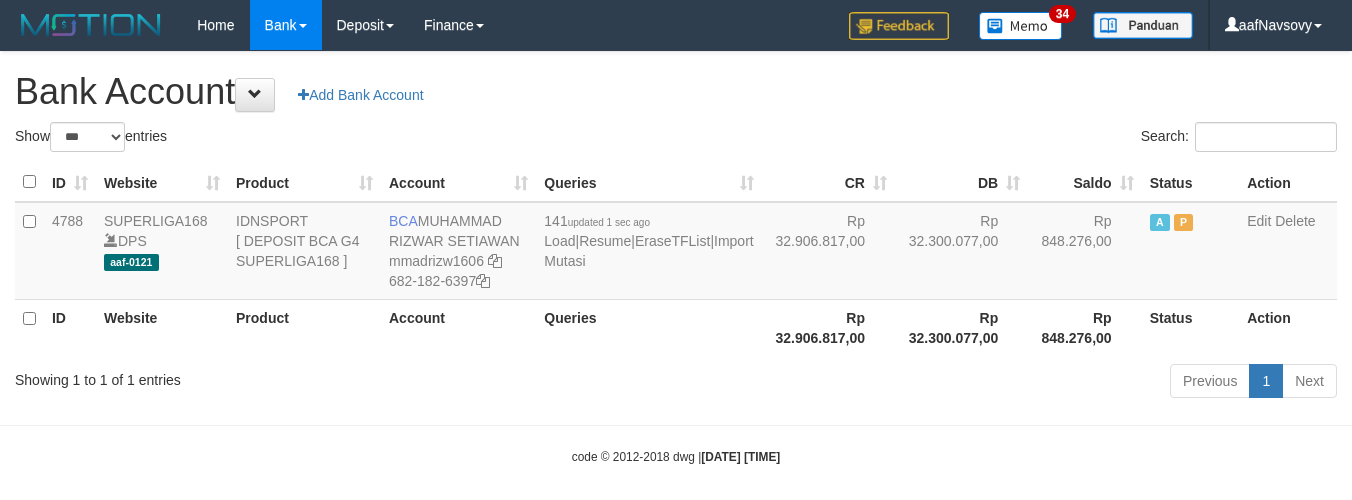 scroll, scrollTop: 16, scrollLeft: 0, axis: vertical 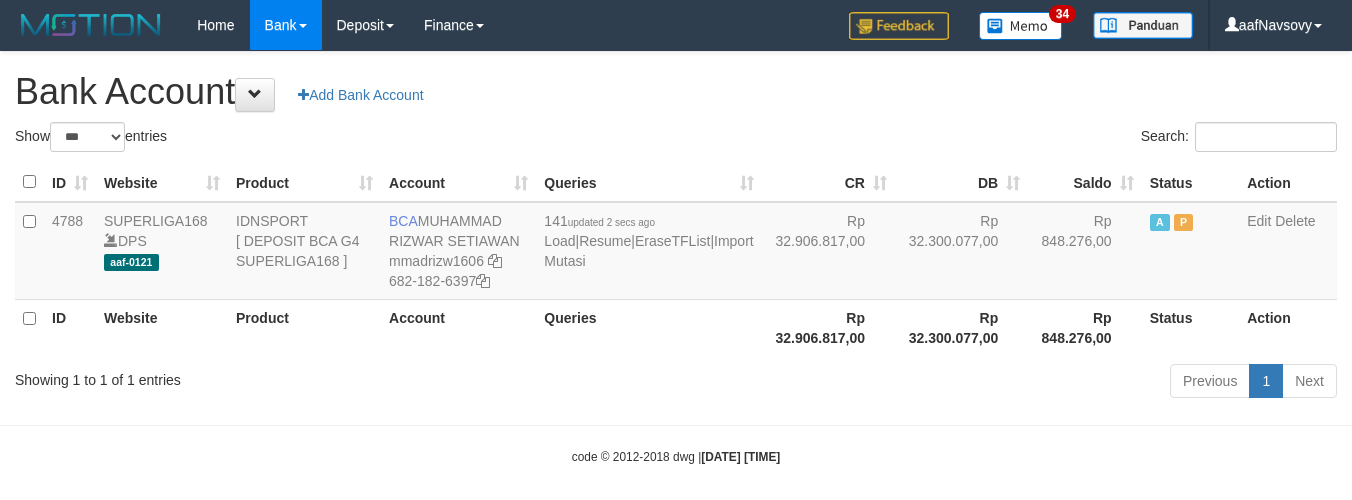 select on "***" 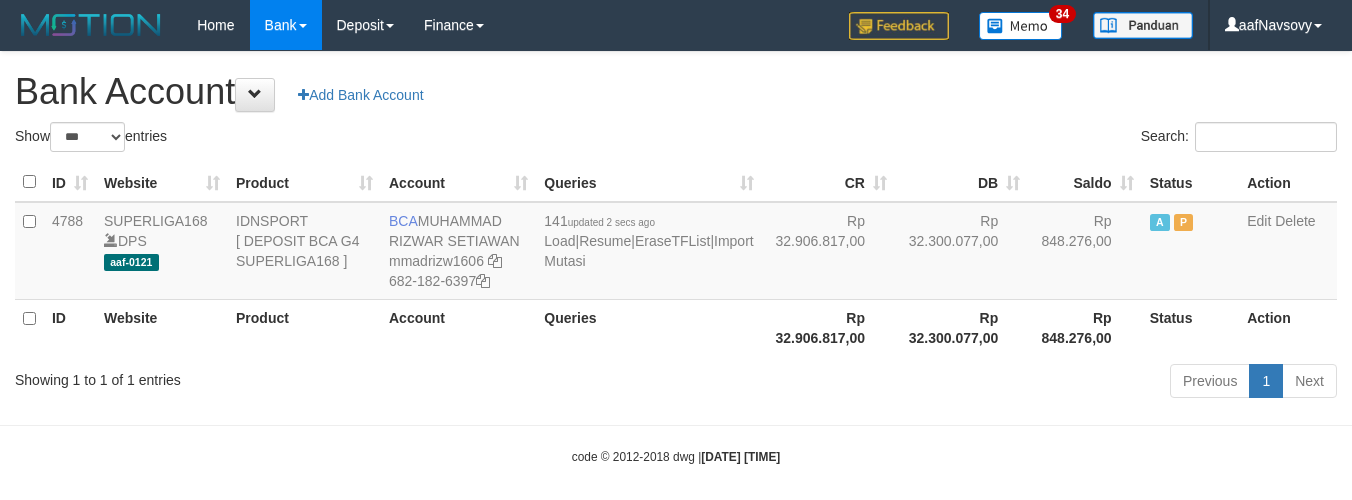 scroll, scrollTop: 16, scrollLeft: 0, axis: vertical 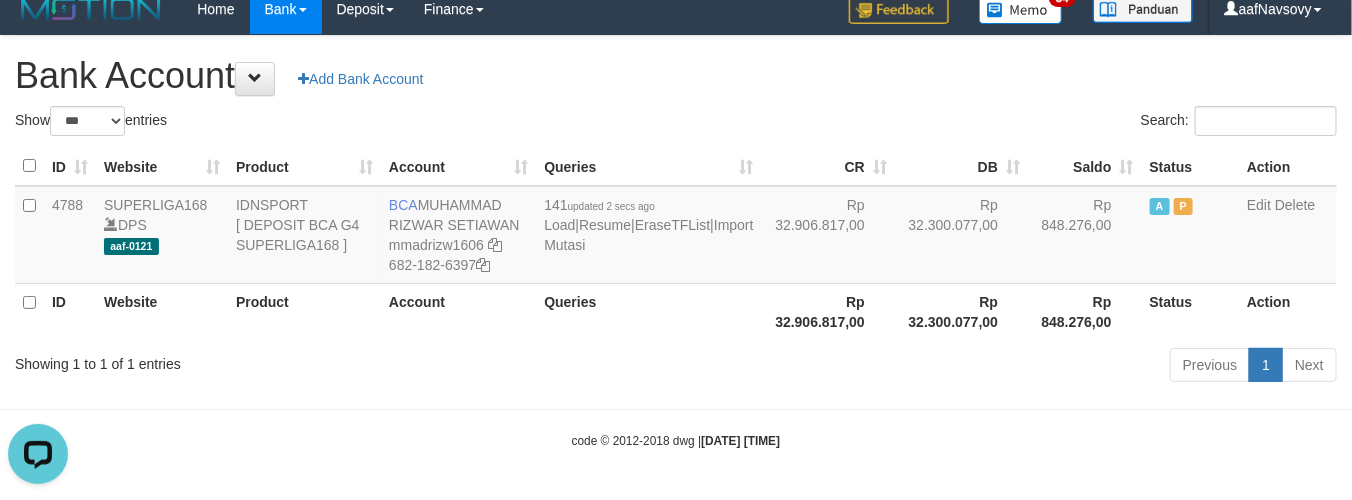 click on "Toggle navigation
Home
Bank
Account List
Load
By Website
Group
[ISPORT]													SUPERLIGA168
By Load Group (DPS)
34" at bounding box center (676, 242) 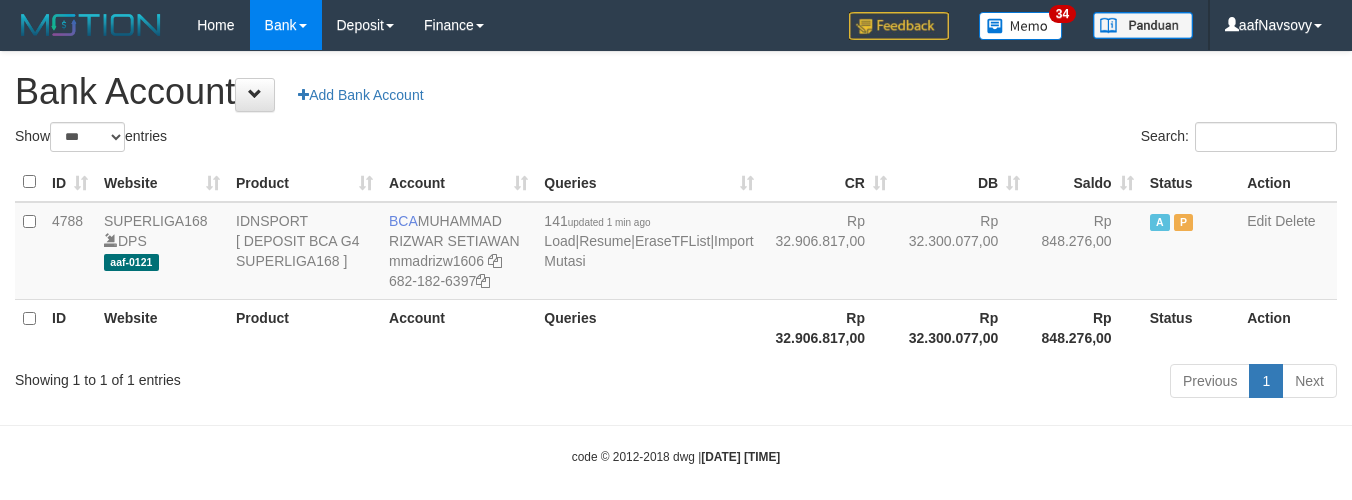 select on "***" 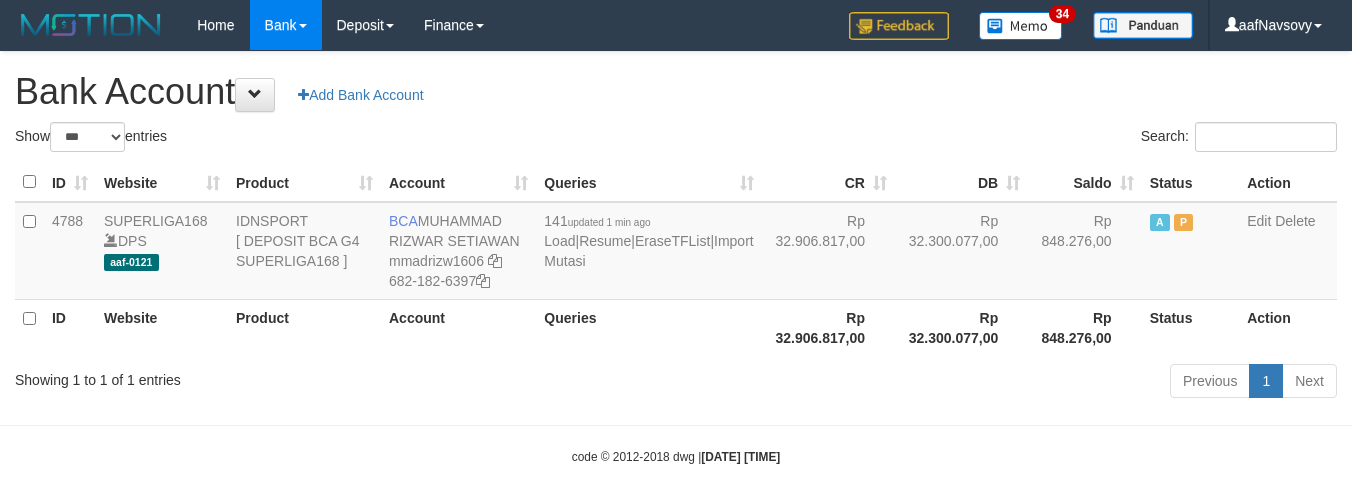 scroll, scrollTop: 16, scrollLeft: 0, axis: vertical 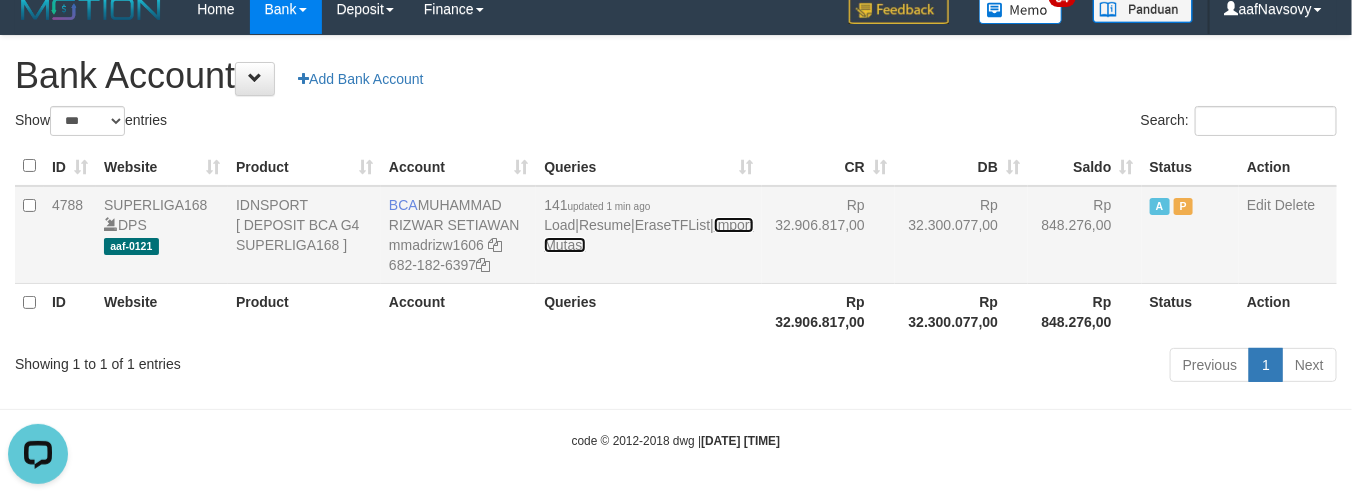 click on "Import Mutasi" at bounding box center (648, 235) 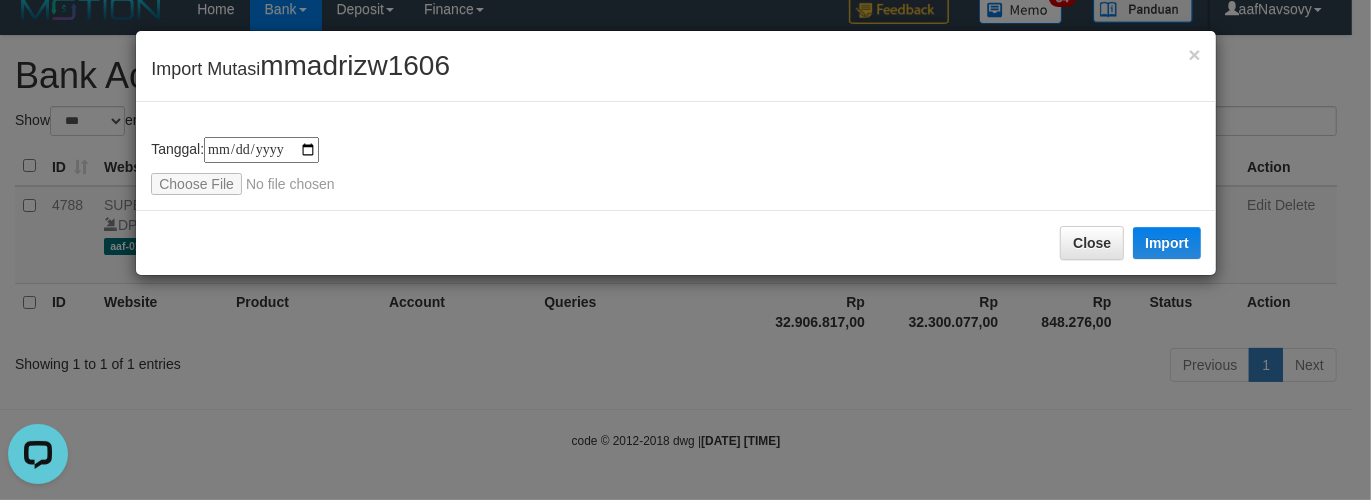 type on "**********" 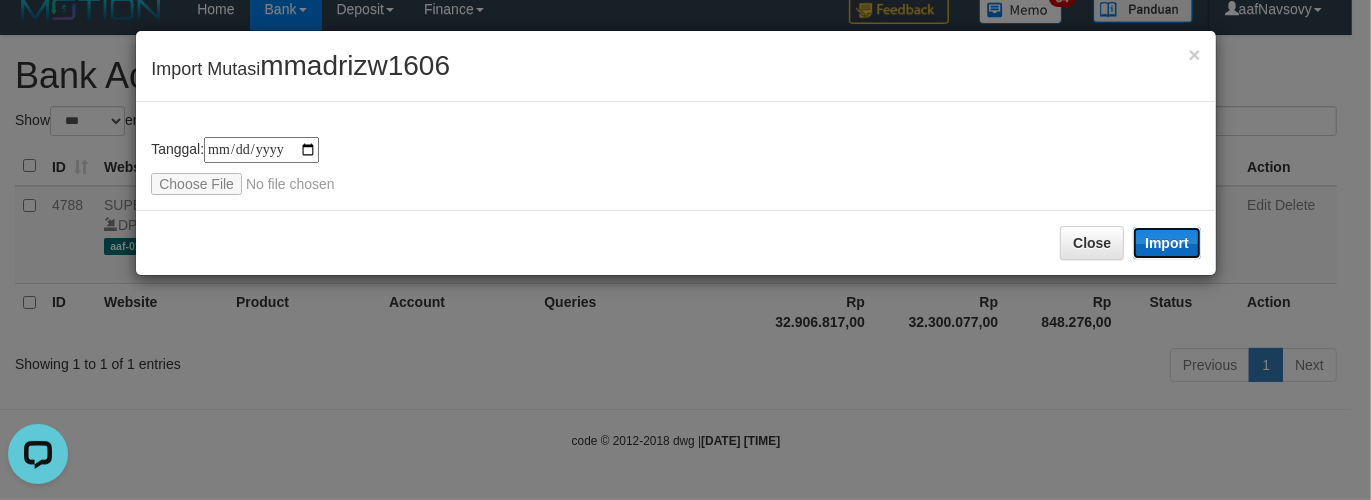 click on "Import" at bounding box center [1167, 243] 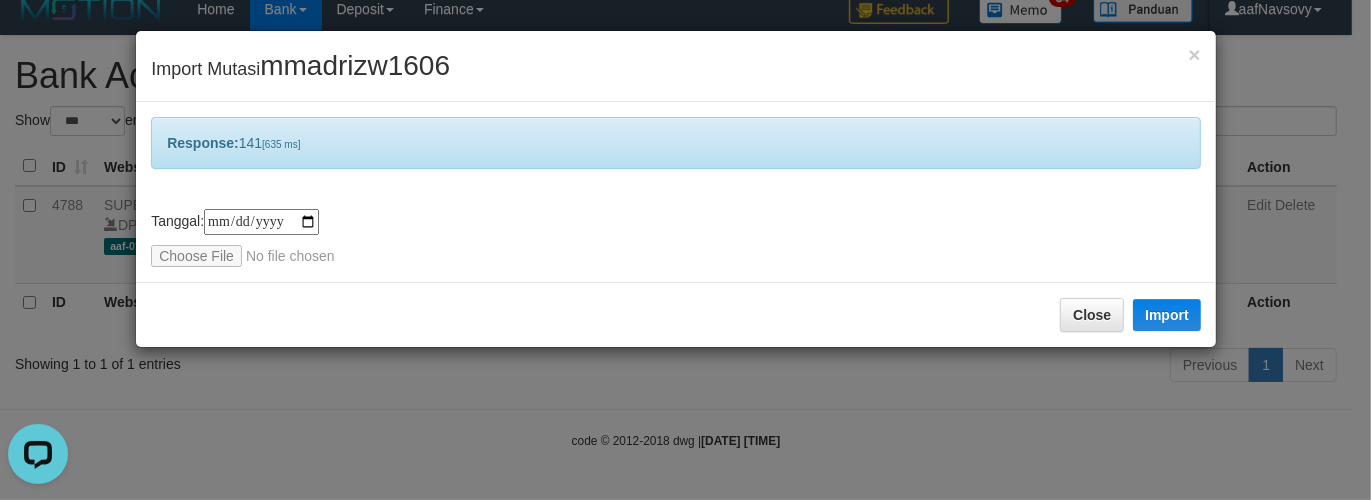 click on "**********" at bounding box center (685, 250) 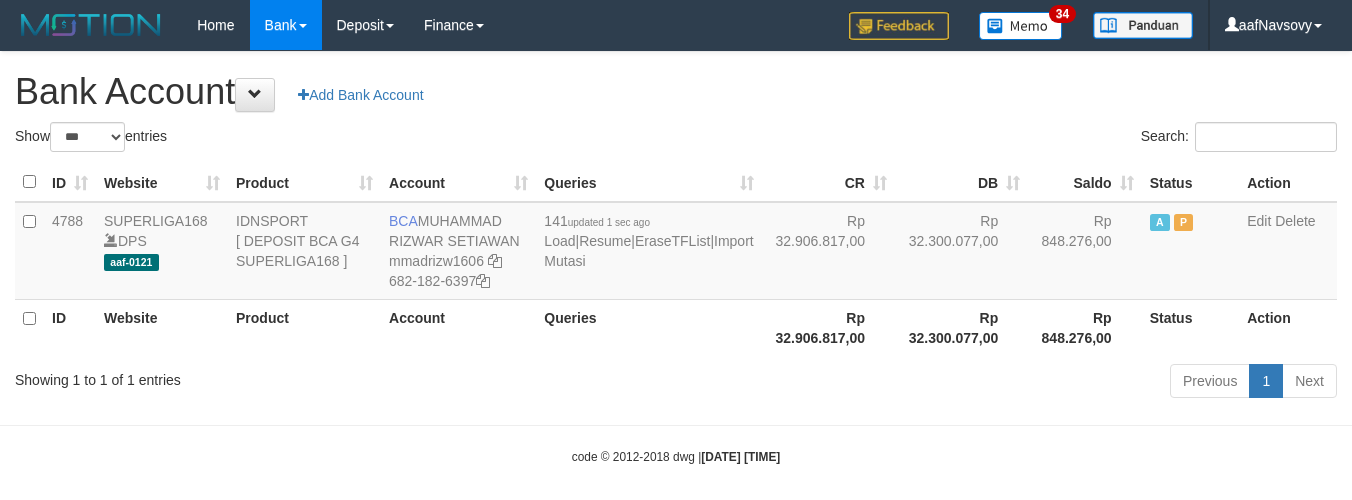 select on "***" 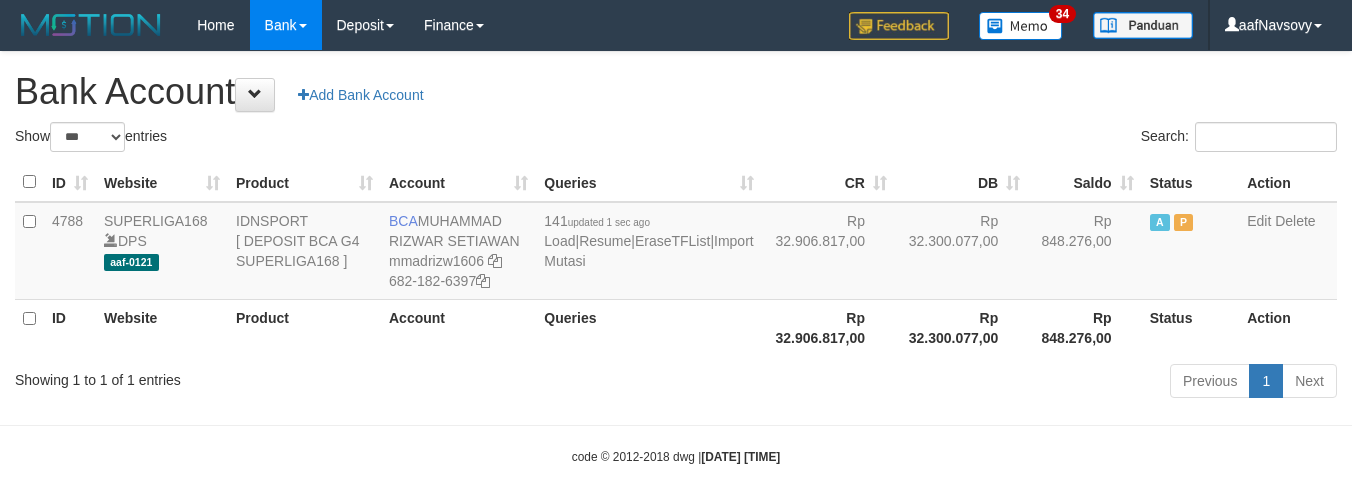 scroll, scrollTop: 16, scrollLeft: 0, axis: vertical 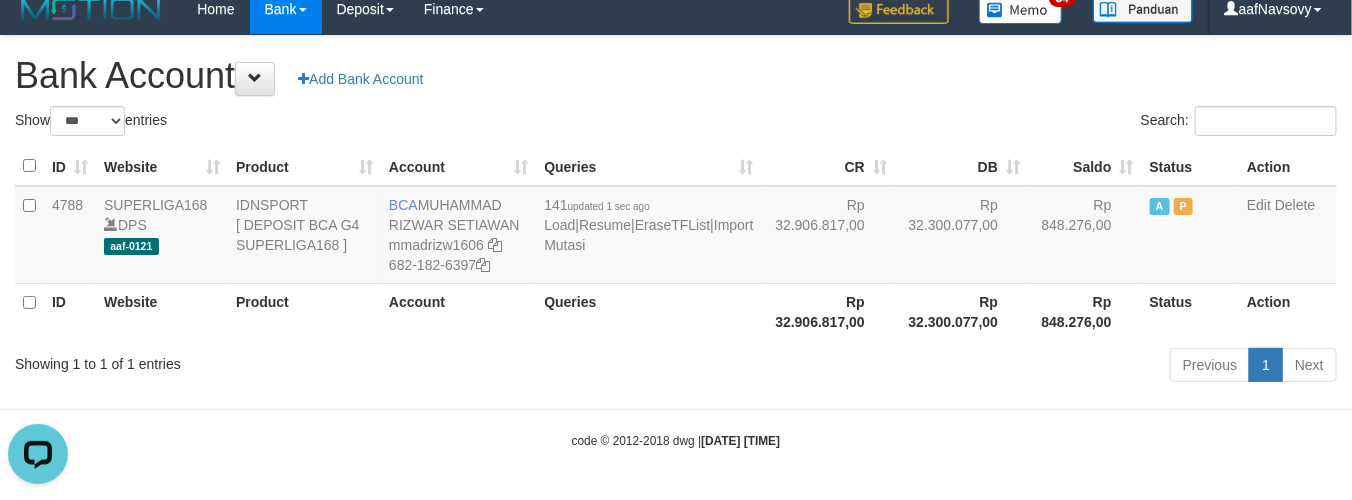 click on "Previous 1 Next" at bounding box center [957, 367] 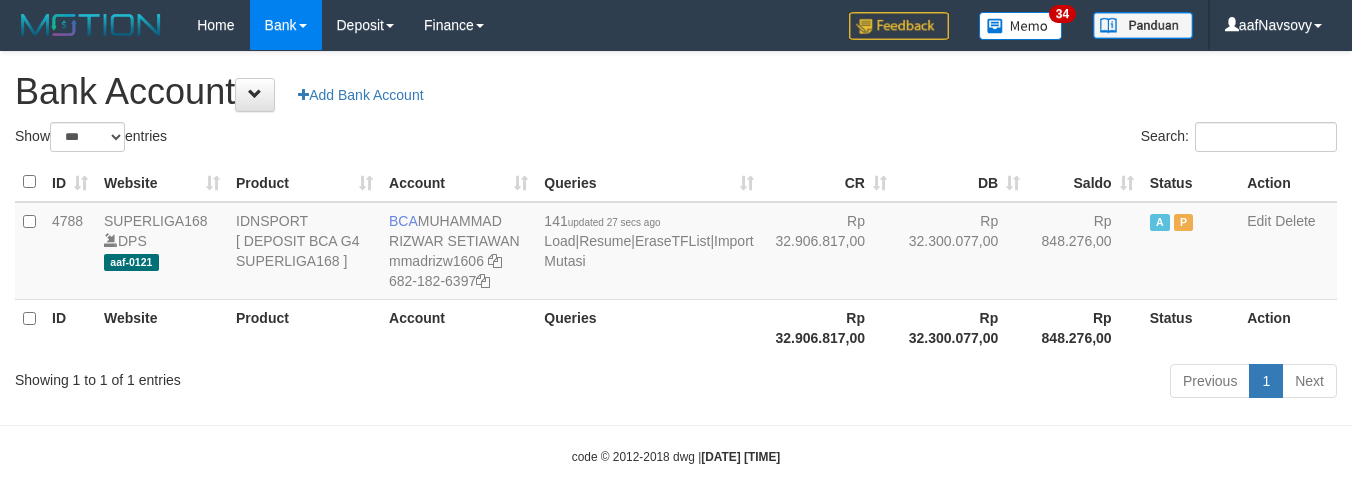 select on "***" 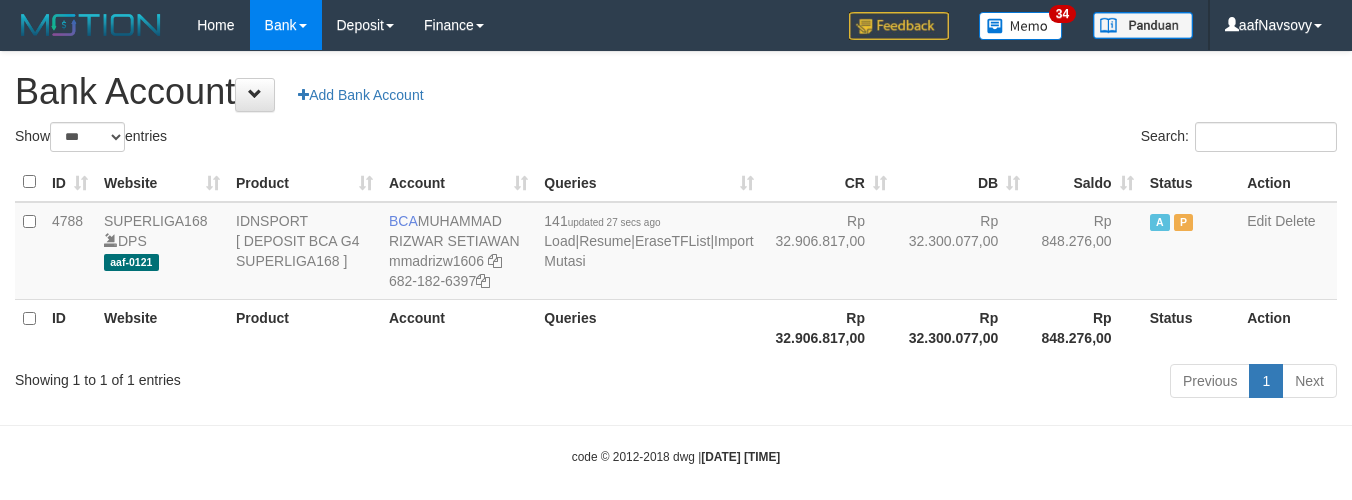 scroll, scrollTop: 16, scrollLeft: 0, axis: vertical 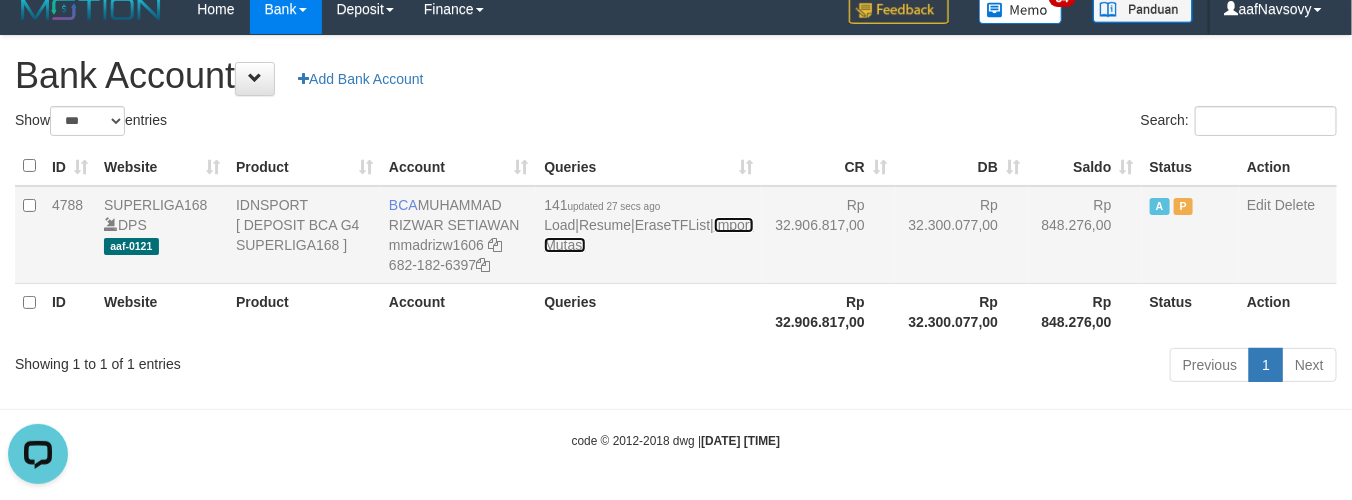 click on "Import Mutasi" at bounding box center [648, 235] 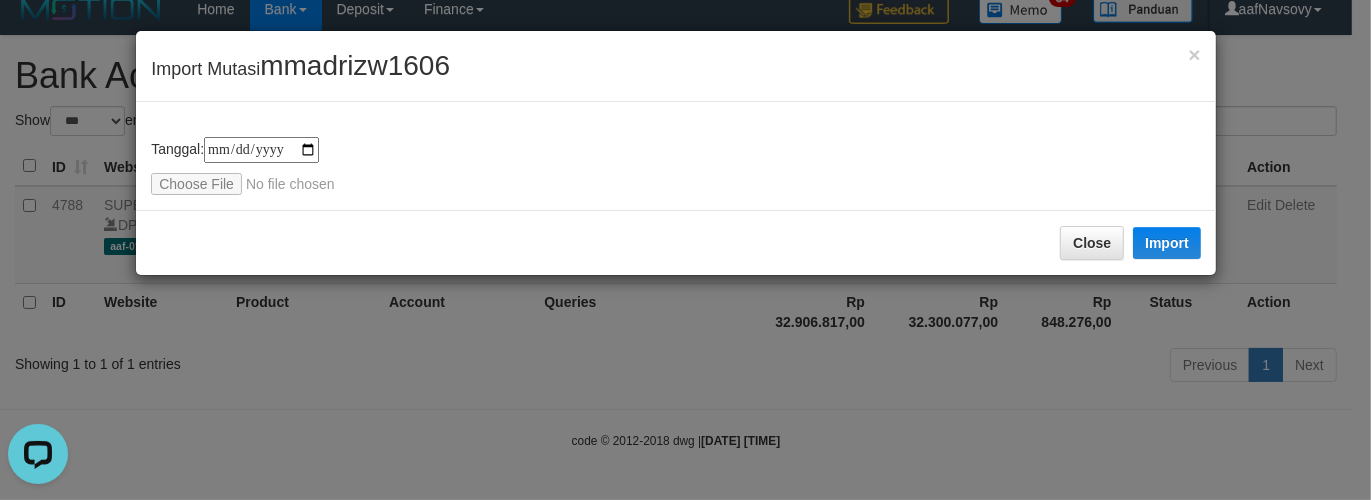 type on "**********" 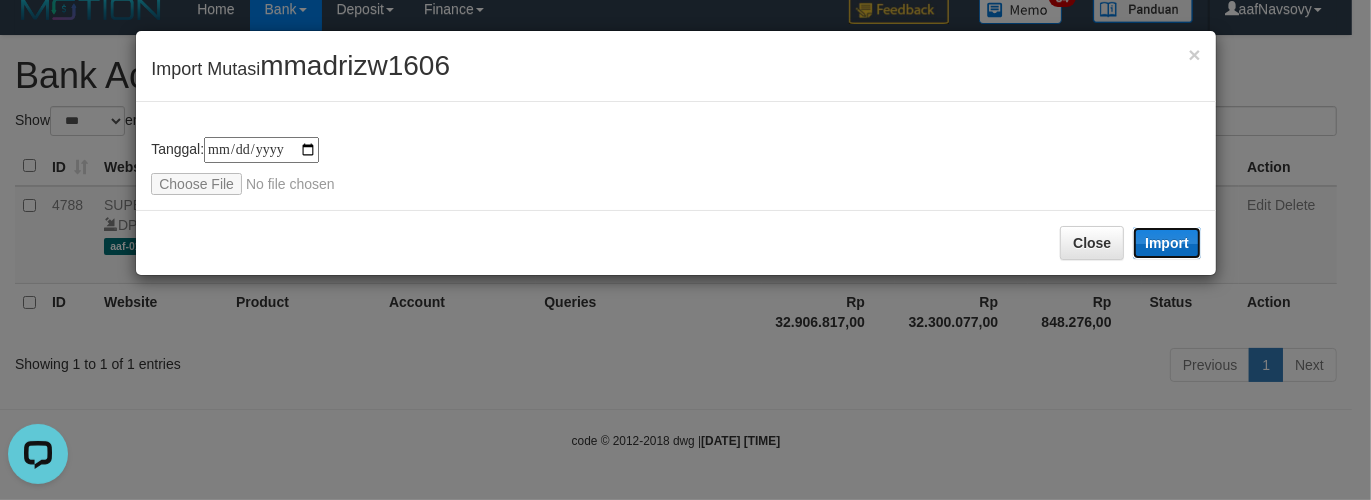 click on "Import" at bounding box center (1167, 243) 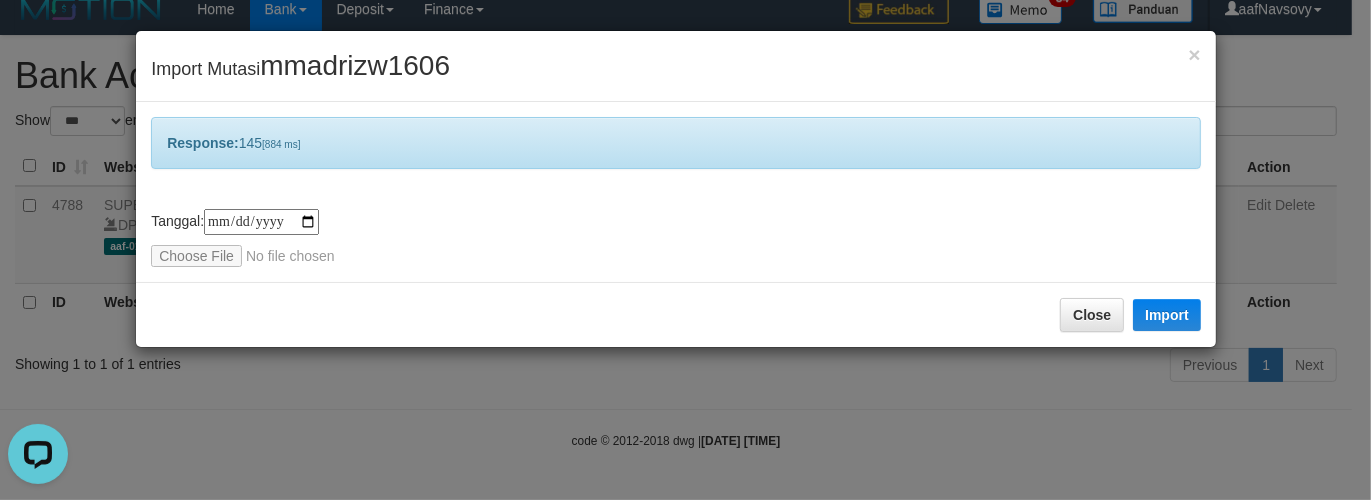 click on "**********" at bounding box center [685, 250] 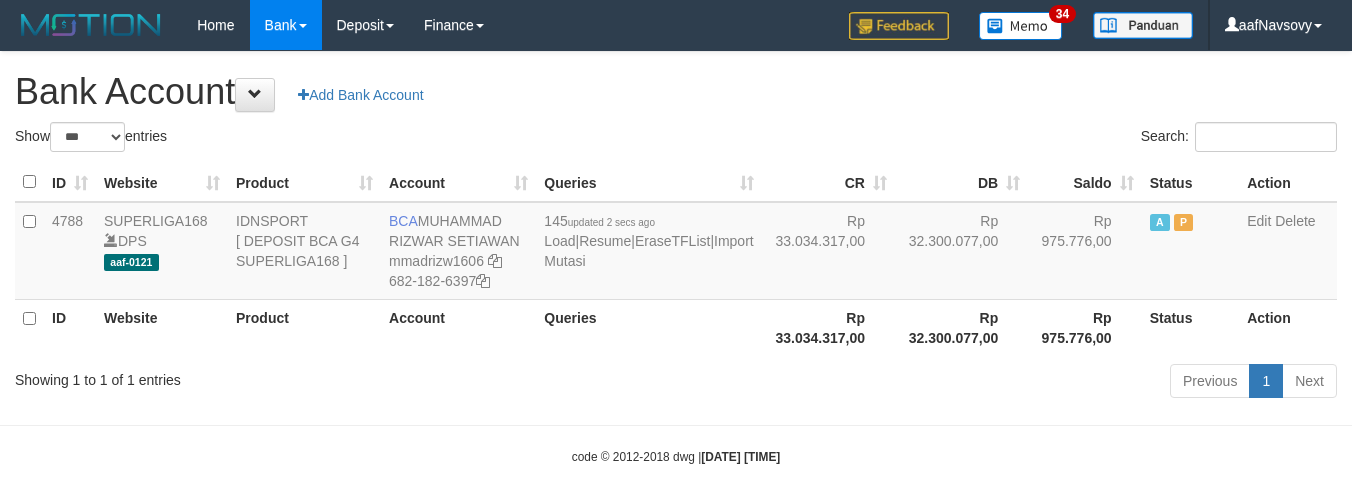 select on "***" 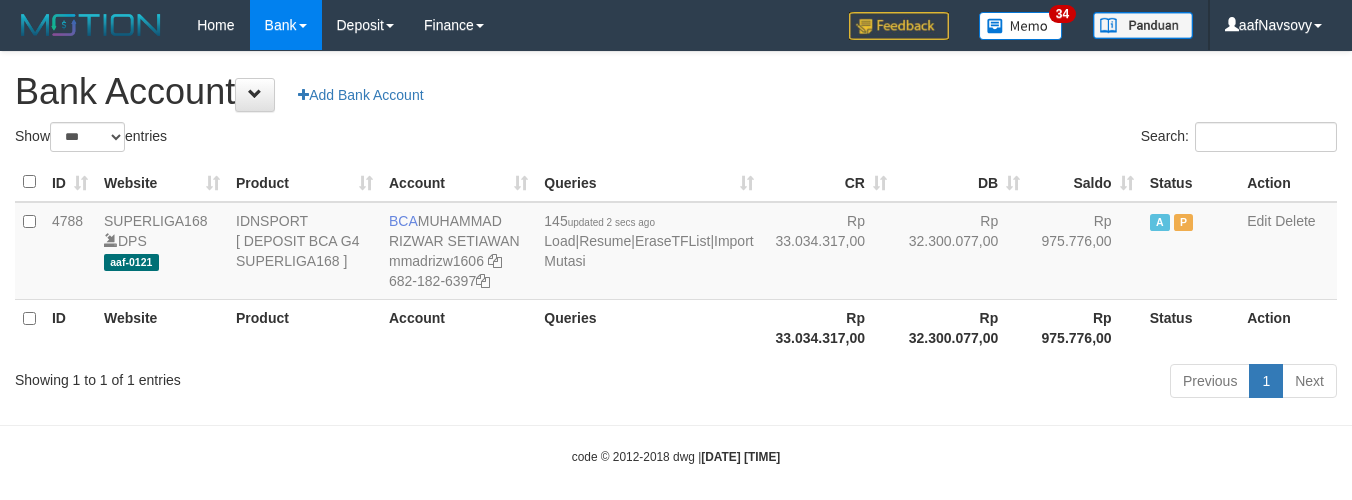 scroll, scrollTop: 16, scrollLeft: 0, axis: vertical 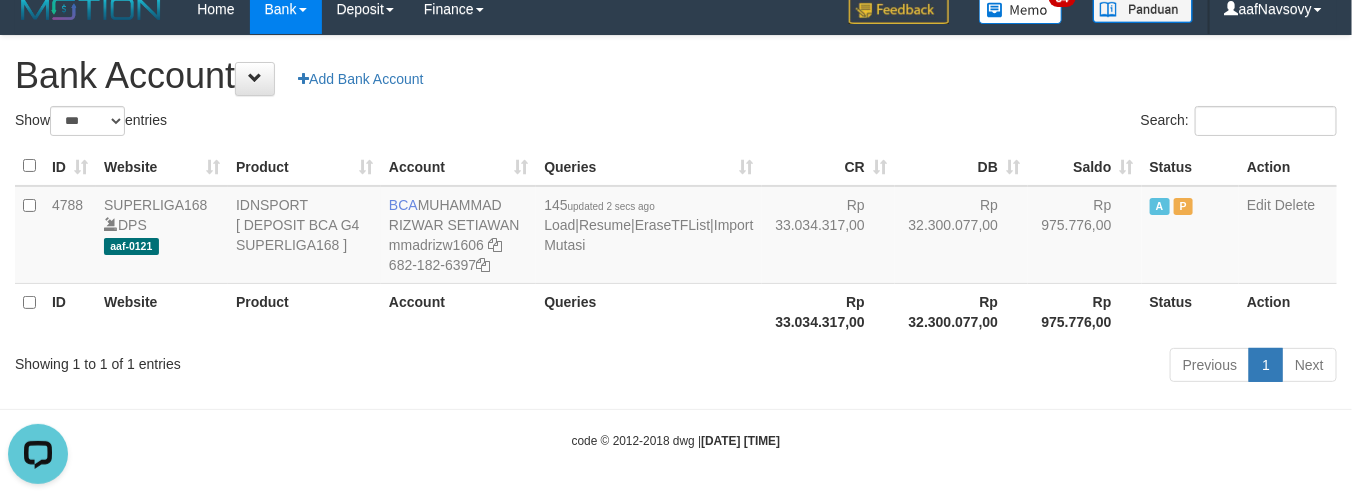 click on "Toggle navigation
Home
Bank
Account List
Load
By Website
Group
[ISPORT]													SUPERLIGA168
By Load Group (DPS)
34" at bounding box center [676, 242] 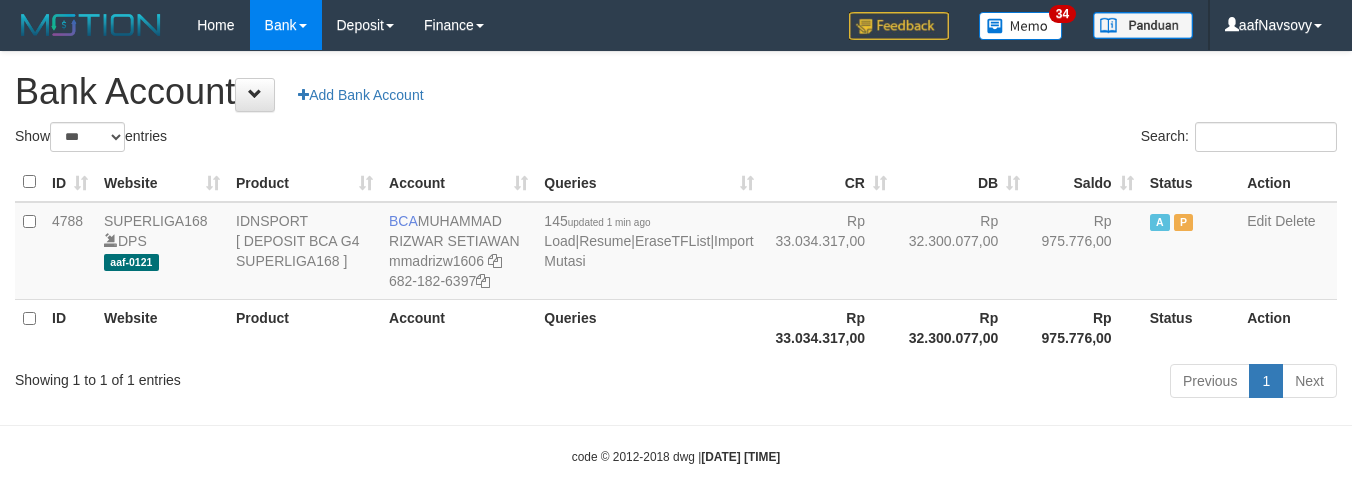 select on "***" 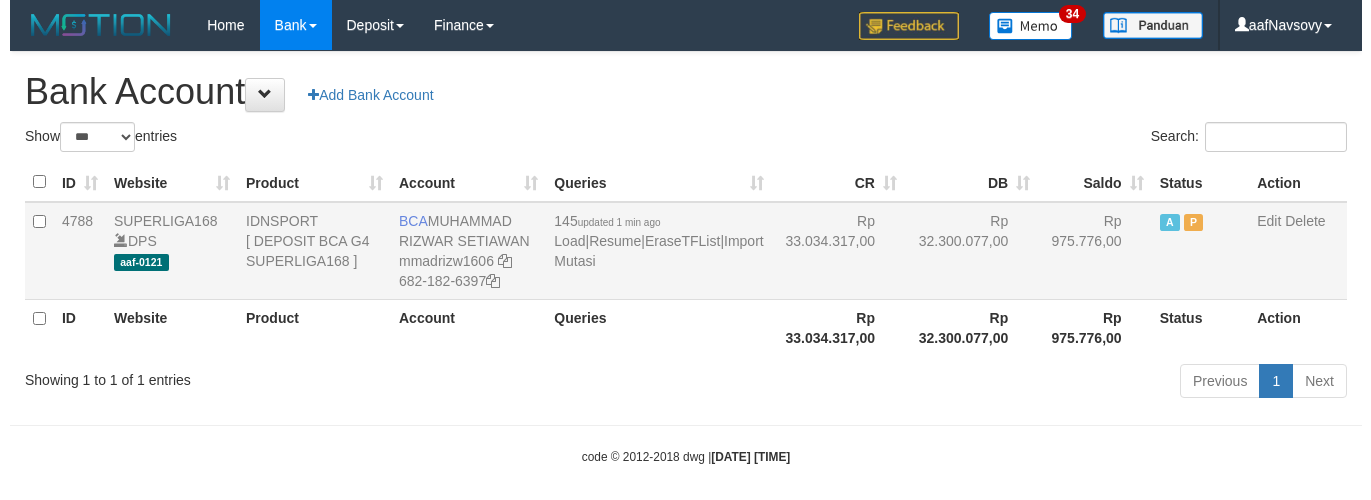 scroll, scrollTop: 16, scrollLeft: 0, axis: vertical 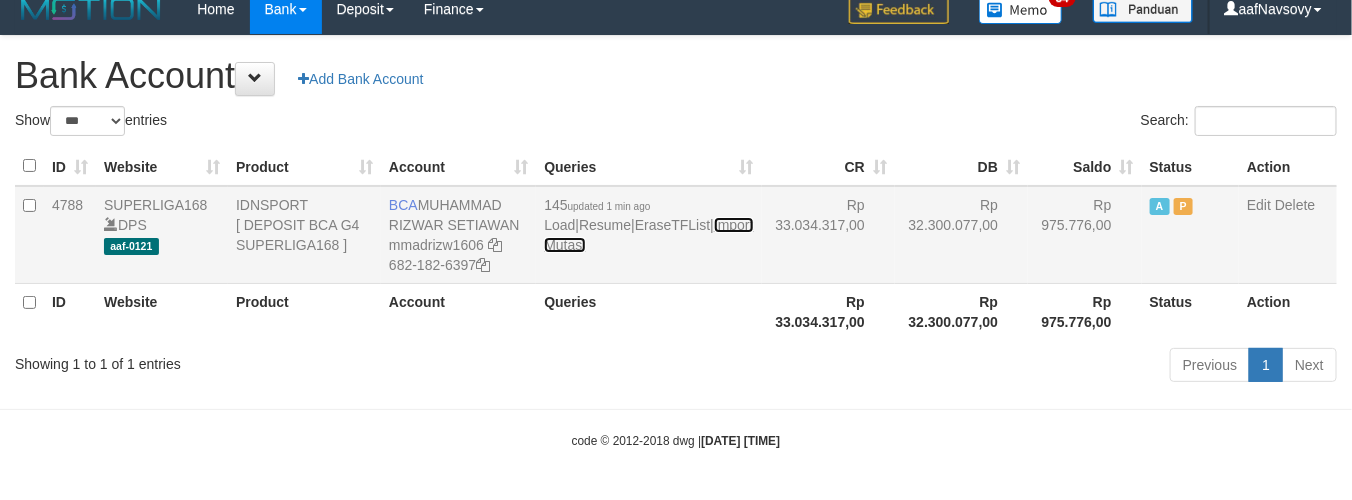 click on "Import Mutasi" at bounding box center [648, 235] 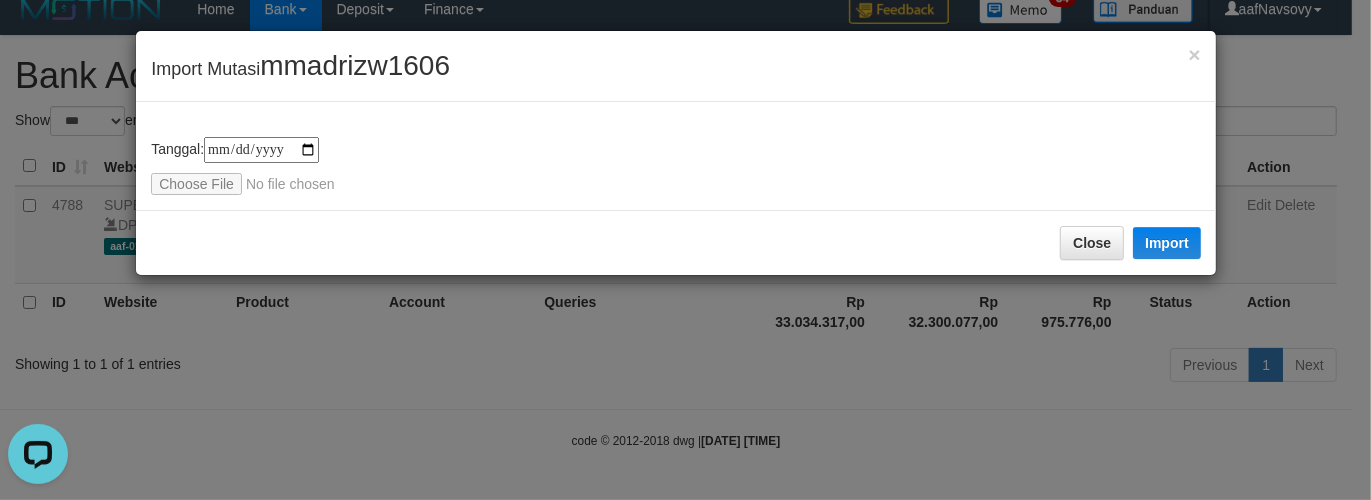 scroll, scrollTop: 0, scrollLeft: 0, axis: both 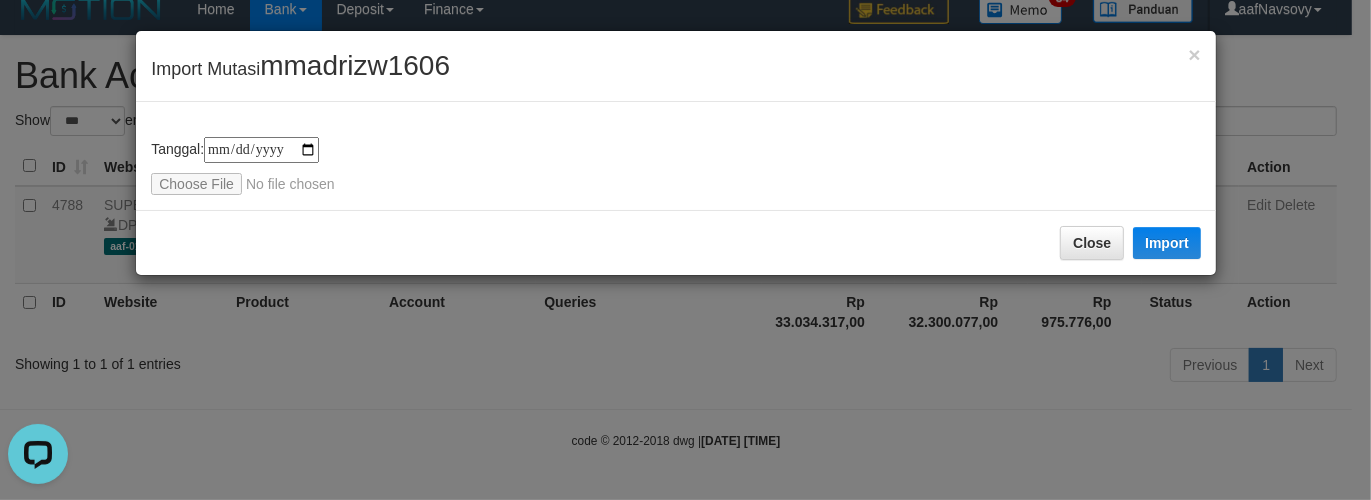 type on "**********" 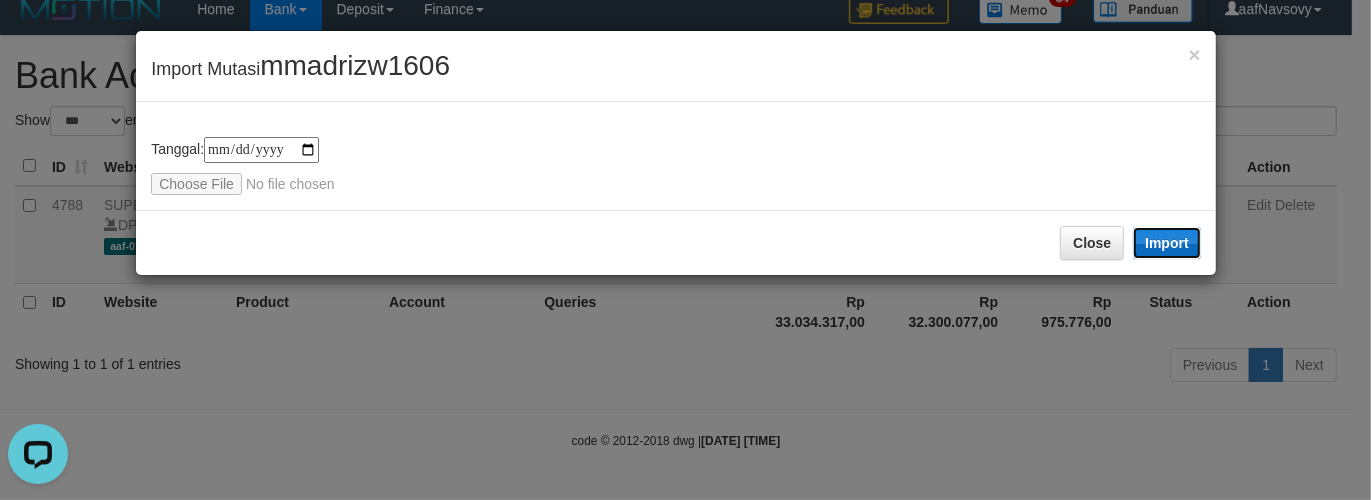 click on "Import" at bounding box center (1167, 243) 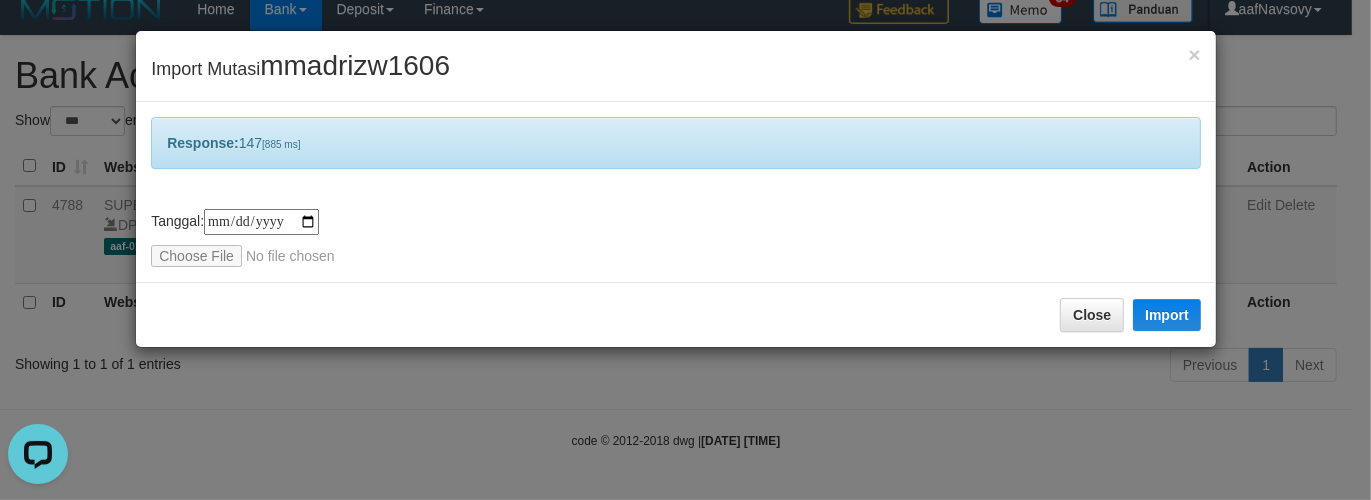 click on "**********" at bounding box center (685, 250) 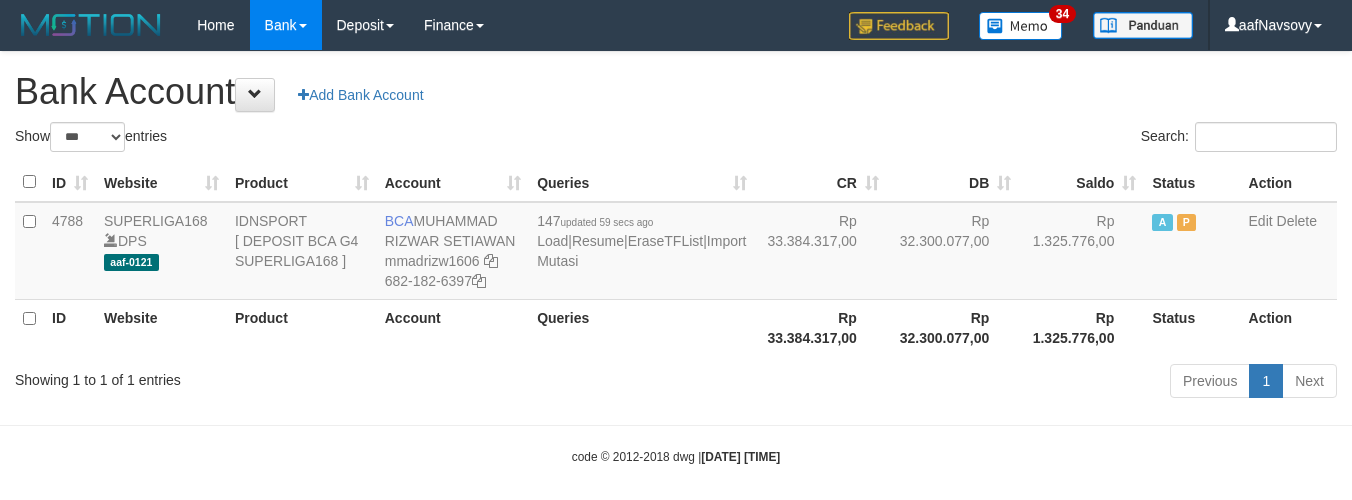 select on "***" 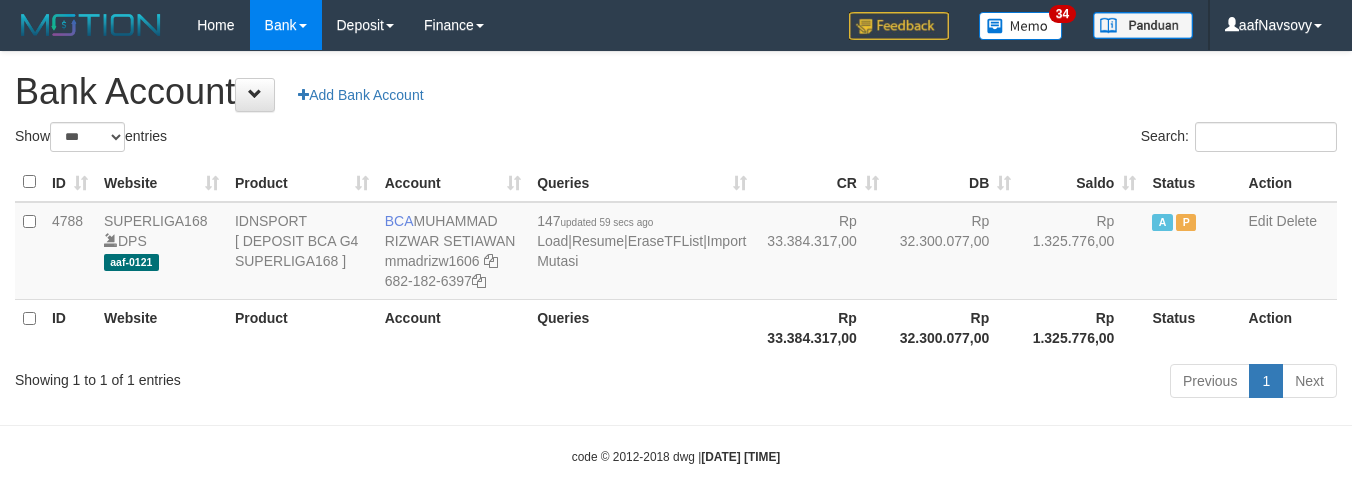 scroll, scrollTop: 16, scrollLeft: 0, axis: vertical 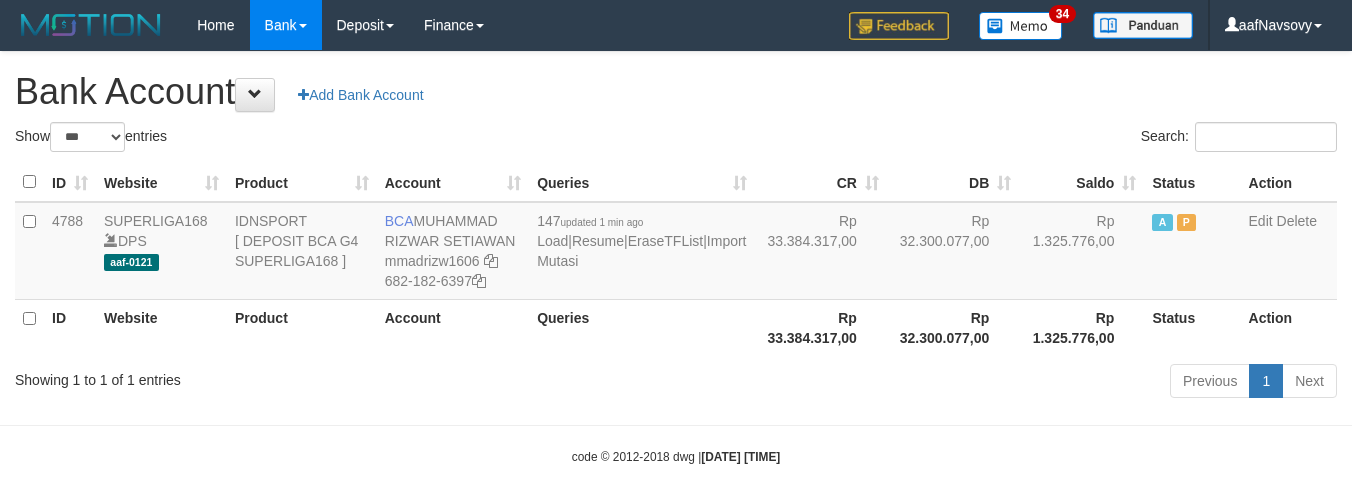 select on "***" 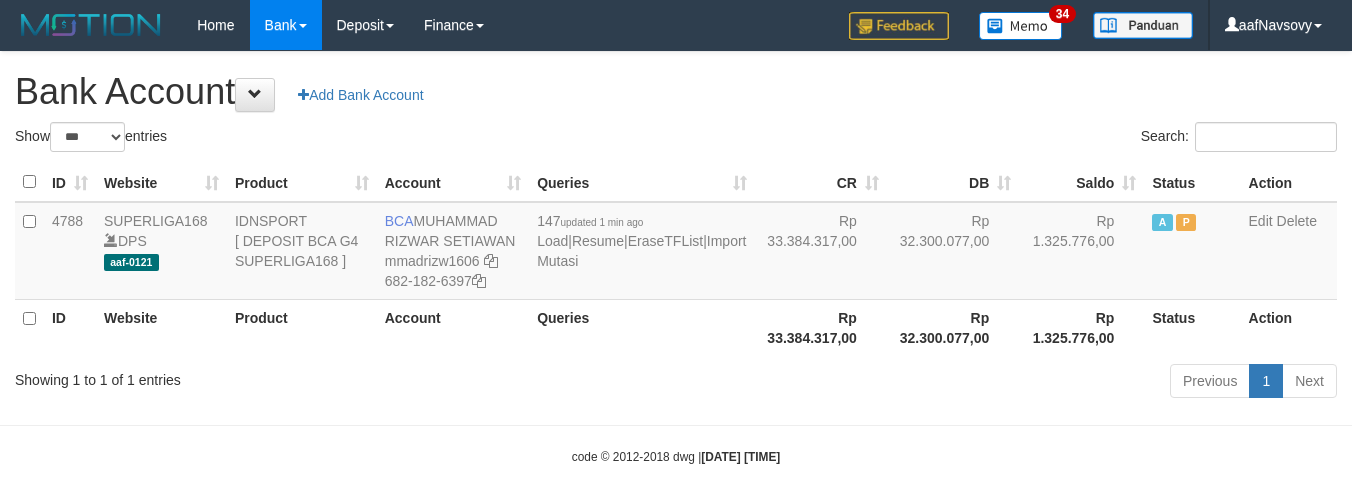 scroll, scrollTop: 16, scrollLeft: 0, axis: vertical 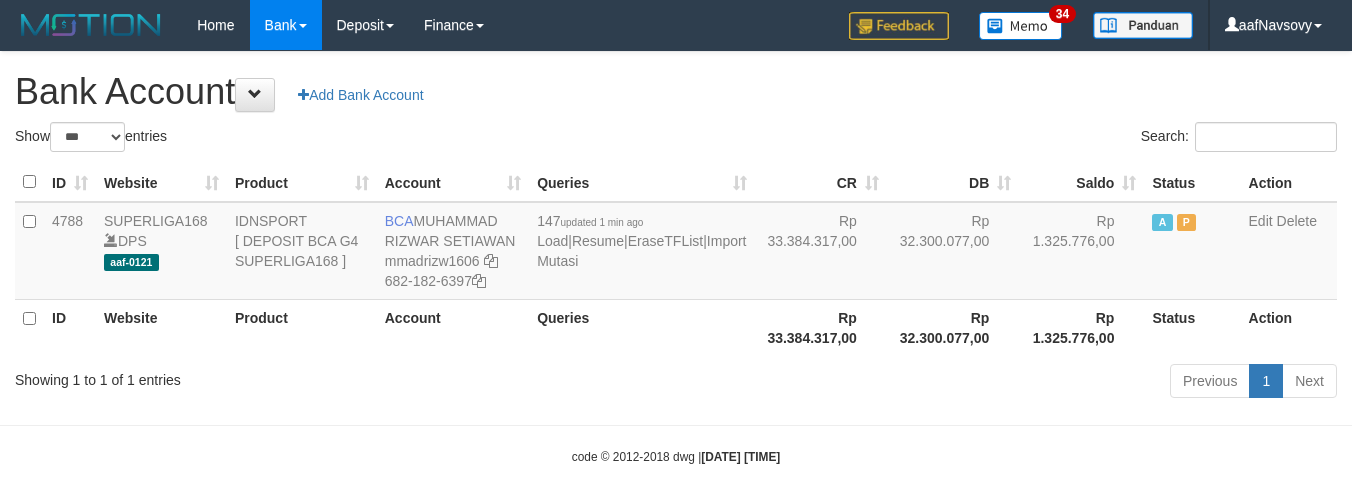 select on "***" 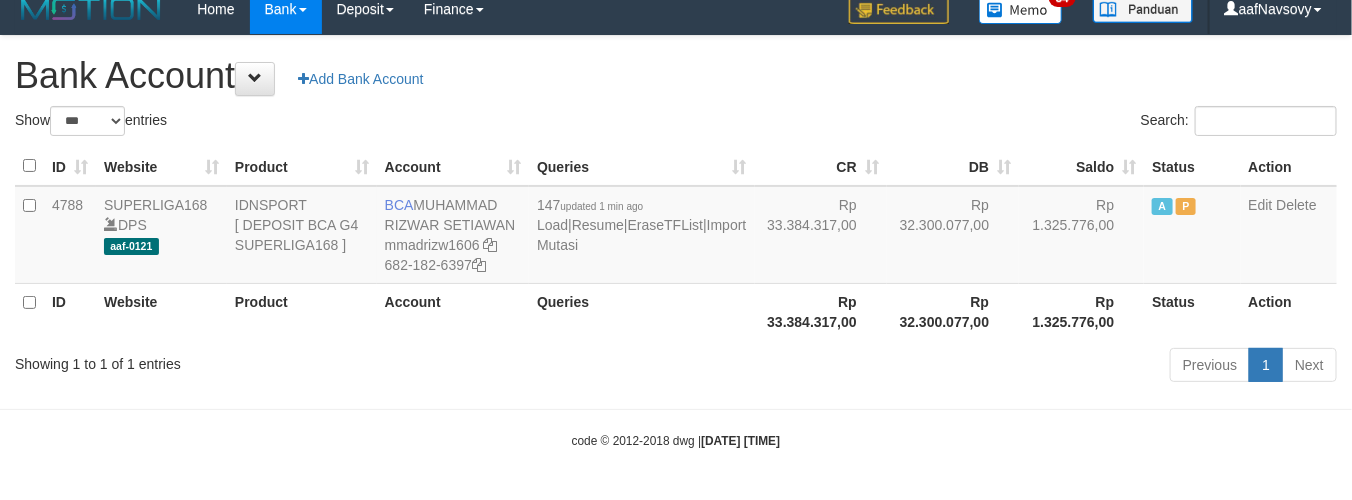 click on "Previous 1 Next" at bounding box center (957, 367) 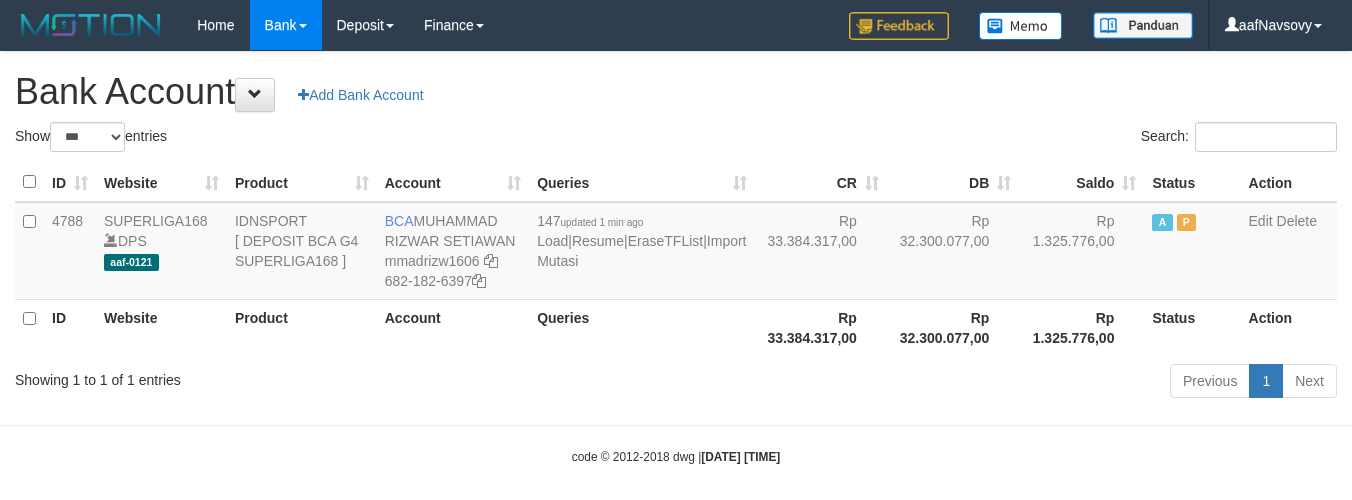 select on "***" 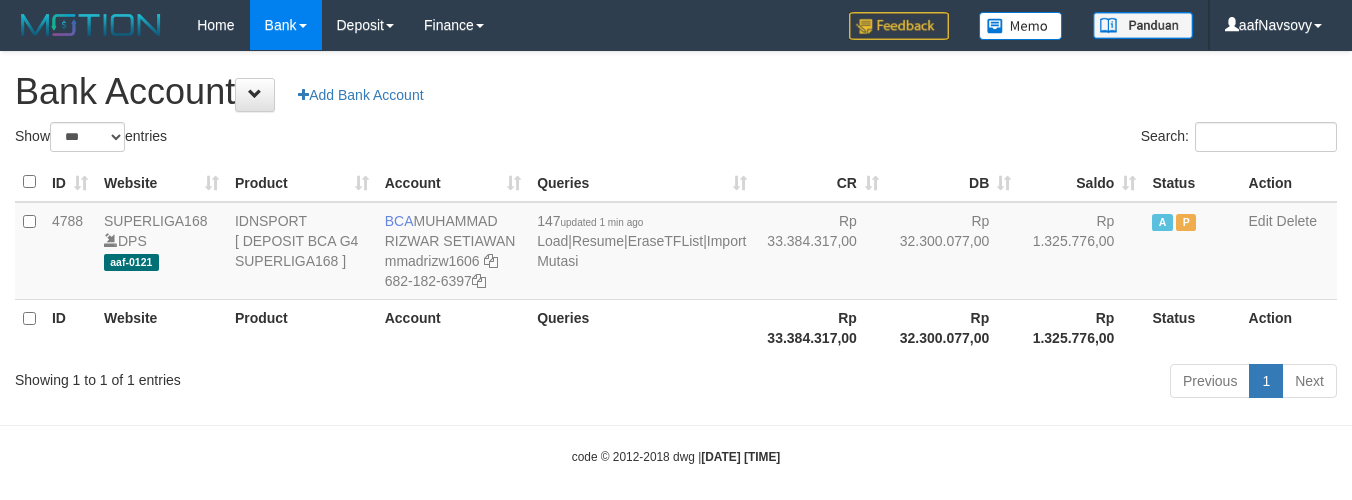 scroll, scrollTop: 16, scrollLeft: 0, axis: vertical 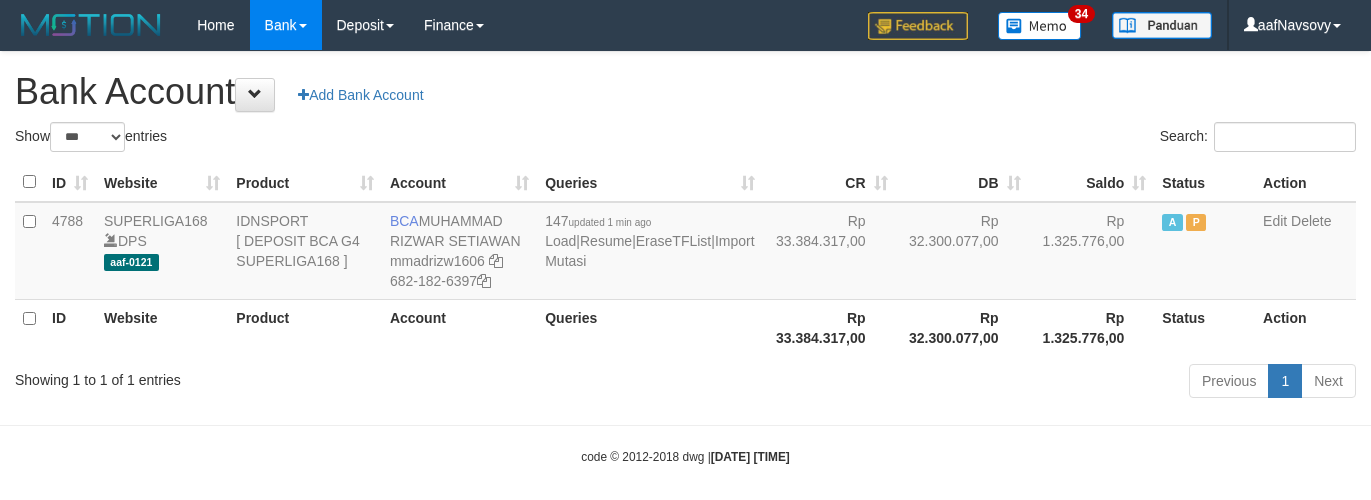 select on "***" 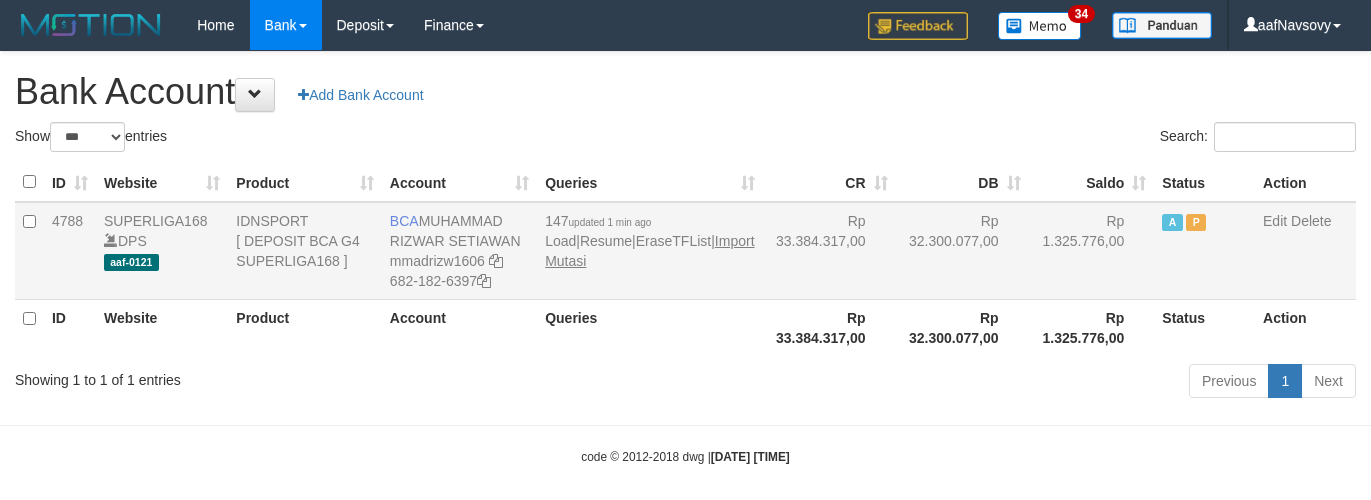 scroll, scrollTop: 16, scrollLeft: 0, axis: vertical 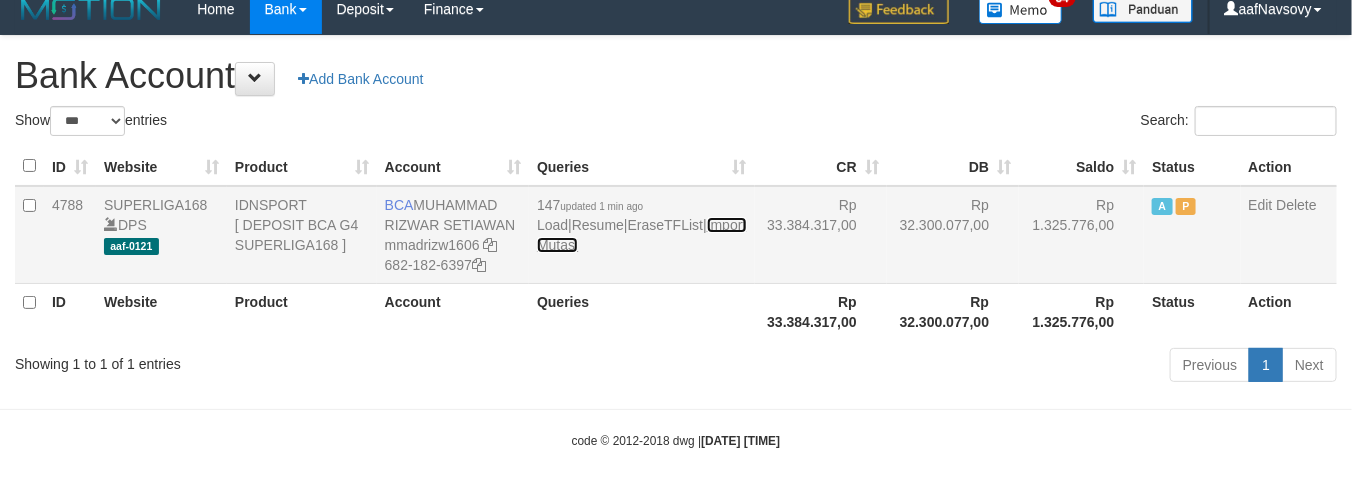 click on "Import Mutasi" at bounding box center (641, 235) 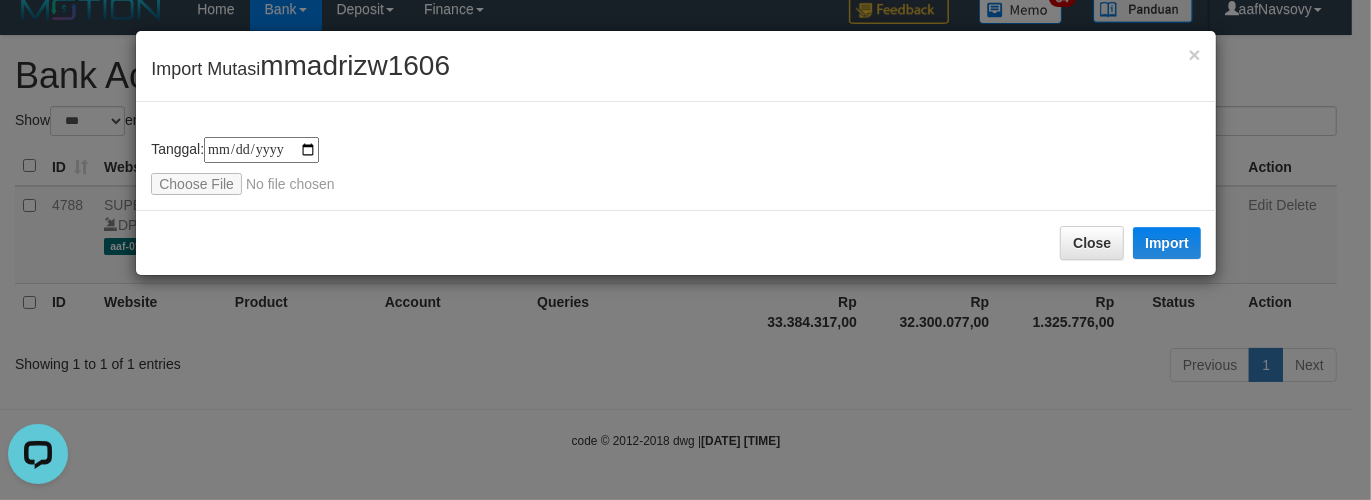 scroll, scrollTop: 0, scrollLeft: 0, axis: both 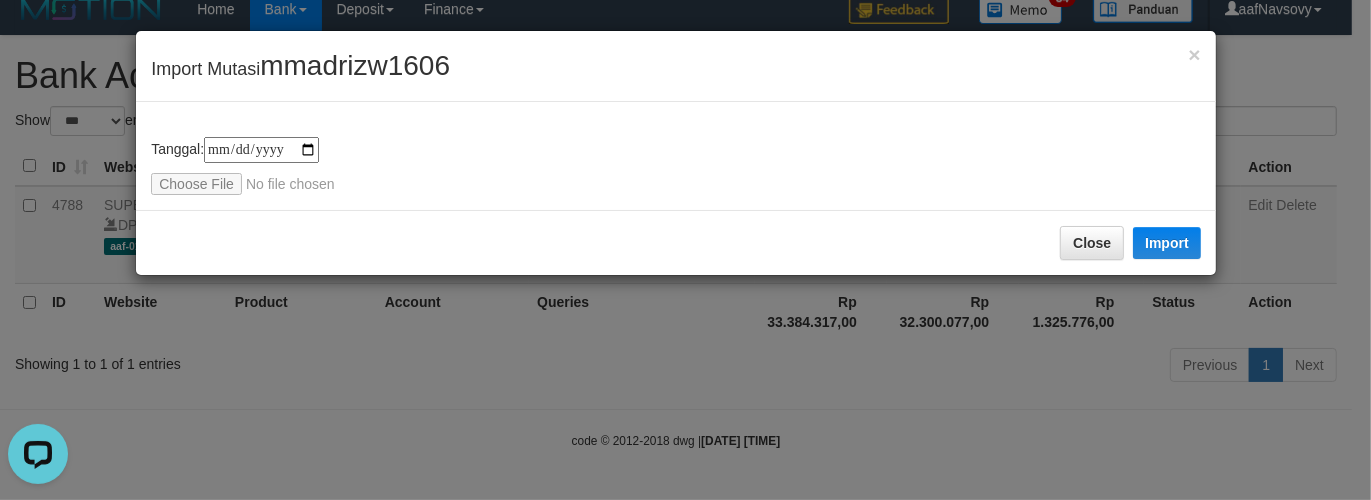 type on "**********" 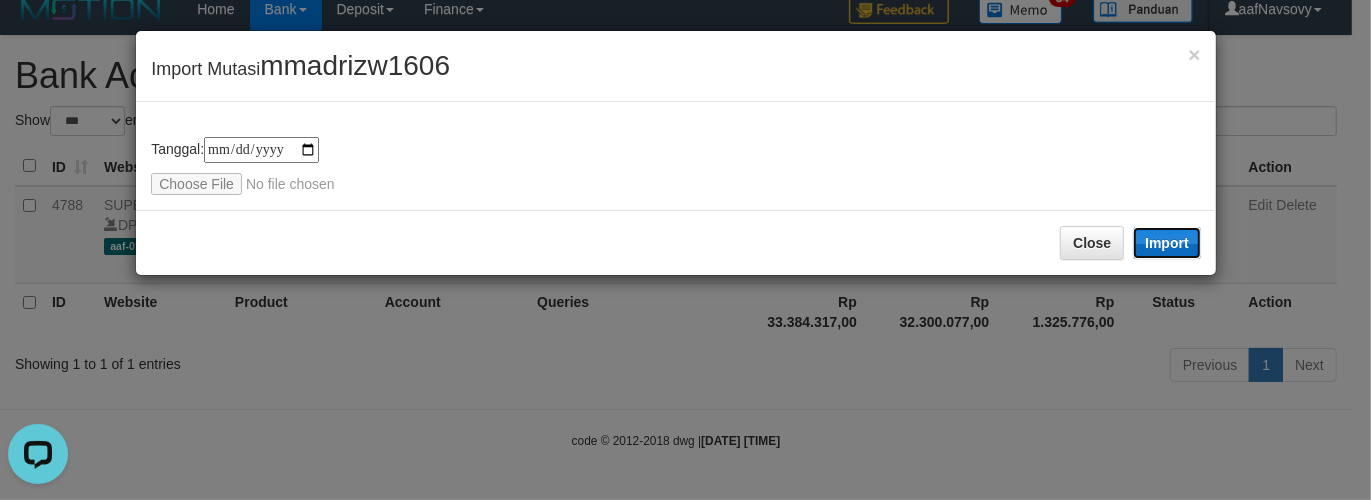 click on "Import" at bounding box center [1167, 243] 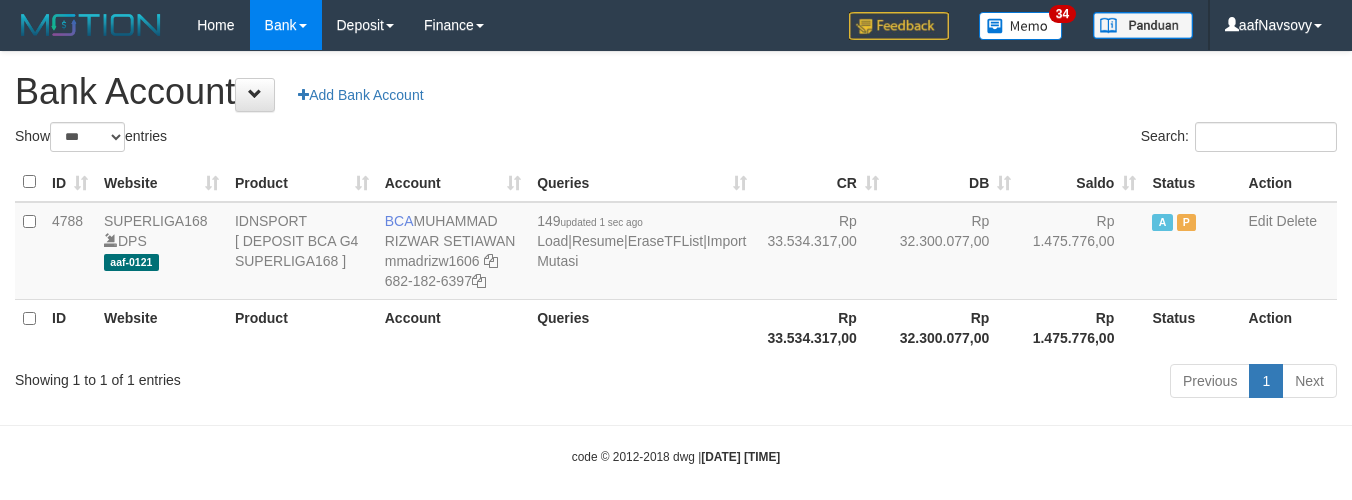 select on "***" 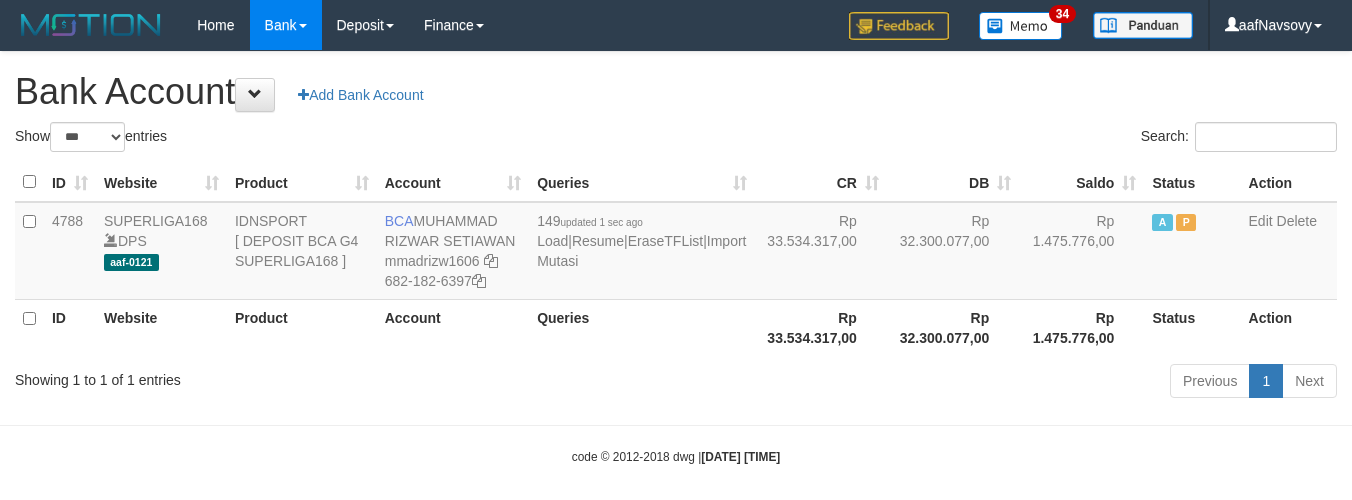 scroll, scrollTop: 16, scrollLeft: 0, axis: vertical 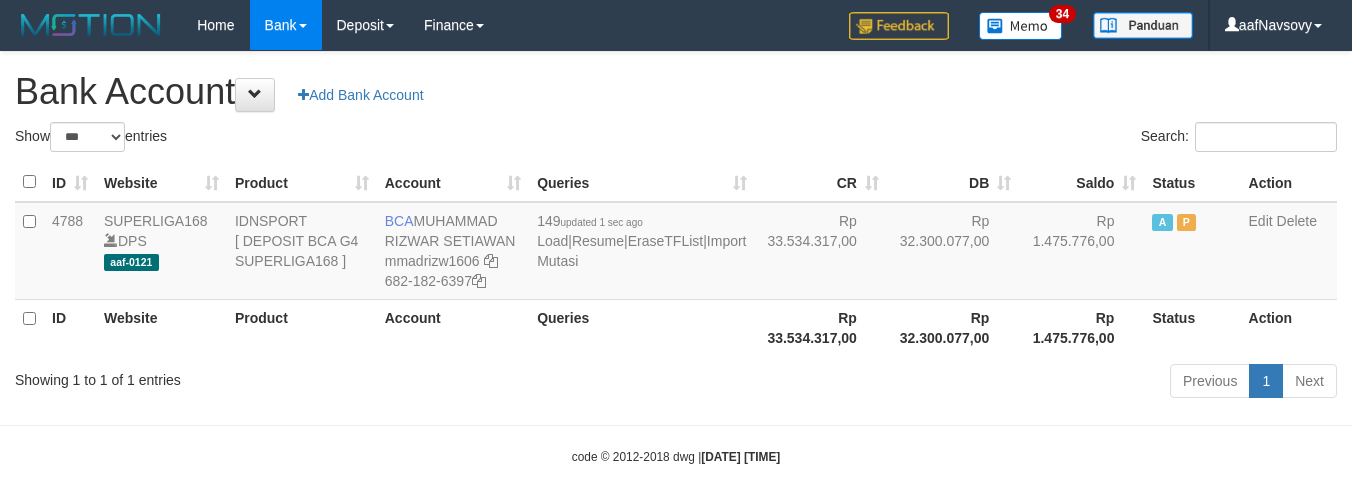 select on "***" 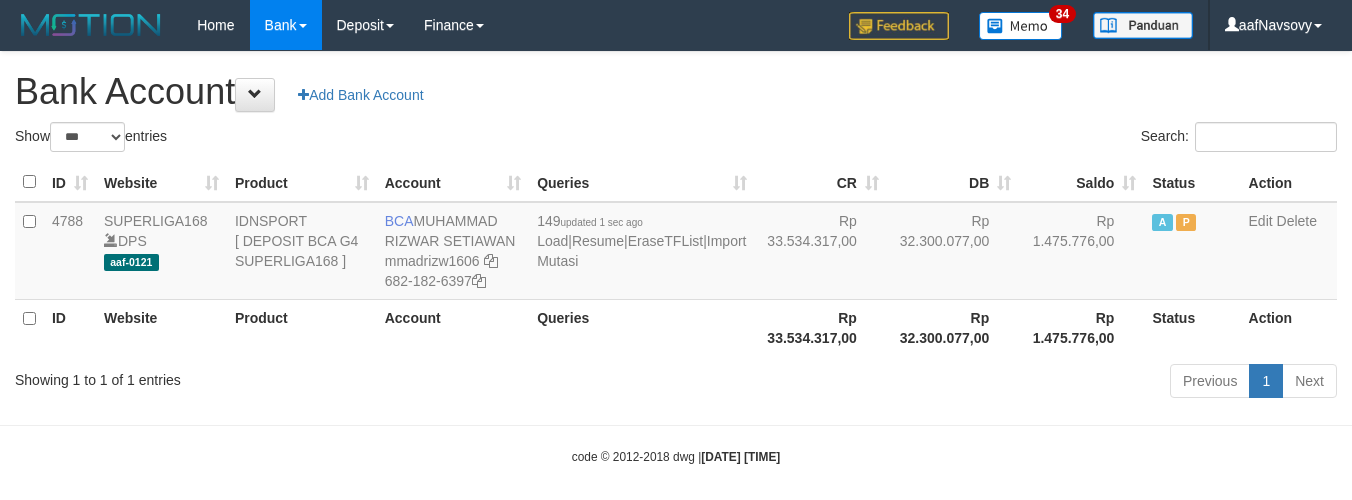 scroll, scrollTop: 16, scrollLeft: 0, axis: vertical 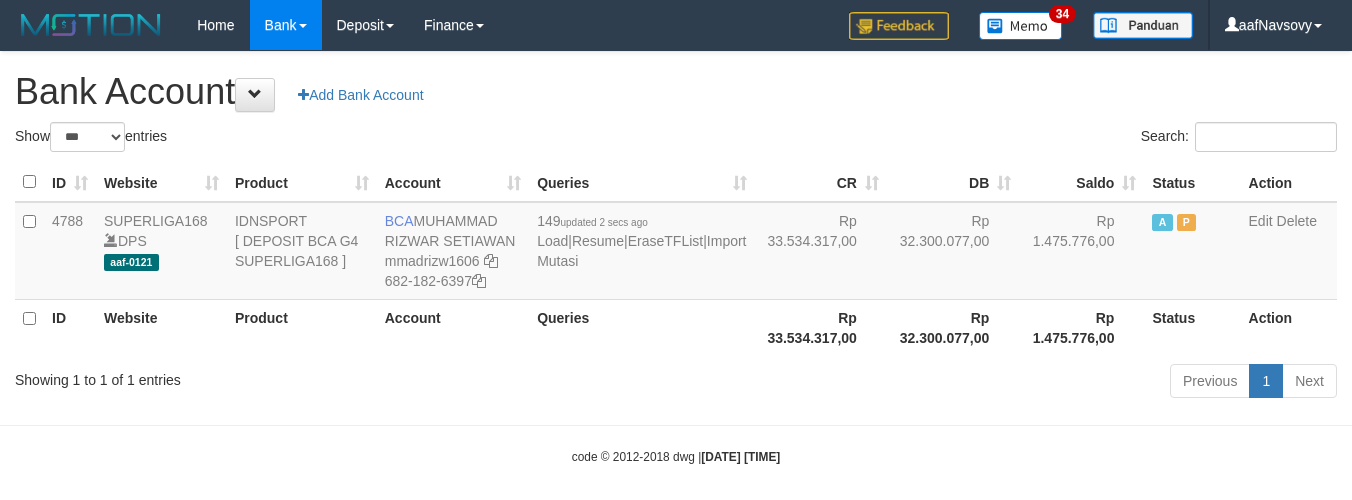 select on "***" 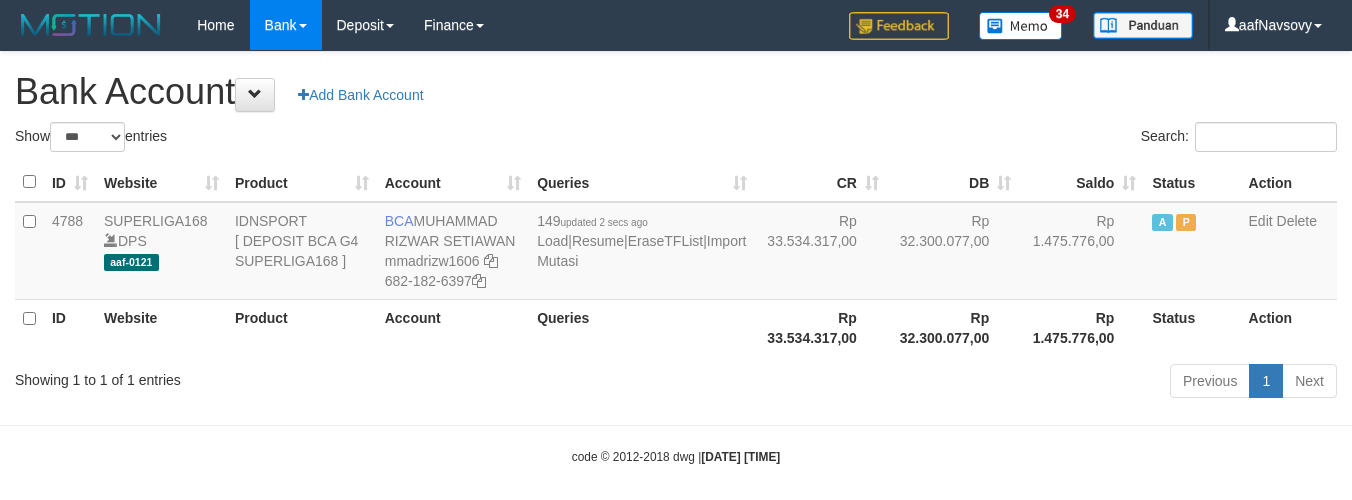 scroll, scrollTop: 16, scrollLeft: 0, axis: vertical 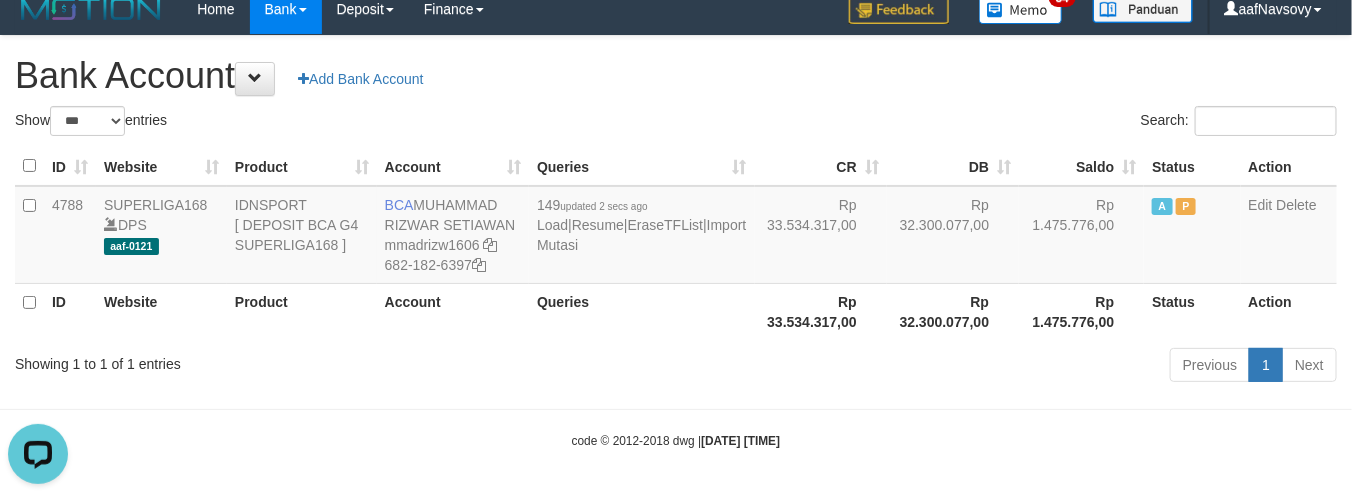 click on "Showing 1 to 1 of 1 entries Previous 1 Next" at bounding box center [676, 367] 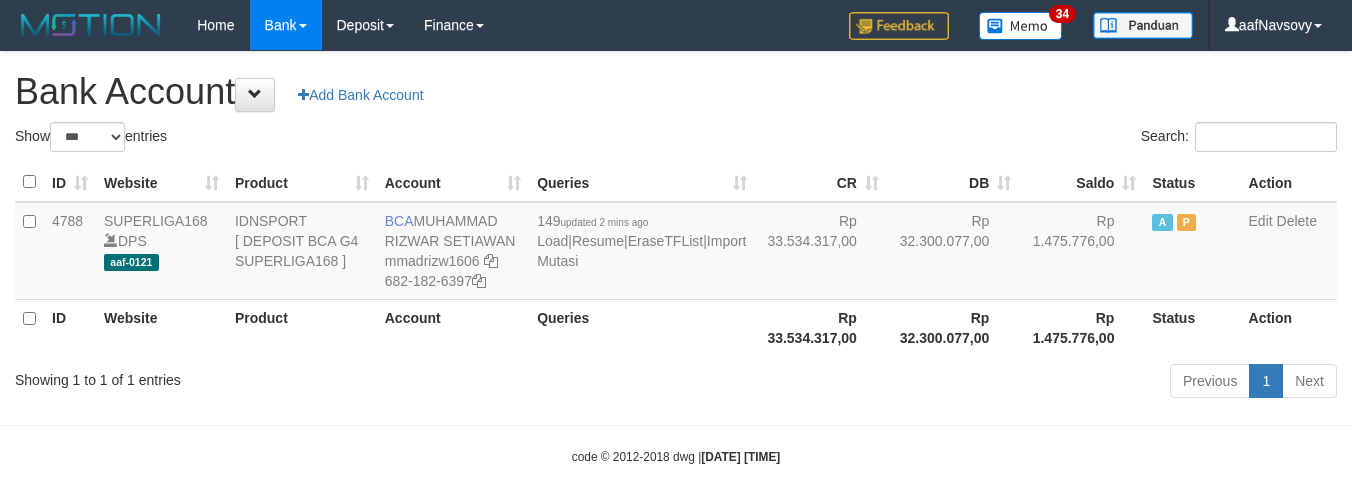 select on "***" 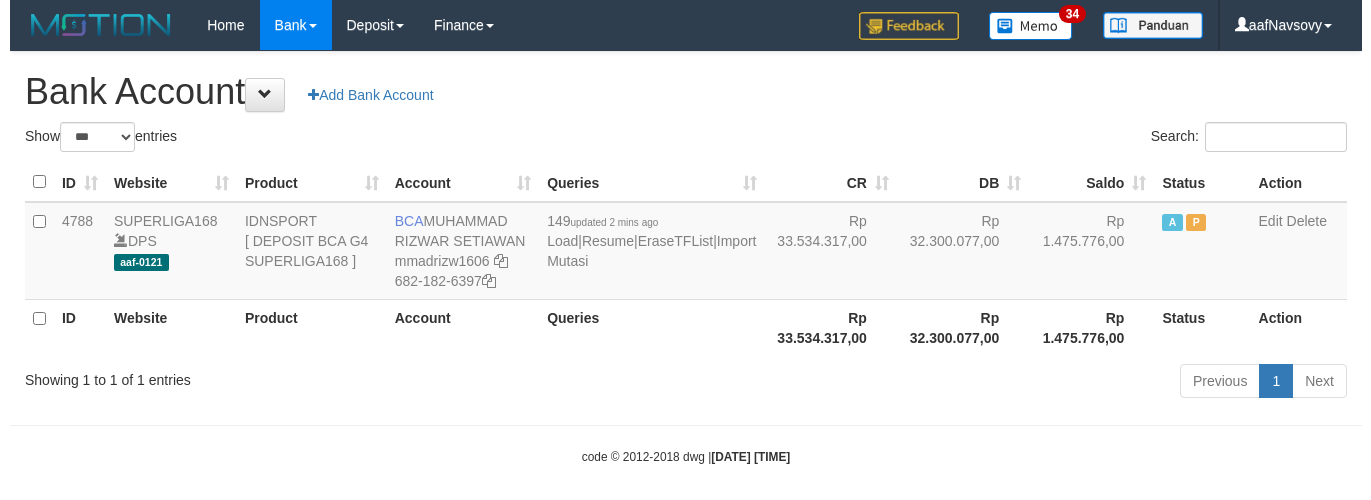 scroll, scrollTop: 16, scrollLeft: 0, axis: vertical 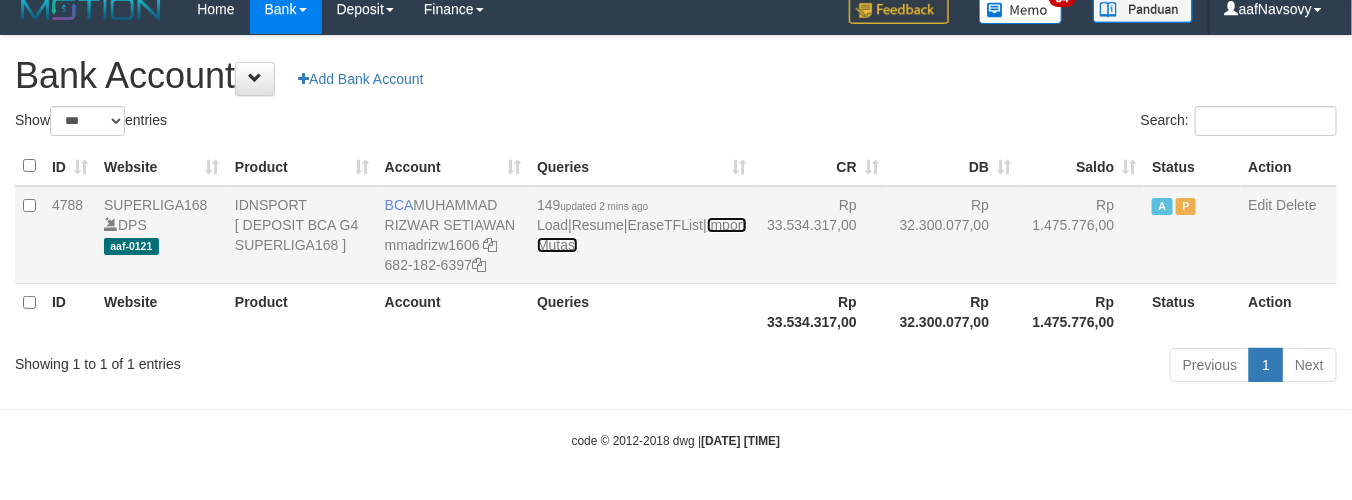 click on "Import Mutasi" at bounding box center (641, 235) 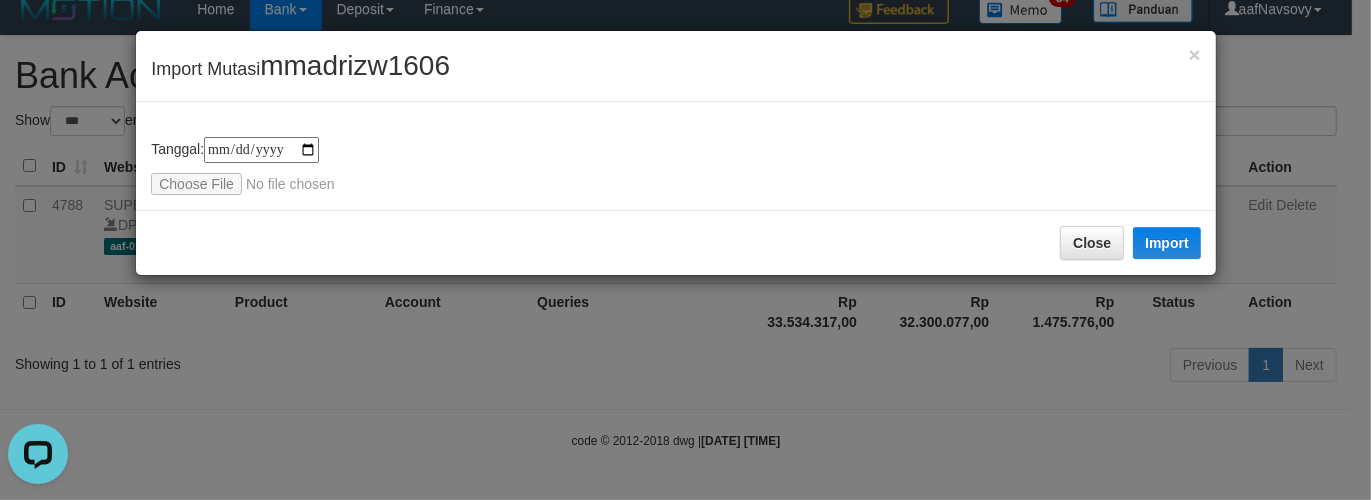 scroll, scrollTop: 0, scrollLeft: 0, axis: both 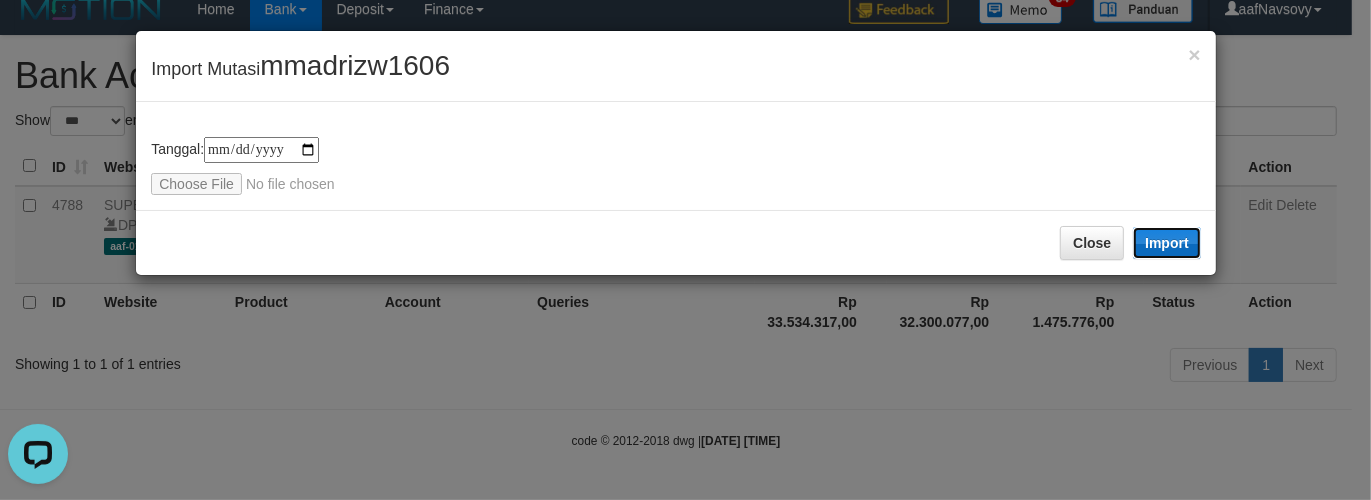 click on "Import" at bounding box center (1167, 243) 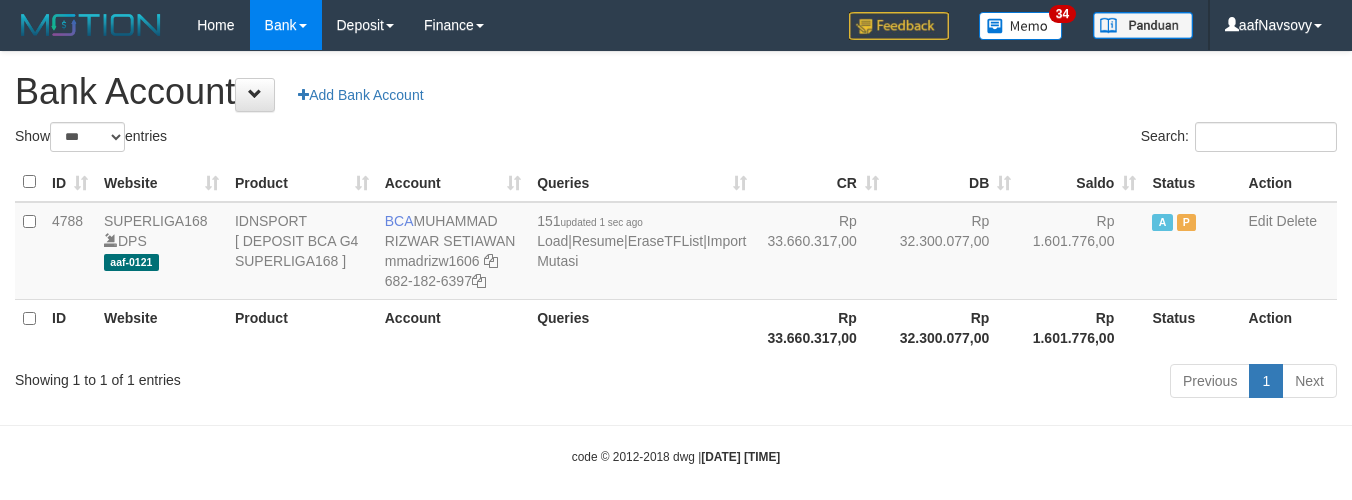 select on "***" 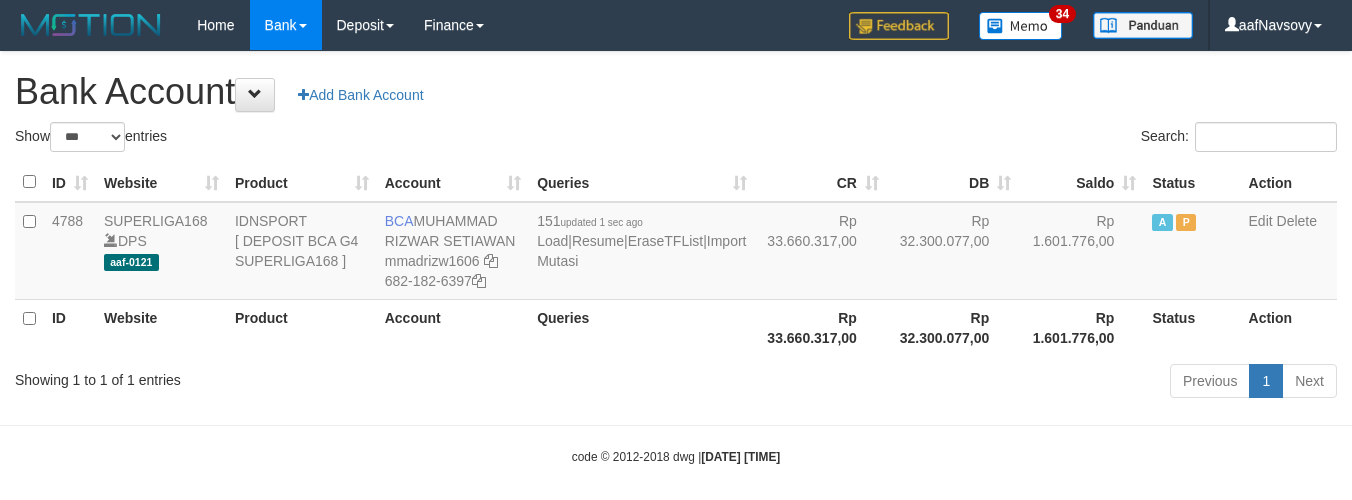 scroll, scrollTop: 16, scrollLeft: 0, axis: vertical 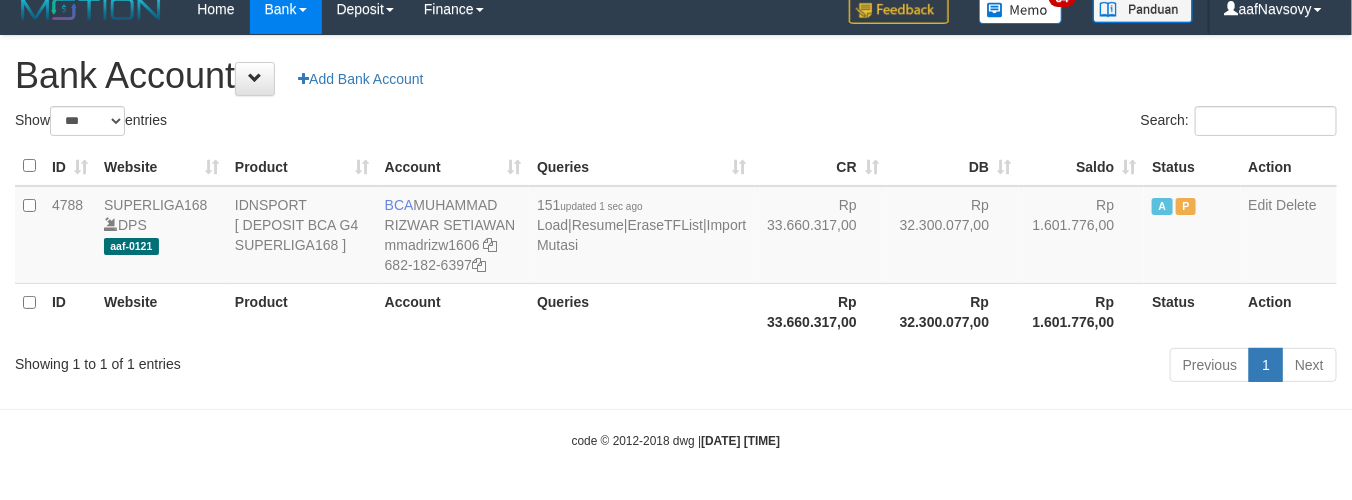 click on "Toggle navigation
Home
Bank
Account List
Load
By Website
Group
[ISPORT]													SUPERLIGA168
By Load Group (DPS)
34" at bounding box center [676, 242] 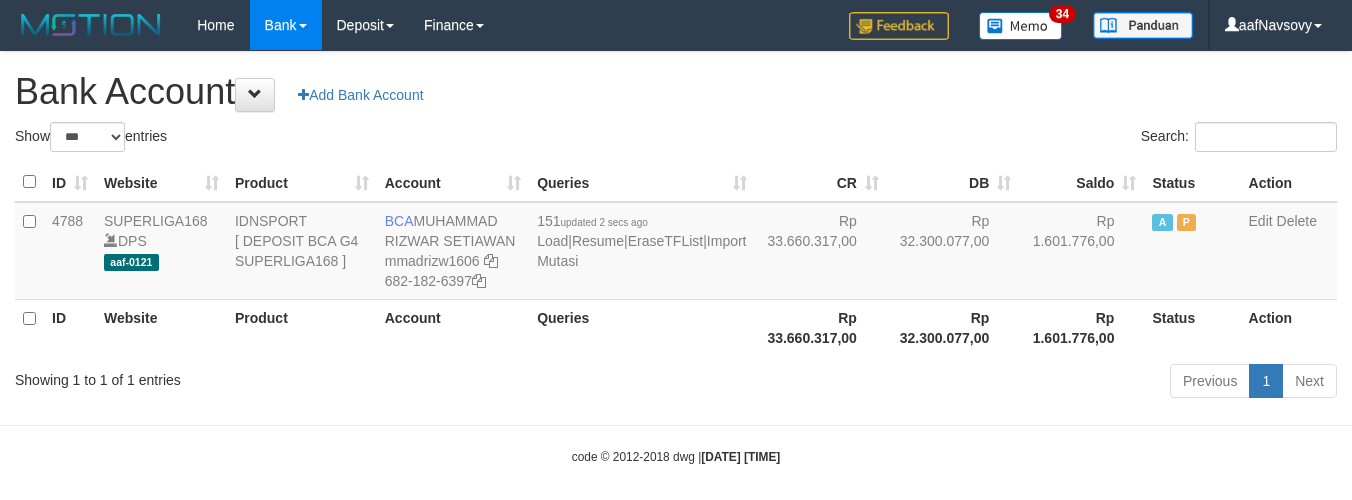 select on "***" 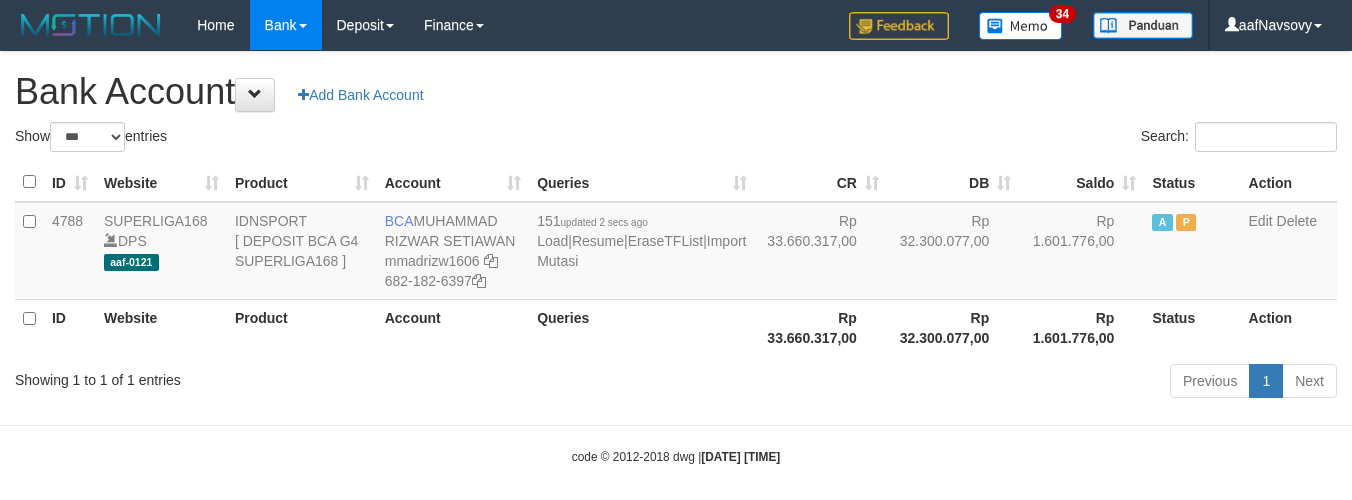 scroll, scrollTop: 16, scrollLeft: 0, axis: vertical 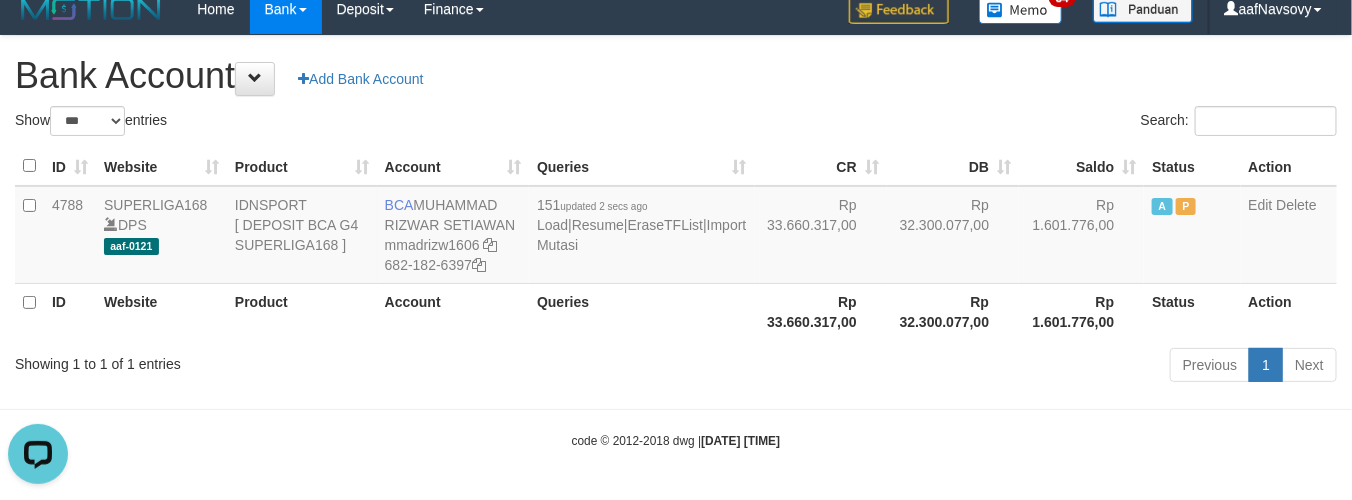 drag, startPoint x: 455, startPoint y: 435, endPoint x: -285, endPoint y: 1197, distance: 1062.1884 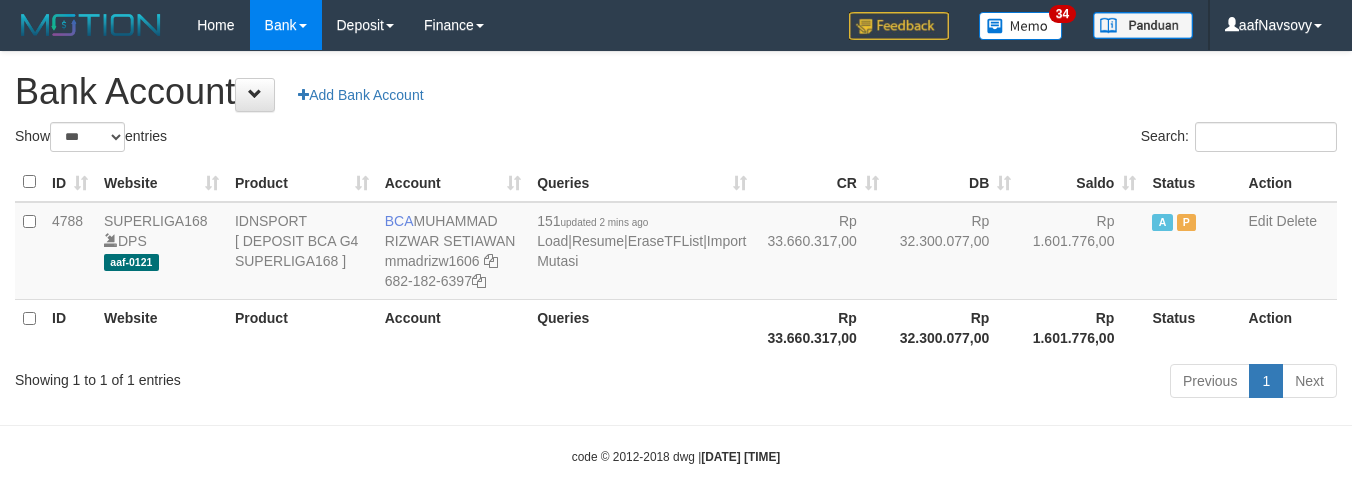 select on "***" 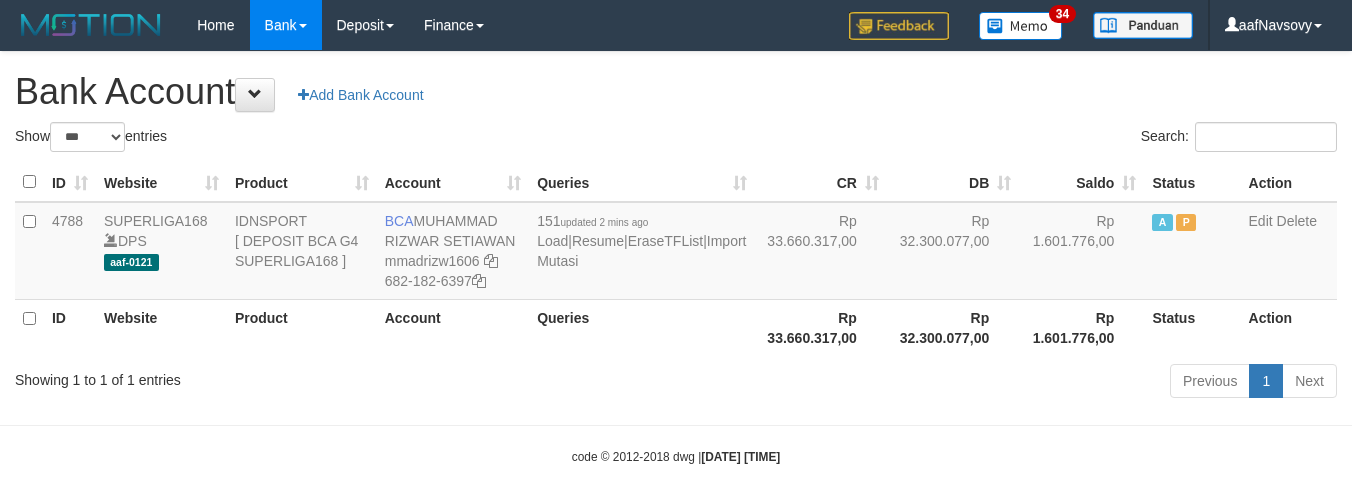 scroll, scrollTop: 16, scrollLeft: 0, axis: vertical 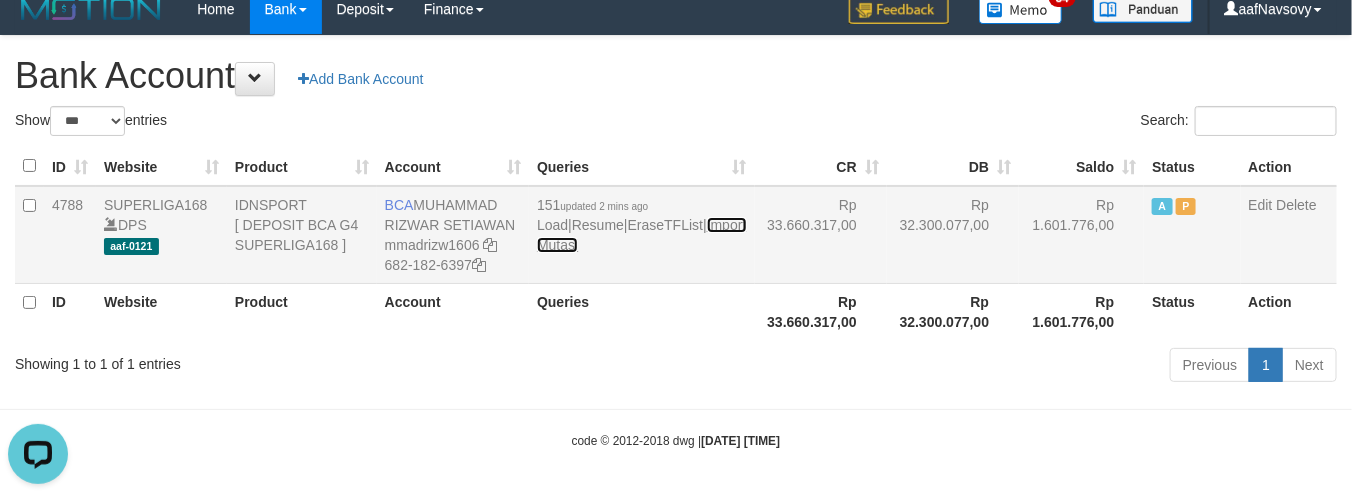 click on "Import Mutasi" at bounding box center [641, 235] 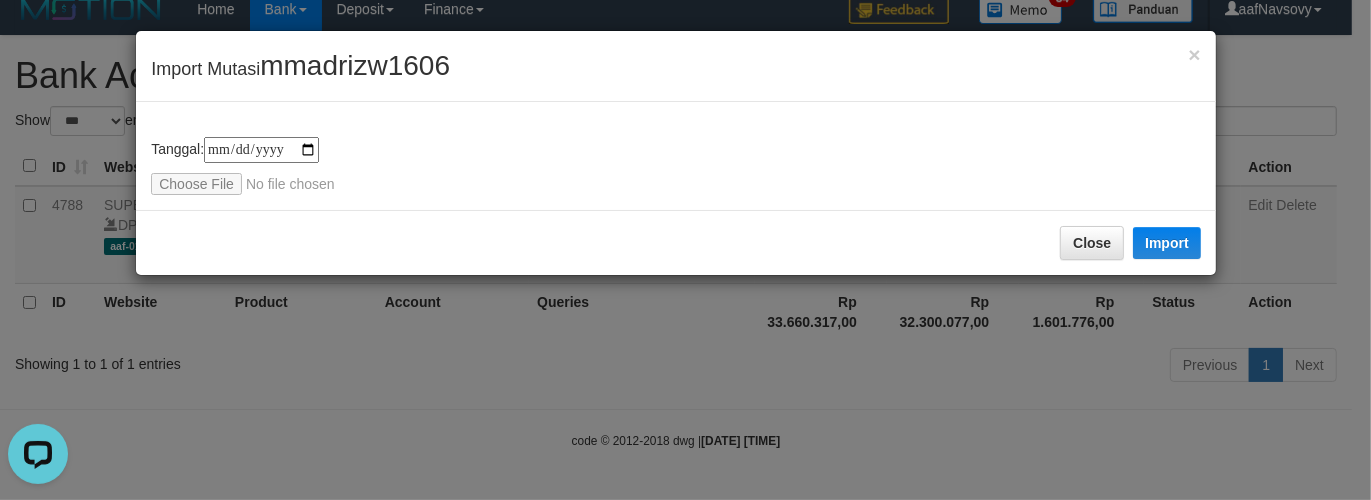 type on "**********" 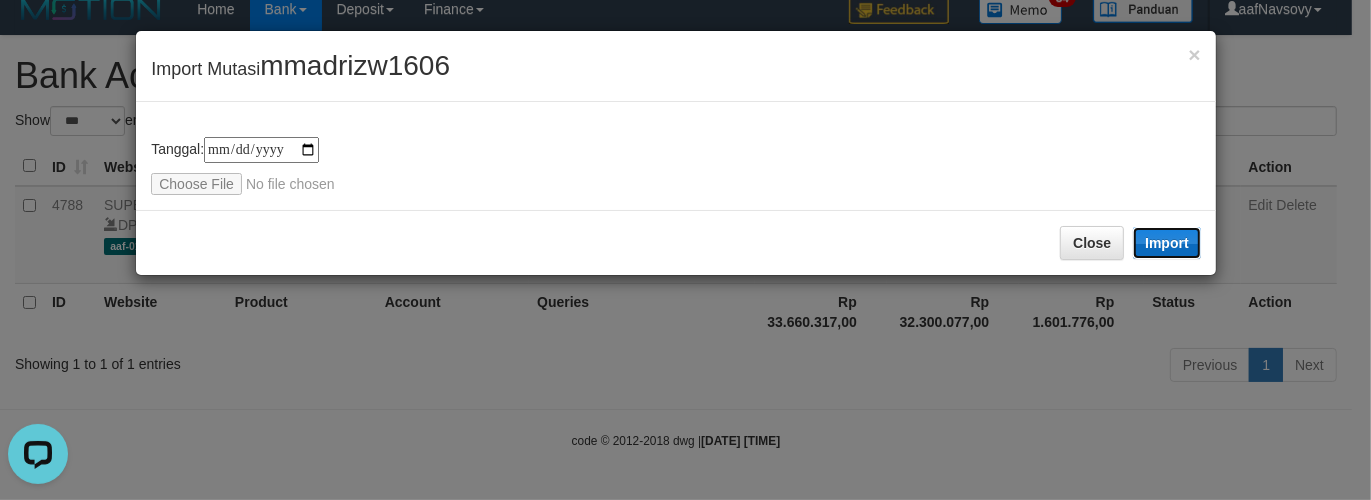 click on "Import" at bounding box center [1167, 243] 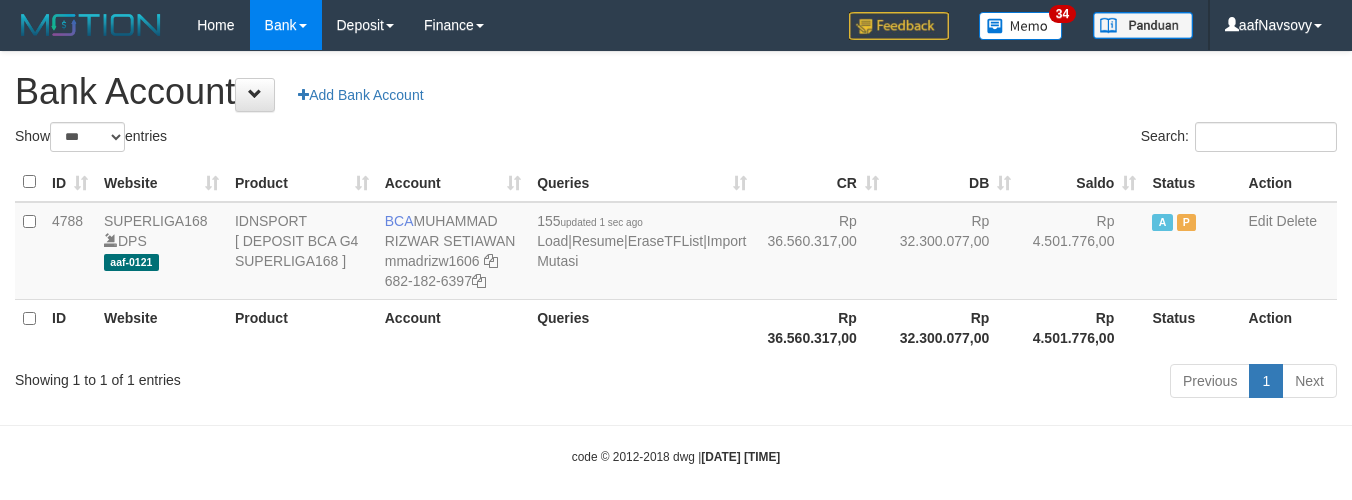 select on "***" 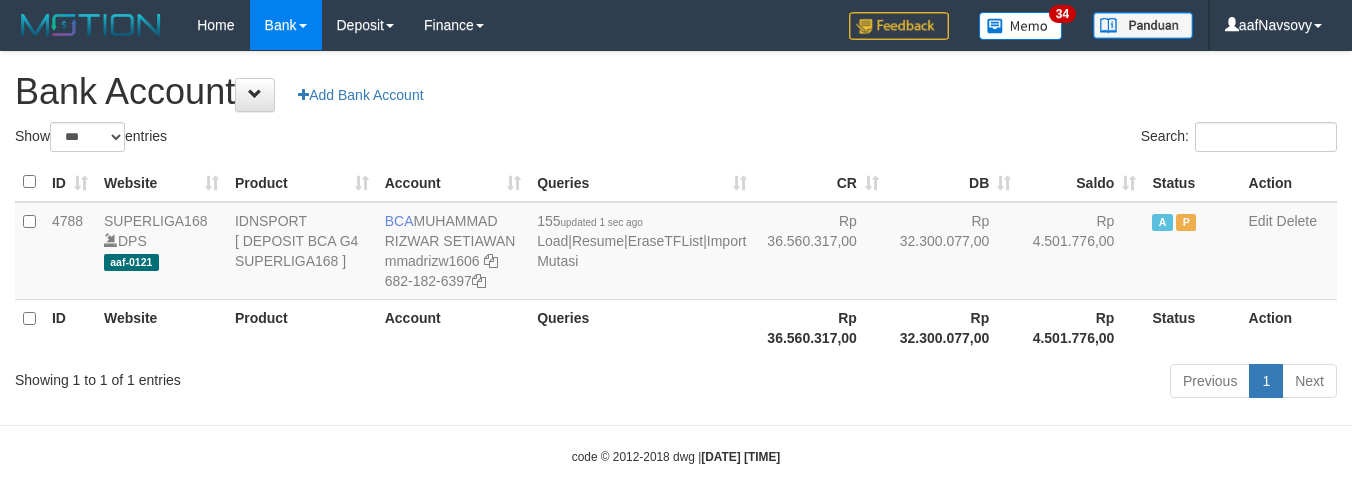scroll, scrollTop: 16, scrollLeft: 0, axis: vertical 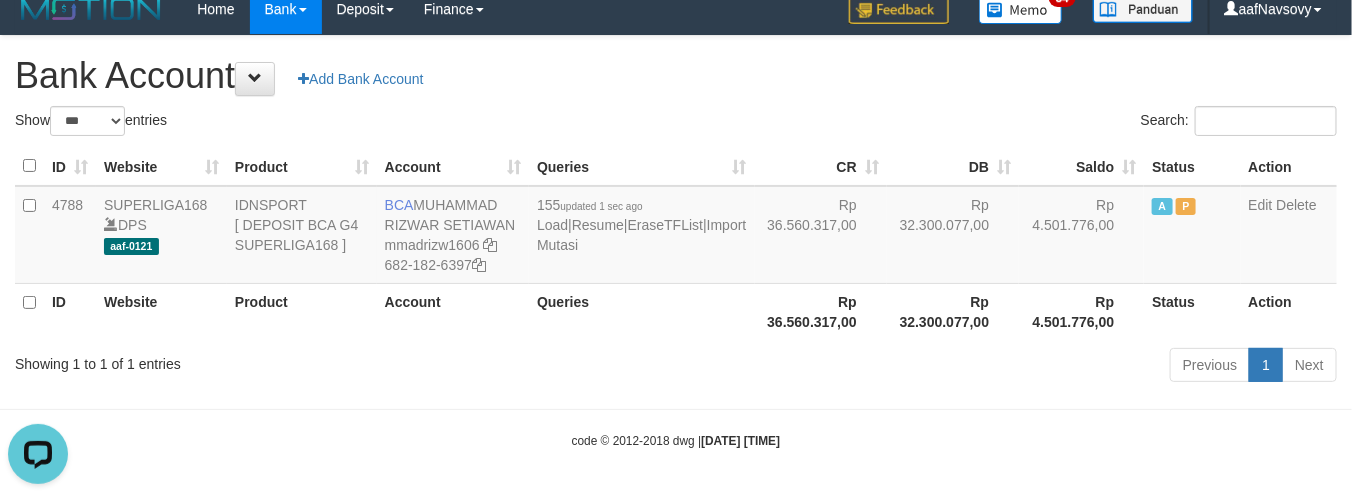 click on "Toggle navigation
Home
Bank
Account List
Load
By Website
Group
[ISPORT]													SUPERLIGA168
By Load Group (DPS)
34" at bounding box center (676, 242) 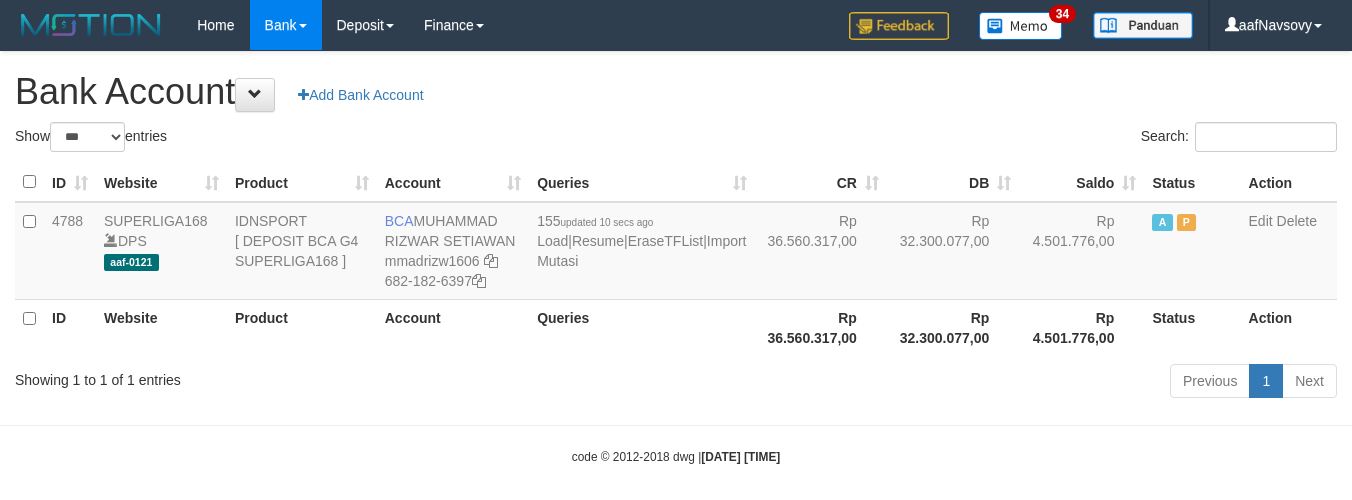select on "***" 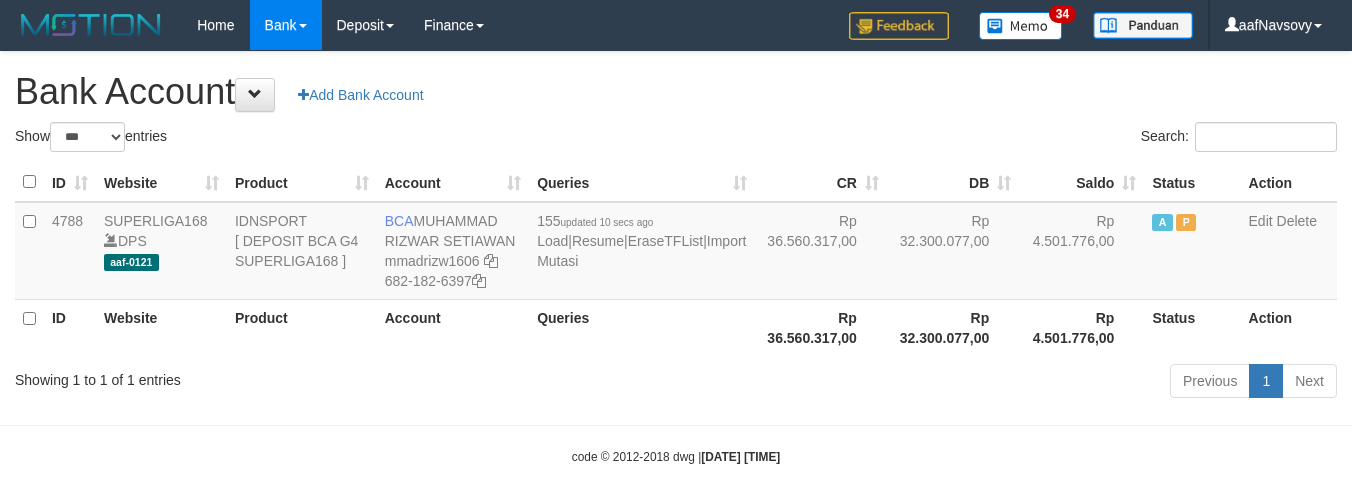 scroll, scrollTop: 16, scrollLeft: 0, axis: vertical 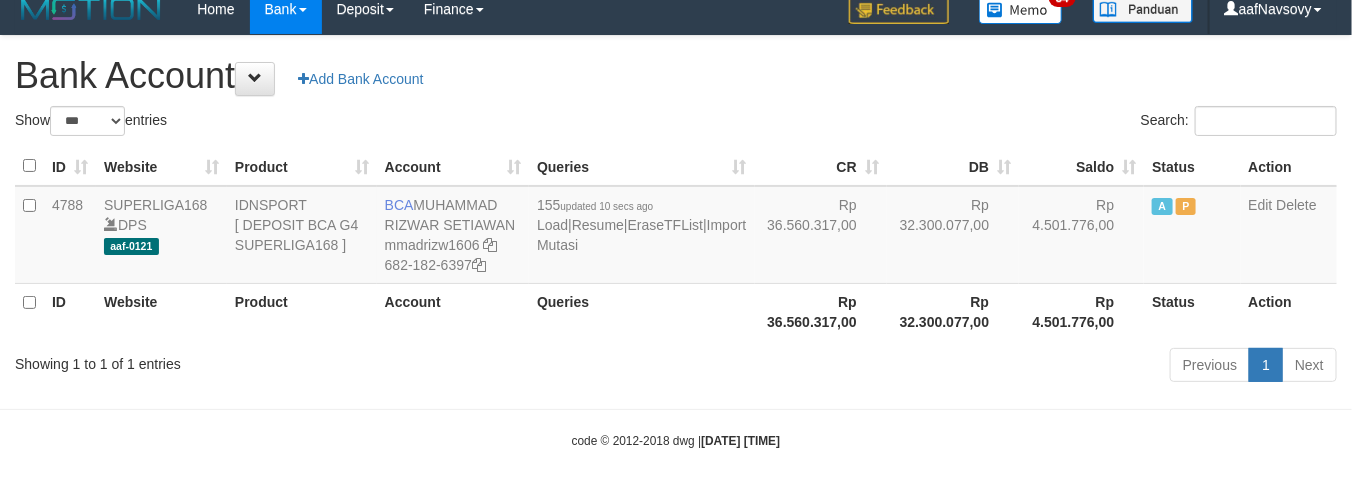 click on "Toggle navigation
Home
Bank
Account List
Load
By Website
Group
[ISPORT]													SUPERLIGA168
By Load Group (DPS)
34" at bounding box center [676, 242] 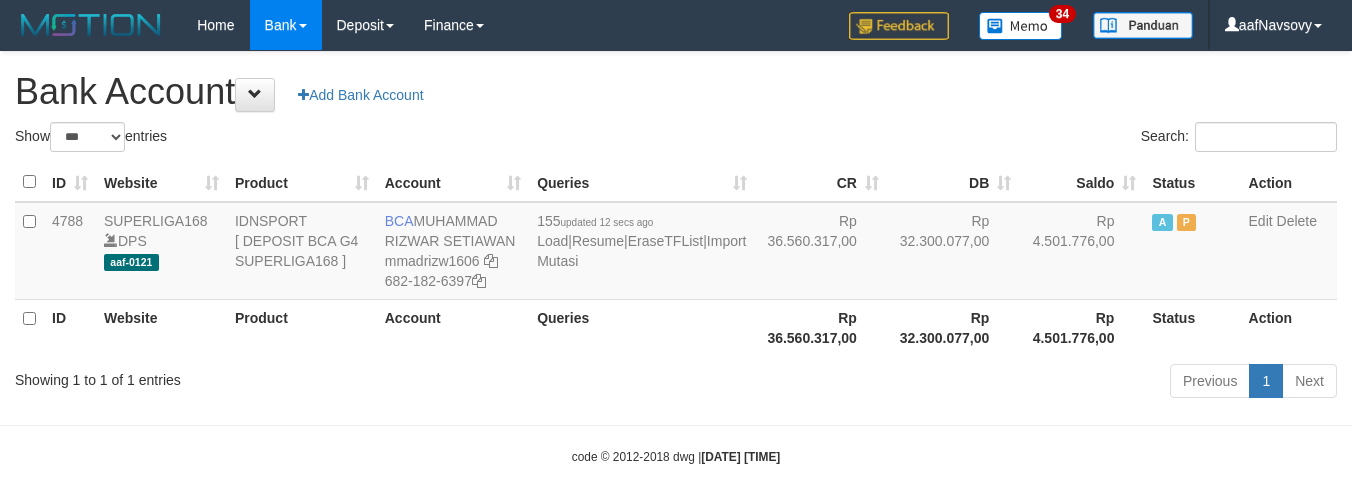 select on "***" 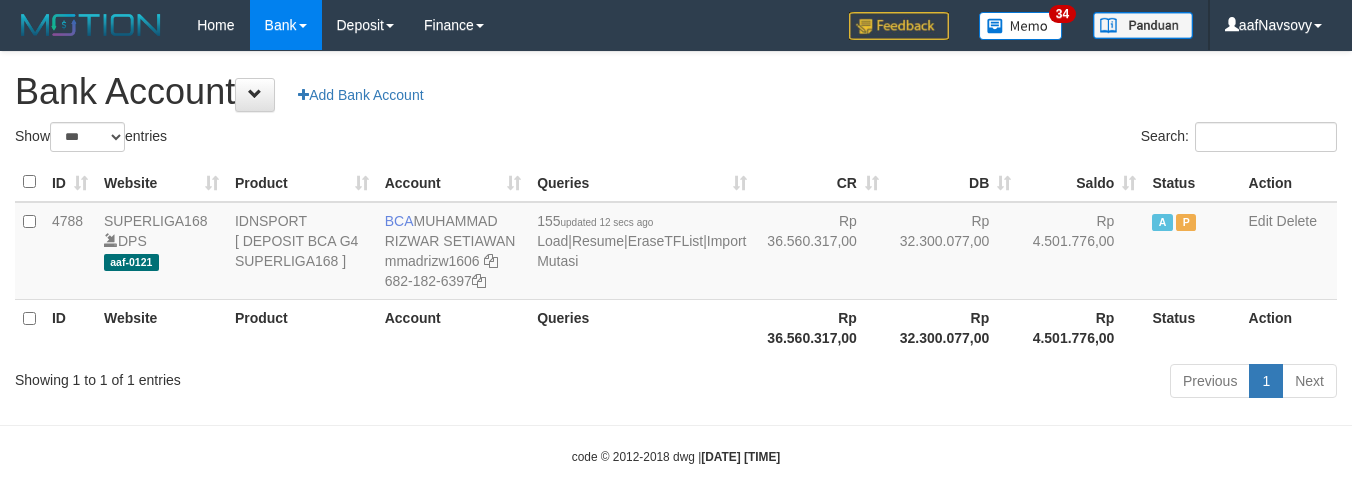 scroll, scrollTop: 16, scrollLeft: 0, axis: vertical 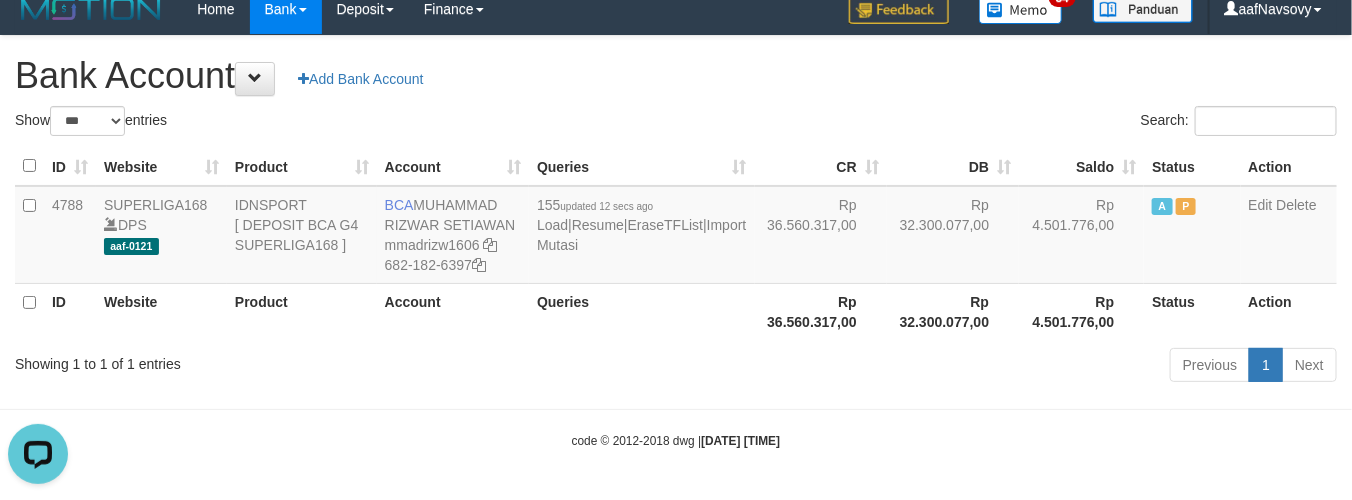 click on "Queries" at bounding box center (641, 311) 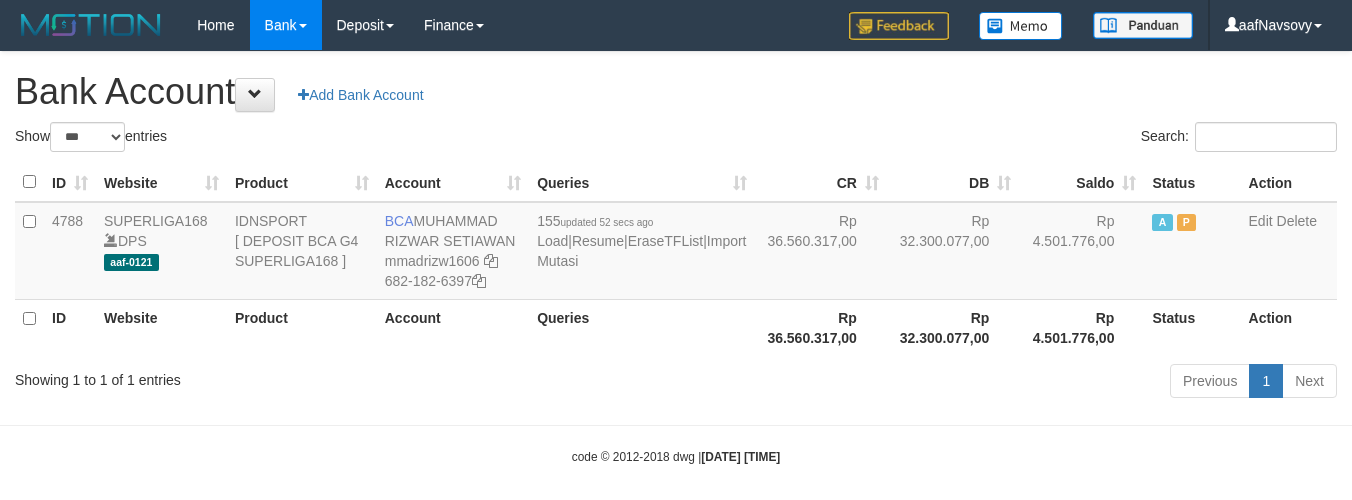 select on "***" 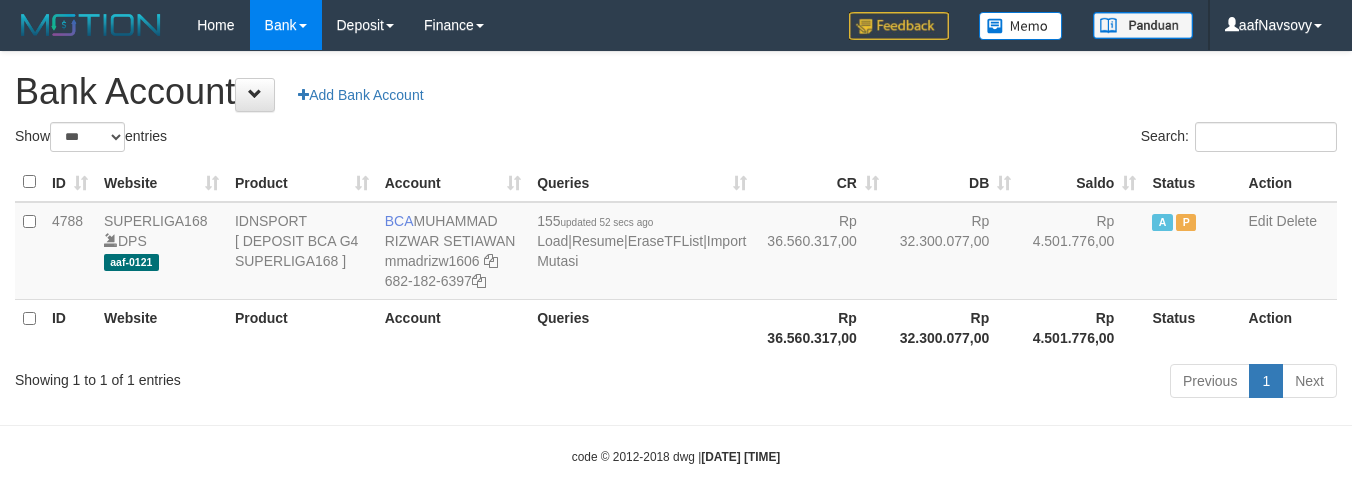 scroll, scrollTop: 16, scrollLeft: 0, axis: vertical 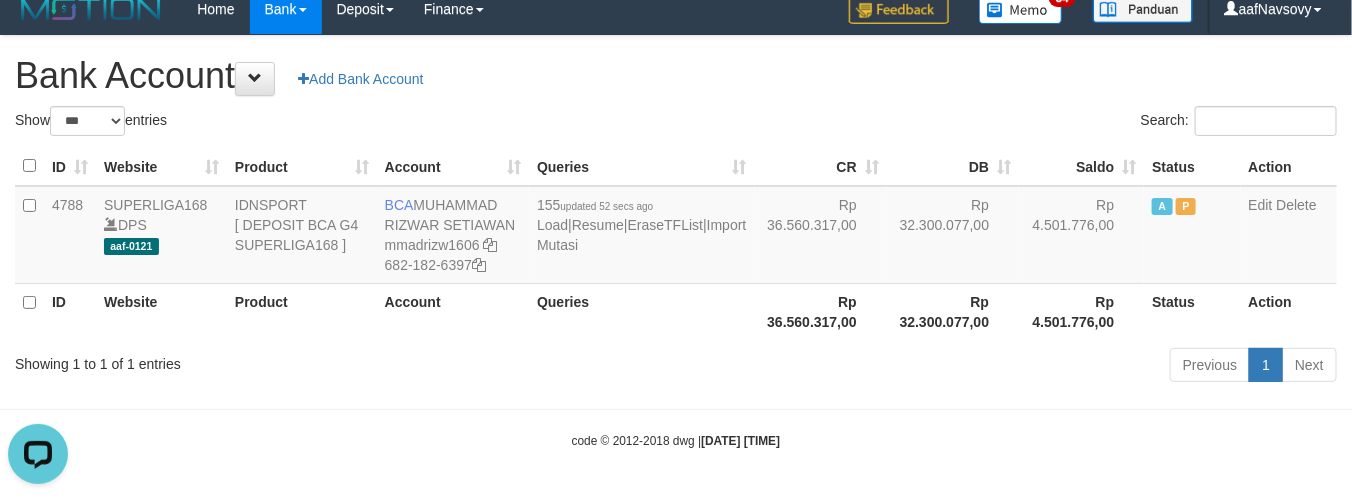 click on "Previous 1 Next" at bounding box center [957, 367] 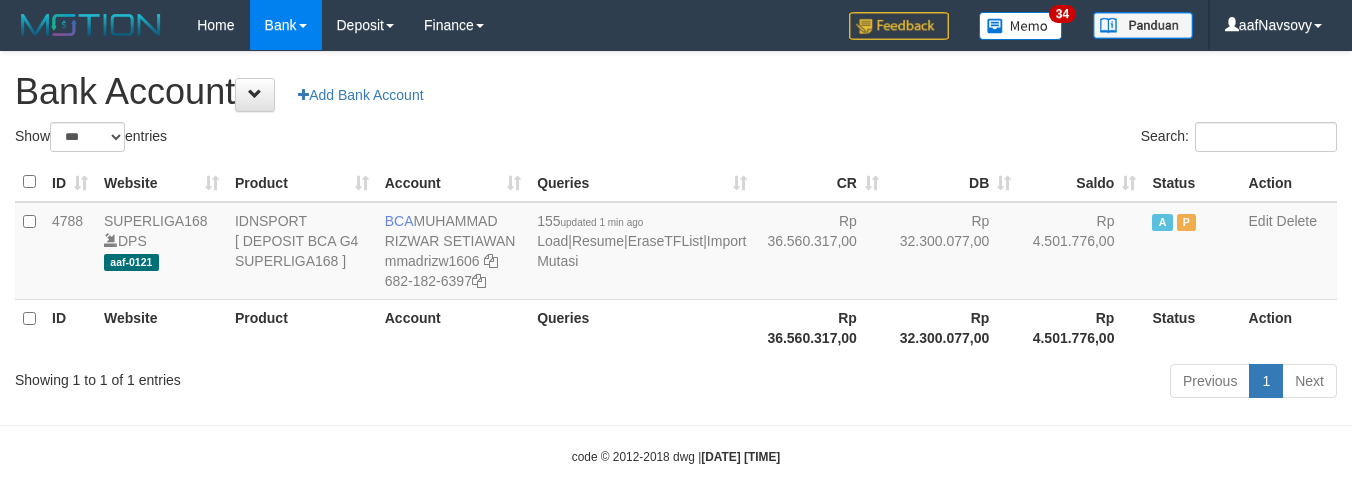 select on "***" 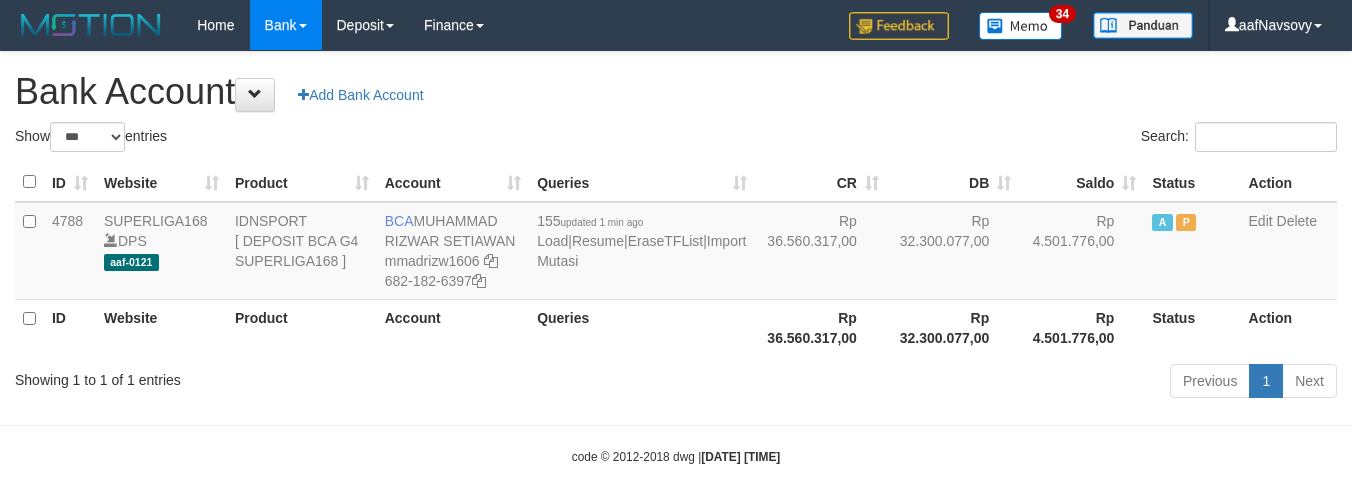 scroll, scrollTop: 16, scrollLeft: 0, axis: vertical 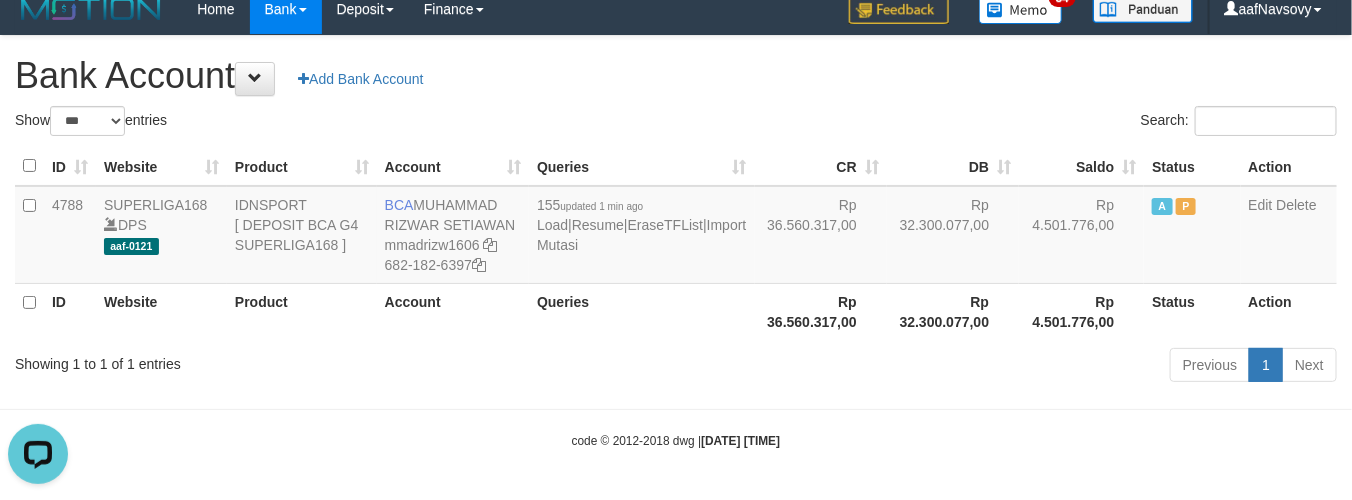 click on "Toggle navigation
Home
Bank
Account List
Load
By Website
Group
[ISPORT]													SUPERLIGA168
By Load Group (DPS)
34" at bounding box center (676, 242) 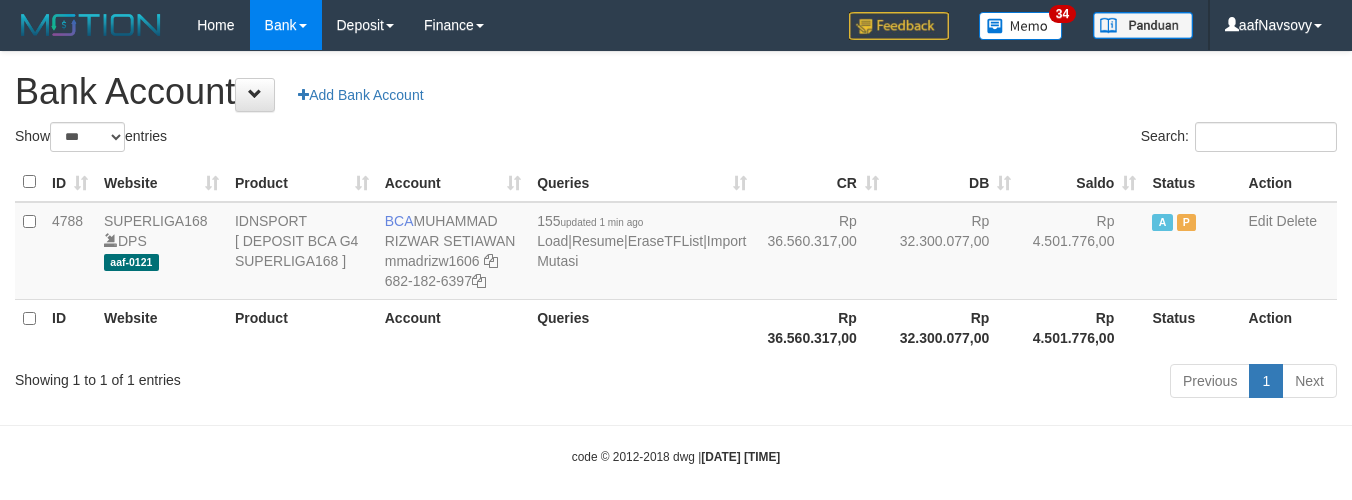 select on "***" 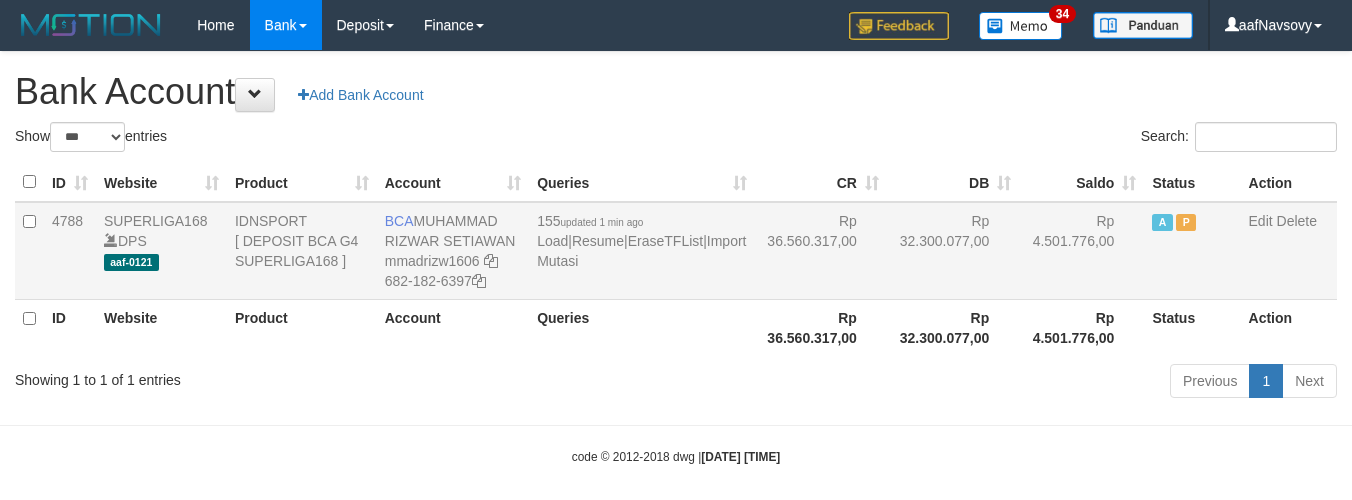 scroll, scrollTop: 16, scrollLeft: 0, axis: vertical 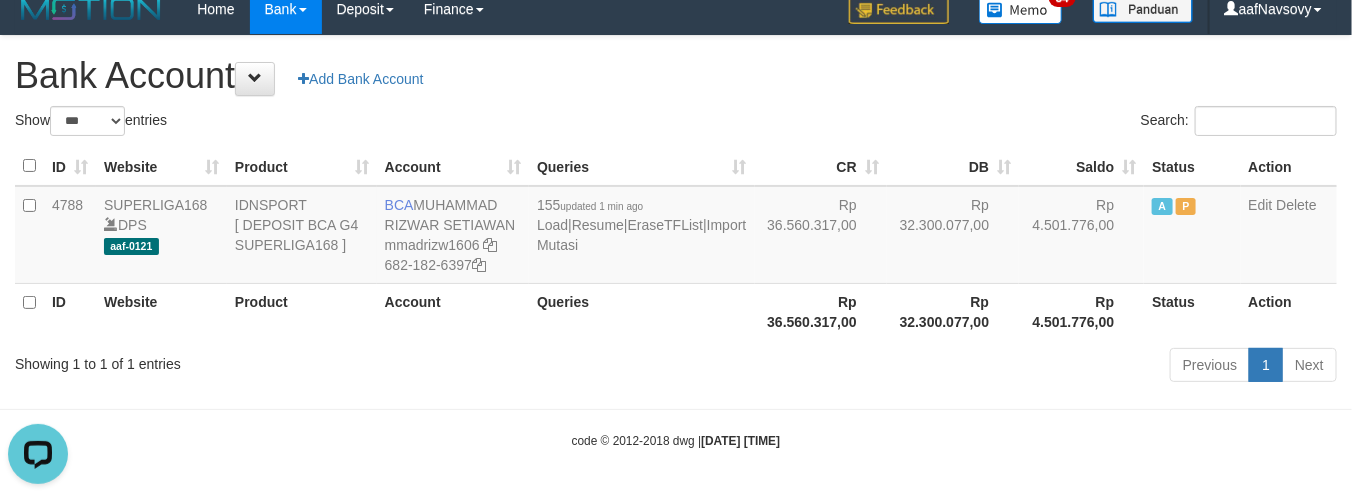 click on "Toggle navigation
Home
Bank
Account List
Load
By Website
Group
[ISPORT]													SUPERLIGA168
By Load Group (DPS)
34" at bounding box center [676, 242] 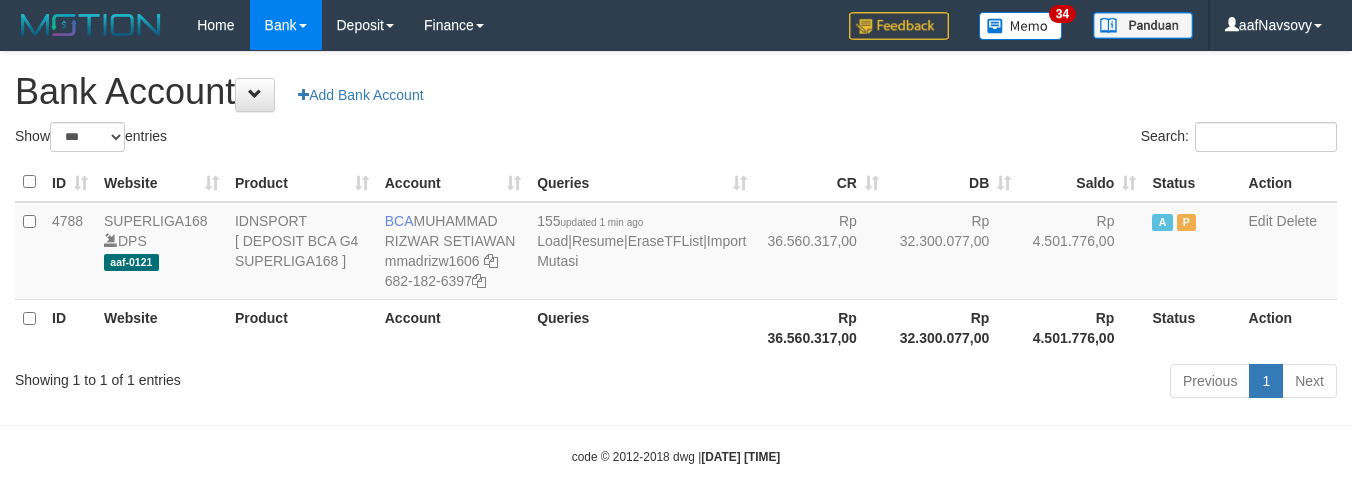 select on "***" 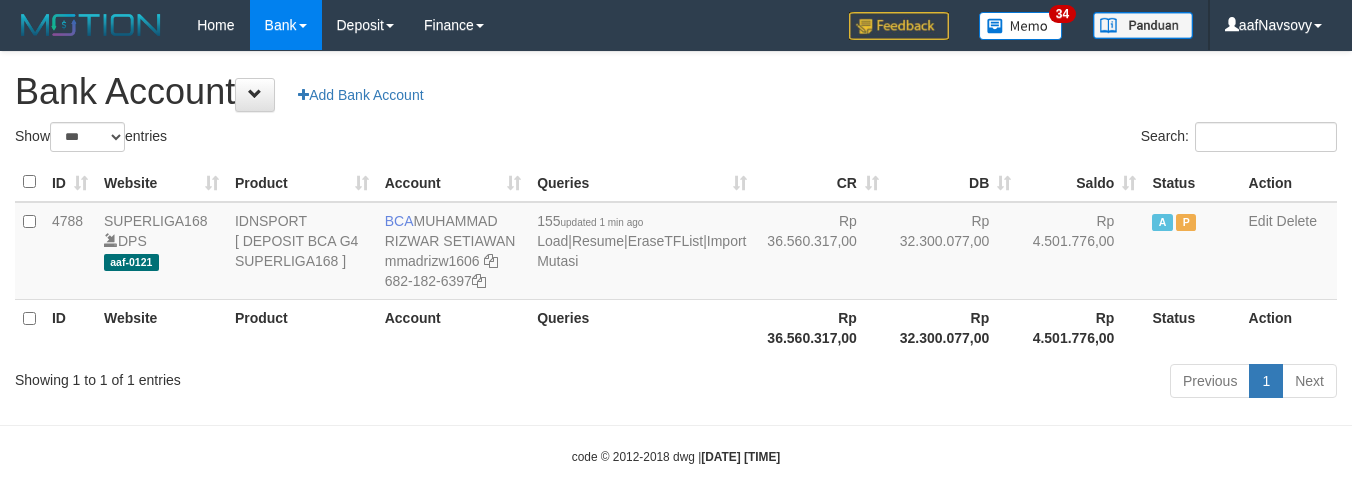 scroll, scrollTop: 16, scrollLeft: 0, axis: vertical 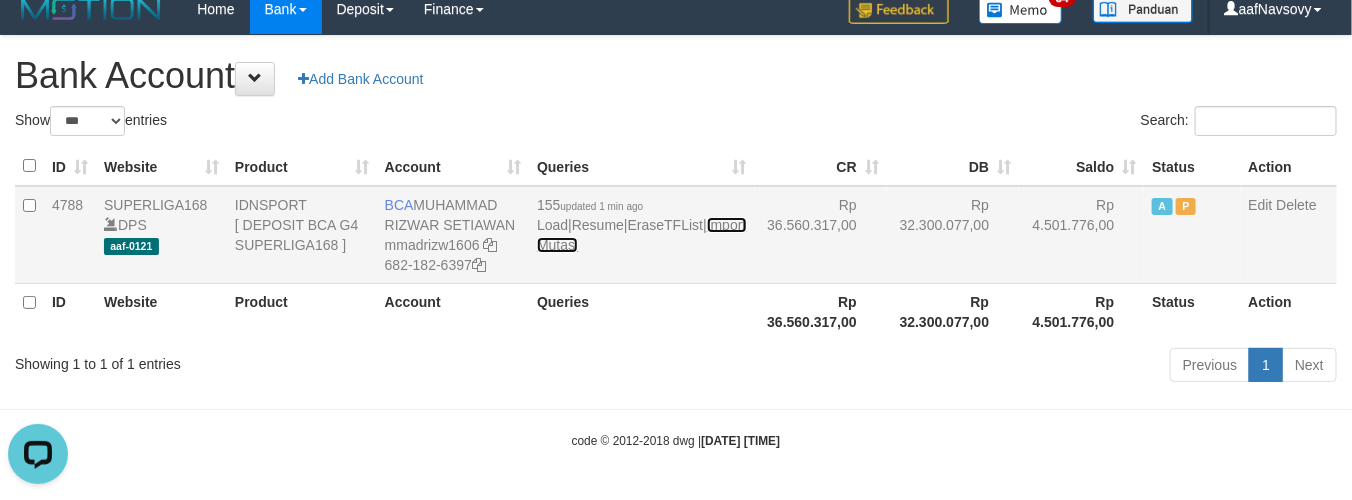click on "Import Mutasi" at bounding box center [641, 235] 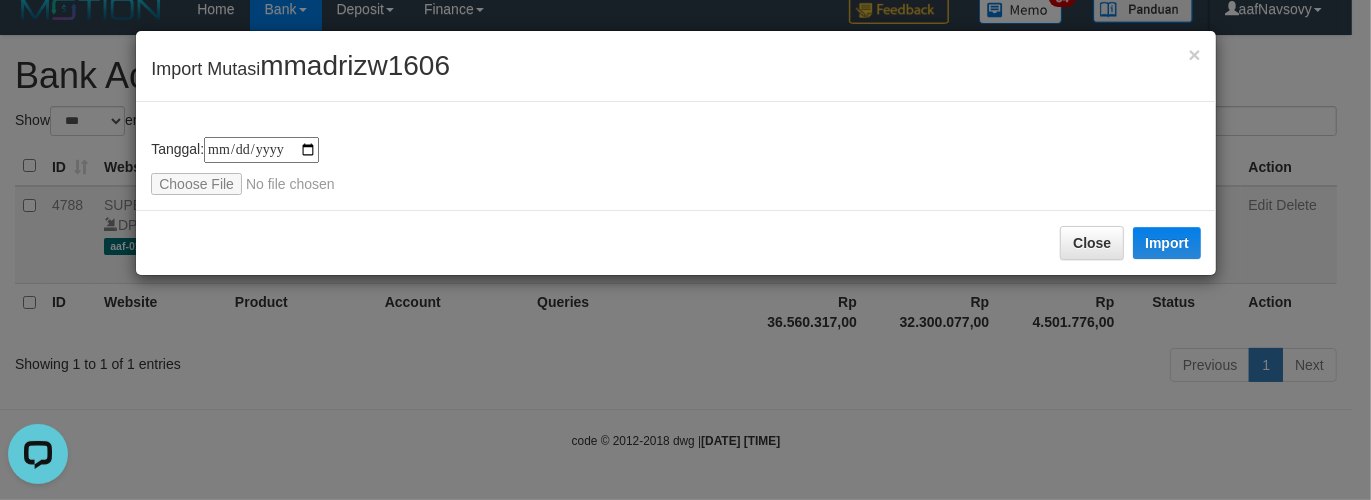 type on "**********" 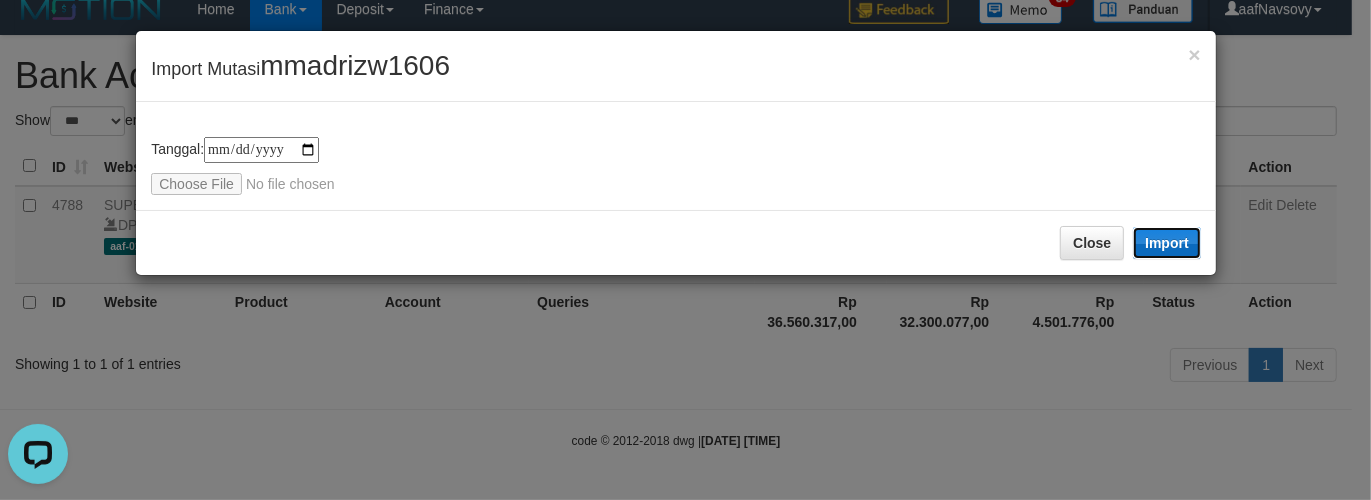 click on "Import" at bounding box center [1167, 243] 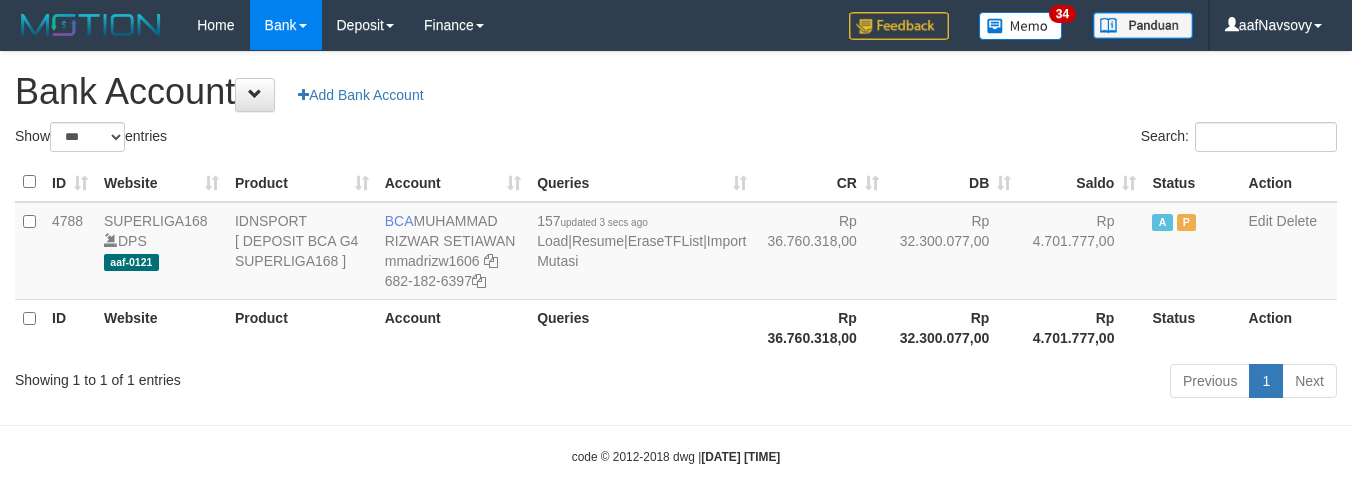 select on "***" 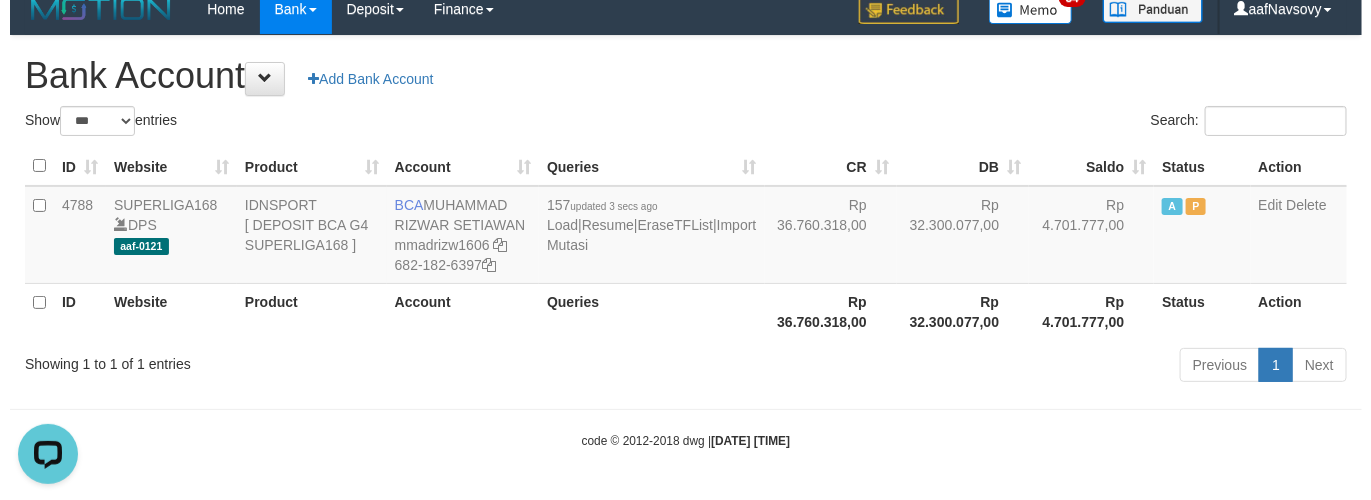 scroll, scrollTop: 0, scrollLeft: 0, axis: both 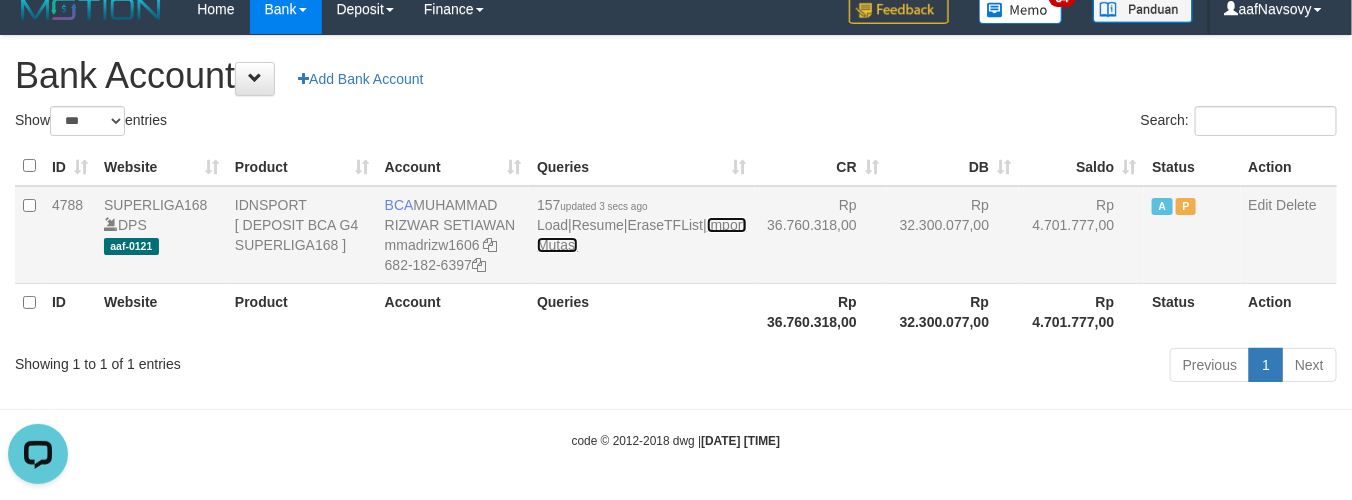 click on "Import Mutasi" at bounding box center (641, 235) 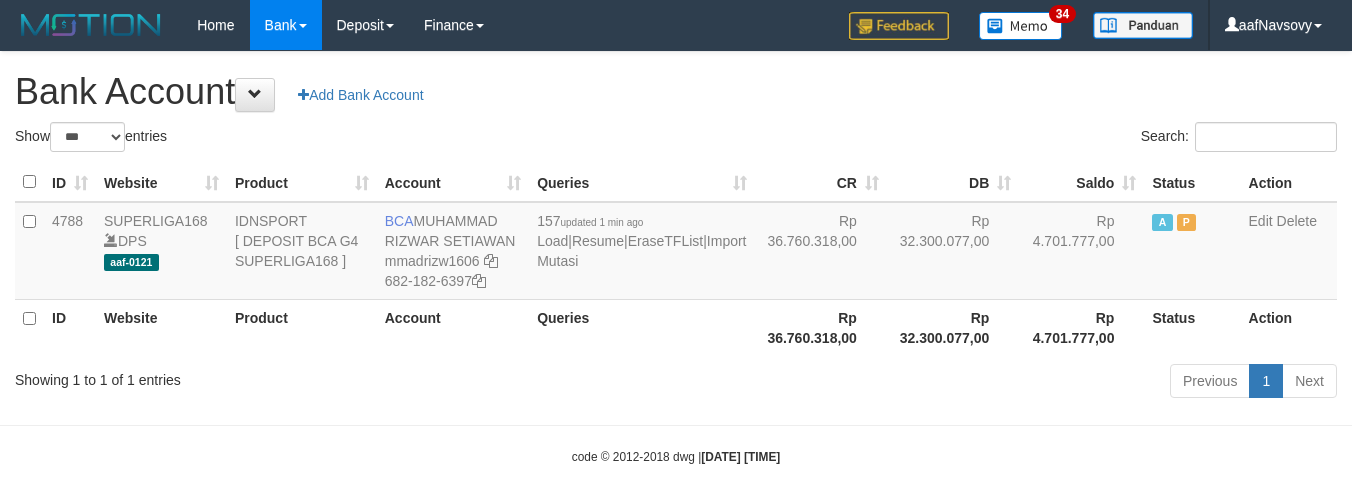 select on "***" 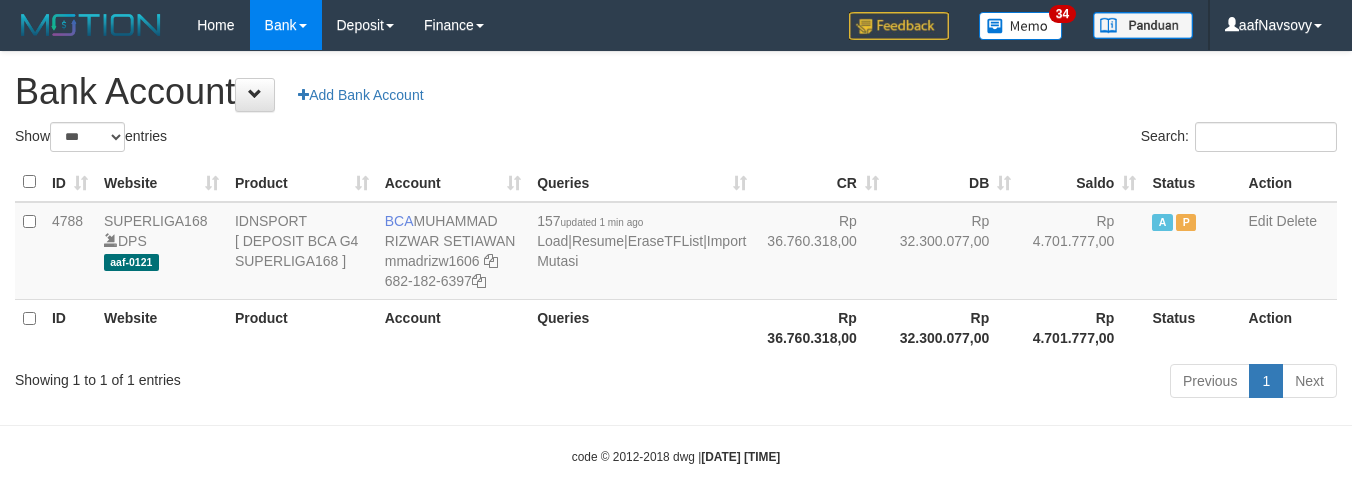 scroll, scrollTop: 16, scrollLeft: 0, axis: vertical 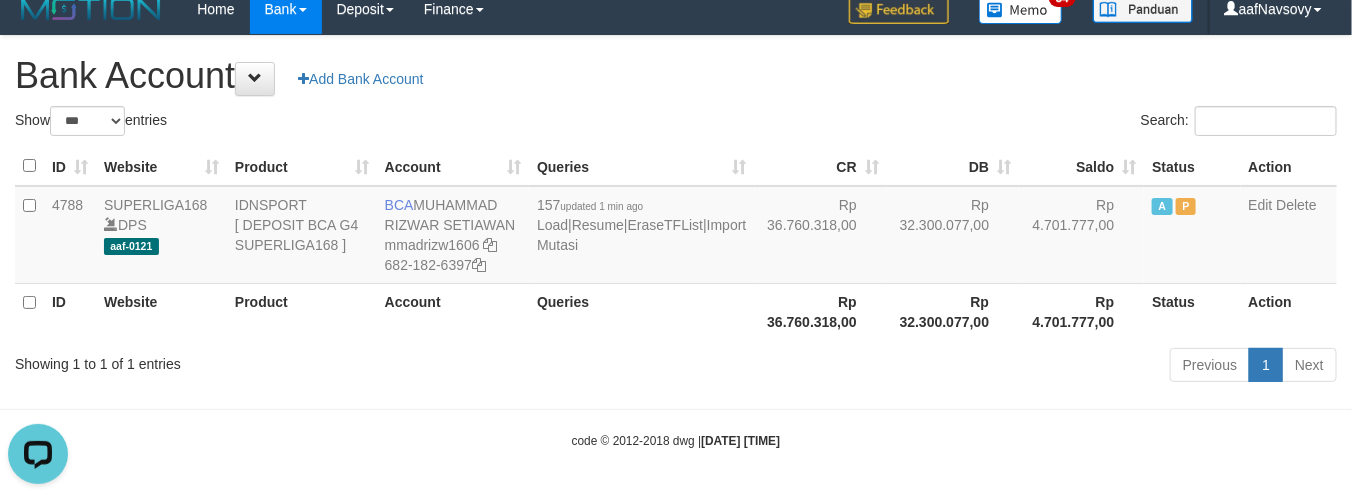 click on "Previous 1 Next" at bounding box center (957, 367) 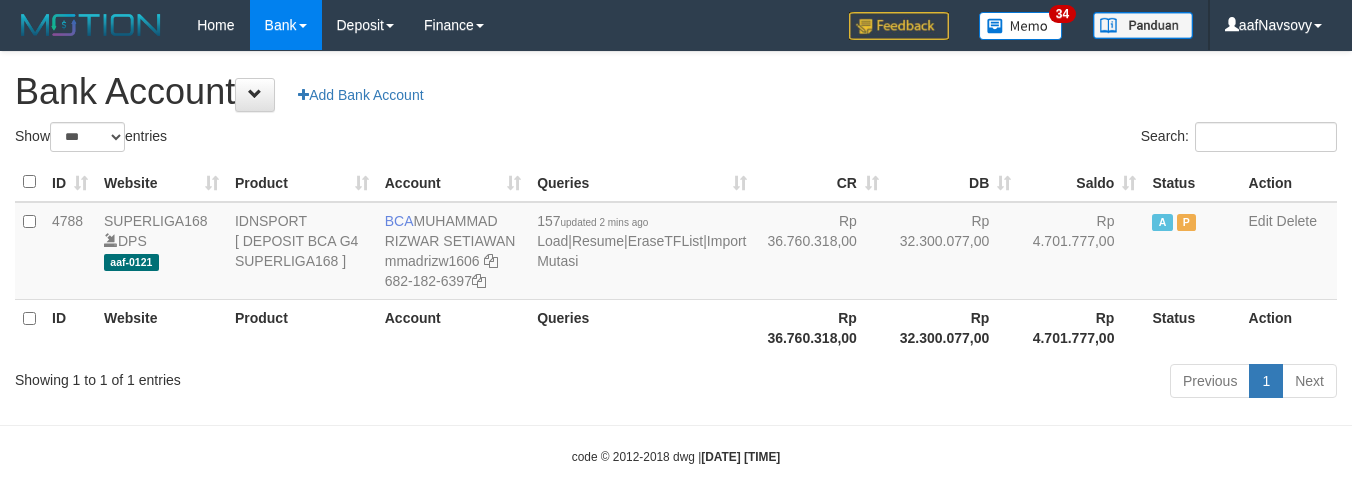 select on "***" 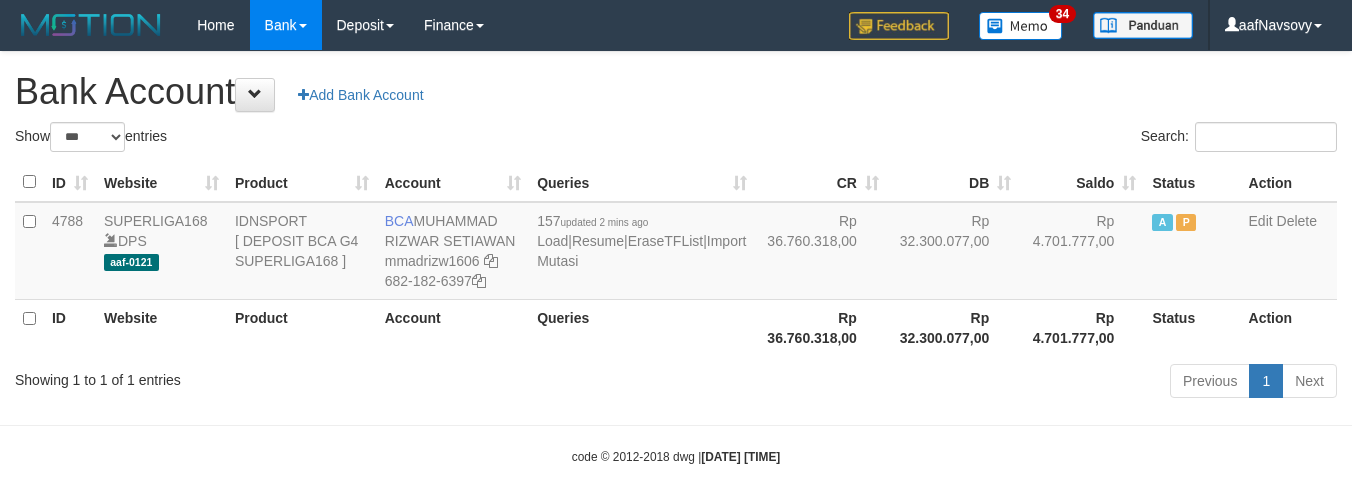 scroll, scrollTop: 16, scrollLeft: 0, axis: vertical 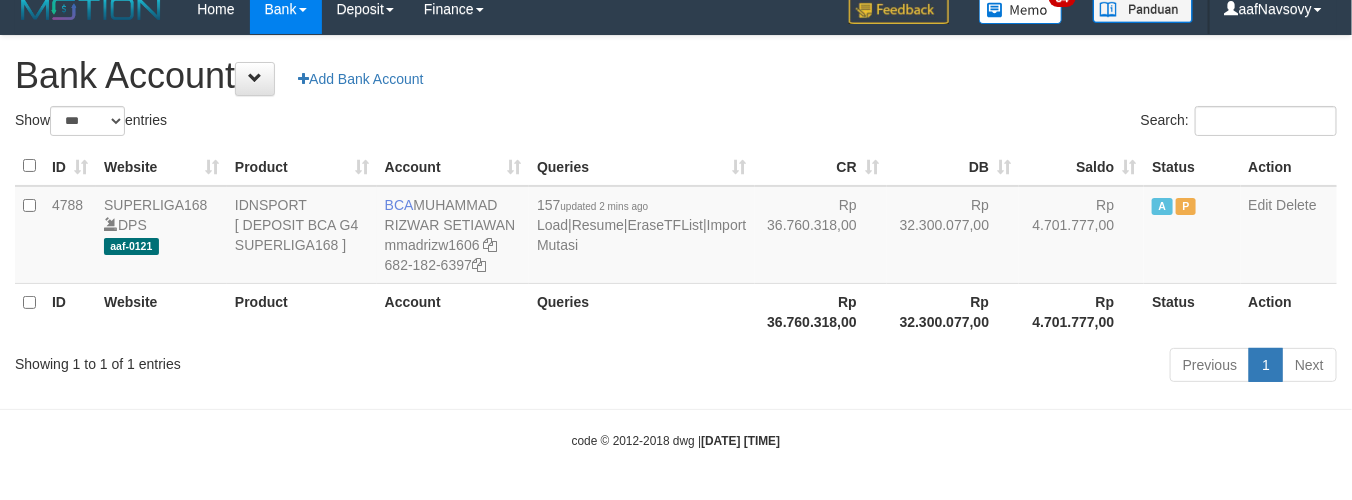 click on "Toggle navigation
Home
Bank
Account List
Load
By Website
Group
[ISPORT]													SUPERLIGA168
By Load Group (DPS)
34" at bounding box center (676, 242) 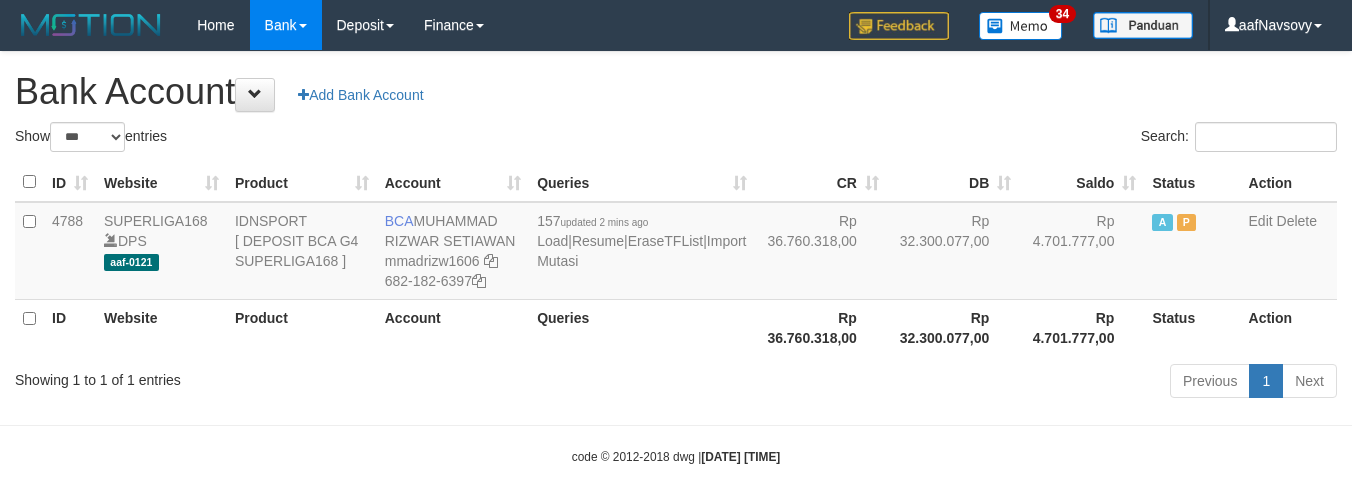 select on "***" 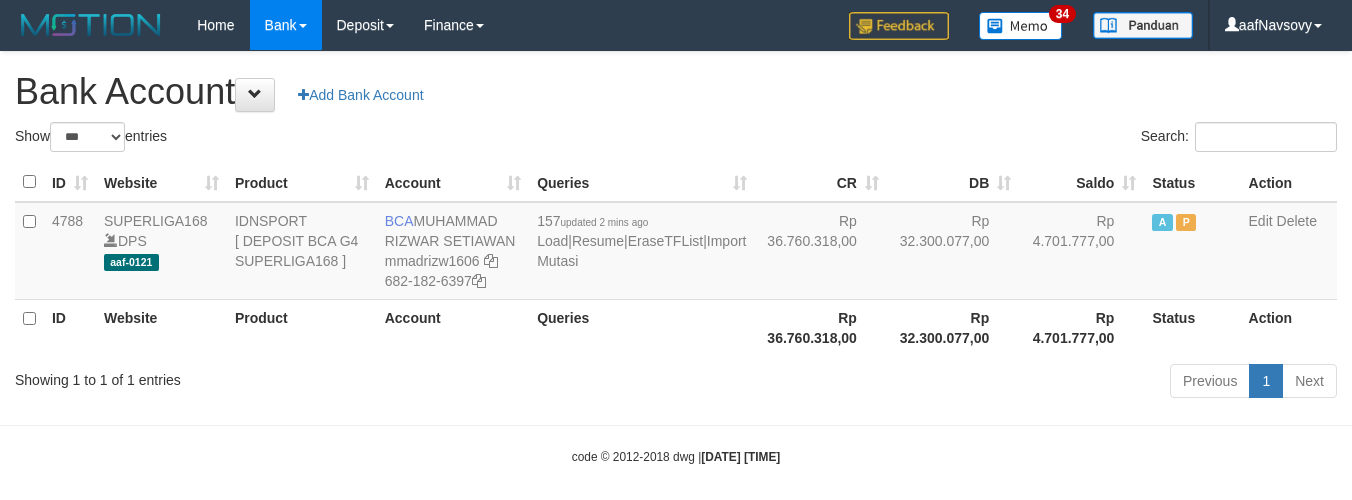 scroll, scrollTop: 16, scrollLeft: 0, axis: vertical 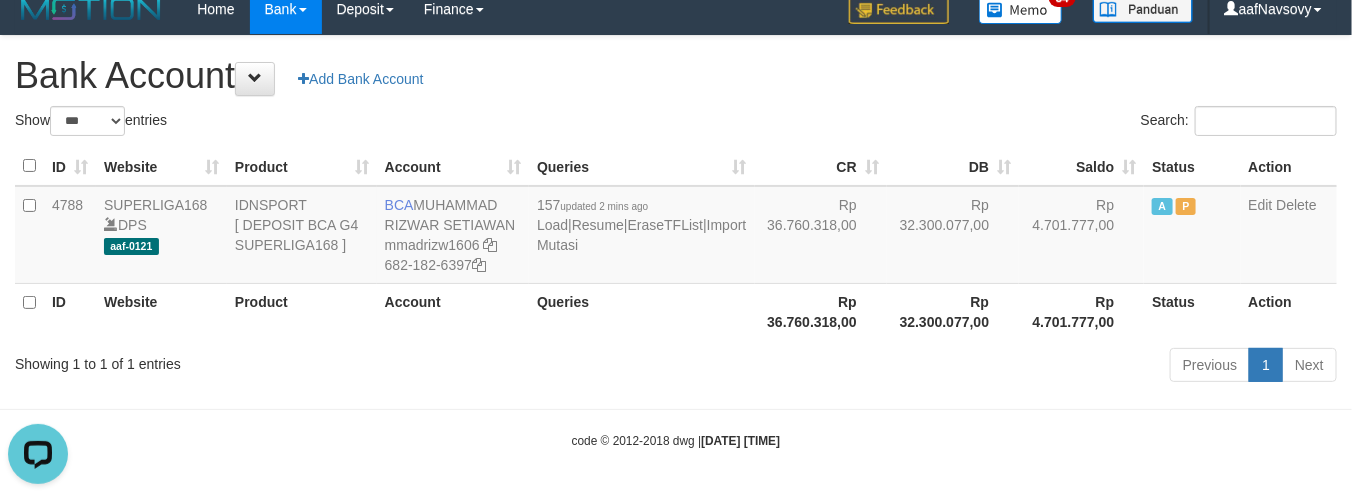 click on "Toggle navigation
Home
Bank
Account List
Load
By Website
Group
[ISPORT]													SUPERLIGA168
By Load Group (DPS)
34" at bounding box center [676, 242] 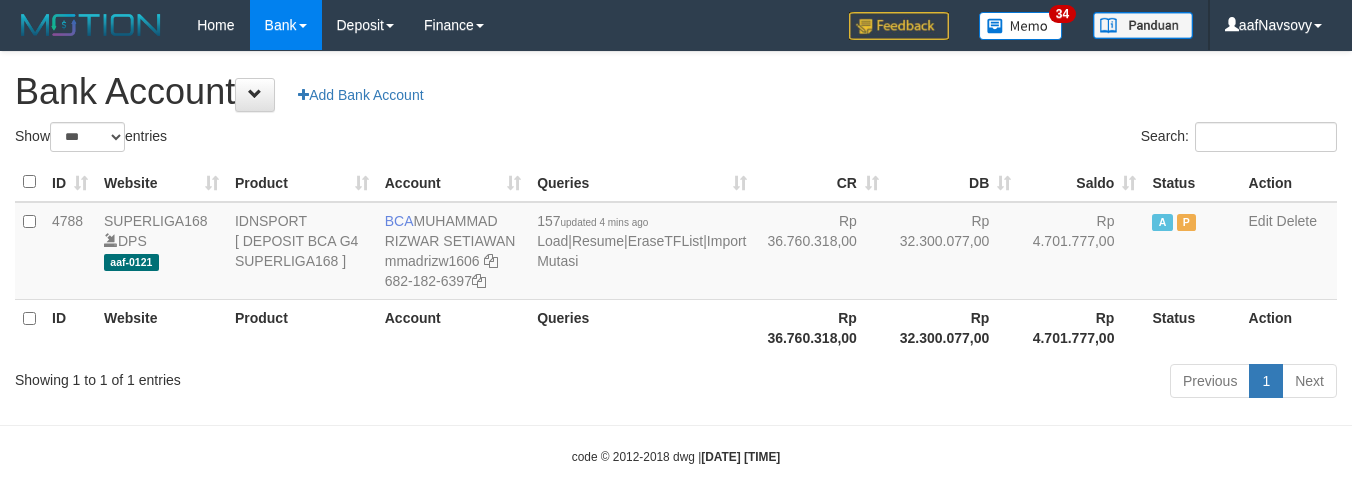 select on "***" 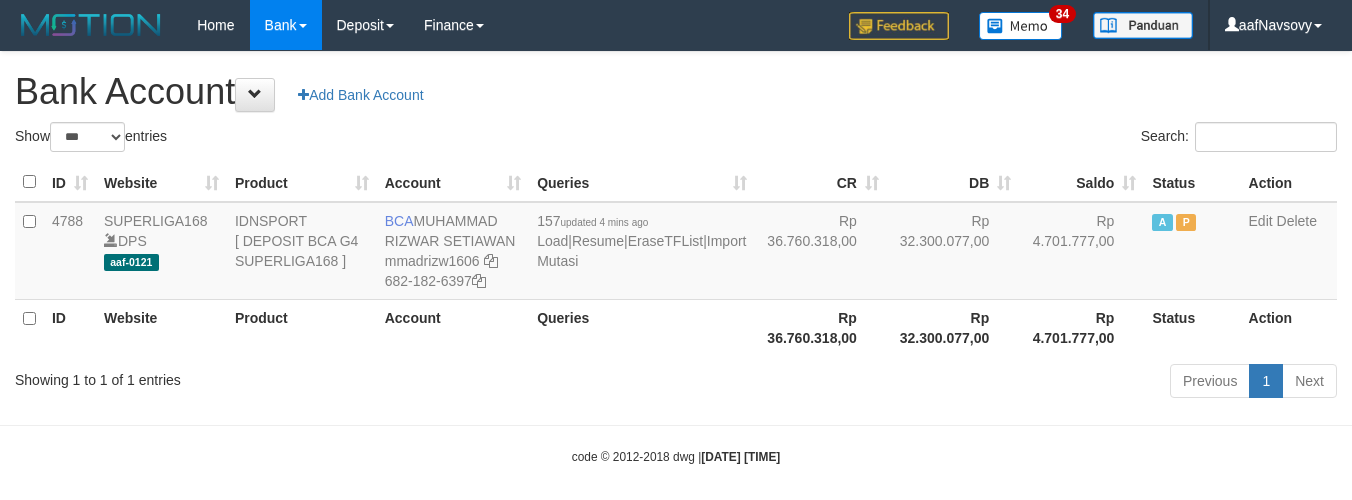 scroll, scrollTop: 16, scrollLeft: 0, axis: vertical 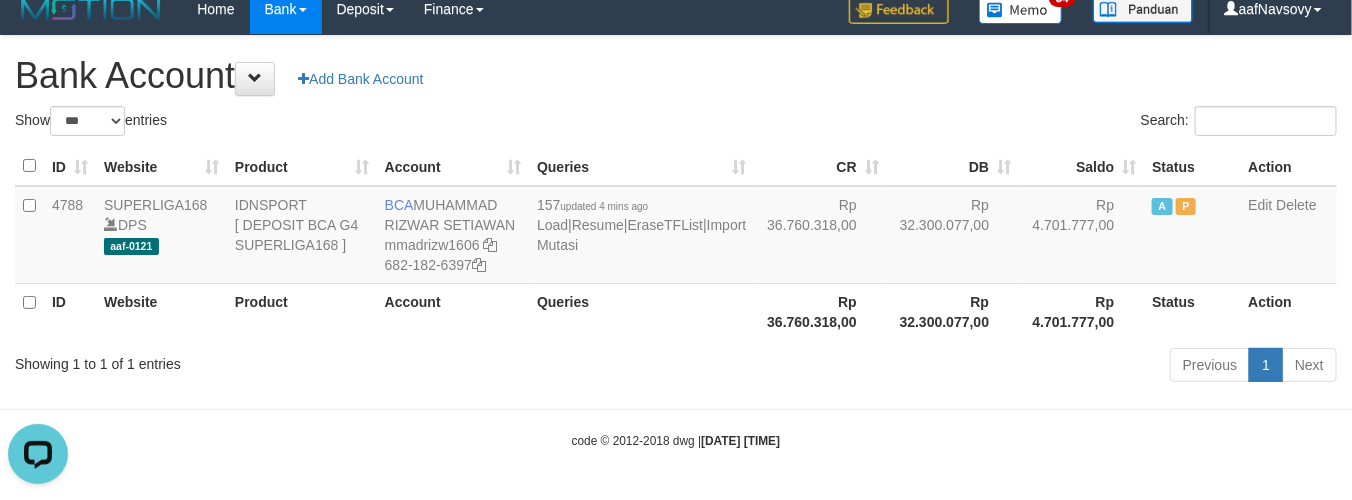 click on "Toggle navigation
Home
Bank
Account List
Load
By Website
Group
[ISPORT]													SUPERLIGA168
By Load Group (DPS)
34" at bounding box center [676, 242] 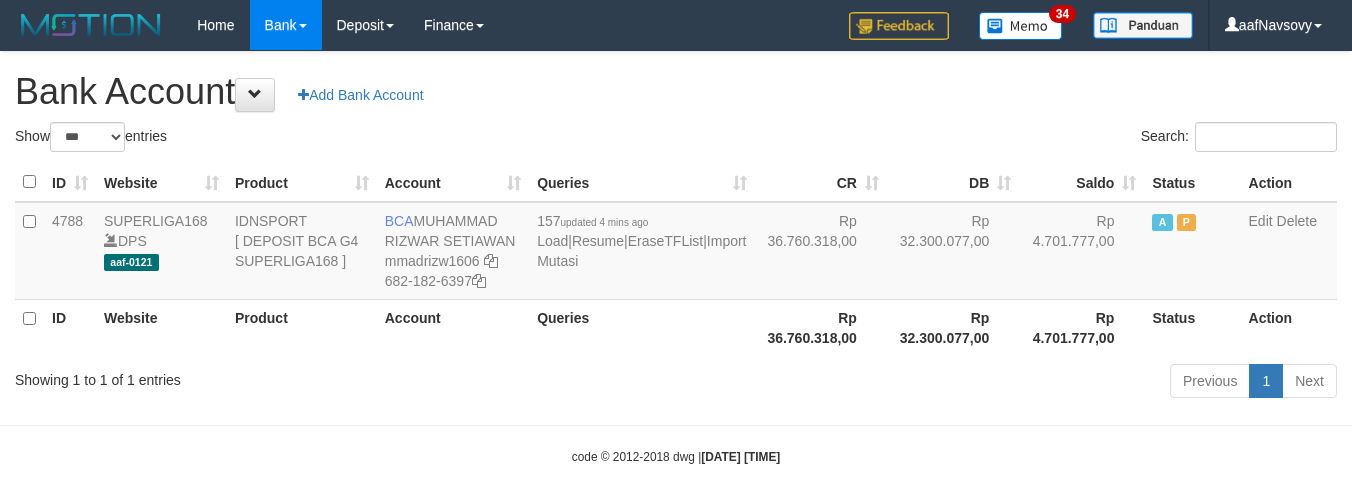 select on "***" 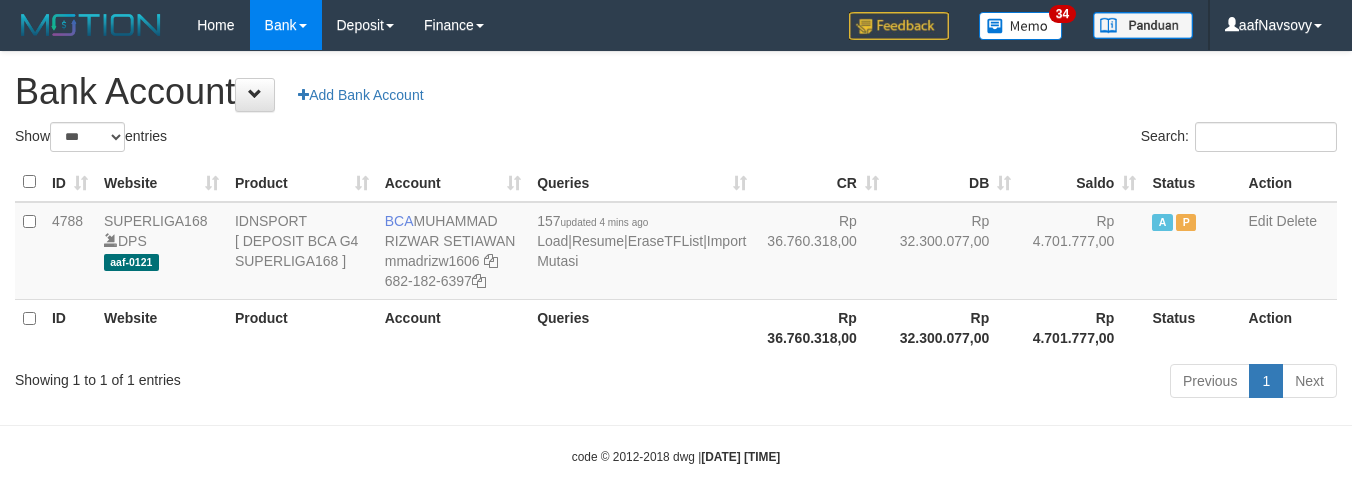 scroll, scrollTop: 16, scrollLeft: 0, axis: vertical 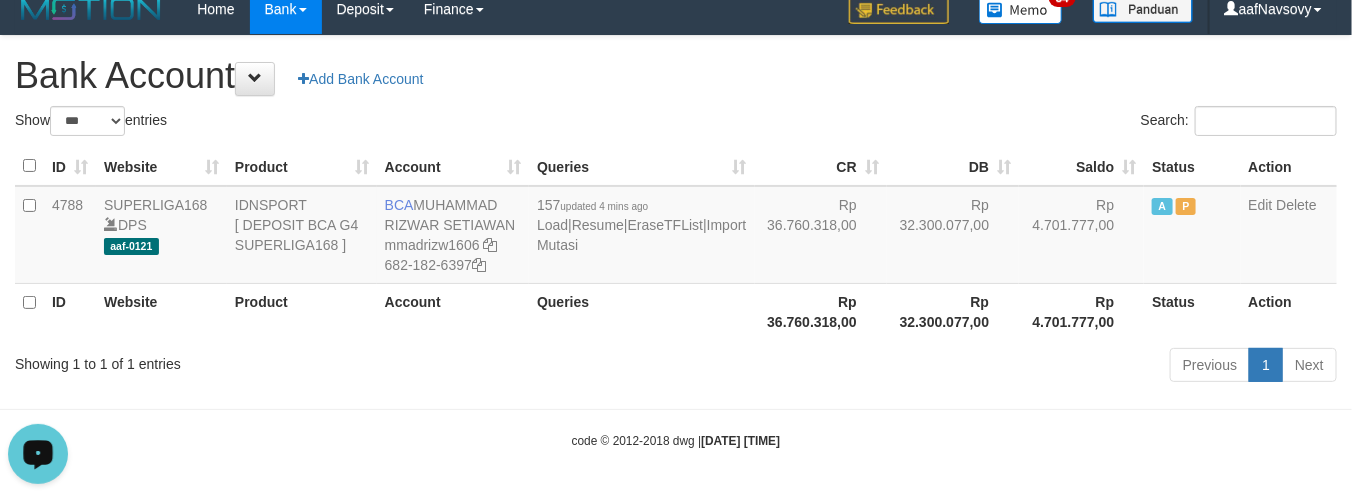 click on "Queries" at bounding box center (641, 311) 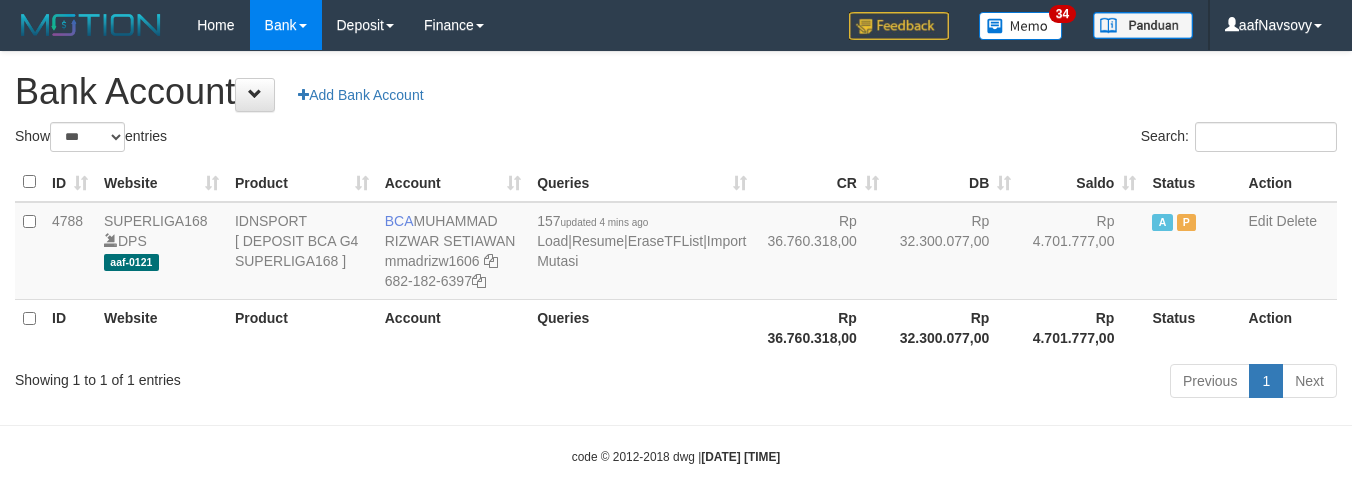 select on "***" 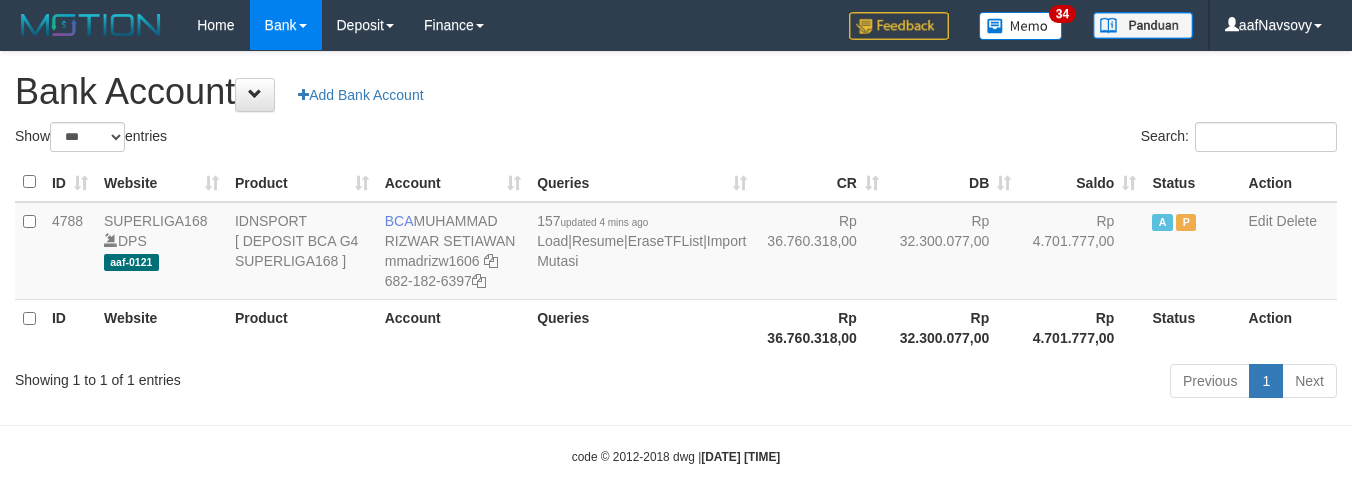 scroll, scrollTop: 16, scrollLeft: 0, axis: vertical 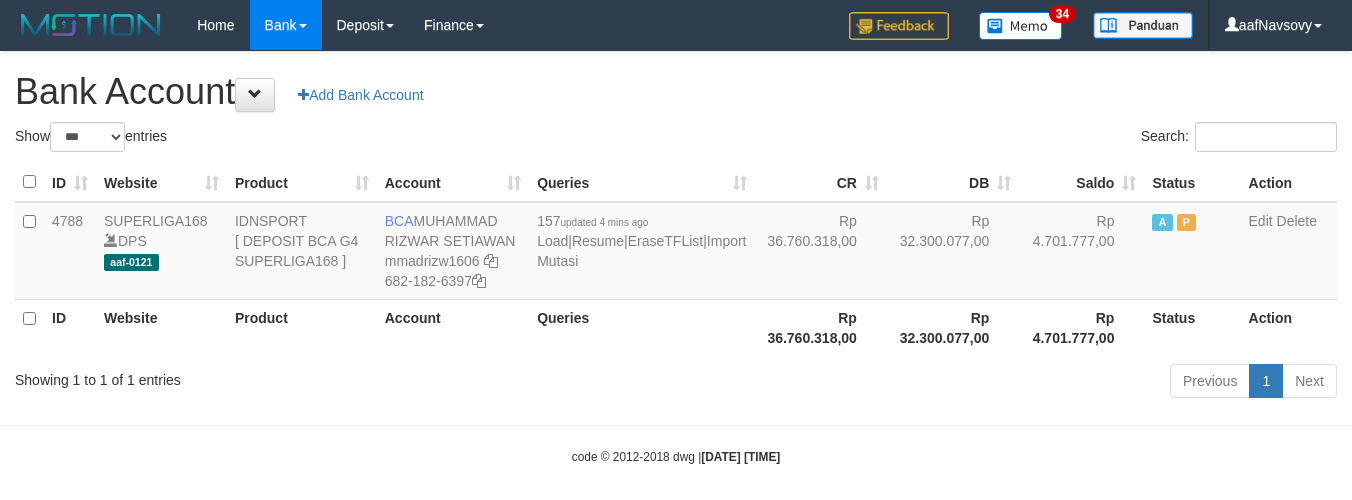 select on "***" 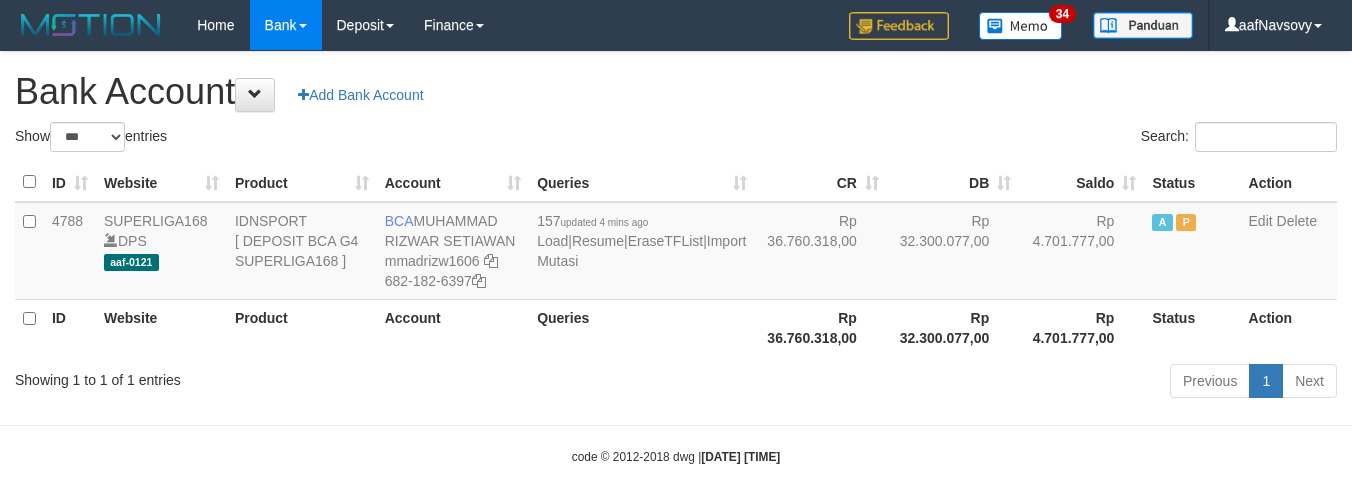 scroll, scrollTop: 16, scrollLeft: 0, axis: vertical 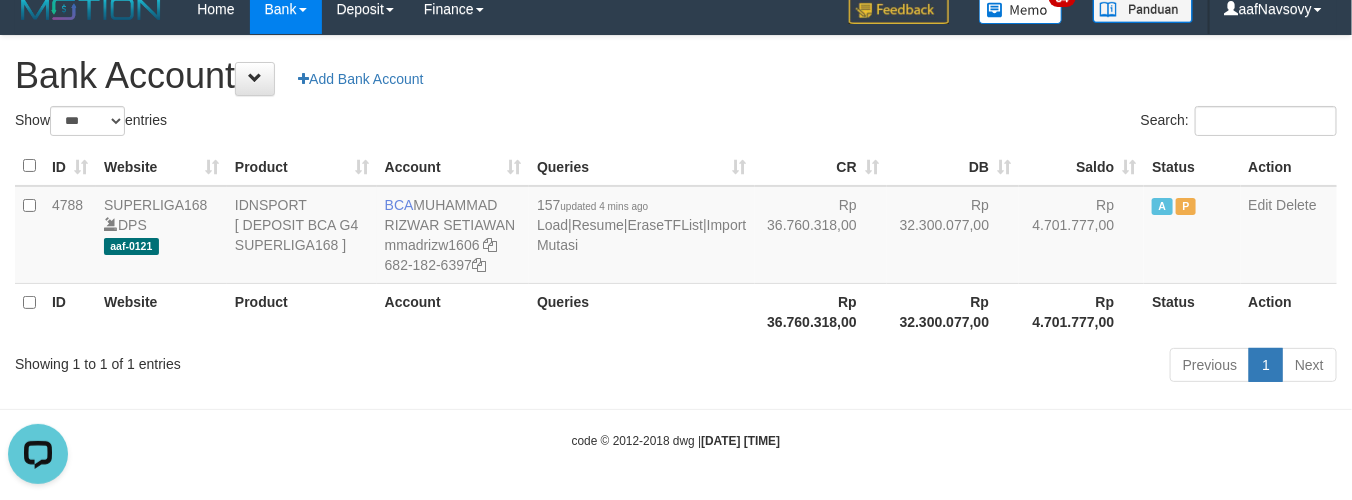 click on "Queries" at bounding box center [641, 311] 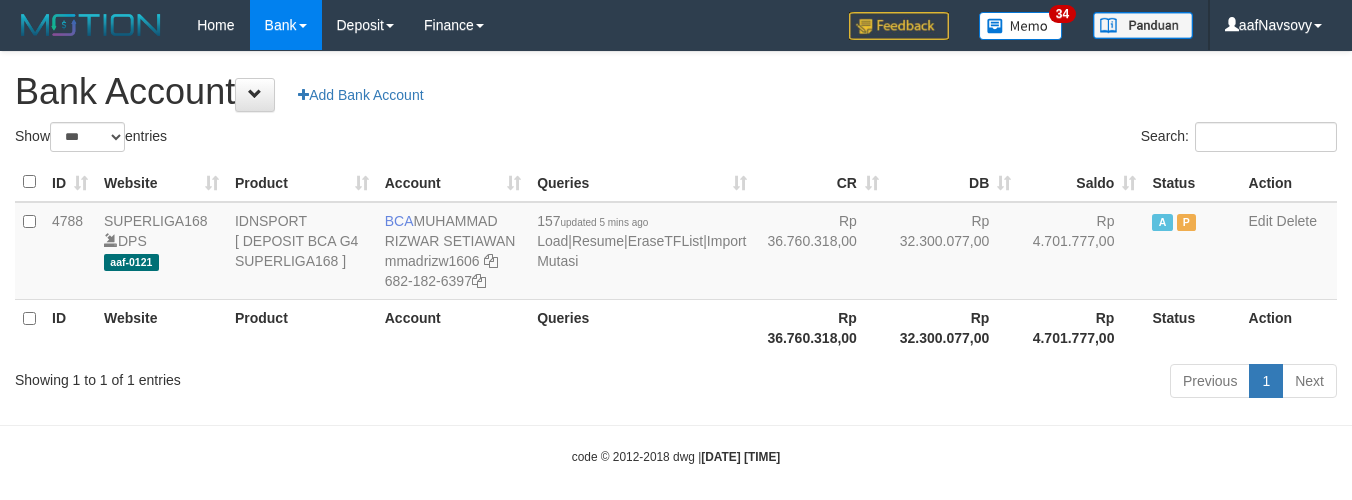 select on "***" 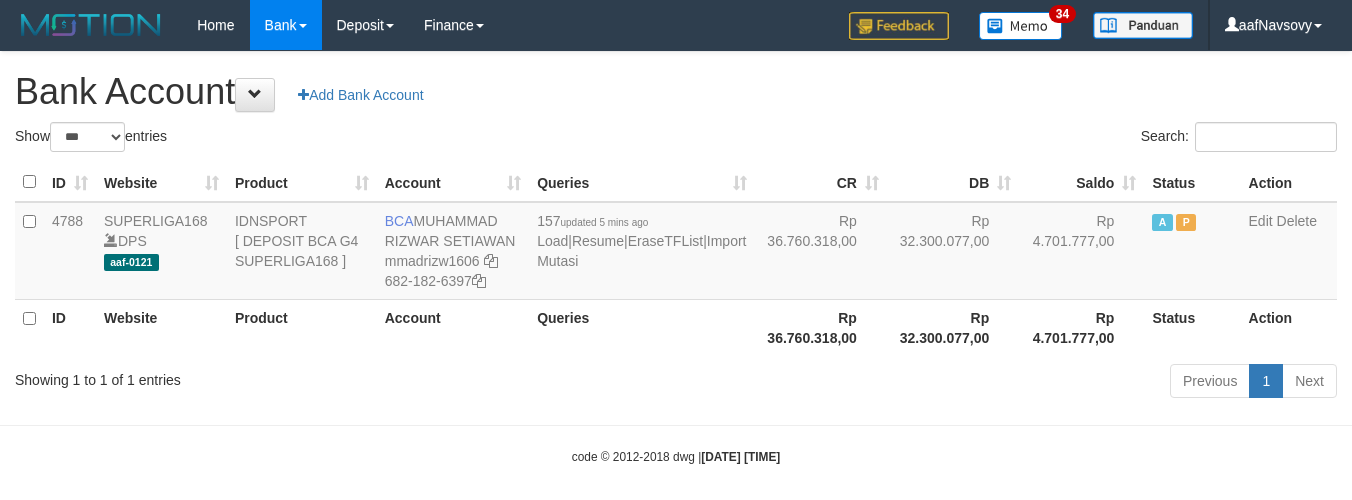 scroll, scrollTop: 16, scrollLeft: 0, axis: vertical 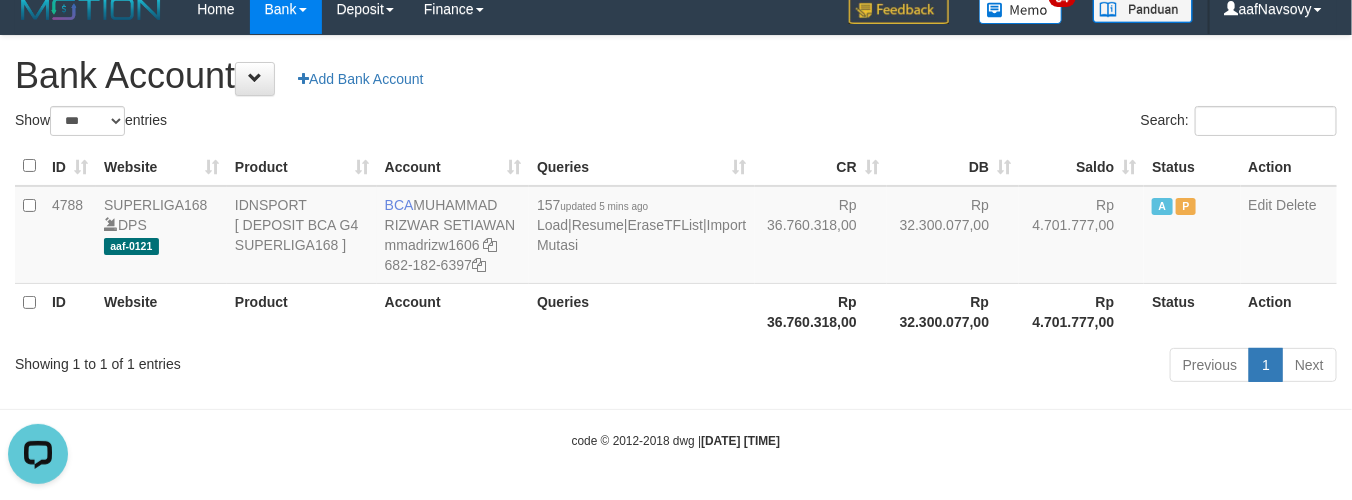 click on "Queries" at bounding box center (641, 311) 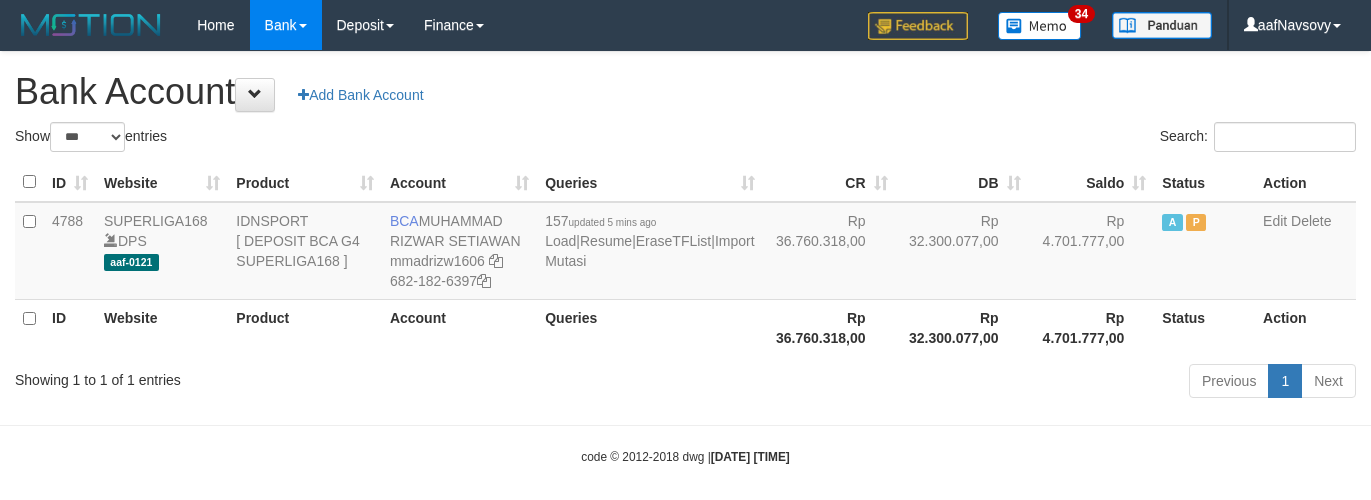 select on "***" 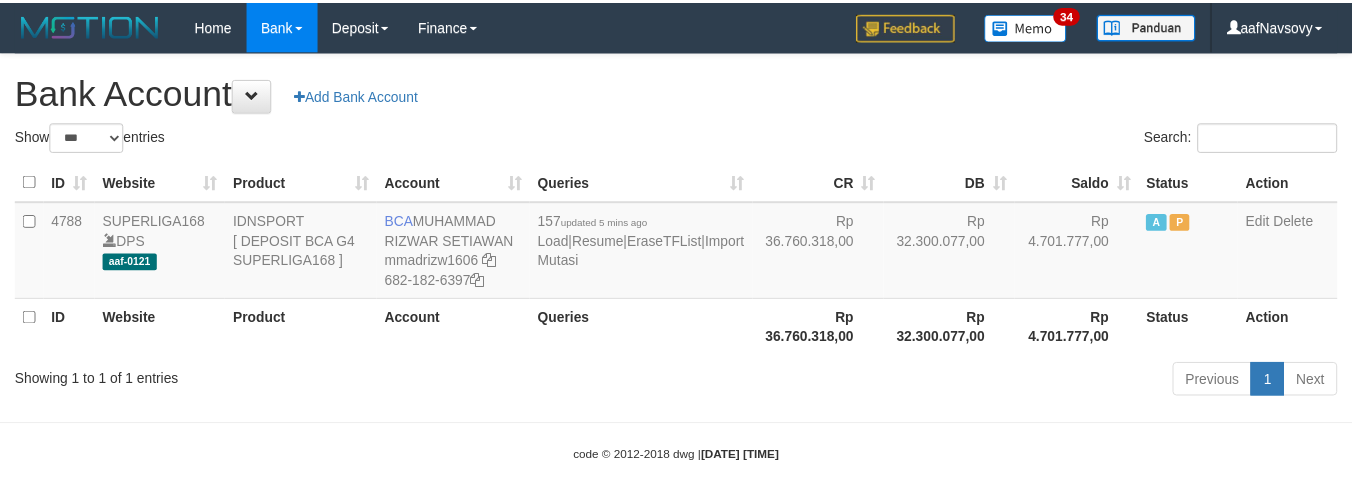 scroll, scrollTop: 16, scrollLeft: 0, axis: vertical 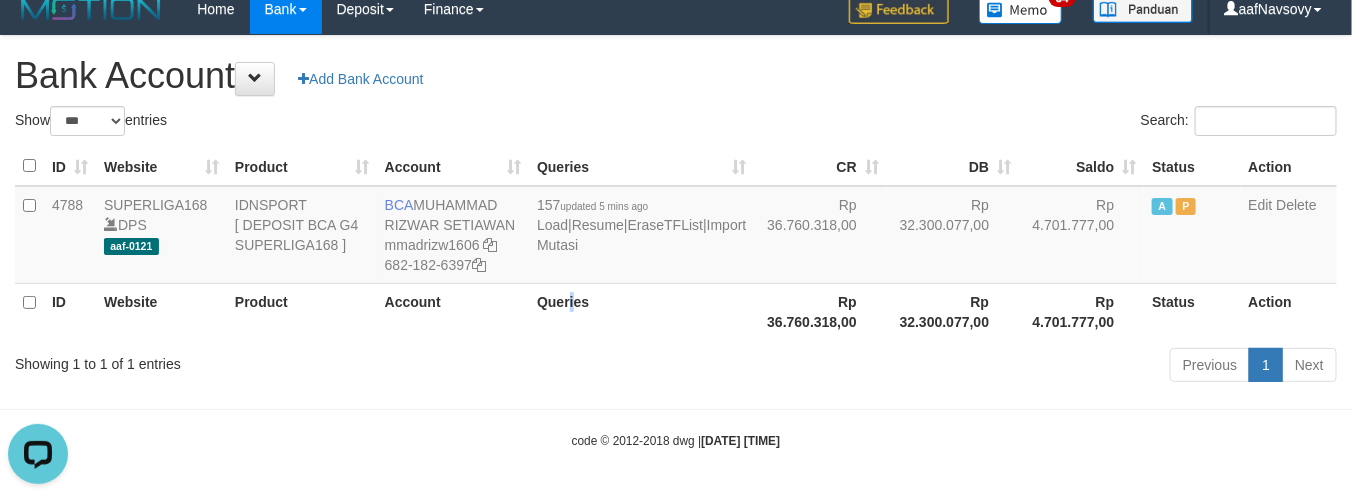 click on "Queries" at bounding box center [641, 311] 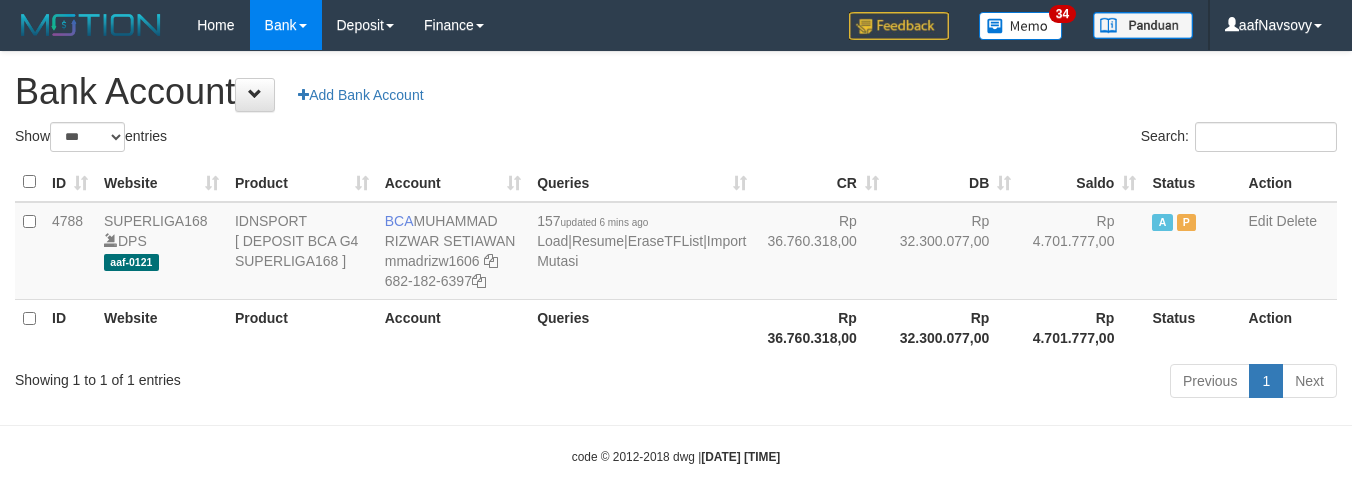 select on "***" 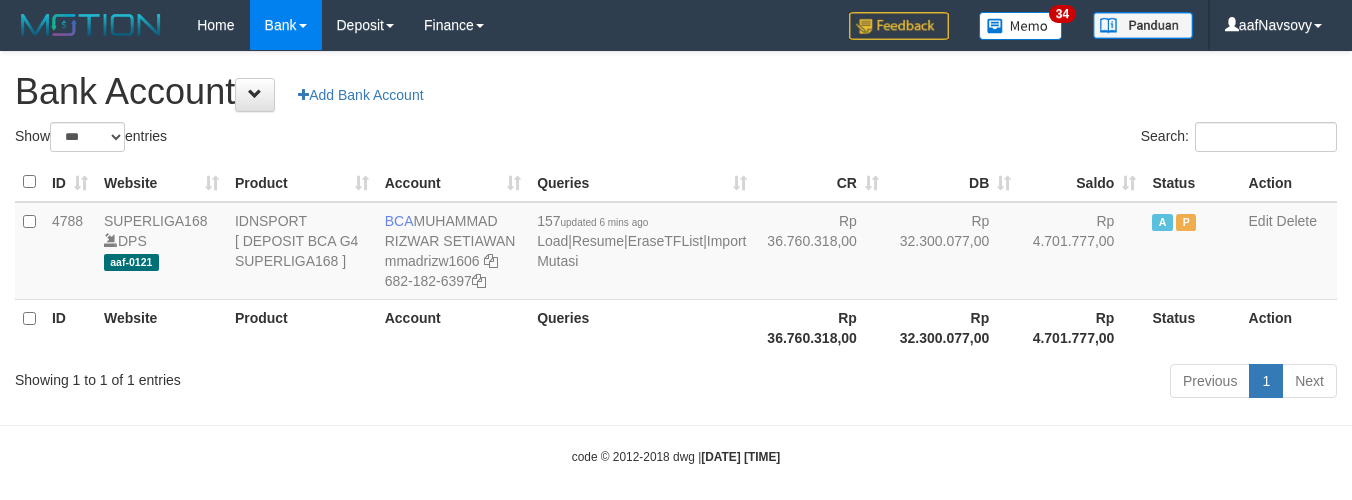 scroll, scrollTop: 16, scrollLeft: 0, axis: vertical 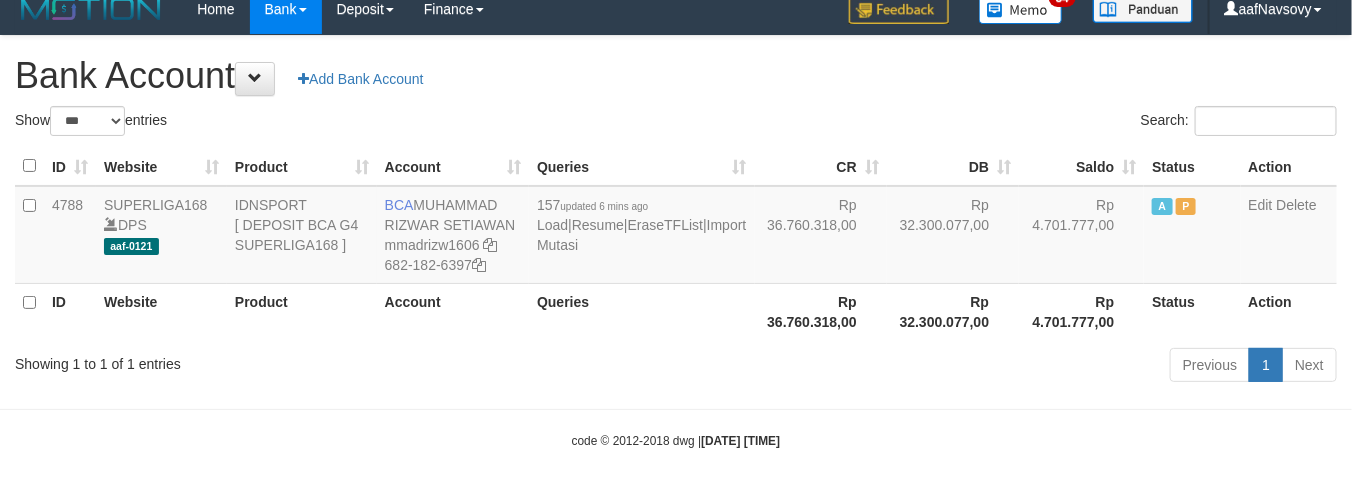 click on "Queries" at bounding box center [641, 311] 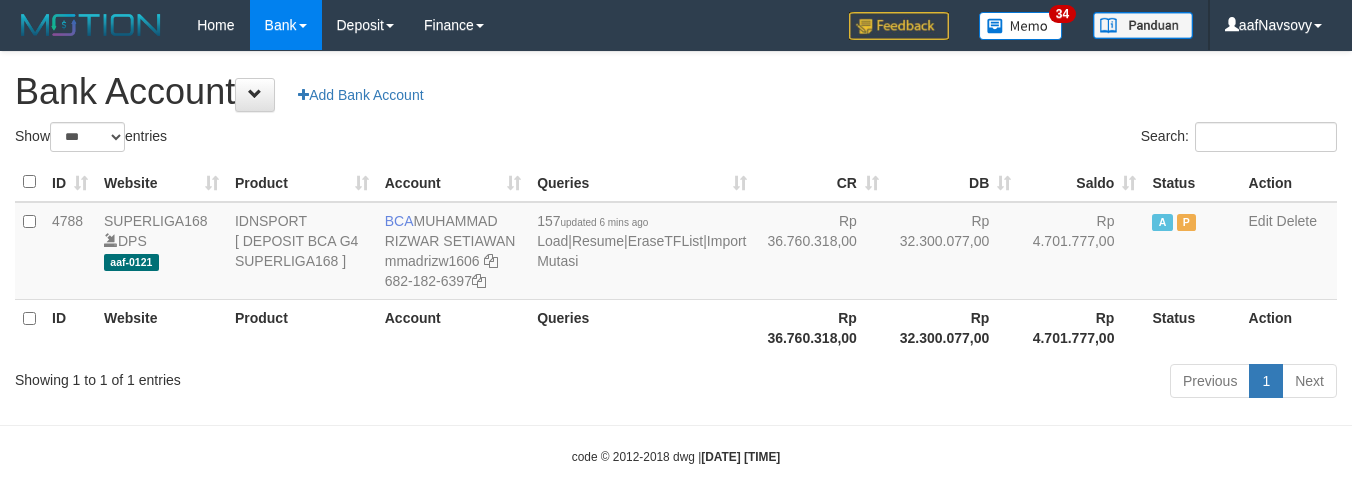select on "***" 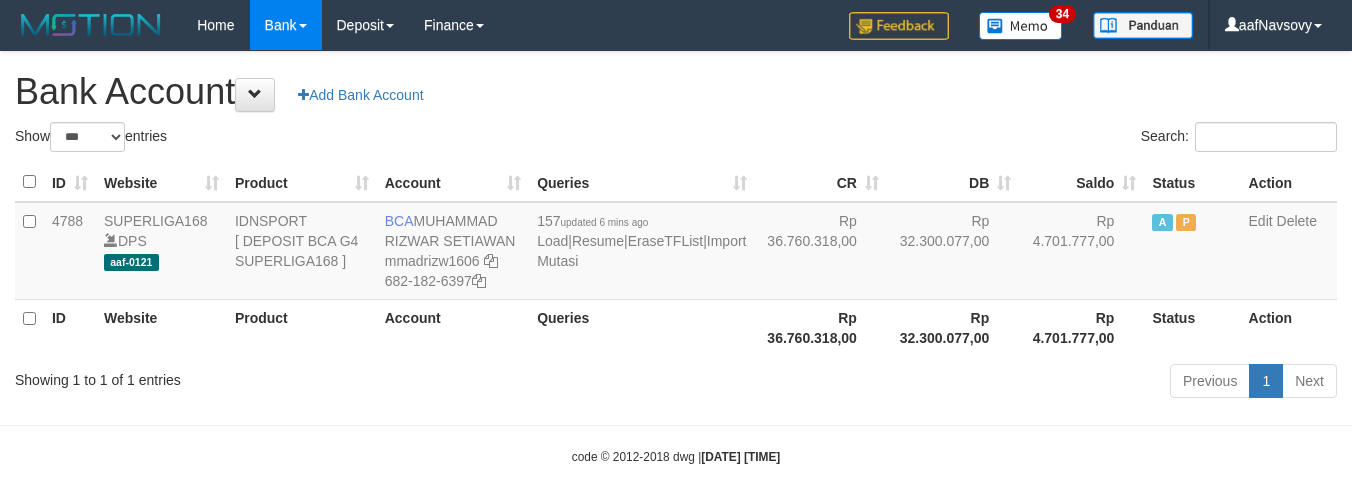 scroll, scrollTop: 16, scrollLeft: 0, axis: vertical 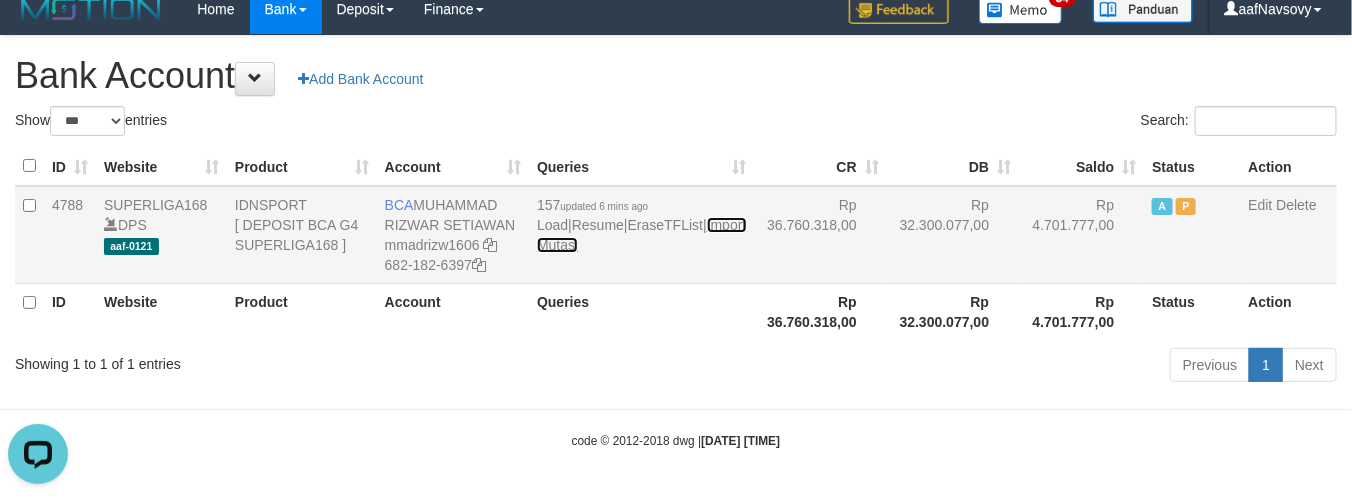 click on "Import Mutasi" at bounding box center [641, 235] 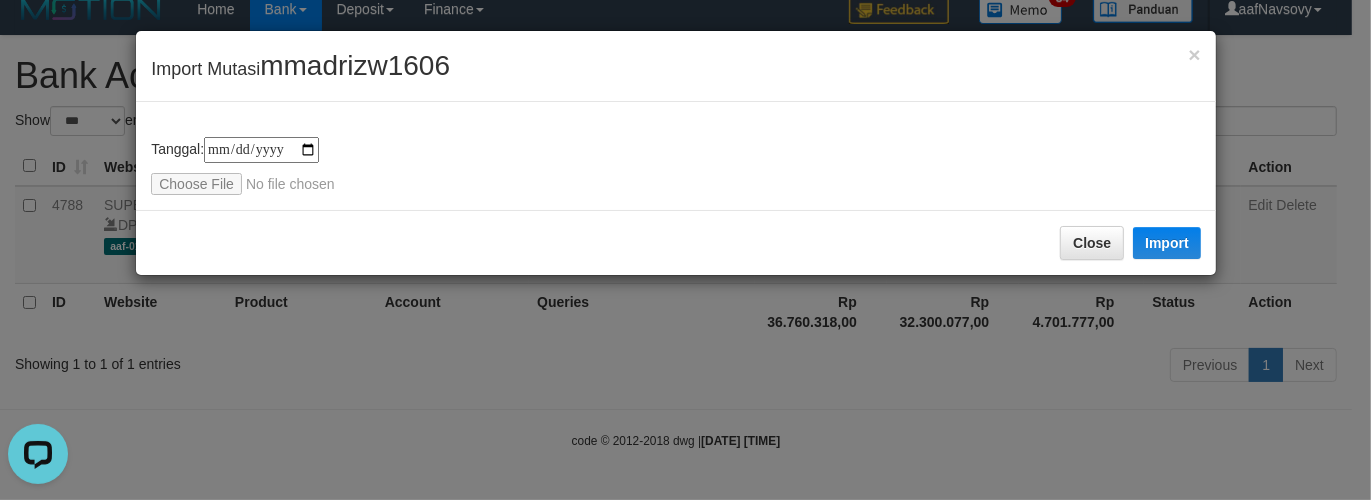 click on "**********" at bounding box center (685, 250) 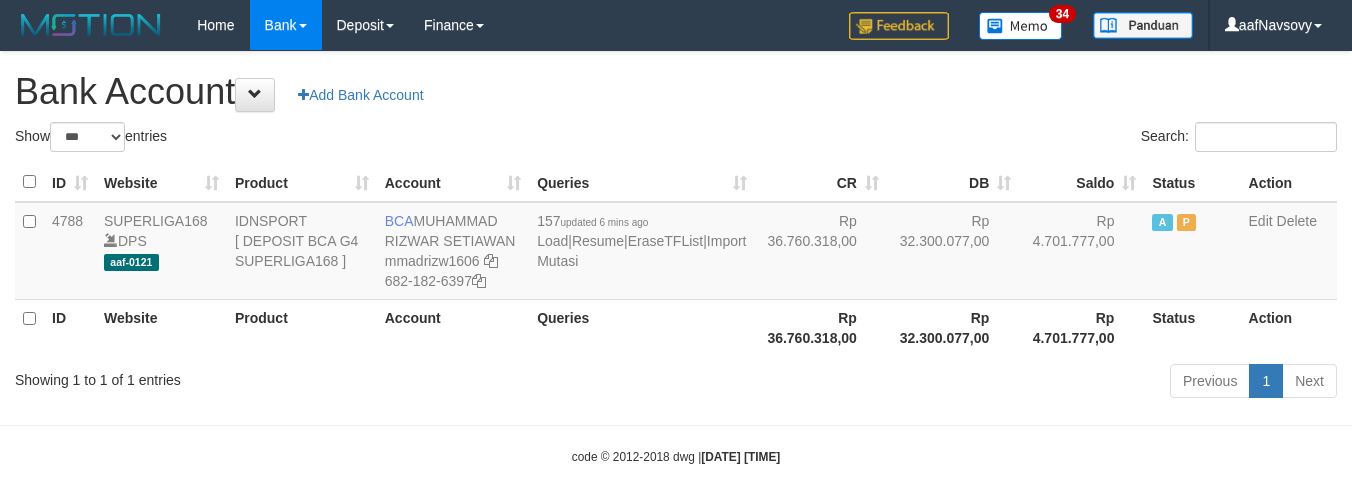 select on "***" 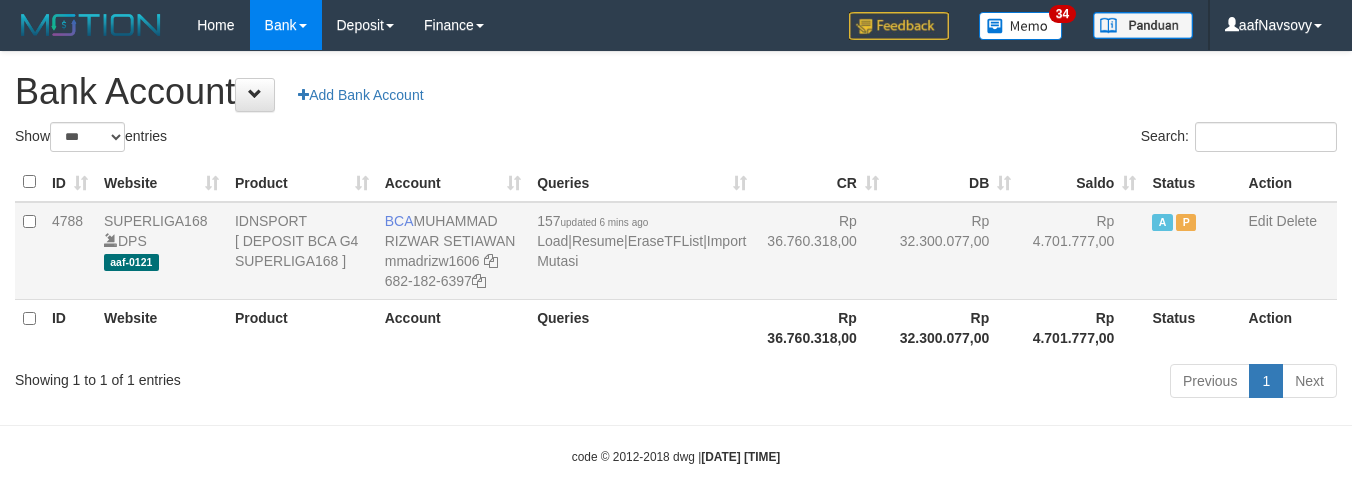 scroll, scrollTop: 16, scrollLeft: 0, axis: vertical 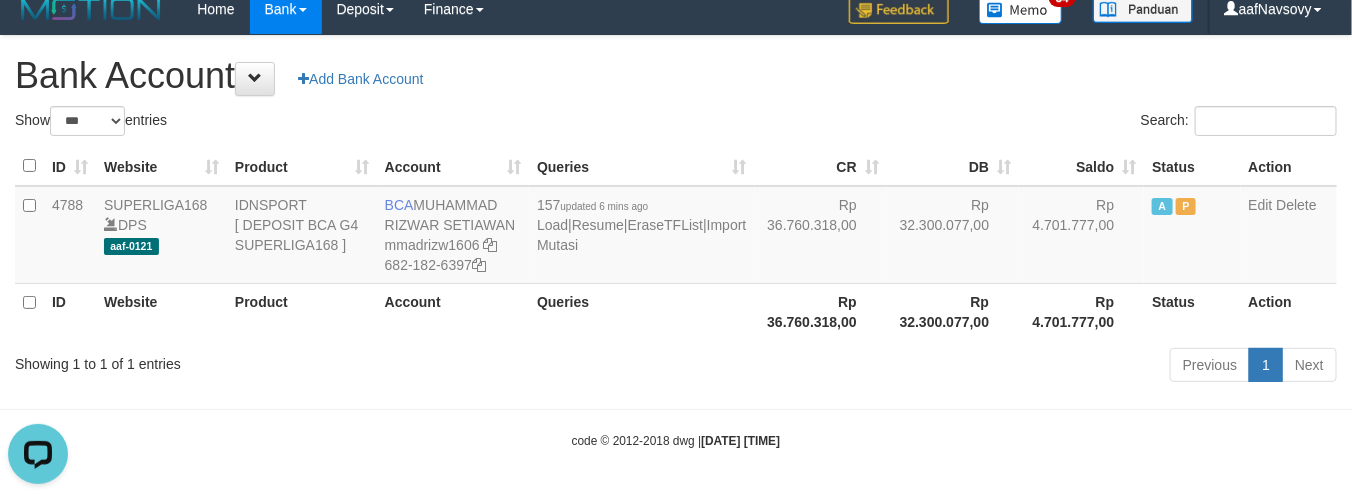 click on "Toggle navigation
Home
Bank
Account List
Load
By Website
Group
[ISPORT]													SUPERLIGA168
By Load Group (DPS)
34" at bounding box center (676, 242) 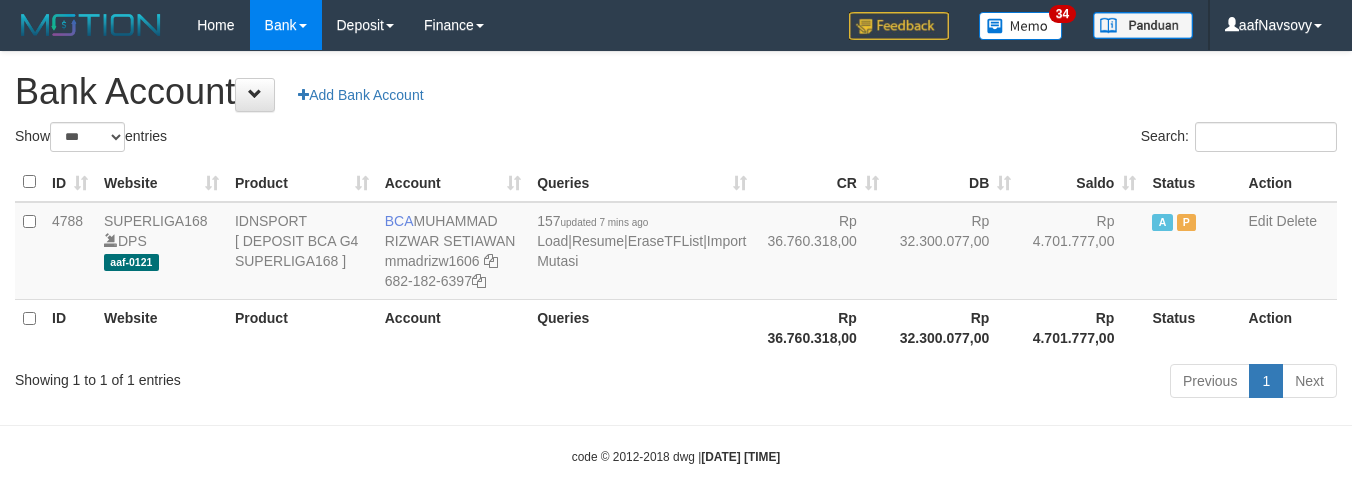 select on "***" 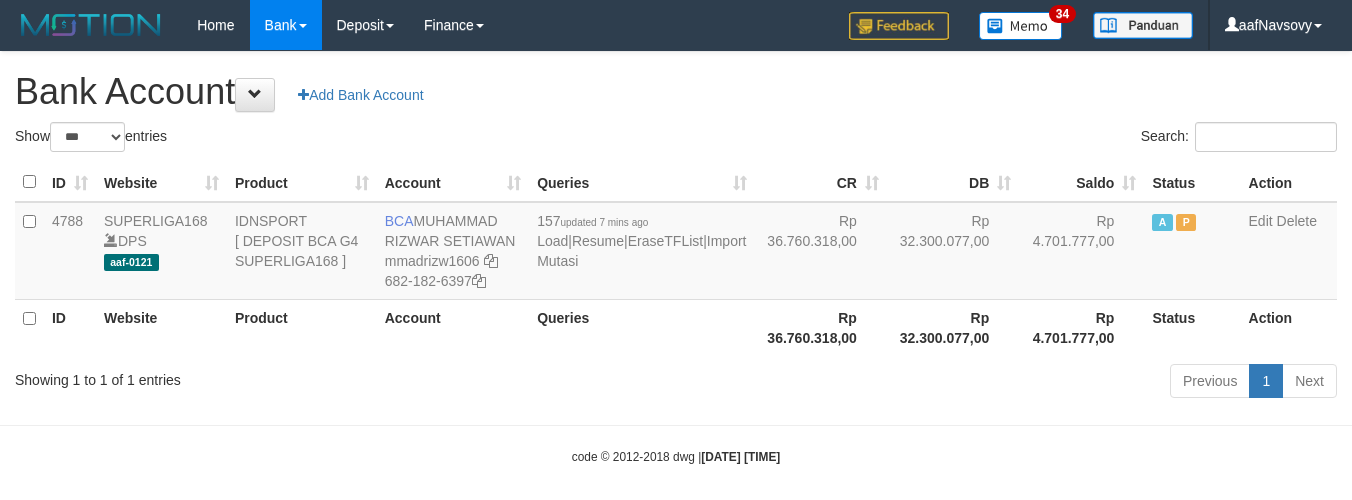 scroll, scrollTop: 16, scrollLeft: 0, axis: vertical 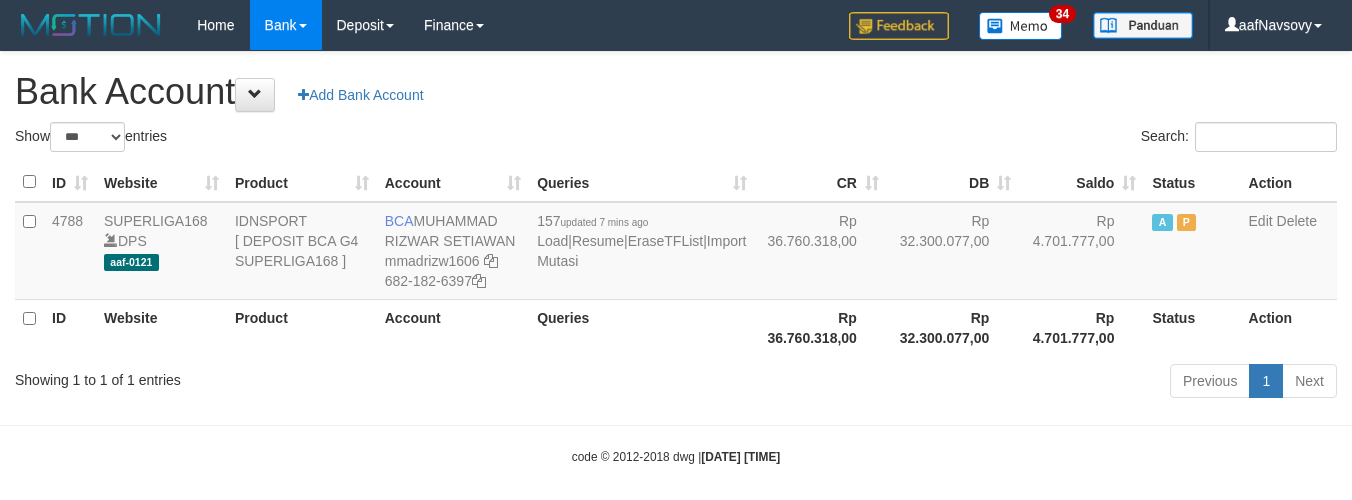 select on "***" 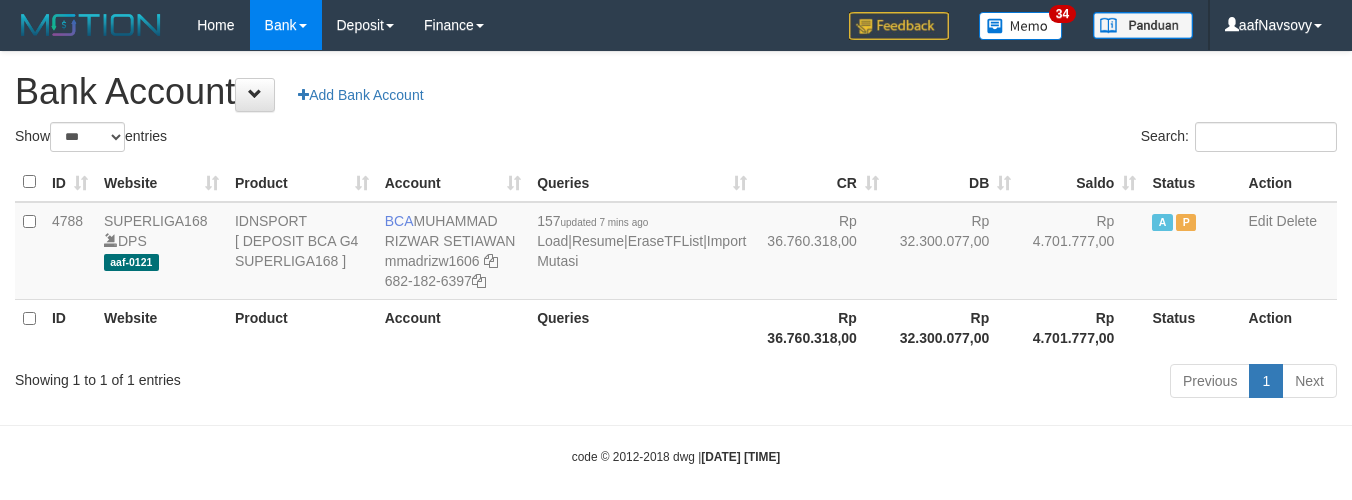 scroll, scrollTop: 16, scrollLeft: 0, axis: vertical 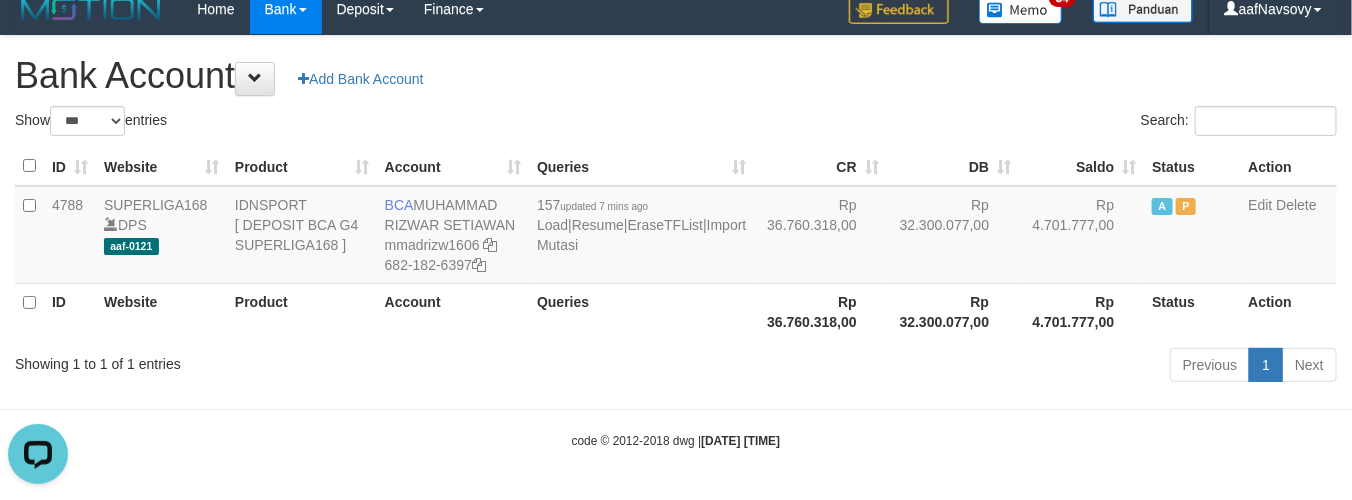 click on "Toggle navigation
Home
Bank
Account List
Load
By Website
Group
[ISPORT]													SUPERLIGA168
By Load Group (DPS)
34" at bounding box center (676, 242) 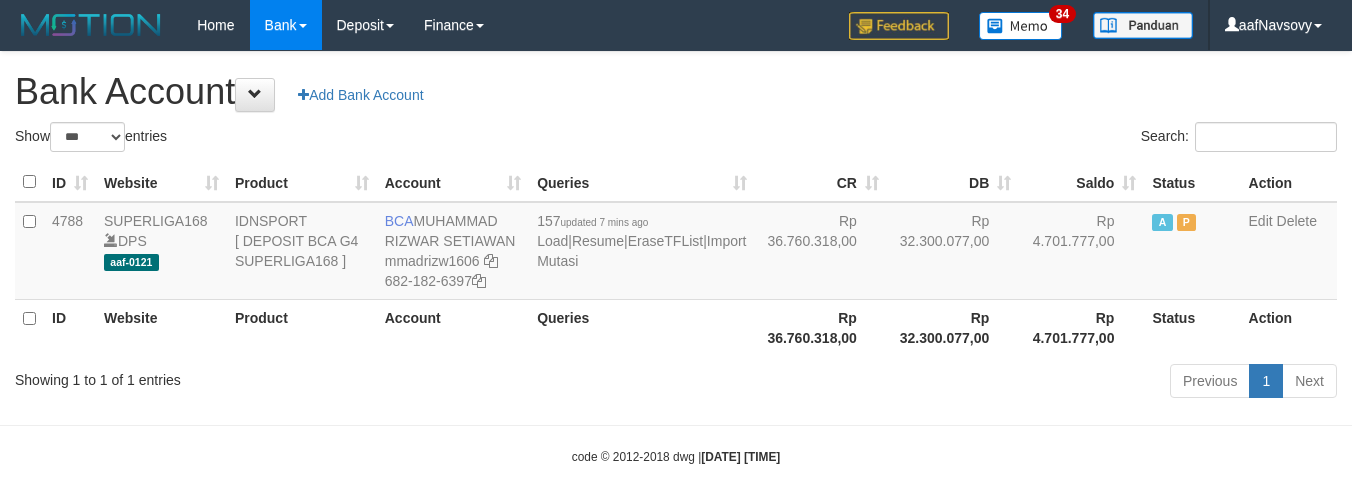 select on "***" 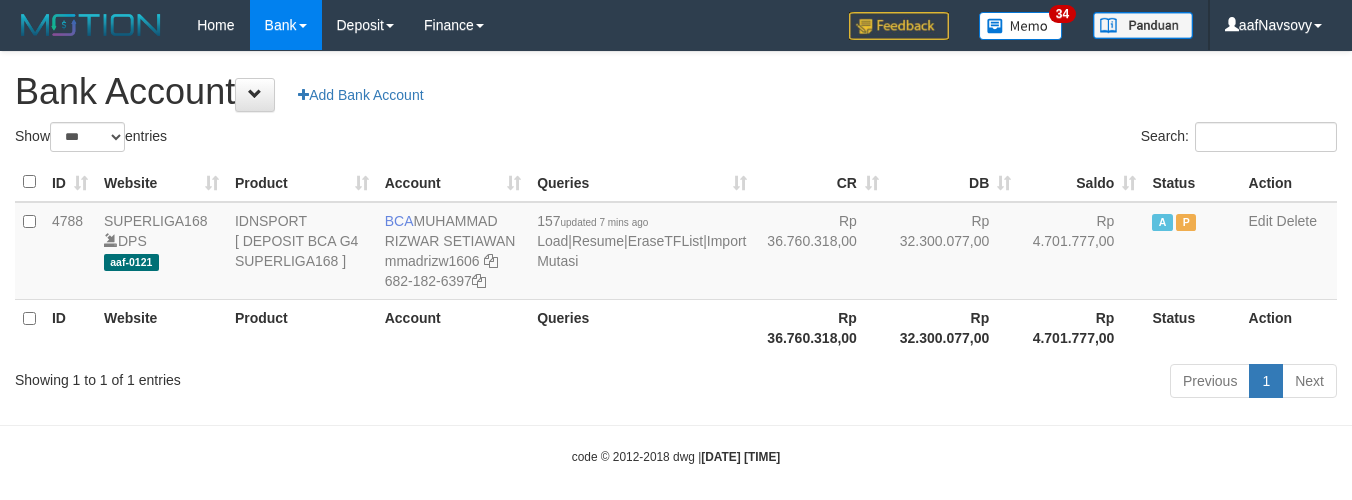 scroll, scrollTop: 16, scrollLeft: 0, axis: vertical 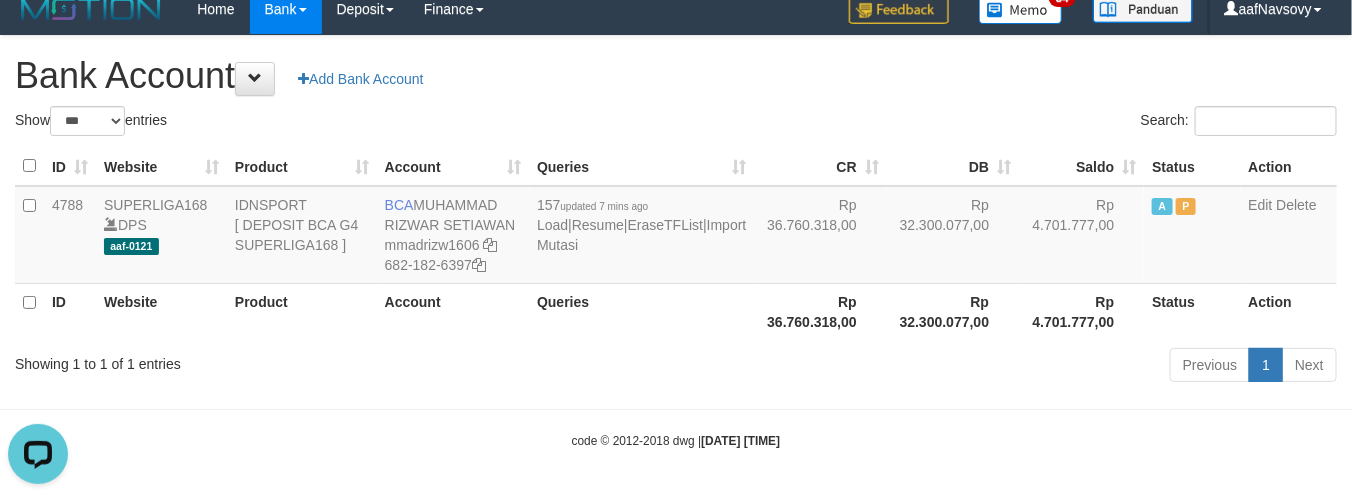 click on "Previous 1 Next" at bounding box center [957, 367] 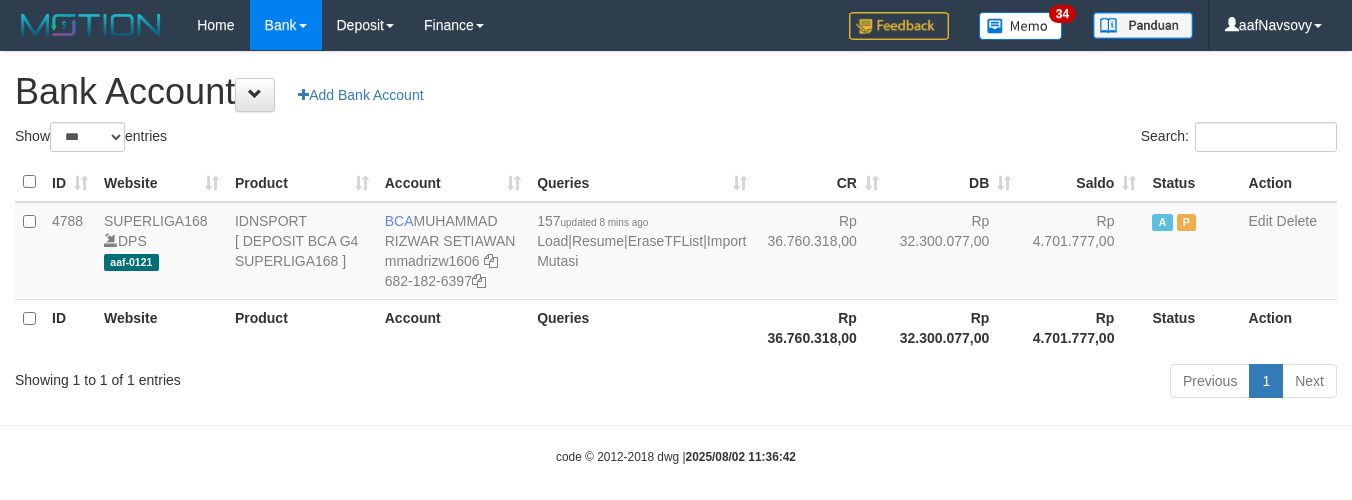 select on "***" 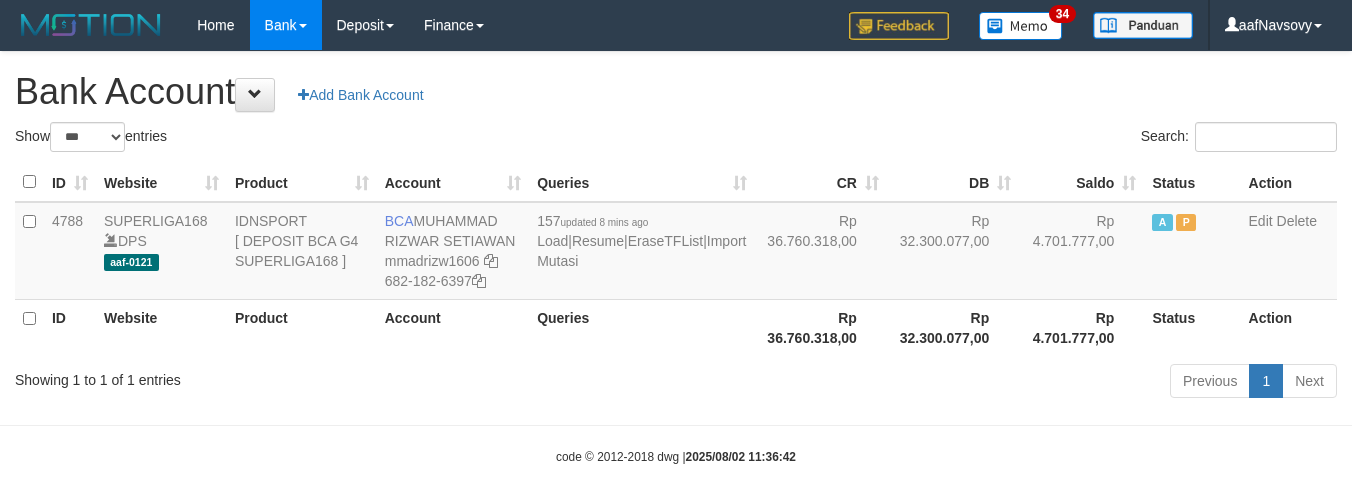 scroll, scrollTop: 16, scrollLeft: 0, axis: vertical 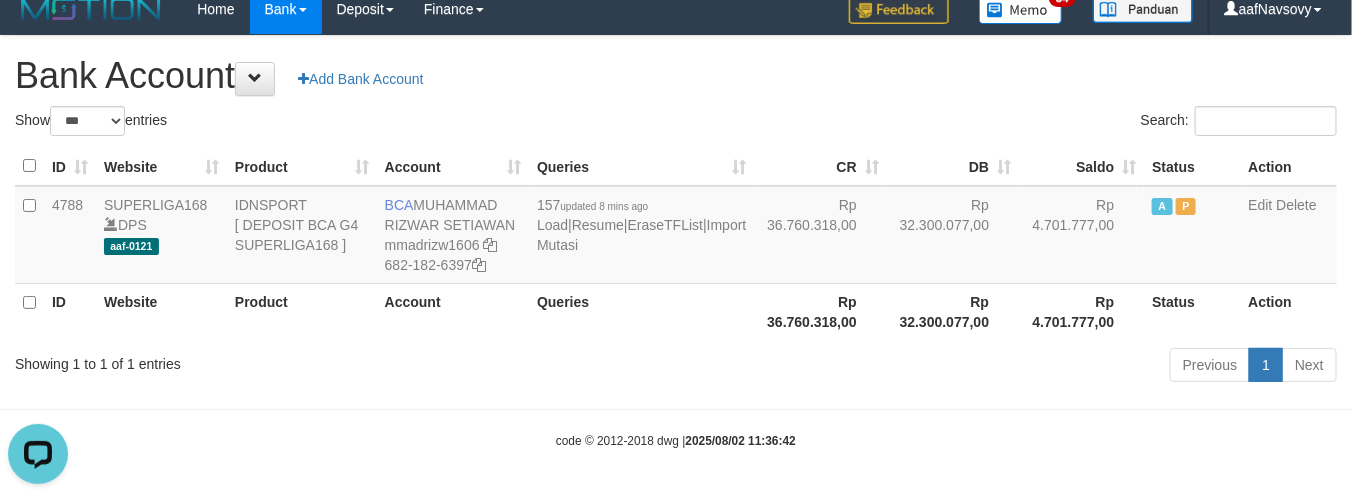 click on "Previous 1 Next" at bounding box center (957, 367) 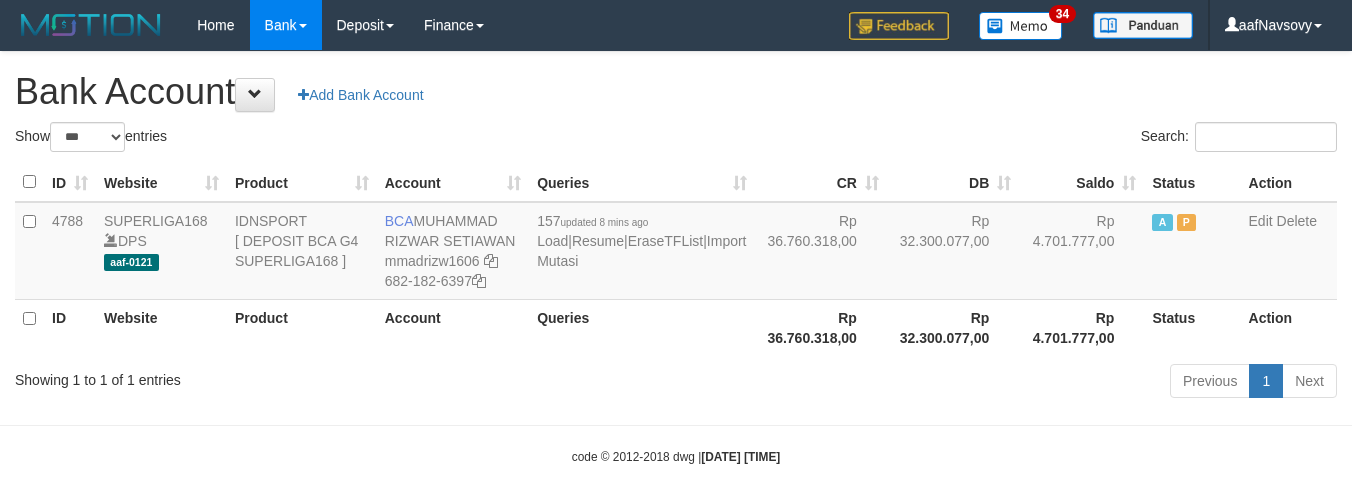 select on "***" 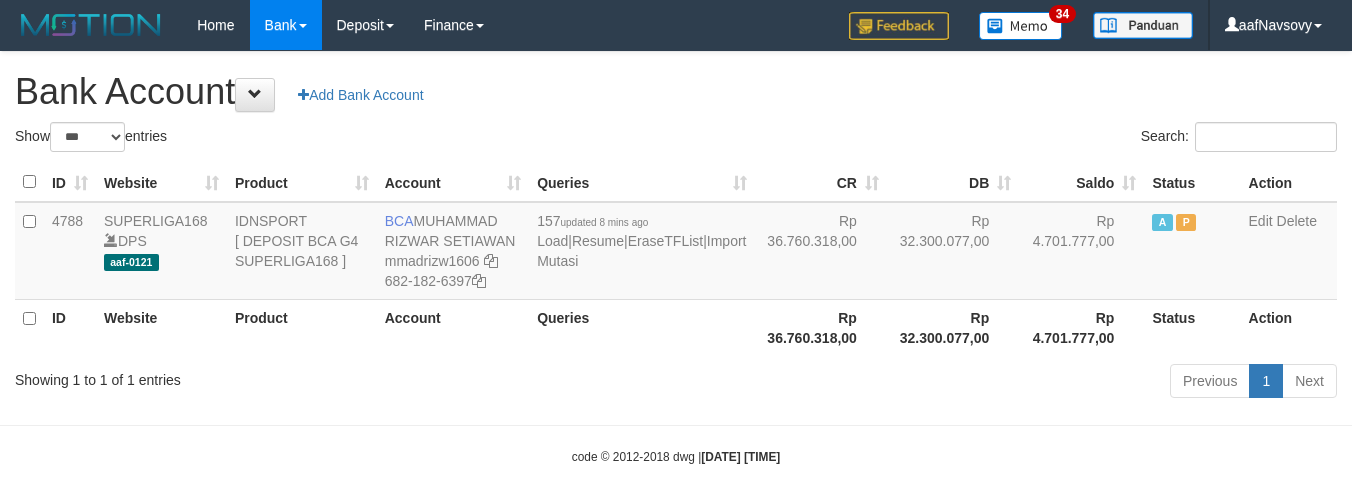 scroll, scrollTop: 16, scrollLeft: 0, axis: vertical 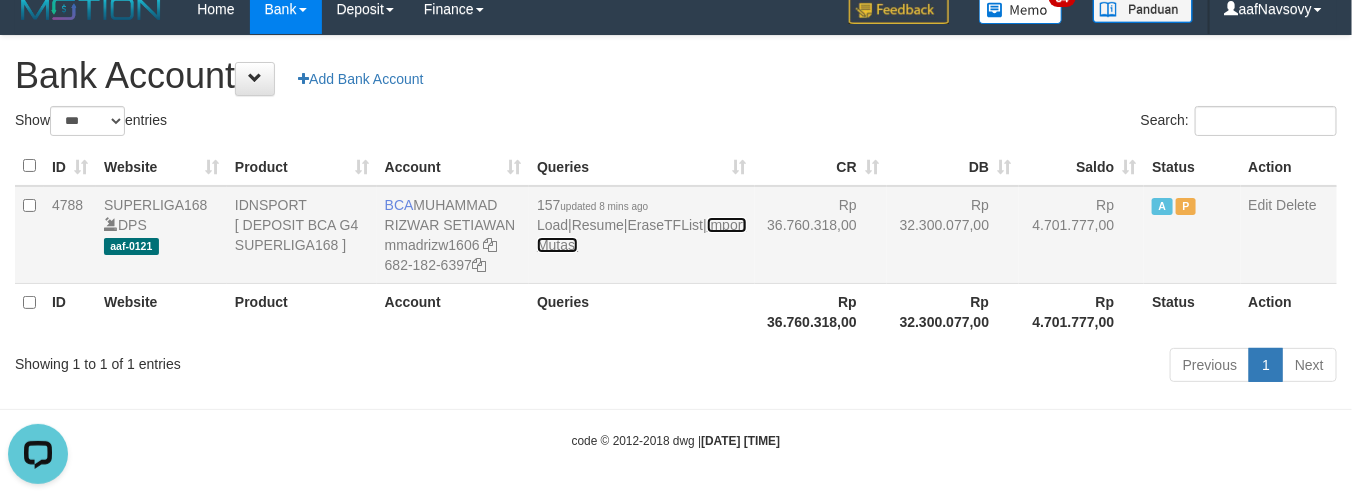 click on "Import Mutasi" at bounding box center (641, 235) 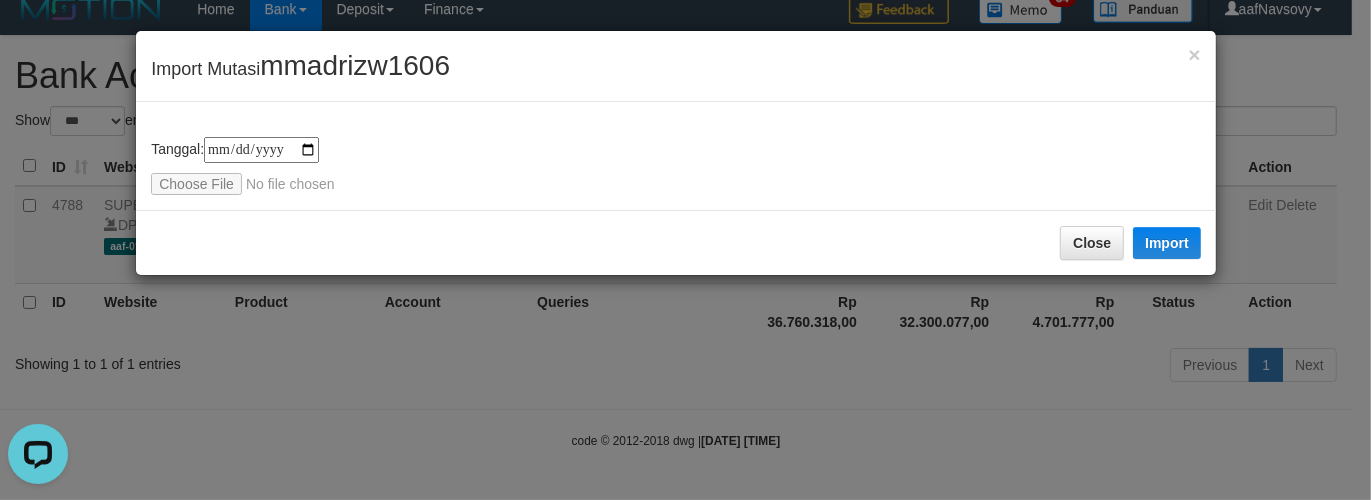 type on "**********" 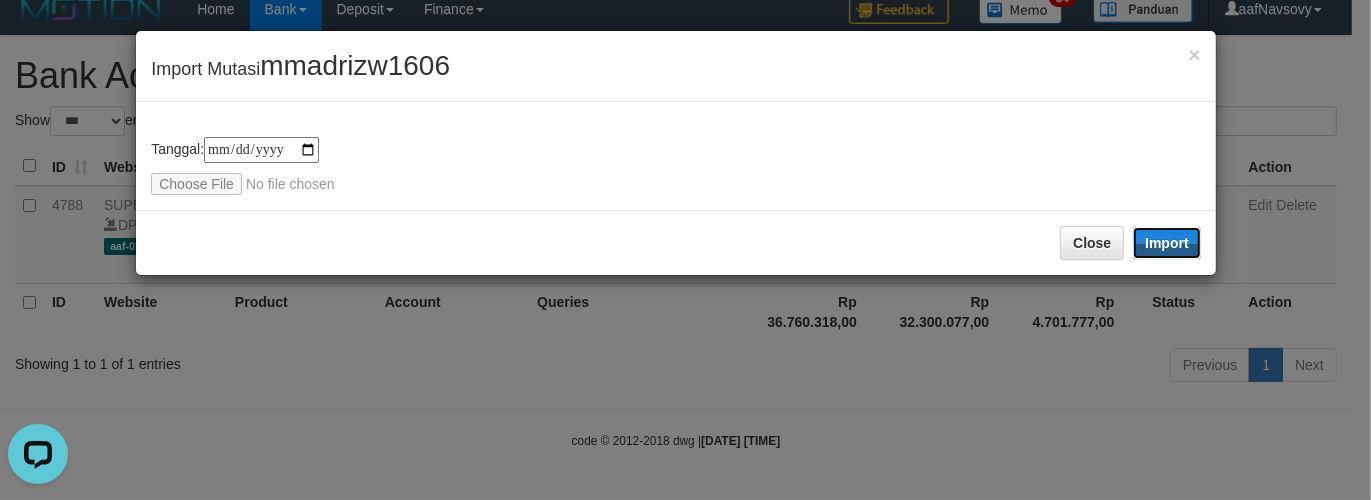 drag, startPoint x: 1158, startPoint y: 230, endPoint x: 452, endPoint y: 410, distance: 728.5849 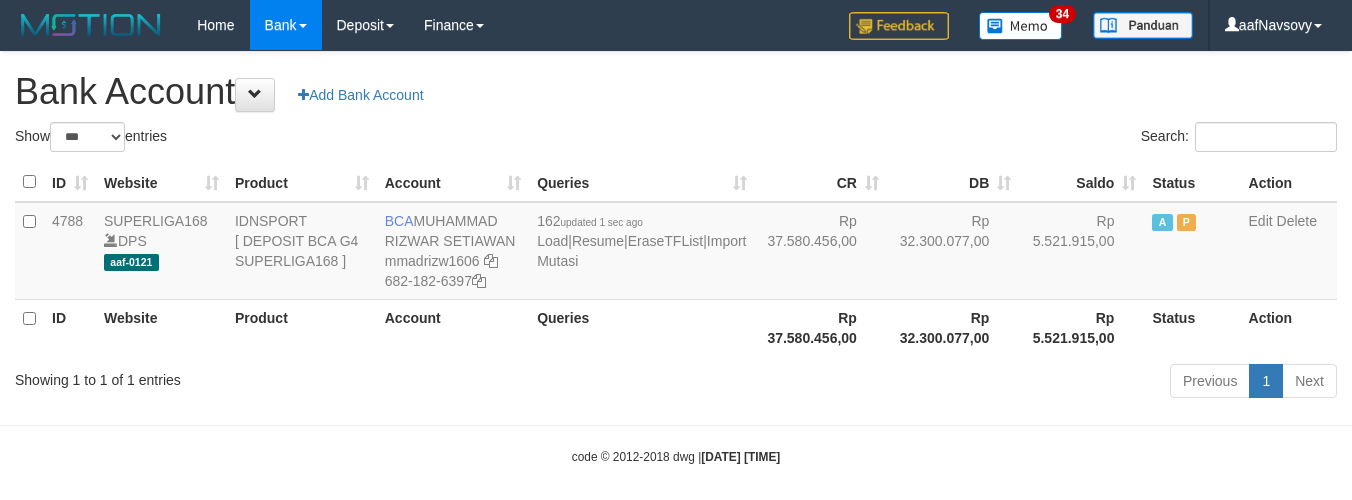 select on "***" 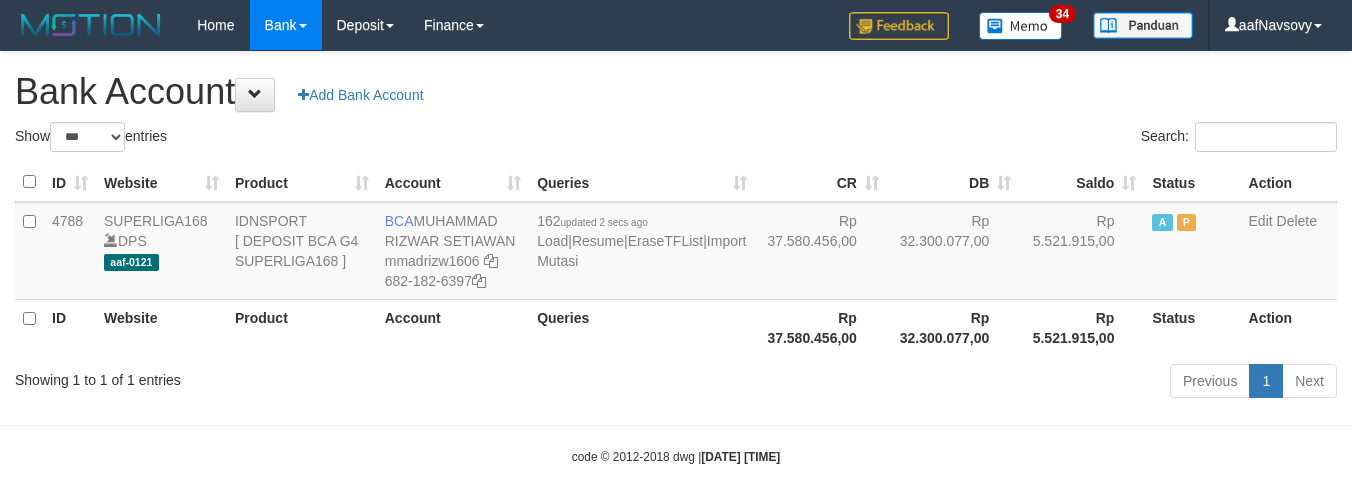 select on "***" 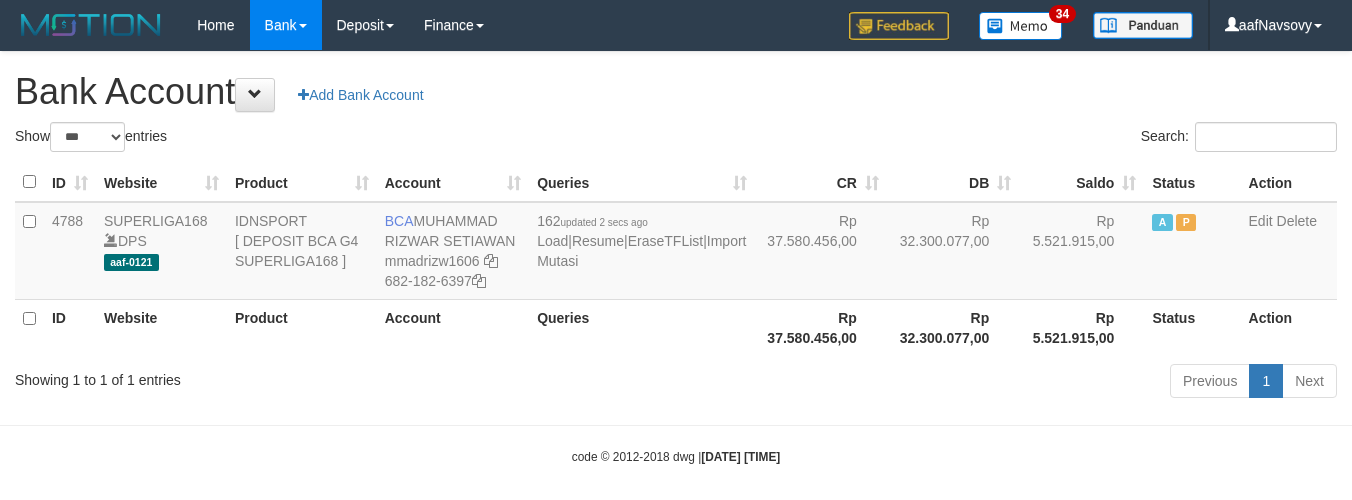 scroll, scrollTop: 16, scrollLeft: 0, axis: vertical 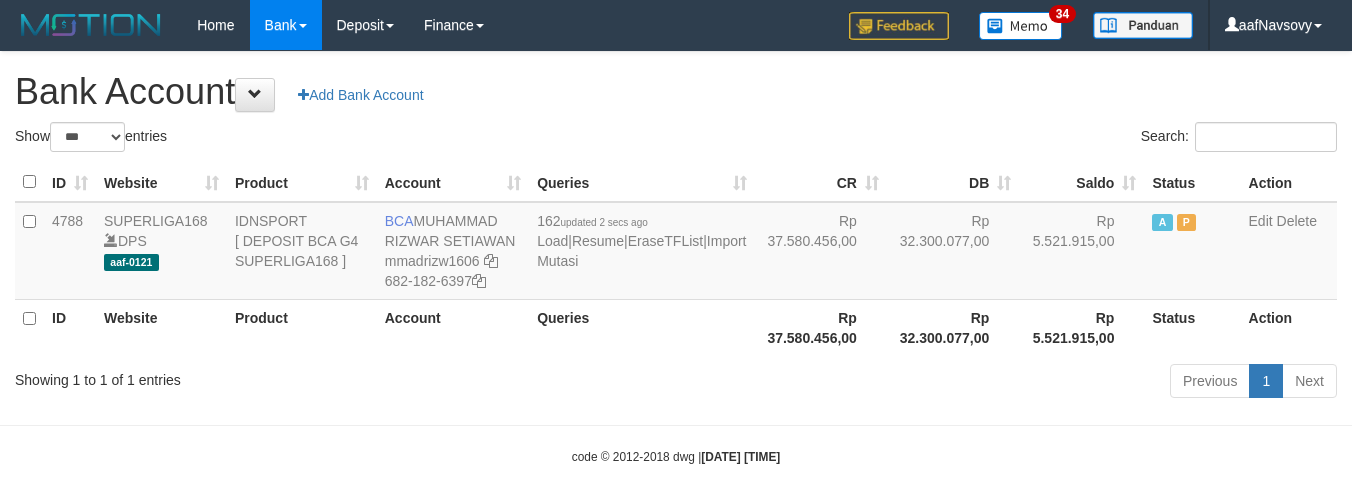 select on "***" 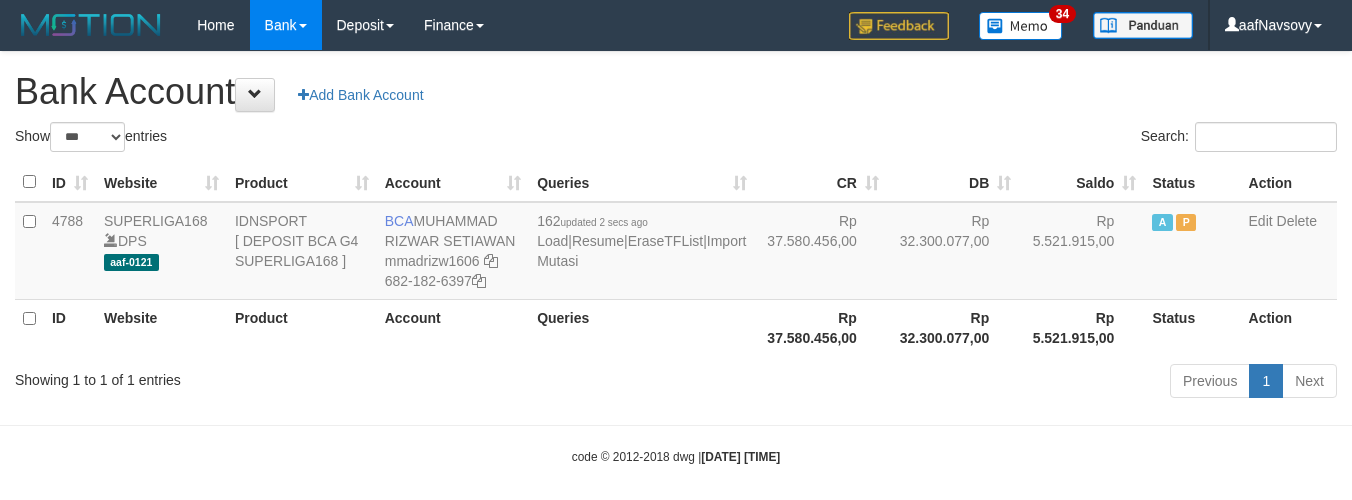 scroll, scrollTop: 16, scrollLeft: 0, axis: vertical 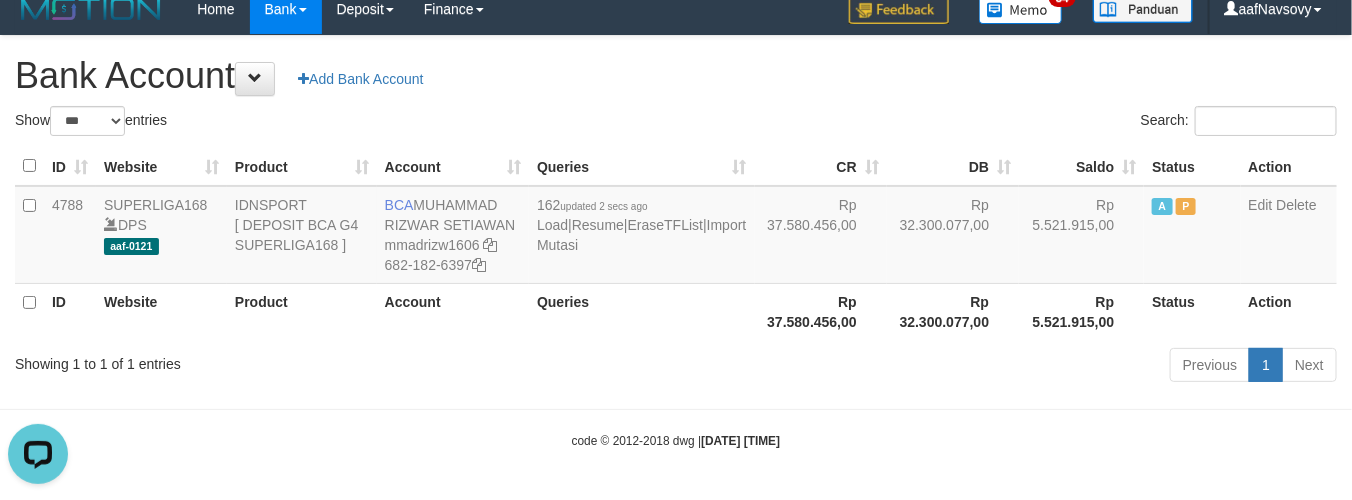 click on "Toggle navigation
Home
Bank
Account List
Load
By Website
Group
[ISPORT]													SUPERLIGA168
By Load Group (DPS)
34" at bounding box center (676, 242) 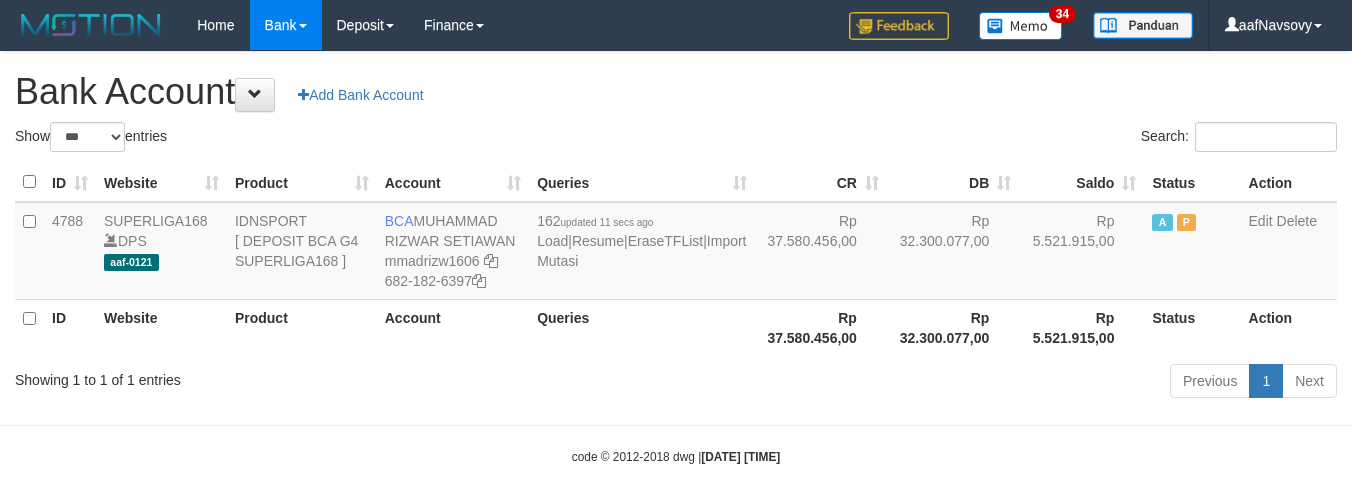 select on "***" 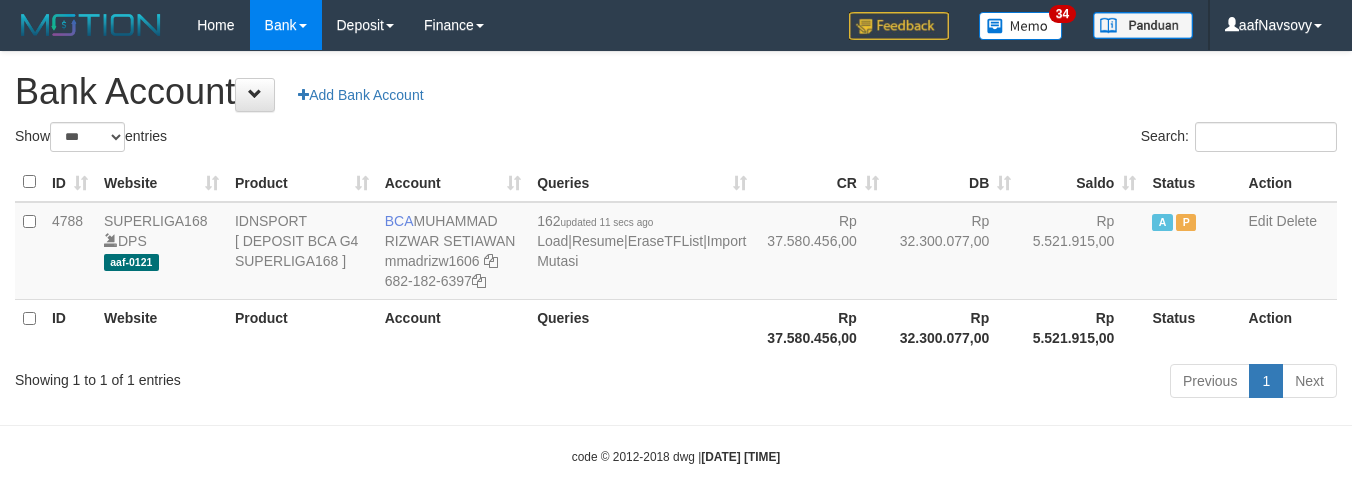 scroll, scrollTop: 16, scrollLeft: 0, axis: vertical 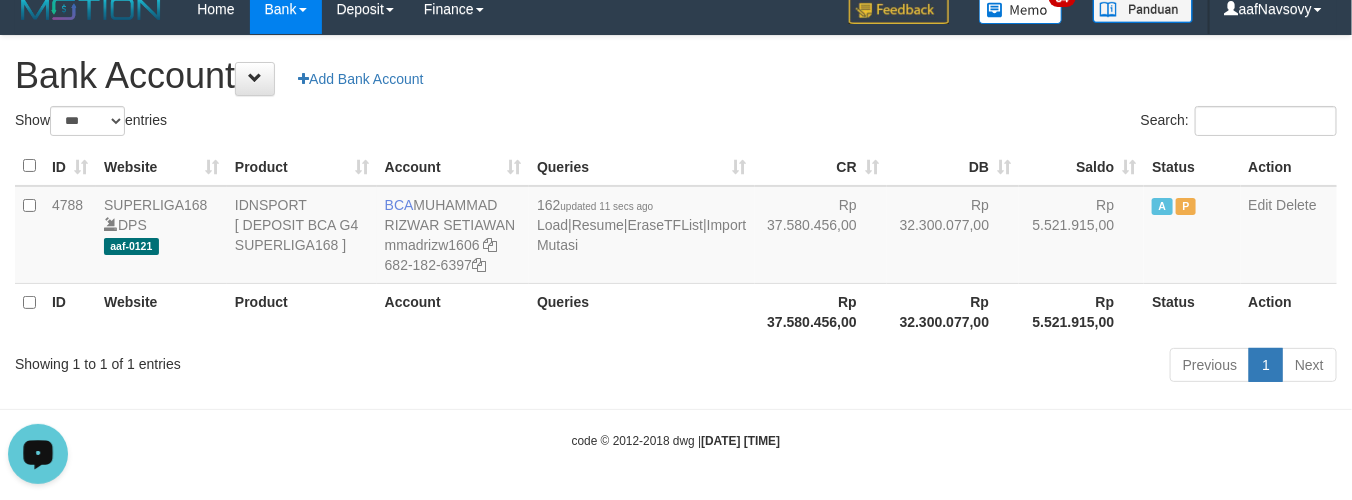 click on "Toggle navigation
Home
Bank
Account List
Load
By Website
Group
[ISPORT]													SUPERLIGA168
By Load Group (DPS)
34" at bounding box center [676, 242] 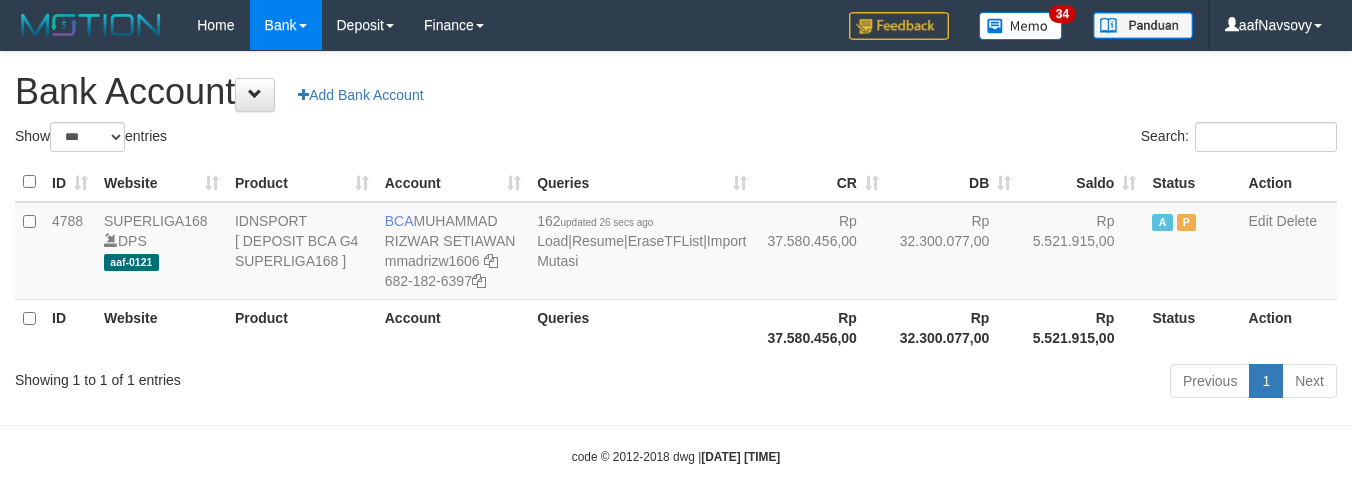 select on "***" 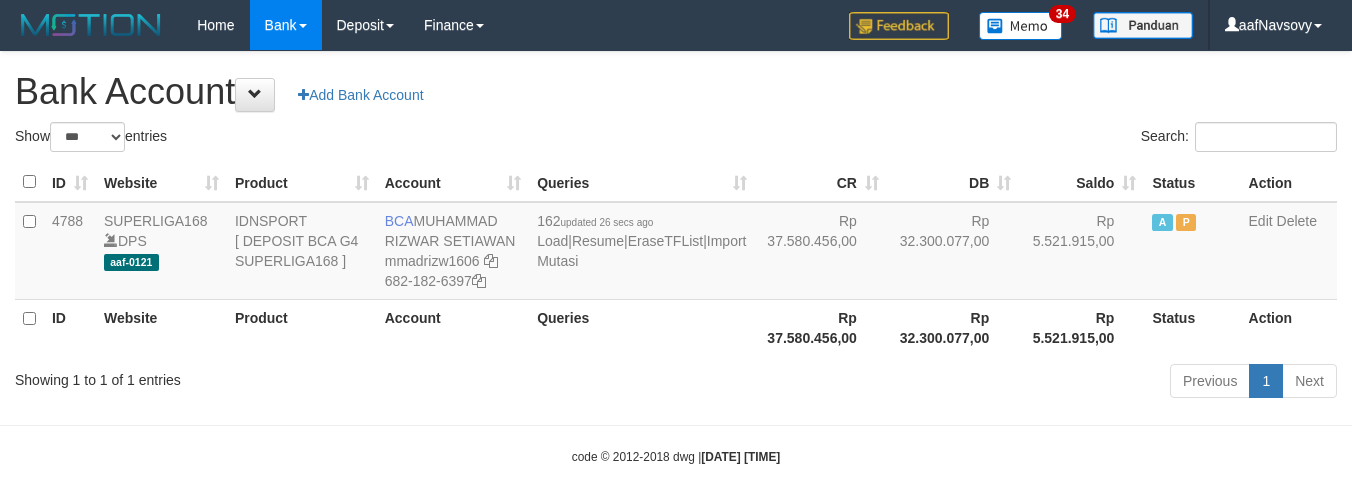 scroll, scrollTop: 16, scrollLeft: 0, axis: vertical 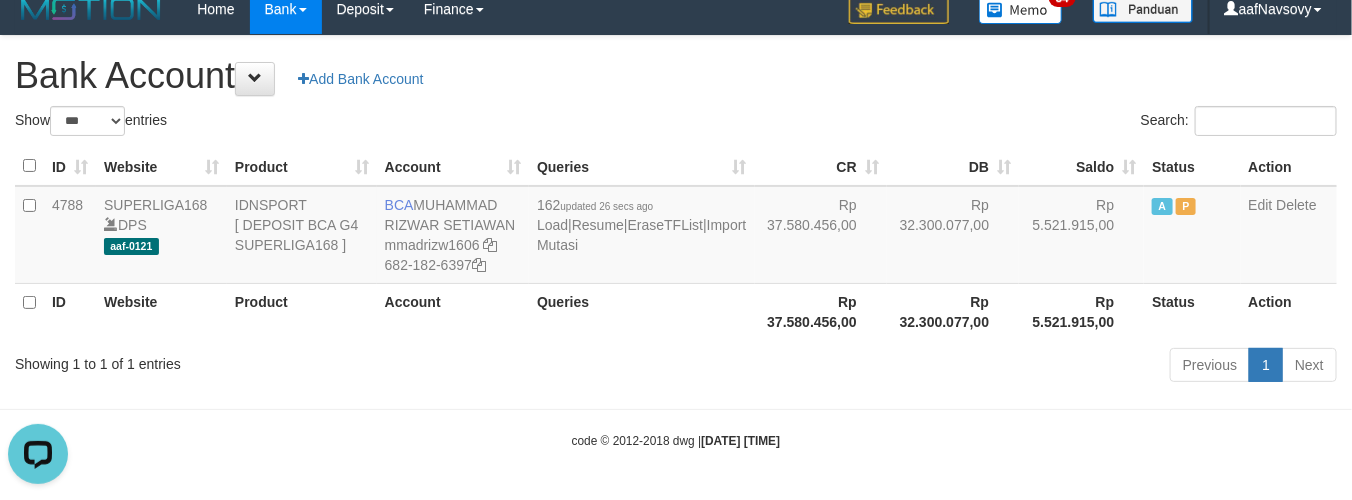 click on "Previous 1 Next" at bounding box center [957, 367] 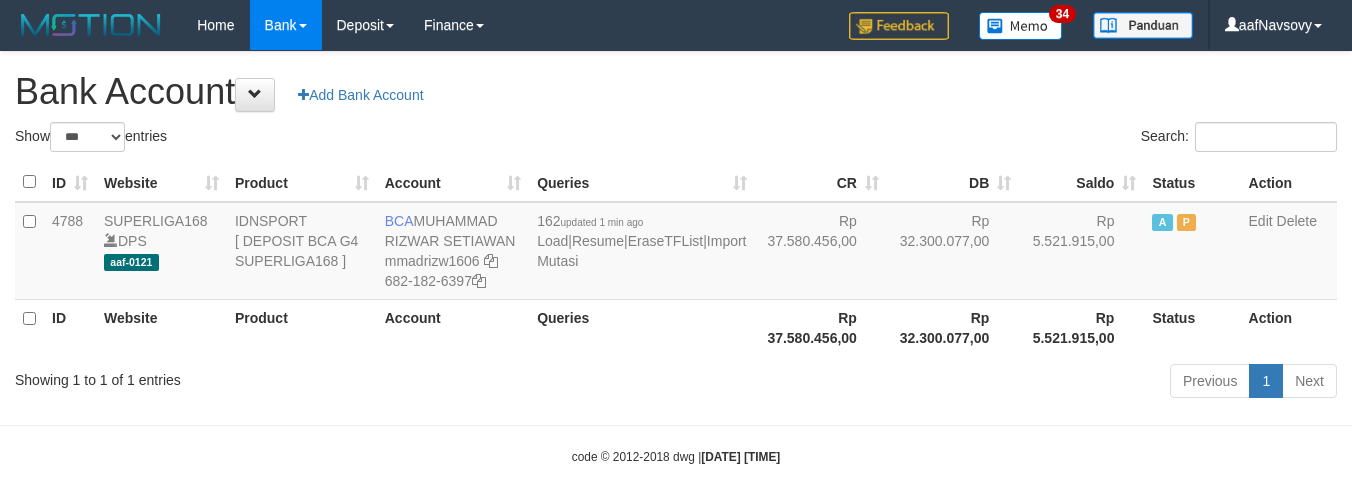 select on "***" 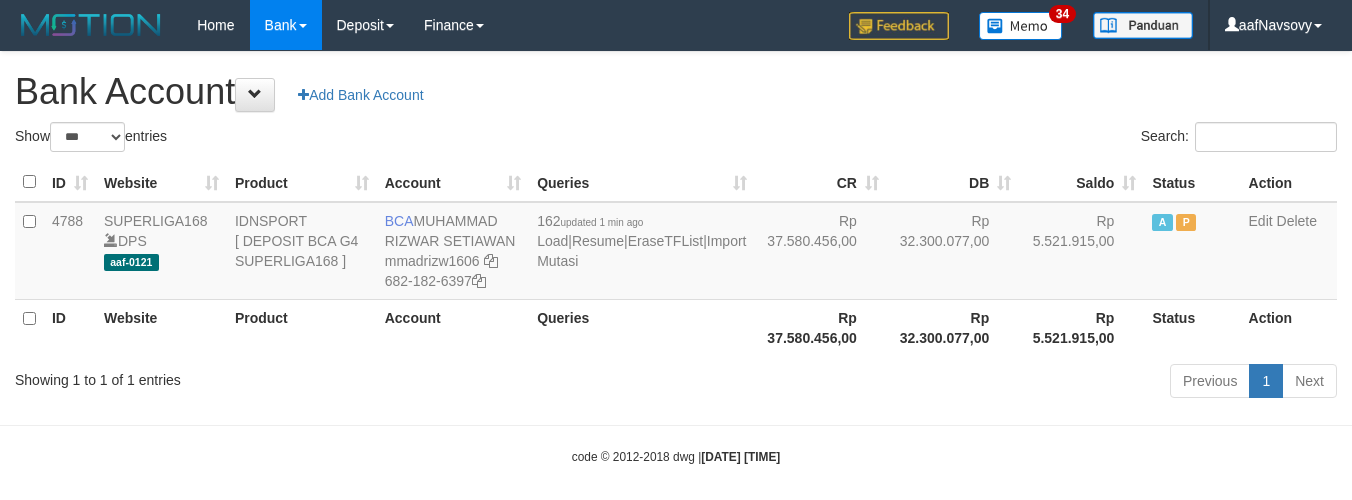 scroll, scrollTop: 16, scrollLeft: 0, axis: vertical 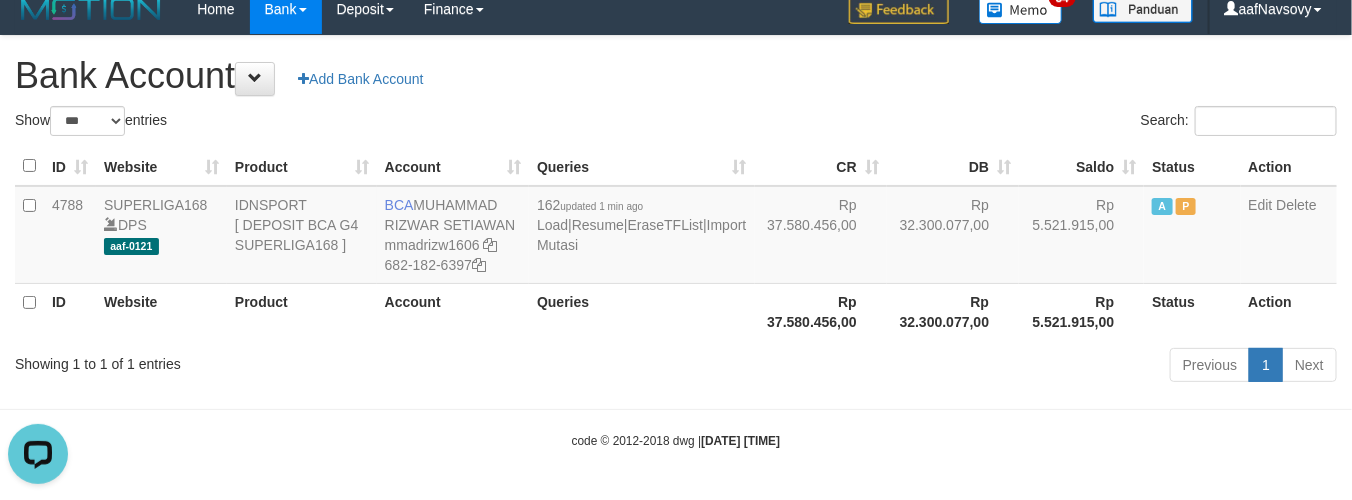 click on "Previous 1 Next" at bounding box center [957, 367] 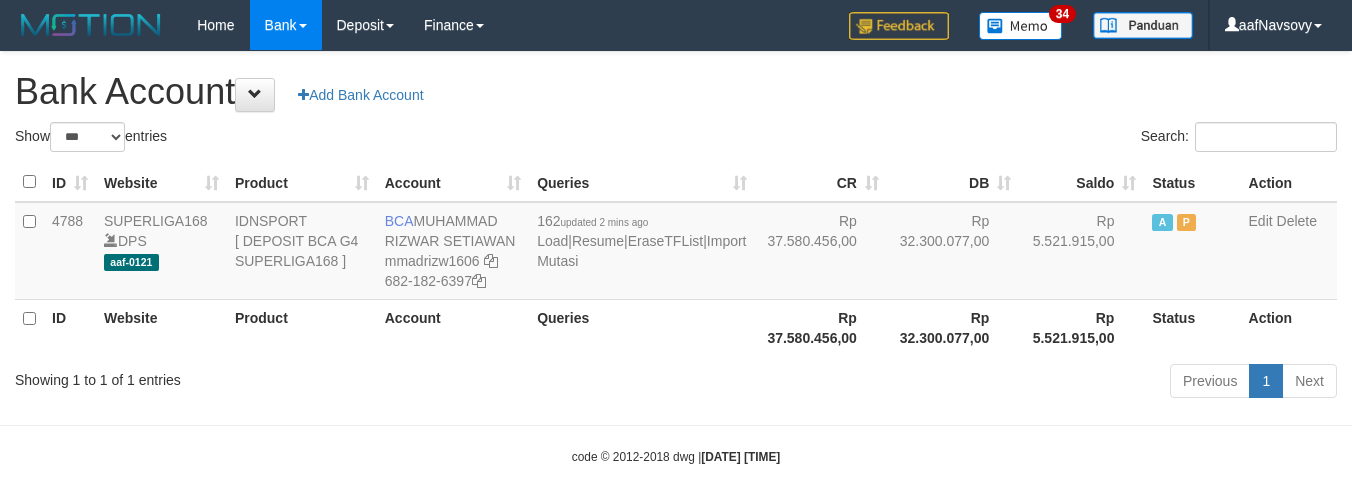 select on "***" 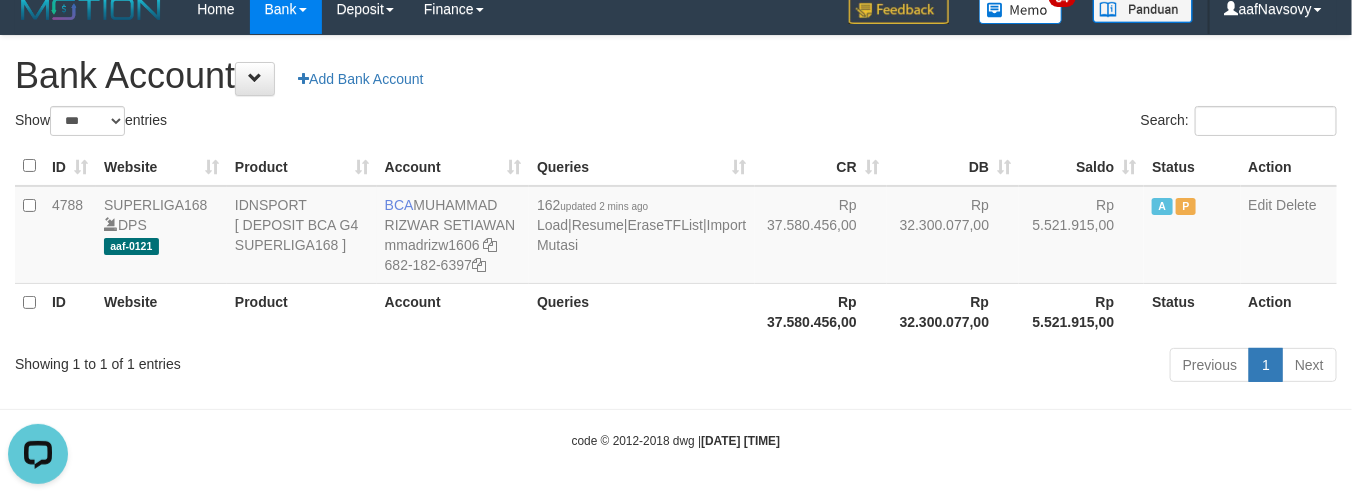 scroll, scrollTop: 0, scrollLeft: 0, axis: both 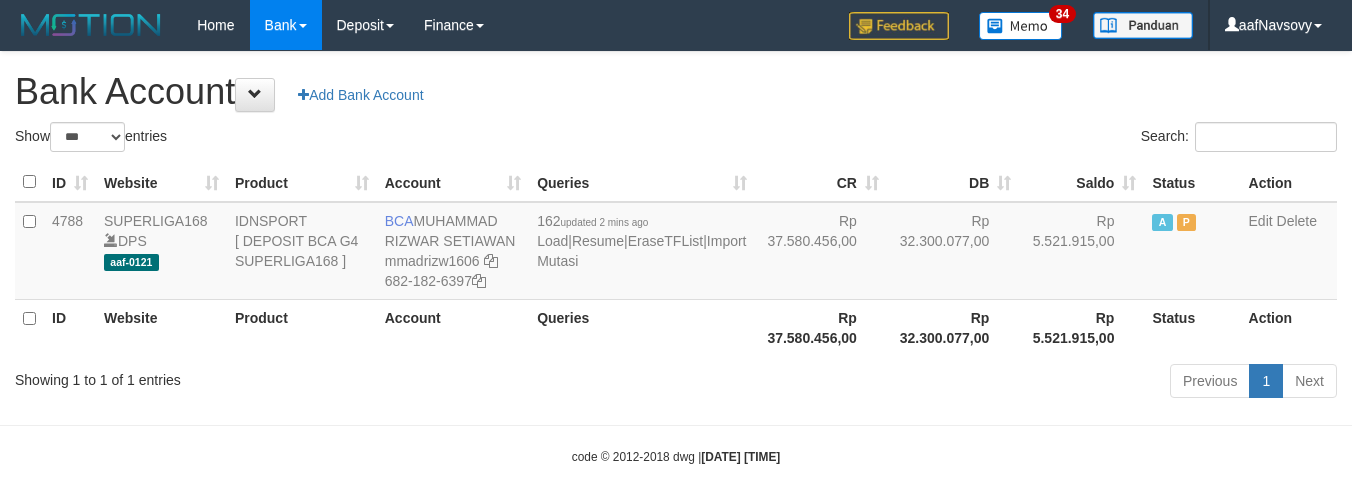 select on "***" 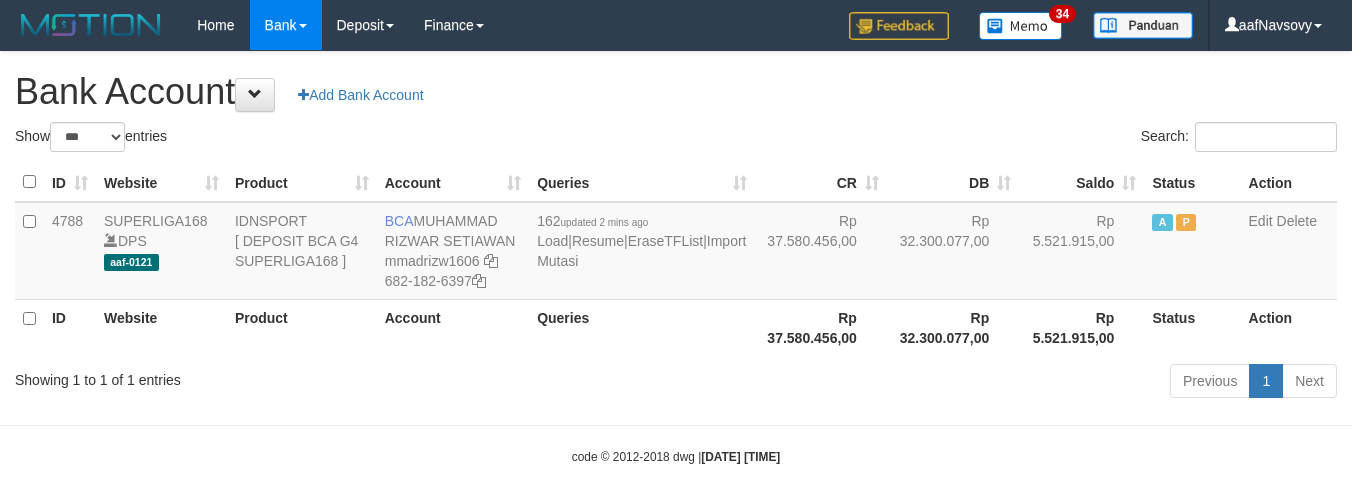 scroll, scrollTop: 16, scrollLeft: 0, axis: vertical 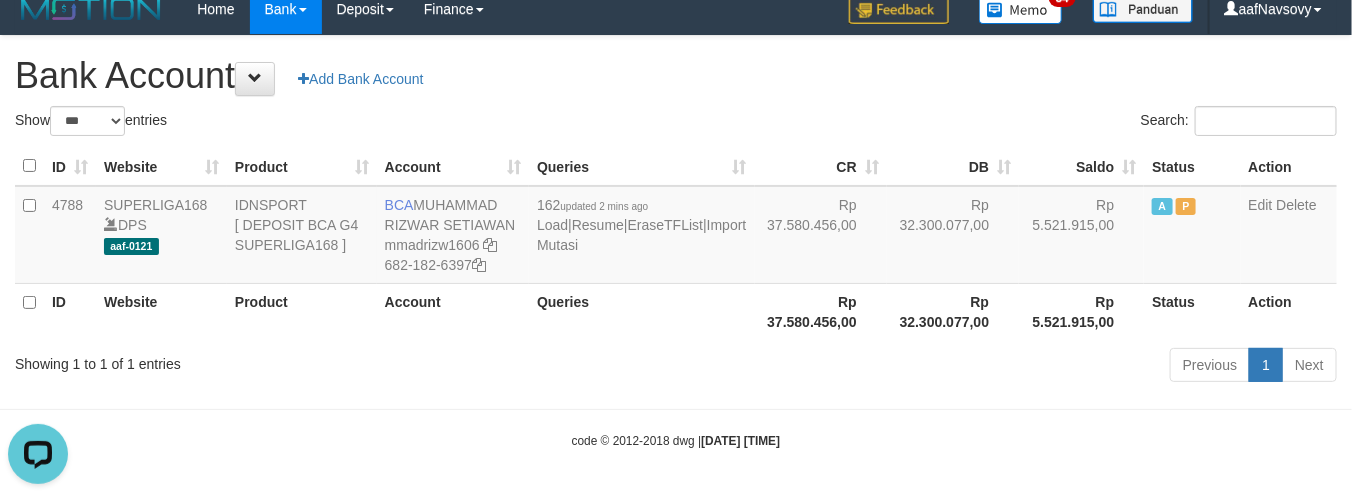 click on "Previous 1 Next" at bounding box center [957, 367] 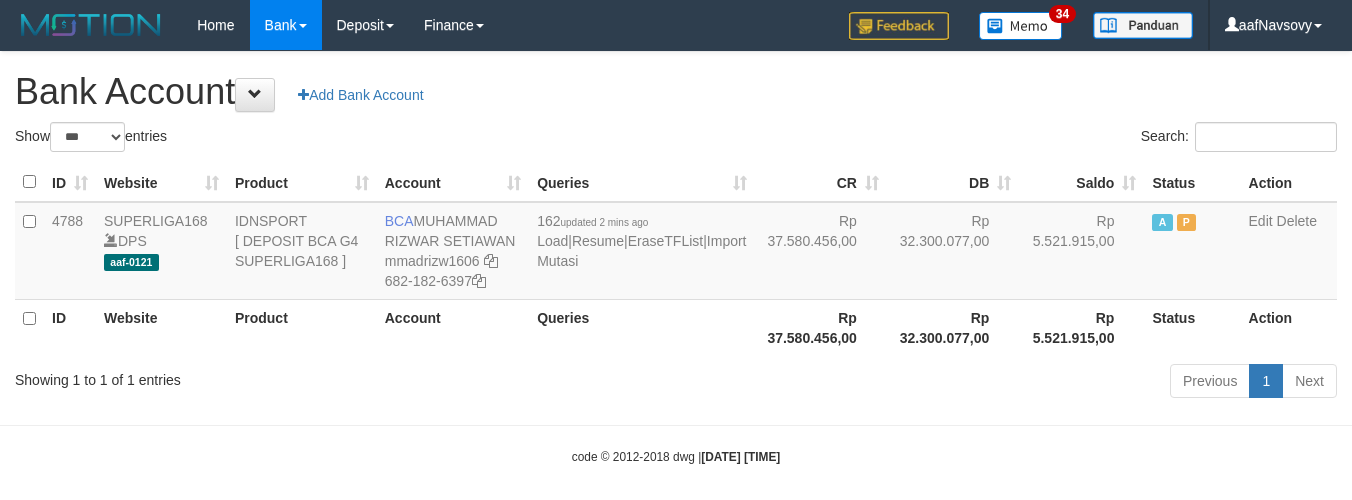 select on "***" 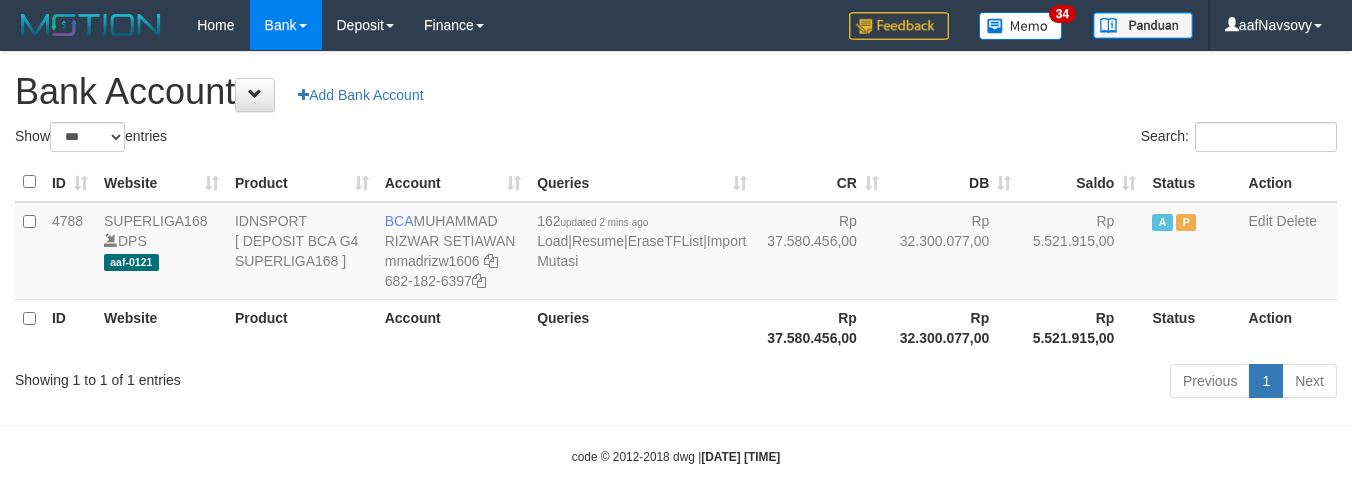 scroll, scrollTop: 16, scrollLeft: 0, axis: vertical 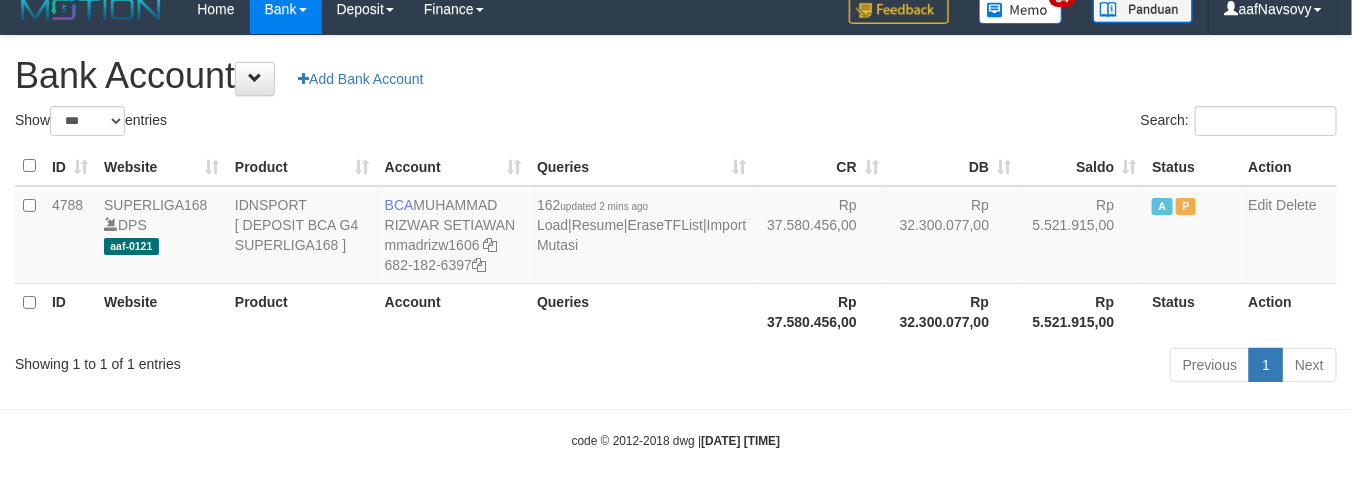 click on "Toggle navigation
Home
Bank
Account List
Load
By Website
Group
[ISPORT]													SUPERLIGA168
By Load Group (DPS)
34" at bounding box center [676, 242] 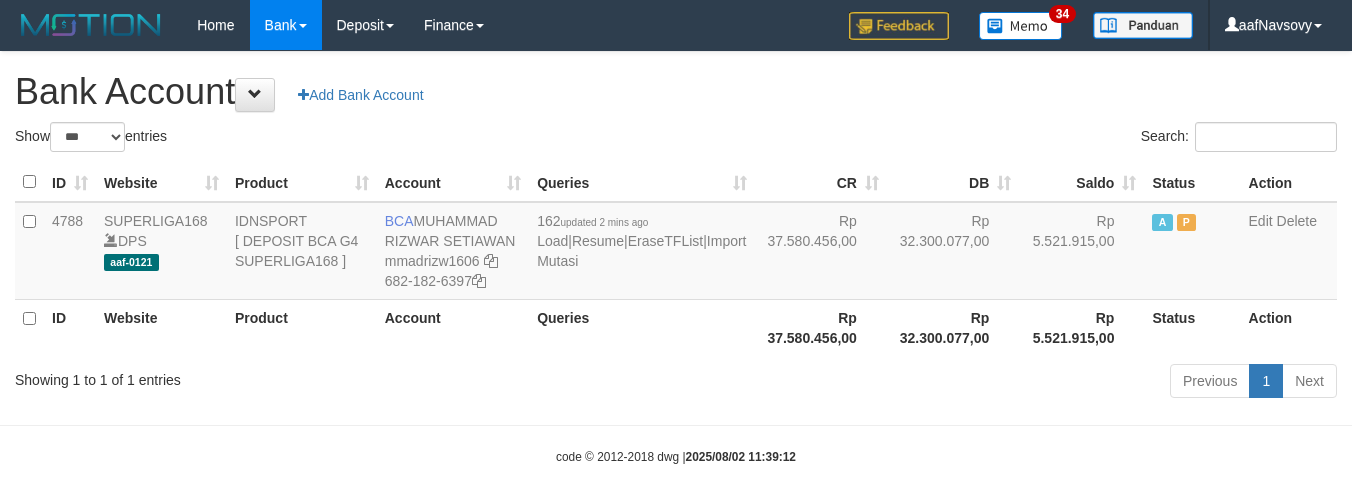 select on "***" 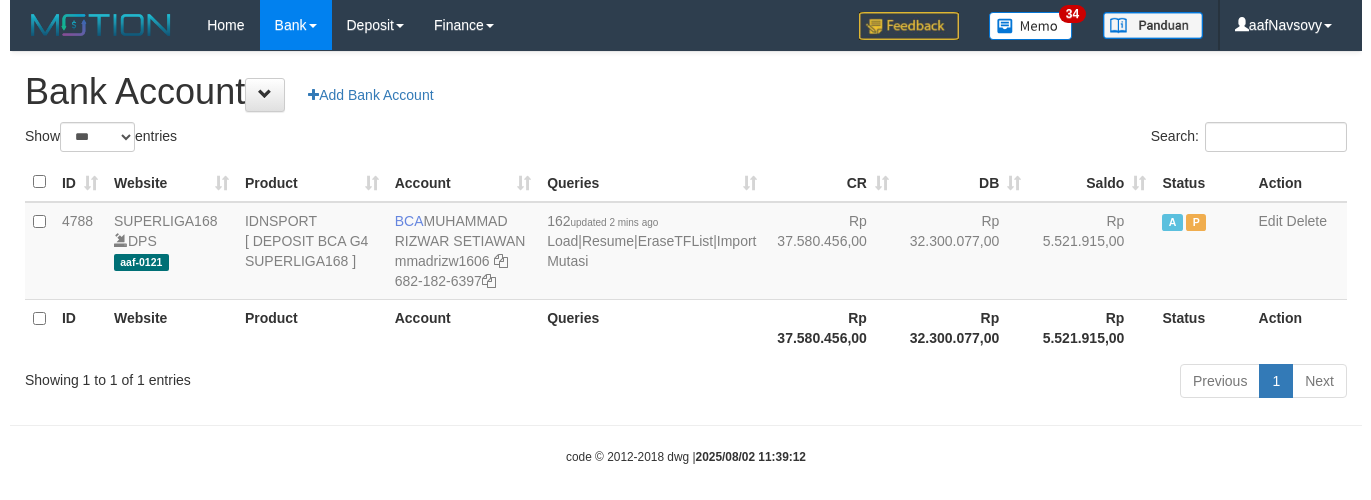 scroll, scrollTop: 16, scrollLeft: 0, axis: vertical 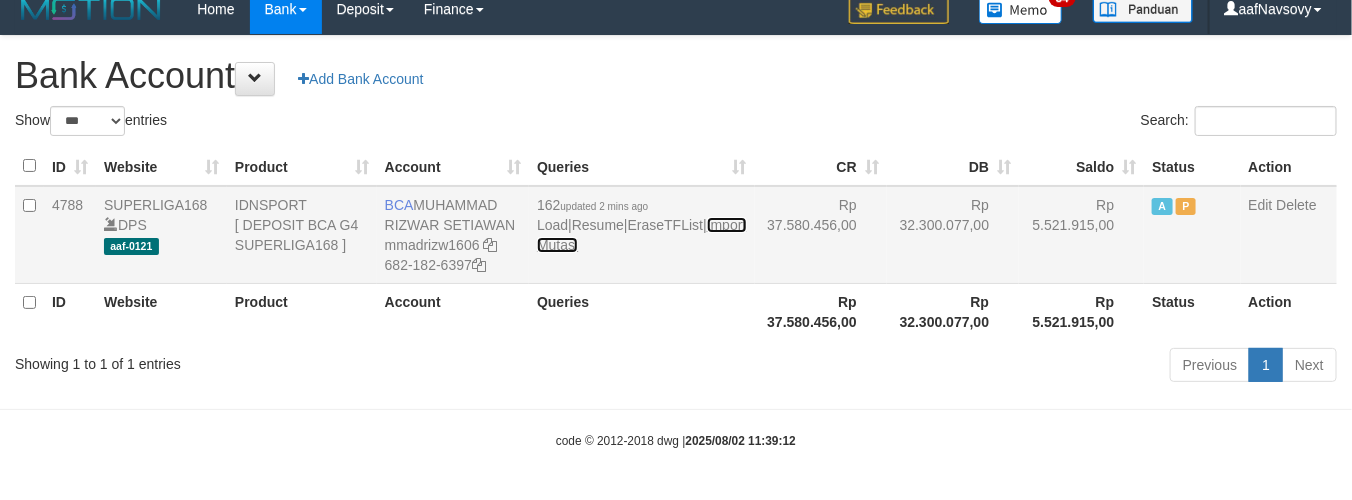 click on "Import Mutasi" at bounding box center (641, 235) 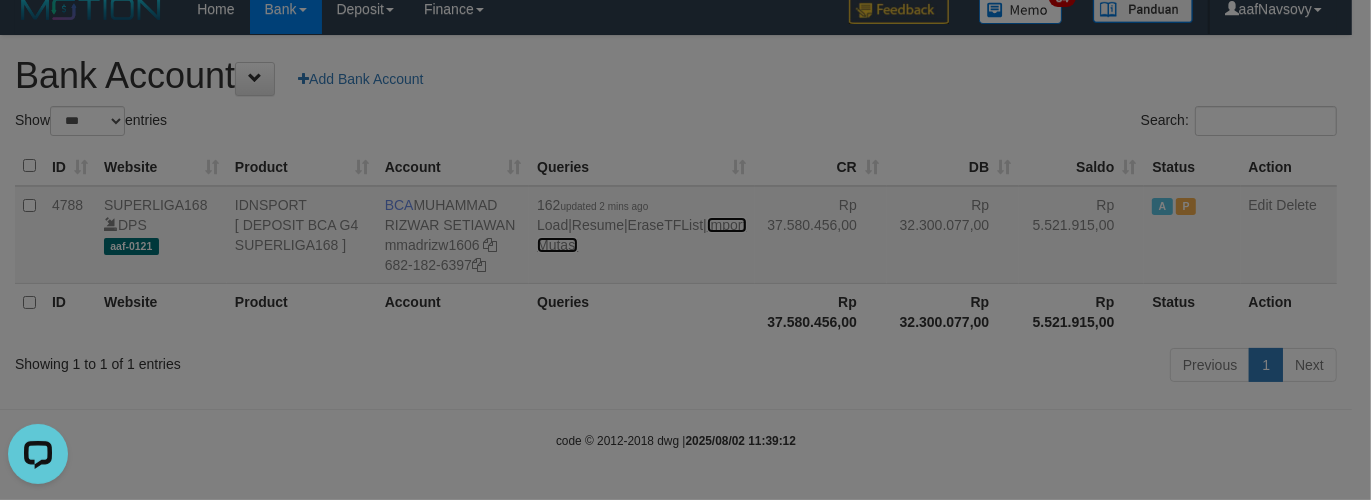 scroll, scrollTop: 0, scrollLeft: 0, axis: both 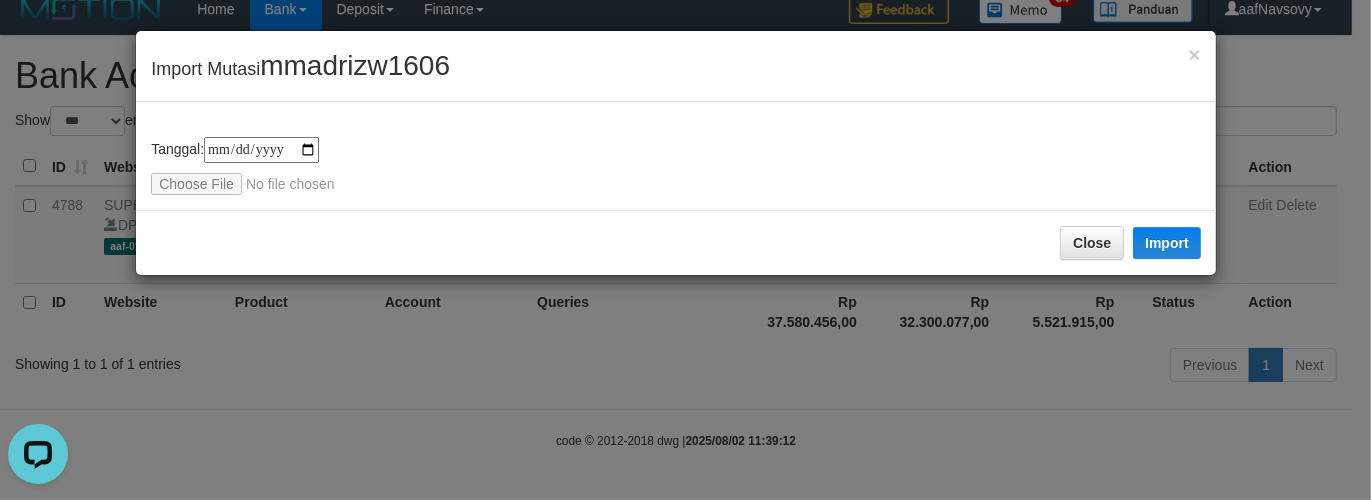type on "**********" 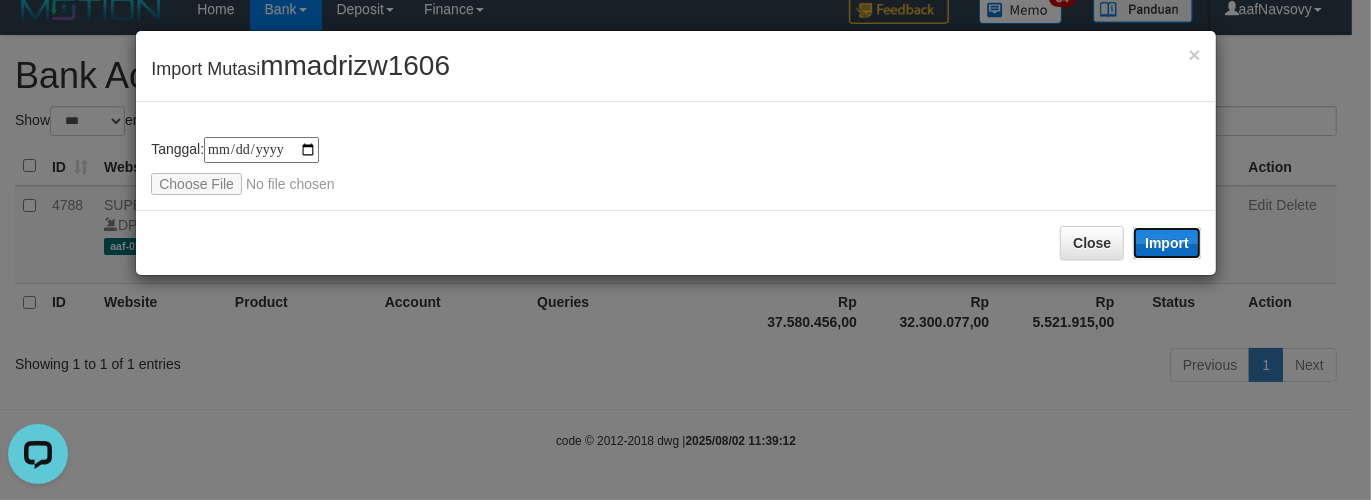 click on "Import" at bounding box center (1167, 243) 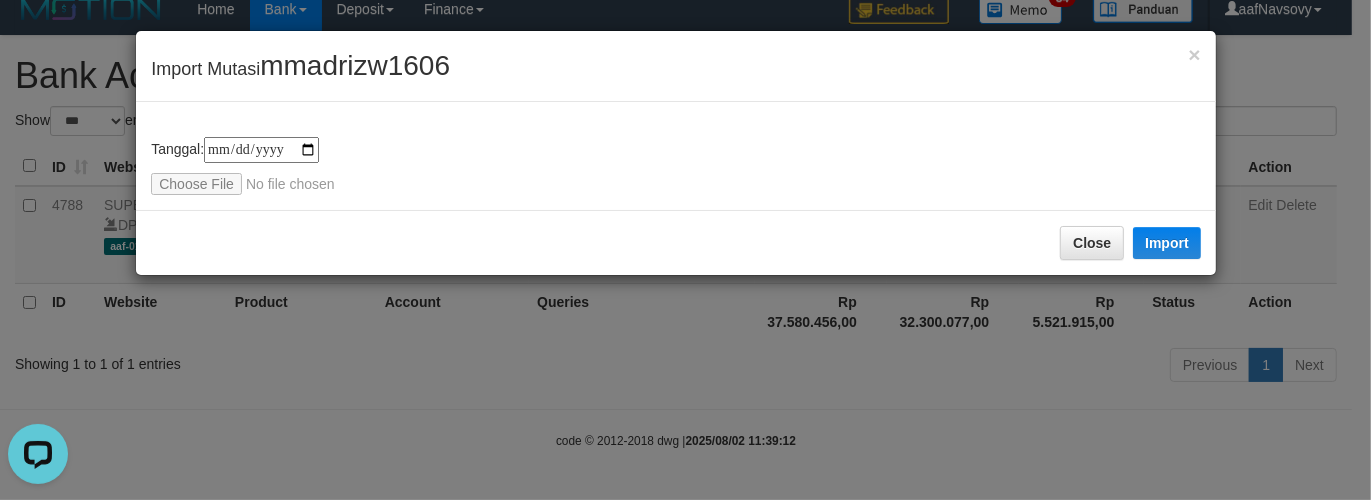 click on "Close
Import" at bounding box center [676, 242] 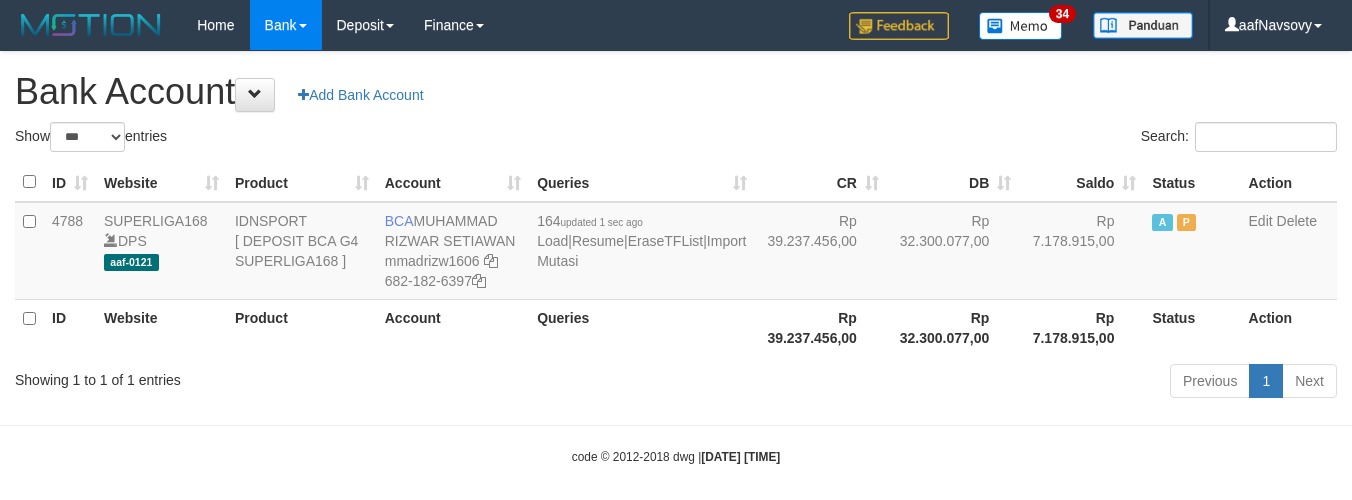 select on "***" 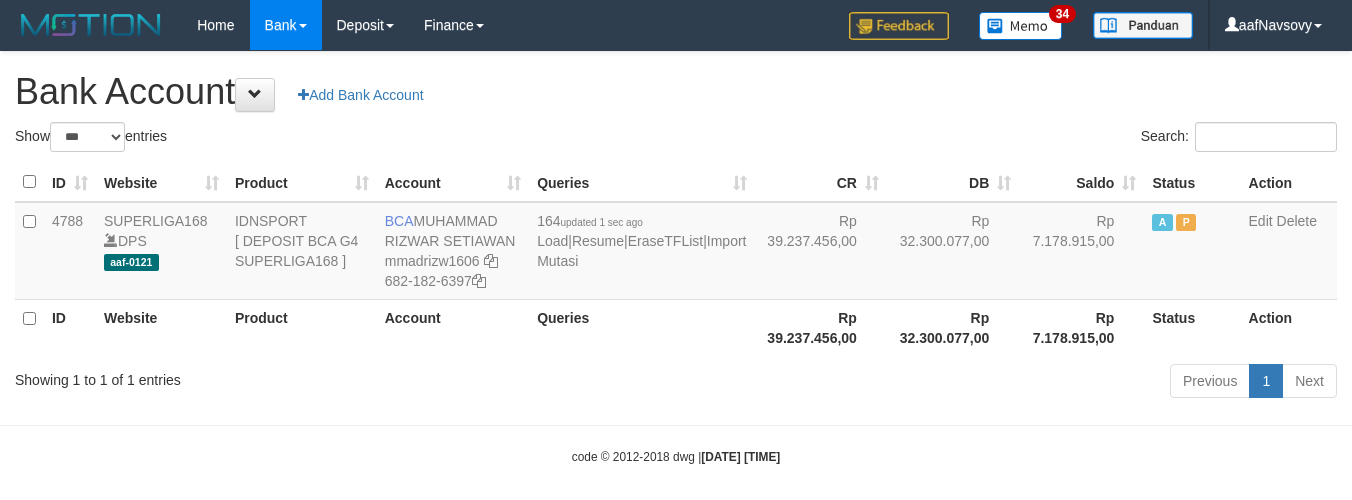 scroll, scrollTop: 16, scrollLeft: 0, axis: vertical 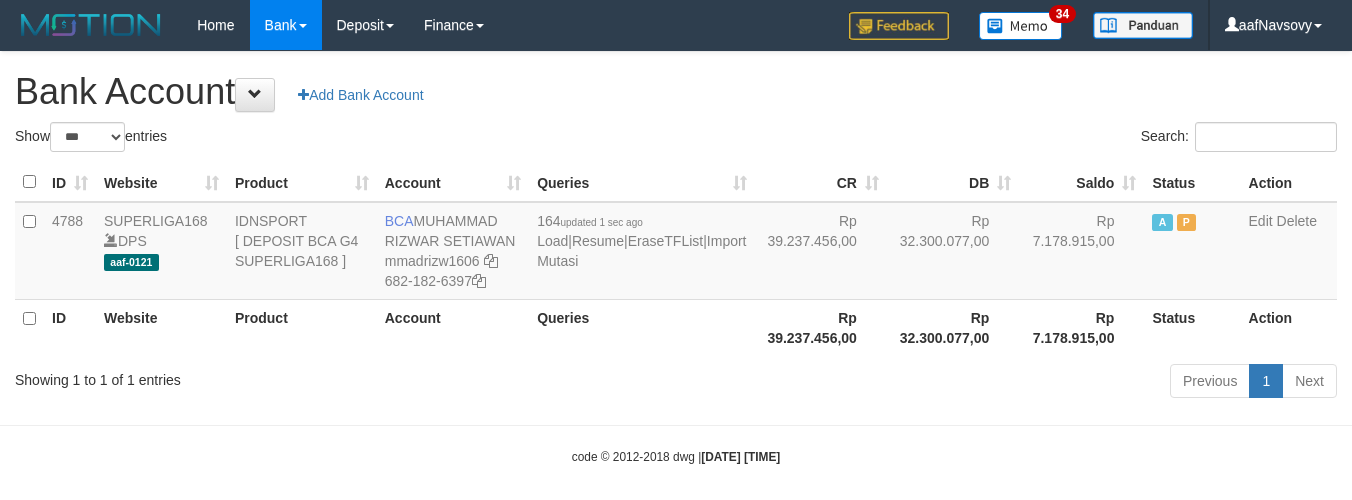 select on "***" 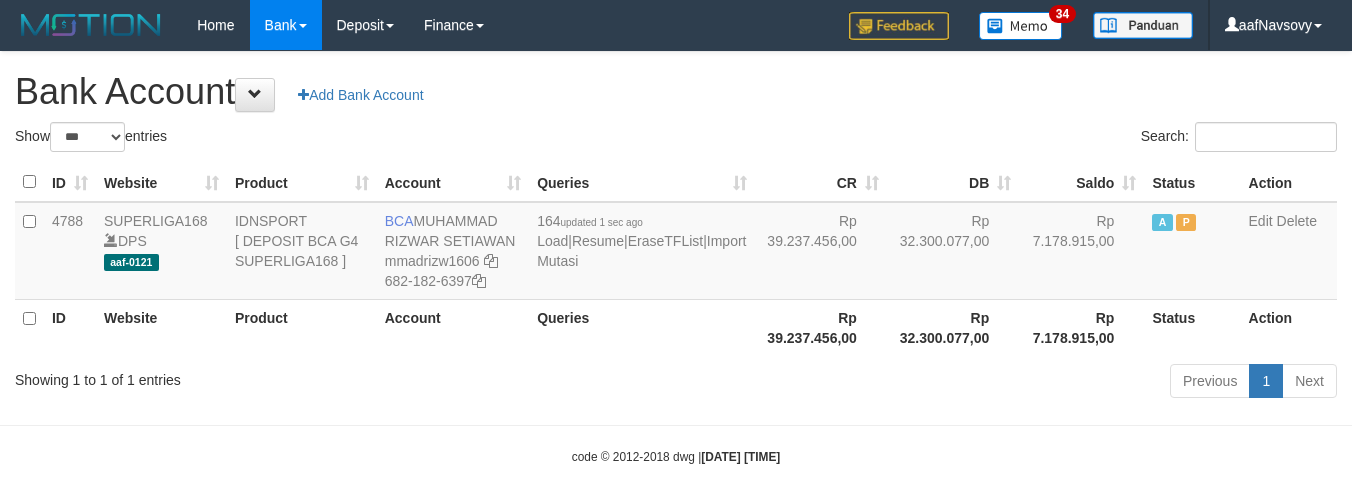 scroll, scrollTop: 16, scrollLeft: 0, axis: vertical 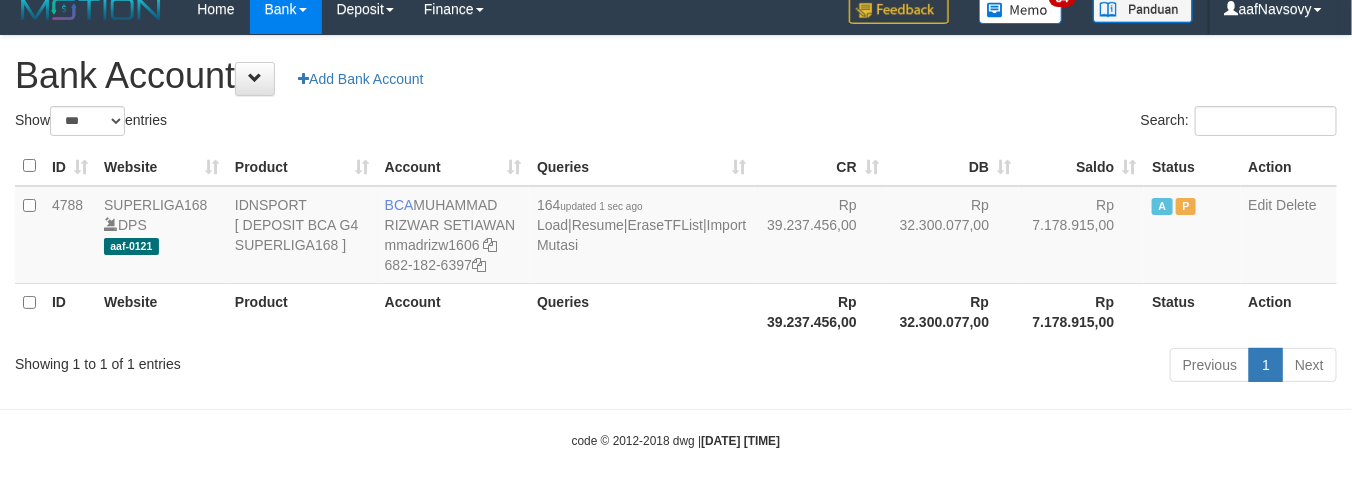 click on "Account" at bounding box center [453, 311] 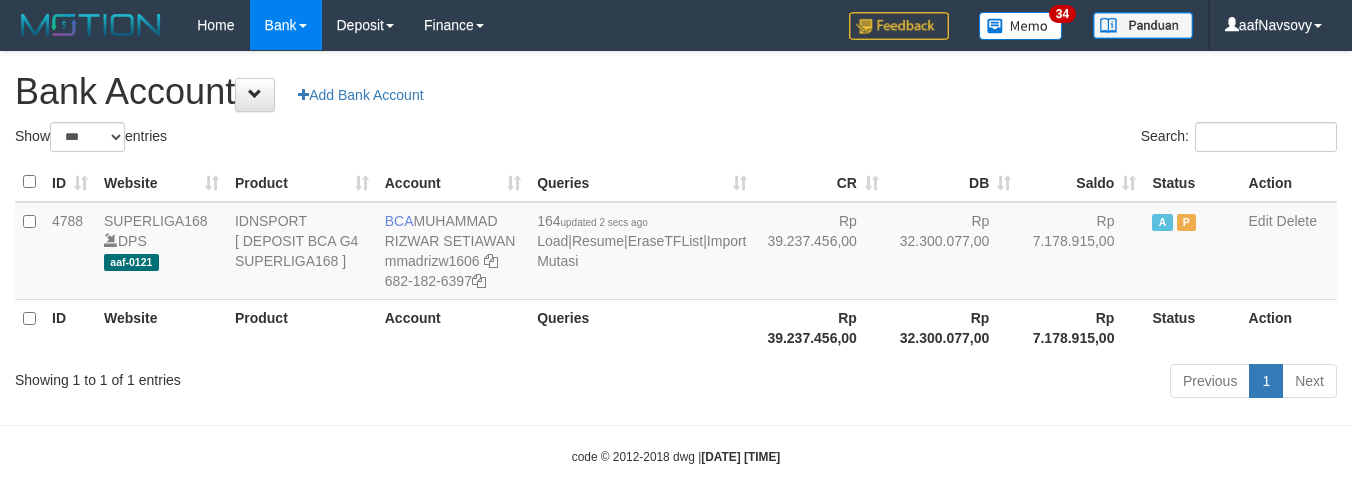 select on "***" 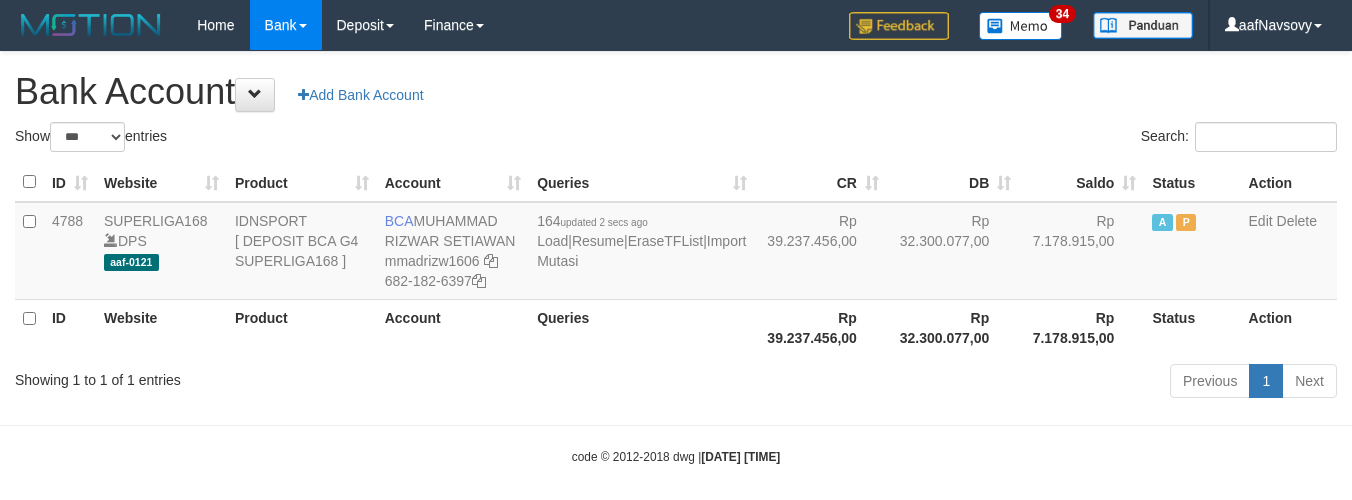 scroll, scrollTop: 16, scrollLeft: 0, axis: vertical 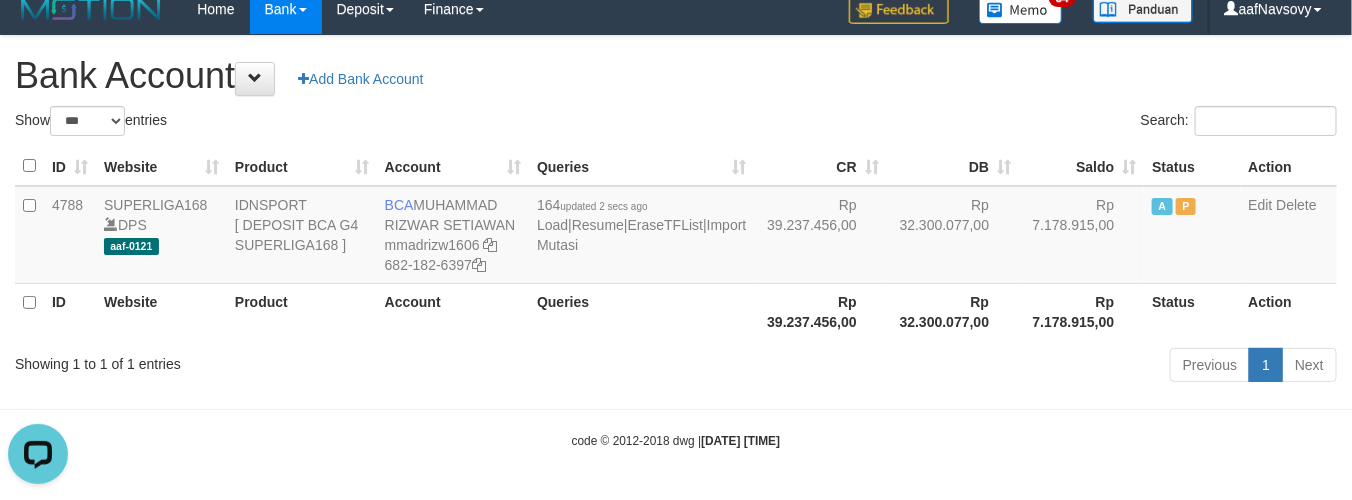 click on "Account" at bounding box center [453, 311] 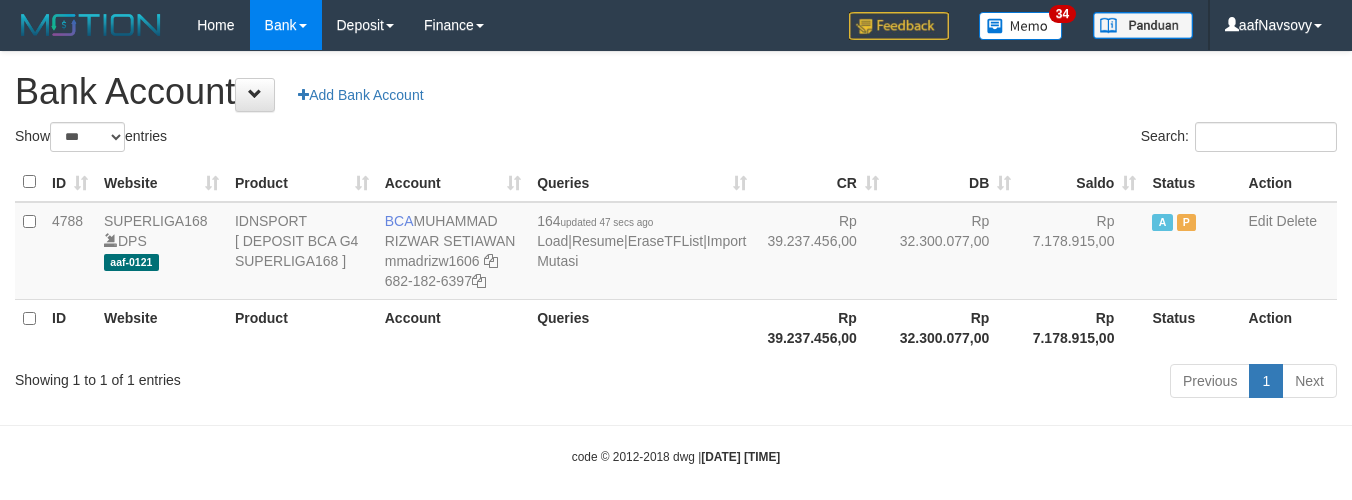 select on "***" 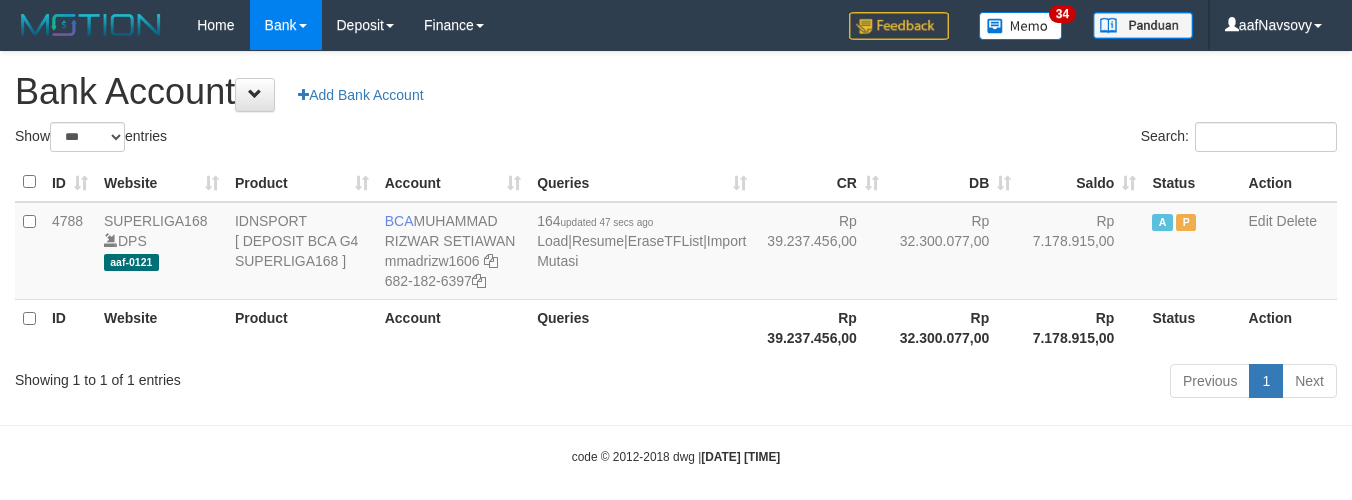 scroll, scrollTop: 16, scrollLeft: 0, axis: vertical 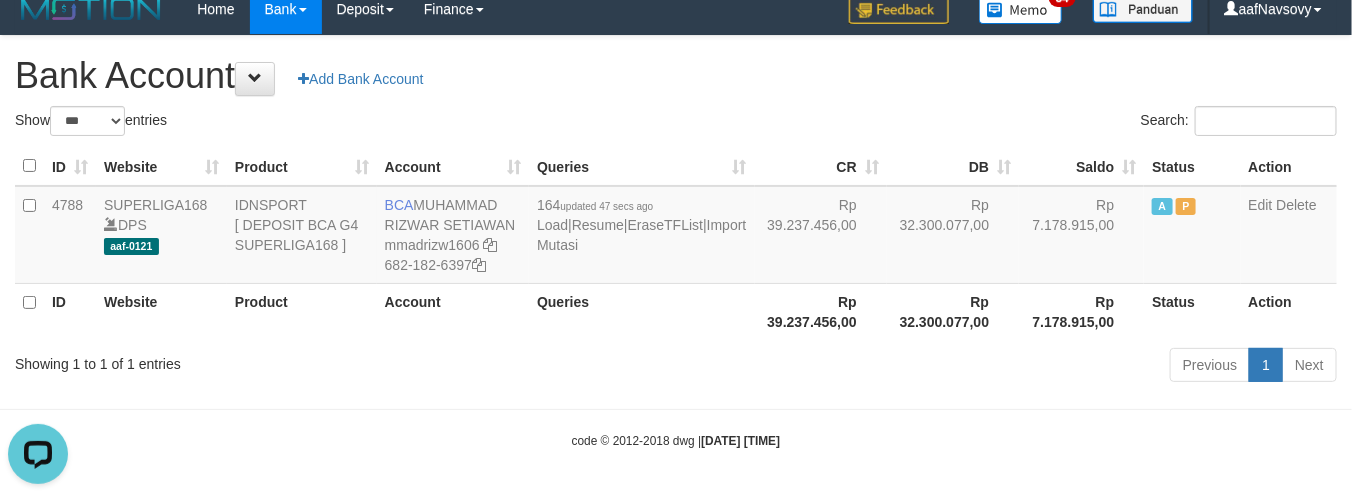 click on "Showing 1 to 1 of 1 entries Previous 1 Next" at bounding box center (676, 367) 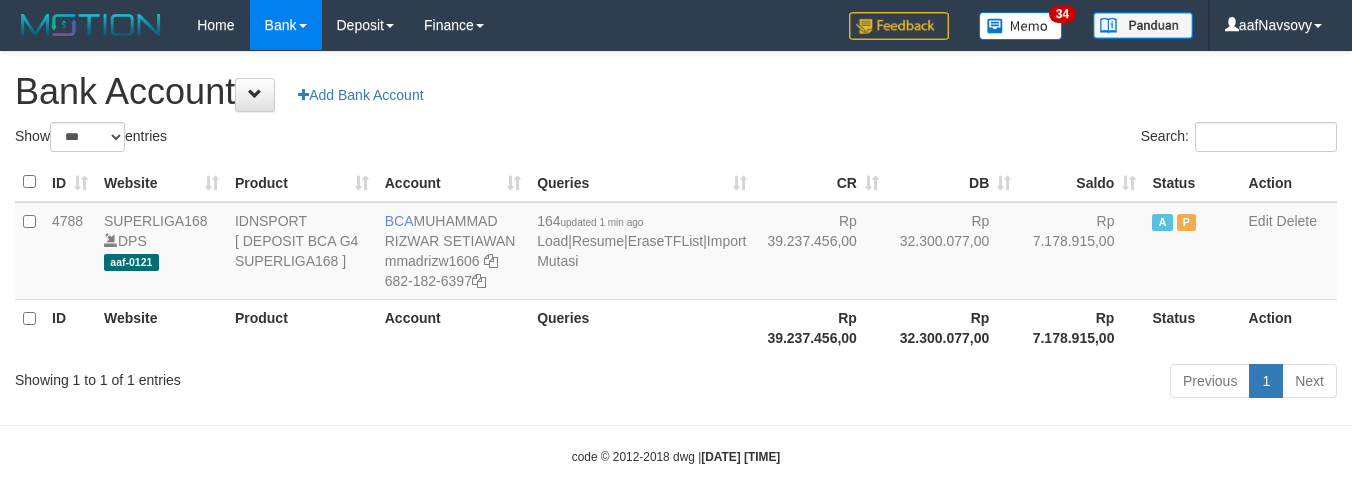 select on "***" 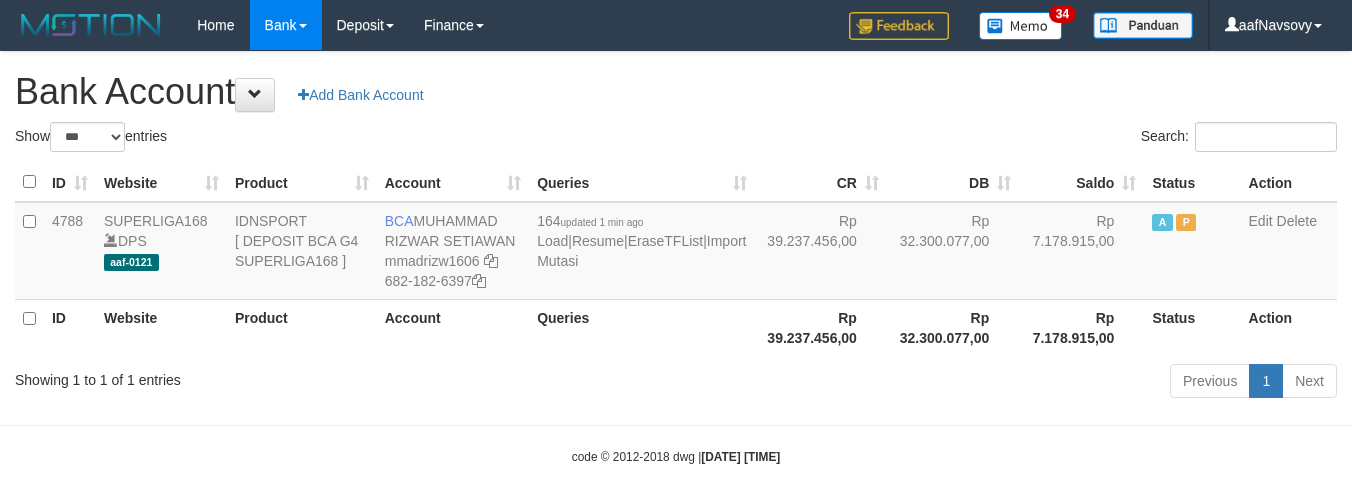 scroll, scrollTop: 16, scrollLeft: 0, axis: vertical 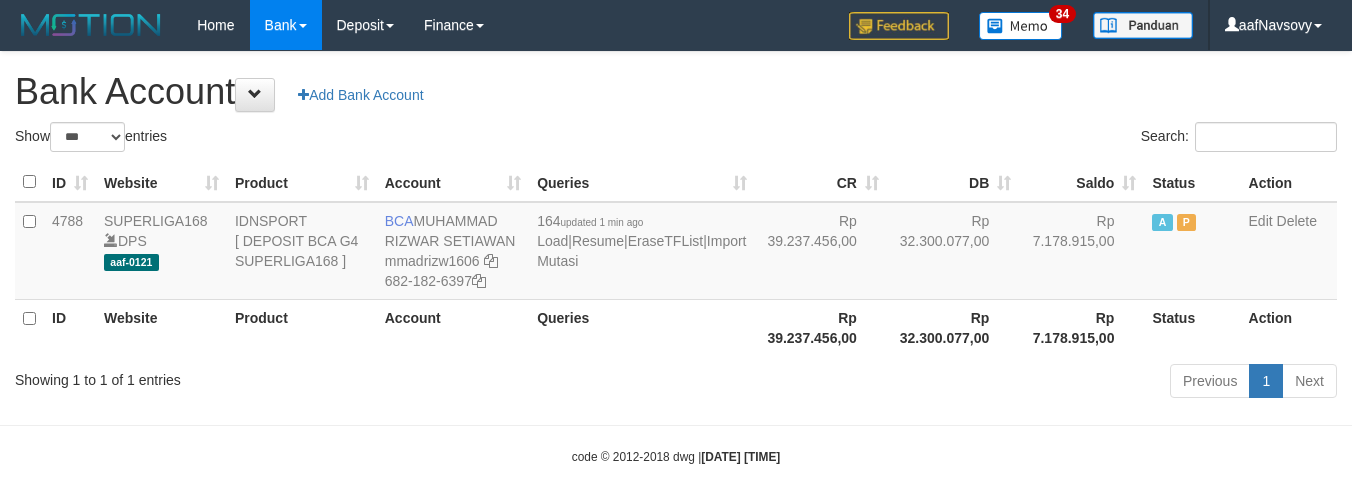 select on "***" 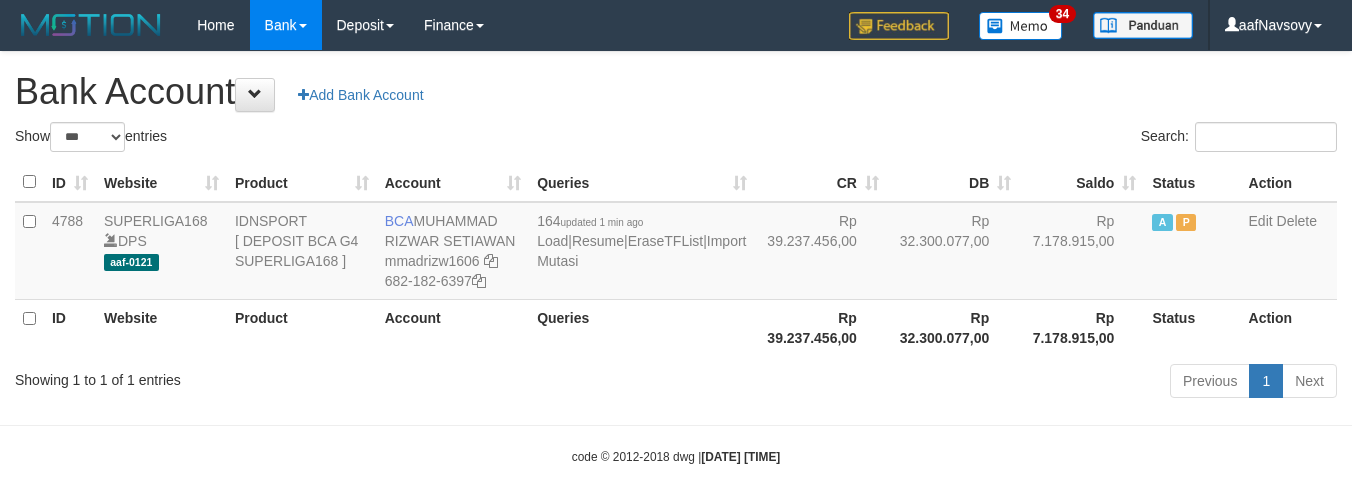 scroll, scrollTop: 16, scrollLeft: 0, axis: vertical 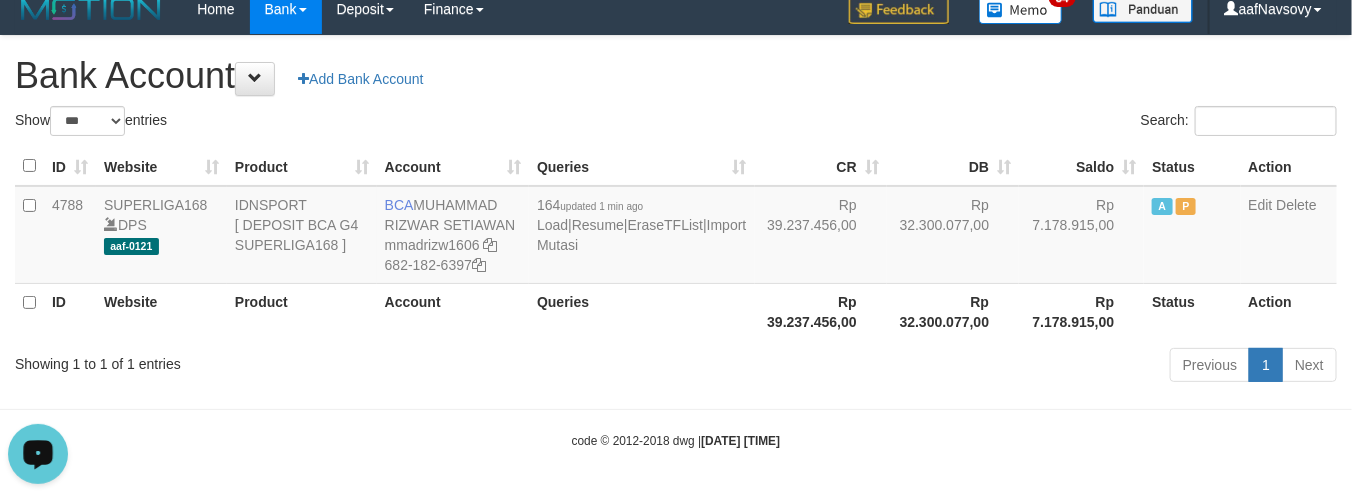 click on "Toggle navigation
Home
Bank
Account List
Load
By Website
Group
[ISPORT]													SUPERLIGA168
By Load Group (DPS)
34" at bounding box center (676, 242) 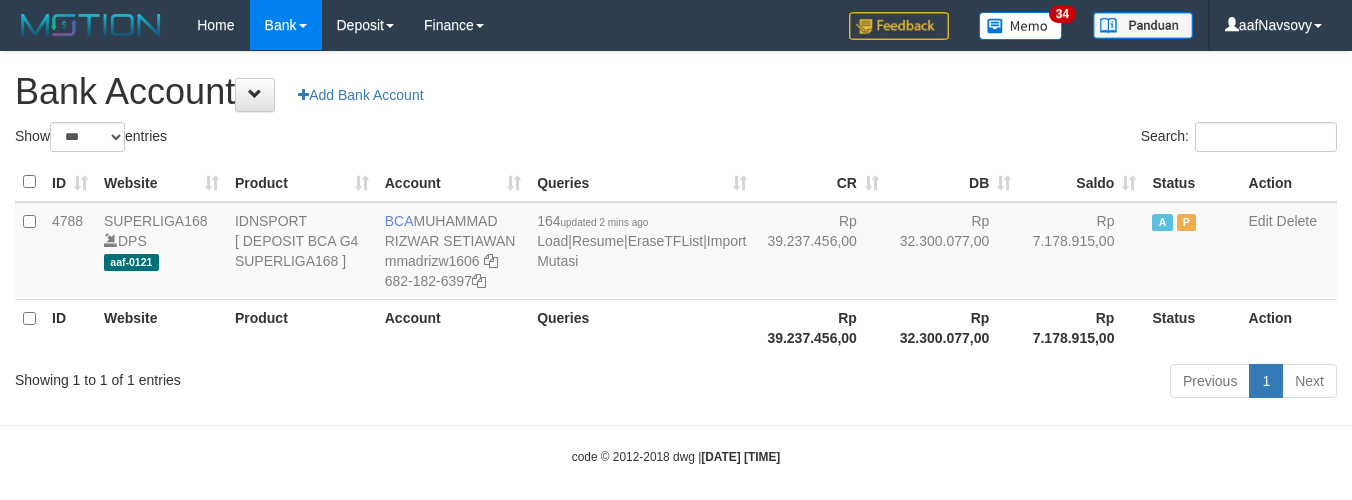 select on "***" 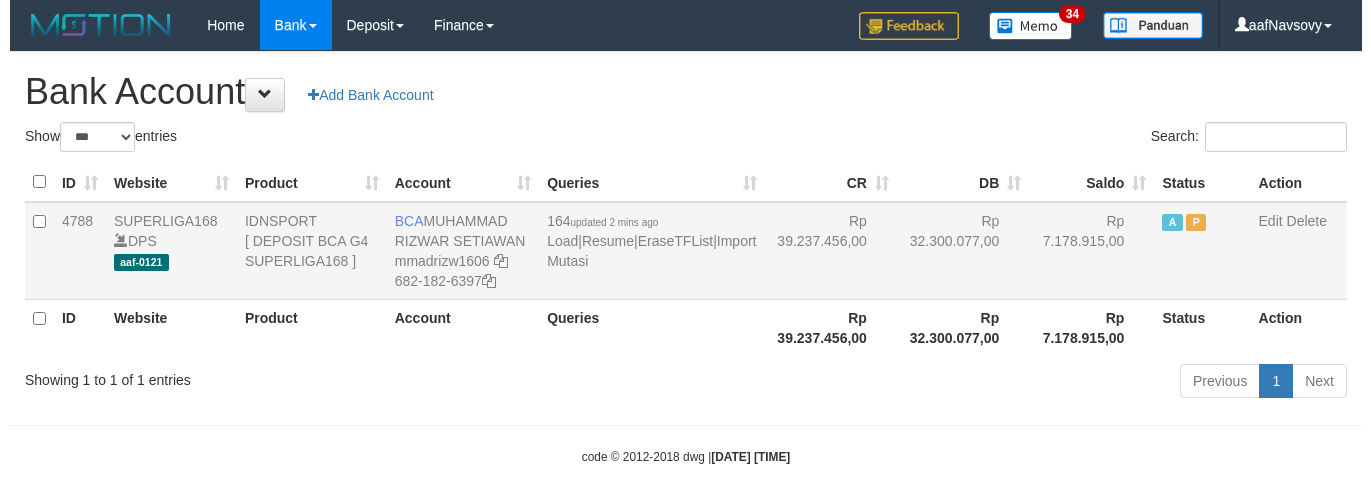 scroll, scrollTop: 16, scrollLeft: 0, axis: vertical 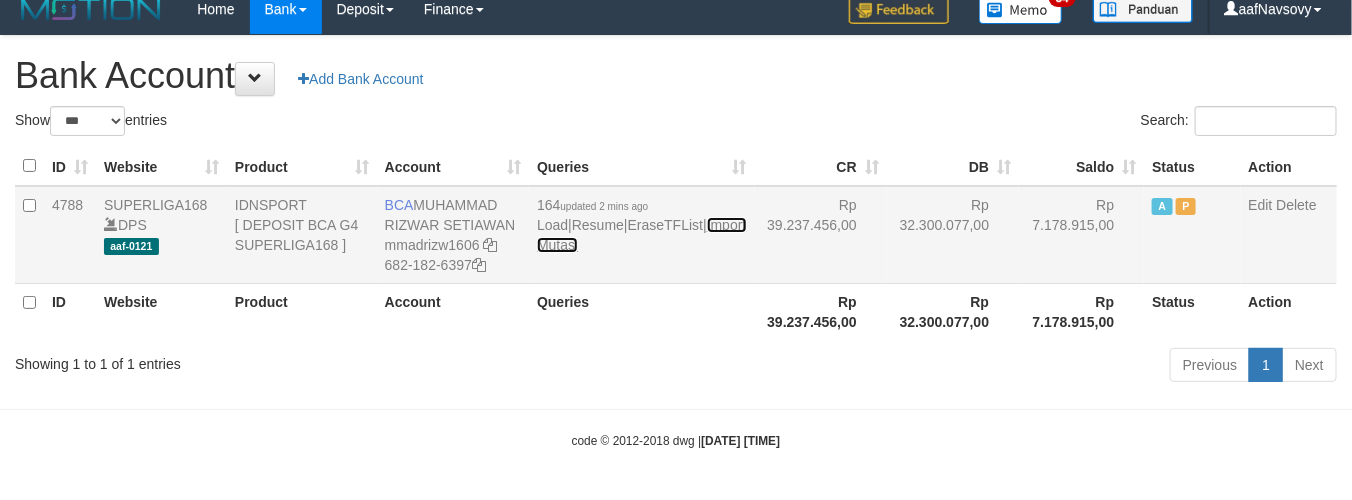 click on "Import Mutasi" at bounding box center [641, 235] 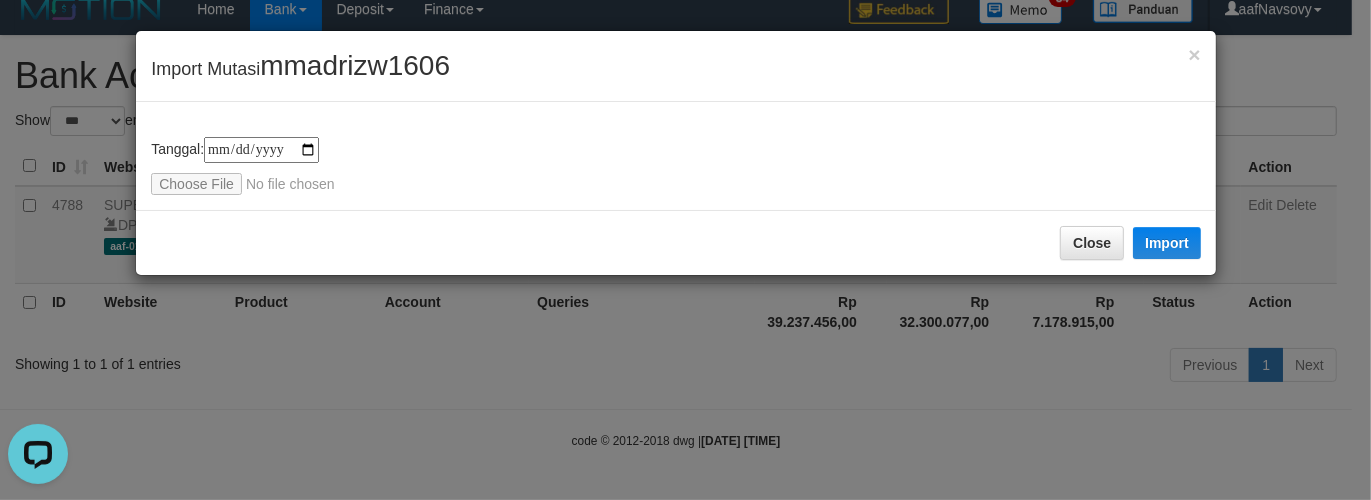 scroll, scrollTop: 0, scrollLeft: 0, axis: both 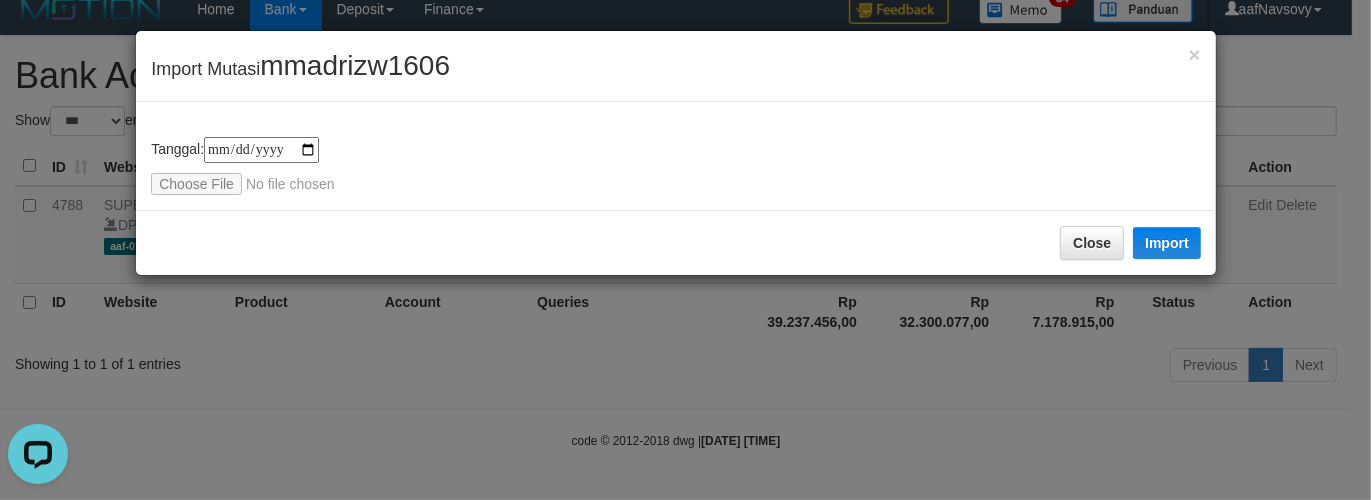 type on "**********" 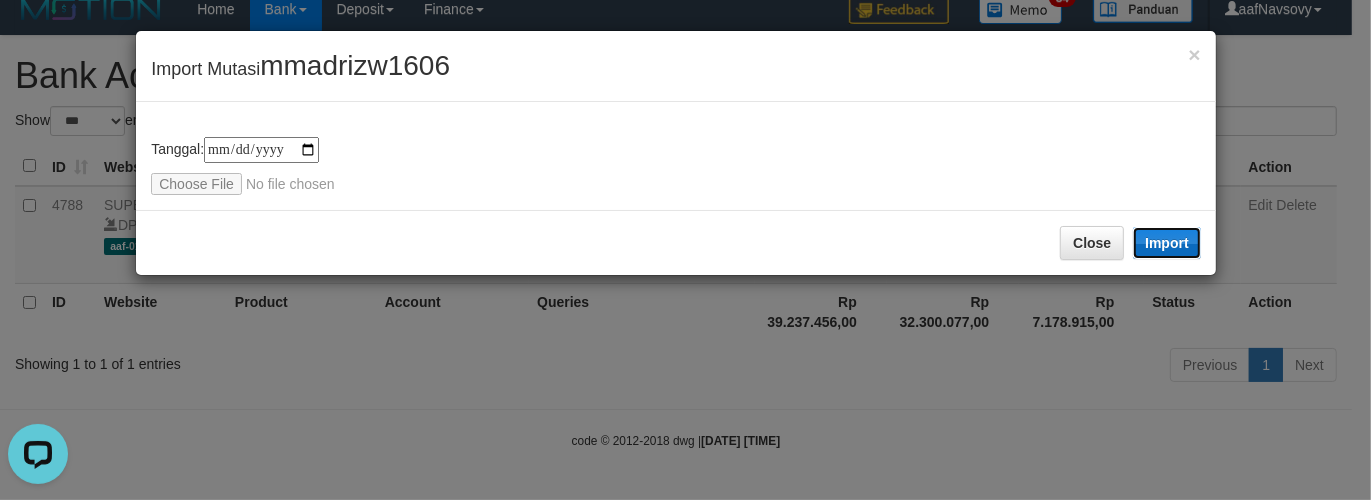 click on "Import" at bounding box center (1167, 243) 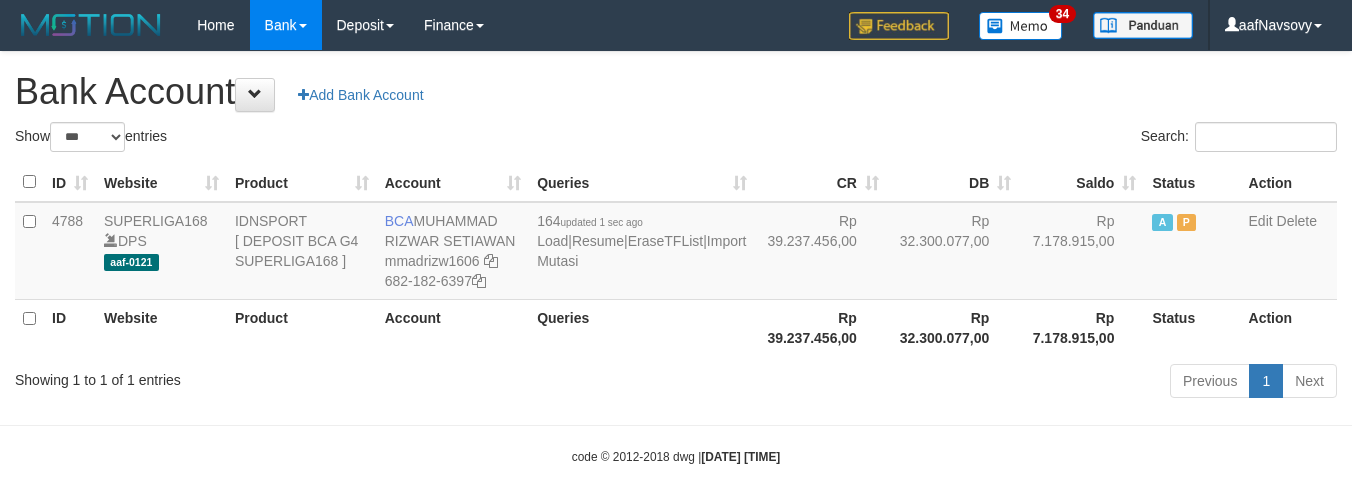 select on "***" 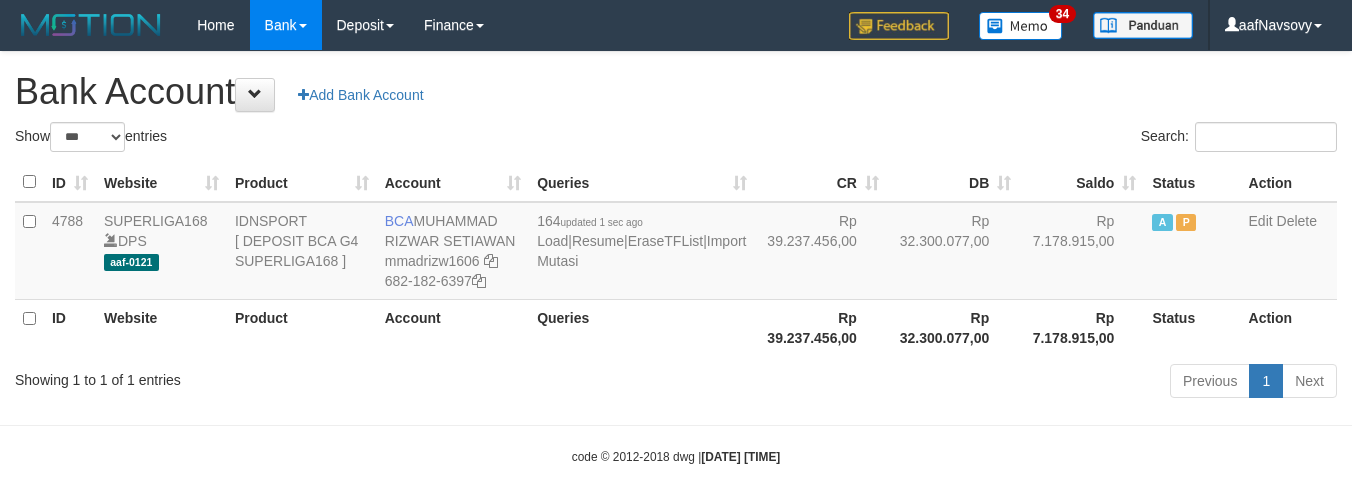 scroll, scrollTop: 16, scrollLeft: 0, axis: vertical 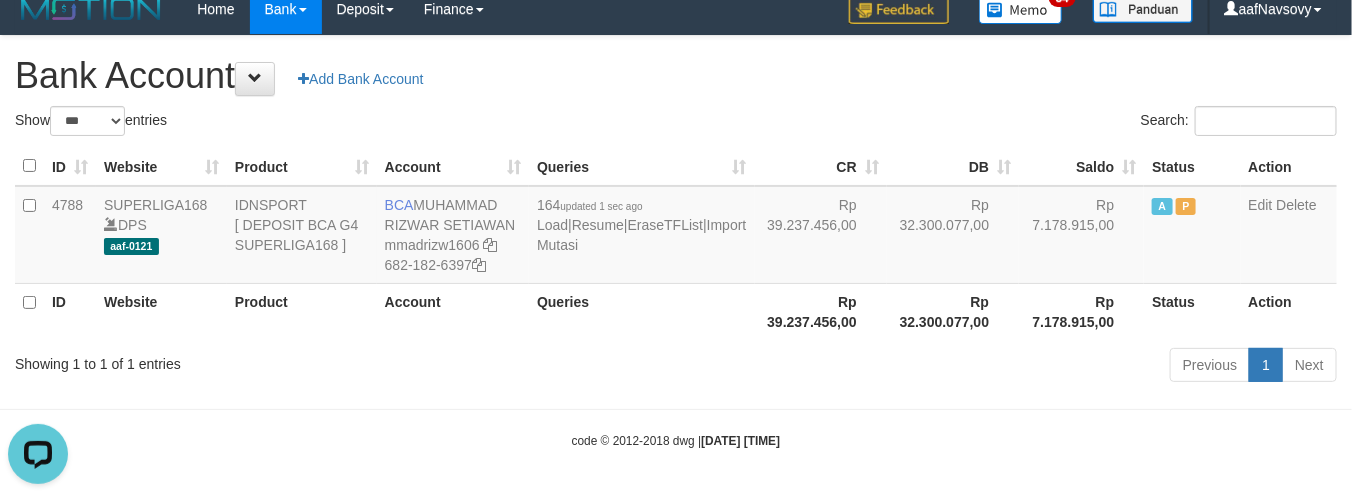 click on "Toggle navigation
Home
Bank
Account List
Load
By Website
Group
[ISPORT]													SUPERLIGA168
By Load Group (DPS)
34" at bounding box center (676, 242) 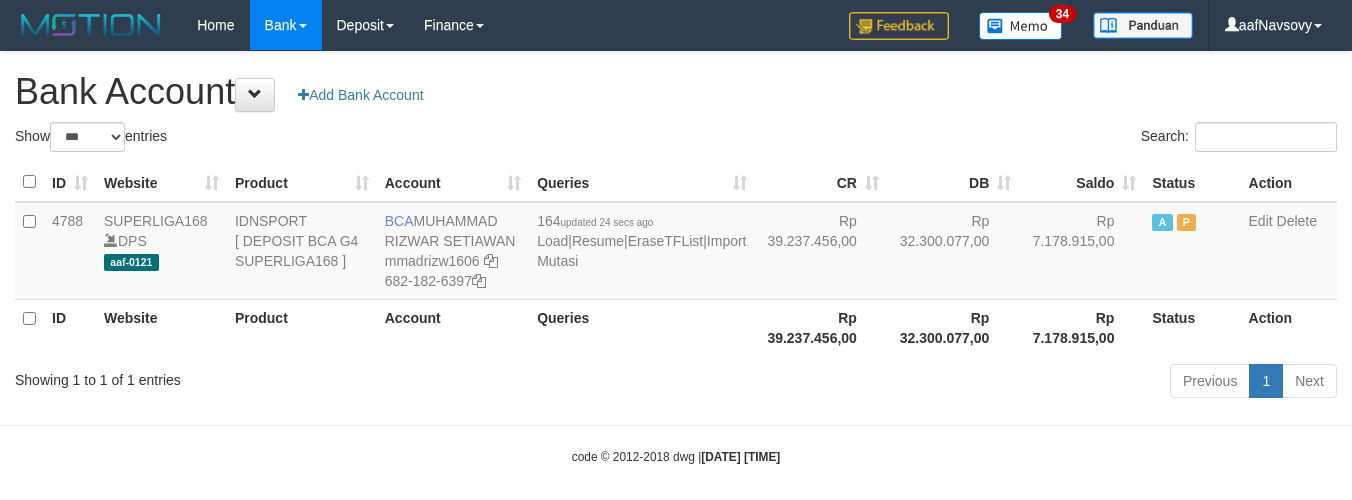 select on "***" 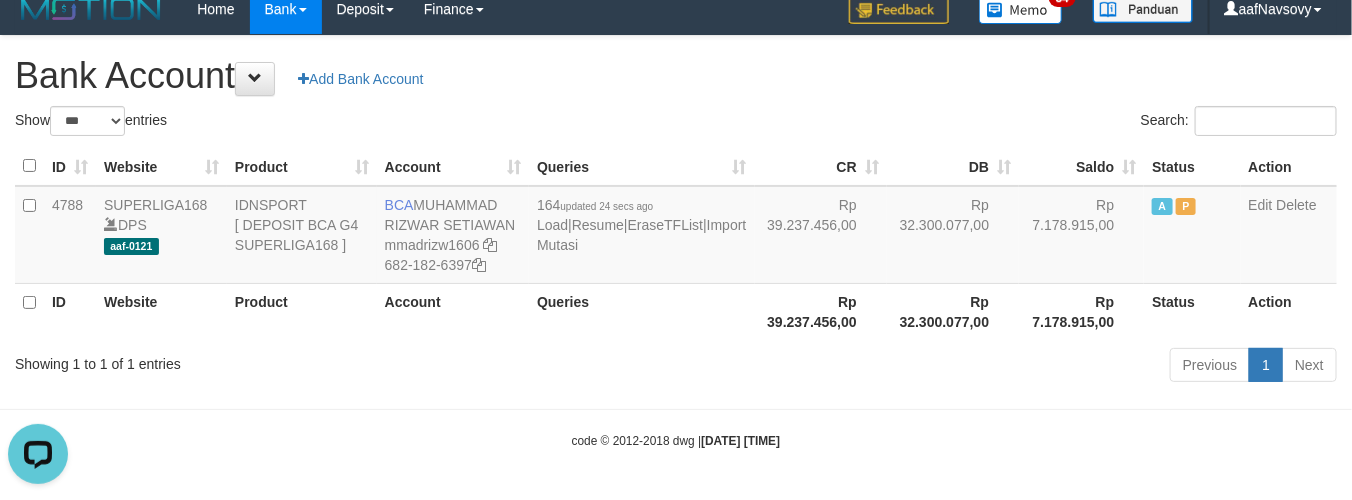 scroll, scrollTop: 0, scrollLeft: 0, axis: both 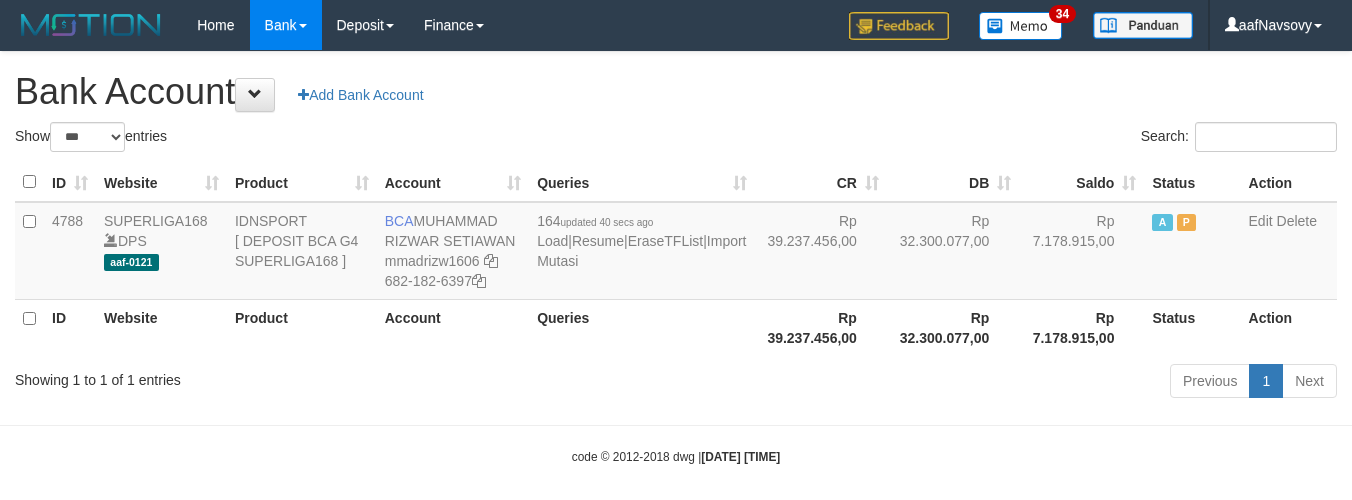 select on "***" 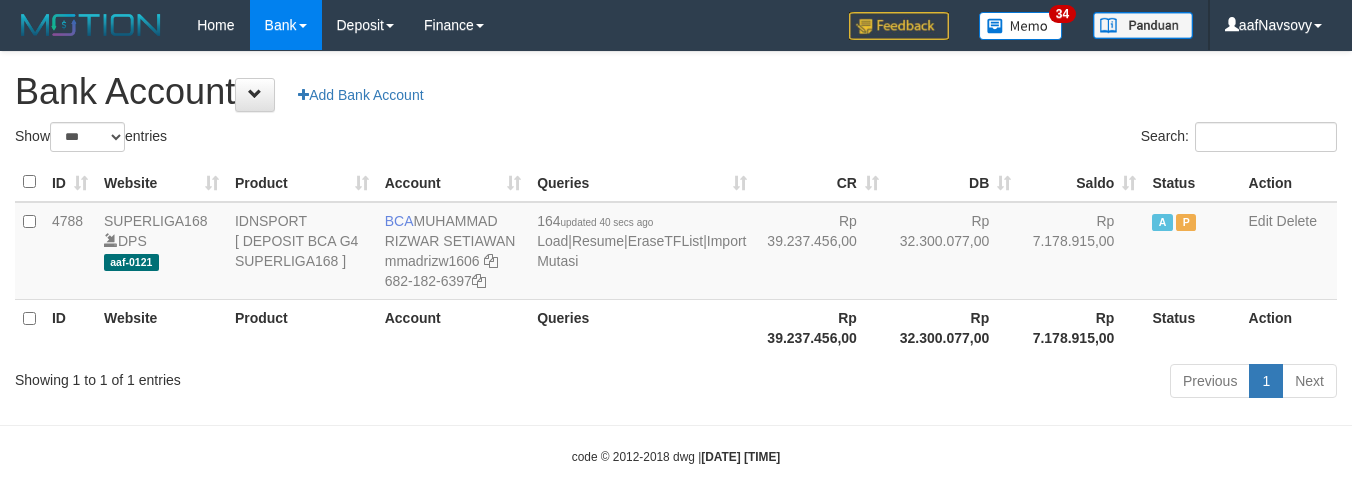 scroll, scrollTop: 16, scrollLeft: 0, axis: vertical 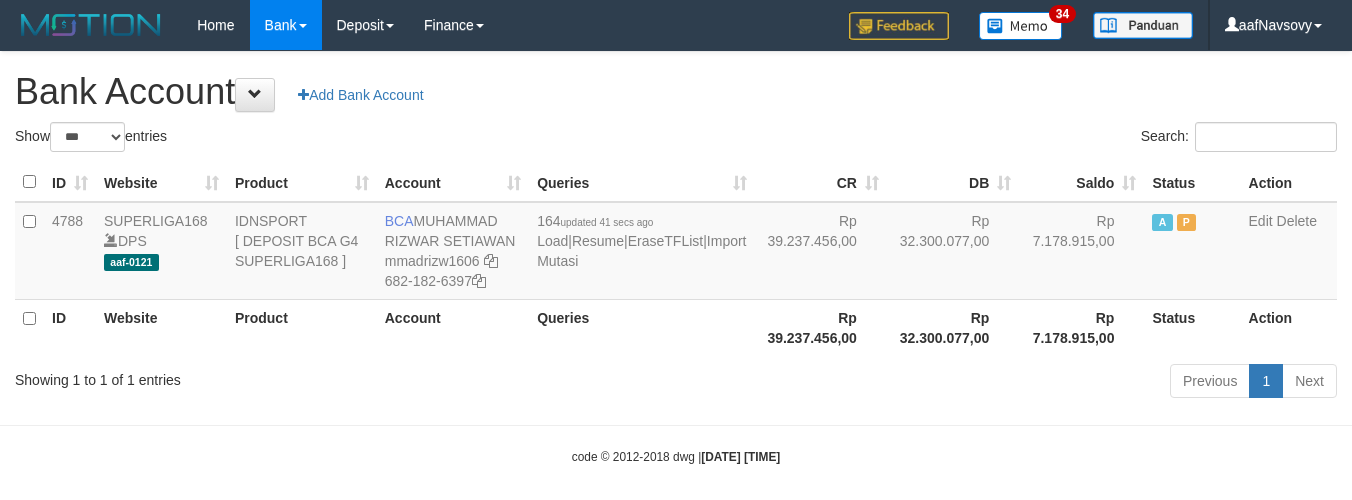 select on "***" 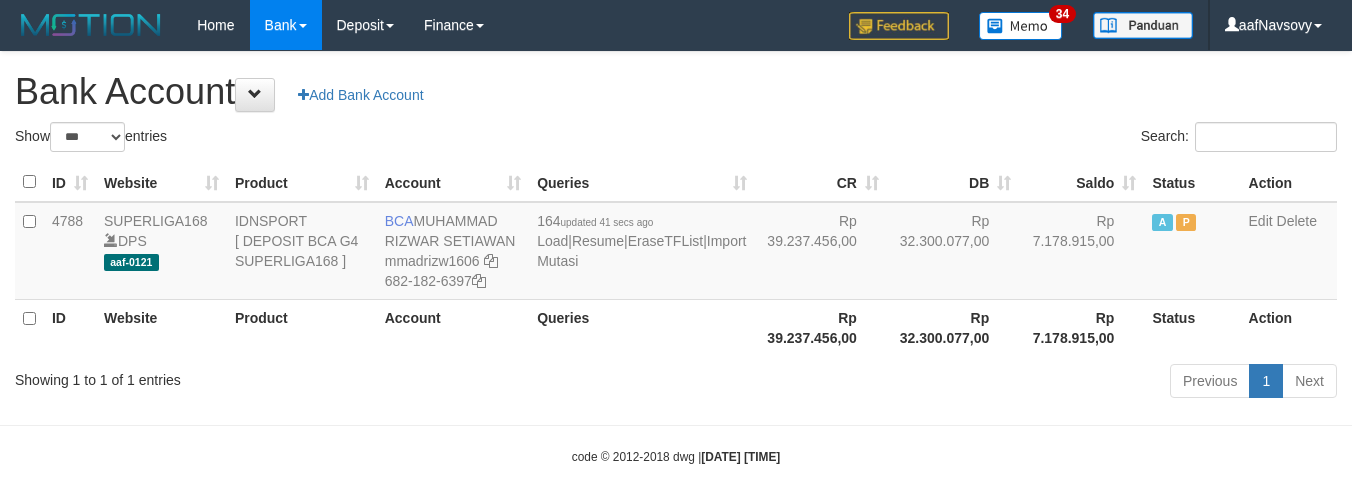 scroll, scrollTop: 16, scrollLeft: 0, axis: vertical 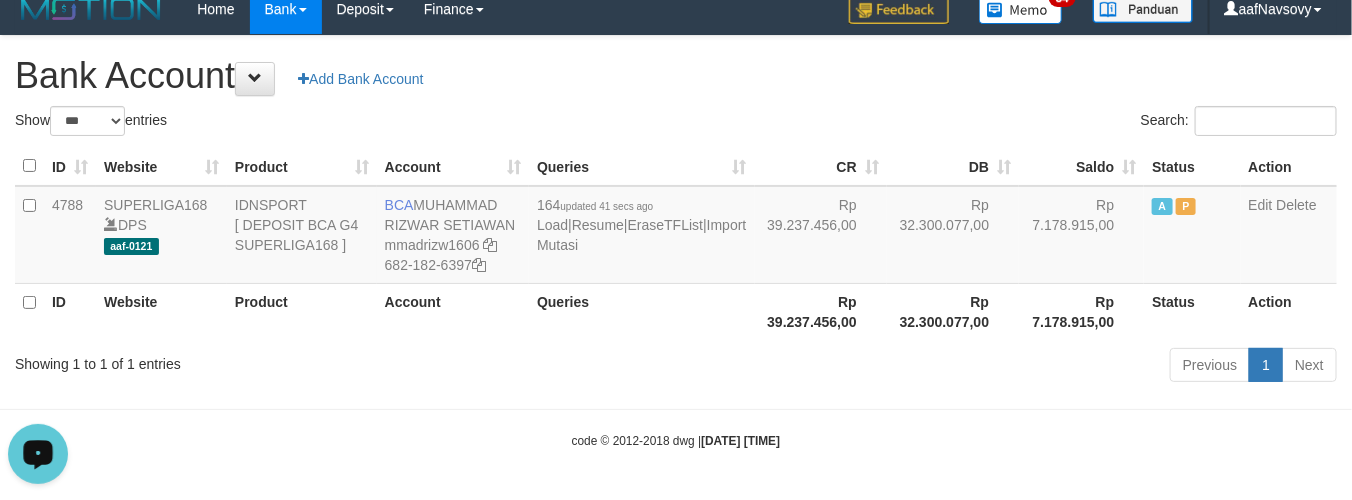 click on "Toggle navigation
Home
Bank
Account List
Load
By Website
Group
[ISPORT]													SUPERLIGA168
By Load Group (DPS)
34" at bounding box center [676, 242] 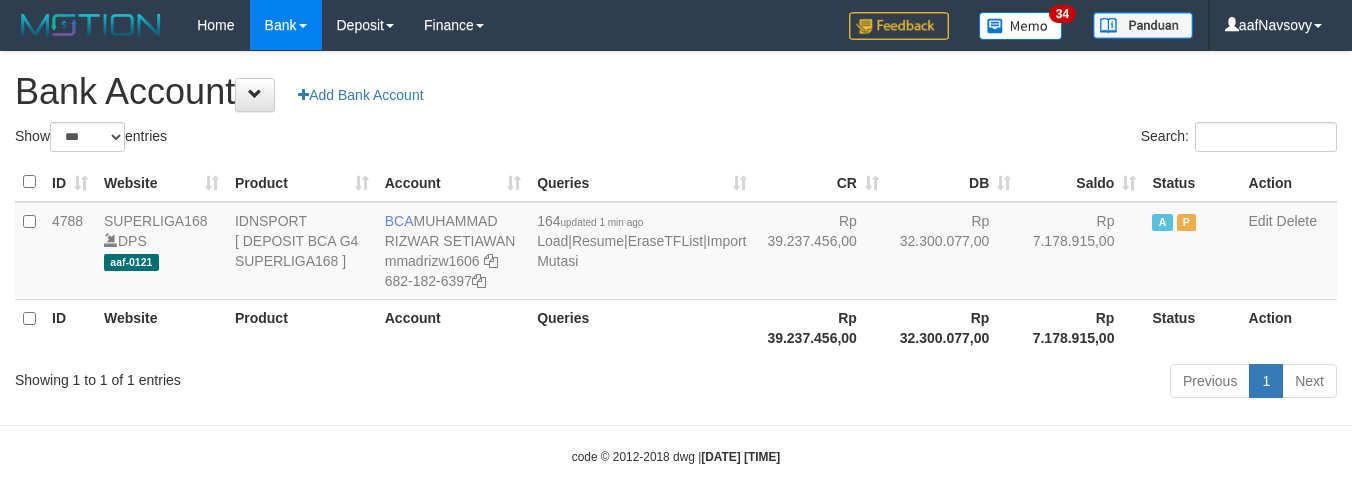 select on "***" 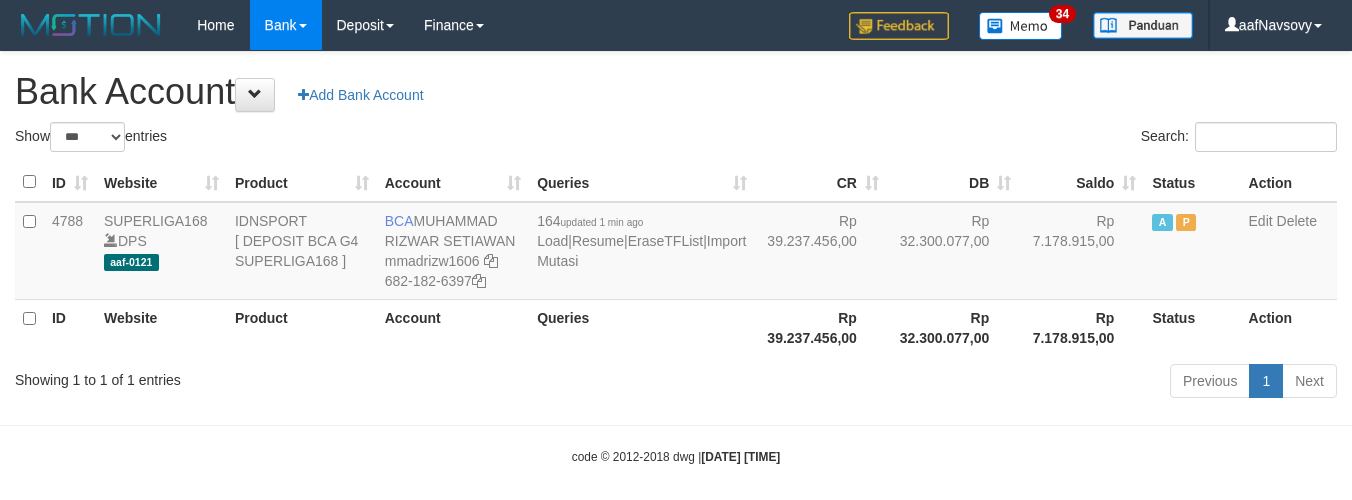 scroll, scrollTop: 16, scrollLeft: 0, axis: vertical 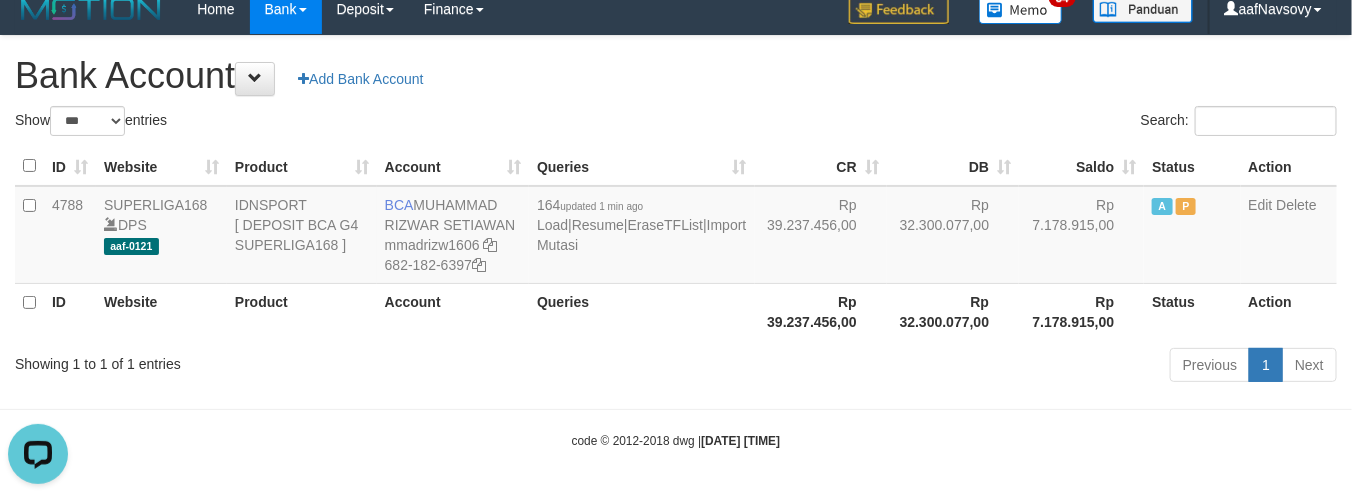 click on "Previous 1 Next" at bounding box center [957, 367] 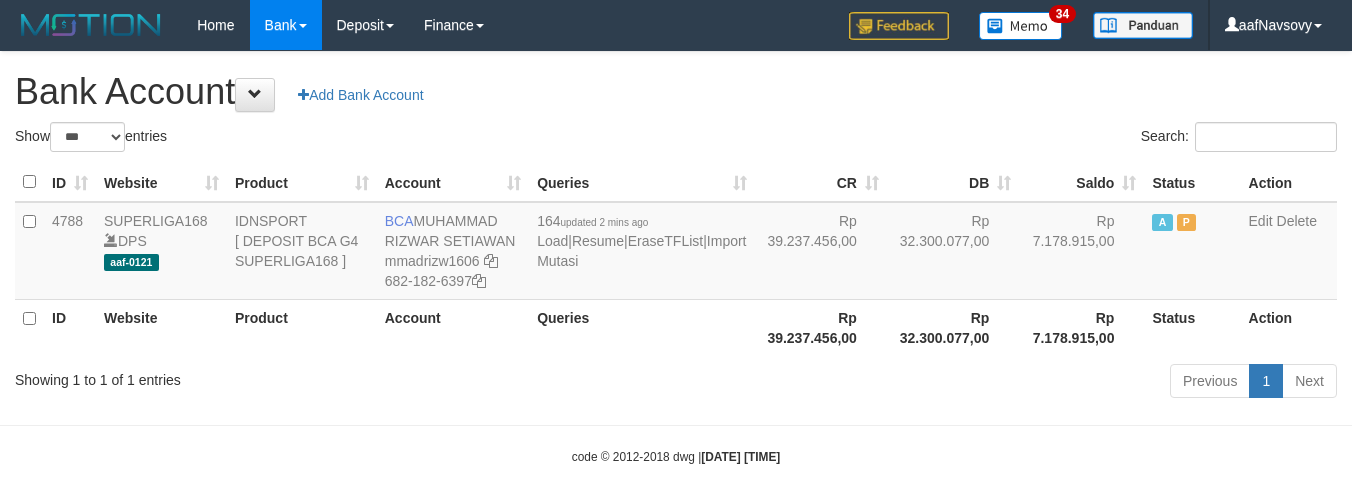 select on "***" 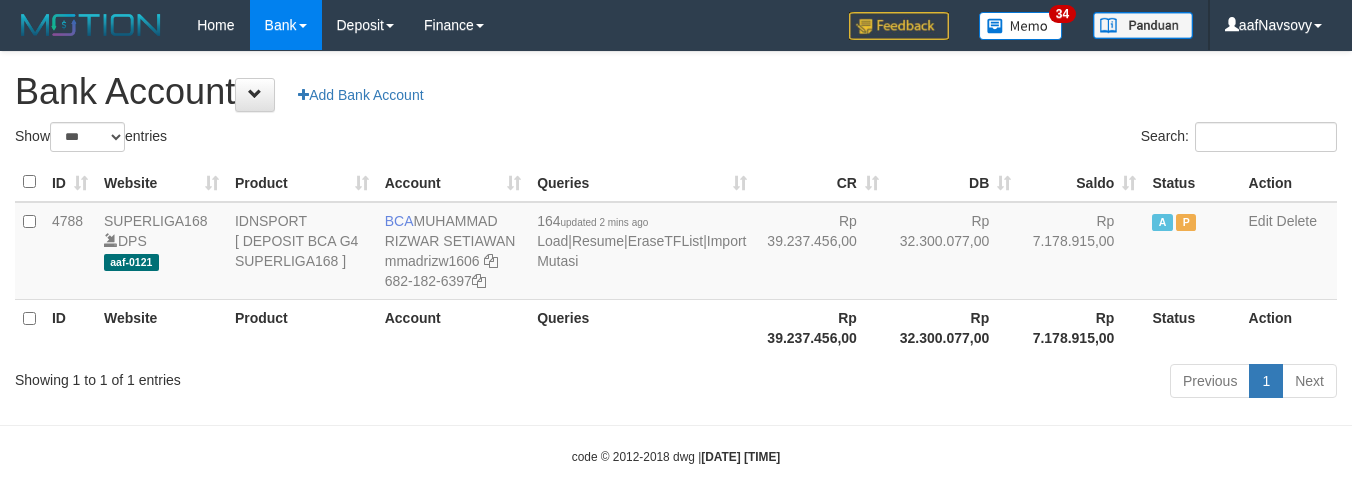 scroll, scrollTop: 16, scrollLeft: 0, axis: vertical 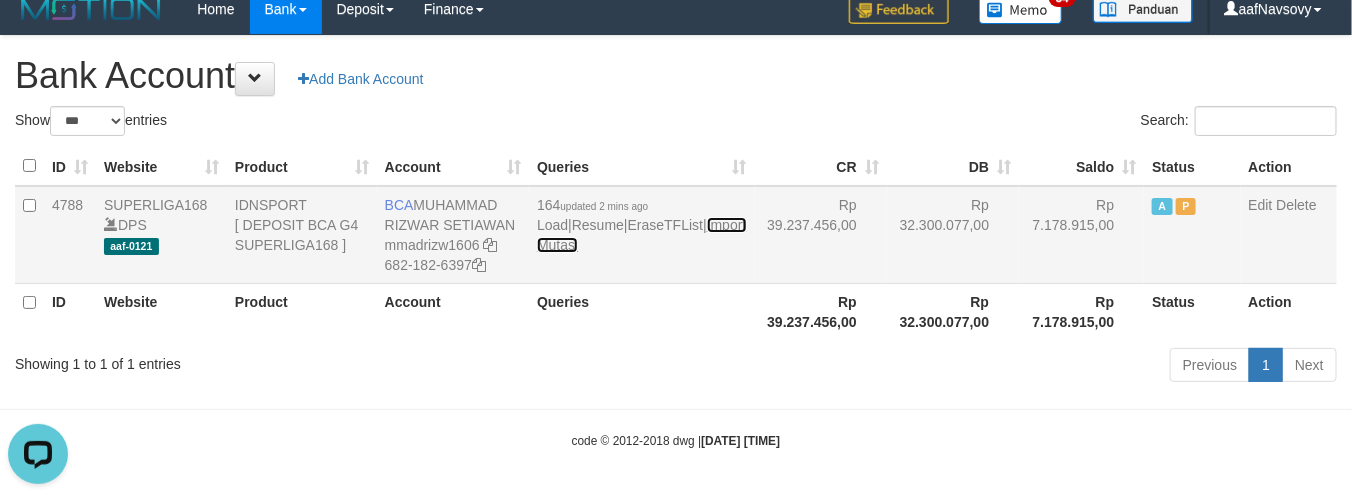 click on "Import Mutasi" at bounding box center [641, 235] 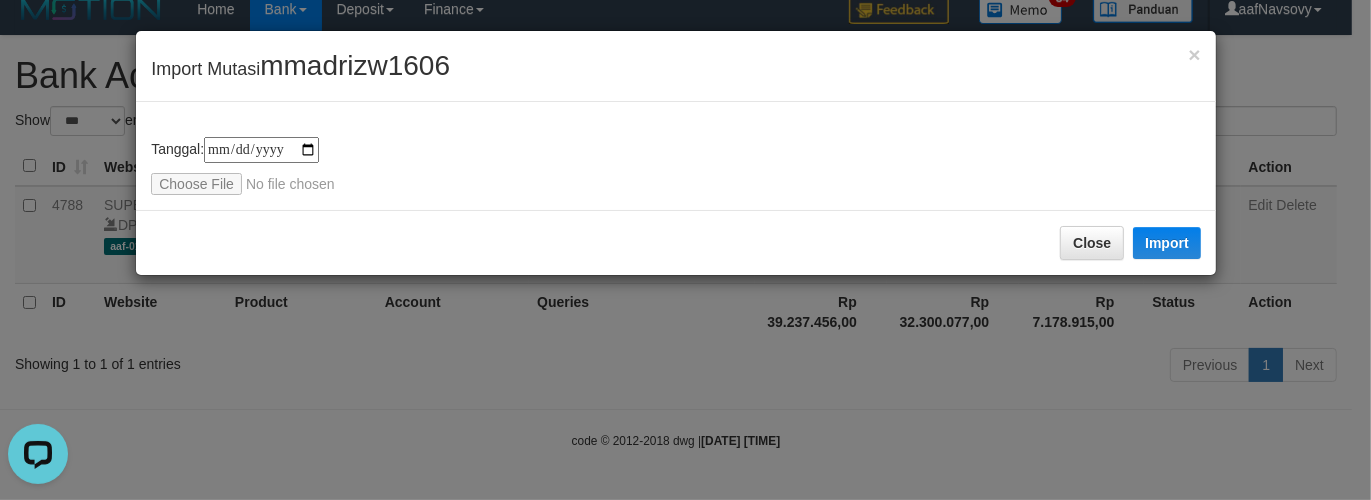 type on "**********" 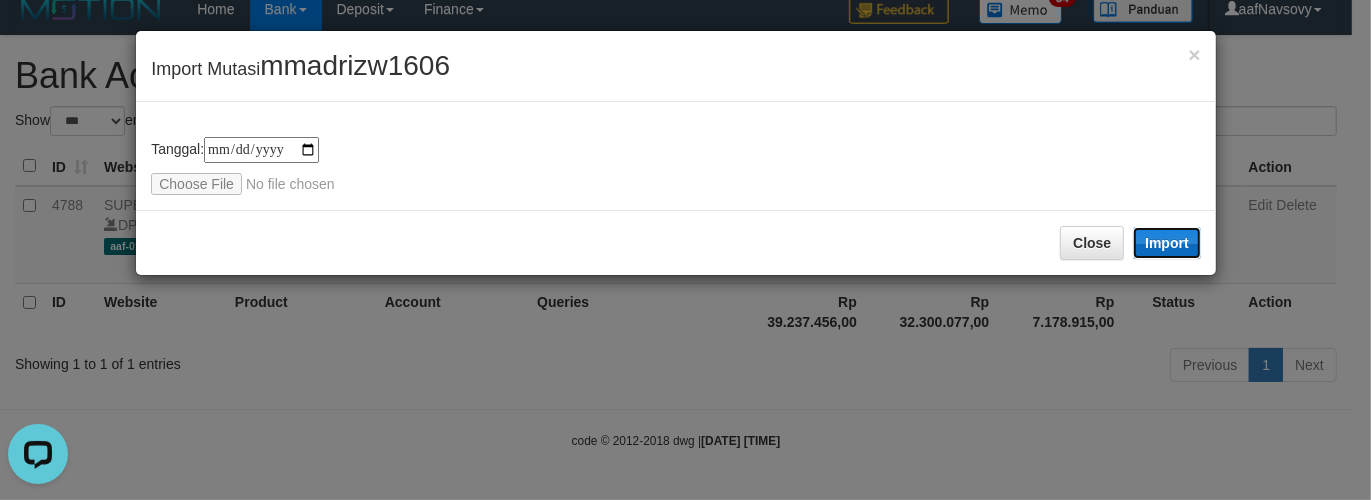 drag, startPoint x: 43, startPoint y: 82, endPoint x: 1153, endPoint y: 242, distance: 1121.4723 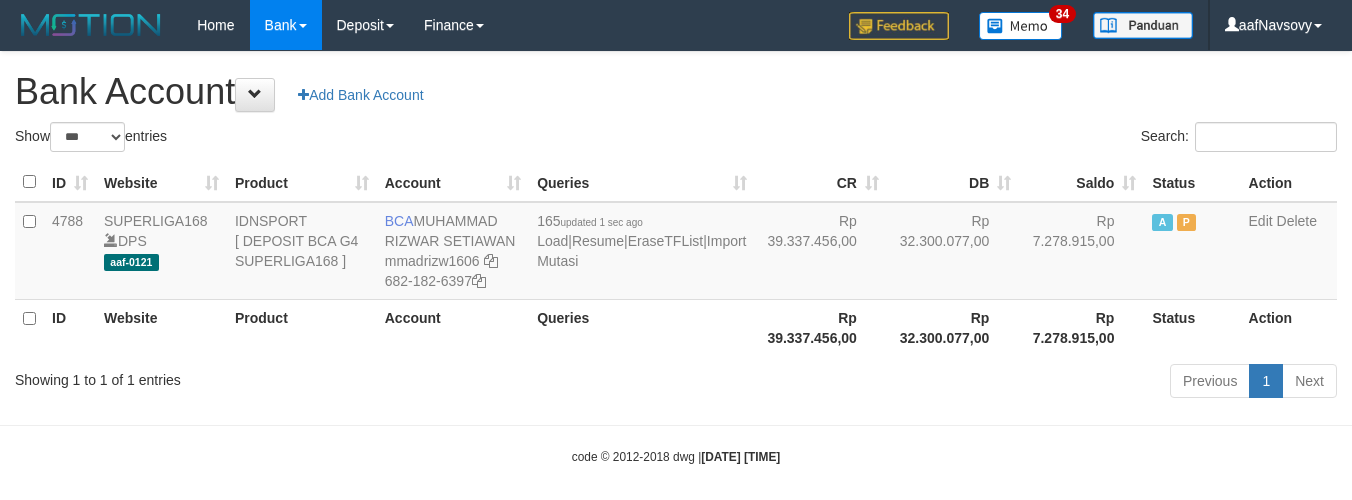 select on "***" 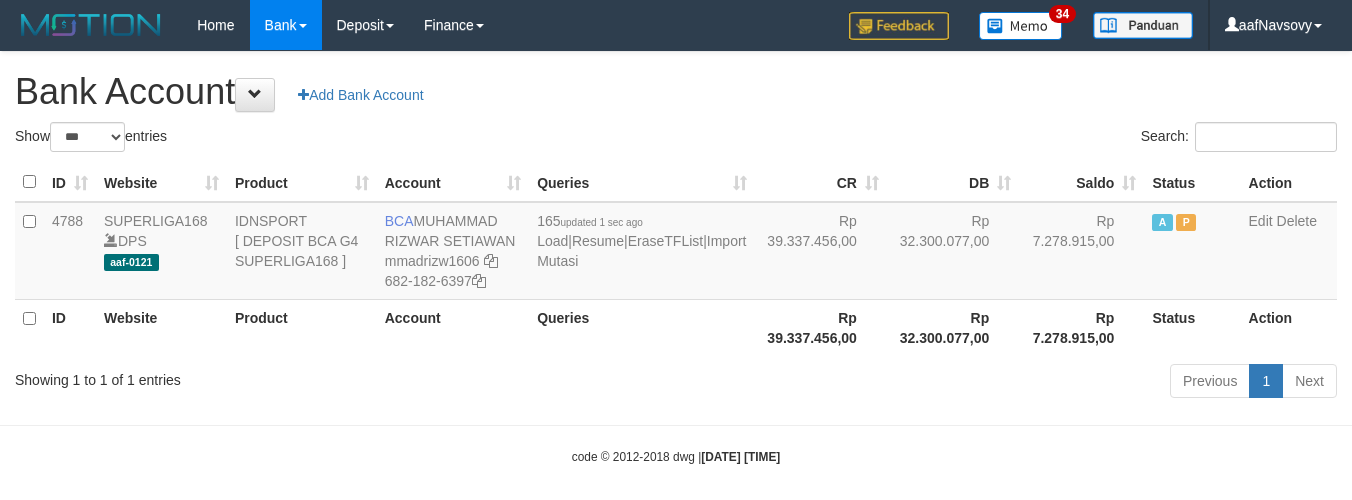 scroll, scrollTop: 16, scrollLeft: 0, axis: vertical 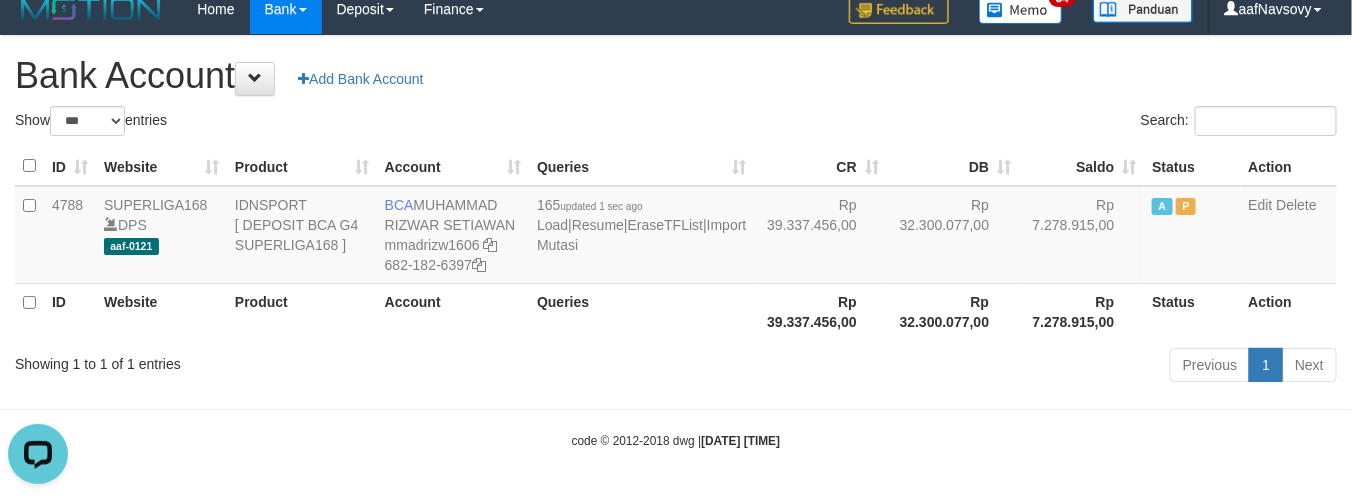 click on "Previous 1 Next" at bounding box center [957, 367] 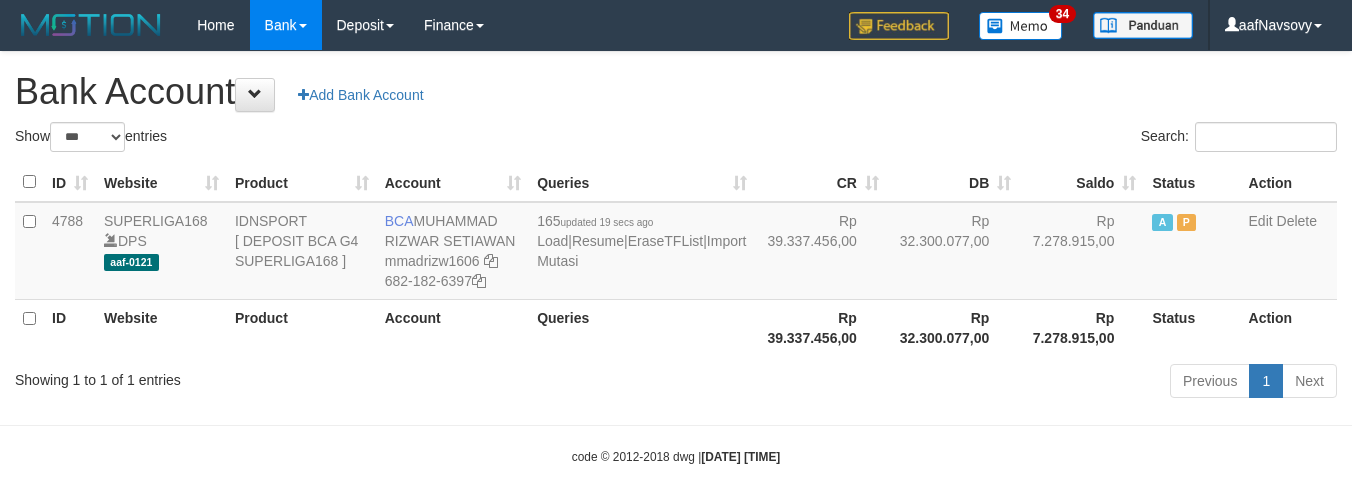 select on "***" 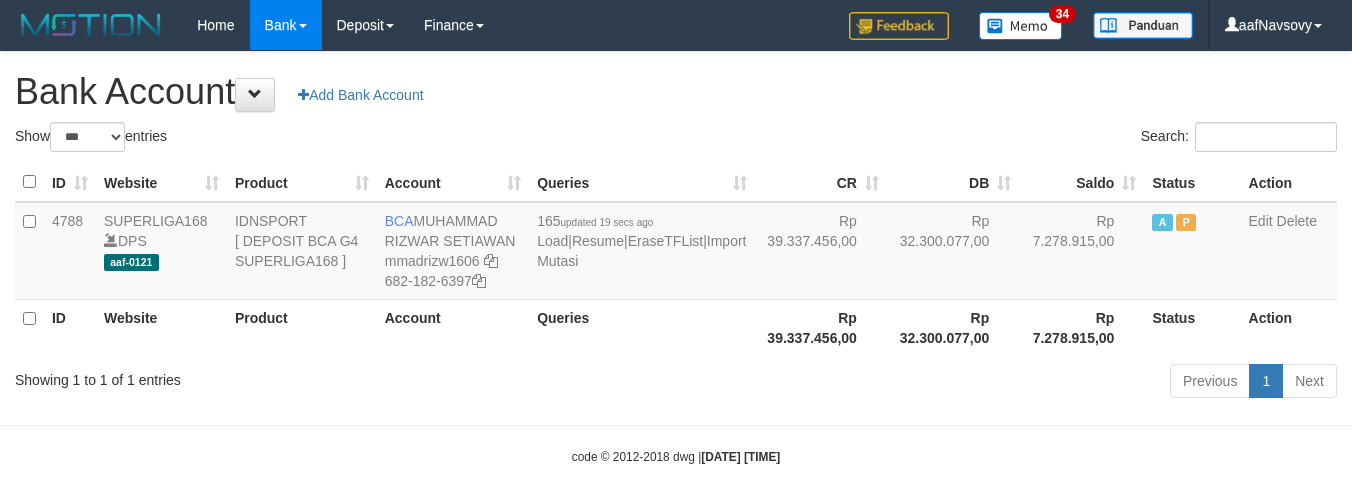 scroll, scrollTop: 16, scrollLeft: 0, axis: vertical 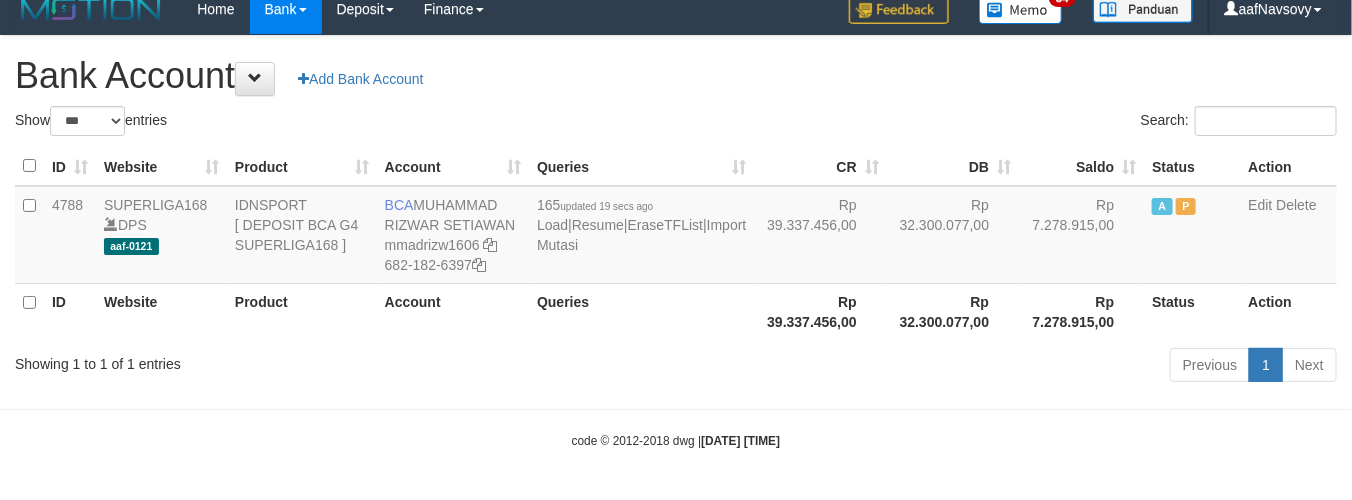 click on "Previous 1 Next" at bounding box center [957, 367] 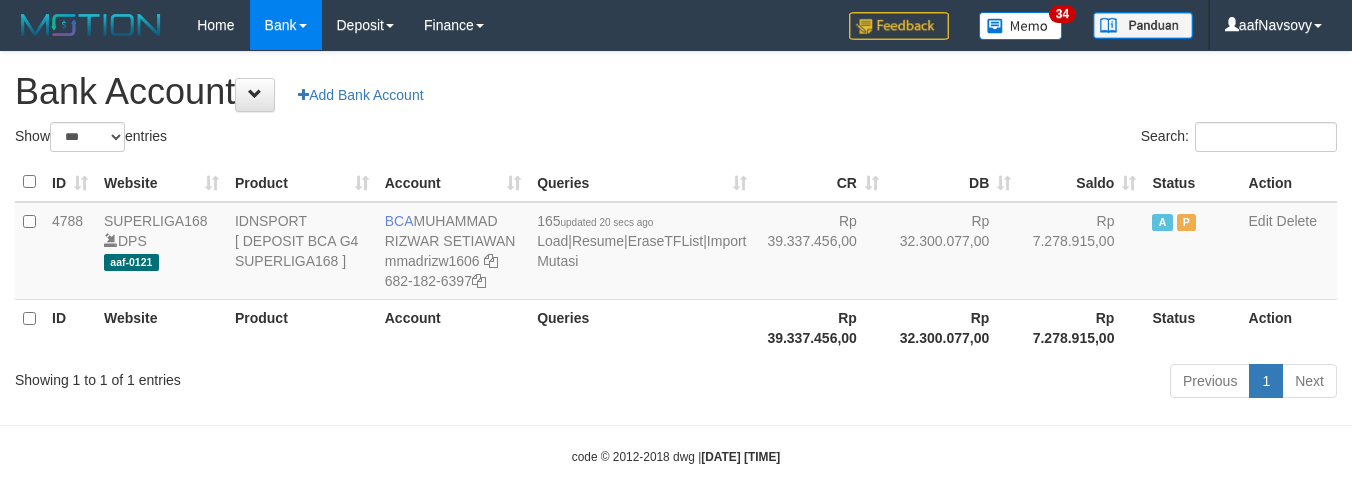 select on "***" 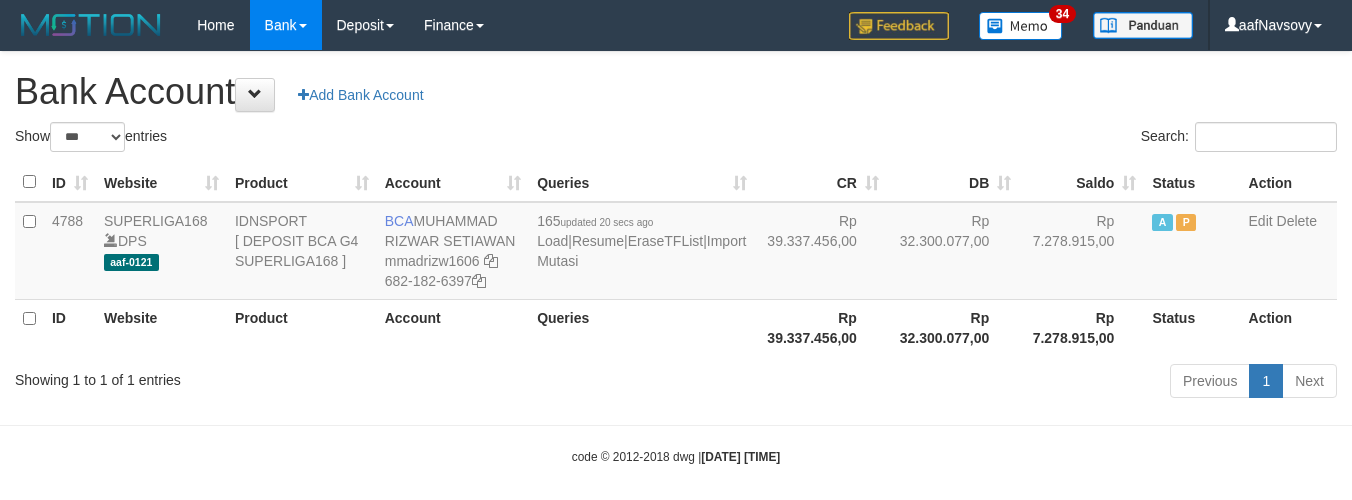 scroll, scrollTop: 16, scrollLeft: 0, axis: vertical 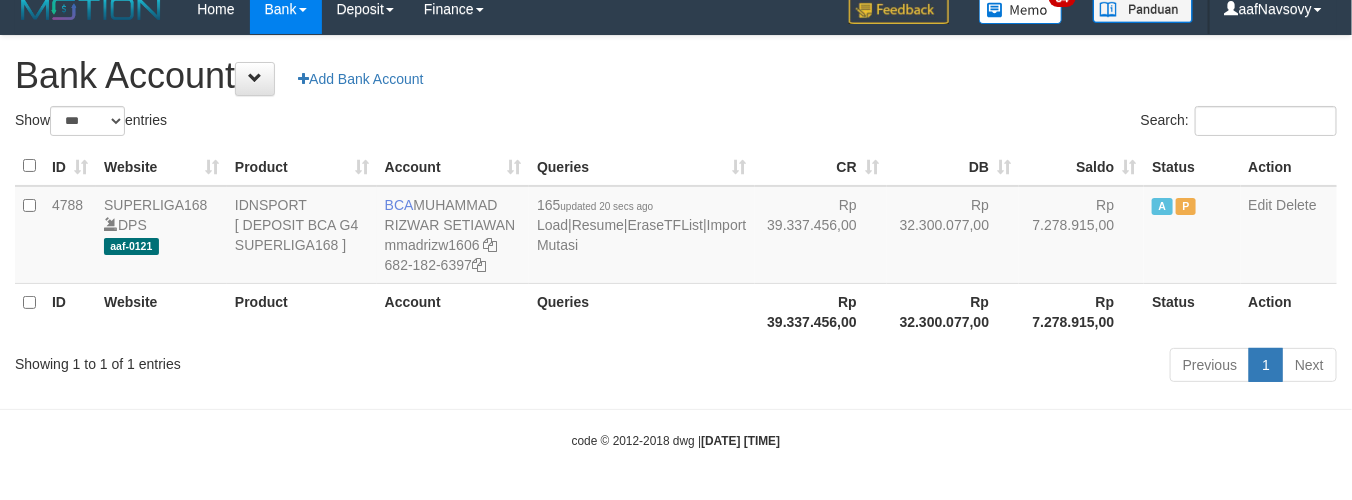 click on "Toggle navigation
Home
Bank
Account List
Load
By Website
Group
[ISPORT]													SUPERLIGA168
By Load Group (DPS)
34" at bounding box center [676, 242] 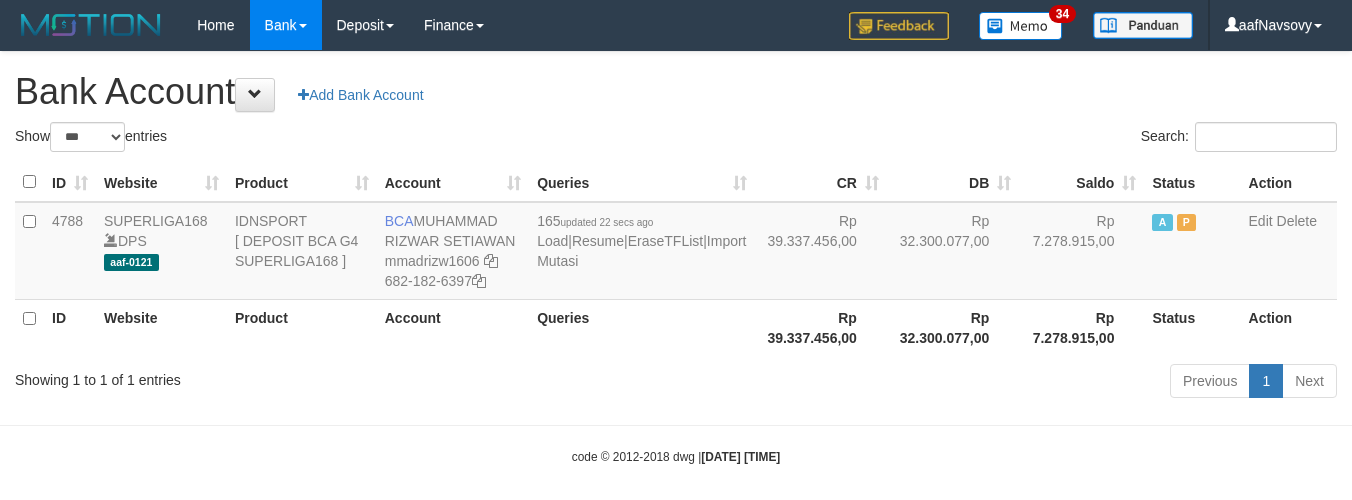 select on "***" 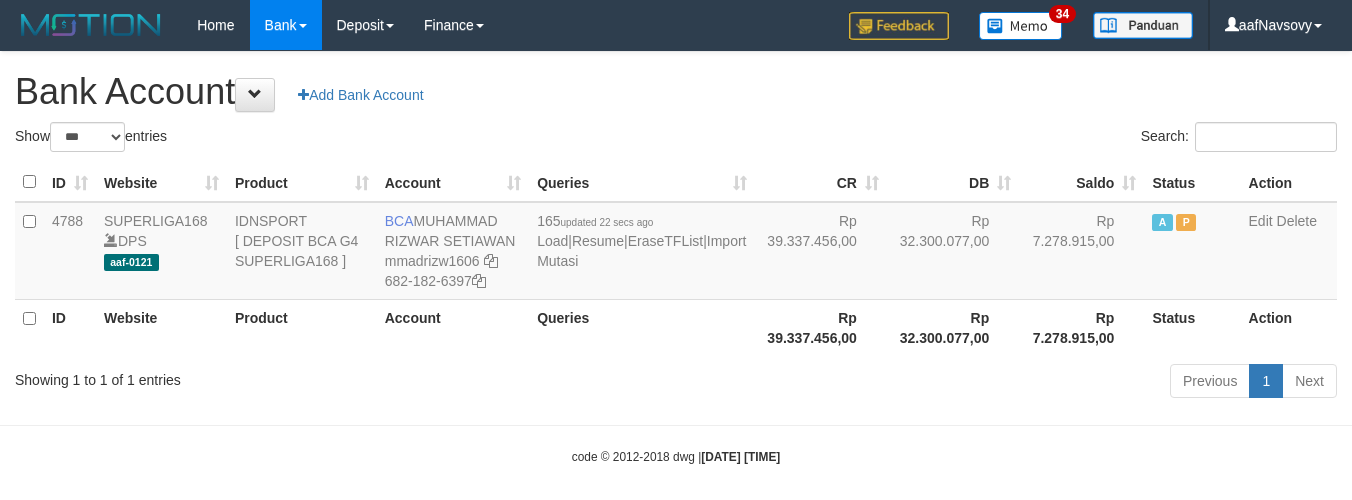 scroll, scrollTop: 16, scrollLeft: 0, axis: vertical 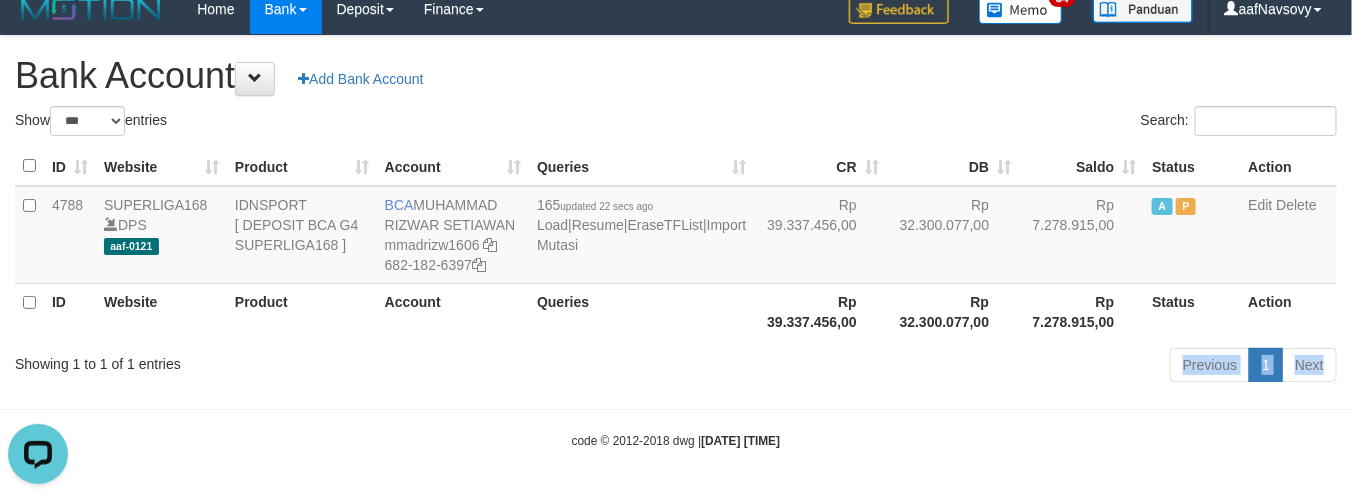click on "Toggle navigation
Home
Bank
Account List
Load
By Website
Group
[ISPORT]													SUPERLIGA168
By Load Group (DPS)
34" at bounding box center [676, 242] 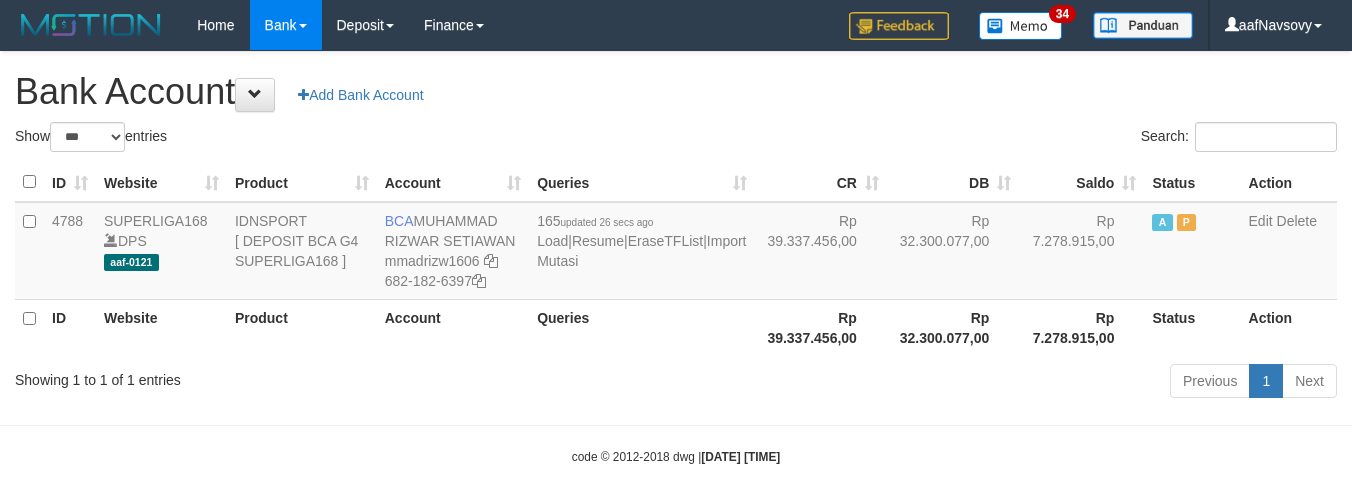 select on "***" 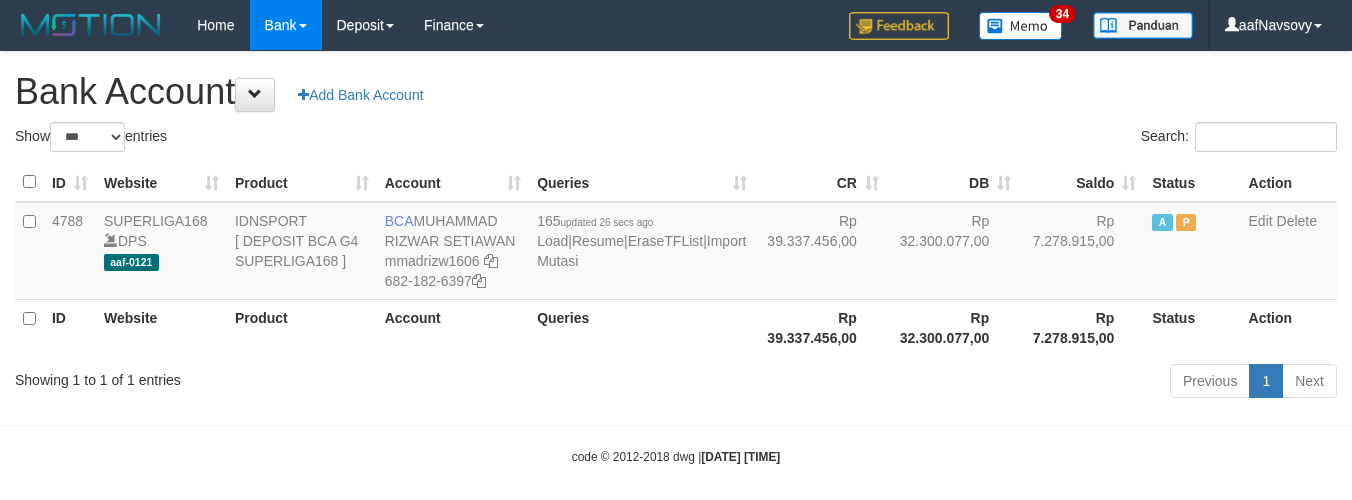 scroll, scrollTop: 16, scrollLeft: 0, axis: vertical 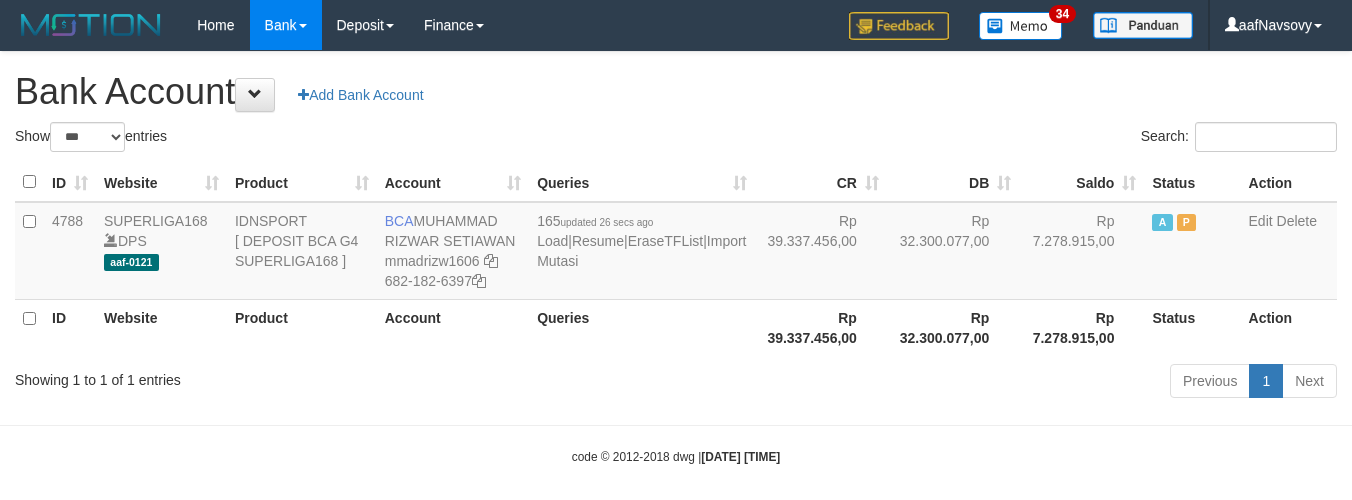 select on "***" 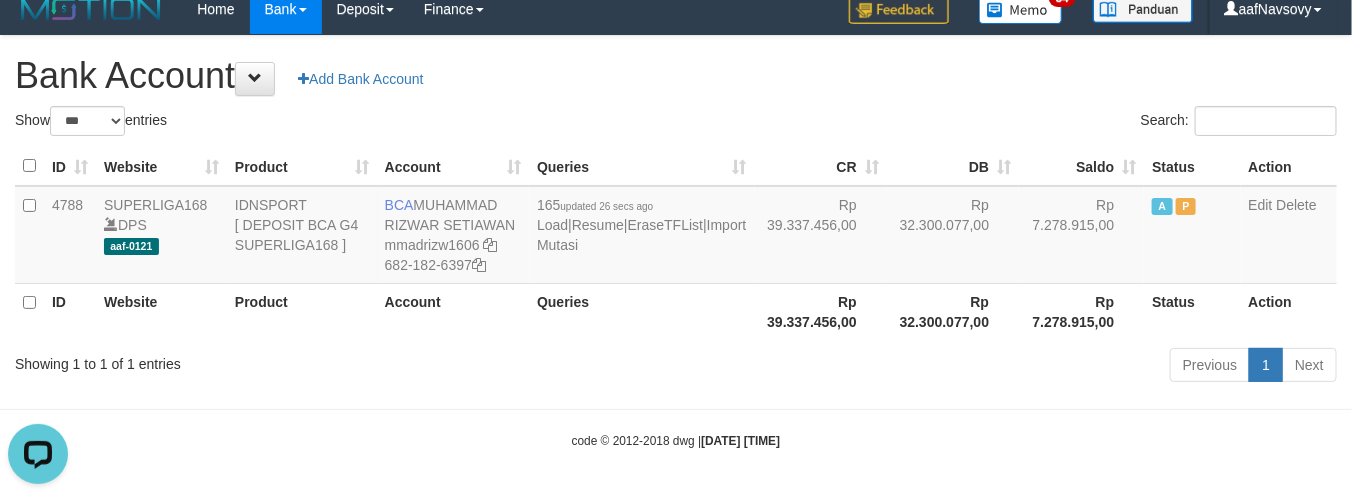 scroll, scrollTop: 0, scrollLeft: 0, axis: both 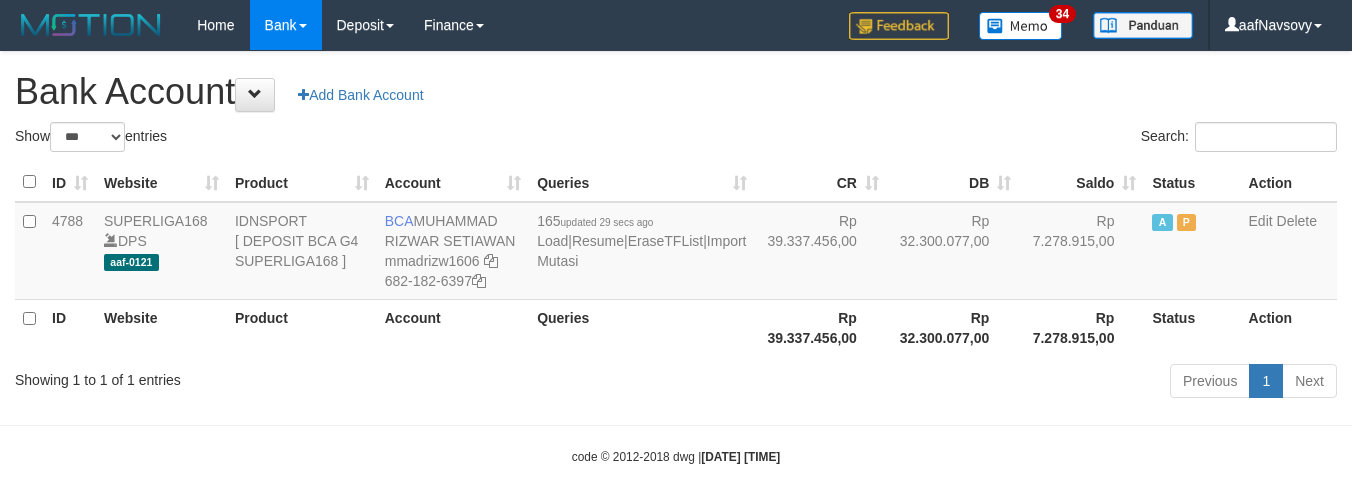 select on "***" 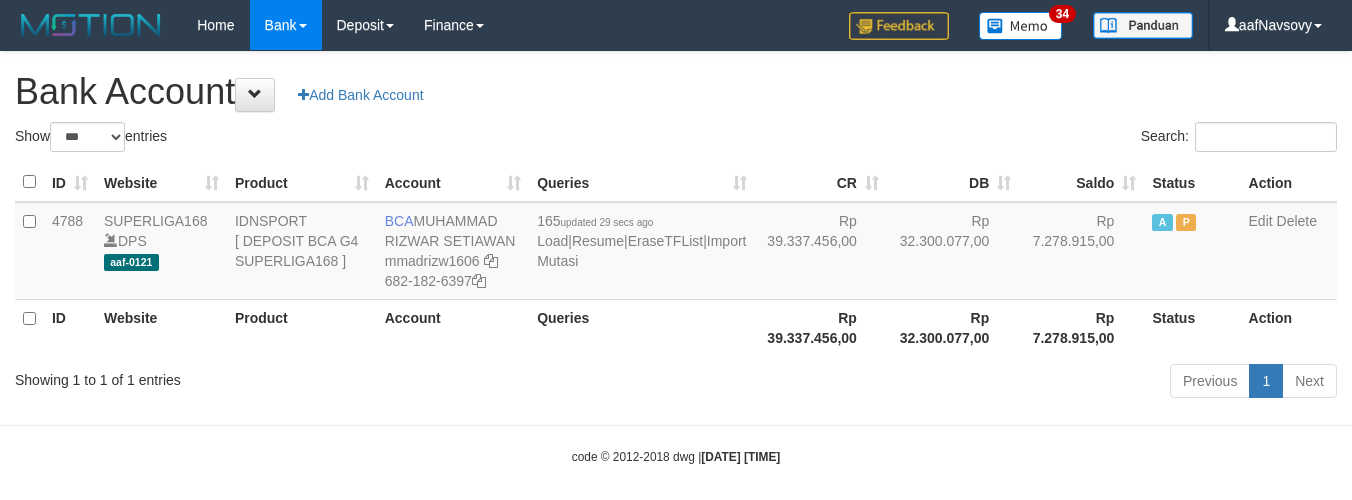 scroll, scrollTop: 16, scrollLeft: 0, axis: vertical 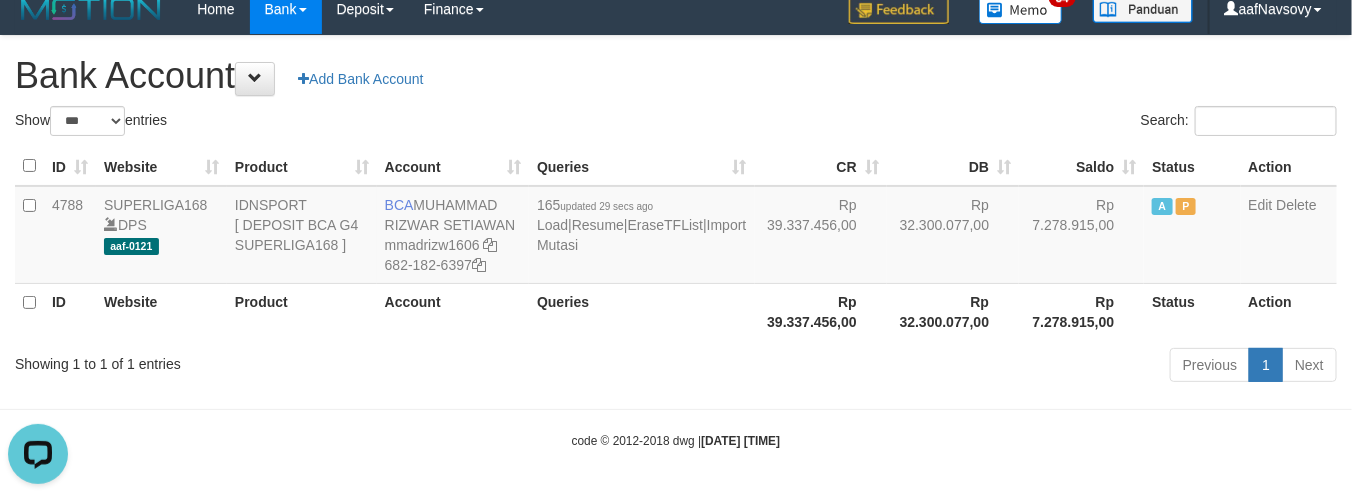 click on "Showing 1 to 1 of 1 entries" at bounding box center [281, 360] 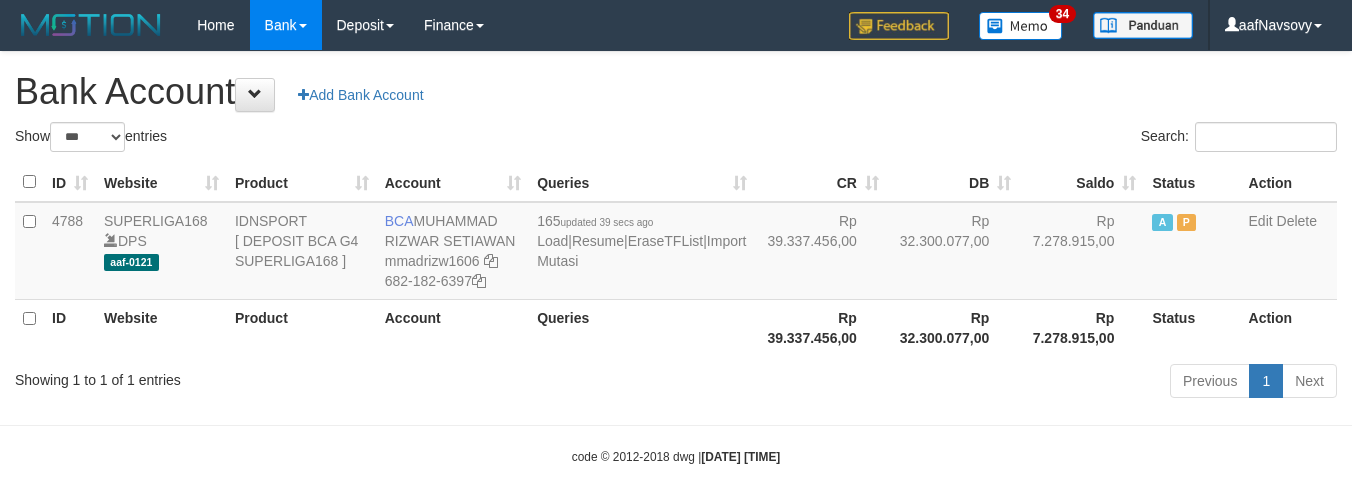 select on "***" 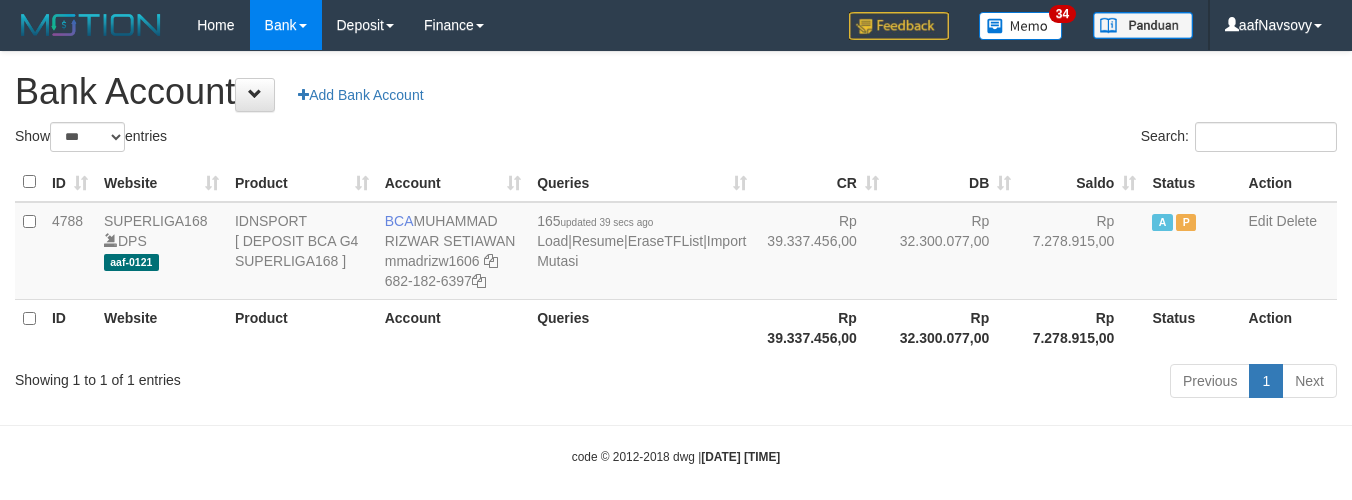 scroll, scrollTop: 16, scrollLeft: 0, axis: vertical 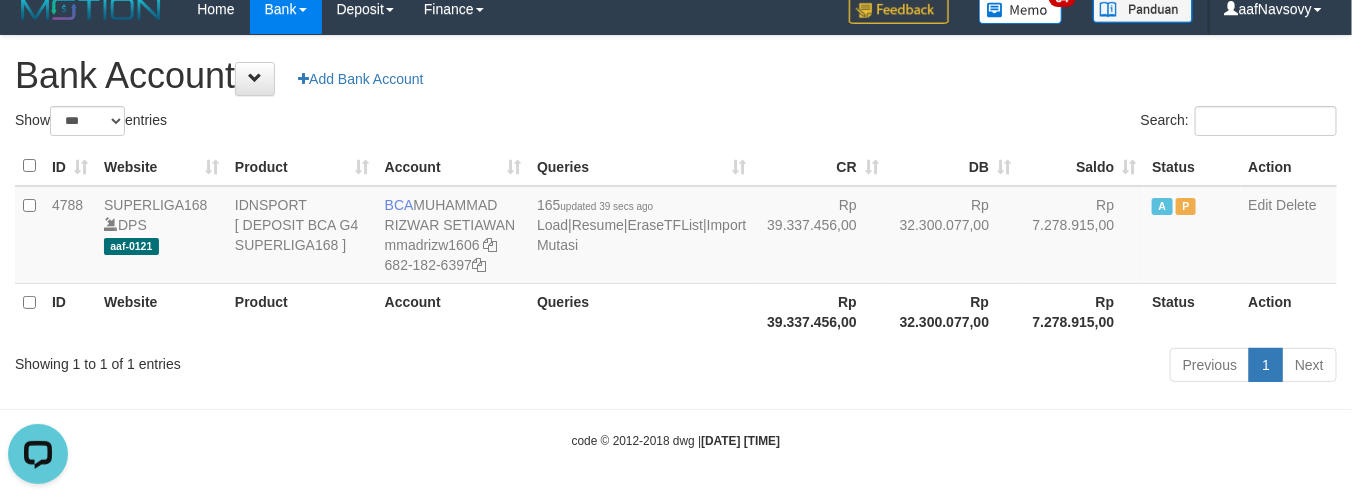click at bounding box center [676, 409] 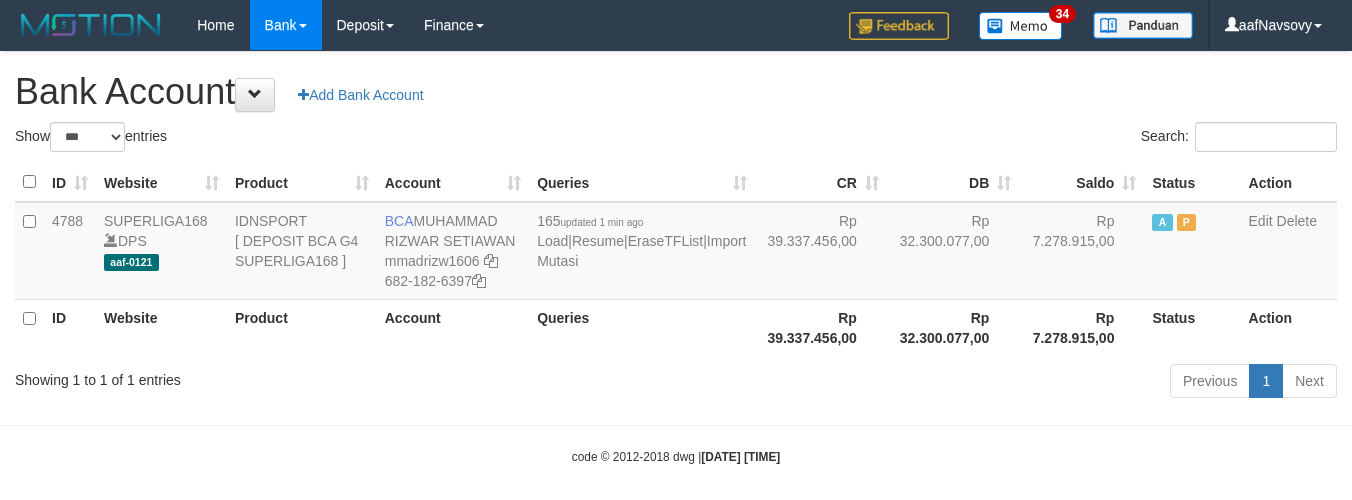 select on "***" 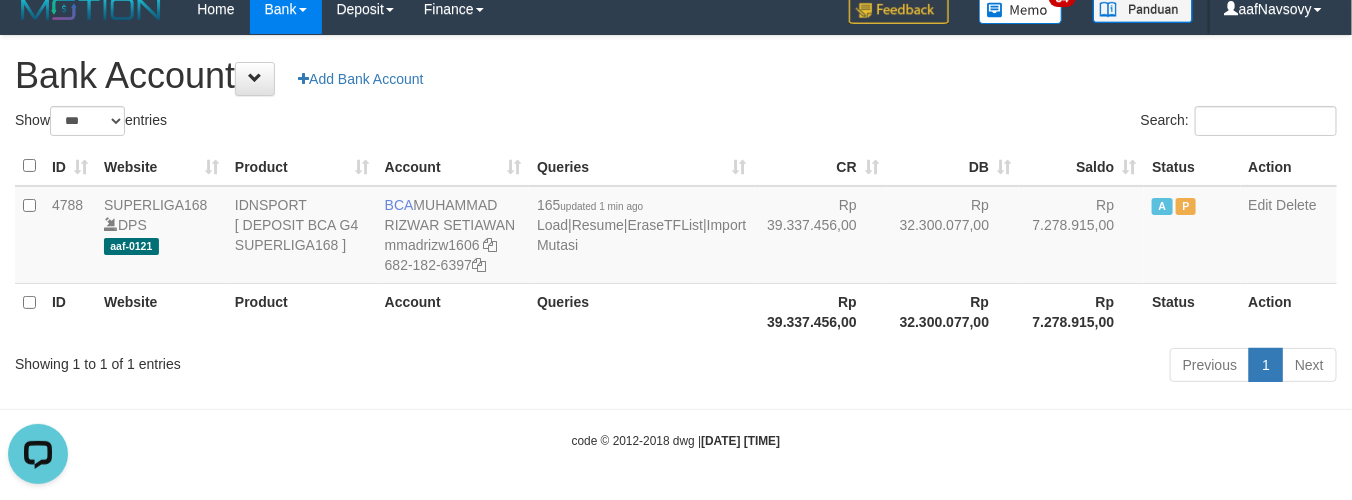 scroll, scrollTop: 0, scrollLeft: 0, axis: both 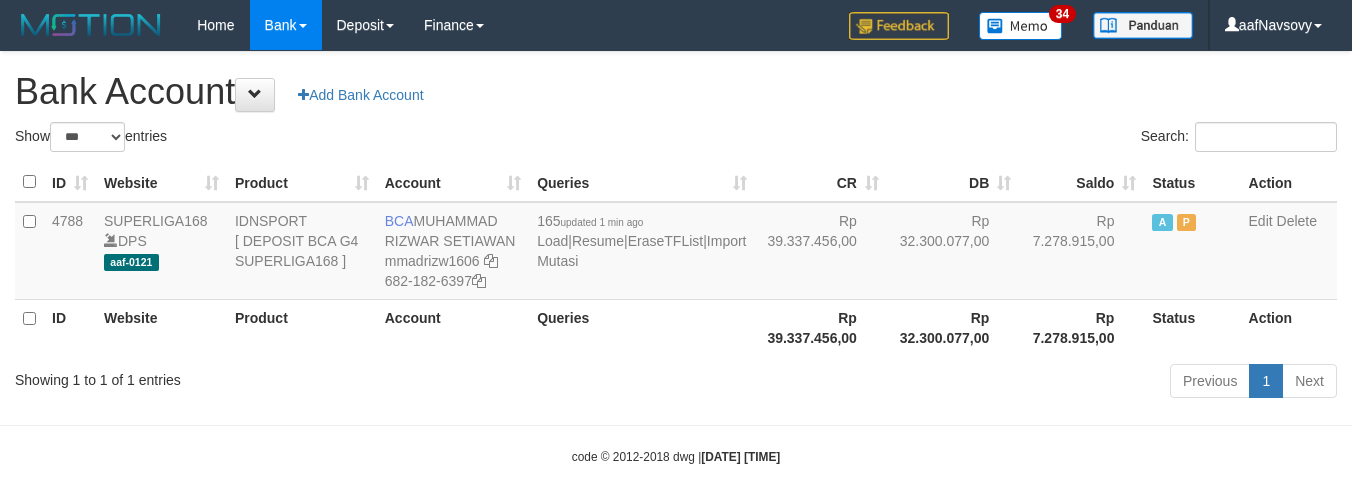 select on "***" 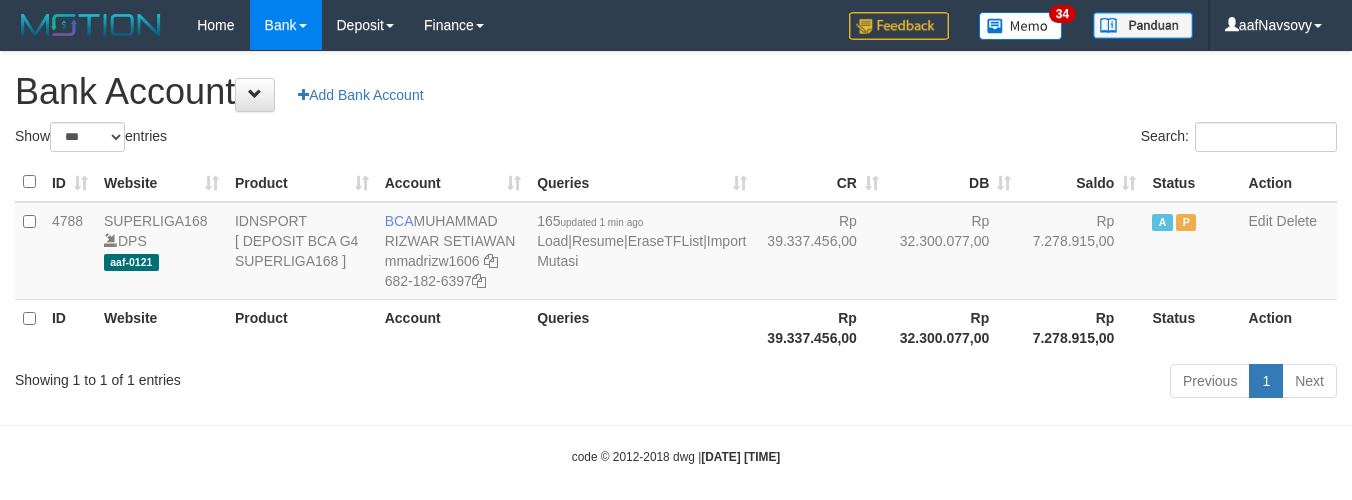 scroll, scrollTop: 16, scrollLeft: 0, axis: vertical 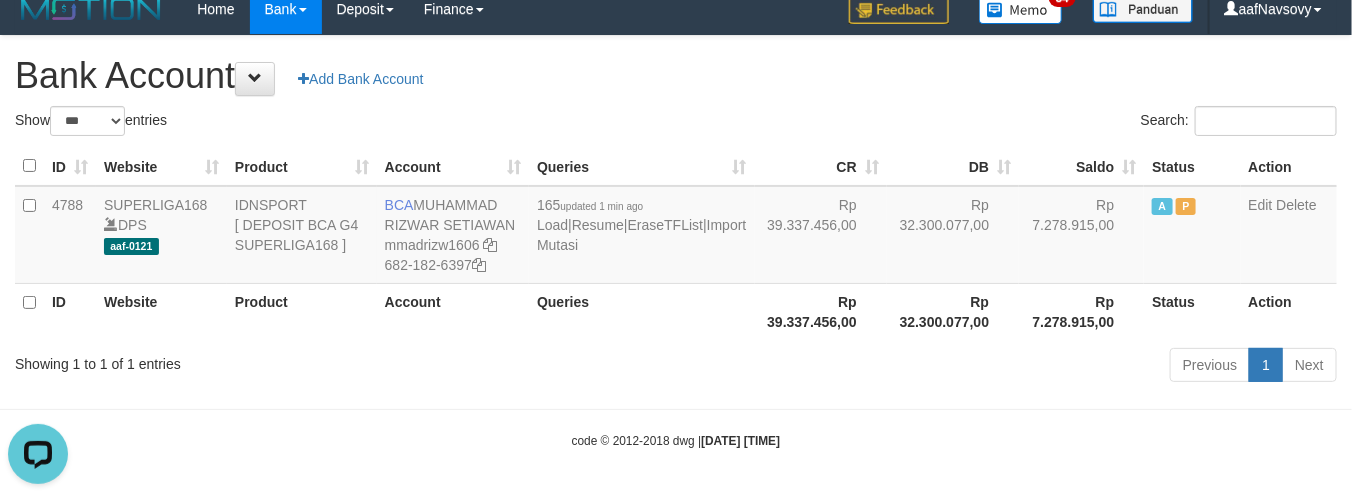 click on "Queries" at bounding box center [641, 311] 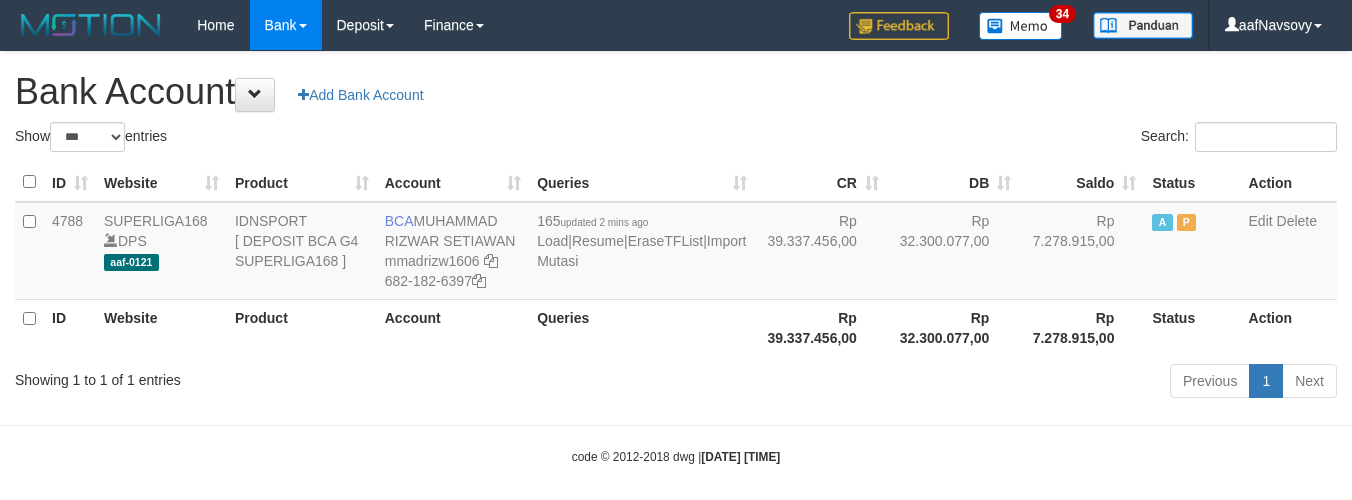 select on "***" 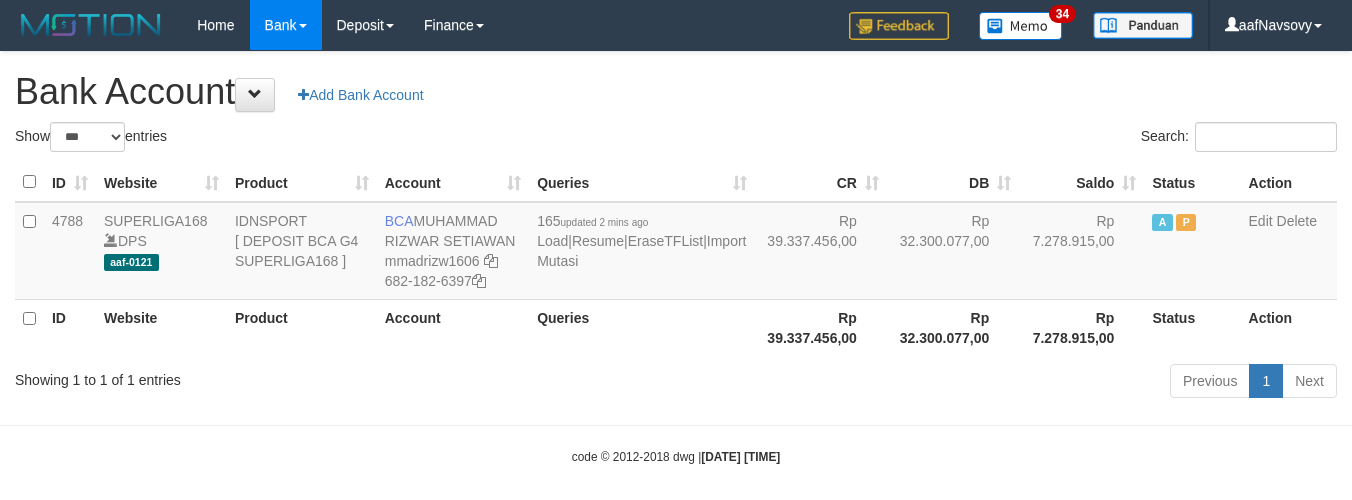 scroll, scrollTop: 16, scrollLeft: 0, axis: vertical 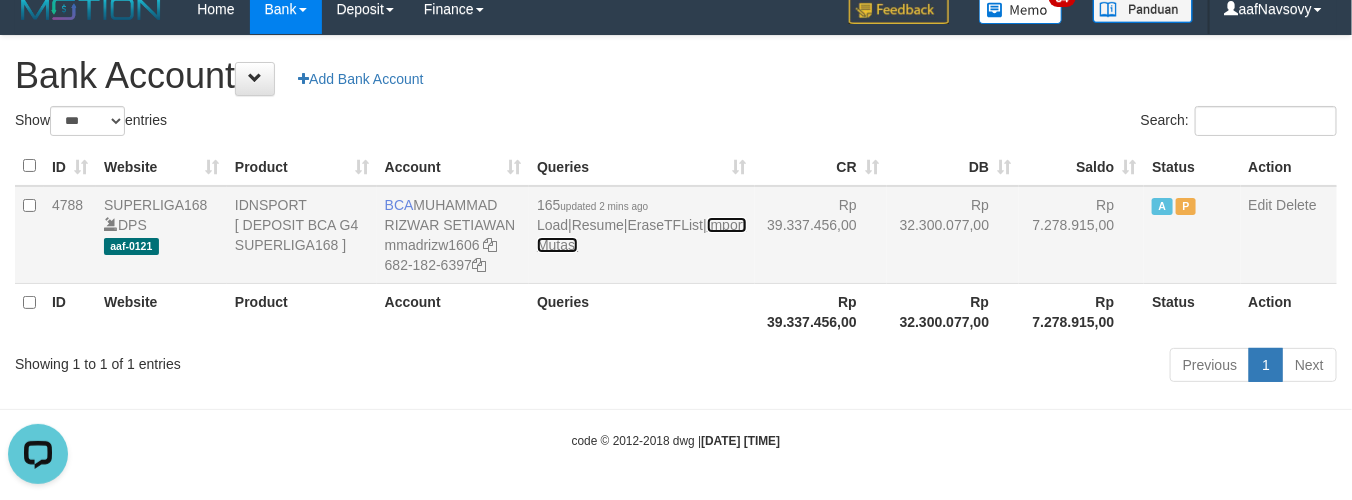 click on "Import Mutasi" at bounding box center (641, 235) 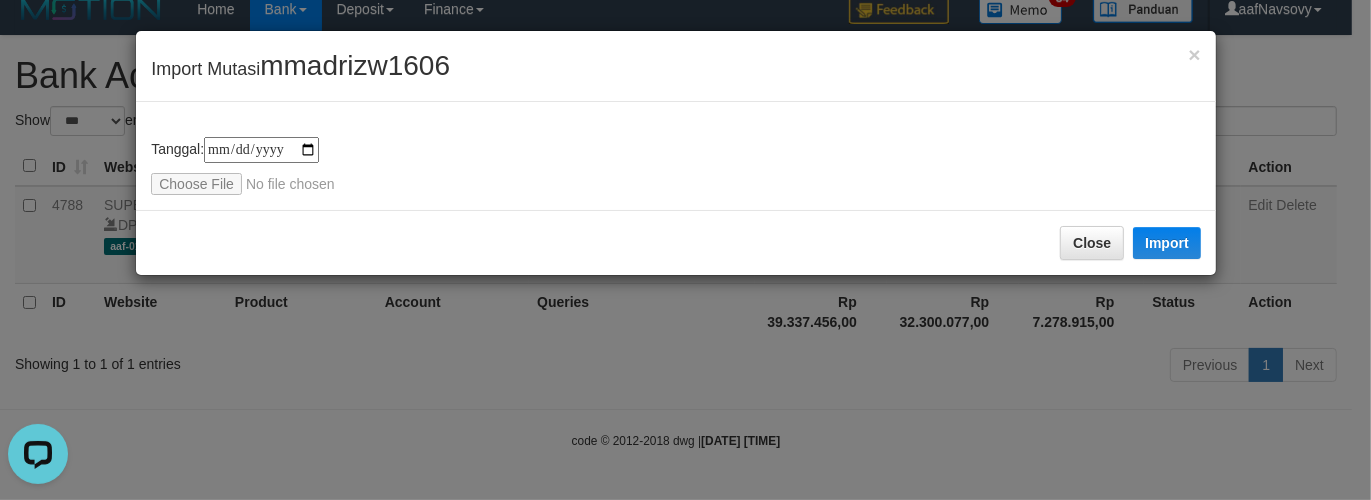 type on "**********" 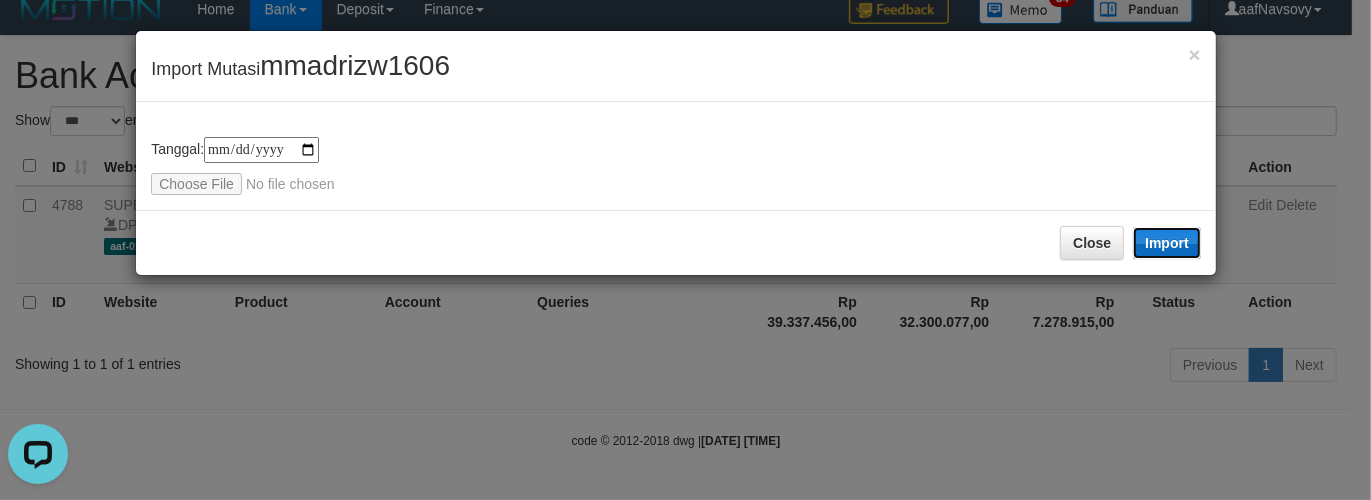click on "Import" at bounding box center [1167, 243] 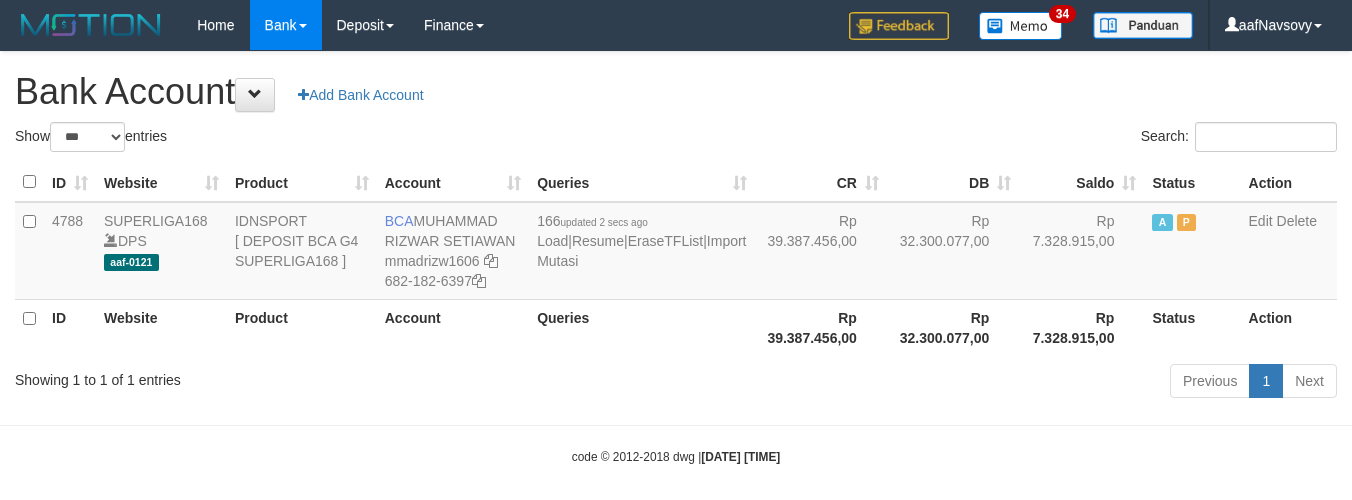 select on "***" 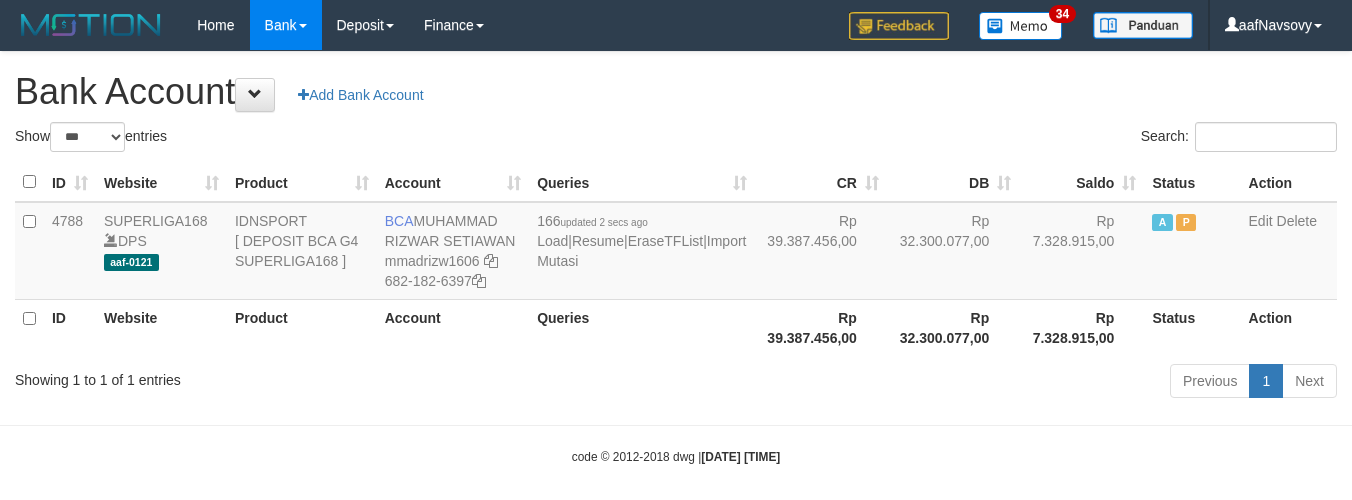 scroll, scrollTop: 16, scrollLeft: 0, axis: vertical 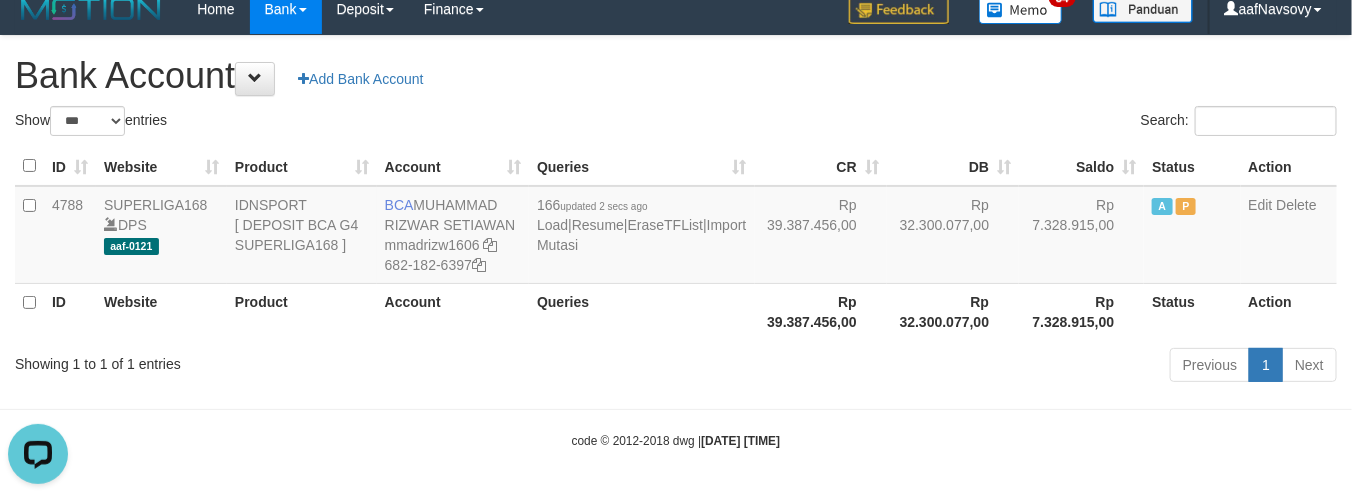 click on "Previous 1 Next" at bounding box center [957, 367] 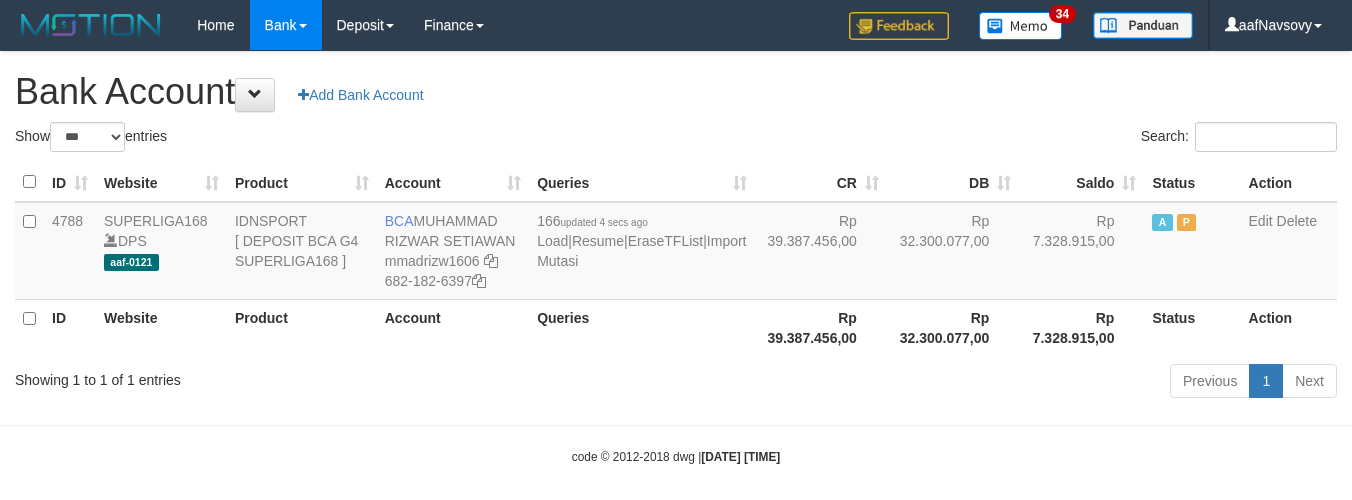 select on "***" 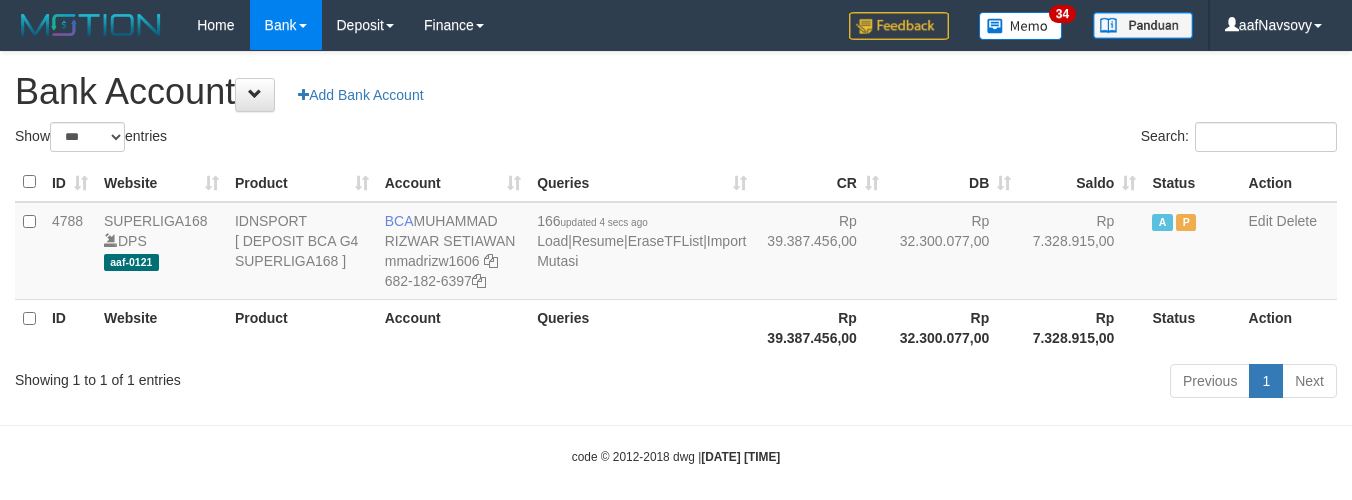 scroll, scrollTop: 16, scrollLeft: 0, axis: vertical 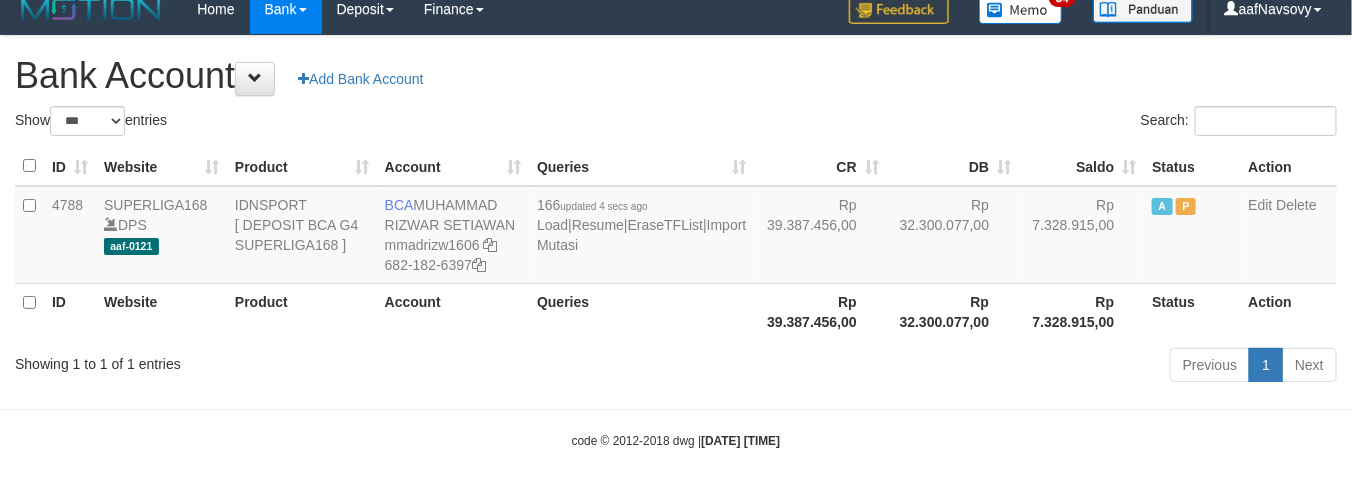 click on "Previous 1 Next" at bounding box center (957, 367) 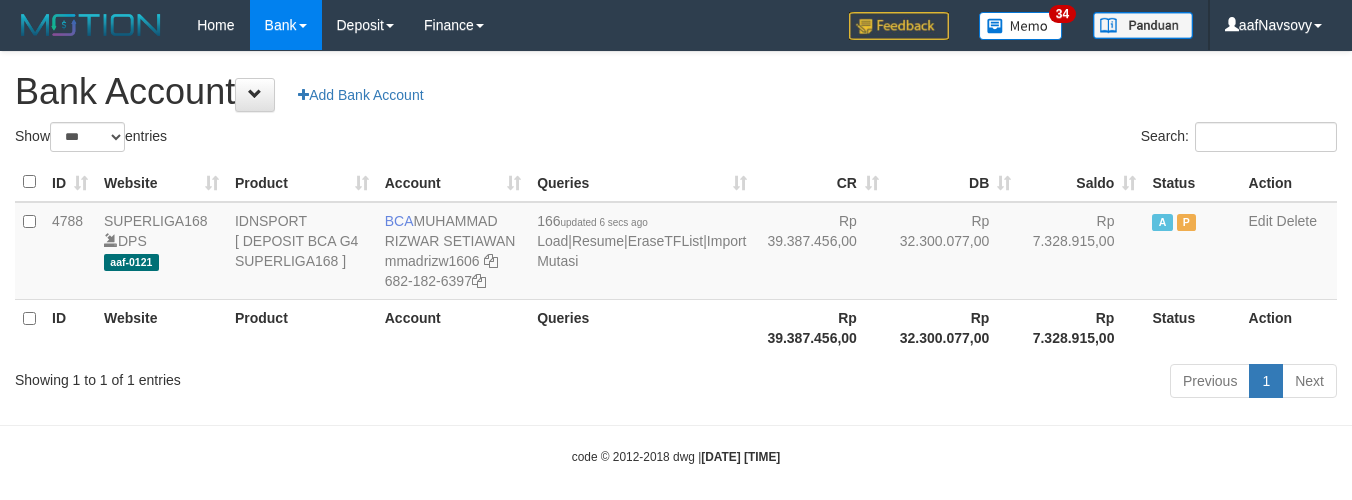 select on "***" 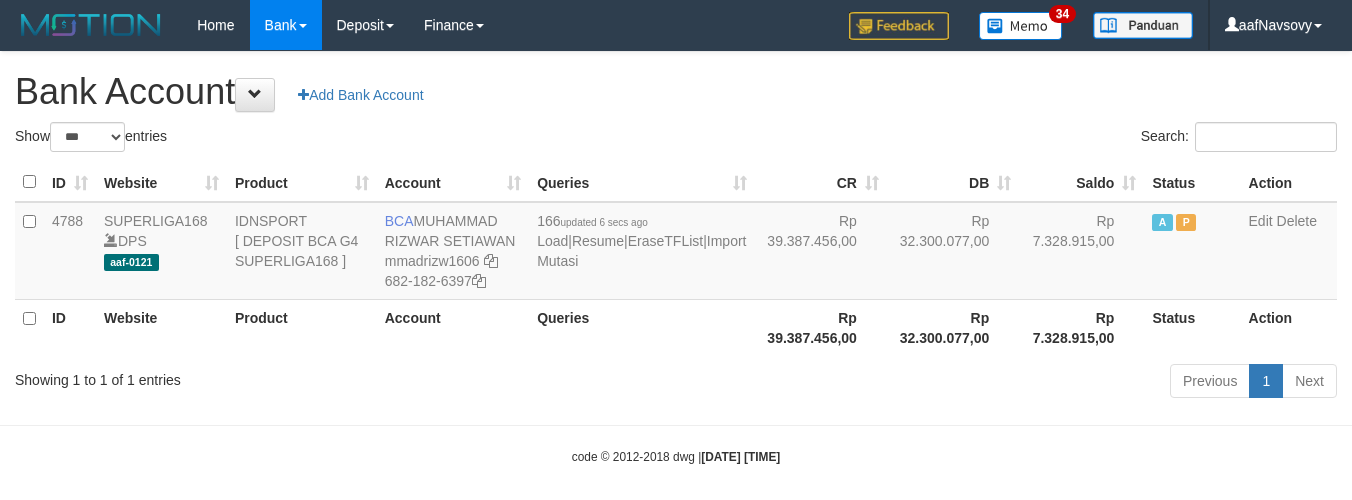 scroll, scrollTop: 16, scrollLeft: 0, axis: vertical 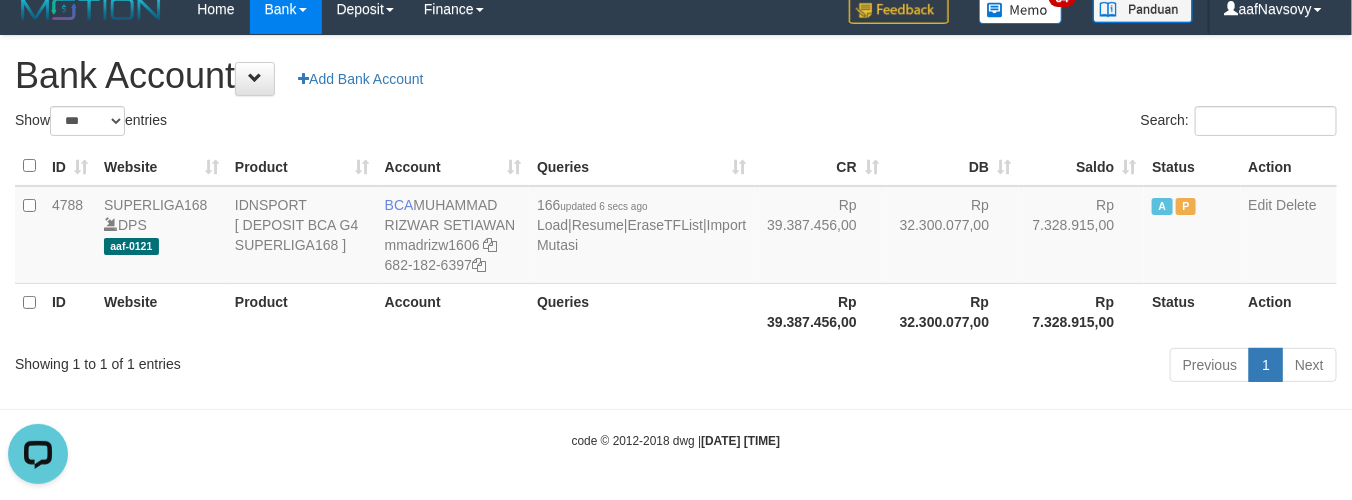 click on "Queries" at bounding box center [641, 311] 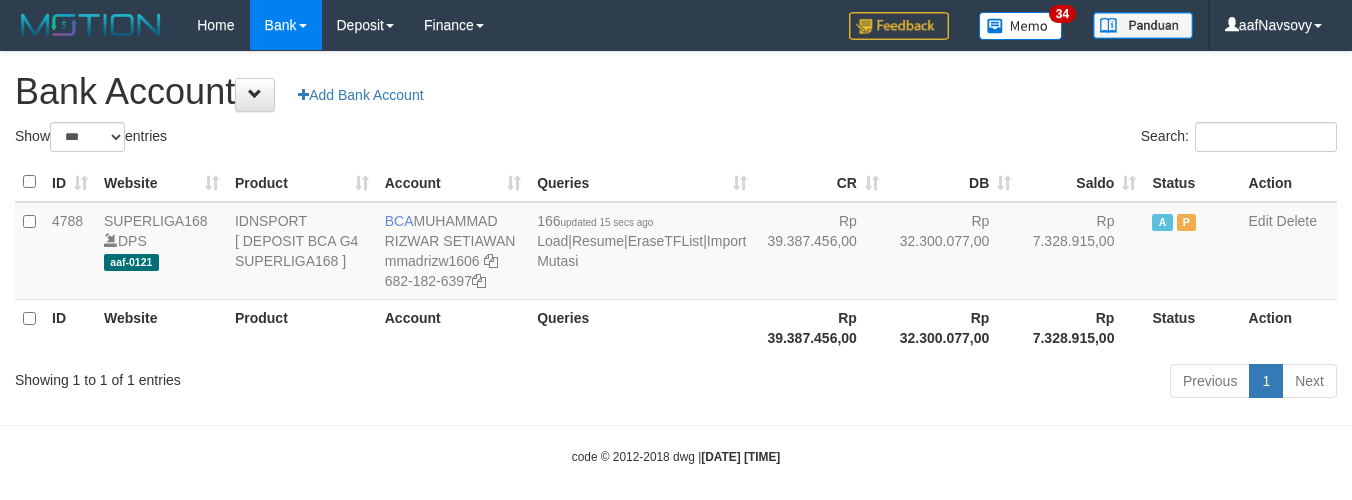 select on "***" 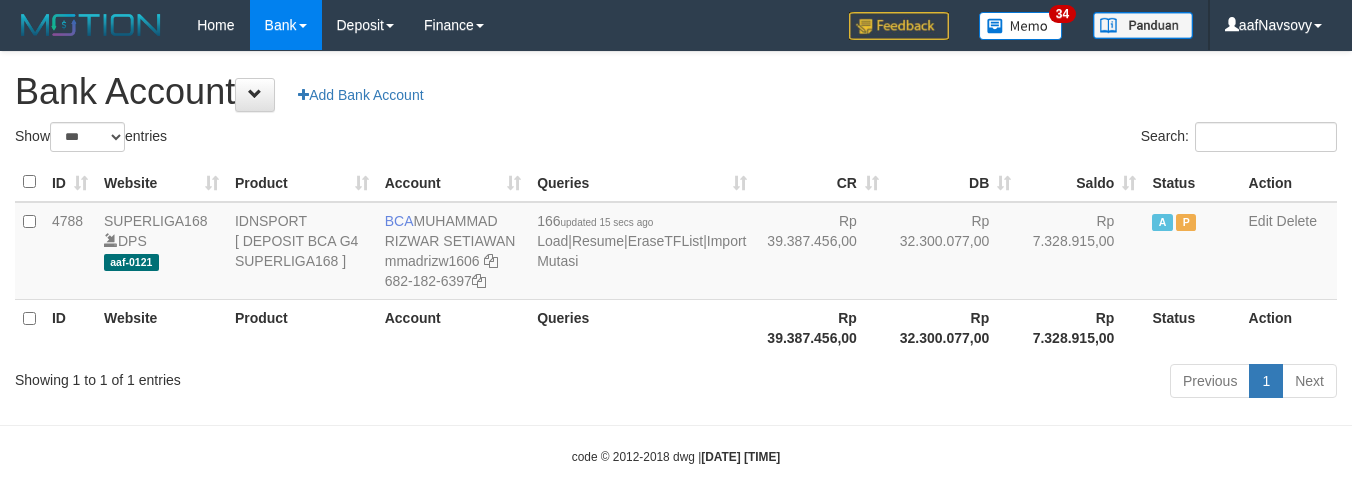 scroll, scrollTop: 16, scrollLeft: 0, axis: vertical 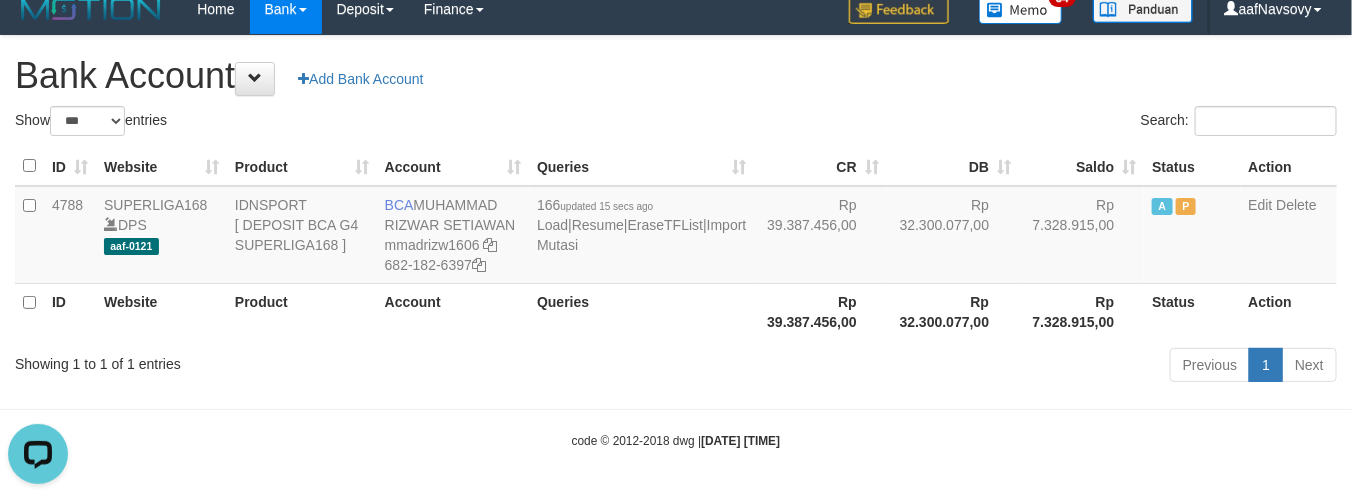 click on "ID Website Product Account Queries CR DB Saldo Status Action
4788
SUPERLIGA168
DPS
aaf-0121
IDNSPORT
[ DEPOSIT BCA G4 SUPERLIGA168 ]
BCA
[FIRST] [MIDDLE] [LAST]
mmadrizw1606
[PHONE]
166  updated [TIME]
Load
|
Resume
|
EraseTFList
|
Import Mutasi
Rp 39.387.456,00
Rp 32.300.077,00
Rp 7.328.915,00
A
P
Edit
Delete
ID Website Product Account Queries Rp 39.387.456,00 Rp 7.328.915,00" at bounding box center (676, 243) 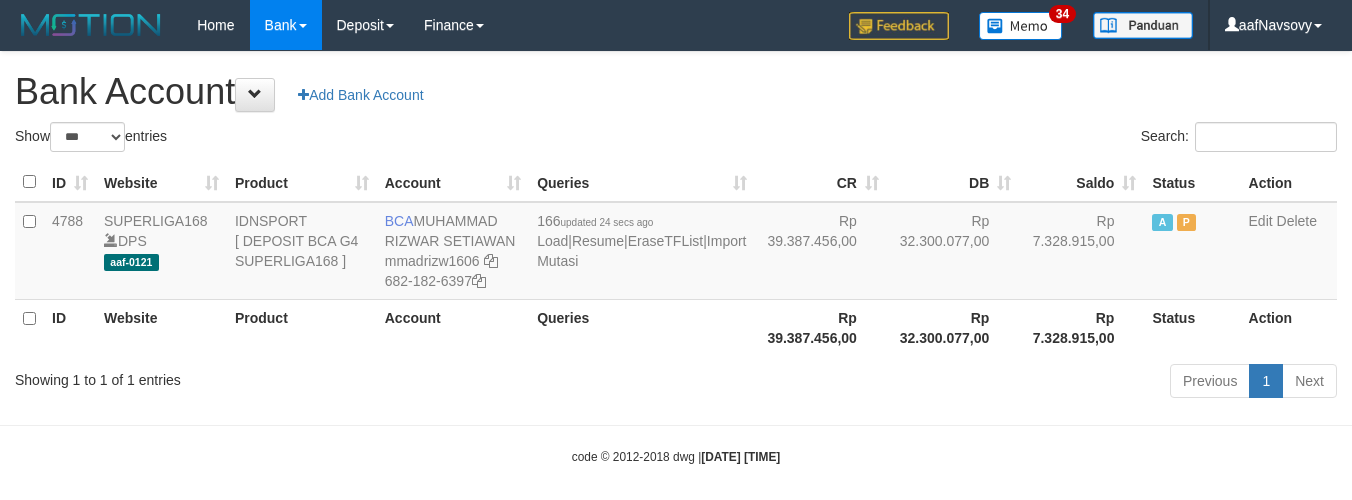 select on "***" 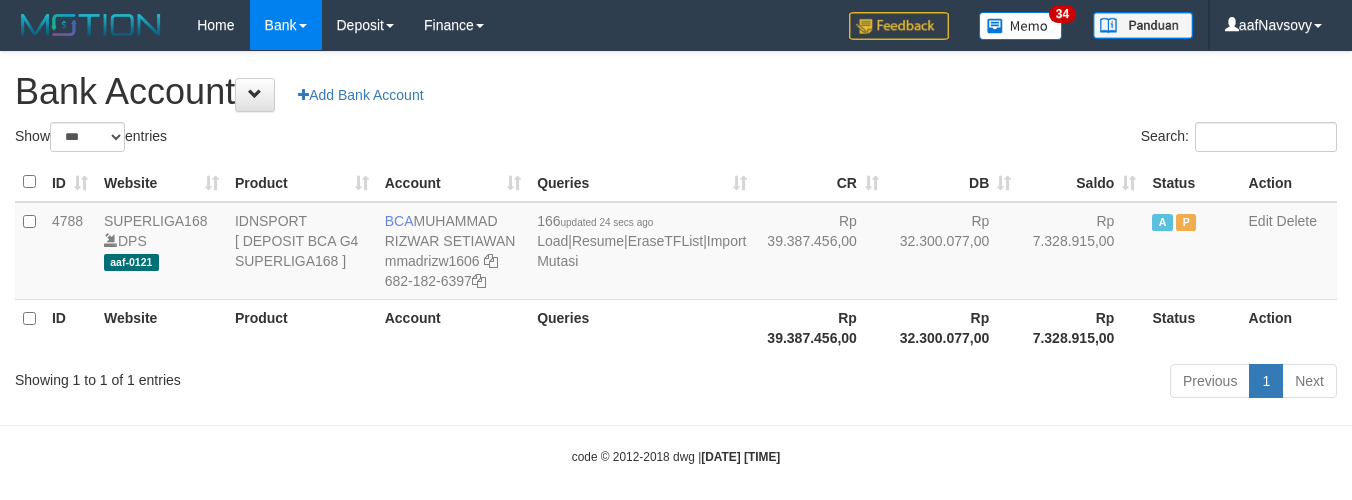 scroll, scrollTop: 16, scrollLeft: 0, axis: vertical 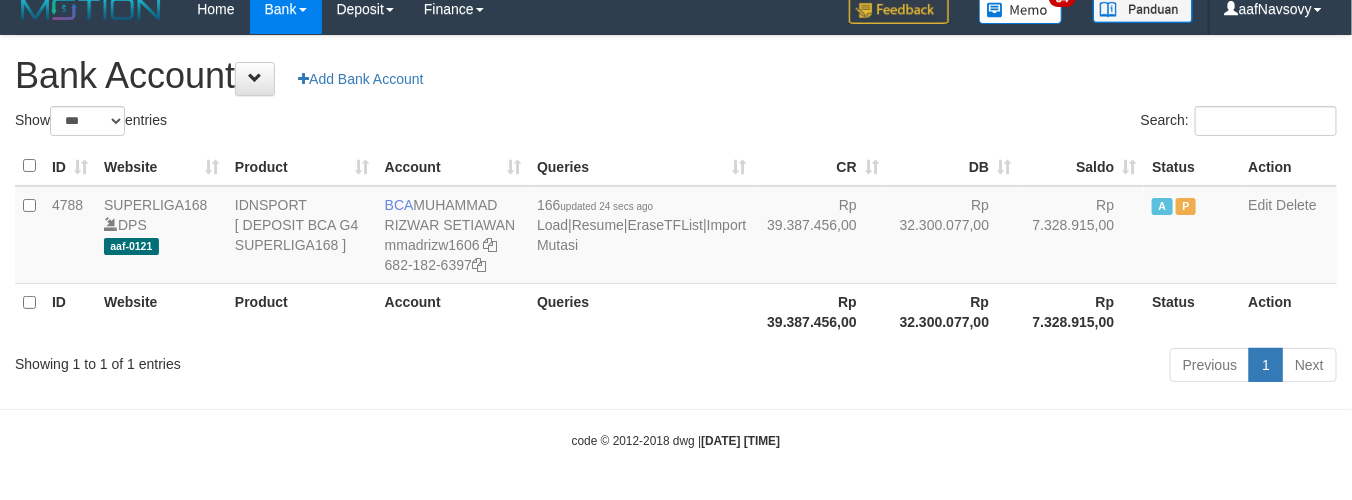 click on "Showing 1 to 1 of 1 entries" at bounding box center [281, 360] 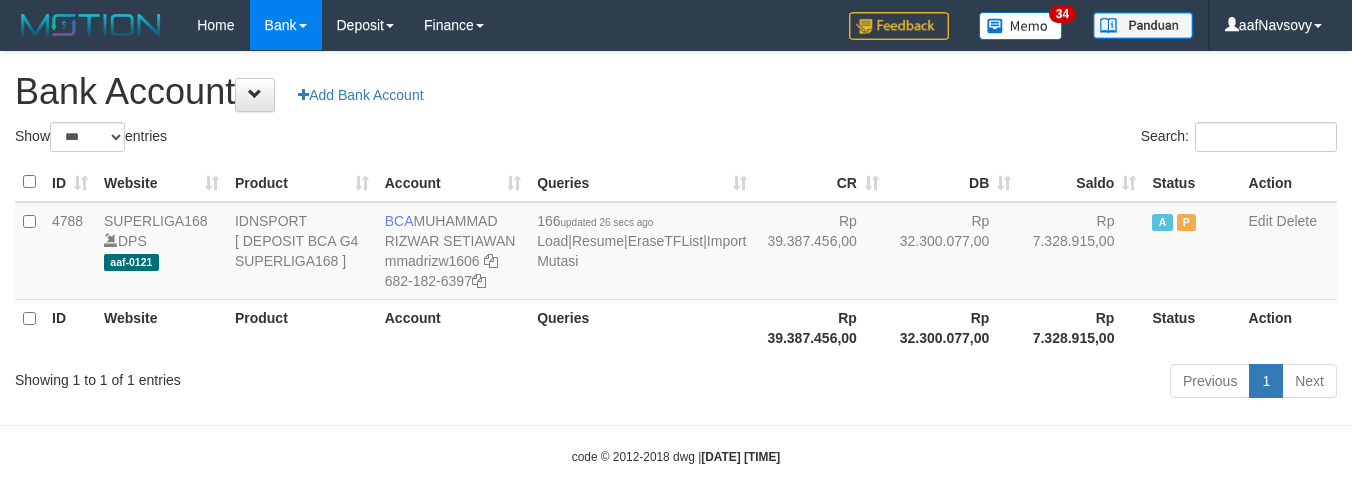 select on "***" 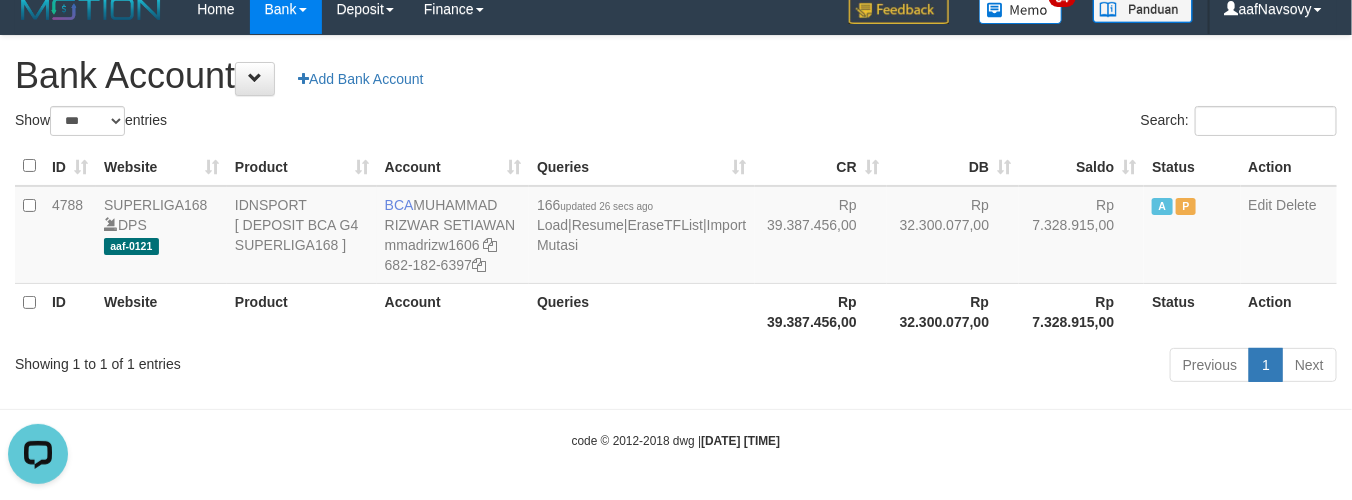 scroll, scrollTop: 0, scrollLeft: 0, axis: both 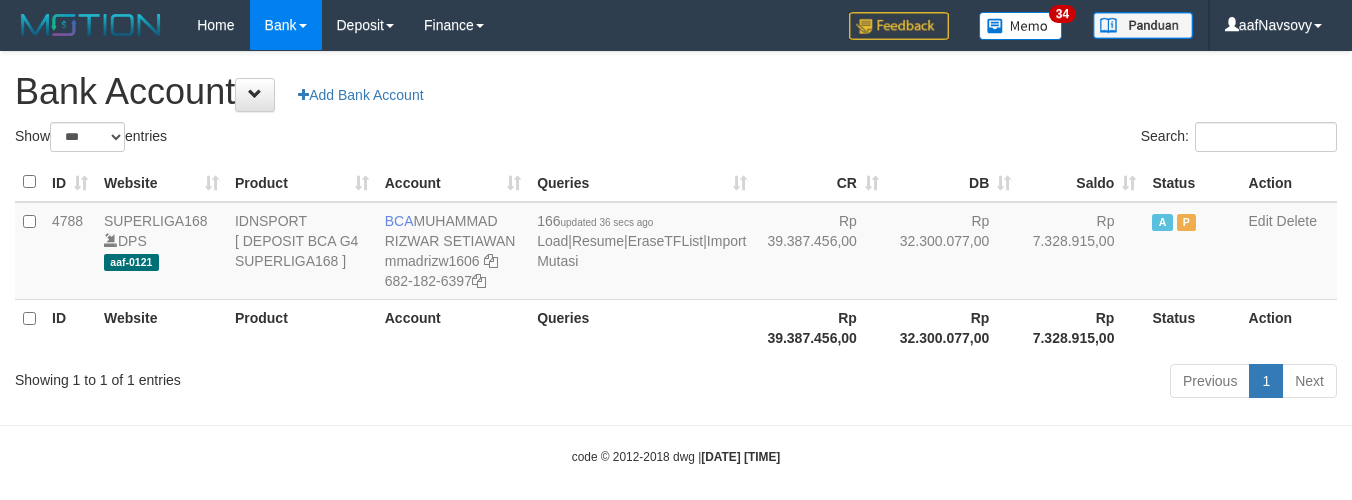 select on "***" 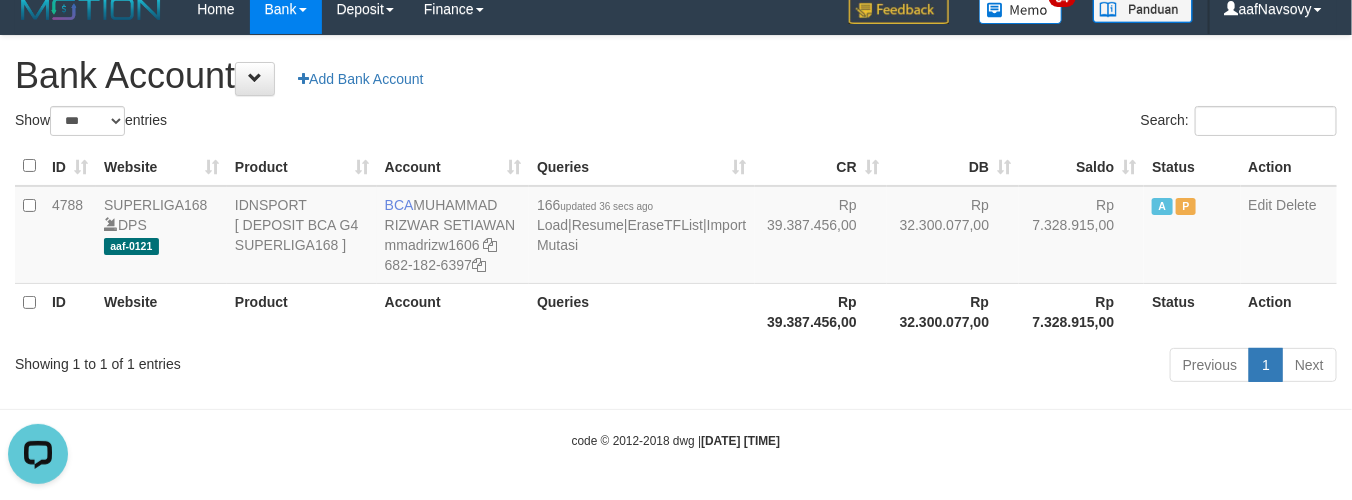 scroll, scrollTop: 0, scrollLeft: 0, axis: both 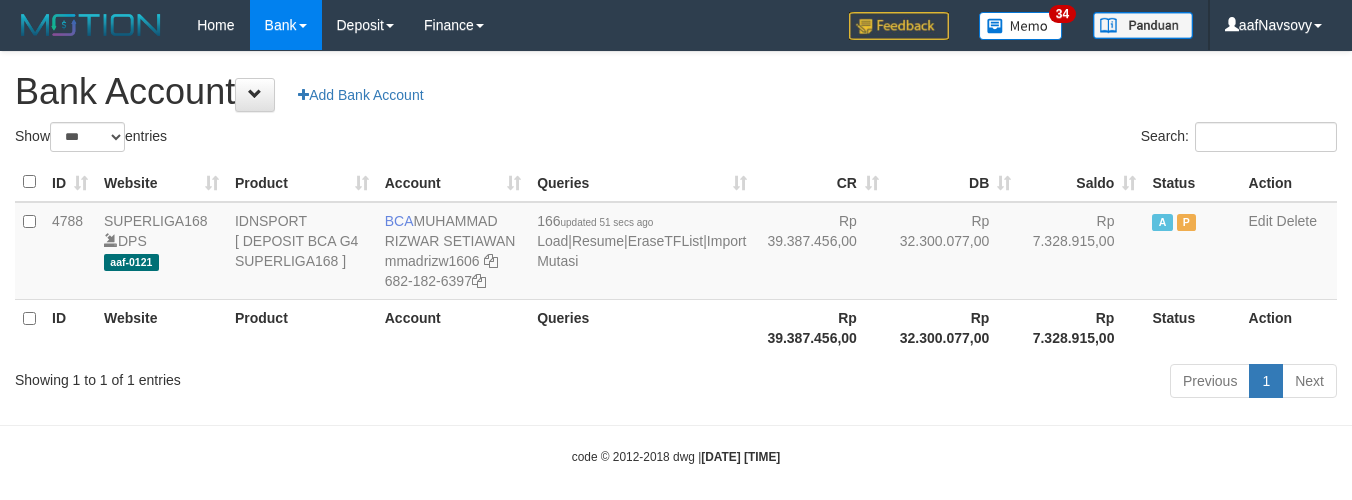 select on "***" 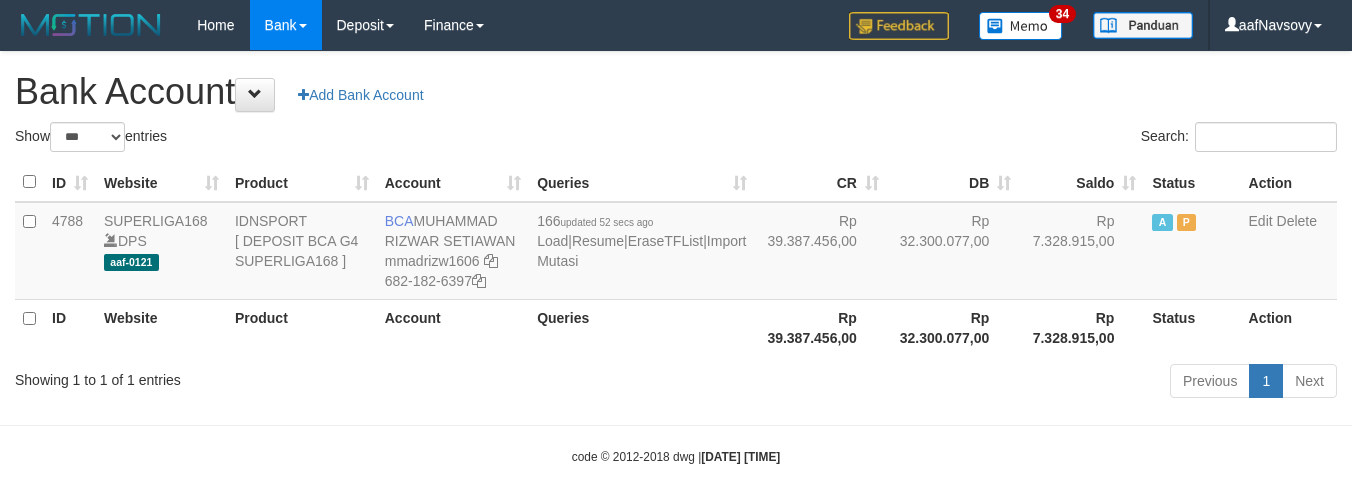 select on "***" 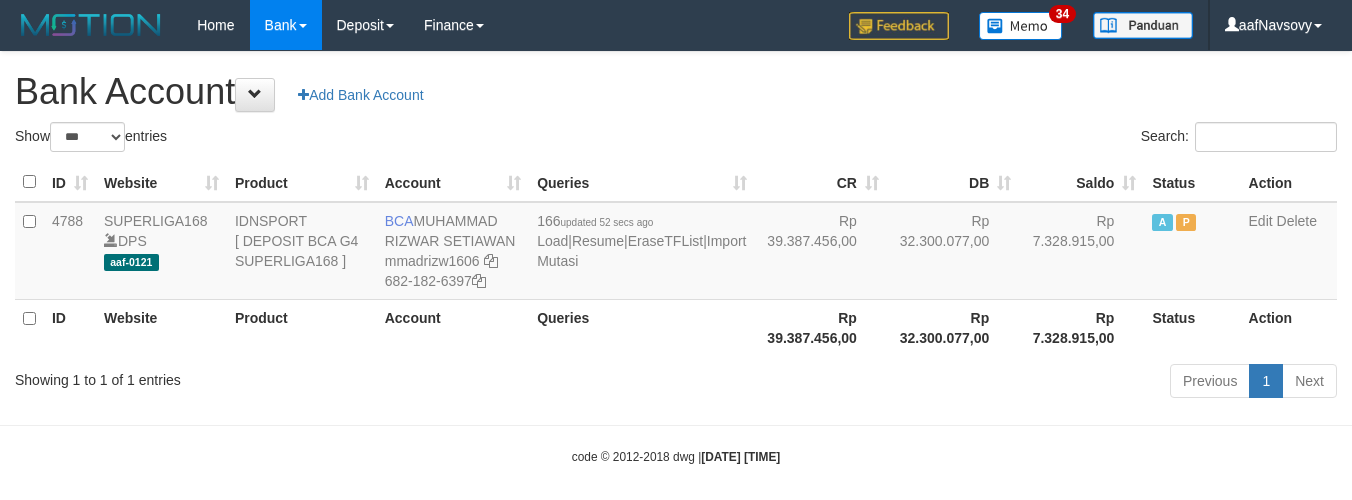 scroll, scrollTop: 16, scrollLeft: 0, axis: vertical 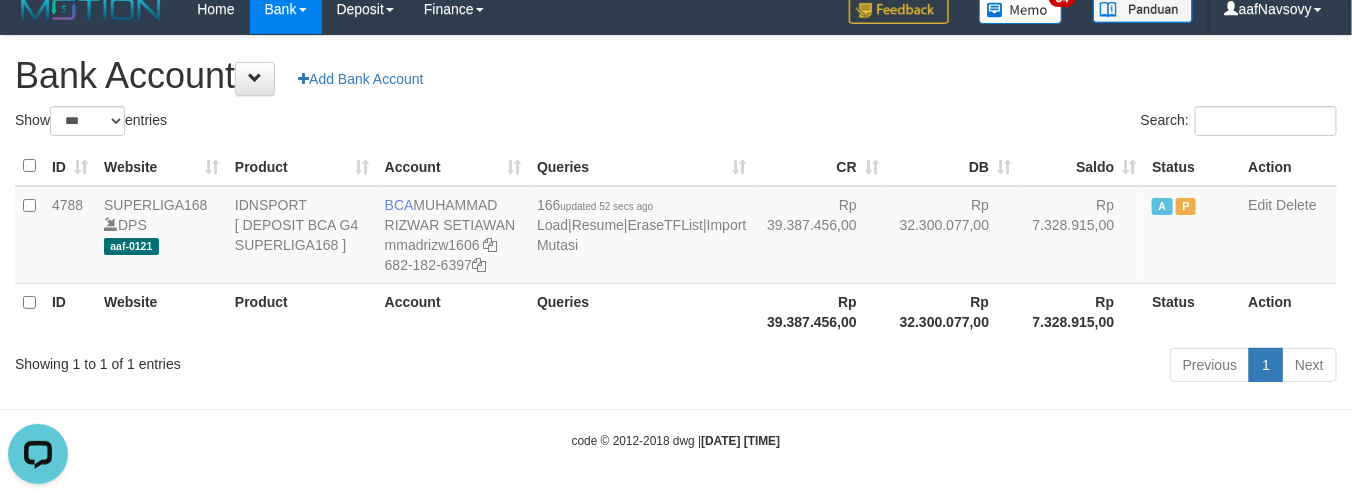 click on "Showing 1 to 1 of 1 entries" at bounding box center (281, 360) 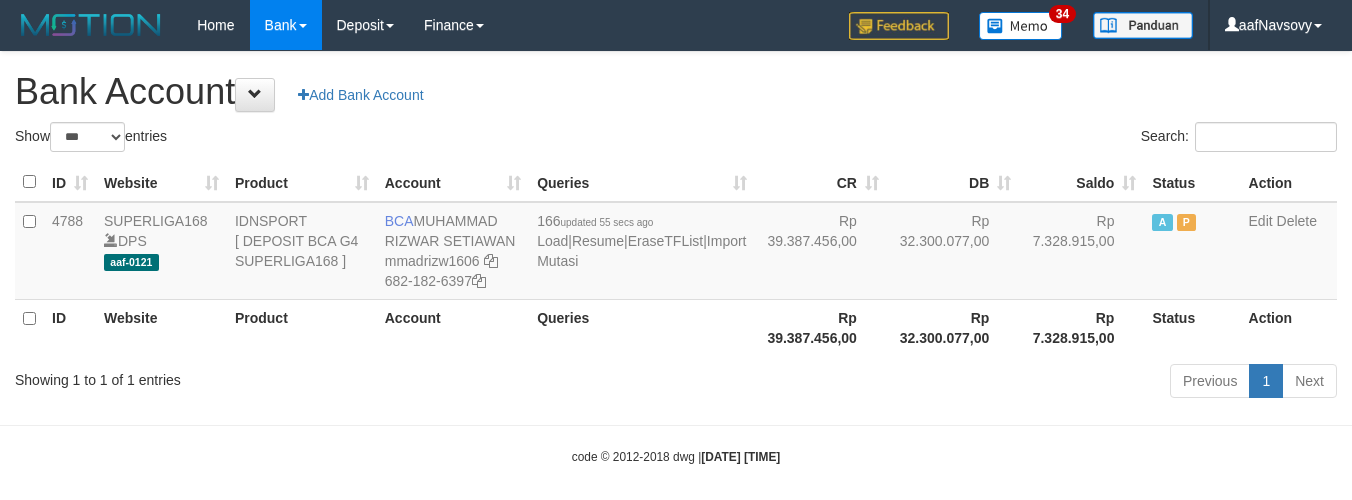 select on "***" 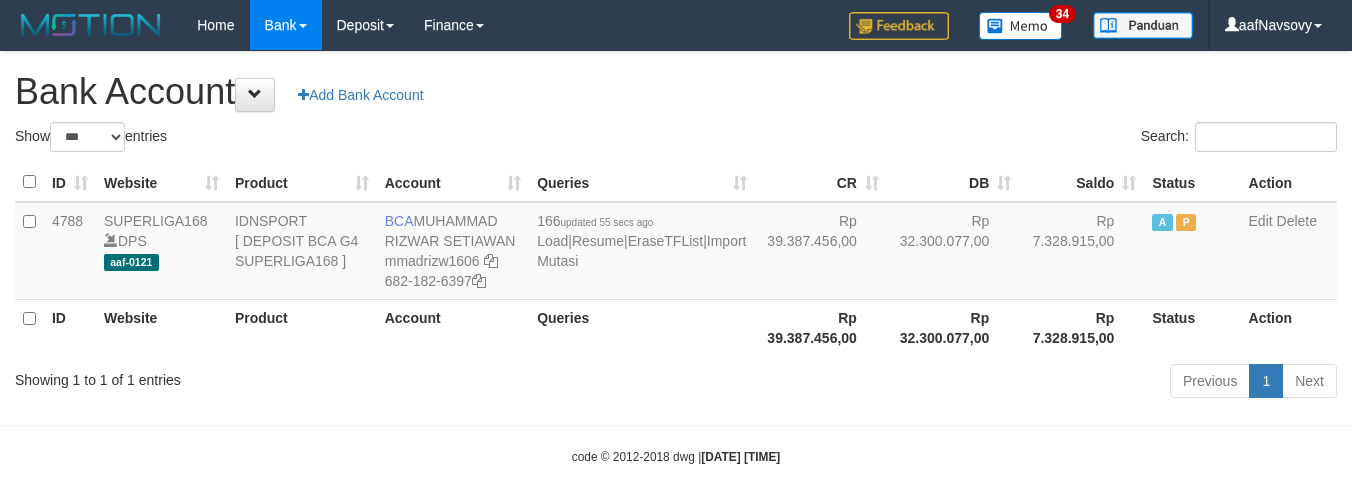 scroll, scrollTop: 16, scrollLeft: 0, axis: vertical 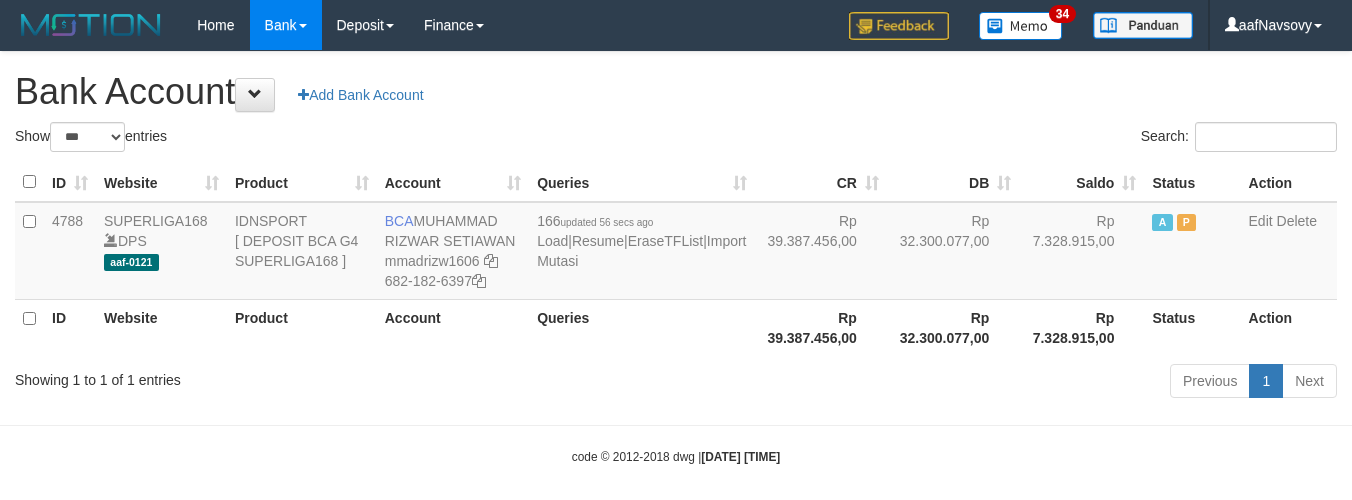 select on "***" 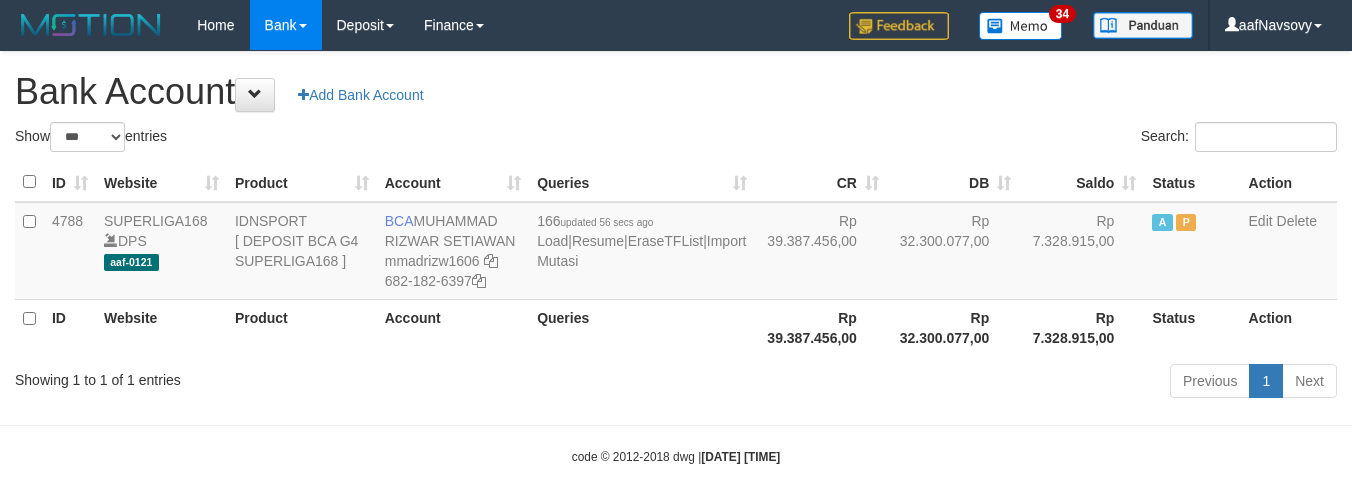 scroll, scrollTop: 16, scrollLeft: 0, axis: vertical 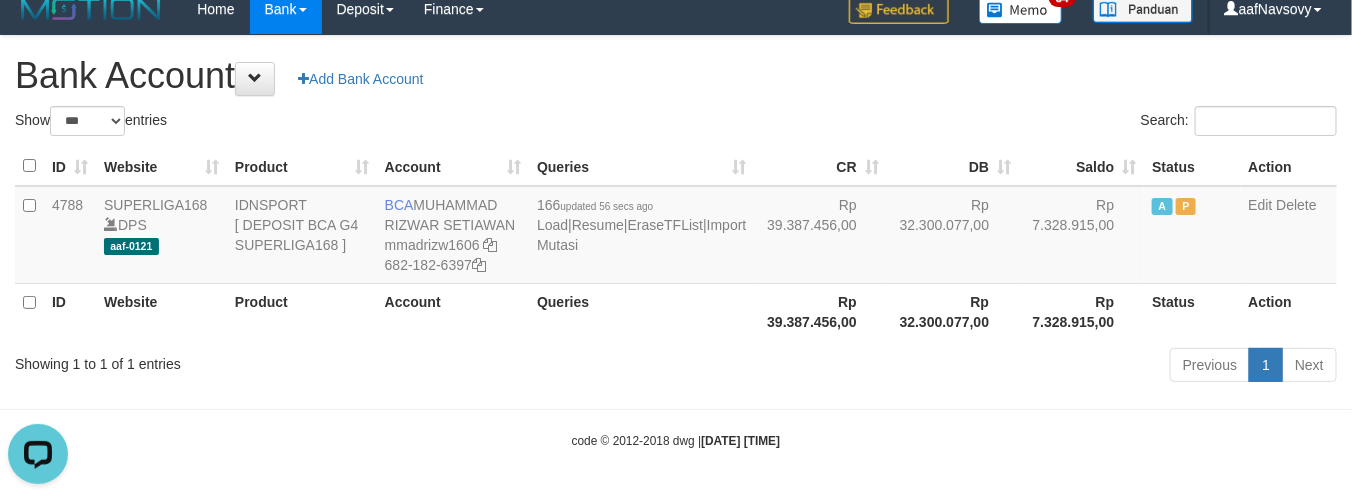 click on "Previous 1 Next" at bounding box center (957, 367) 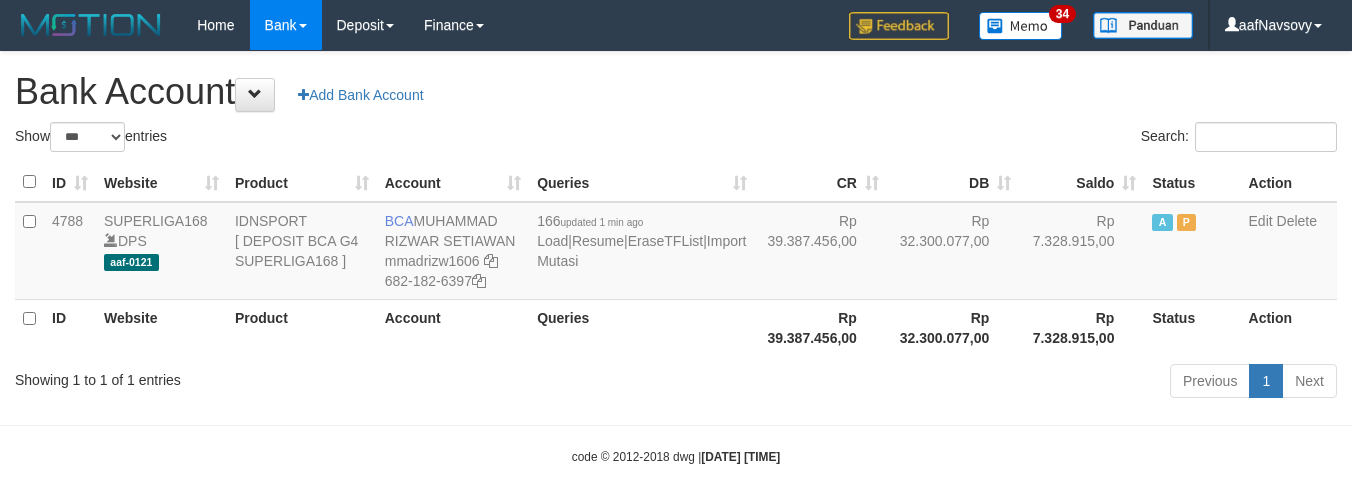 select on "***" 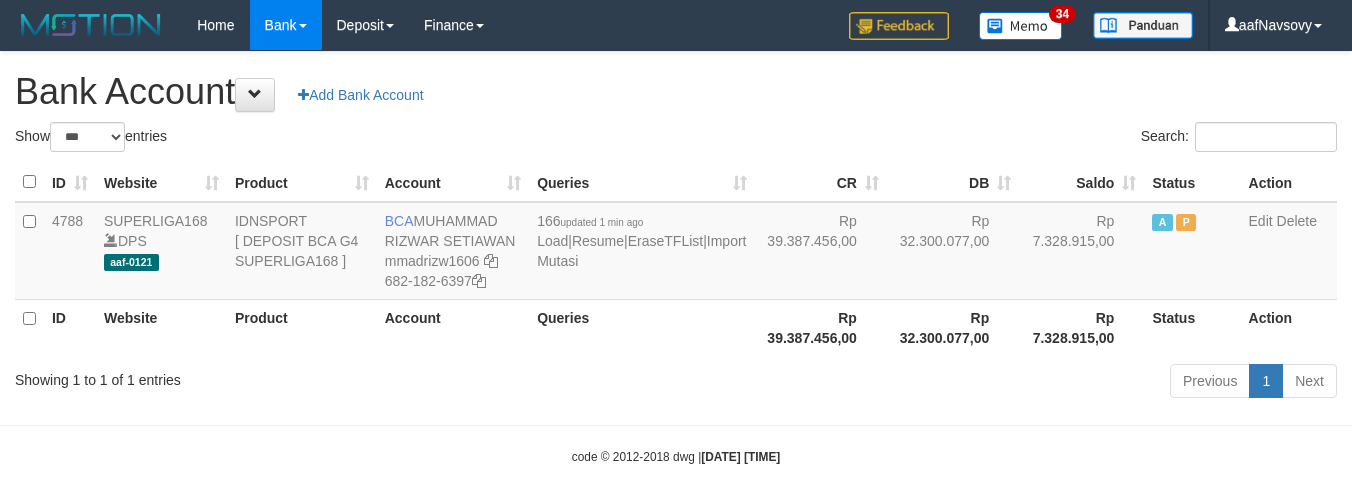 scroll, scrollTop: 16, scrollLeft: 0, axis: vertical 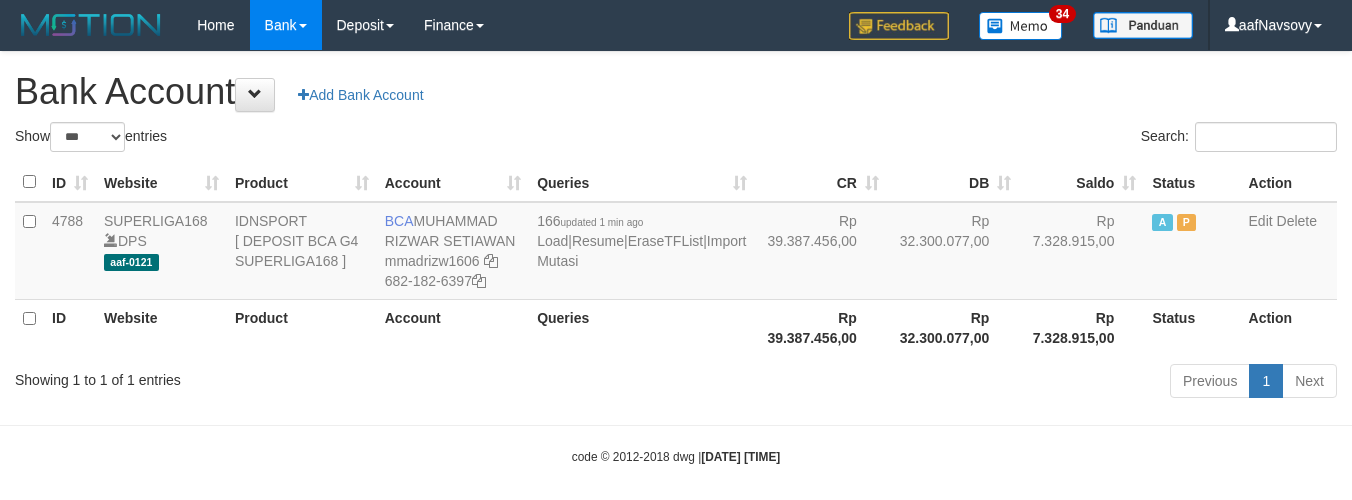select on "***" 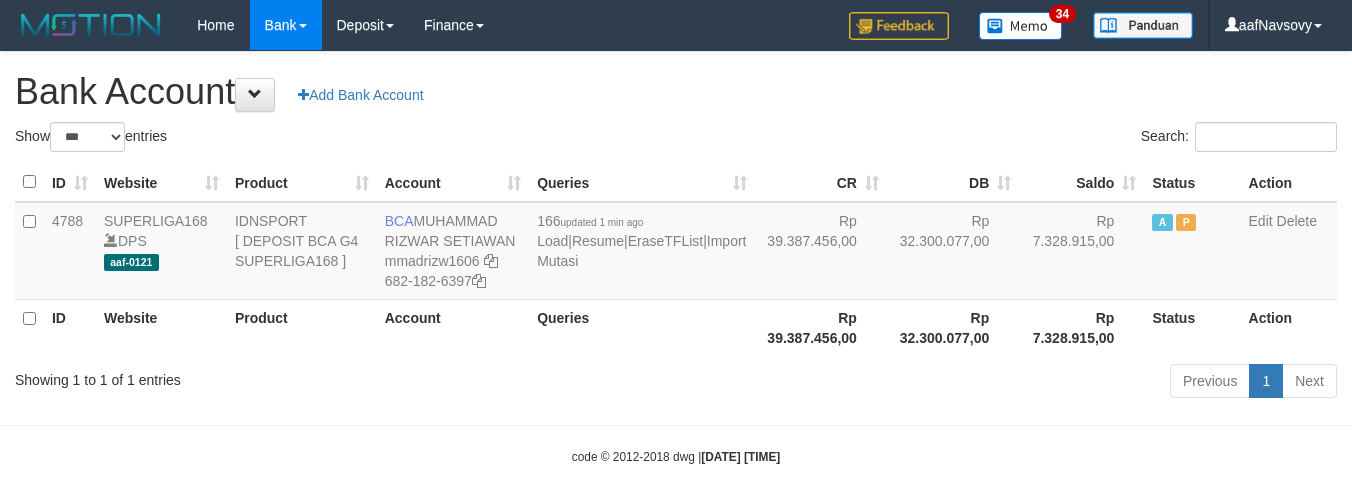 scroll, scrollTop: 16, scrollLeft: 0, axis: vertical 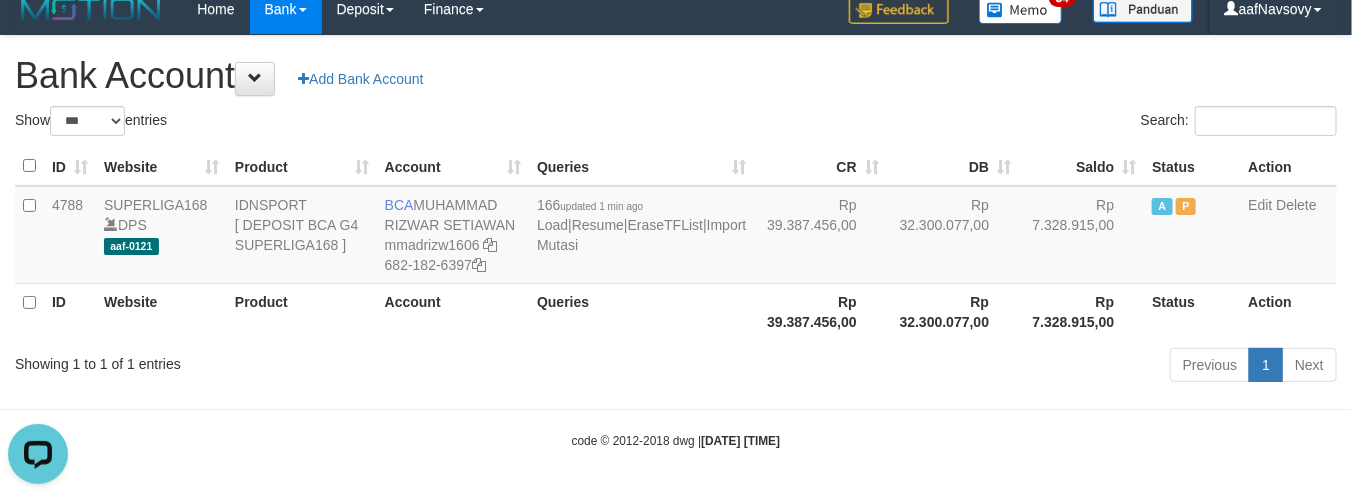 click on "Showing 1 to 1 of 1 entries Previous 1 Next" at bounding box center [676, 367] 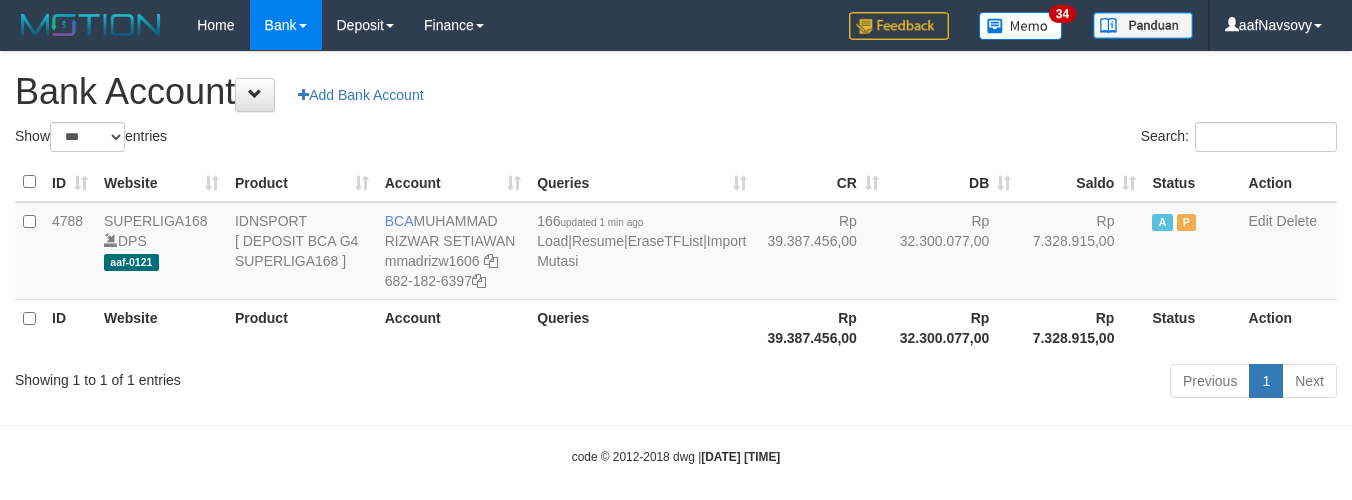 select on "***" 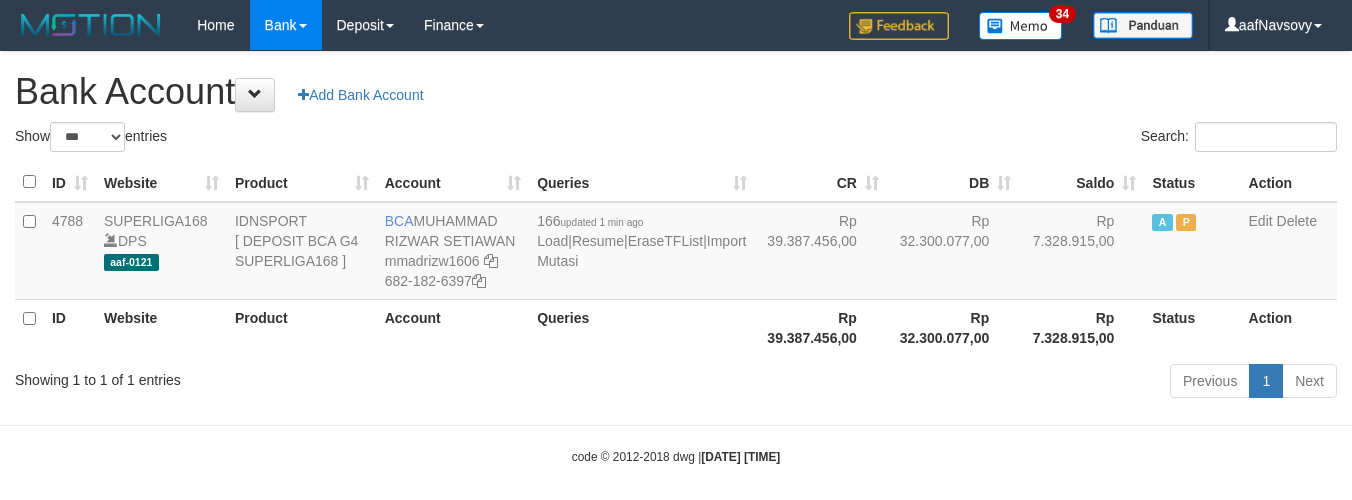 scroll, scrollTop: 16, scrollLeft: 0, axis: vertical 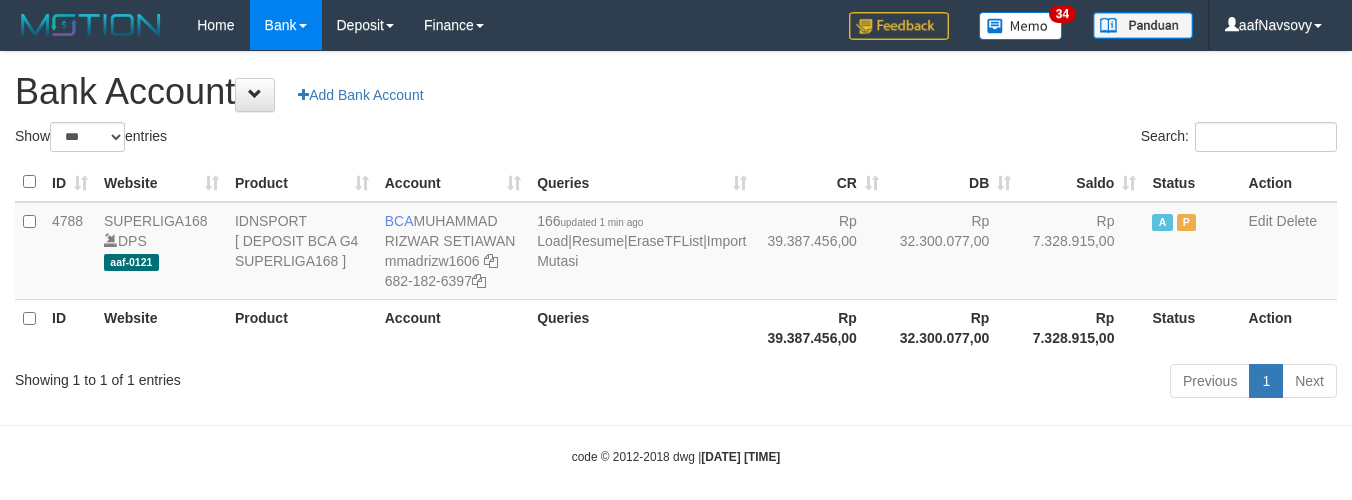 select on "***" 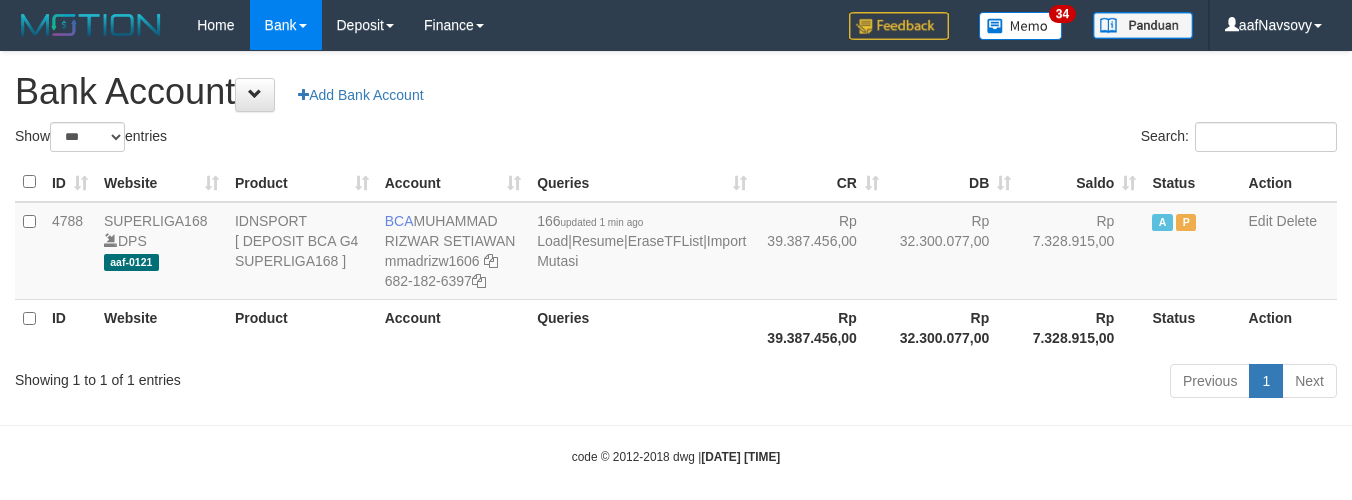 scroll, scrollTop: 16, scrollLeft: 0, axis: vertical 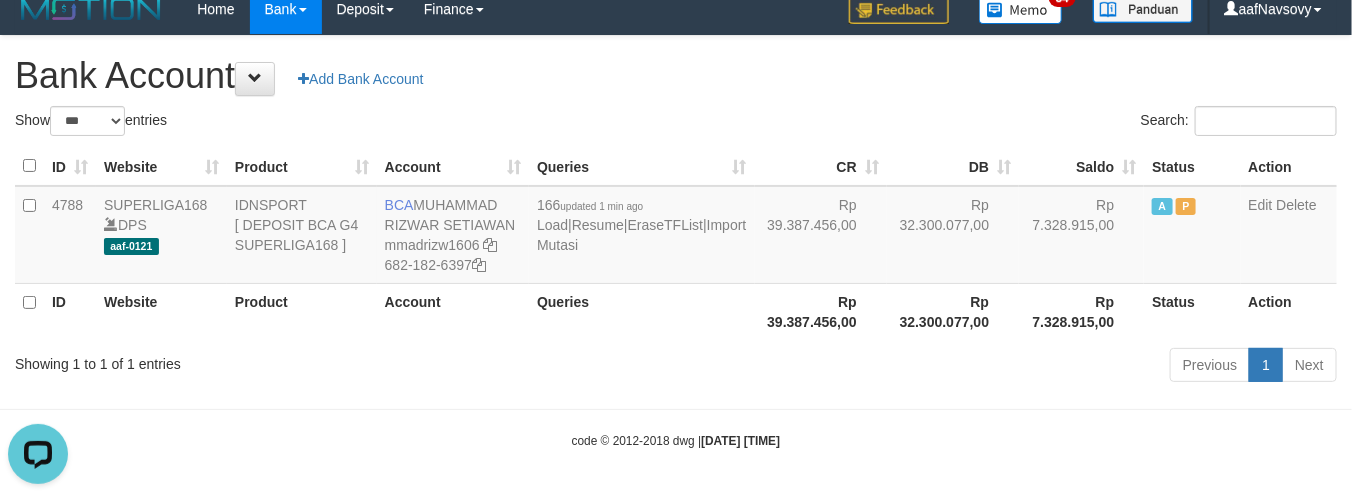 click on "Showing 1 to 1 of 1 entries Previous 1 Next" at bounding box center [676, 367] 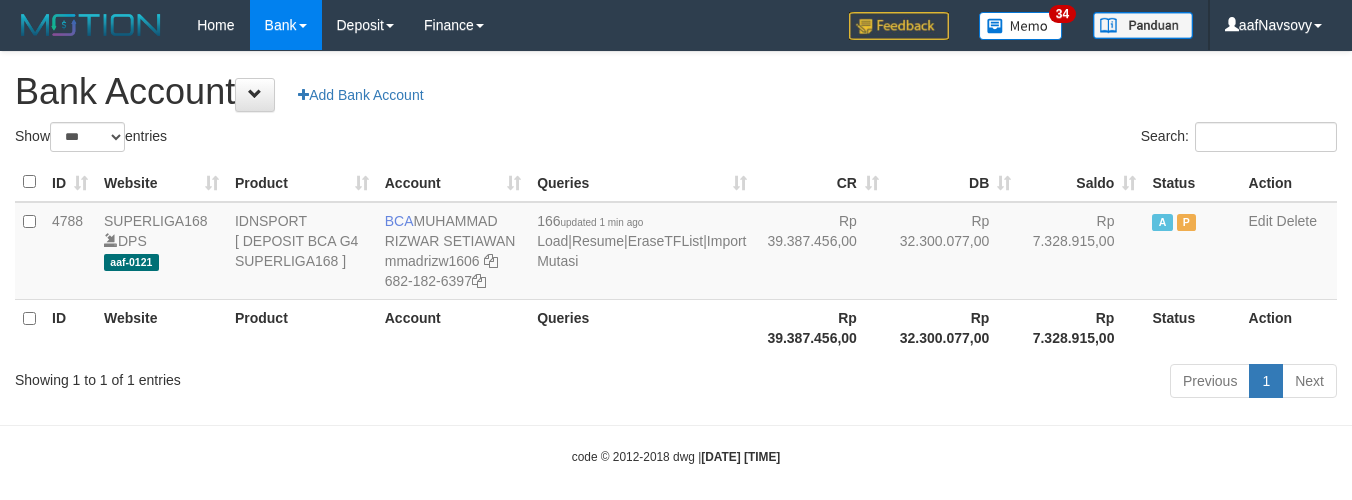 select on "***" 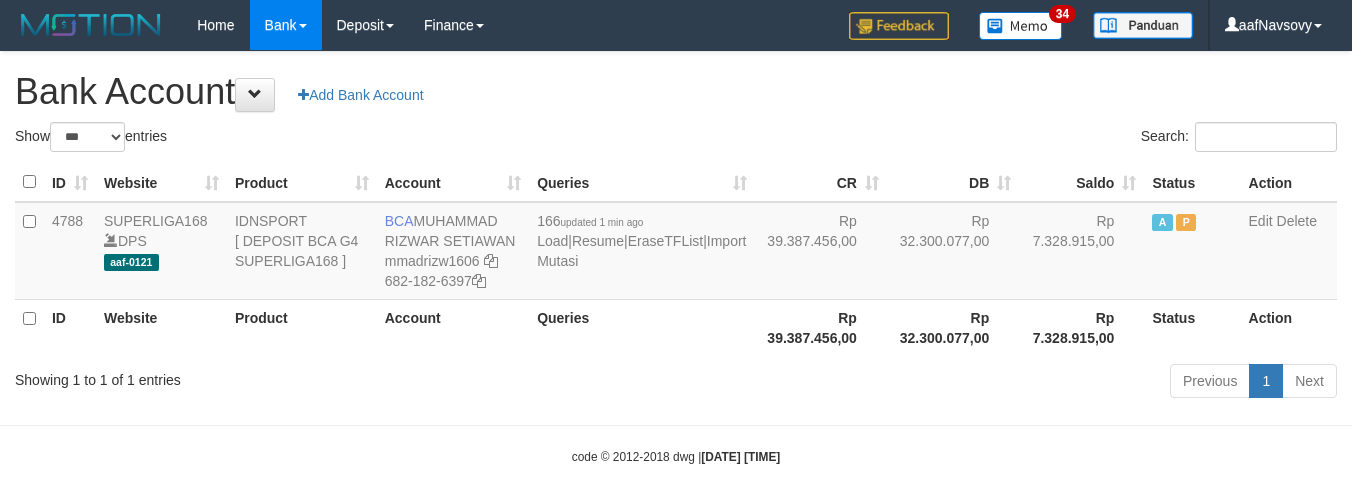 scroll, scrollTop: 16, scrollLeft: 0, axis: vertical 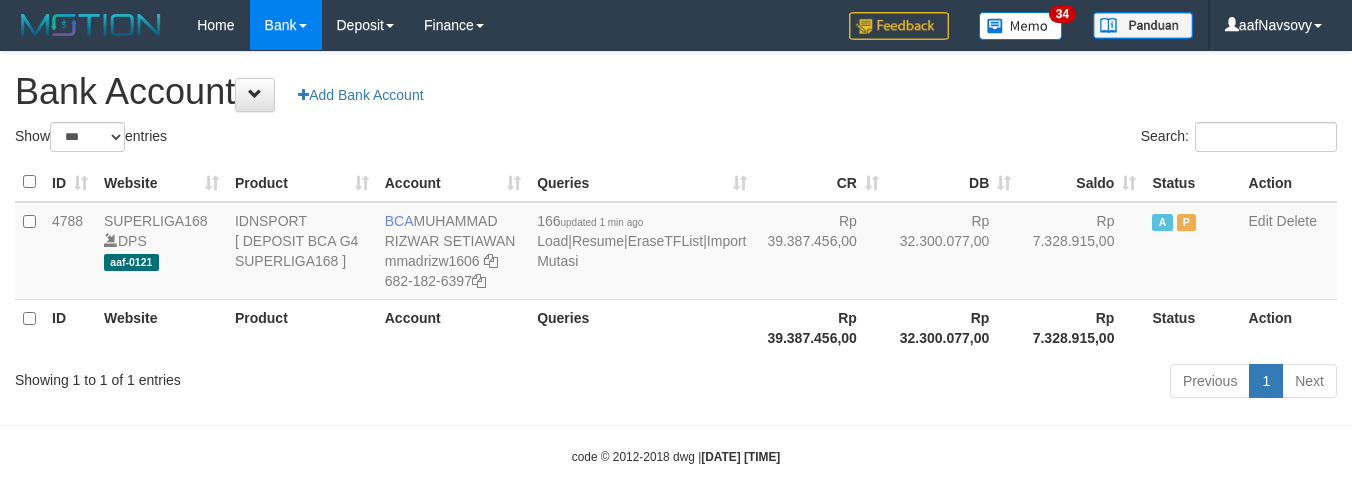 select on "***" 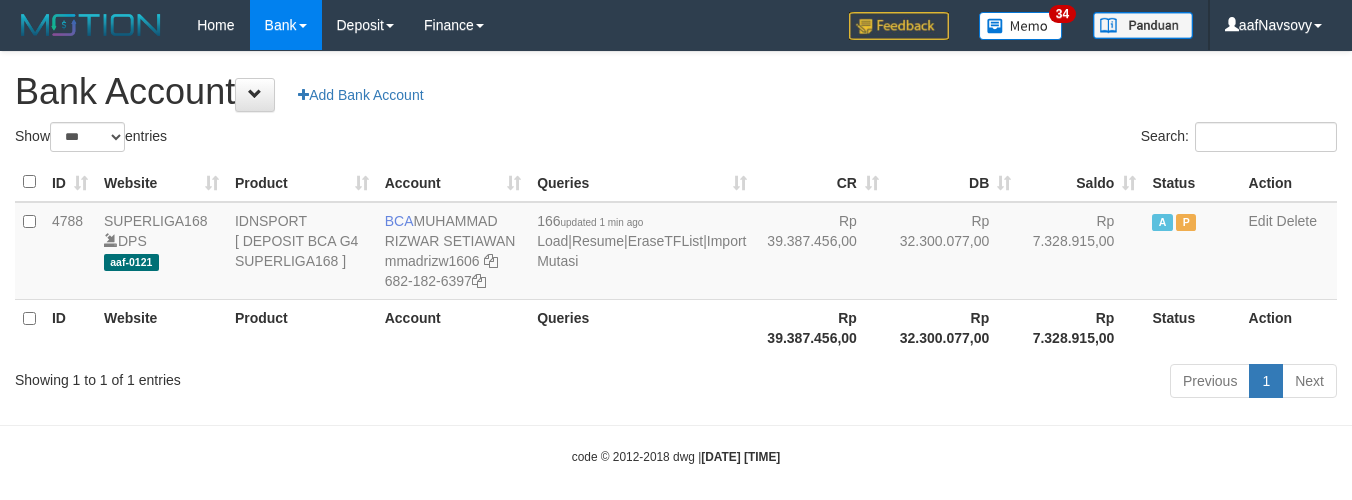 scroll, scrollTop: 16, scrollLeft: 0, axis: vertical 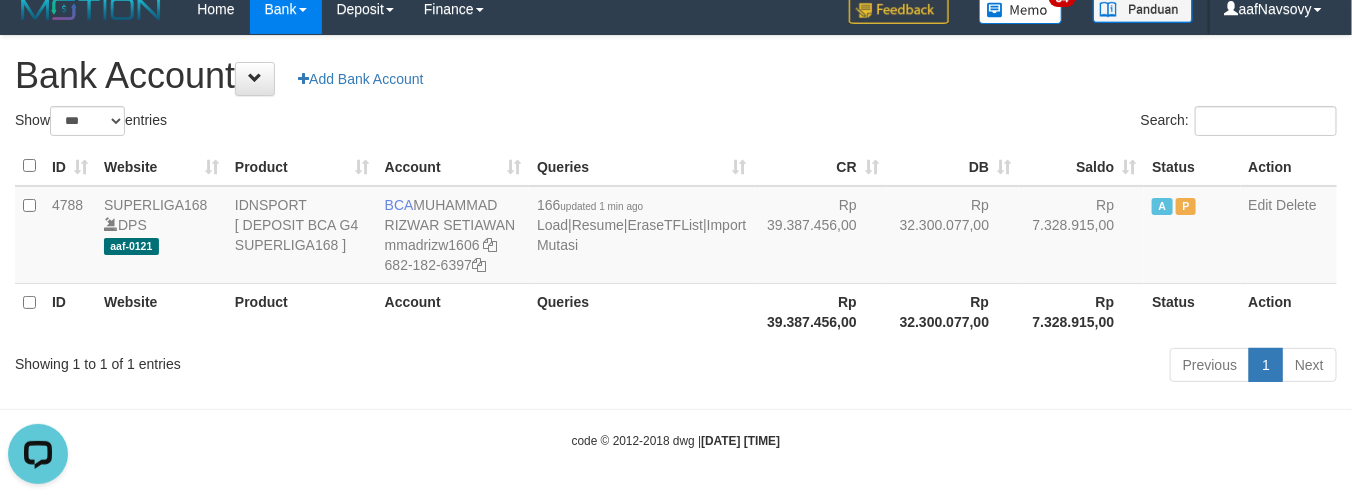 click on "Showing 1 to 1 of 1 entries Previous 1 Next" at bounding box center [676, 367] 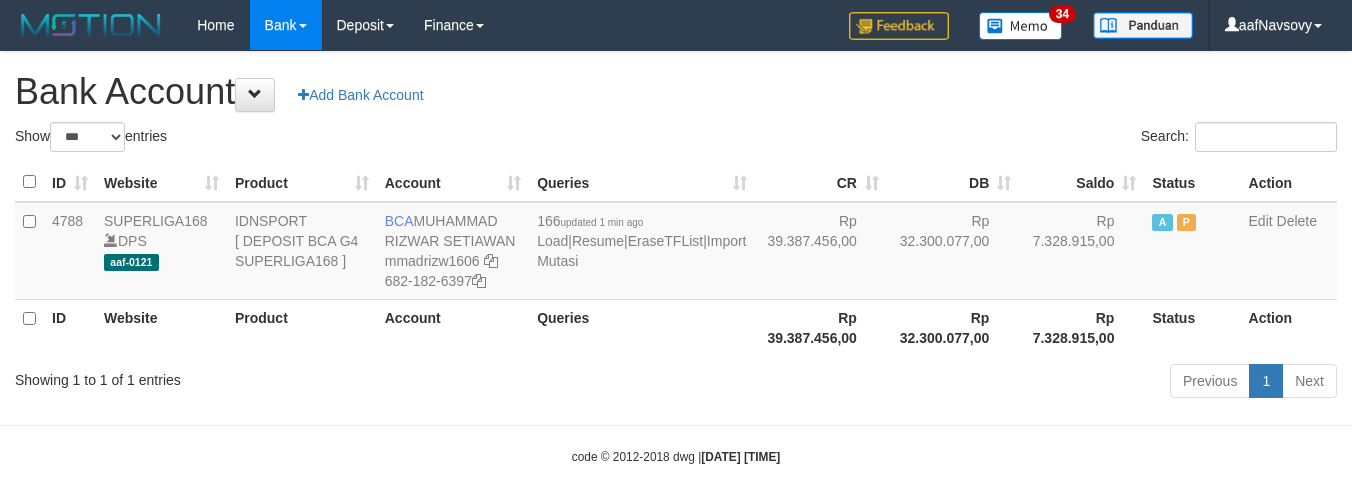 select on "***" 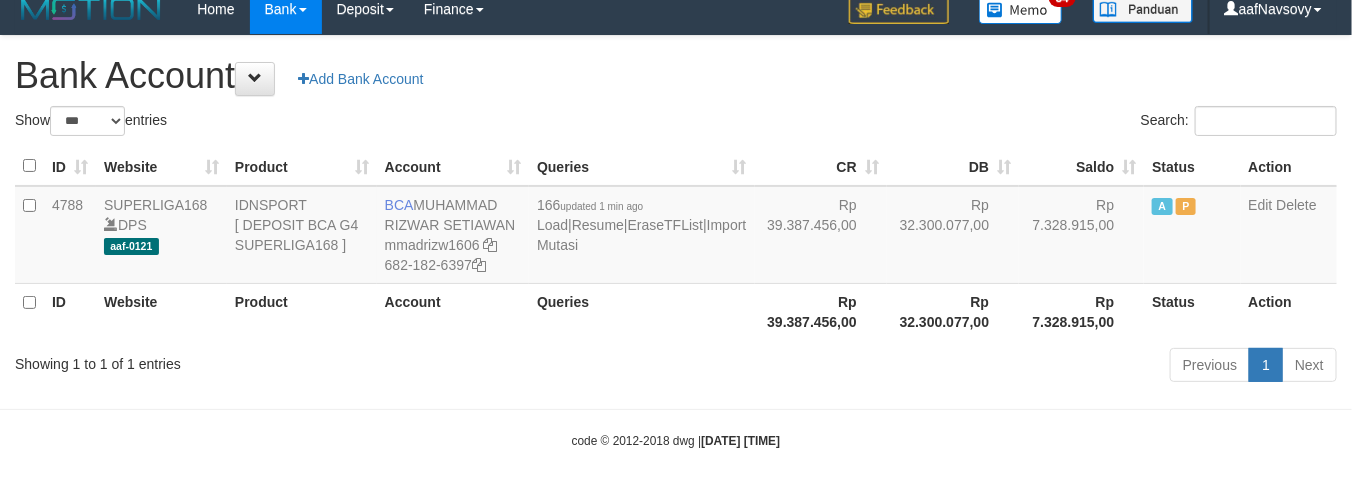 click on "Showing 1 to 1 of 1 entries Previous 1 Next" at bounding box center [676, 367] 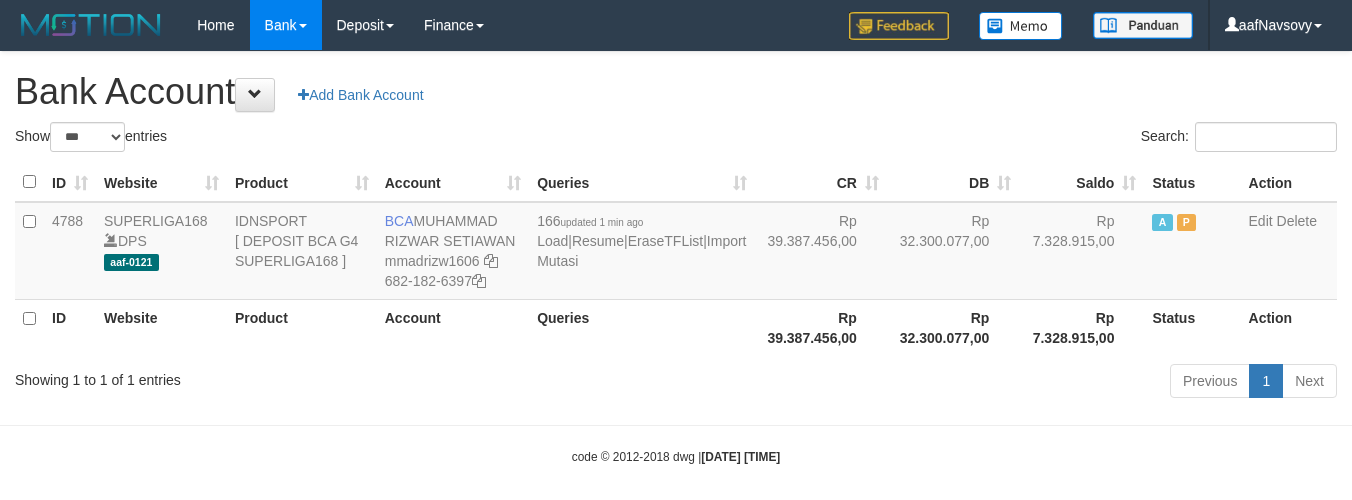select on "***" 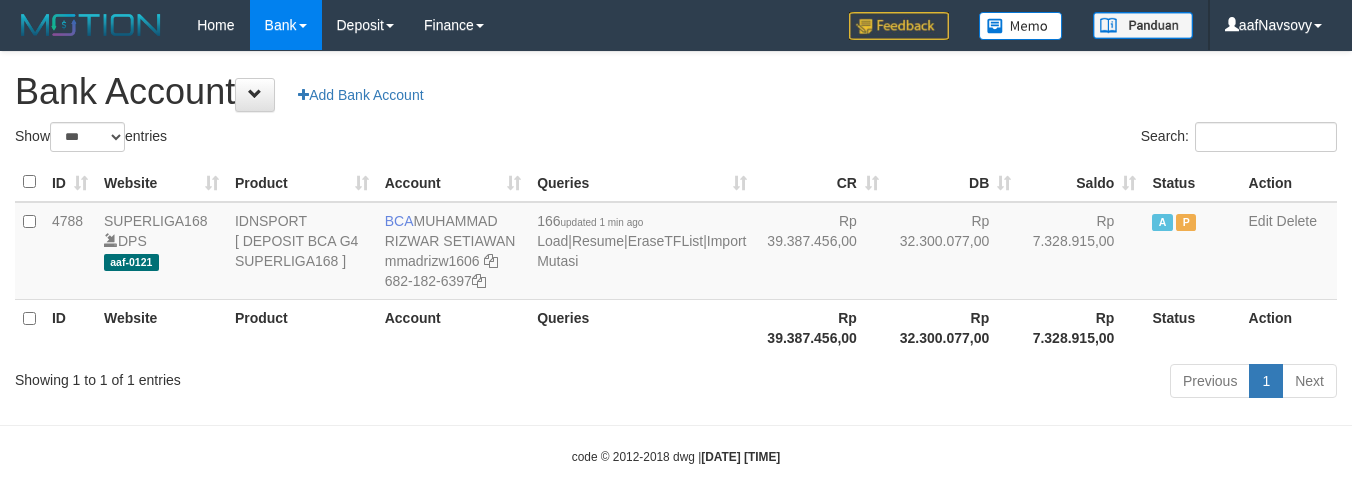 scroll, scrollTop: 16, scrollLeft: 0, axis: vertical 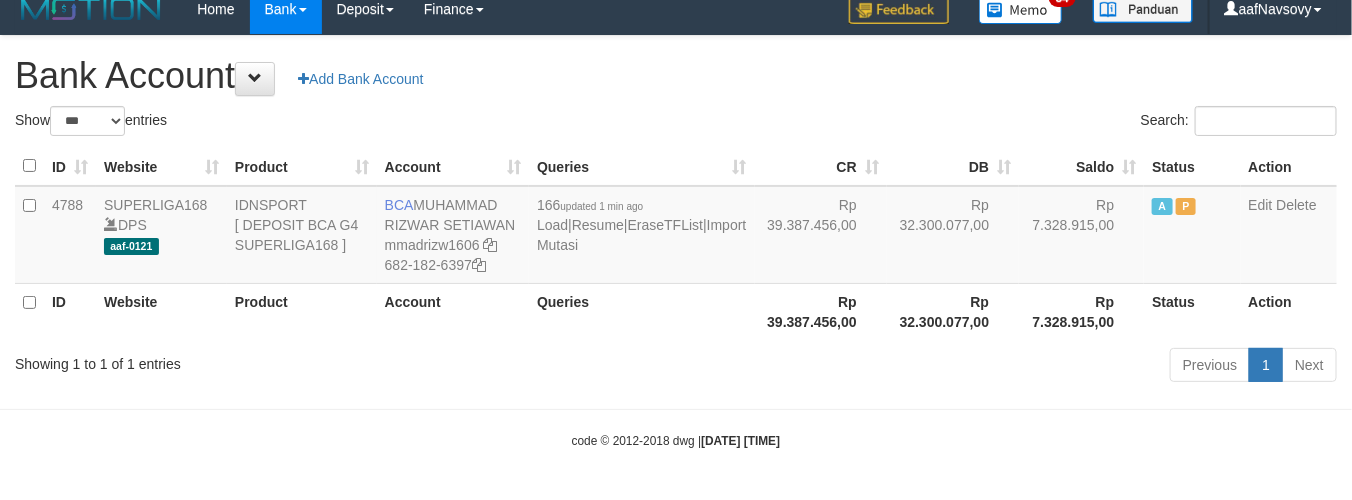 click on "Showing 1 to 1 of 1 entries Previous 1 Next" at bounding box center (676, 367) 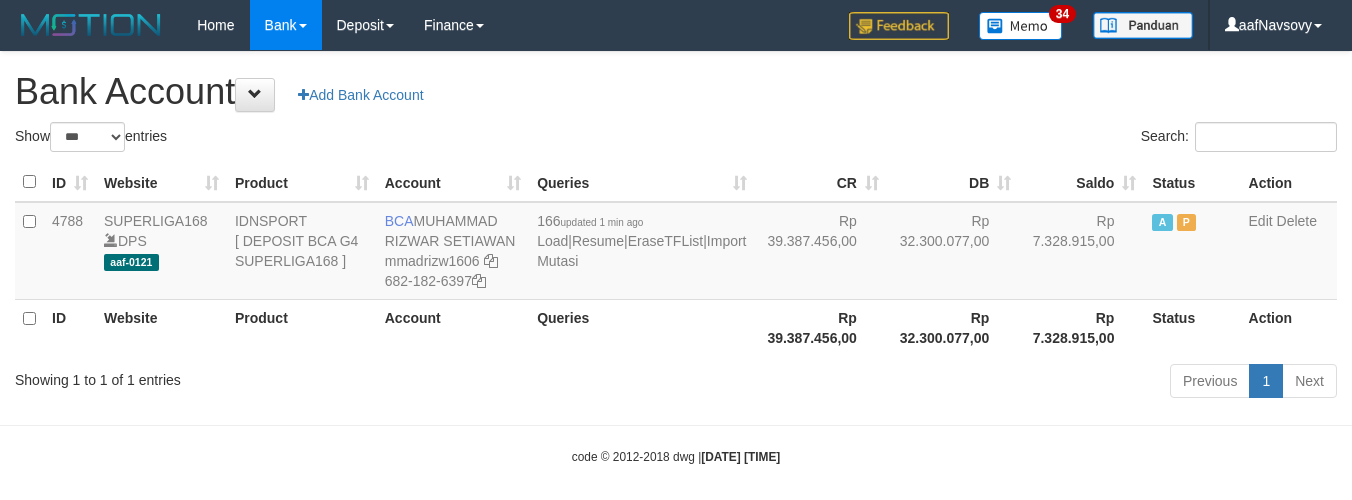 select on "***" 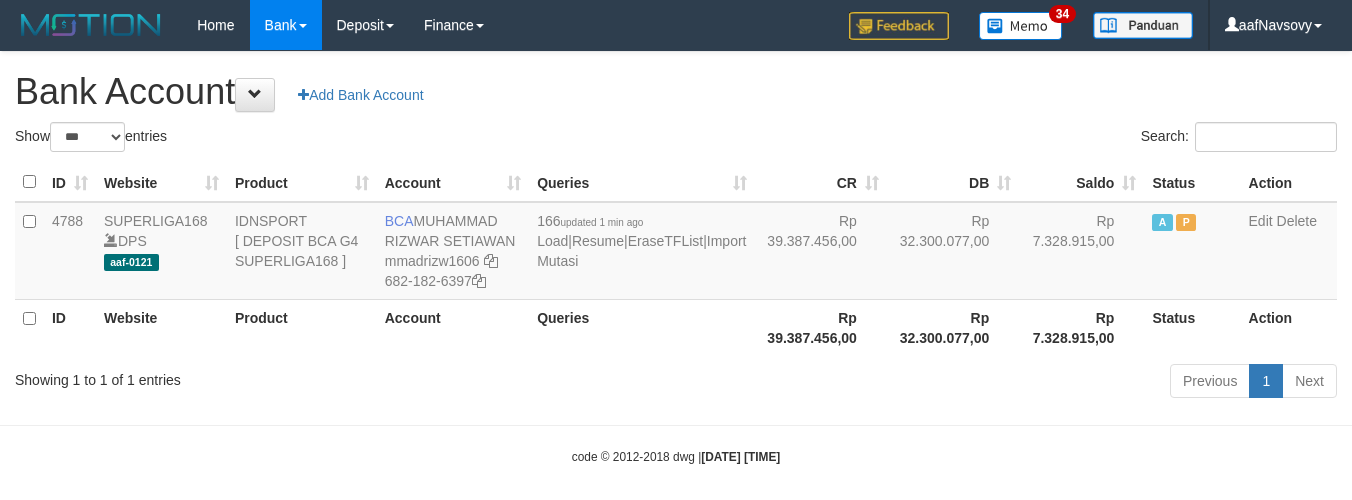 scroll, scrollTop: 16, scrollLeft: 0, axis: vertical 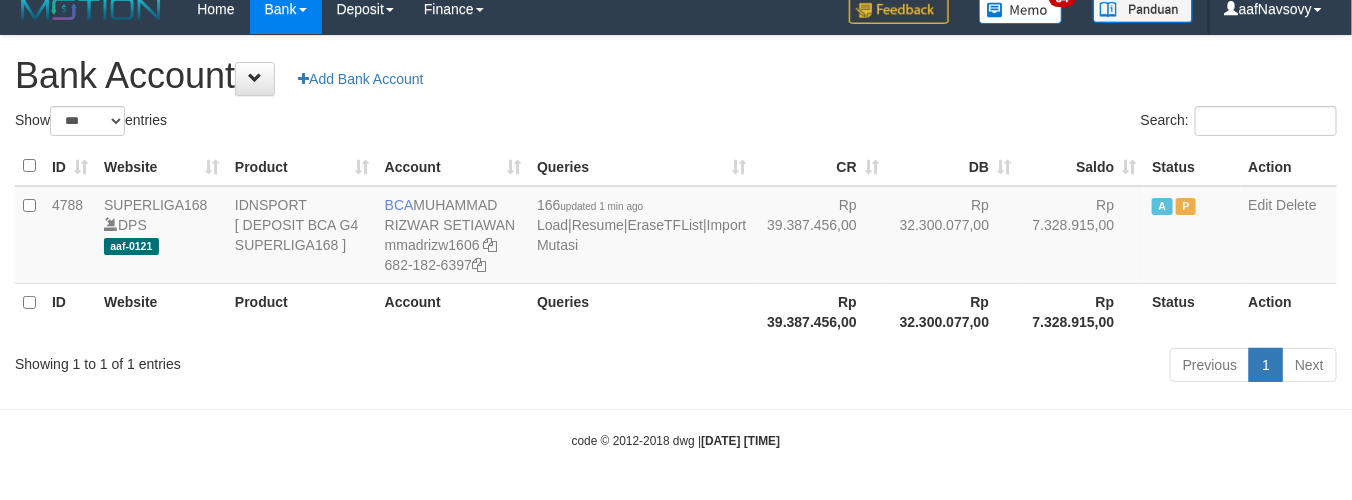 click on "Showing 1 to 1 of 1 entries Previous 1 Next" at bounding box center (676, 367) 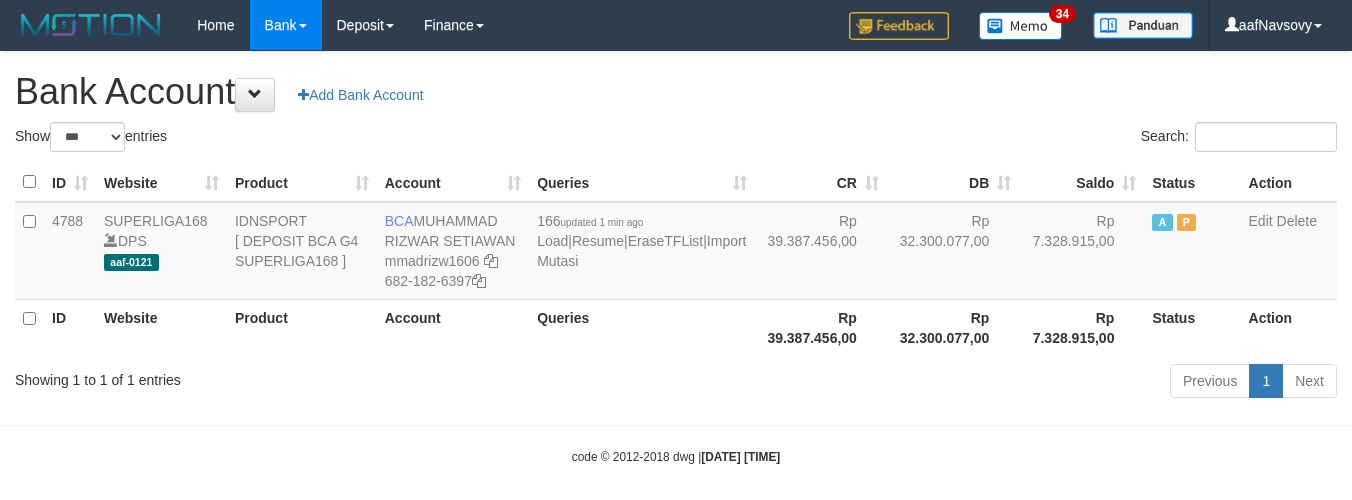 select on "***" 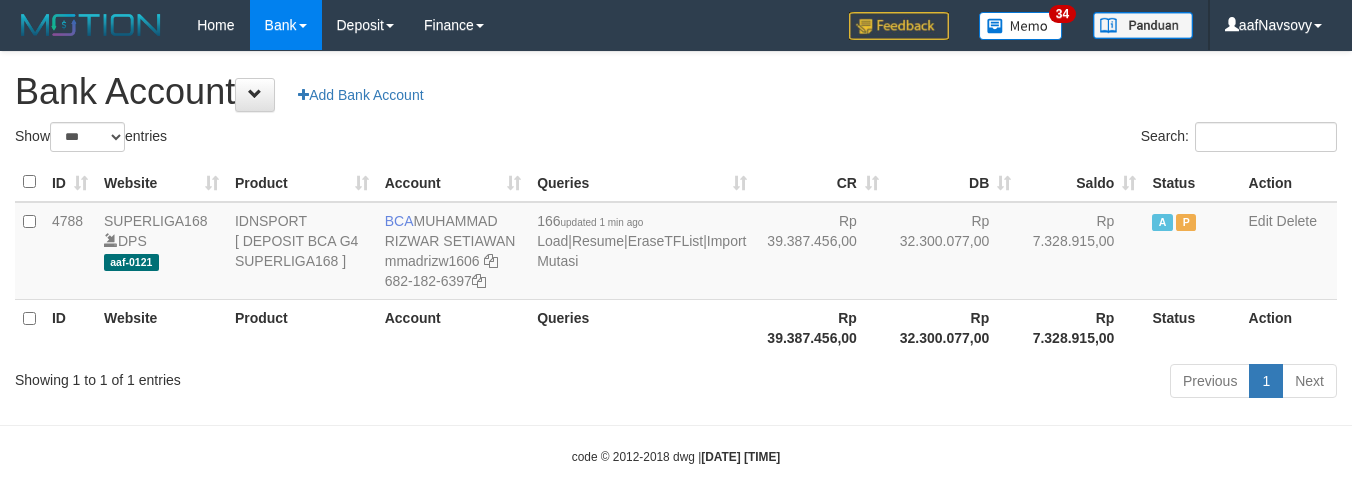 scroll, scrollTop: 16, scrollLeft: 0, axis: vertical 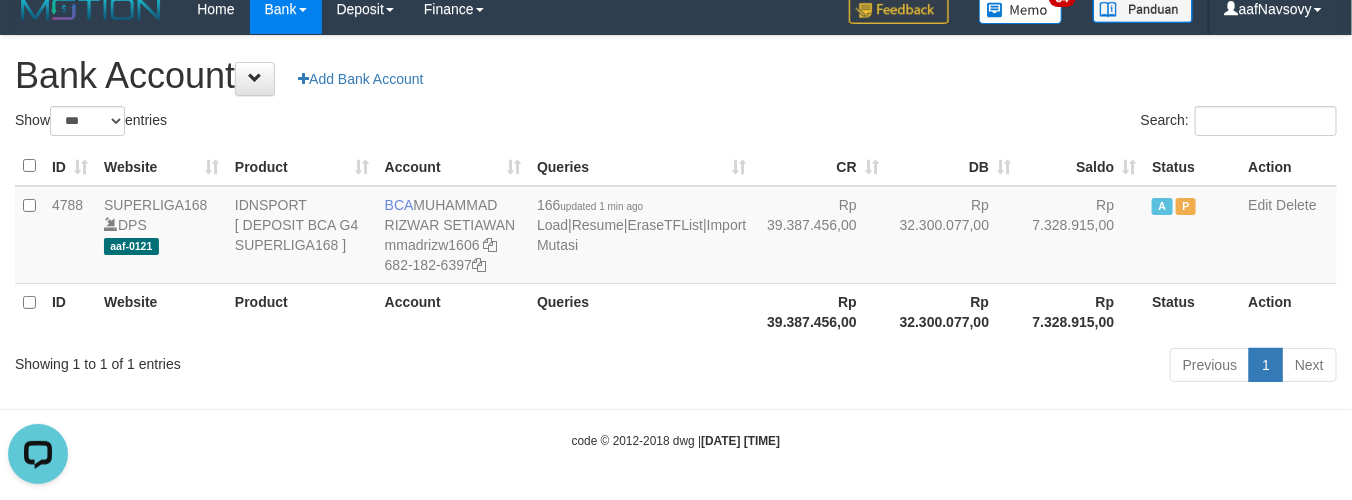 click on "Showing 1 to 1 of 1 entries Previous 1 Next" at bounding box center [676, 367] 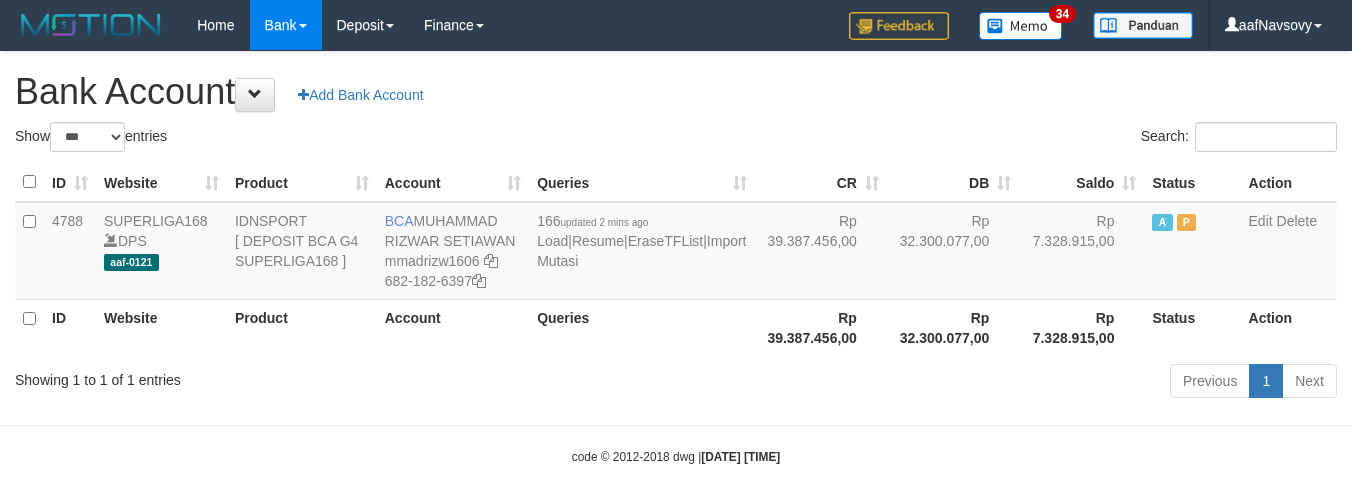 select on "***" 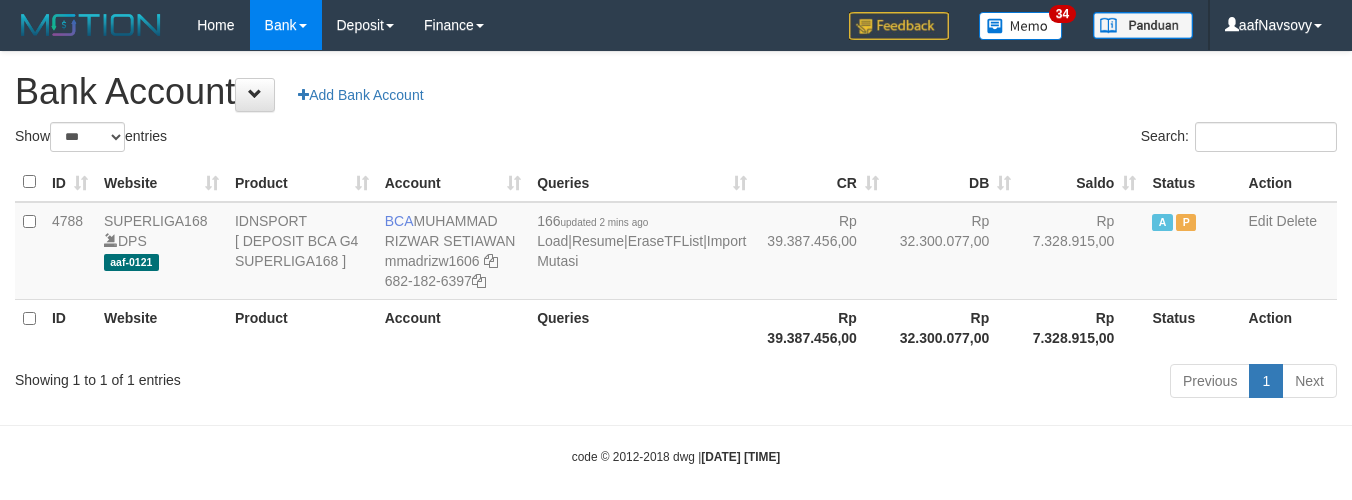scroll, scrollTop: 16, scrollLeft: 0, axis: vertical 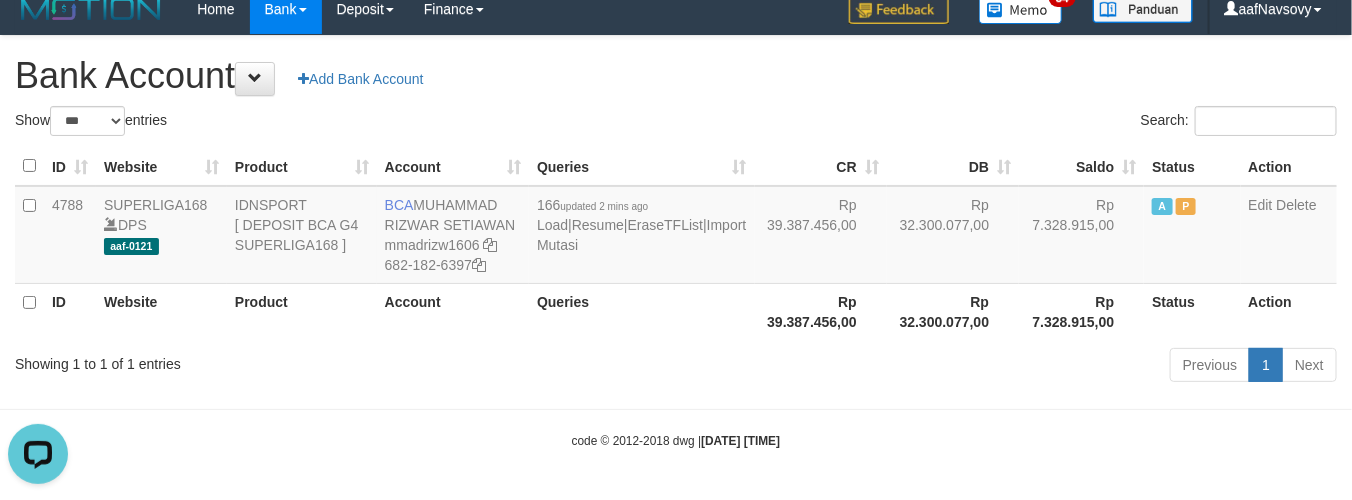 click on "Toggle navigation
Home
Bank
Account List
Load
By Website
Group
[ISPORT]													SUPERLIGA168
By Load Group (DPS)
34" at bounding box center [676, 242] 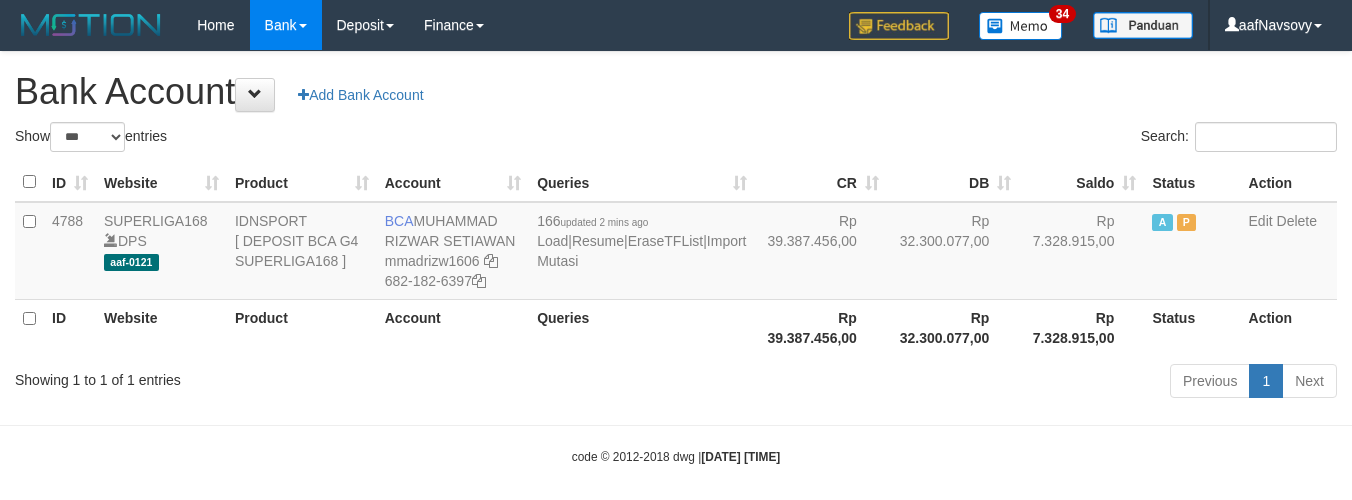 select on "***" 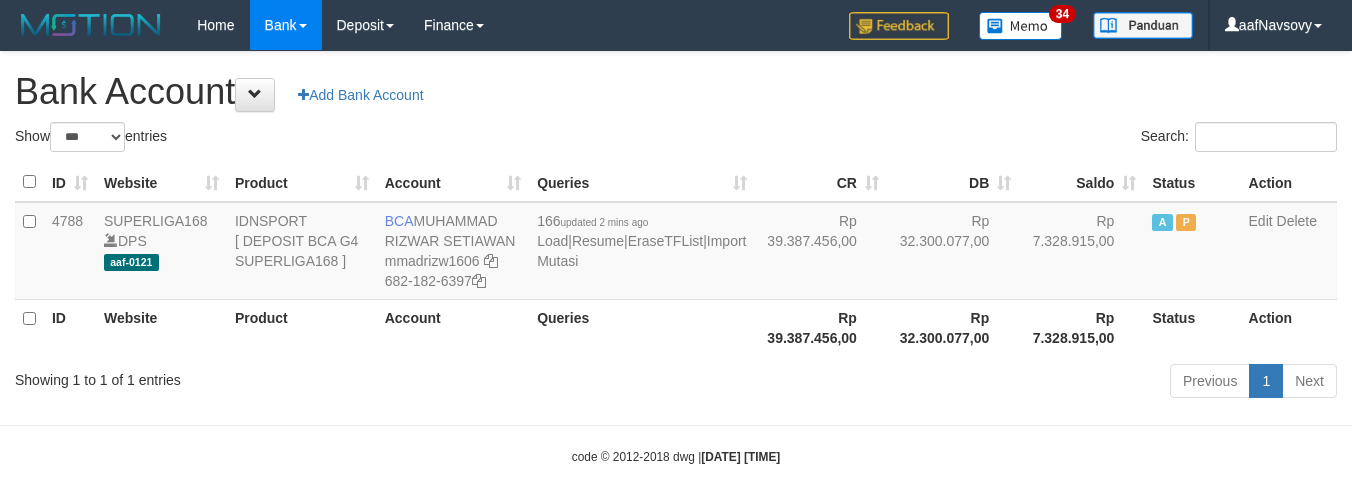 scroll, scrollTop: 16, scrollLeft: 0, axis: vertical 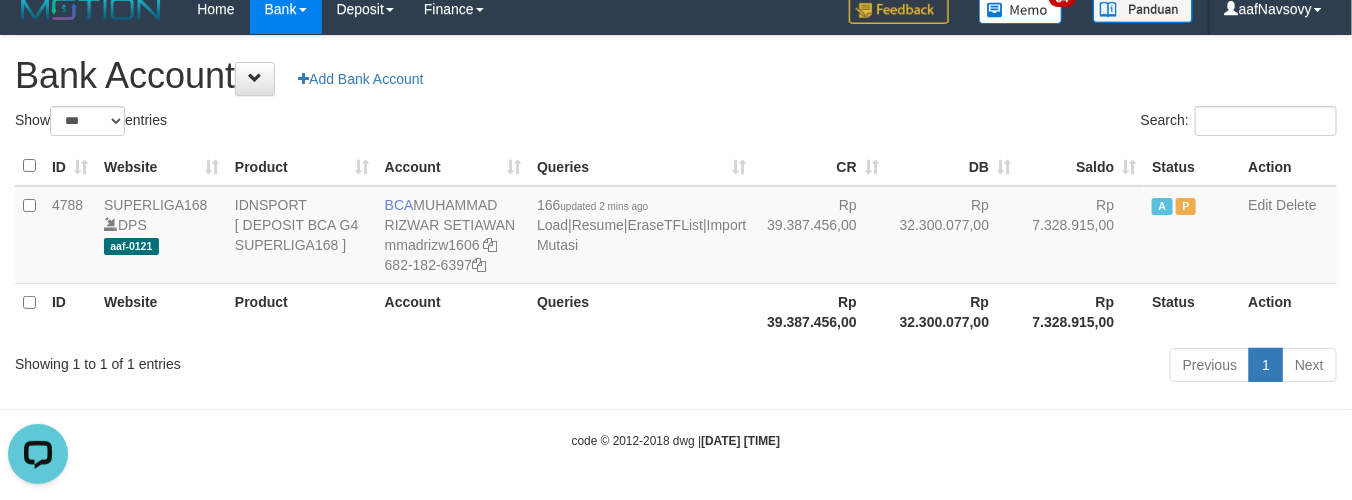 click on "Previous 1 Next" at bounding box center (957, 367) 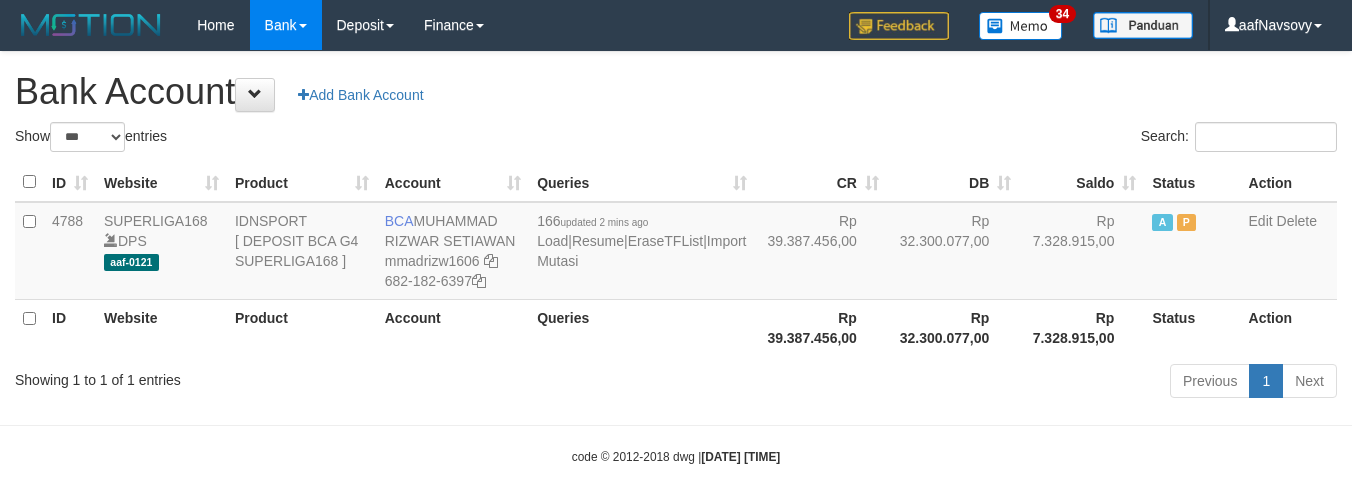 select on "***" 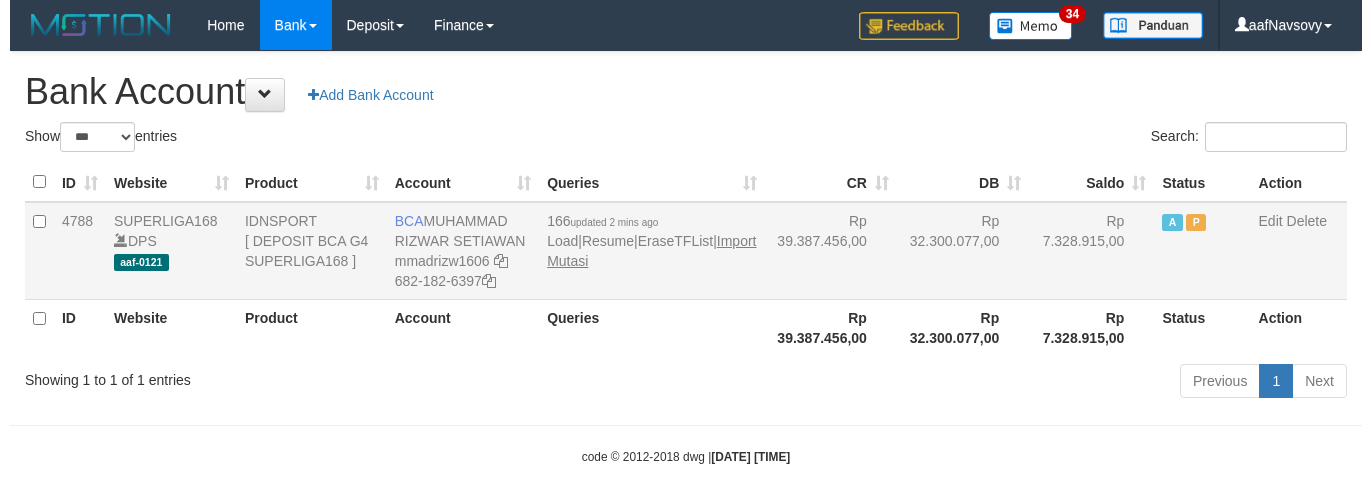 scroll, scrollTop: 16, scrollLeft: 0, axis: vertical 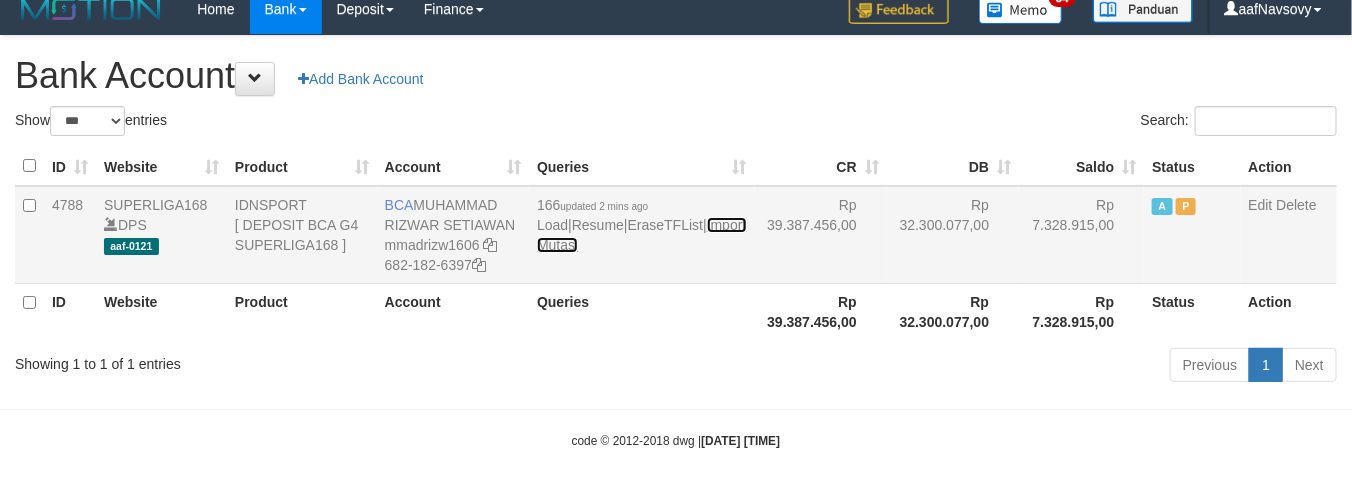 click on "Import Mutasi" at bounding box center (641, 235) 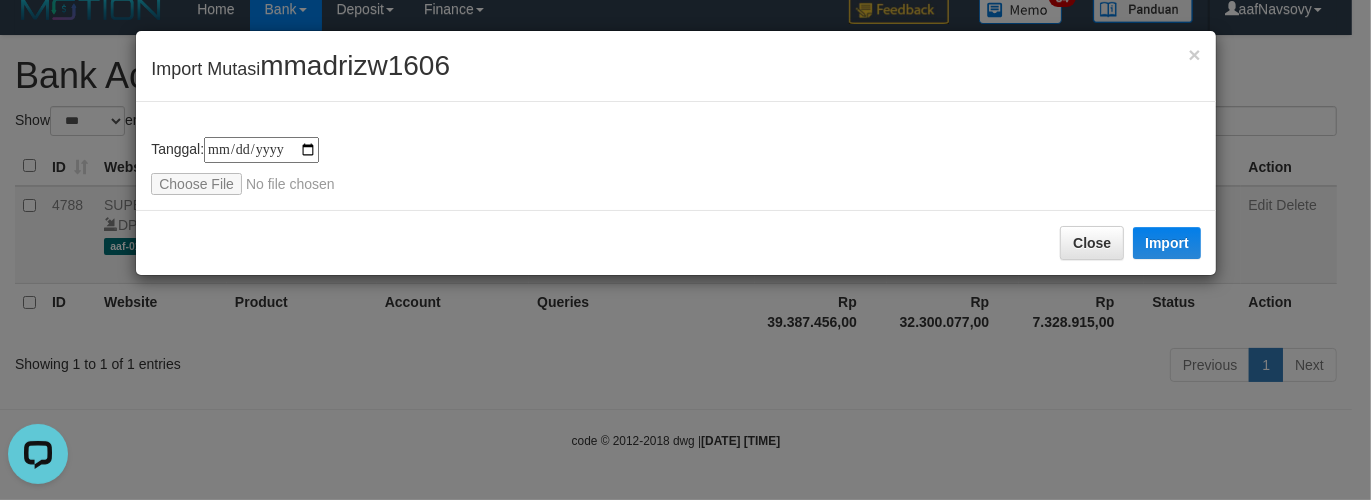 scroll, scrollTop: 0, scrollLeft: 0, axis: both 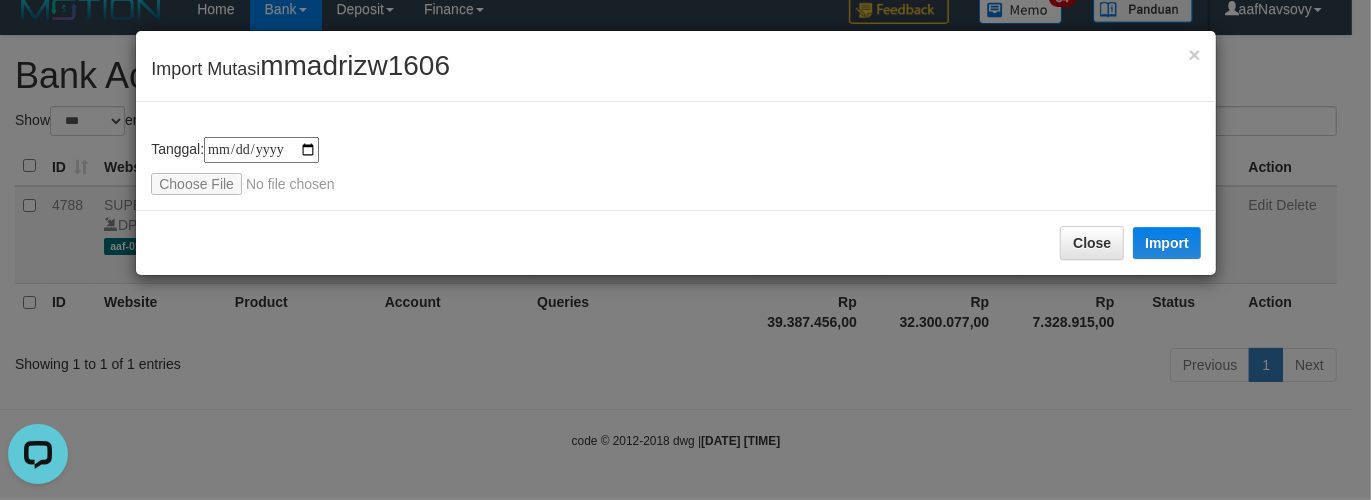 type on "**********" 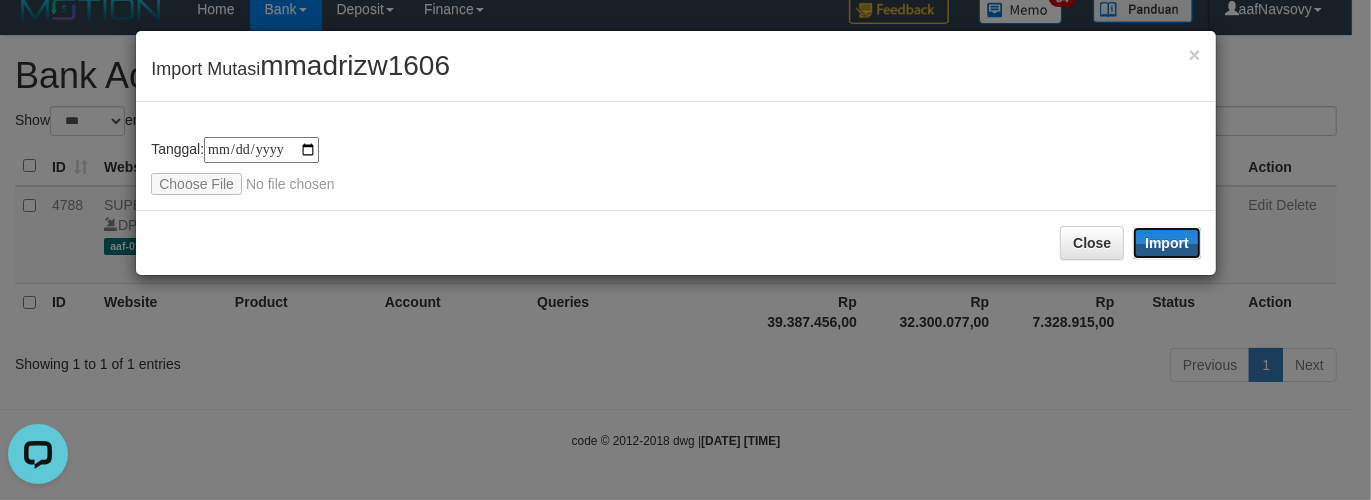 drag, startPoint x: 1172, startPoint y: 235, endPoint x: 425, endPoint y: 408, distance: 766.7712 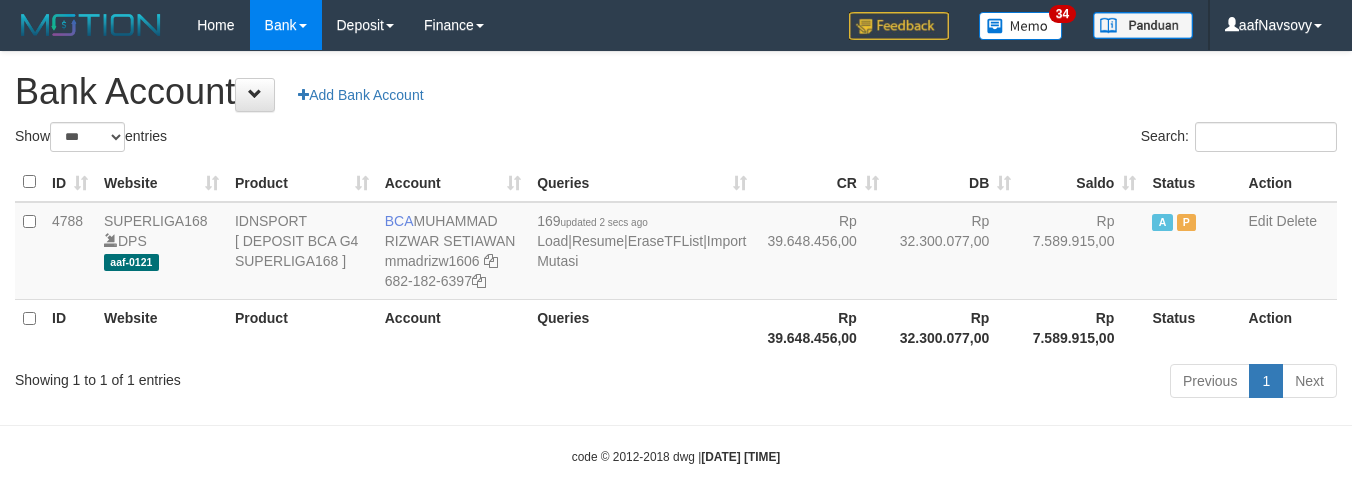 select on "***" 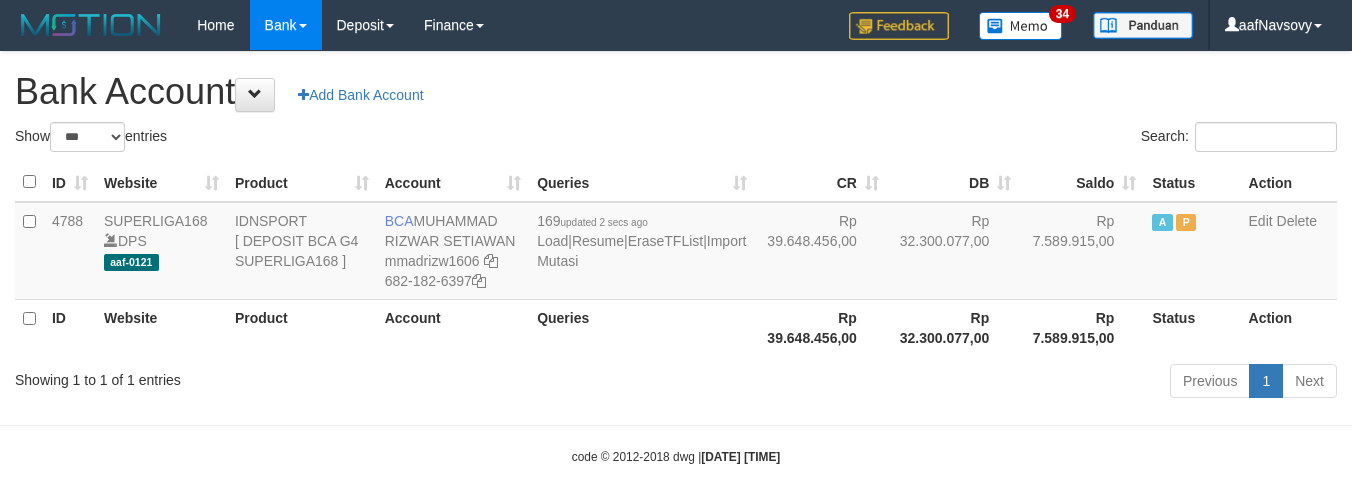 scroll, scrollTop: 16, scrollLeft: 0, axis: vertical 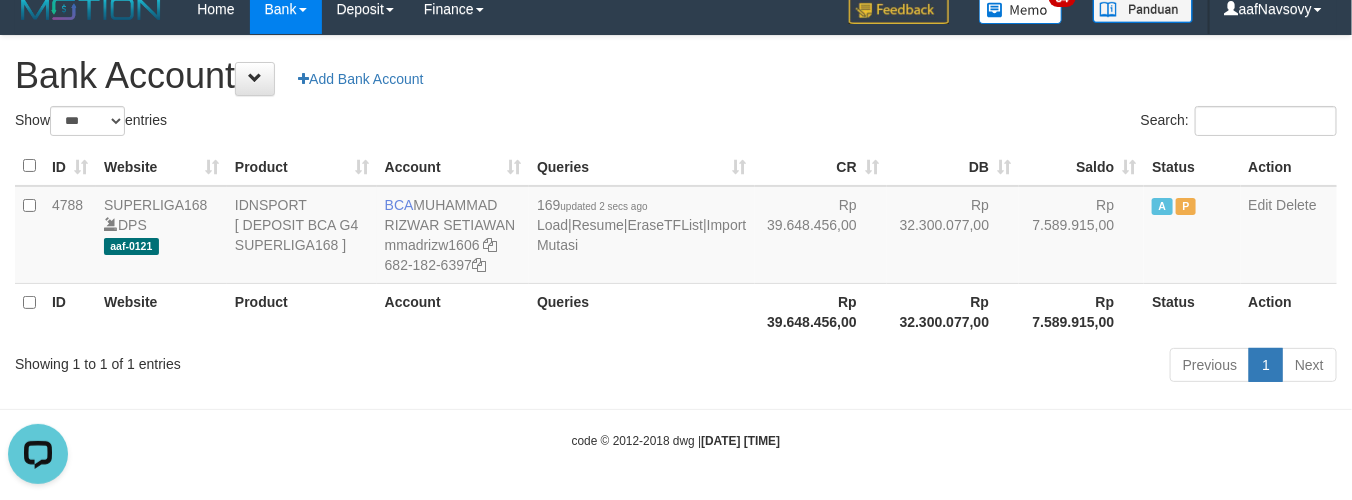 click on "Showing 1 to 1 of 1 entries Previous 1 Next" at bounding box center (676, 367) 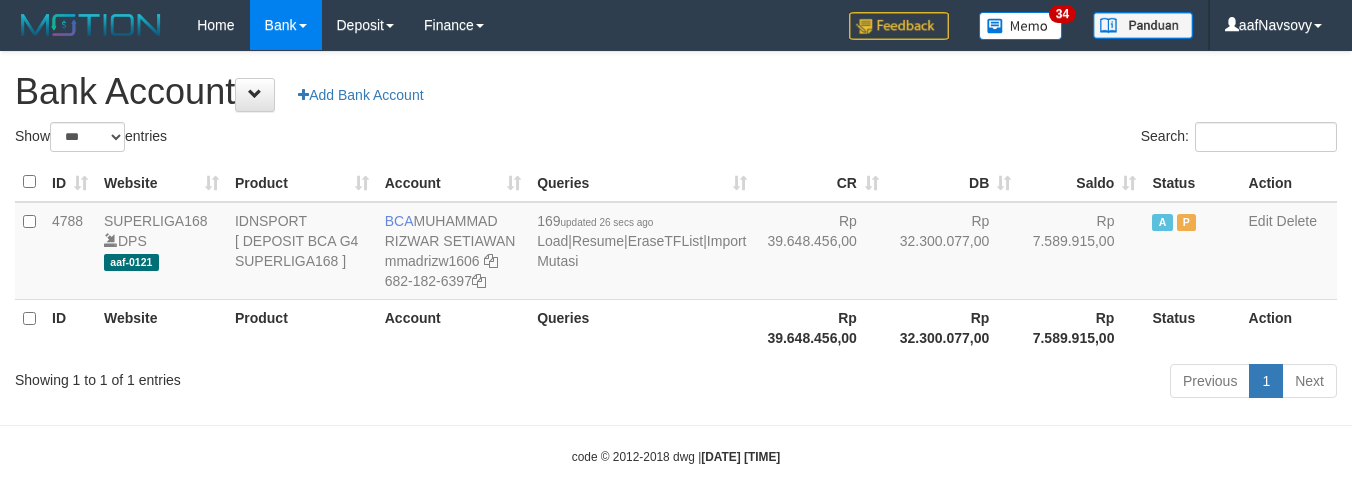select on "***" 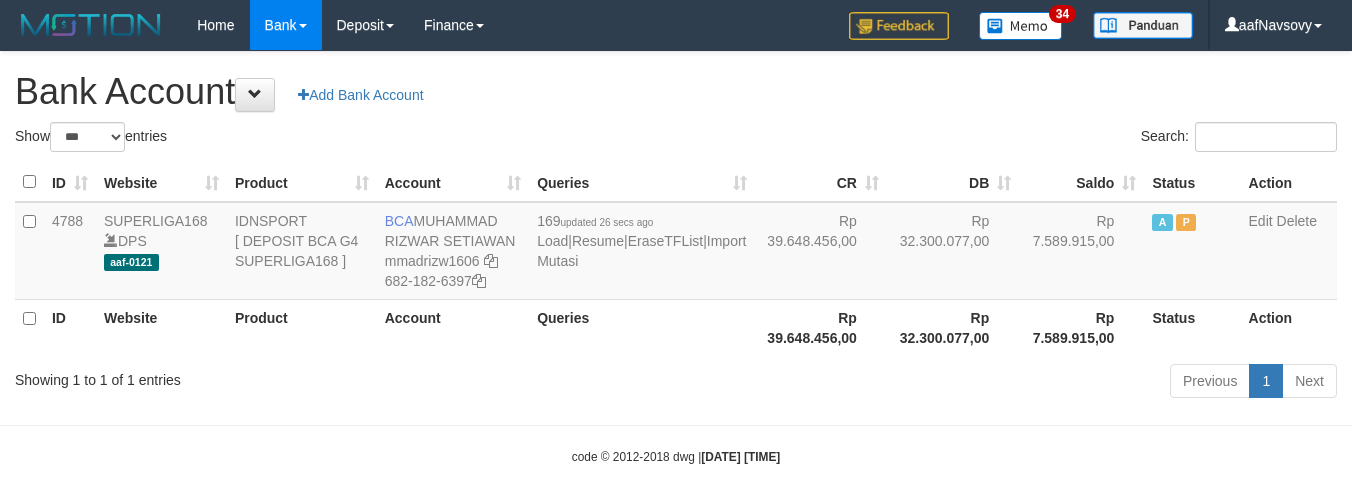 scroll, scrollTop: 16, scrollLeft: 0, axis: vertical 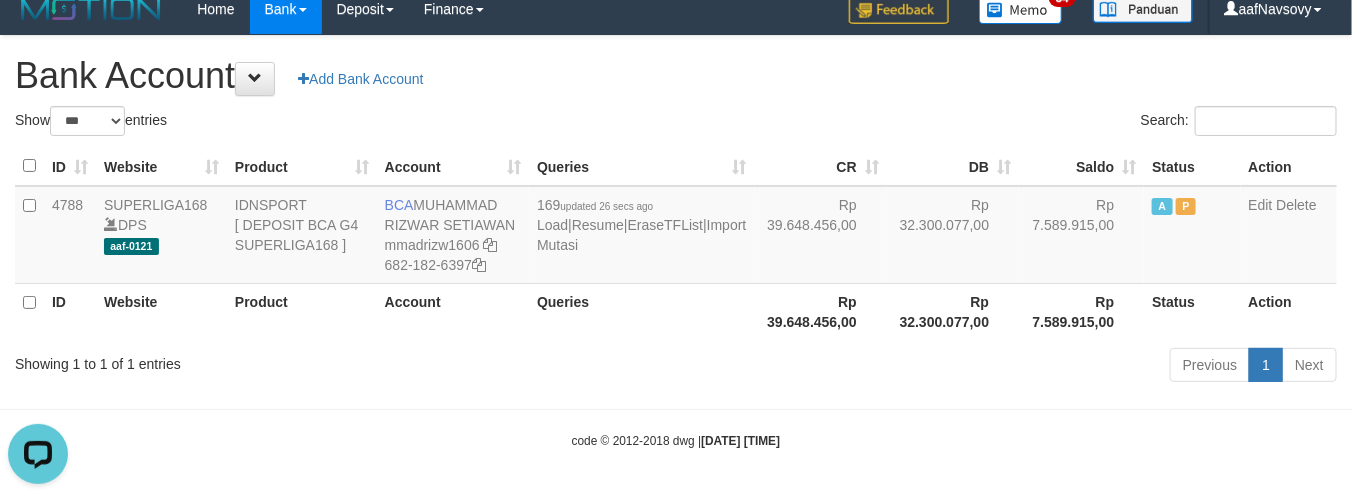 click on "Showing 1 to 1 of 1 entries Previous 1 Next" at bounding box center [676, 367] 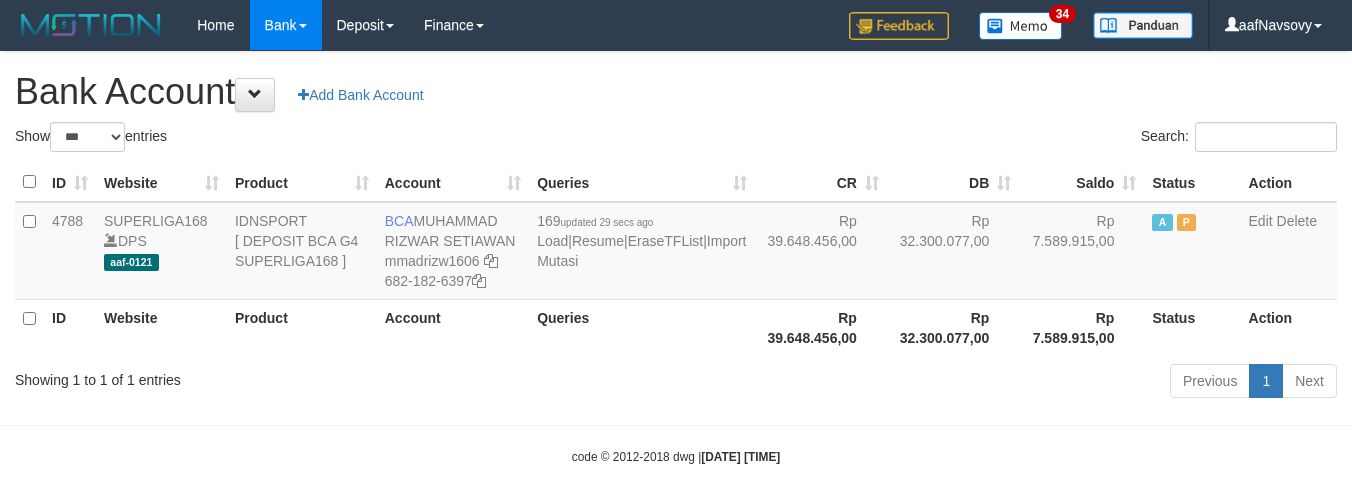 select on "***" 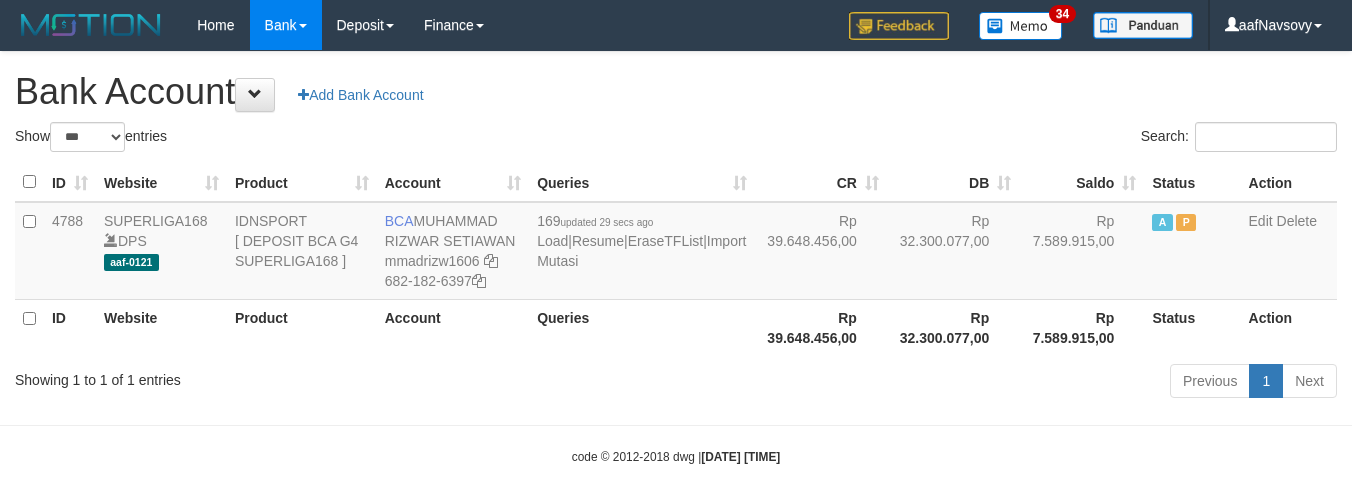 scroll, scrollTop: 16, scrollLeft: 0, axis: vertical 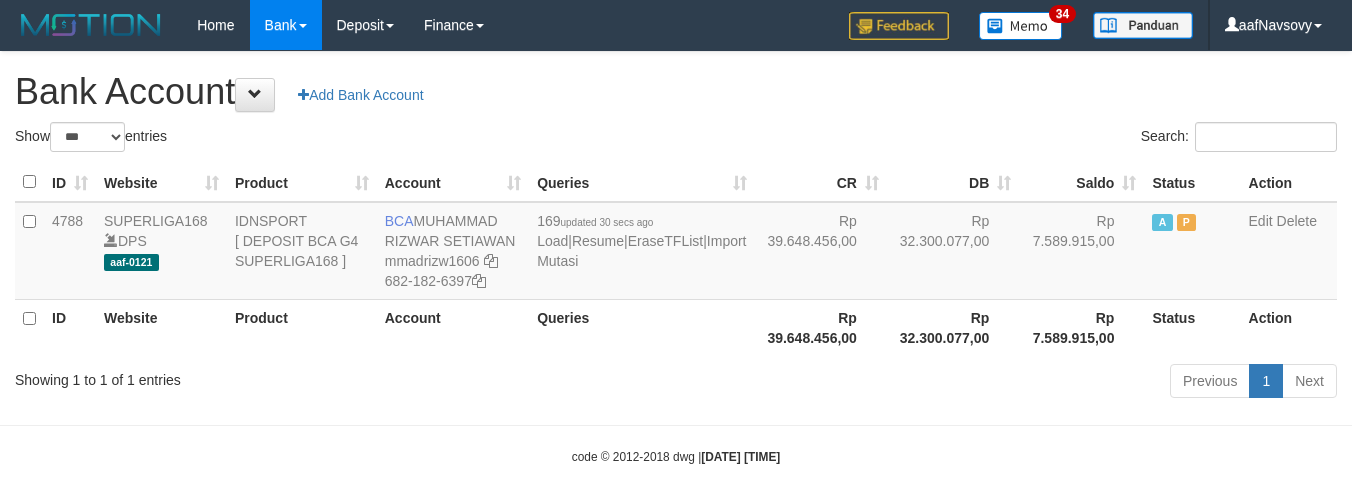 select on "***" 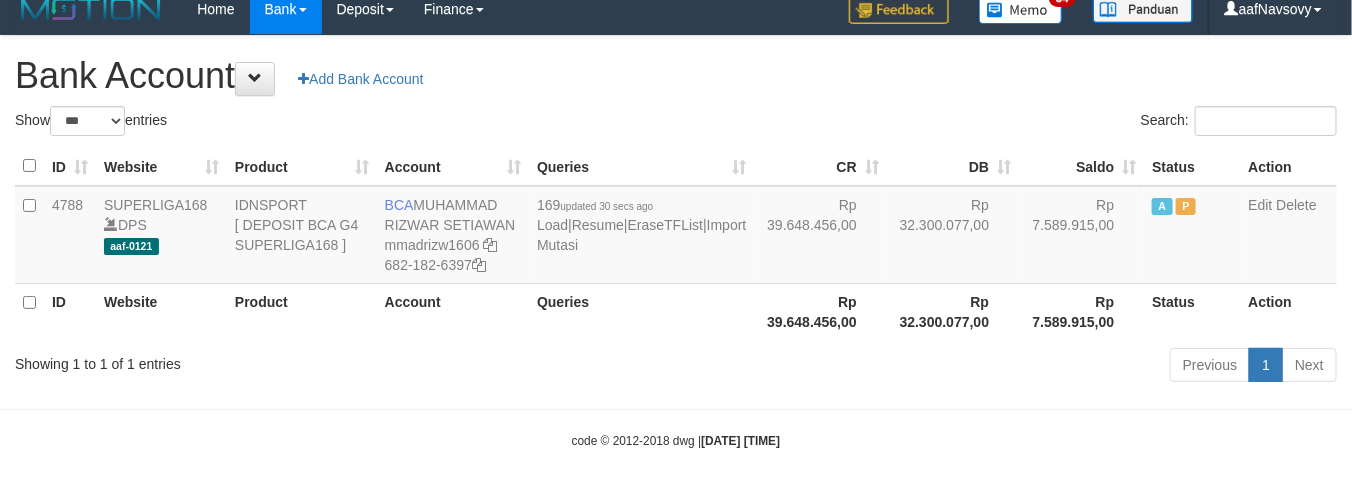 click on "Showing 1 to 1 of 1 entries Previous 1 Next" at bounding box center [676, 367] 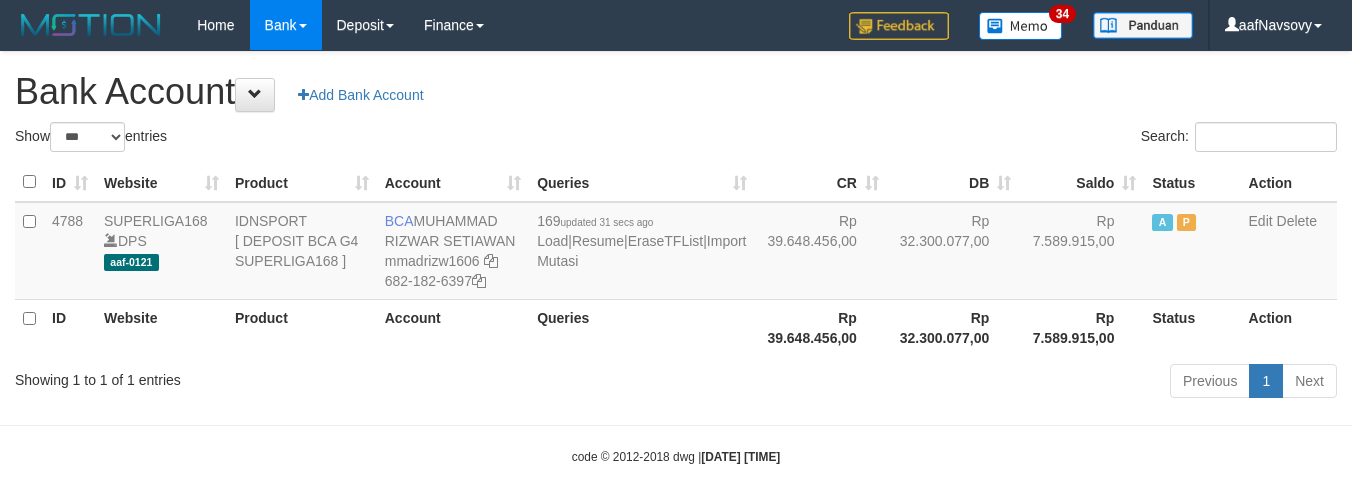select on "***" 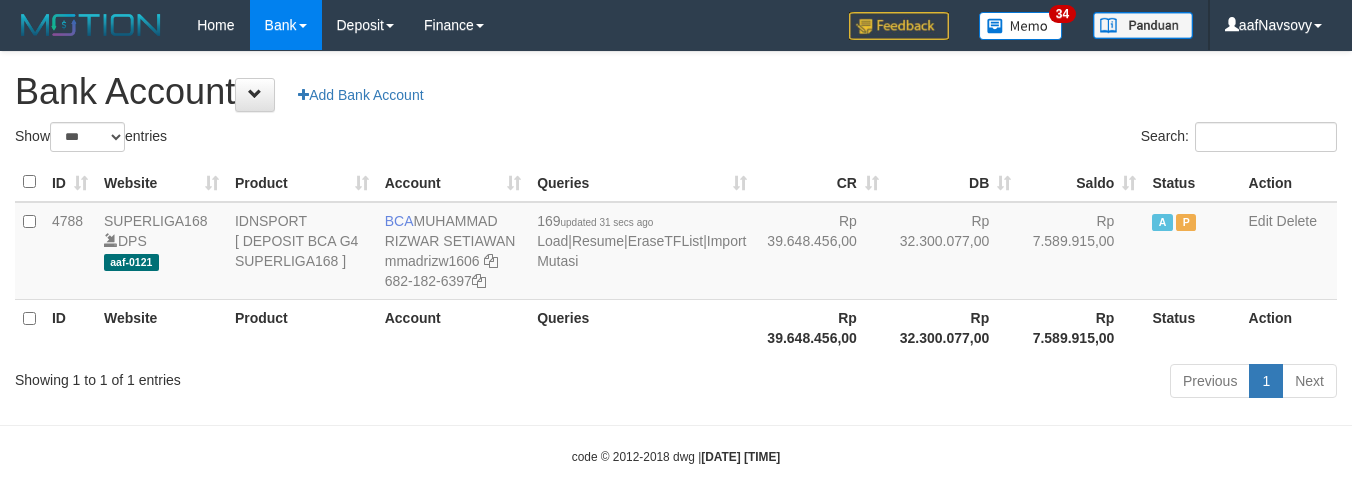 scroll, scrollTop: 16, scrollLeft: 0, axis: vertical 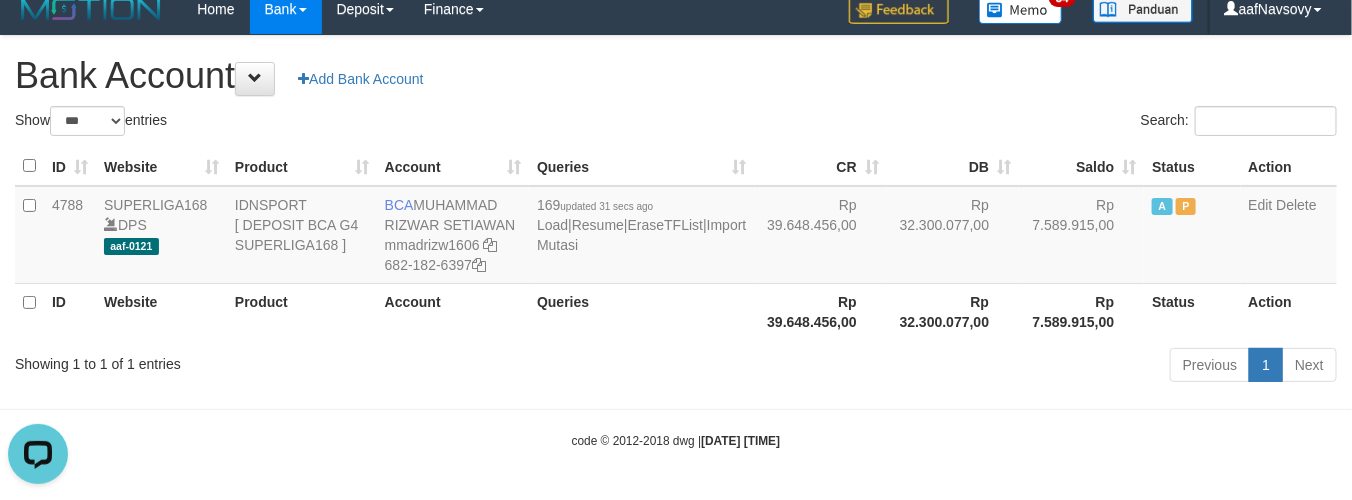 click on "Showing 1 to 1 of 1 entries Previous 1 Next" at bounding box center [676, 367] 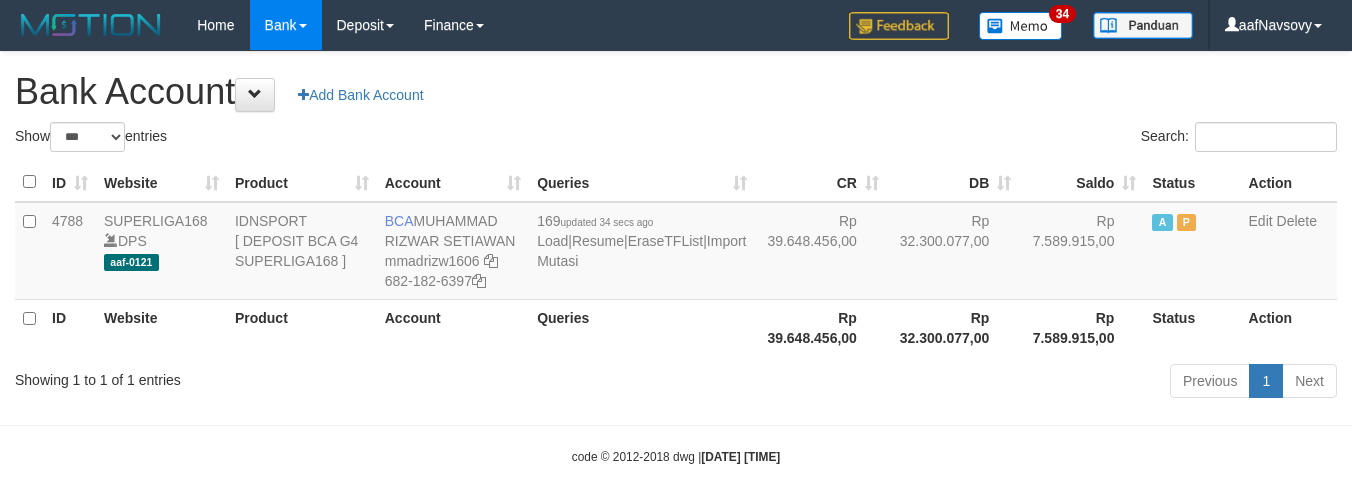 select on "***" 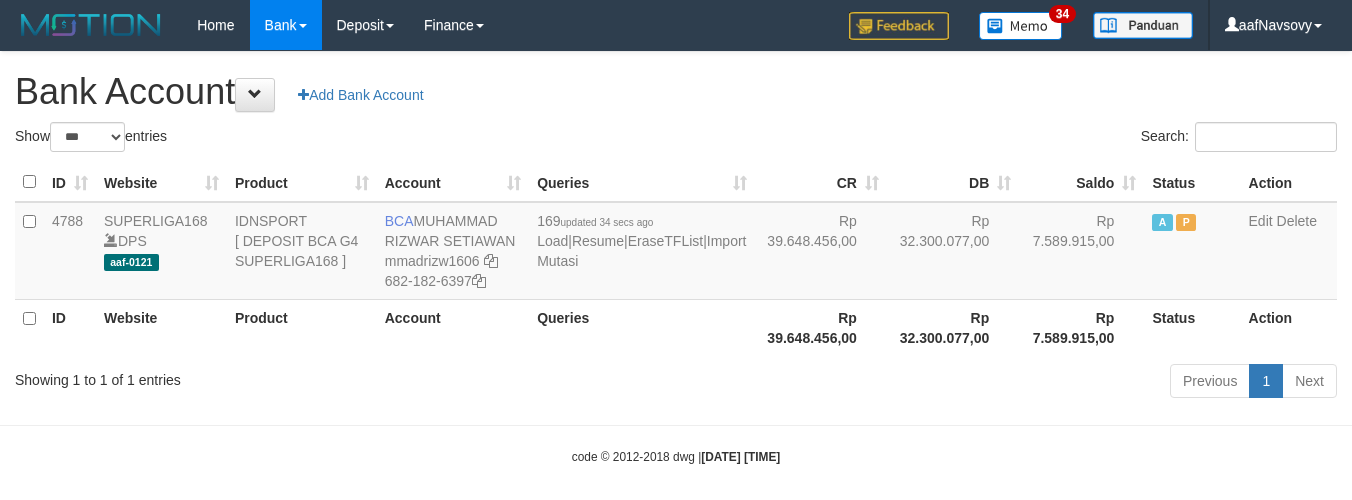 scroll, scrollTop: 16, scrollLeft: 0, axis: vertical 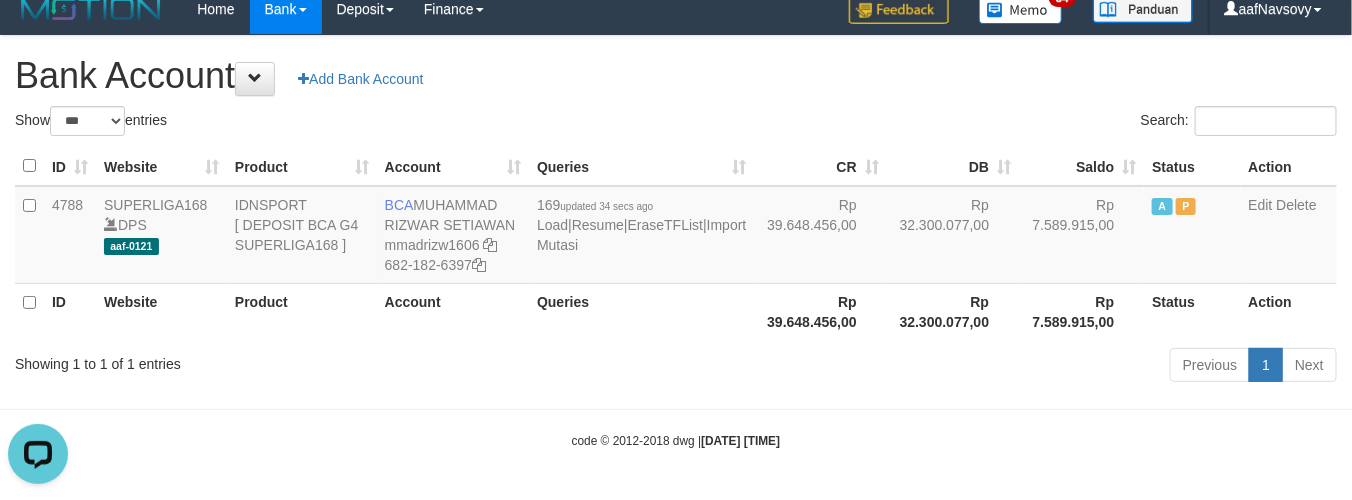 click on "Toggle navigation
Home
Bank
Account List
Load
By Website
Group
[ISPORT]													SUPERLIGA168
By Load Group (DPS)
34" at bounding box center [676, 242] 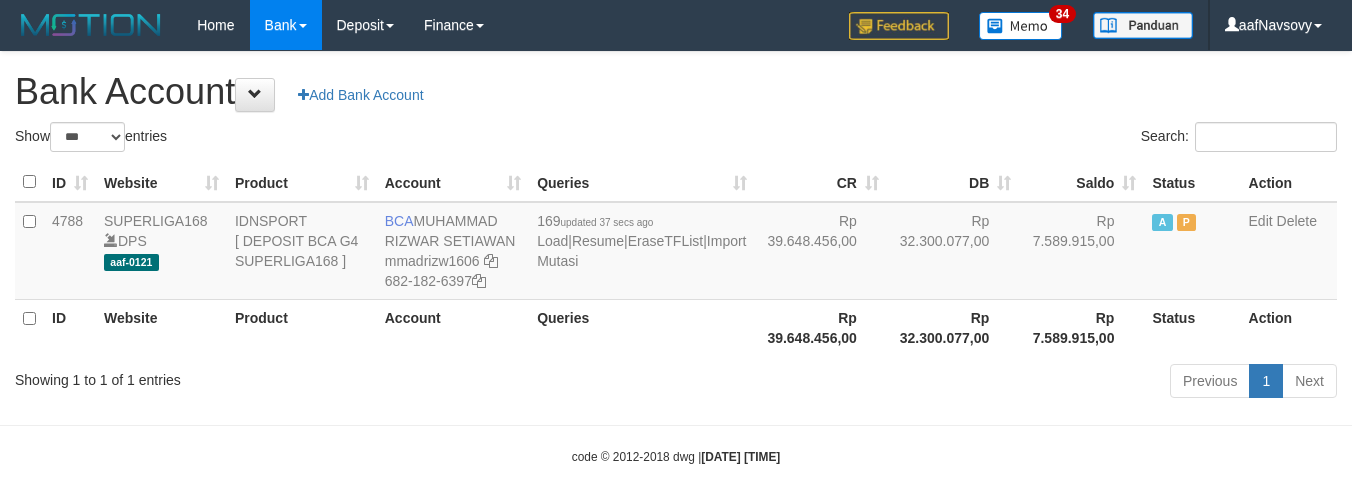 select on "***" 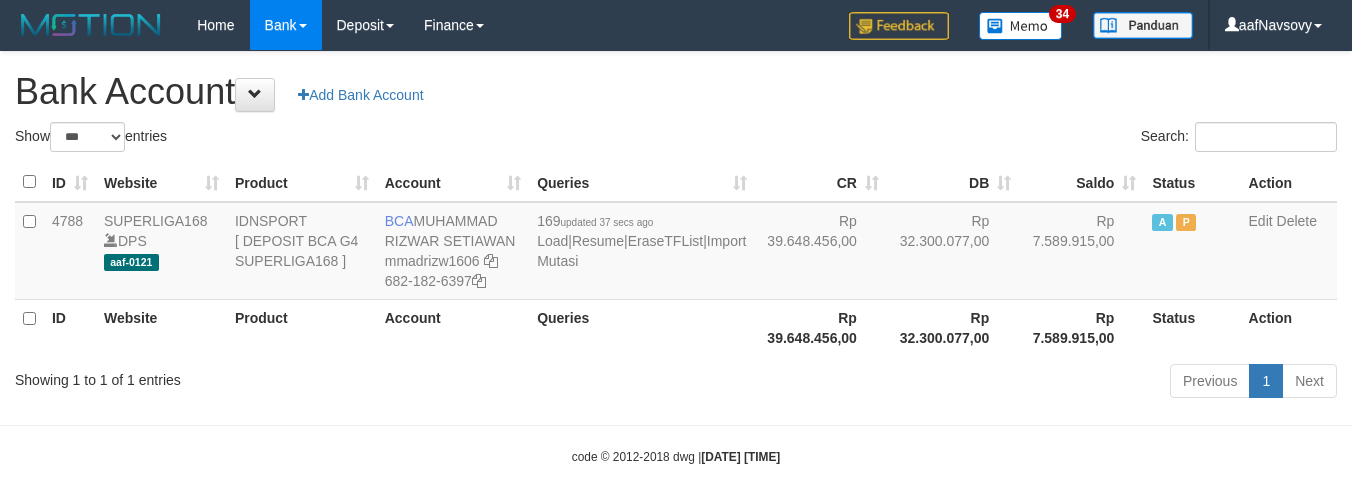 scroll, scrollTop: 16, scrollLeft: 0, axis: vertical 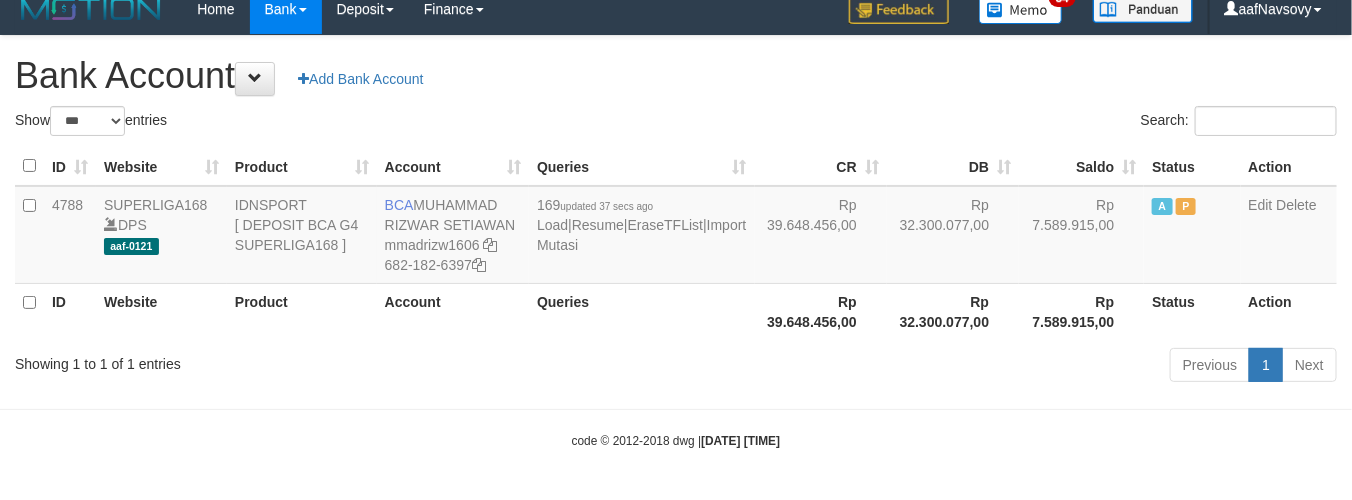 click on "Previous 1 Next" at bounding box center [957, 367] 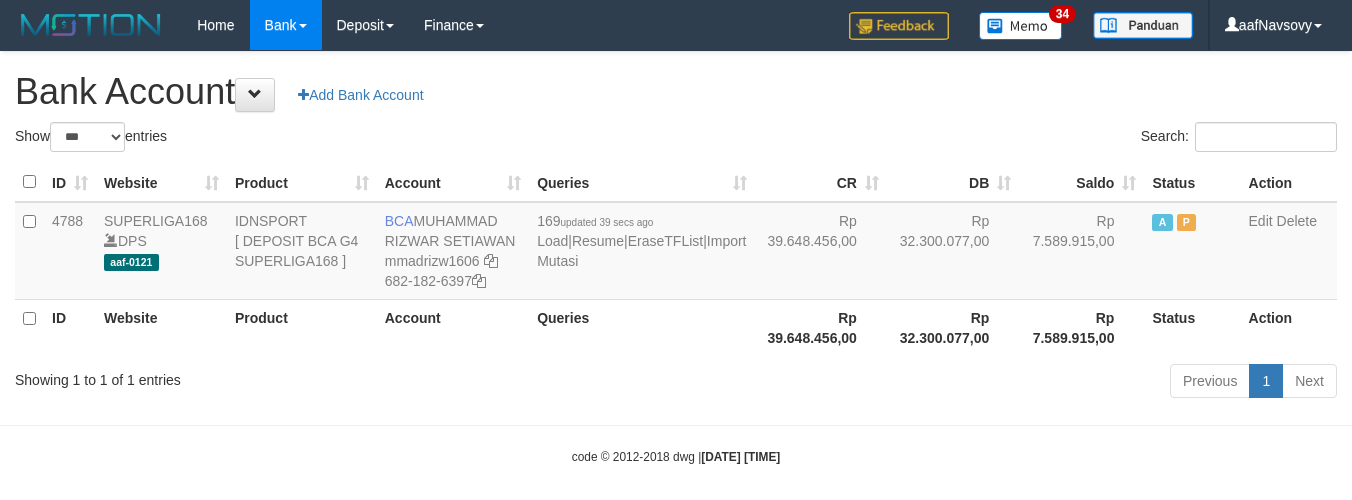 select on "***" 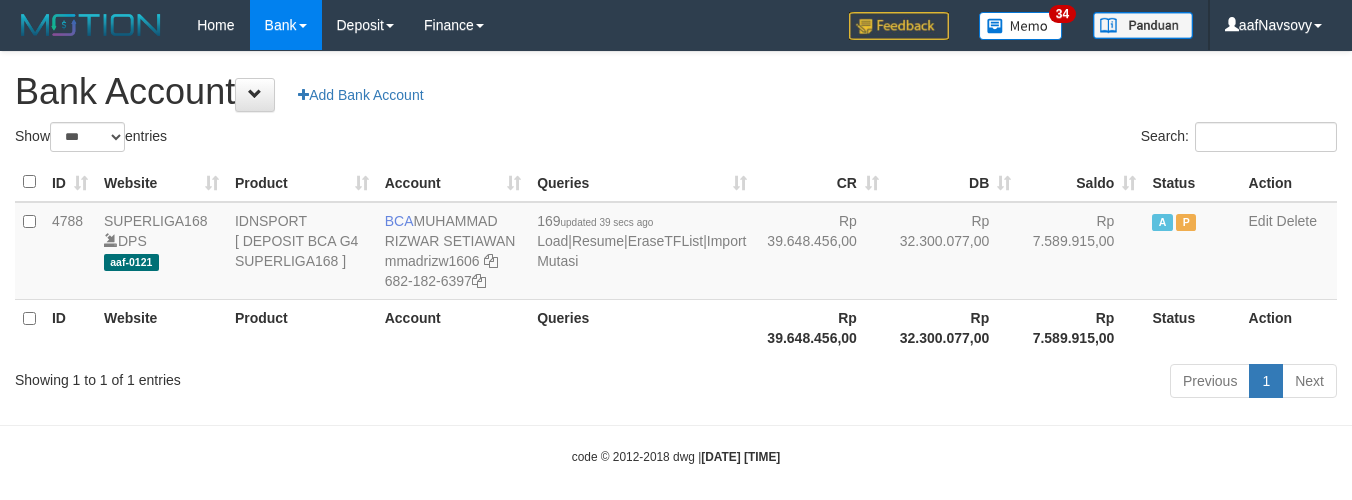 scroll, scrollTop: 16, scrollLeft: 0, axis: vertical 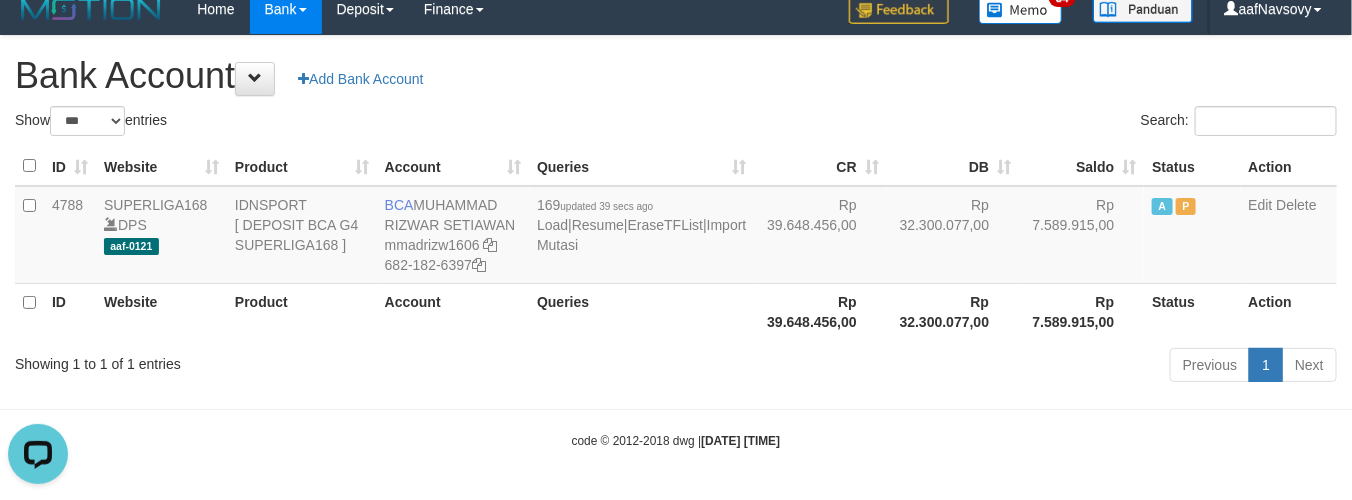 click on "Showing 1 to 1 of 1 entries" at bounding box center (281, 360) 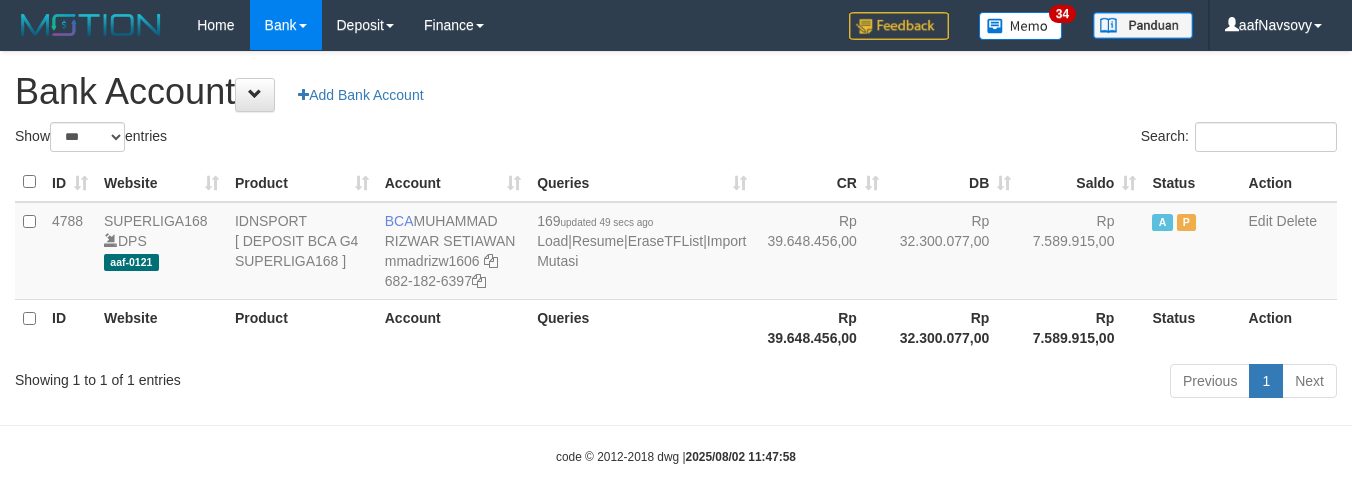 select on "***" 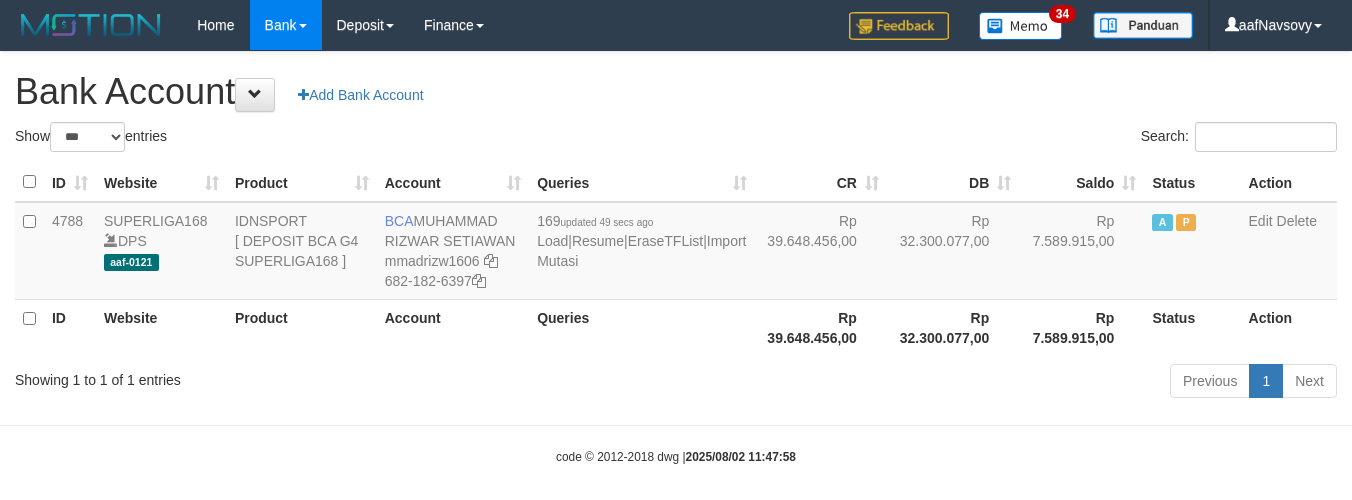 scroll, scrollTop: 16, scrollLeft: 0, axis: vertical 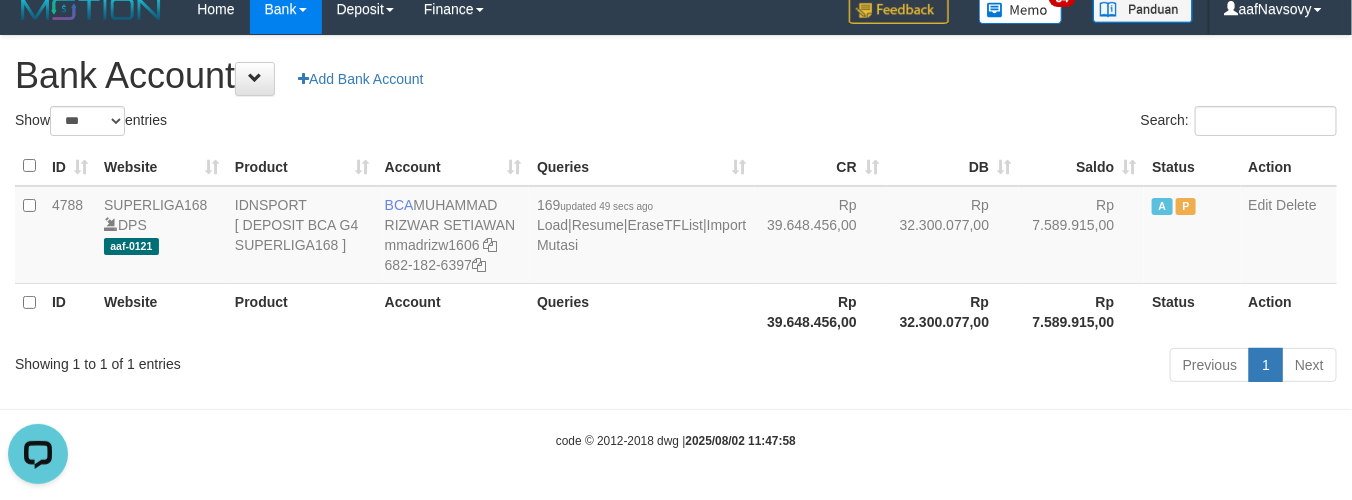 click on "Rp 39.648.456,00" at bounding box center (821, 311) 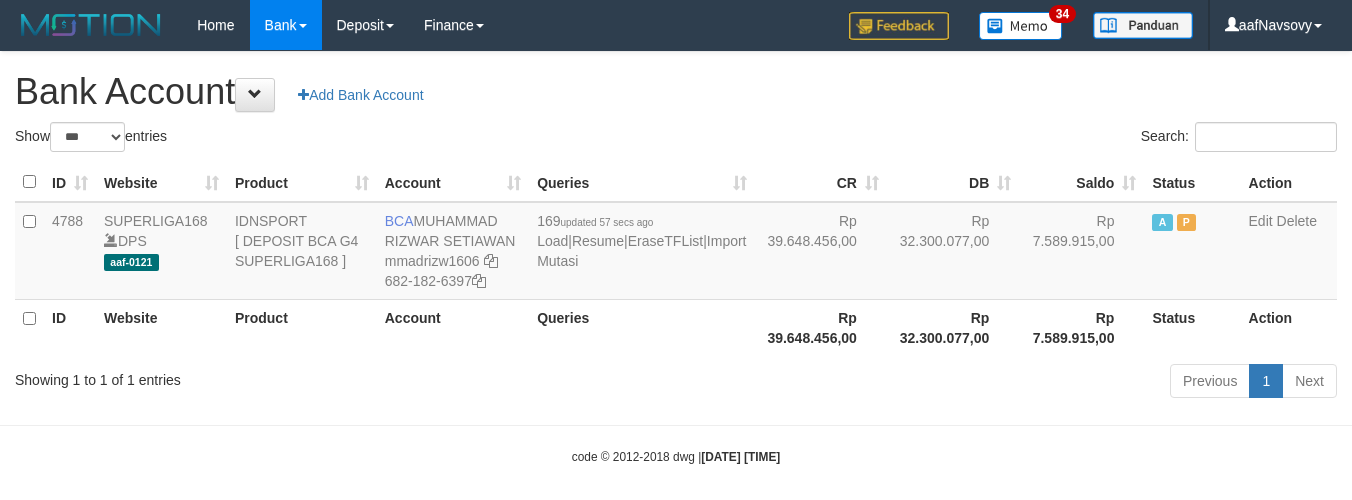 select on "***" 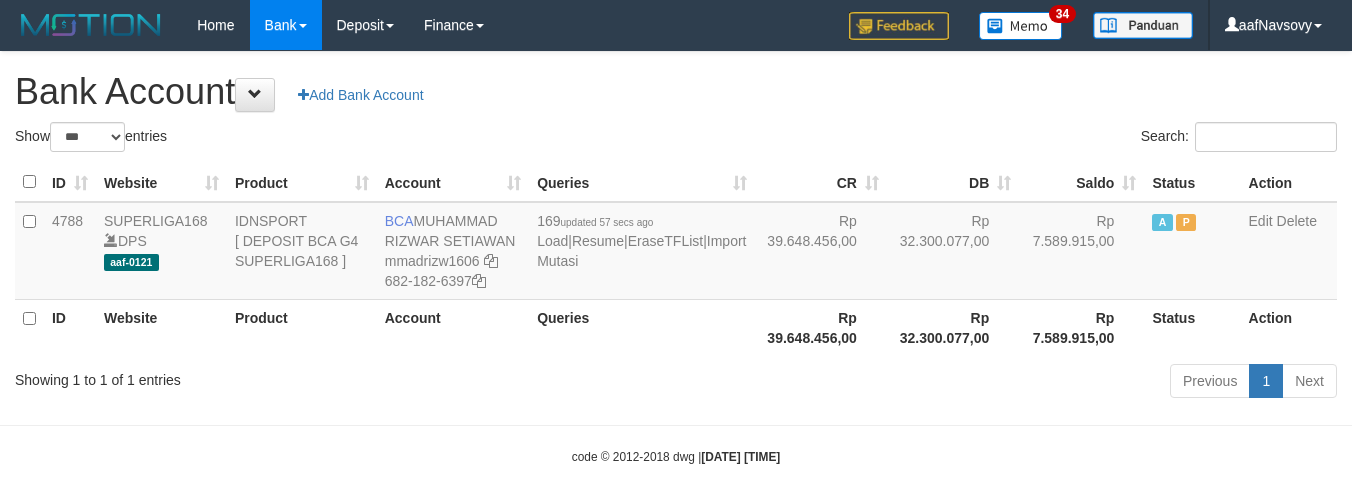 scroll, scrollTop: 16, scrollLeft: 0, axis: vertical 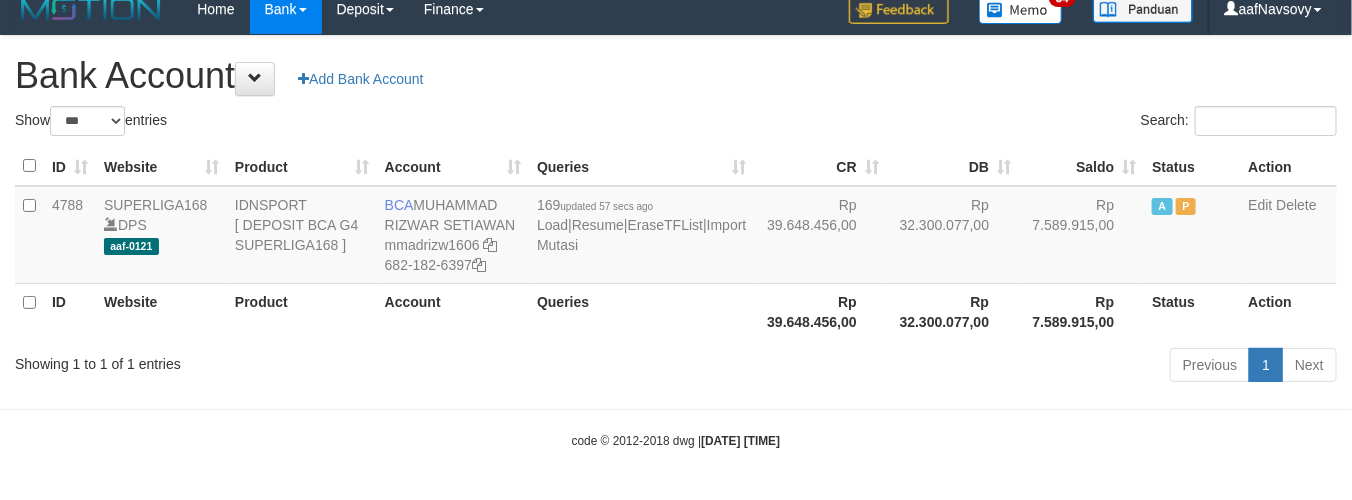 click on "Previous 1 Next" at bounding box center (957, 367) 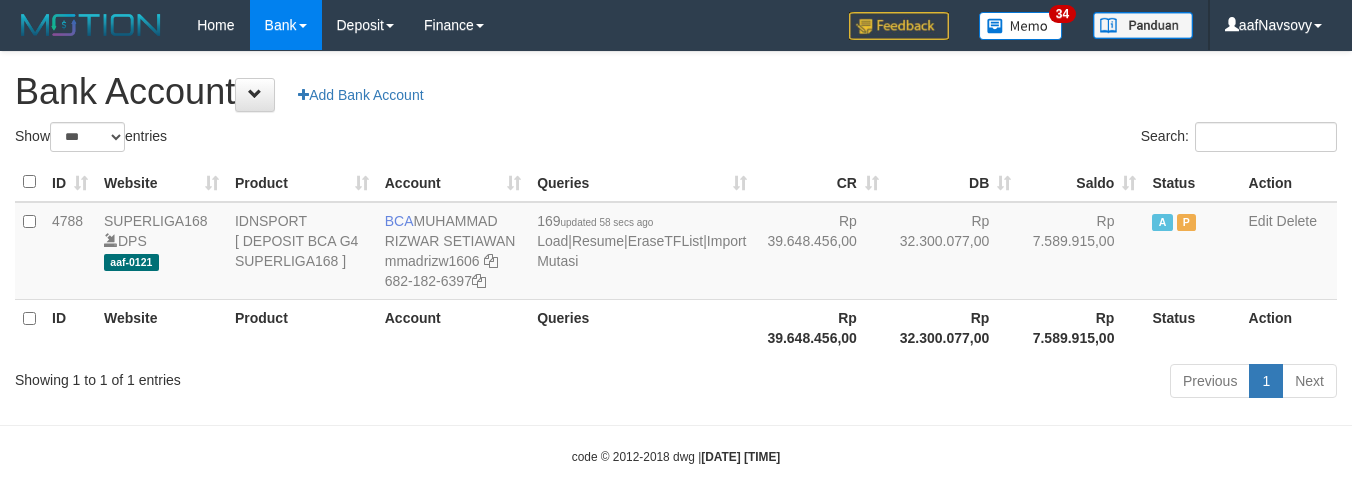select on "***" 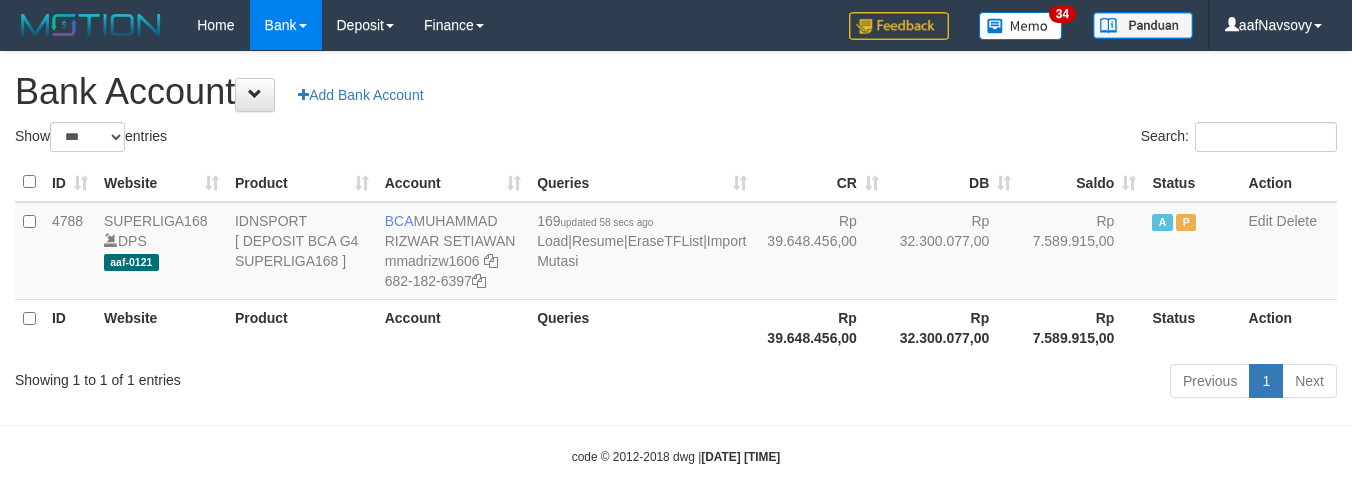 scroll, scrollTop: 16, scrollLeft: 0, axis: vertical 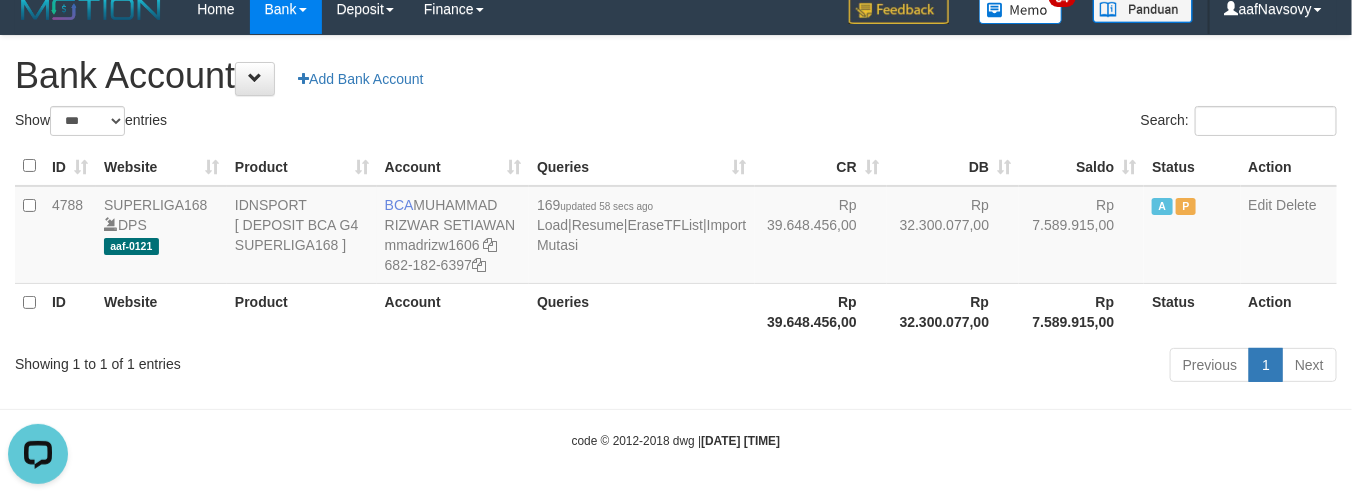 click on "Previous 1 Next" at bounding box center (957, 367) 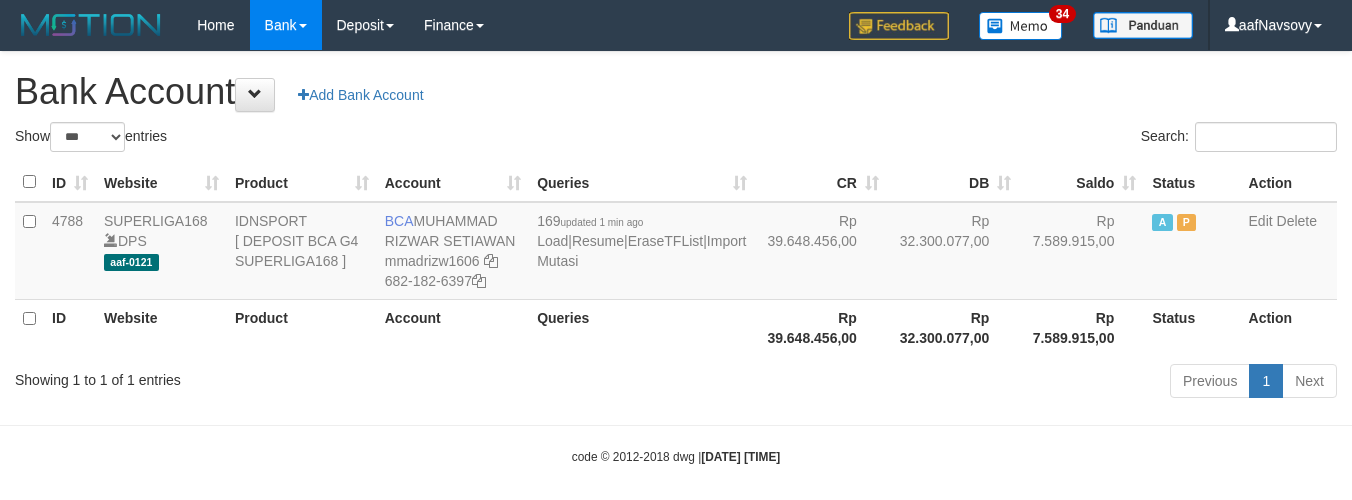 select on "***" 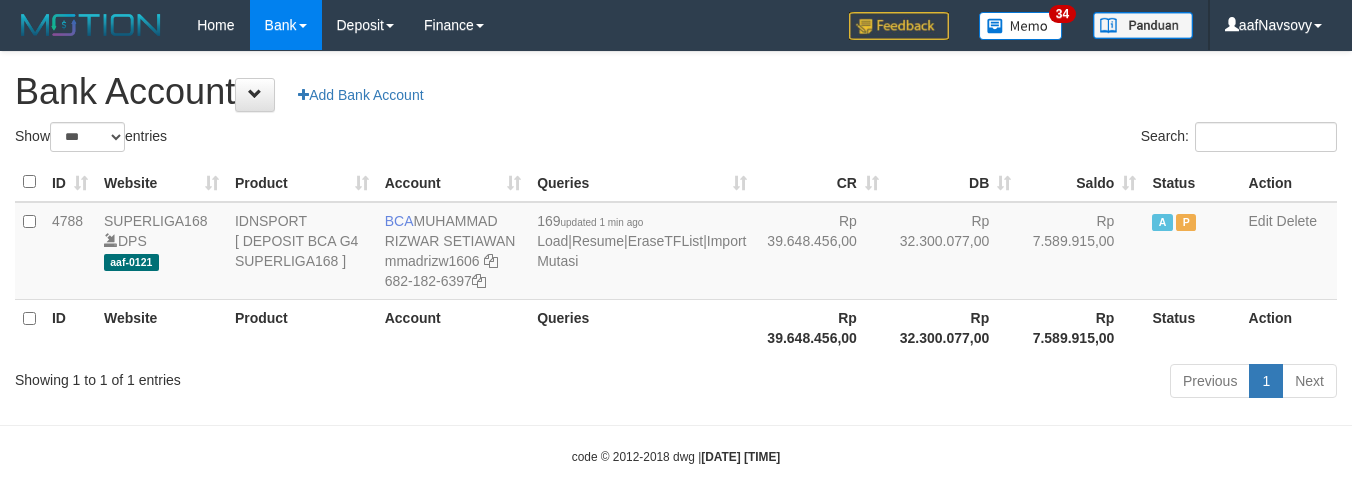 scroll, scrollTop: 16, scrollLeft: 0, axis: vertical 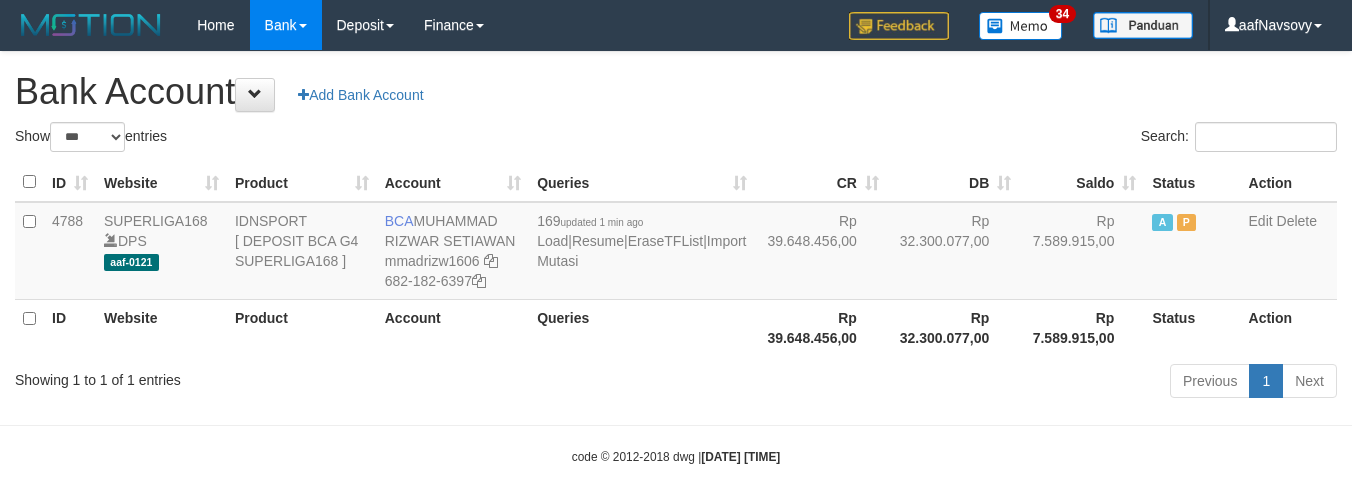 select on "***" 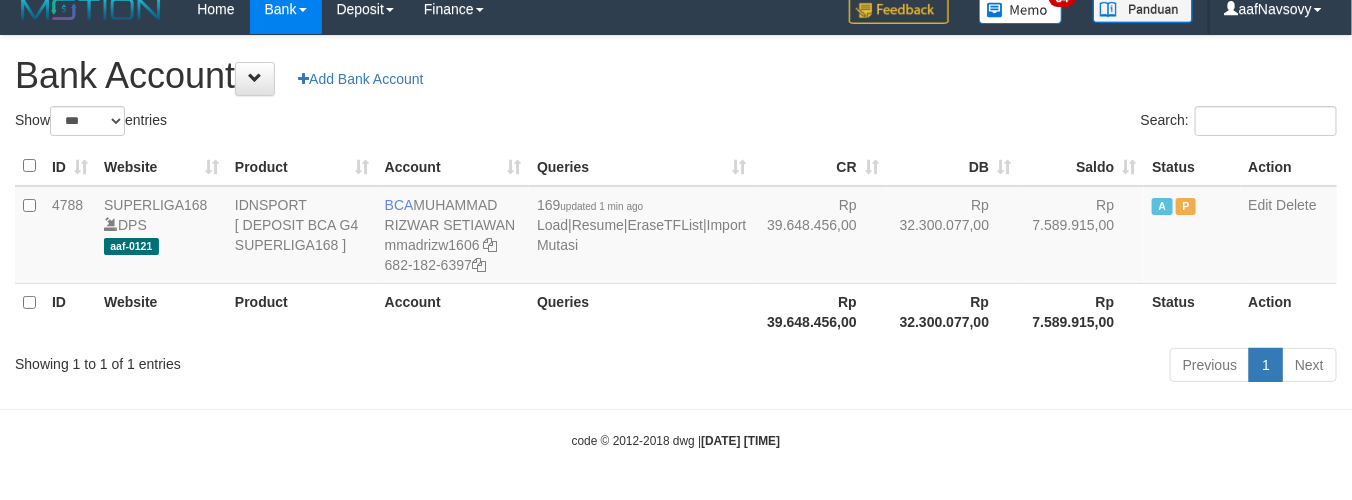 click on "Previous 1 Next" at bounding box center [957, 367] 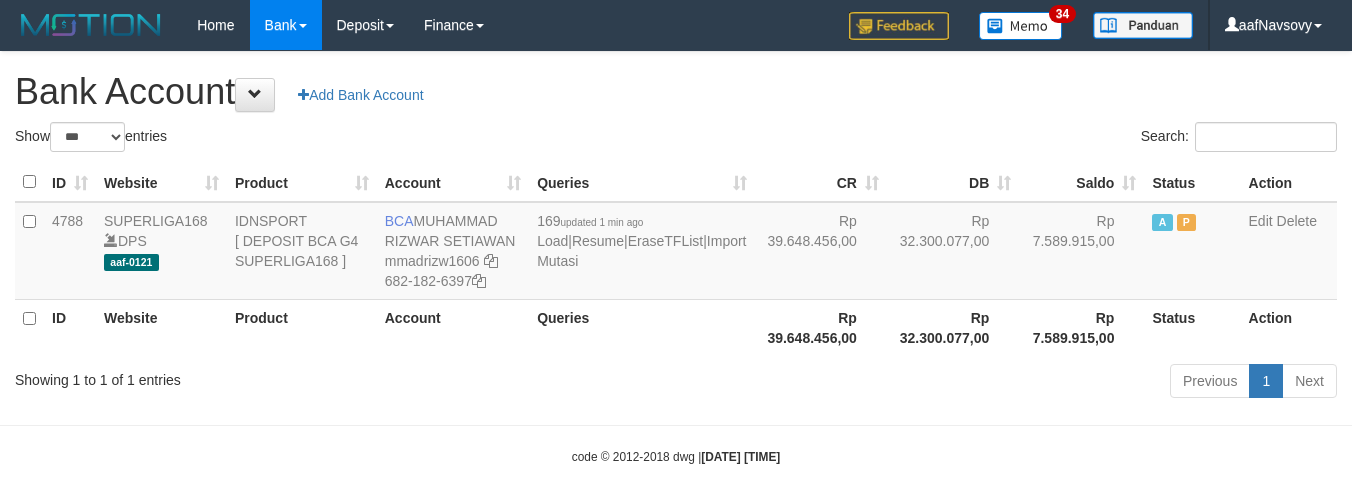 select on "***" 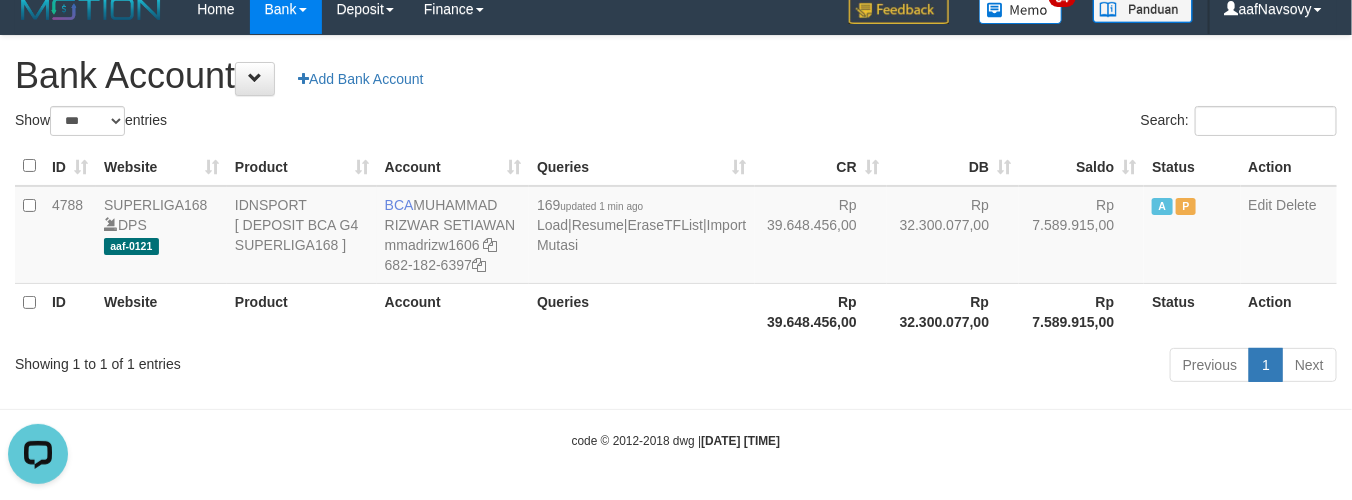 scroll, scrollTop: 0, scrollLeft: 0, axis: both 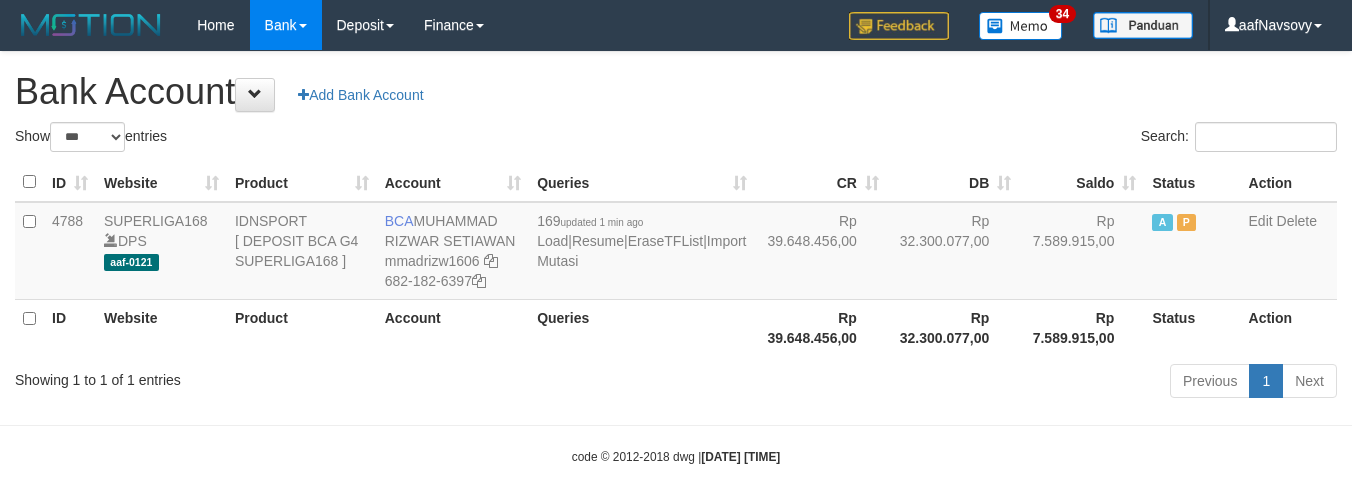 select on "***" 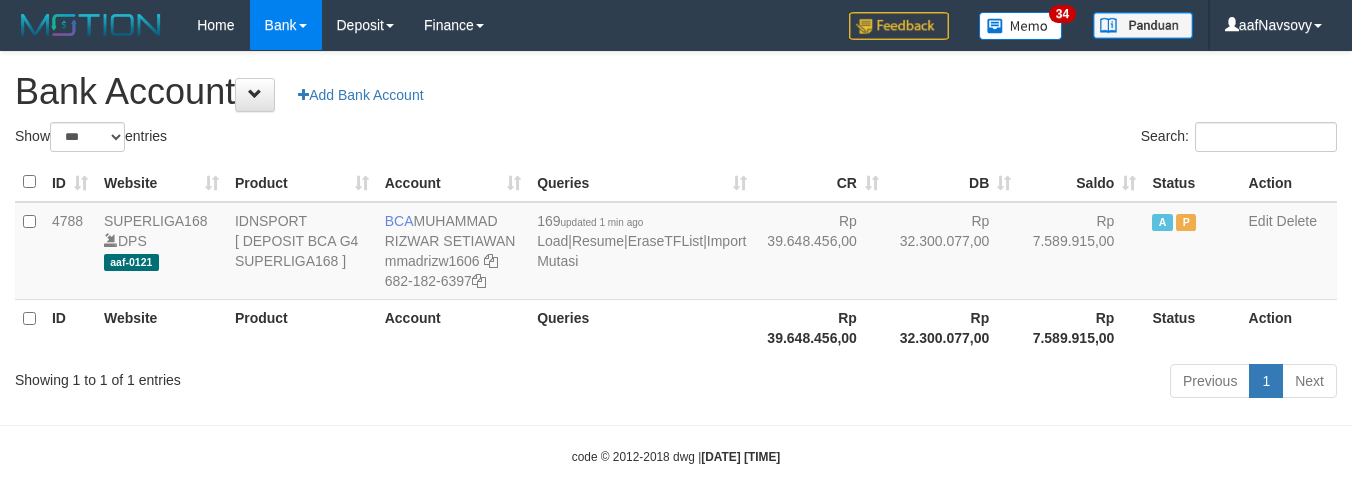 scroll, scrollTop: 16, scrollLeft: 0, axis: vertical 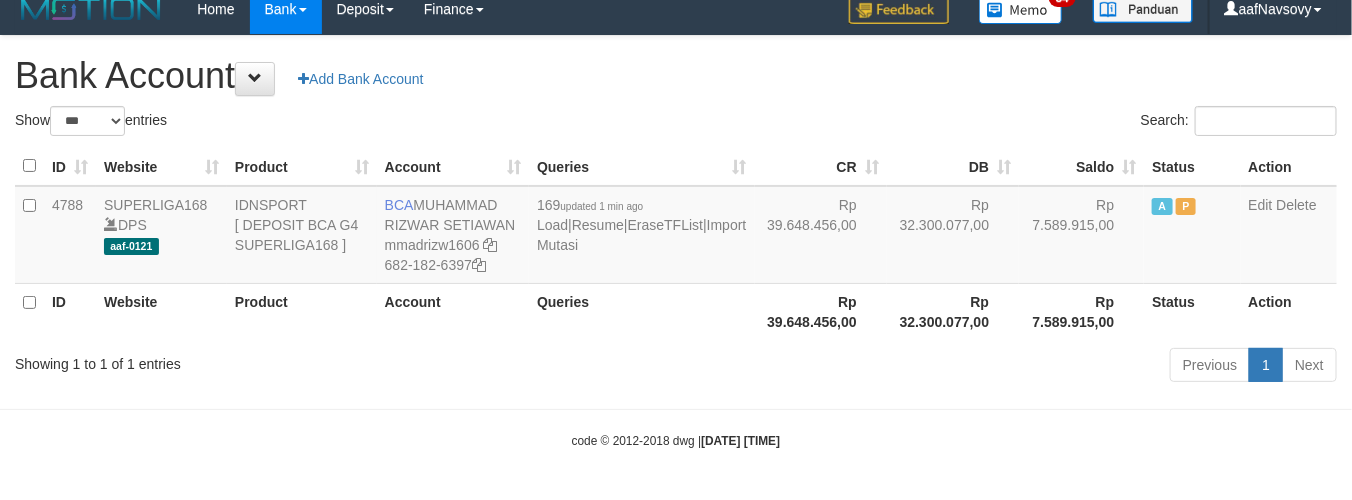 click on "Showing 1 to 1 of 1 entries" at bounding box center (281, 360) 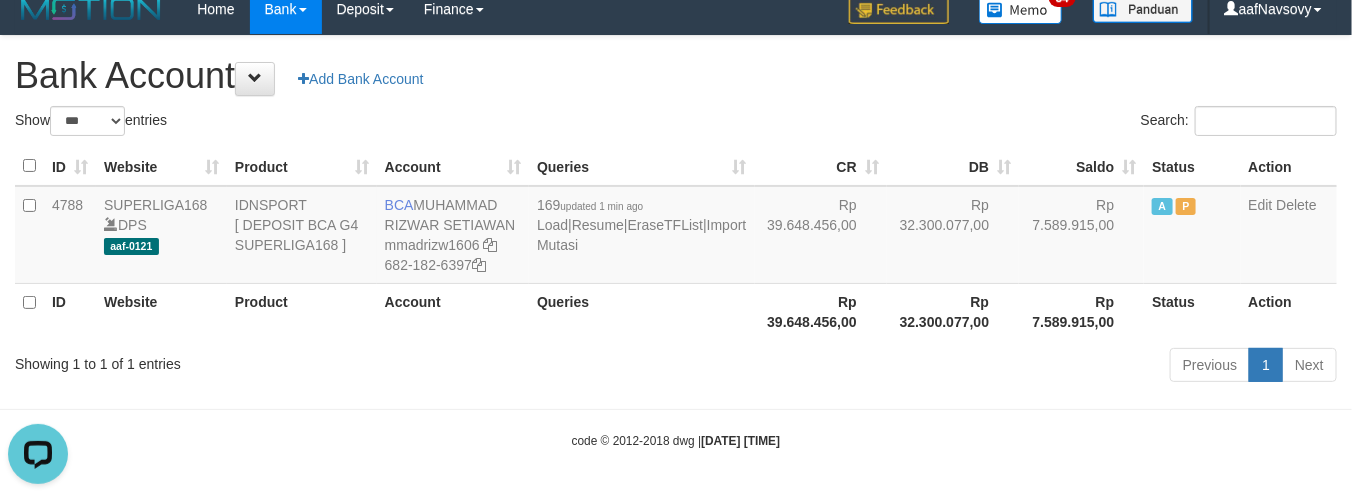 scroll, scrollTop: 0, scrollLeft: 0, axis: both 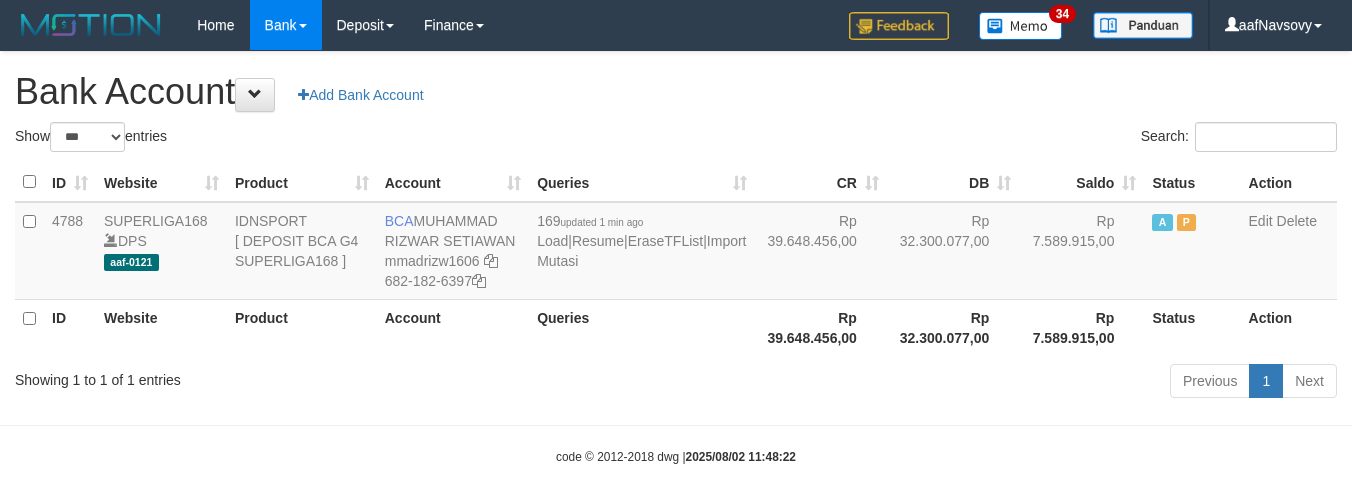 select on "***" 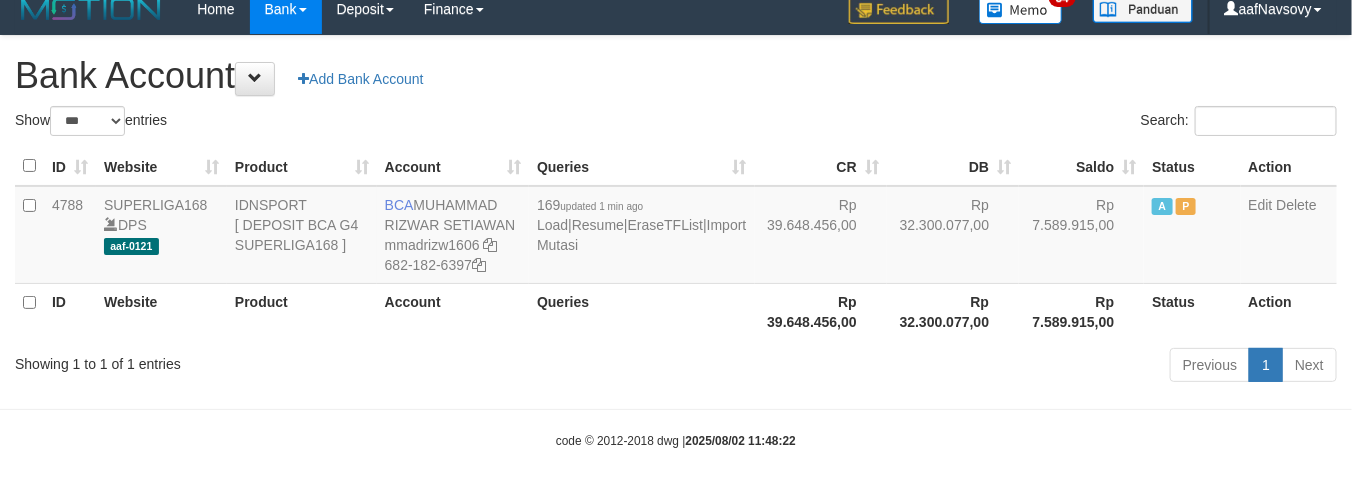 click on "Showing 1 to 1 of 1 entries" at bounding box center (281, 360) 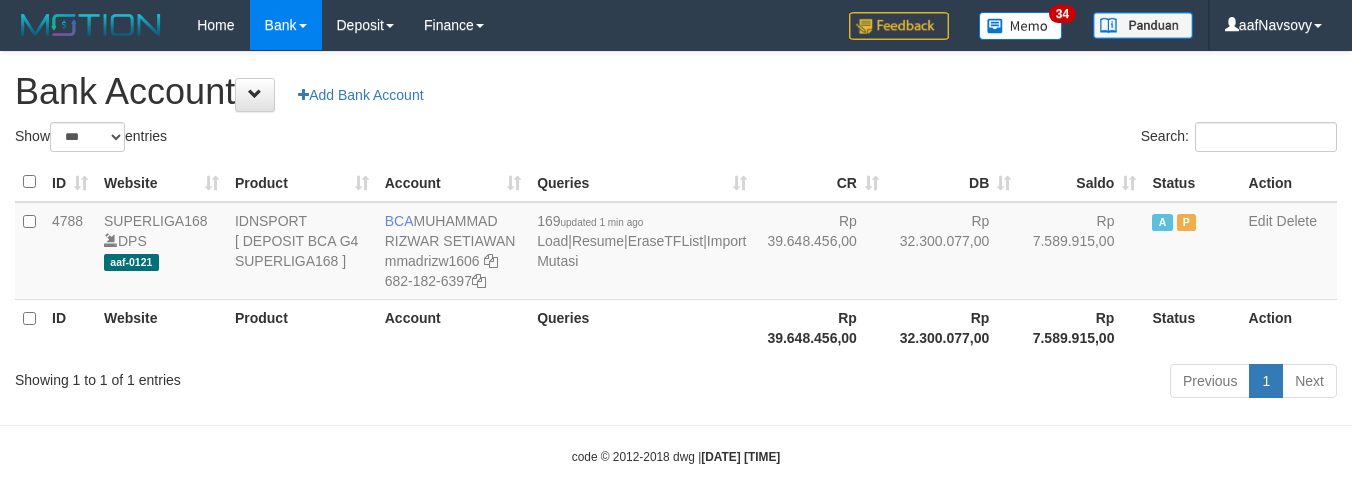 select on "***" 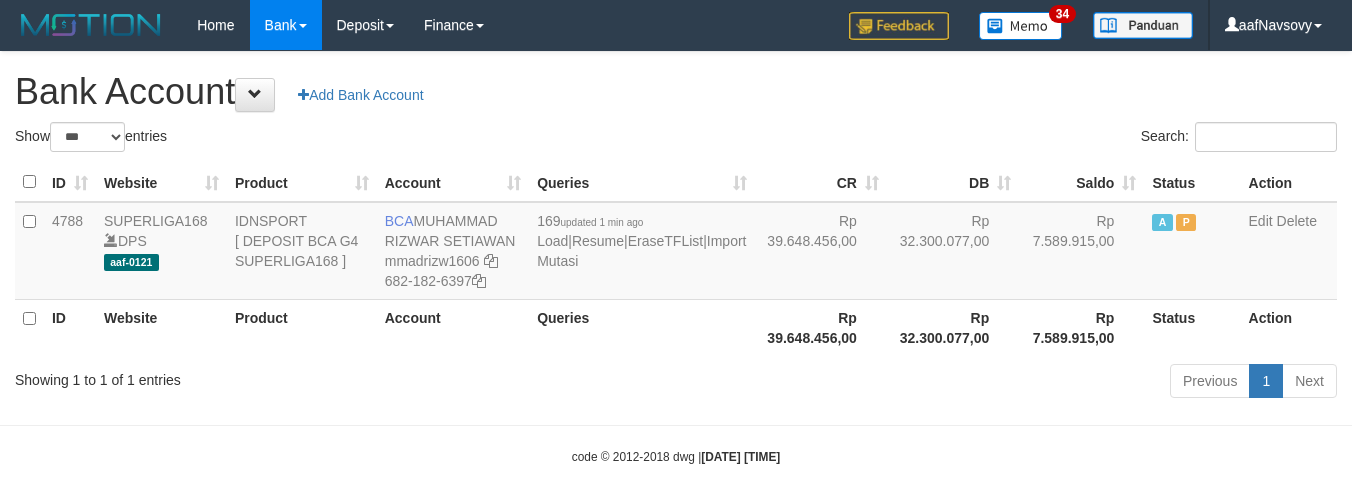 scroll, scrollTop: 16, scrollLeft: 0, axis: vertical 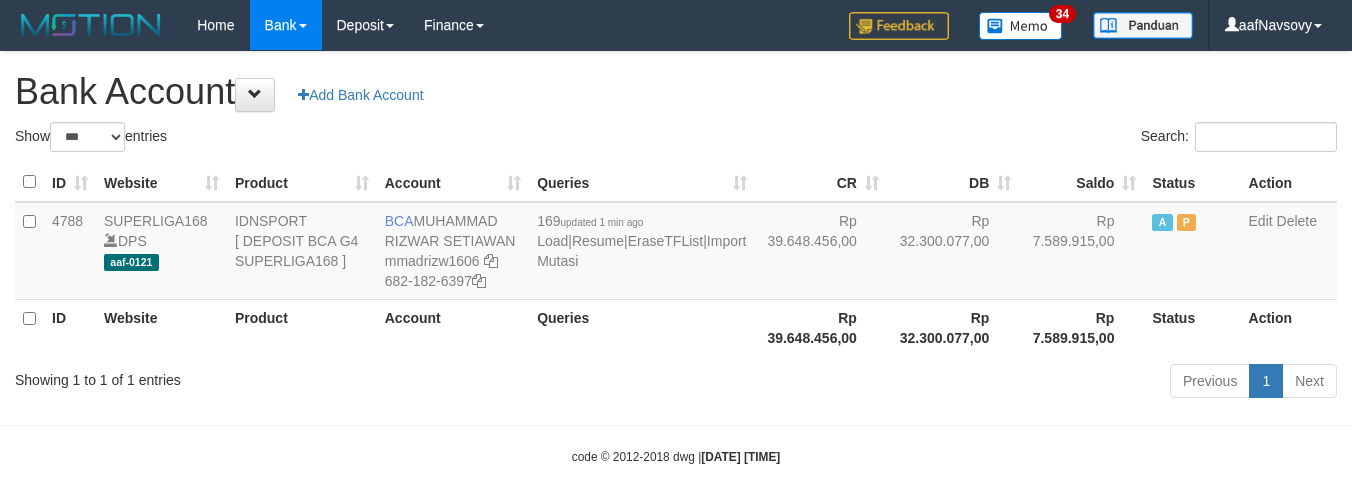 select on "***" 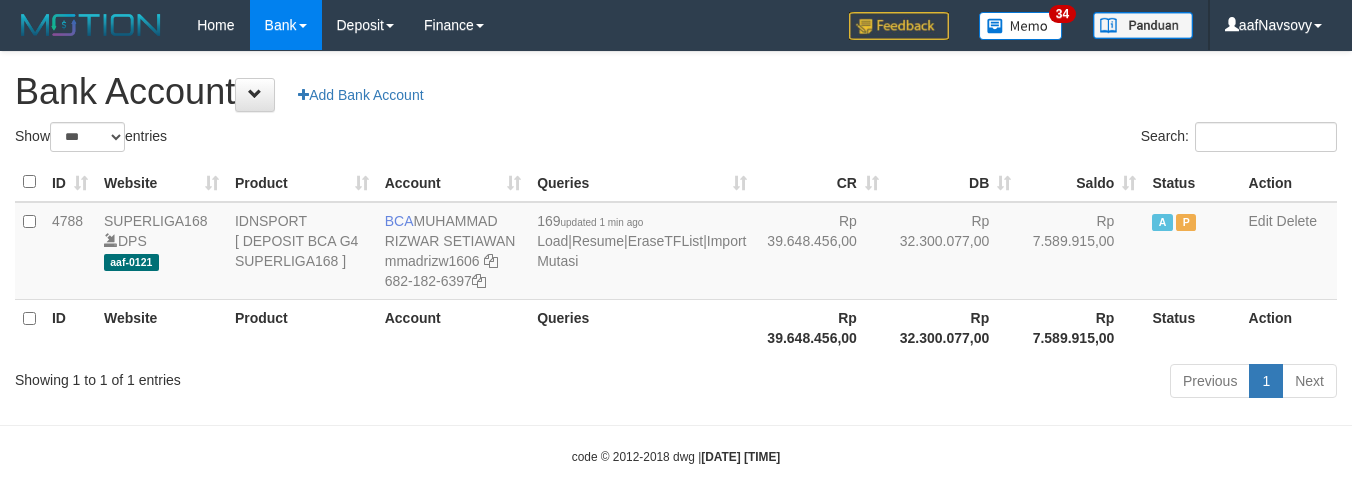 scroll, scrollTop: 16, scrollLeft: 0, axis: vertical 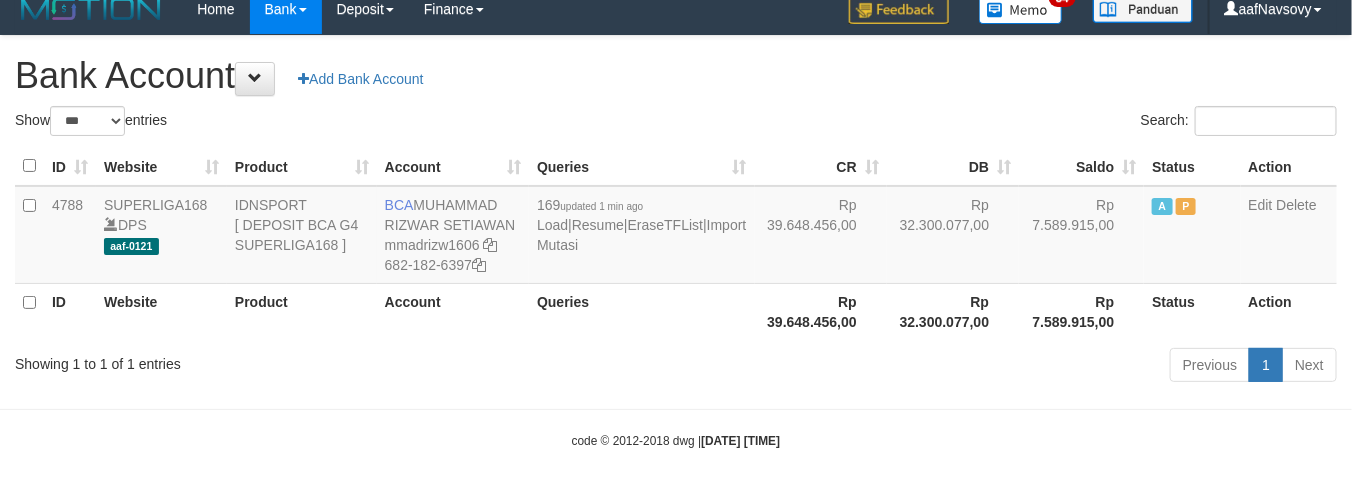 click on "Showing 1 to 1 of 1 entries" at bounding box center (281, 360) 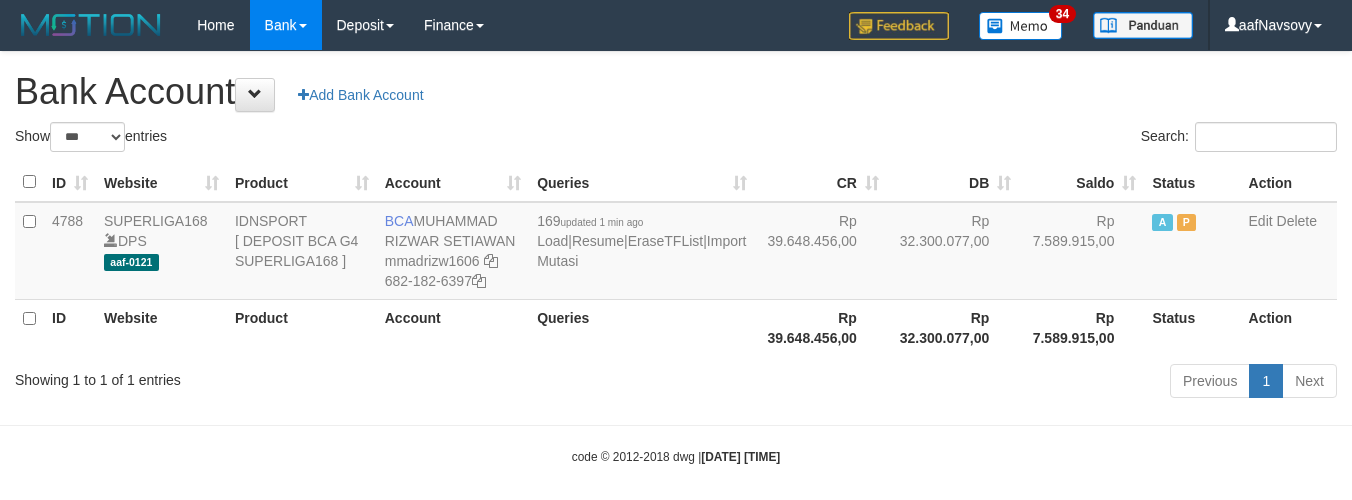 select on "***" 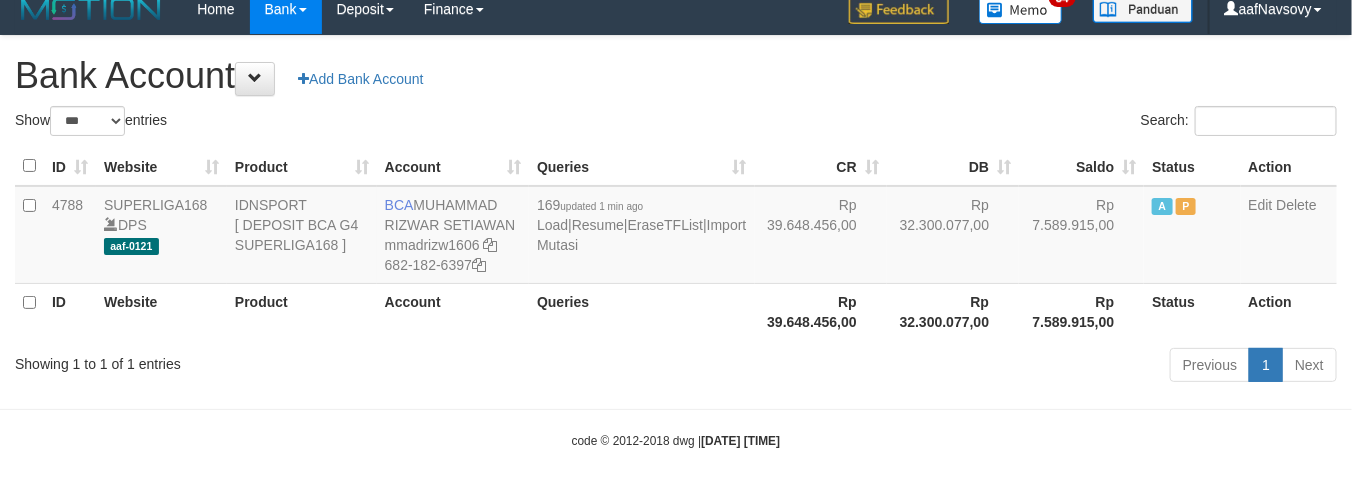 click on "Showing 1 to 1 of 1 entries" at bounding box center [281, 360] 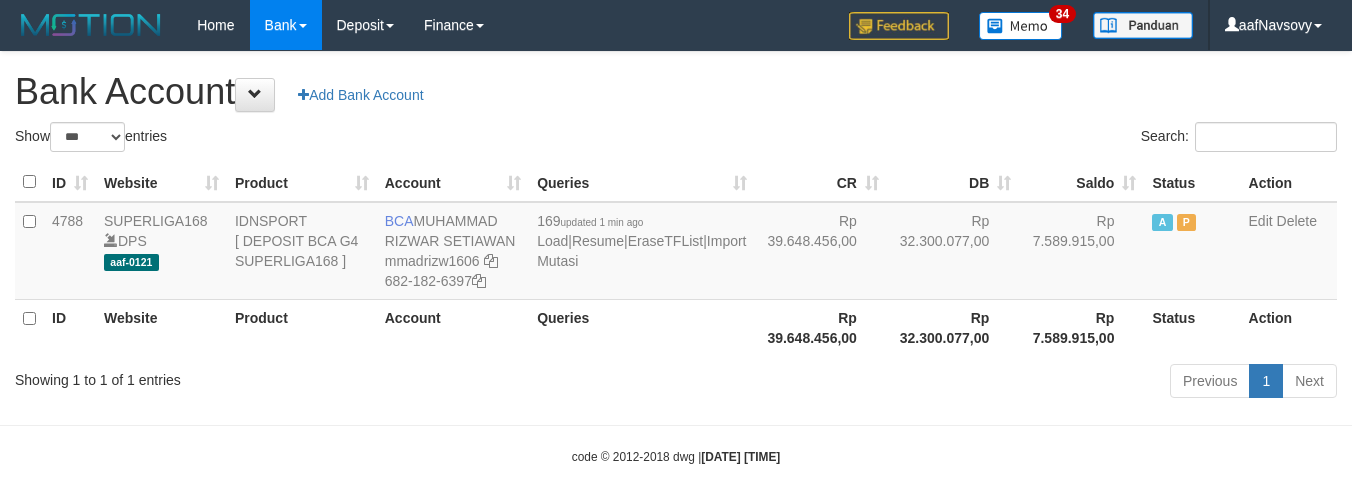 select on "***" 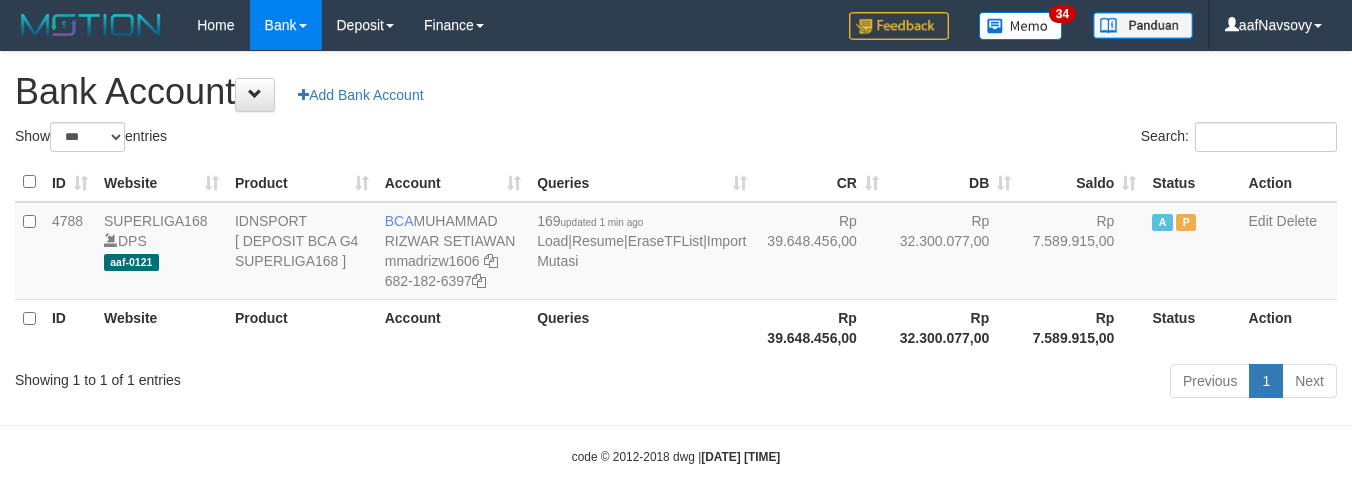 scroll, scrollTop: 16, scrollLeft: 0, axis: vertical 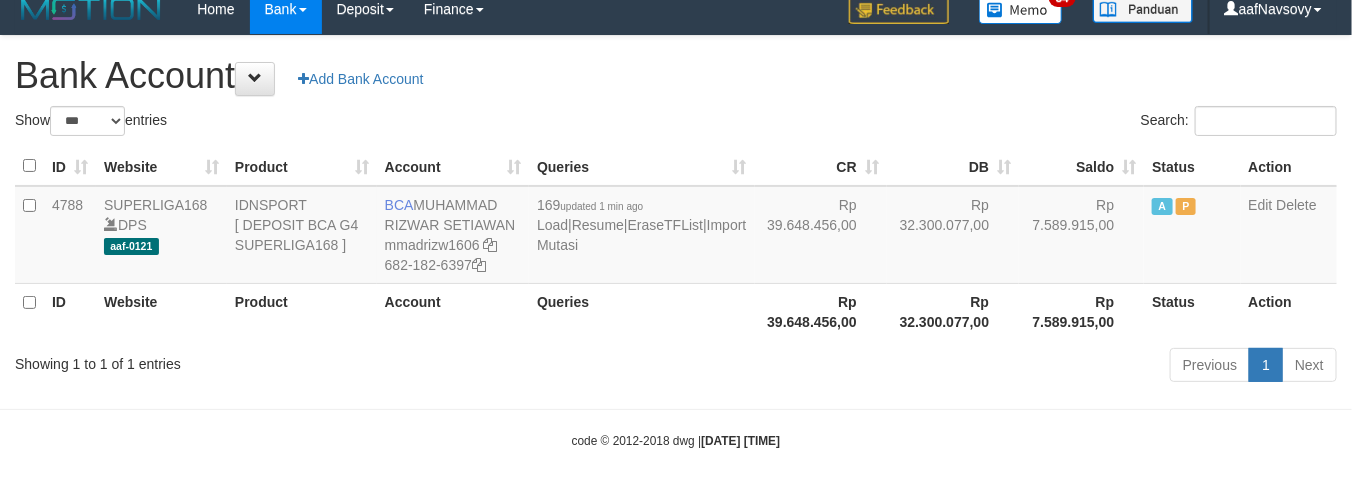 click on "Previous 1 Next" at bounding box center [957, 367] 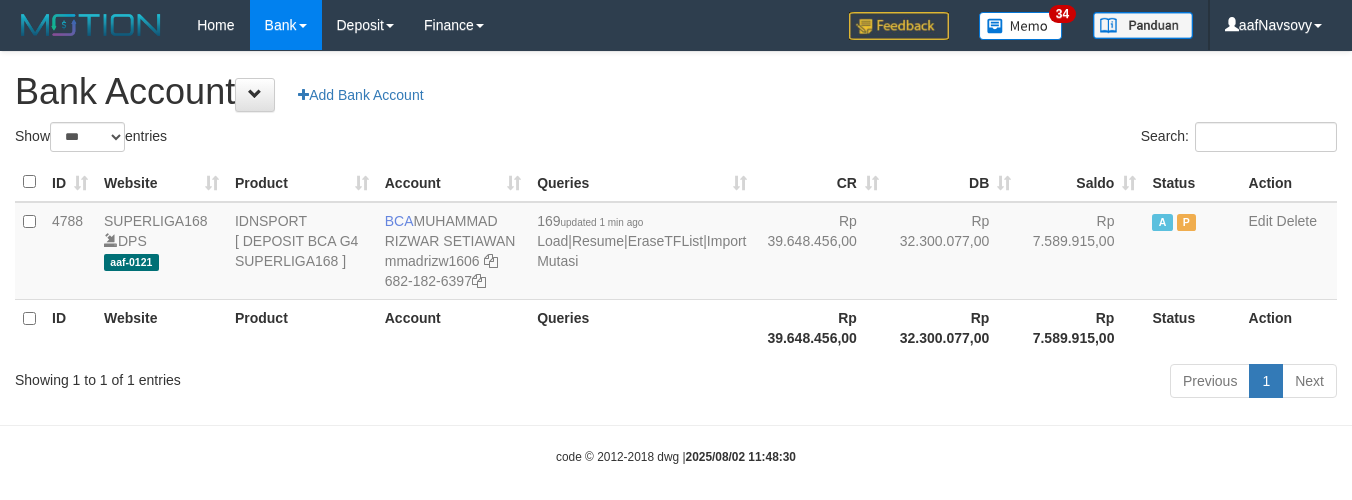 select on "***" 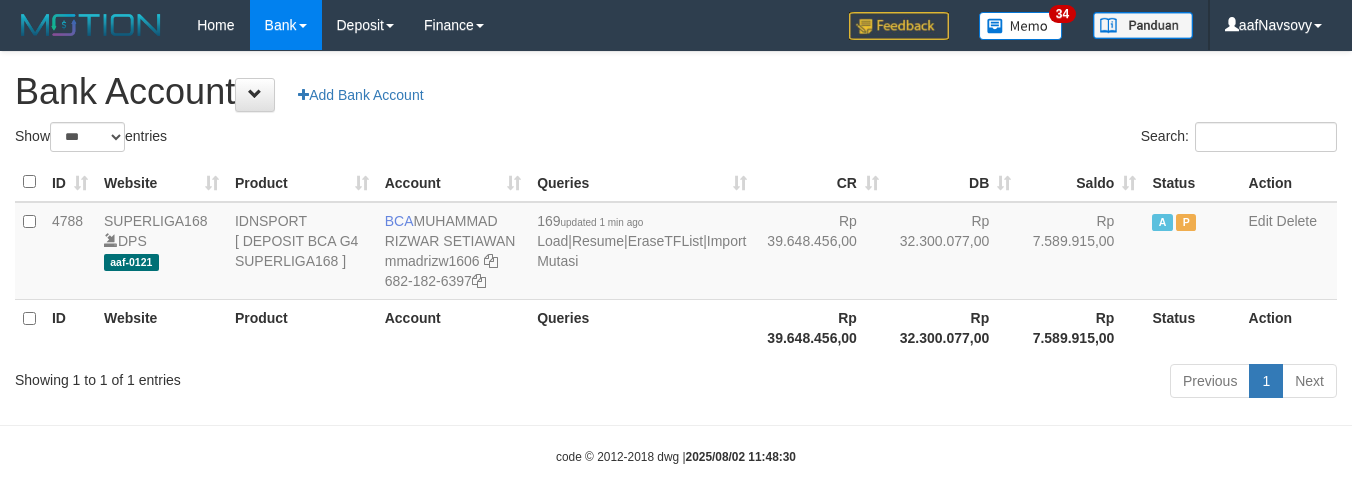 scroll, scrollTop: 16, scrollLeft: 0, axis: vertical 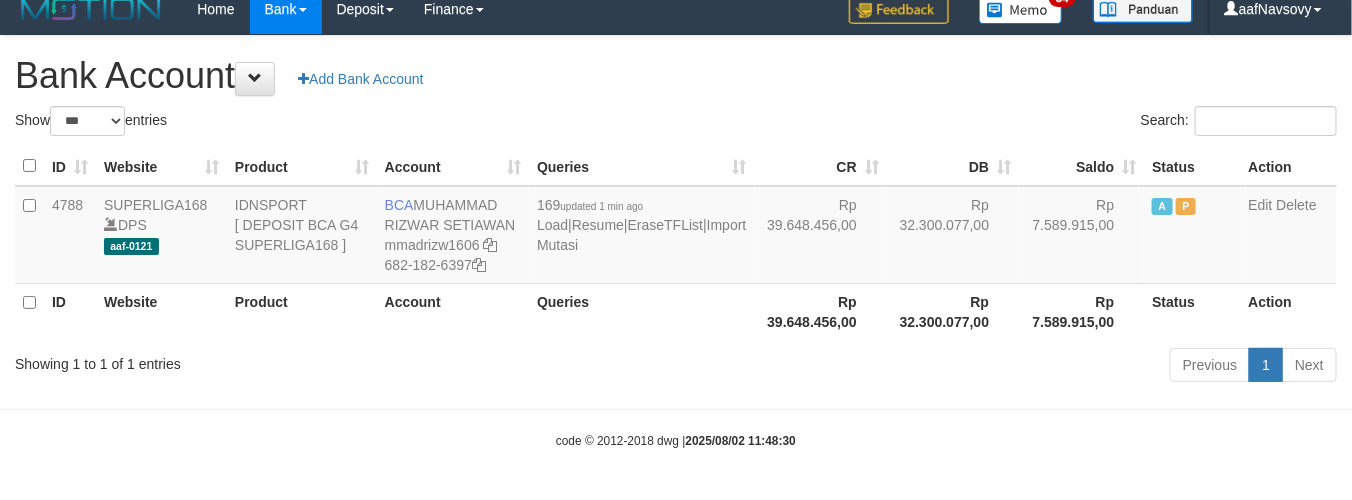 click on "Previous 1 Next" at bounding box center (957, 367) 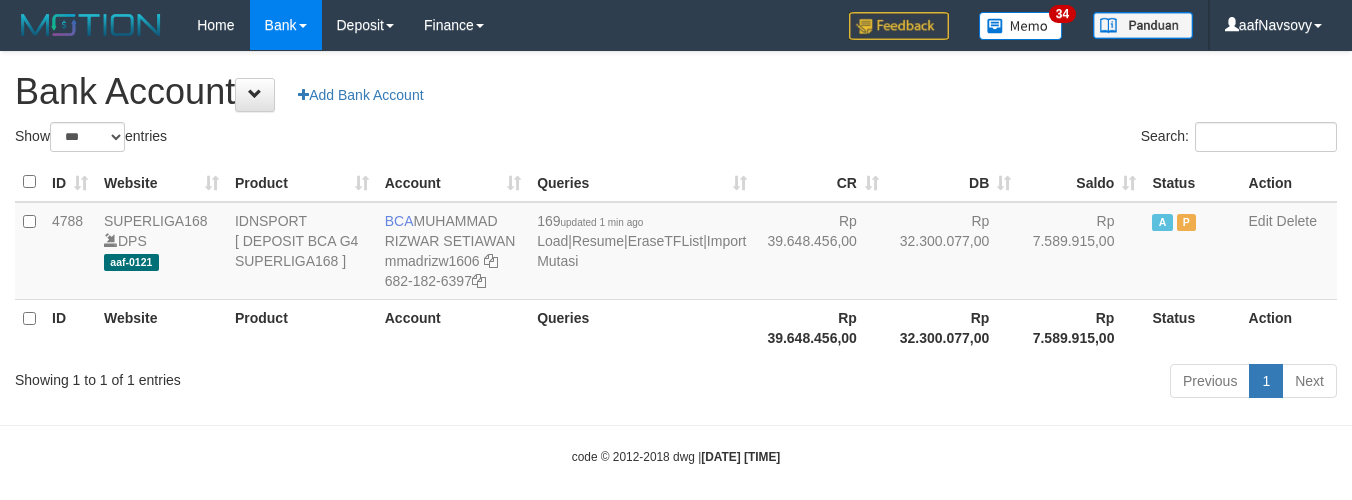 select on "***" 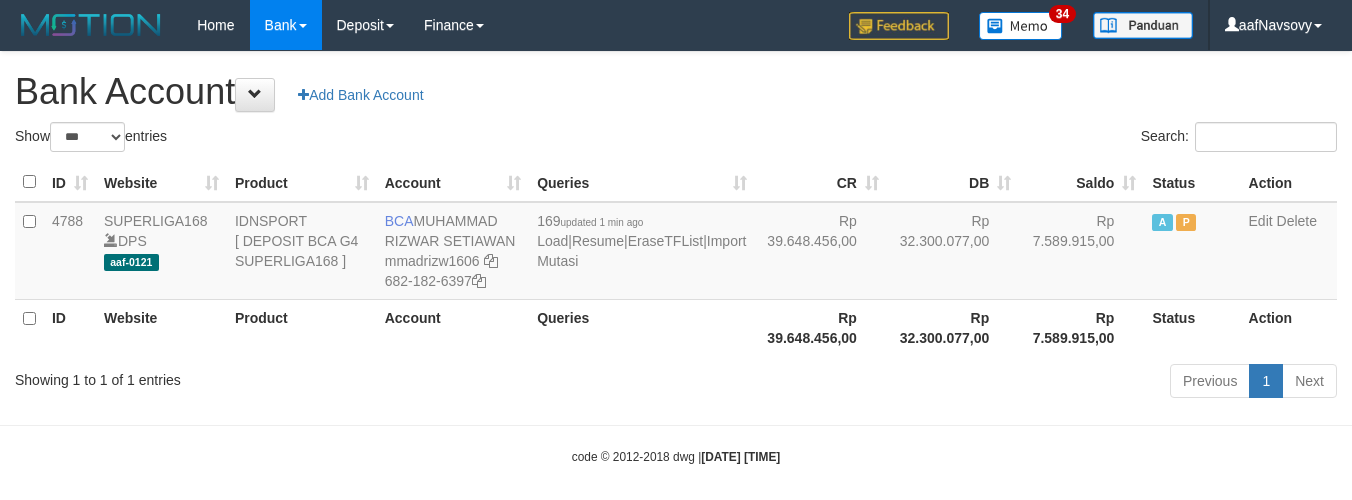 scroll, scrollTop: 16, scrollLeft: 0, axis: vertical 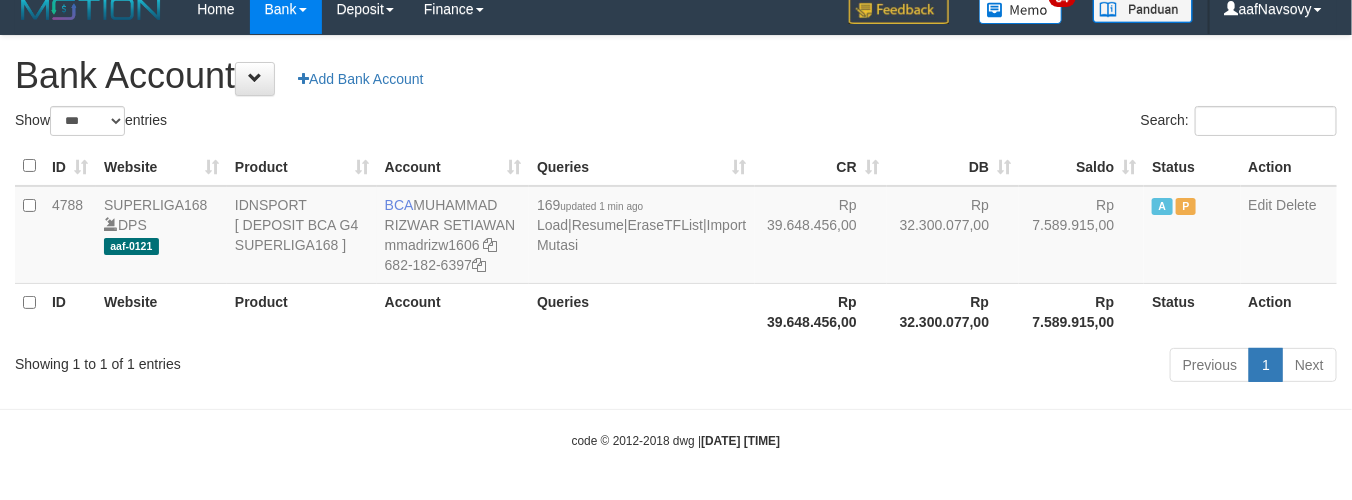 click on "Previous 1 Next" at bounding box center (957, 367) 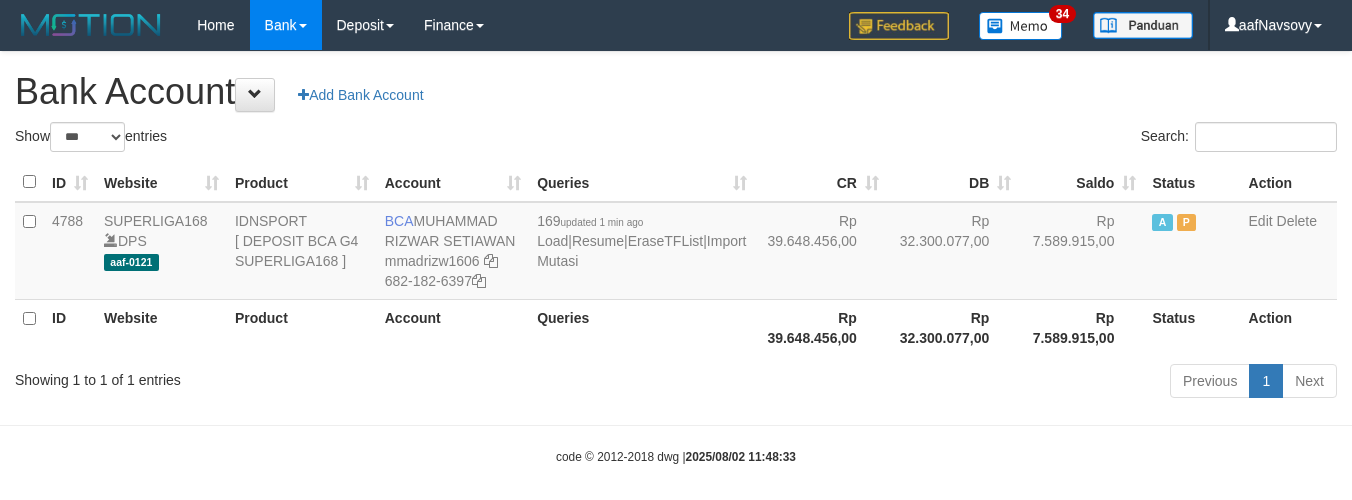 select on "***" 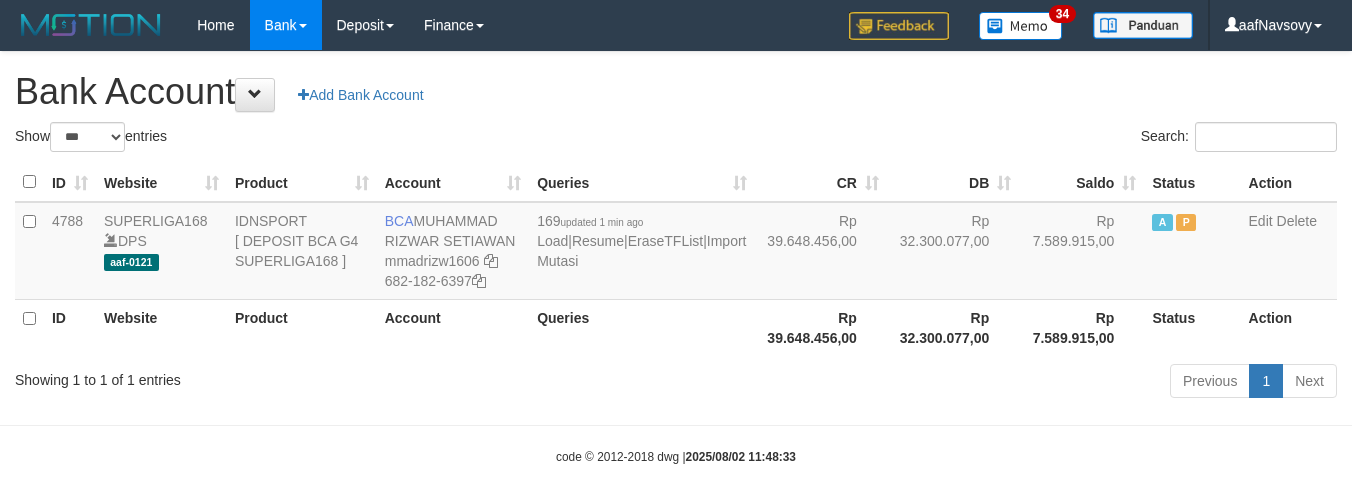 scroll, scrollTop: 16, scrollLeft: 0, axis: vertical 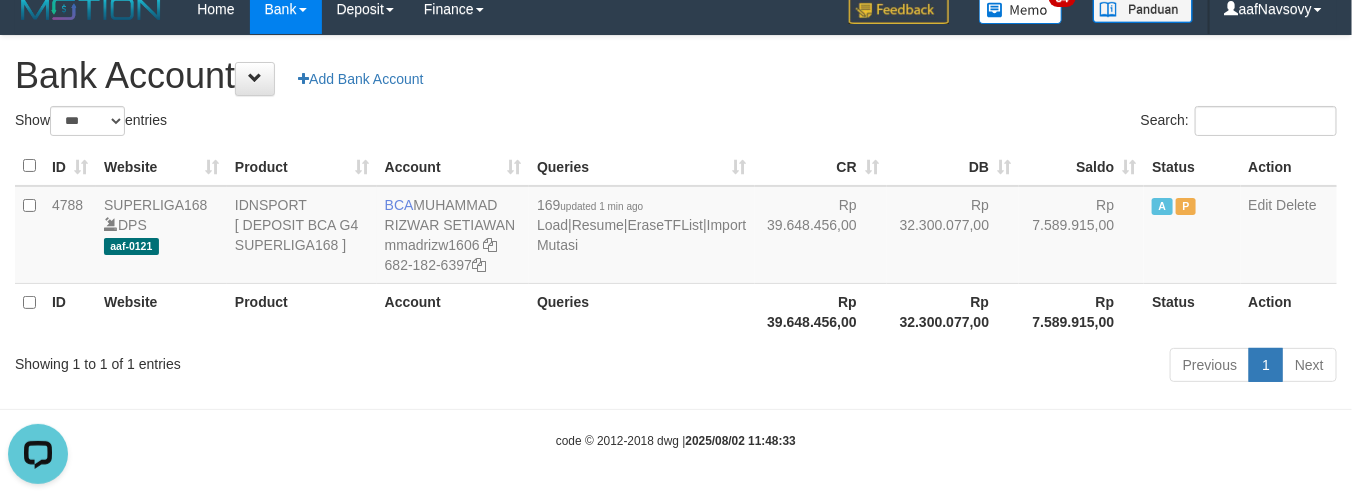 click on "Previous 1 Next" at bounding box center [957, 367] 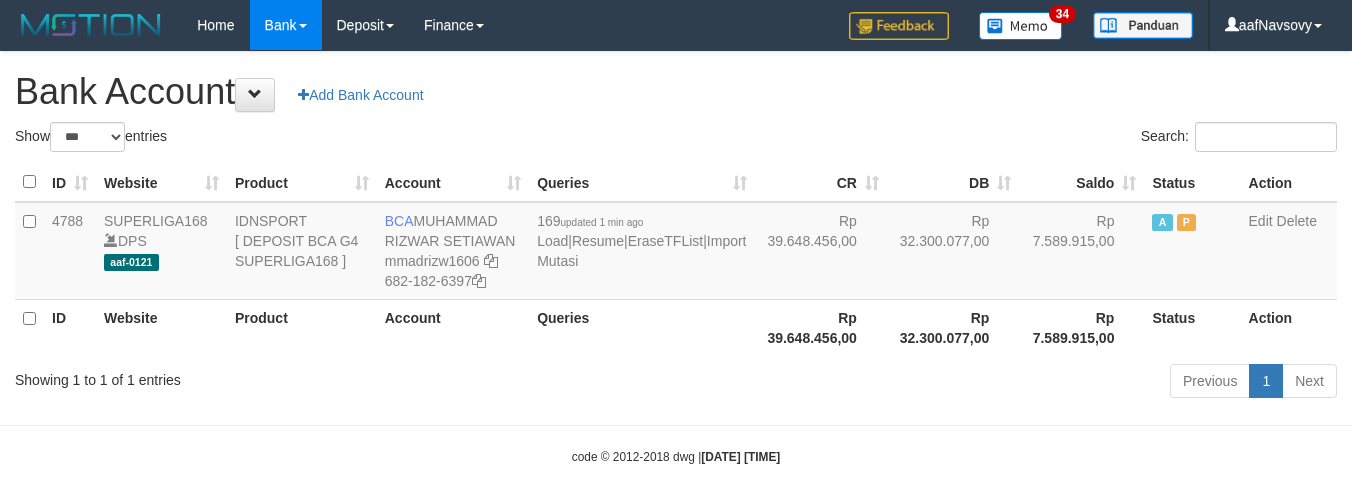 select on "***" 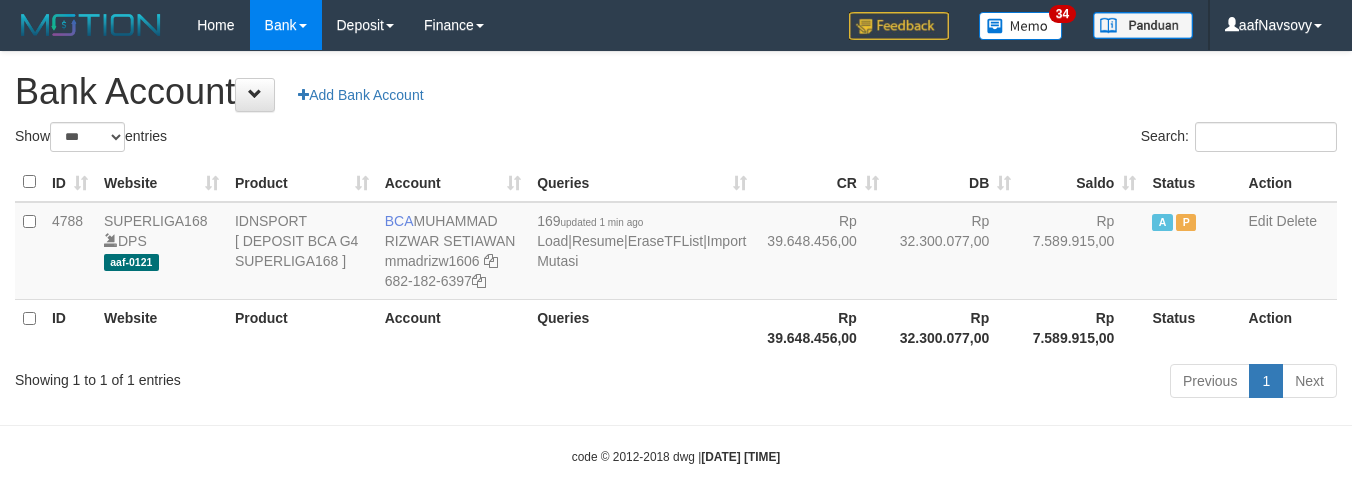scroll, scrollTop: 16, scrollLeft: 0, axis: vertical 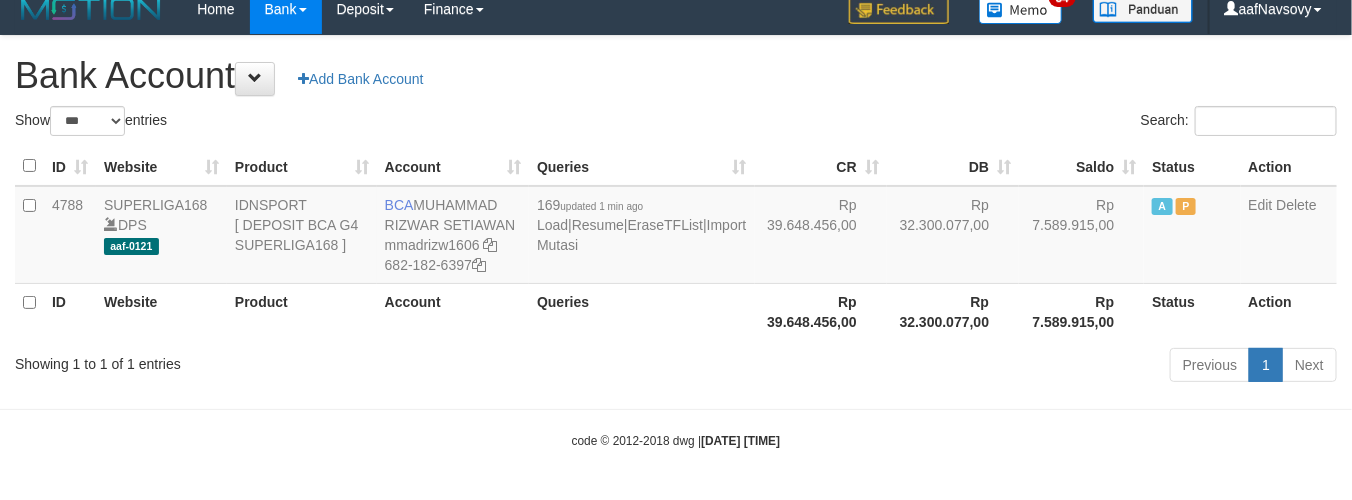 click on "Previous 1 Next" at bounding box center [957, 367] 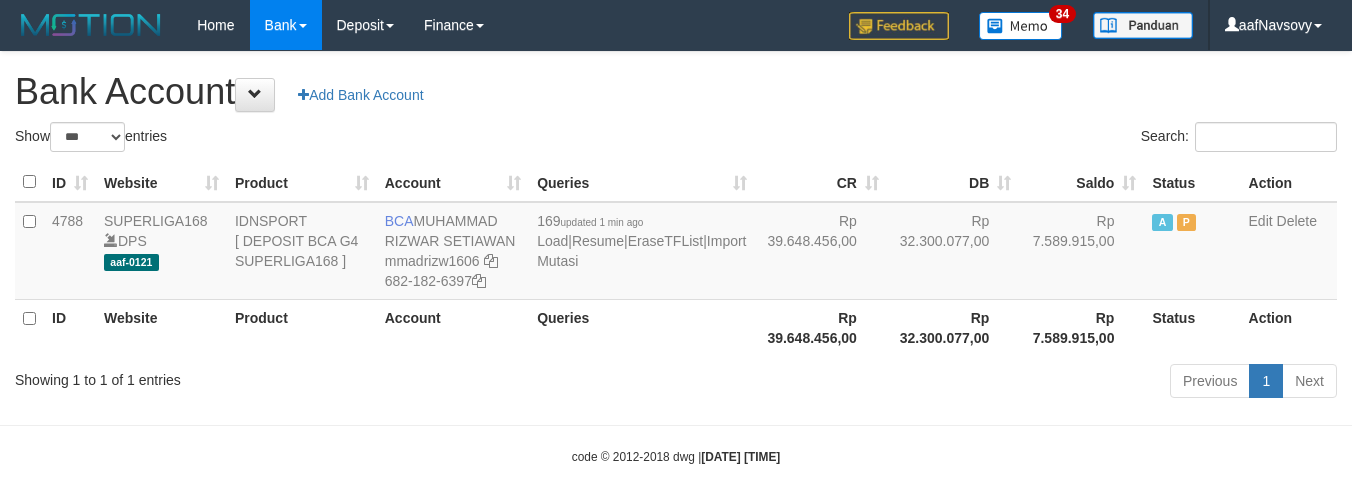 select on "***" 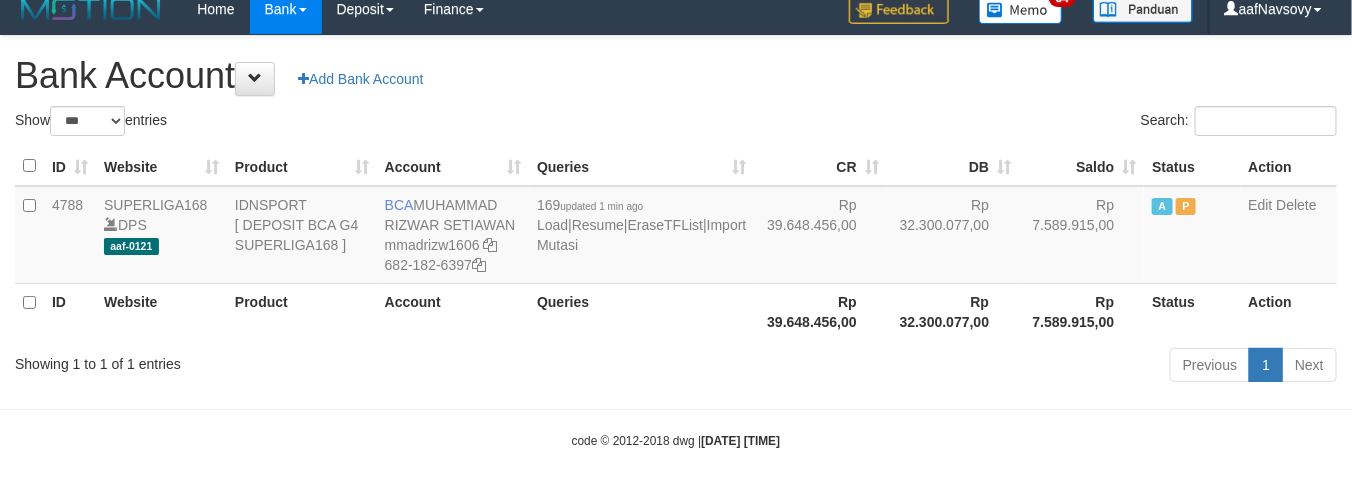 click on "Previous 1 Next" at bounding box center (957, 367) 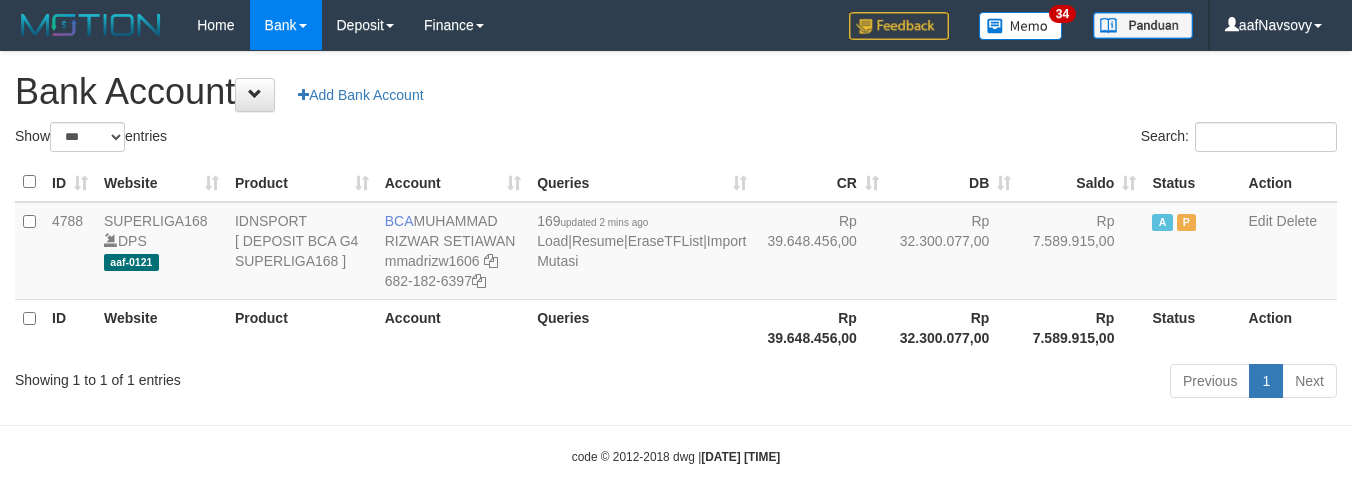 select on "***" 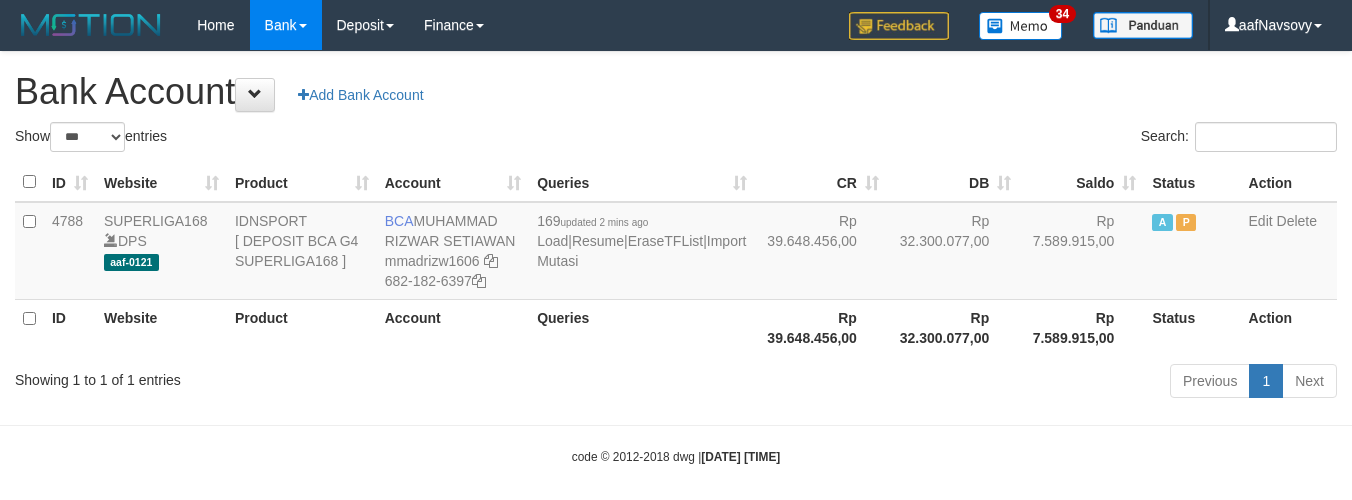 scroll, scrollTop: 16, scrollLeft: 0, axis: vertical 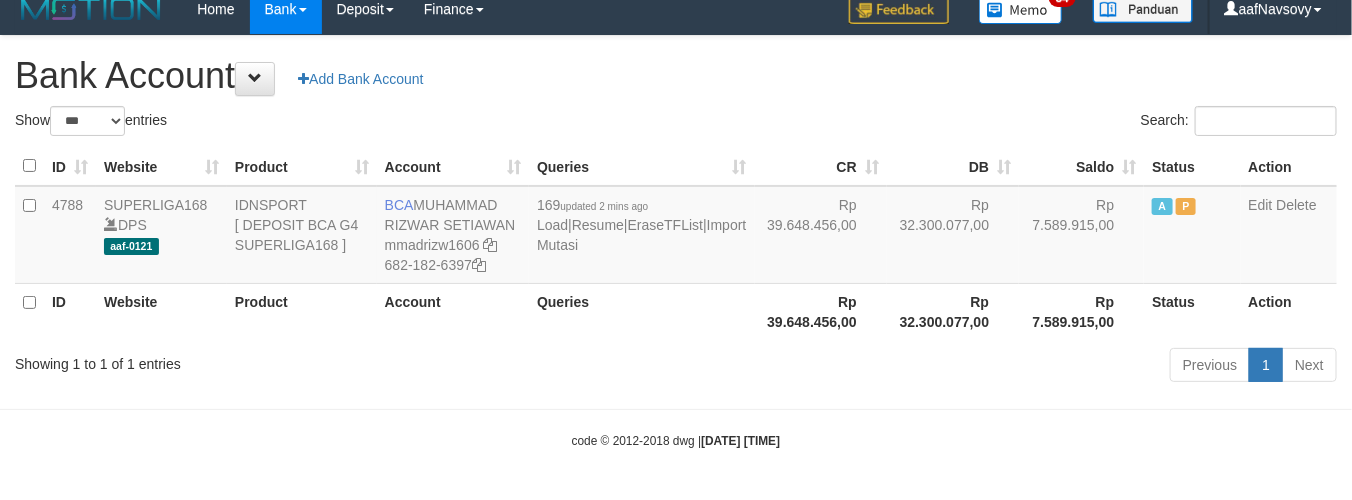 click on "Previous 1 Next" at bounding box center (957, 367) 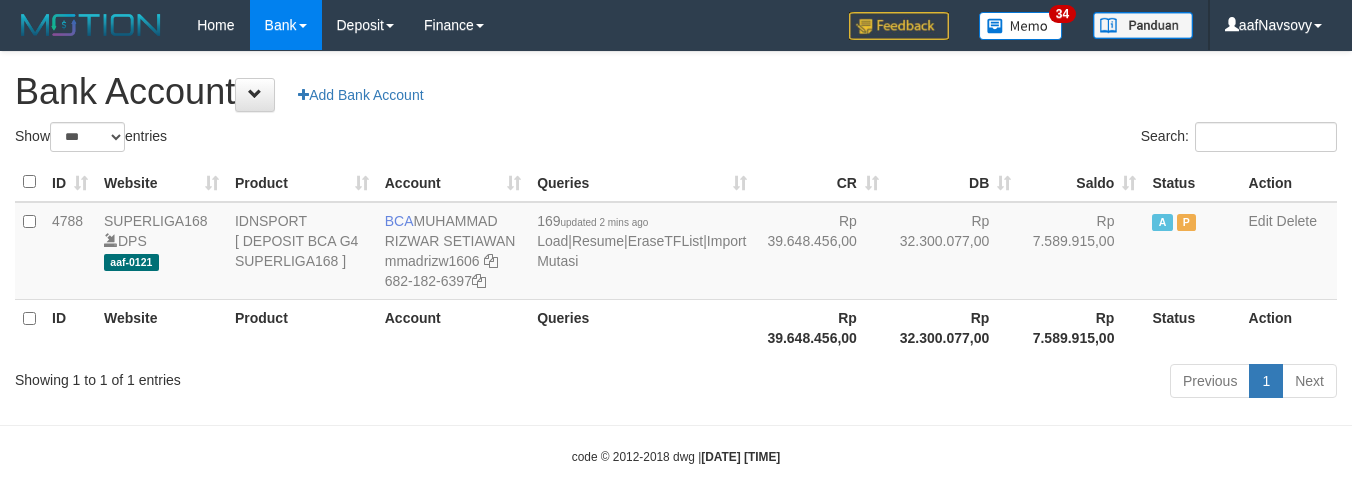 select on "***" 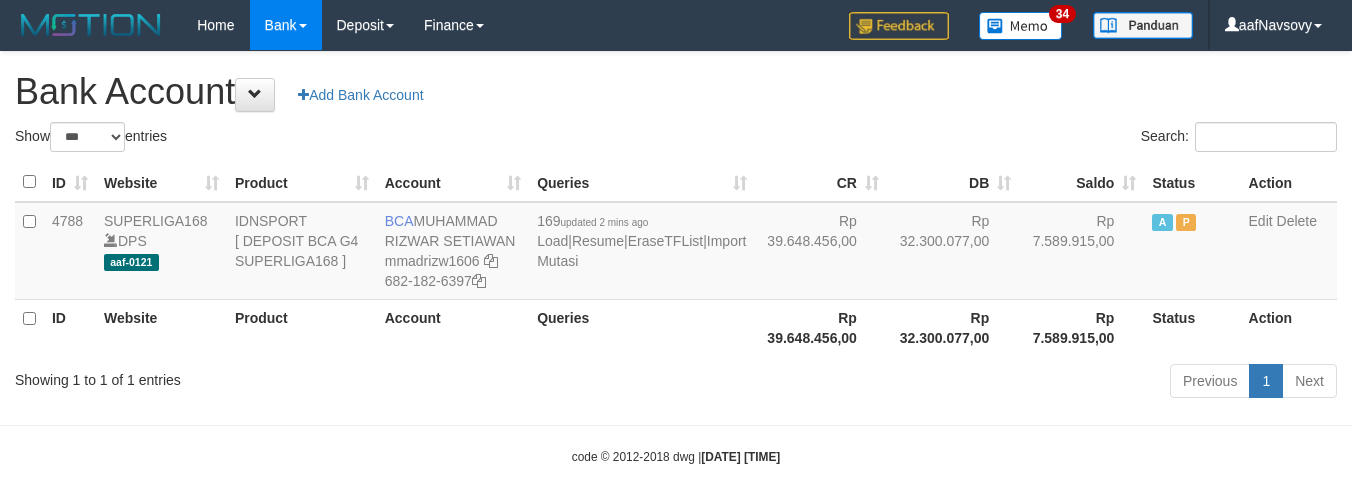 scroll, scrollTop: 16, scrollLeft: 0, axis: vertical 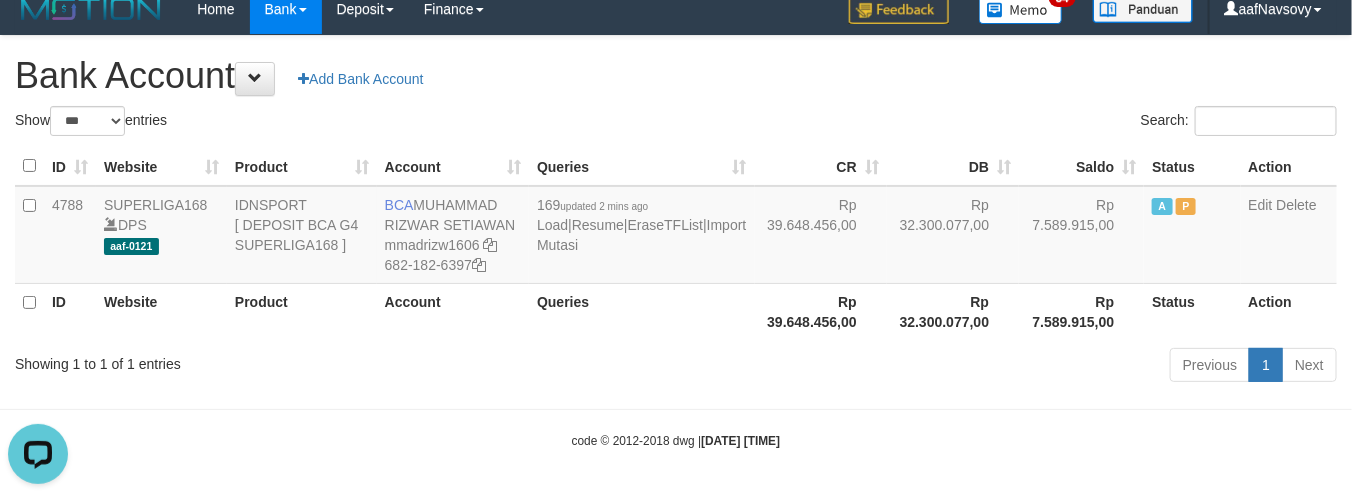click on "Previous 1 Next" at bounding box center (957, 367) 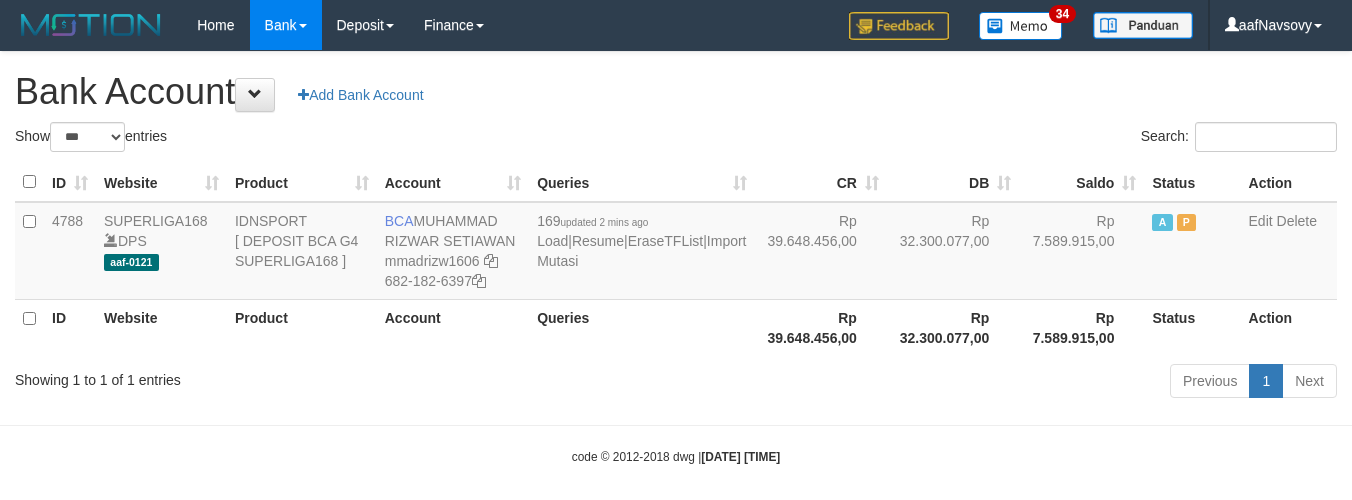 select on "***" 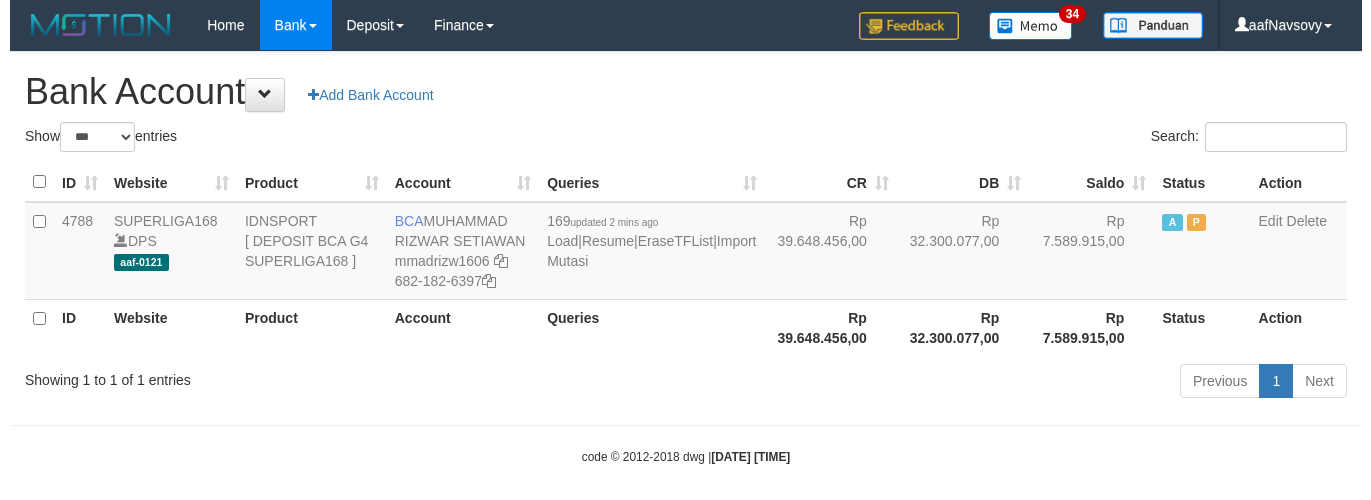 scroll, scrollTop: 16, scrollLeft: 0, axis: vertical 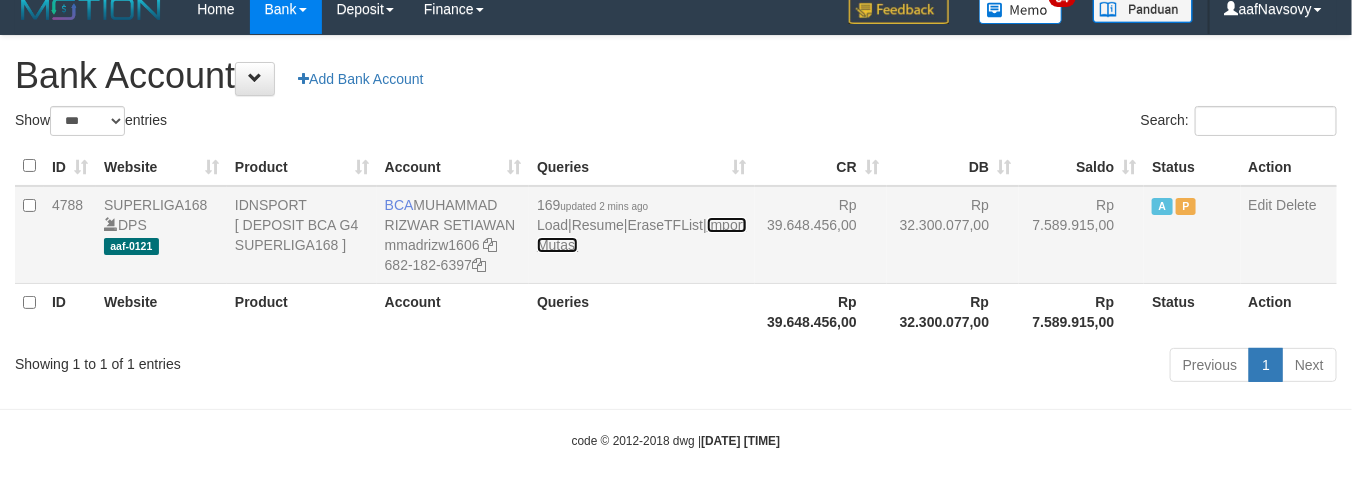 click on "Import Mutasi" at bounding box center [641, 235] 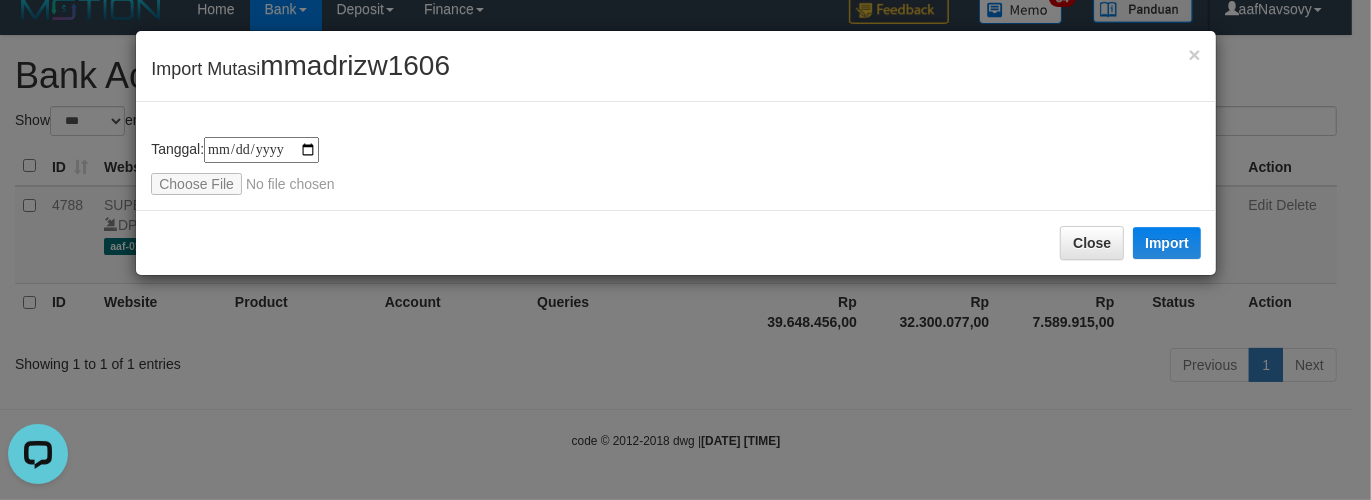 scroll, scrollTop: 0, scrollLeft: 0, axis: both 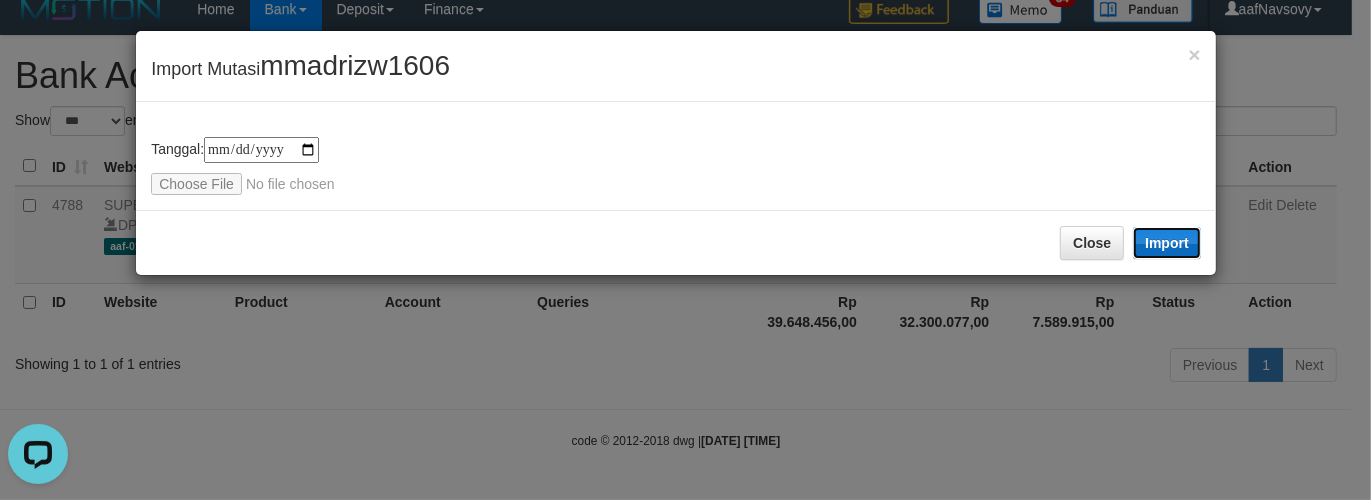 click on "Import" at bounding box center [1167, 243] 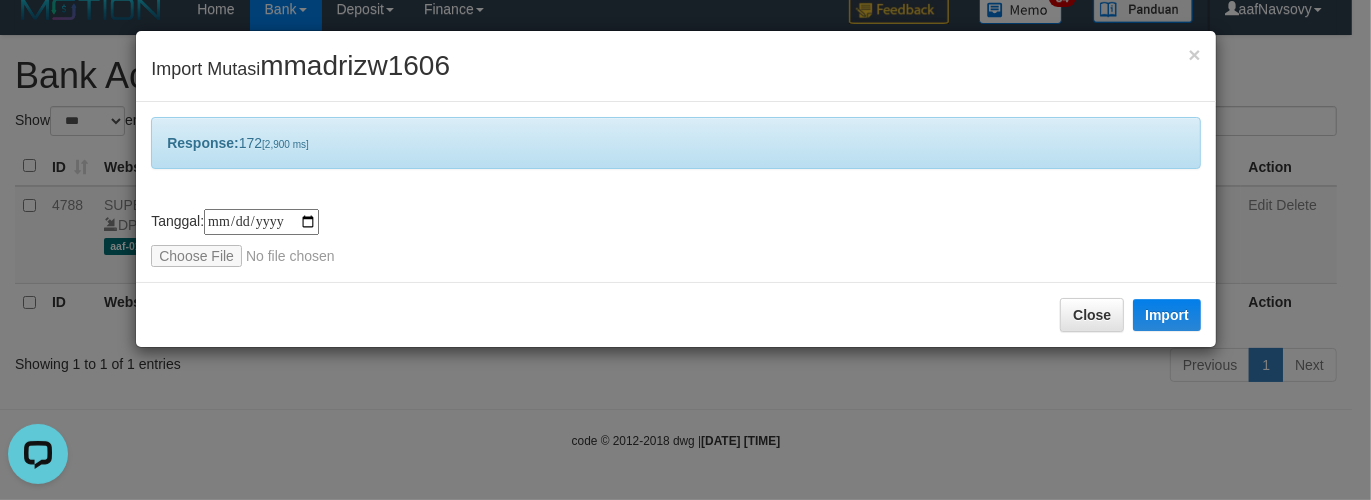 click on "**********" at bounding box center [685, 250] 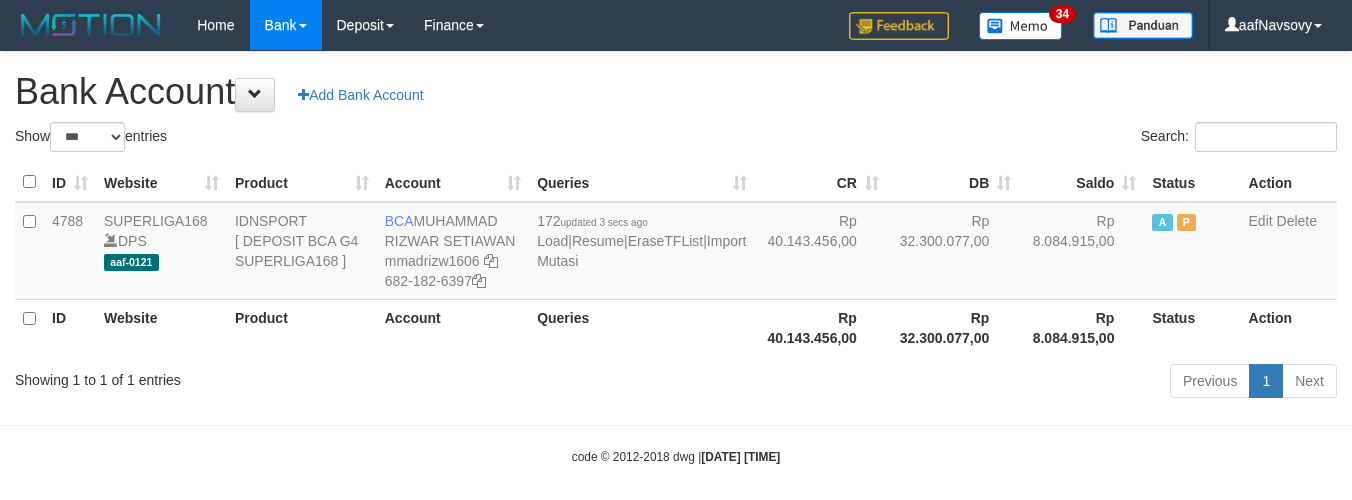 select on "***" 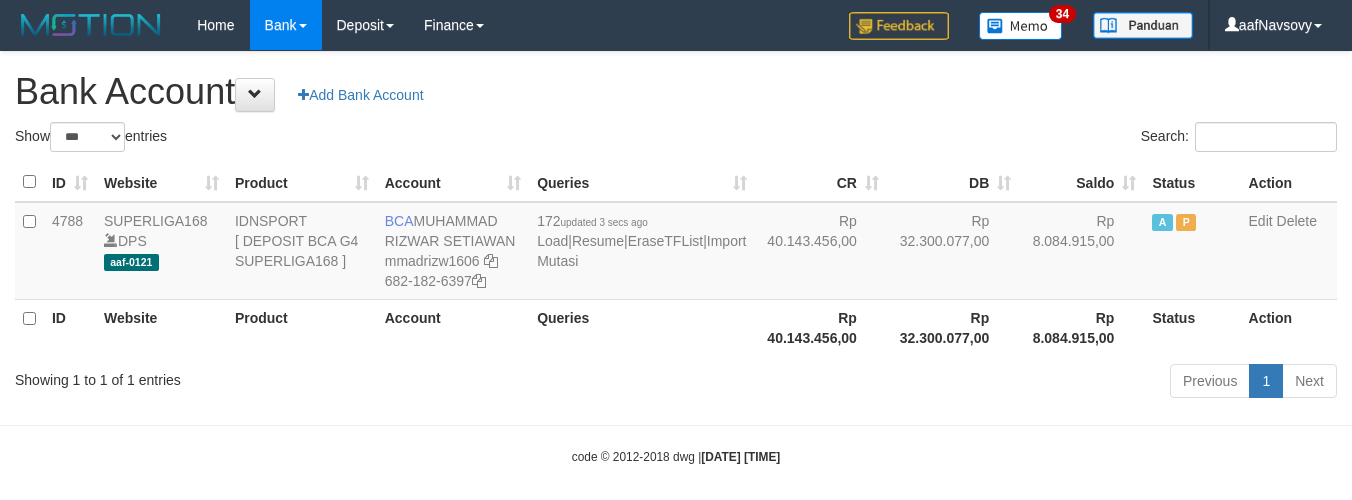 scroll, scrollTop: 16, scrollLeft: 0, axis: vertical 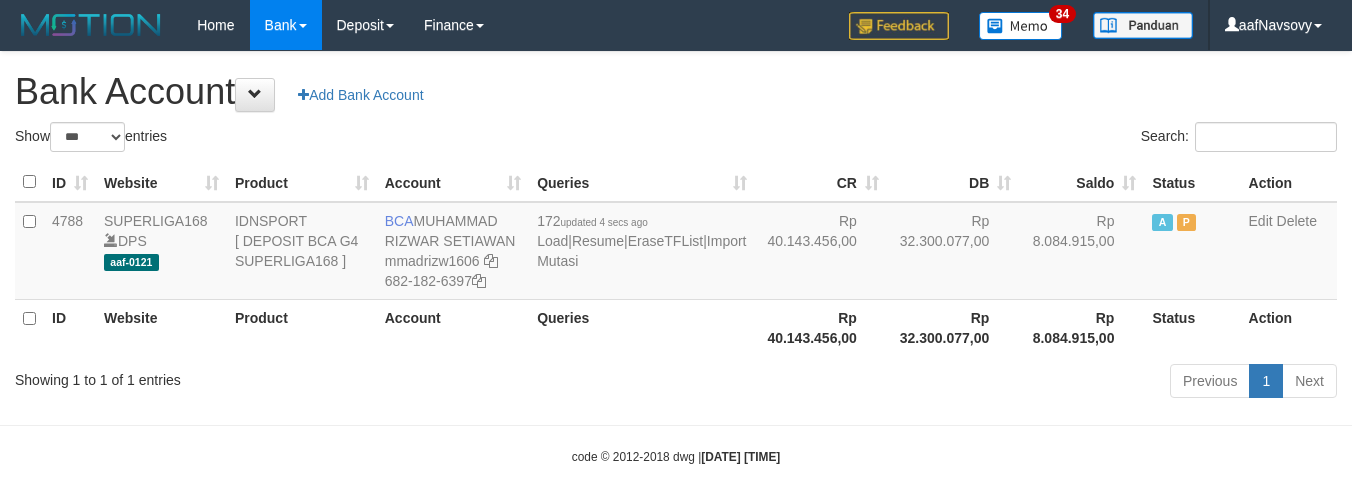 select on "***" 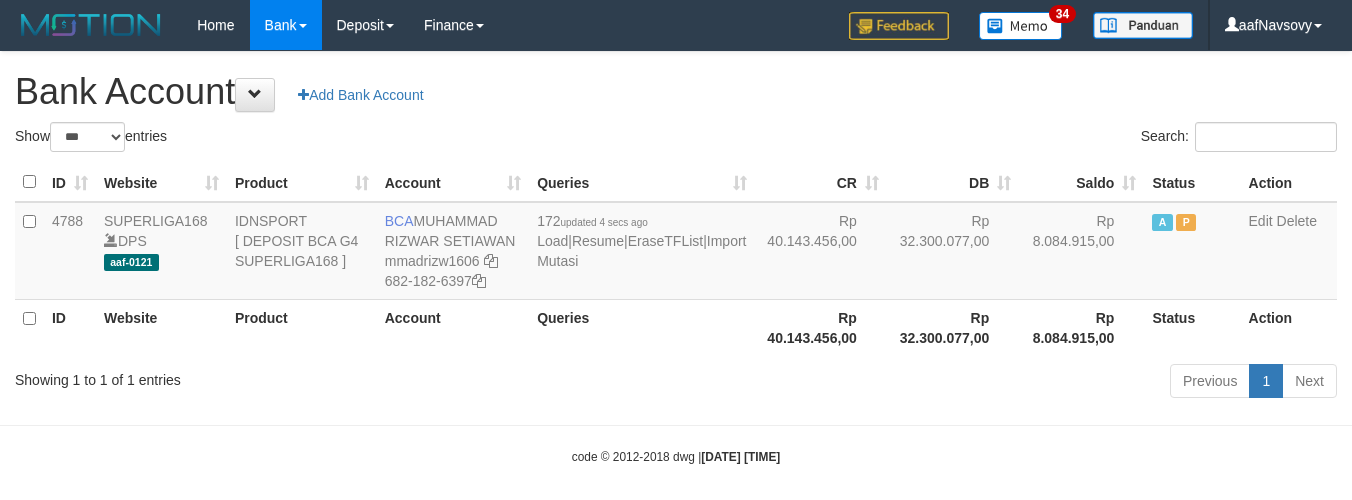 scroll, scrollTop: 16, scrollLeft: 0, axis: vertical 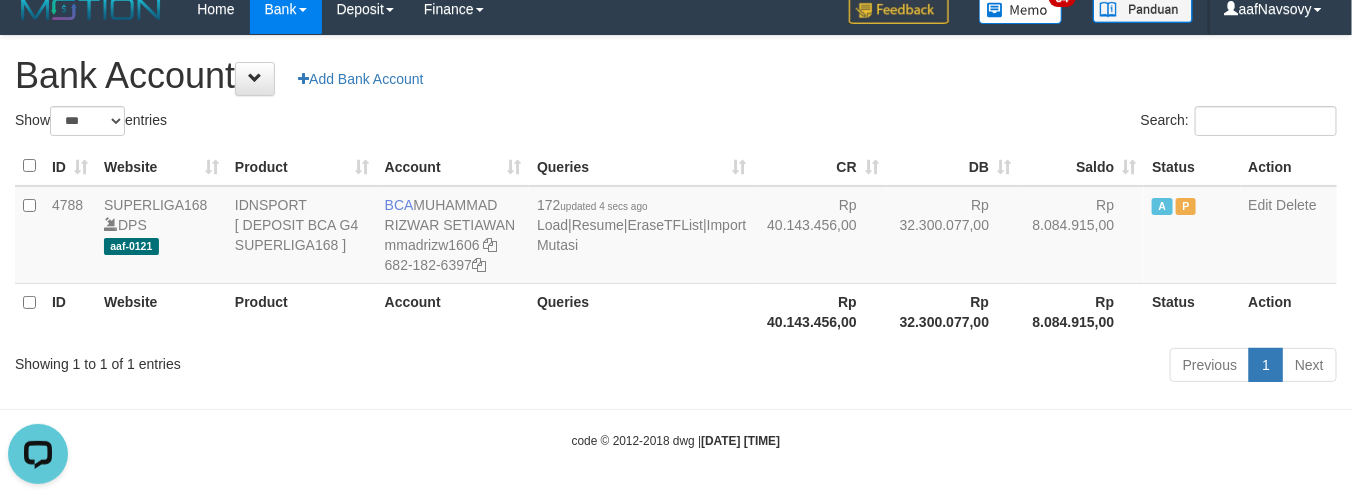 click on "Toggle navigation
Home
Bank
Account List
Load
By Website
Group
[ISPORT]													SUPERLIGA168
By Load Group (DPS)
34" at bounding box center (676, 242) 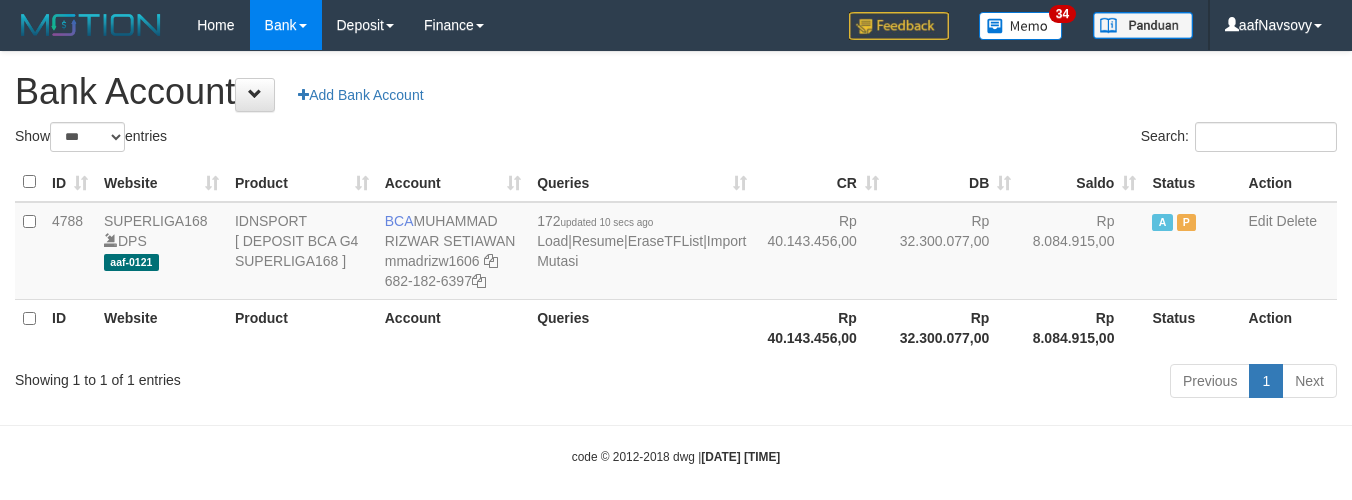 select on "***" 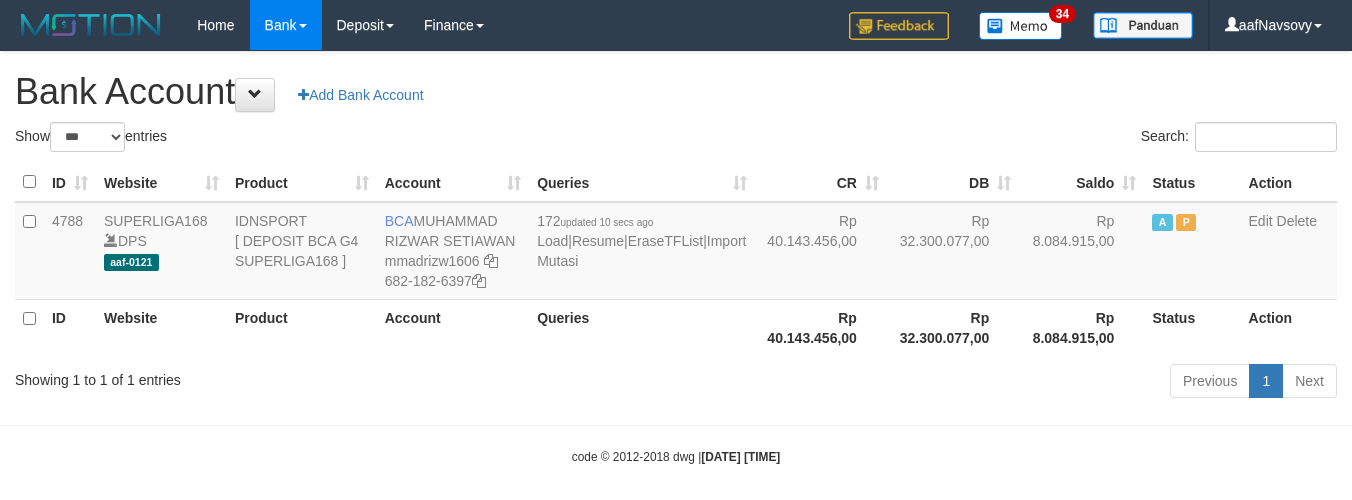 scroll, scrollTop: 16, scrollLeft: 0, axis: vertical 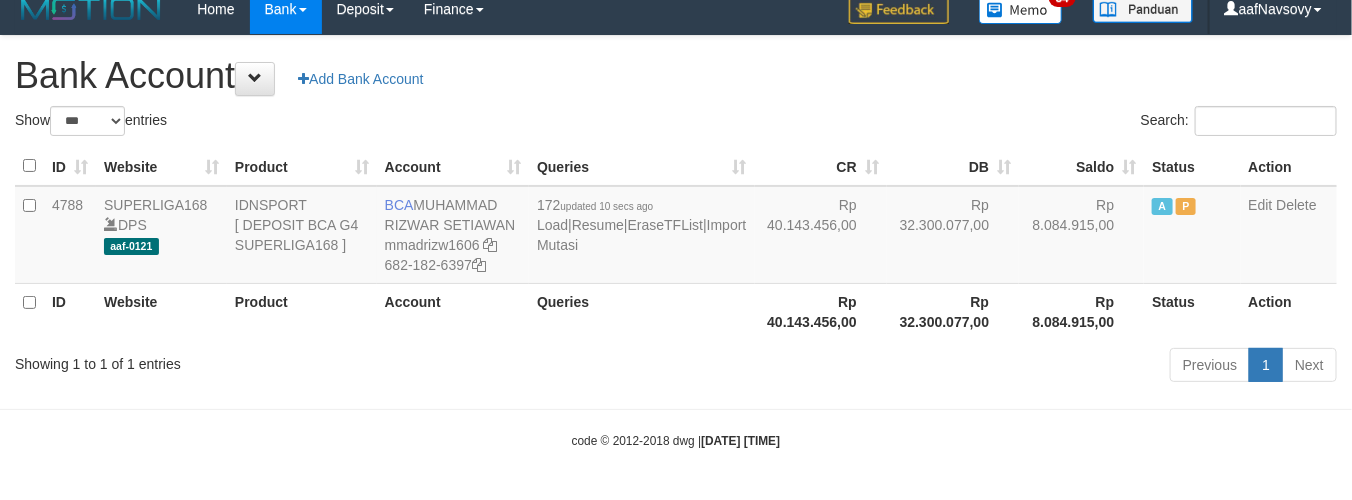 click on "Previous 1 Next" at bounding box center (957, 367) 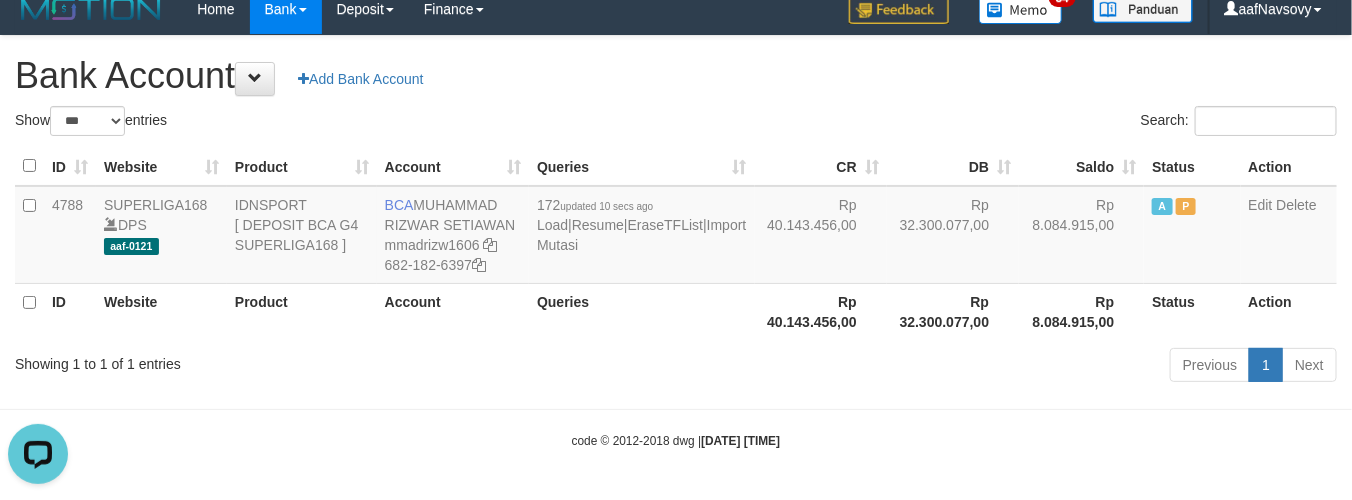 scroll, scrollTop: 0, scrollLeft: 0, axis: both 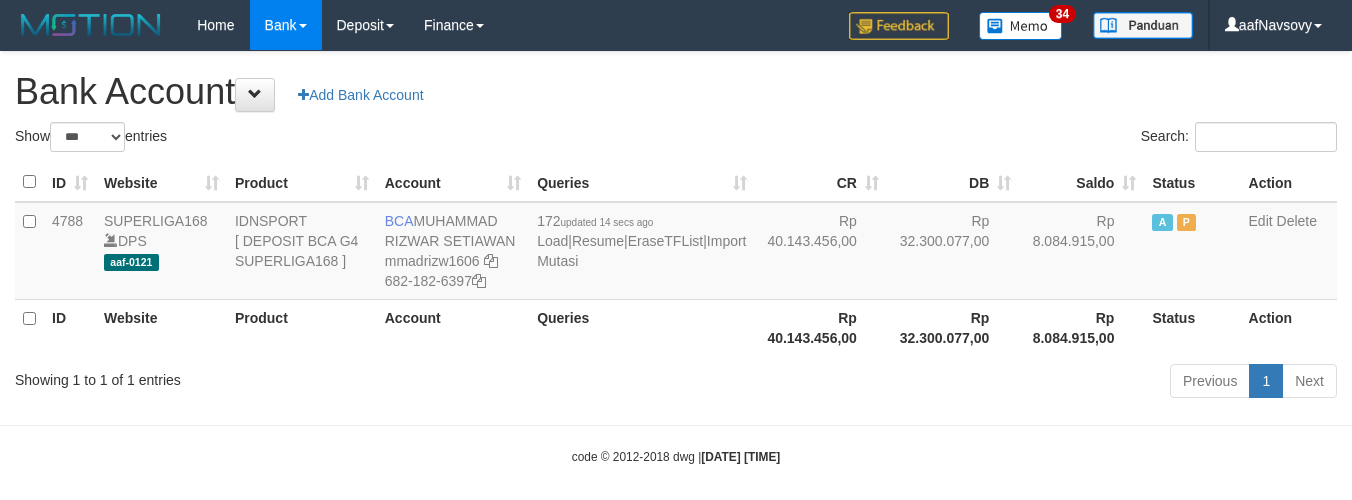 select on "***" 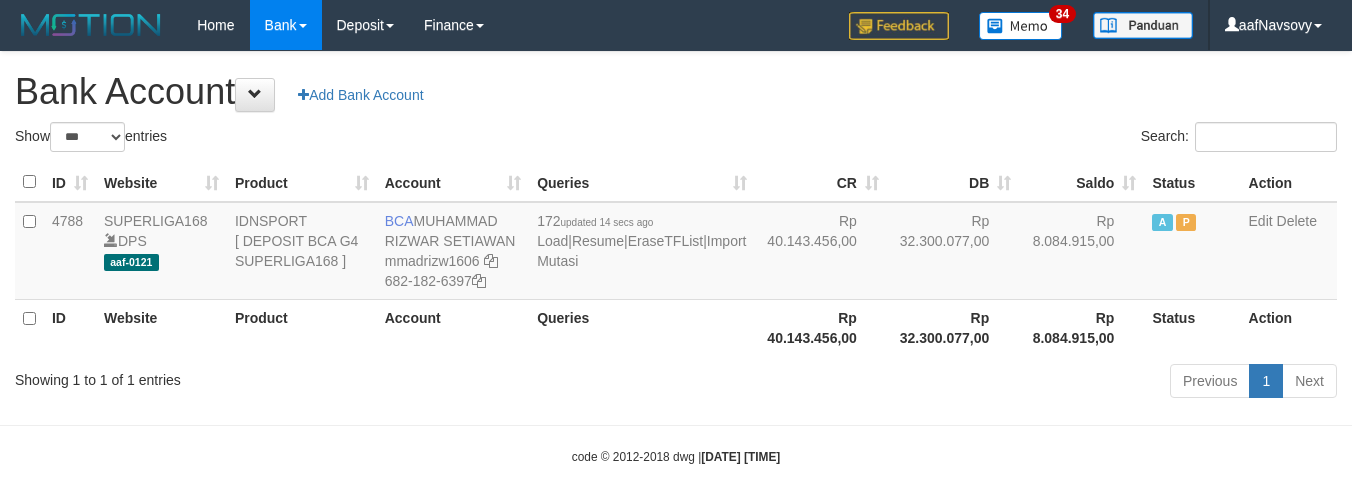 scroll, scrollTop: 16, scrollLeft: 0, axis: vertical 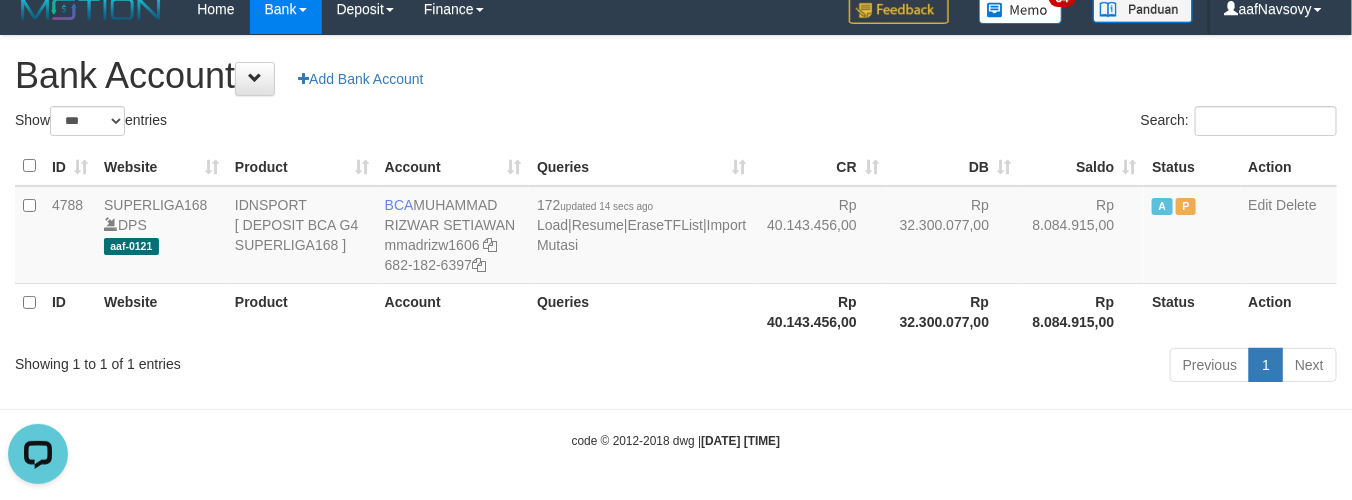 click on "Showing 1 to 1 of 1 entries Previous 1 Next" at bounding box center (676, 367) 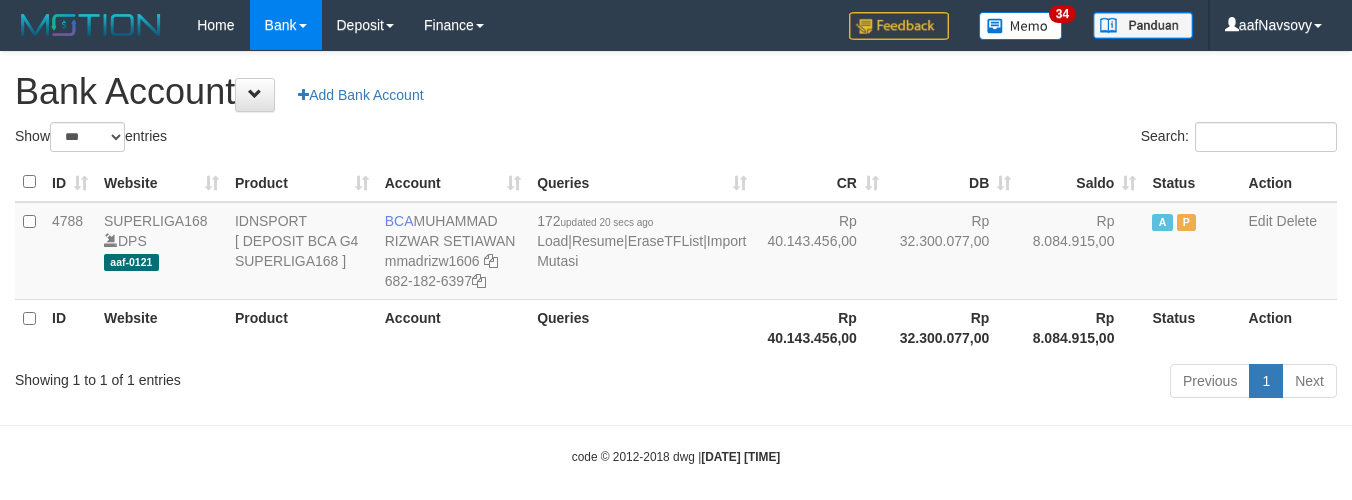 select on "***" 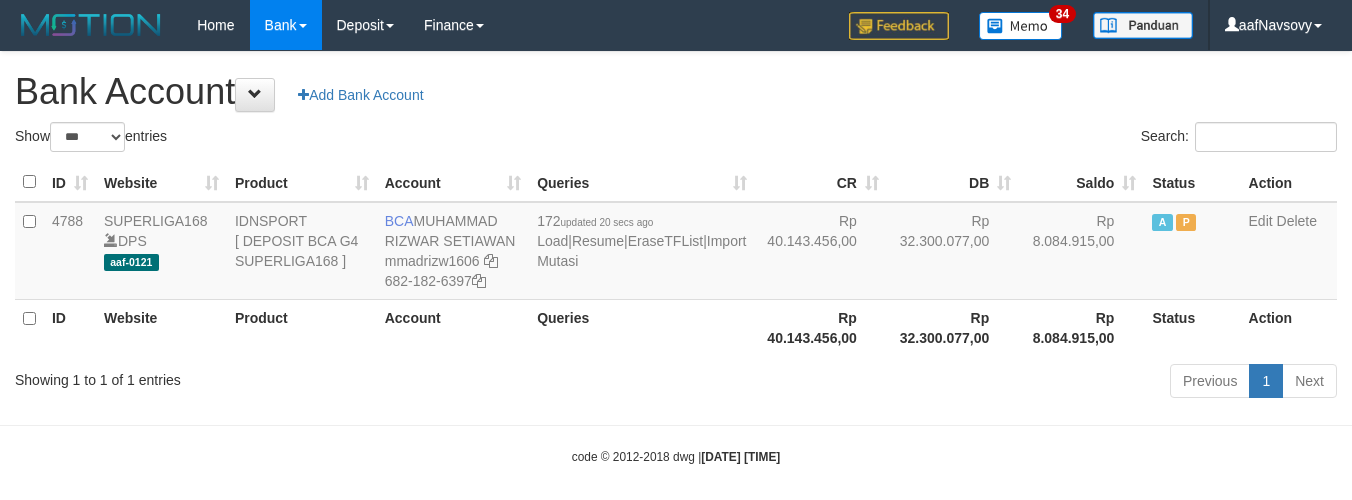 scroll, scrollTop: 16, scrollLeft: 0, axis: vertical 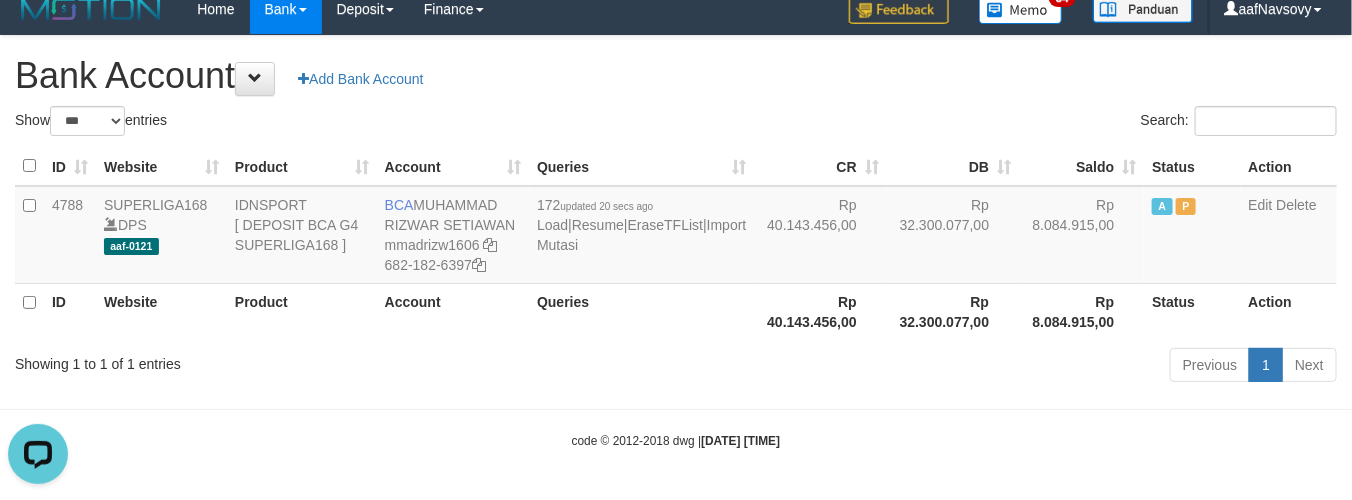 click on "Toggle navigation
Home
Bank
Account List
Load
By Website
Group
[ISPORT]													SUPERLIGA168
By Load Group (DPS)
34" at bounding box center (676, 242) 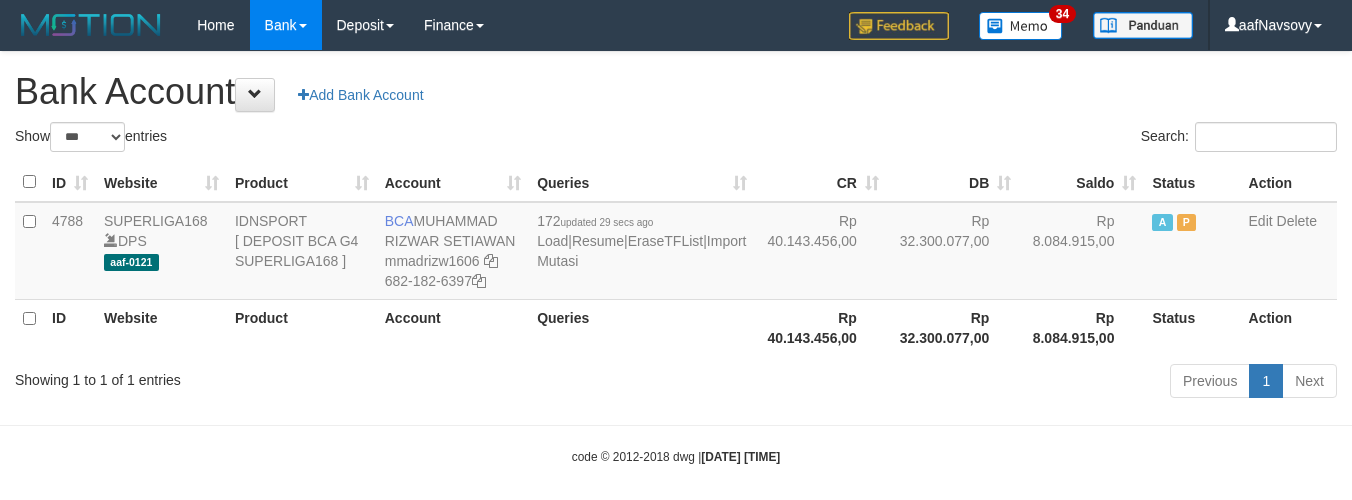 select on "***" 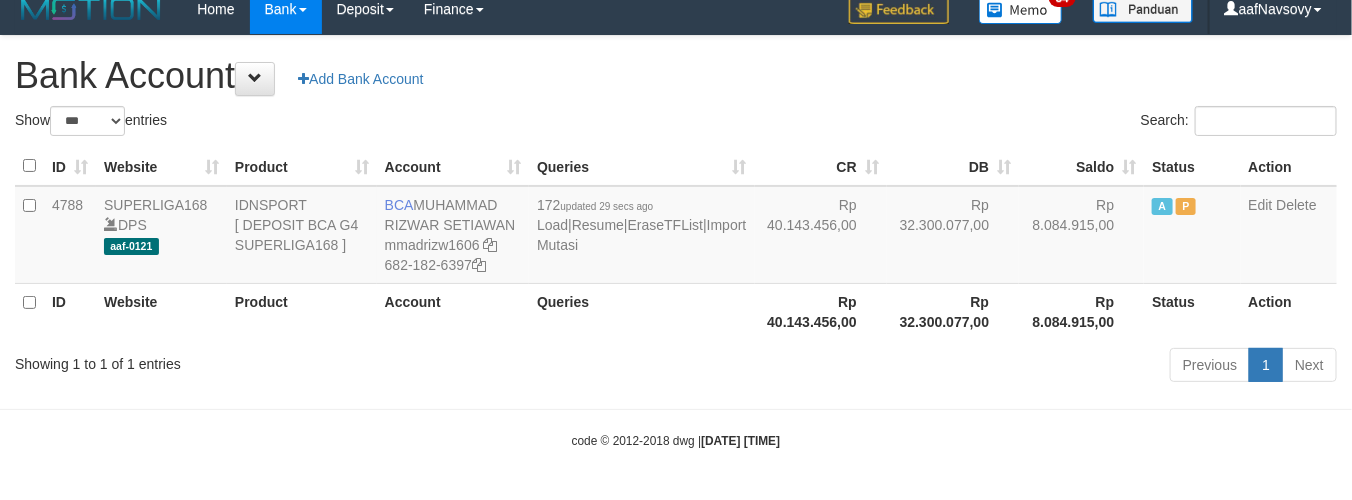 click on "Queries" at bounding box center [641, 311] 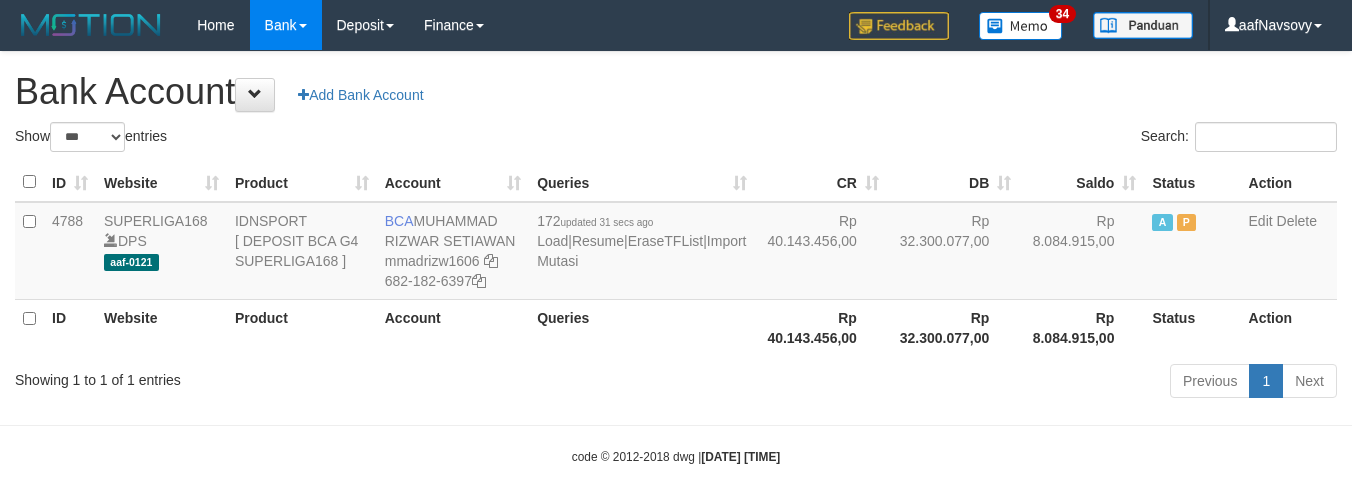 select on "***" 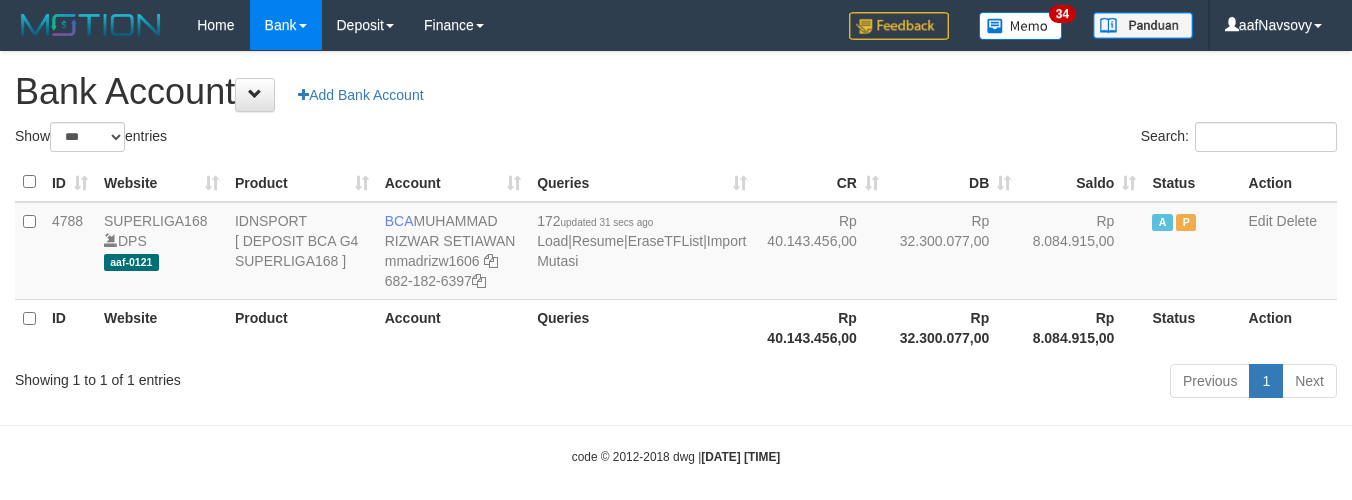 scroll, scrollTop: 16, scrollLeft: 0, axis: vertical 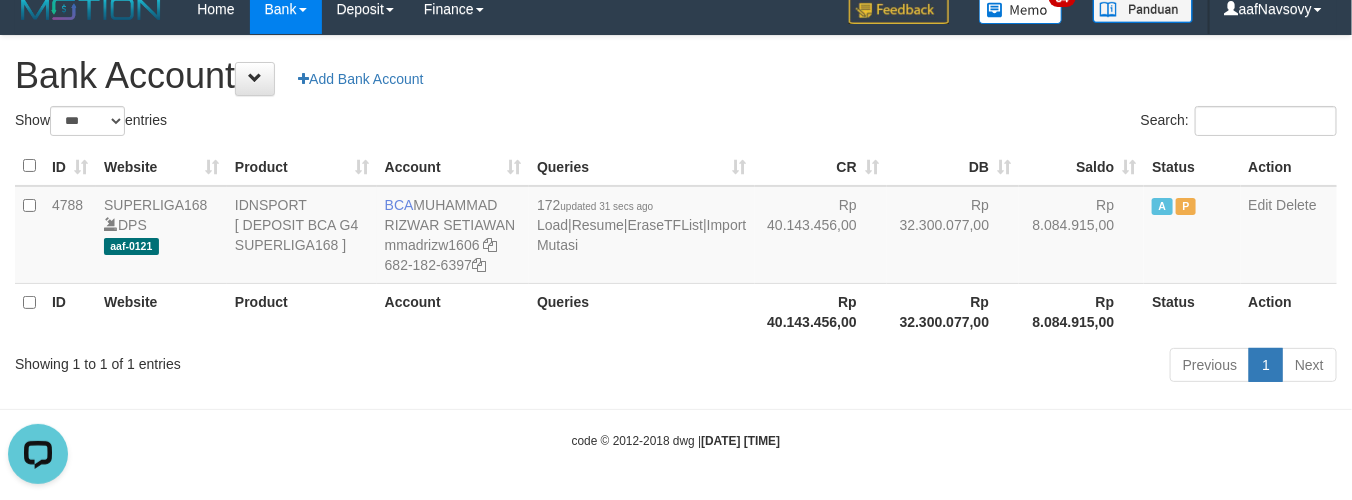 click on "Queries" at bounding box center (641, 311) 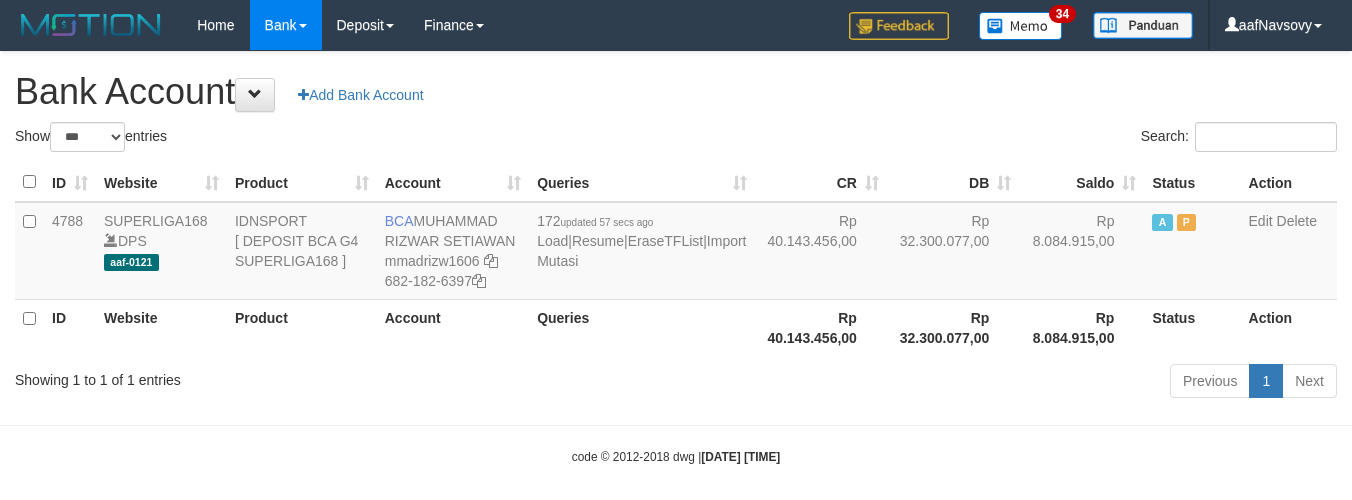 select on "***" 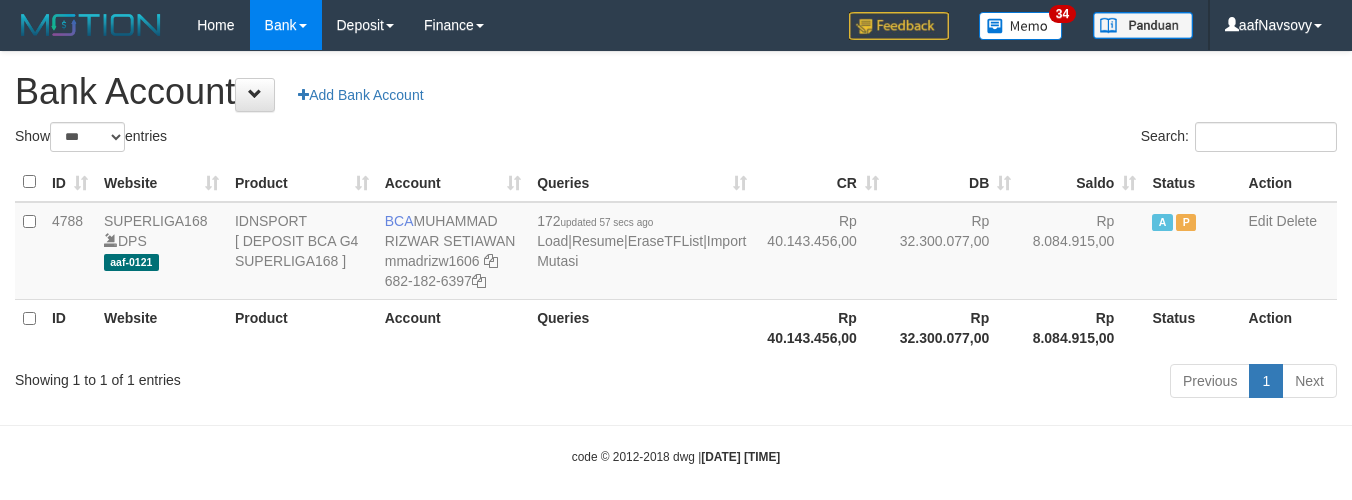 scroll, scrollTop: 16, scrollLeft: 0, axis: vertical 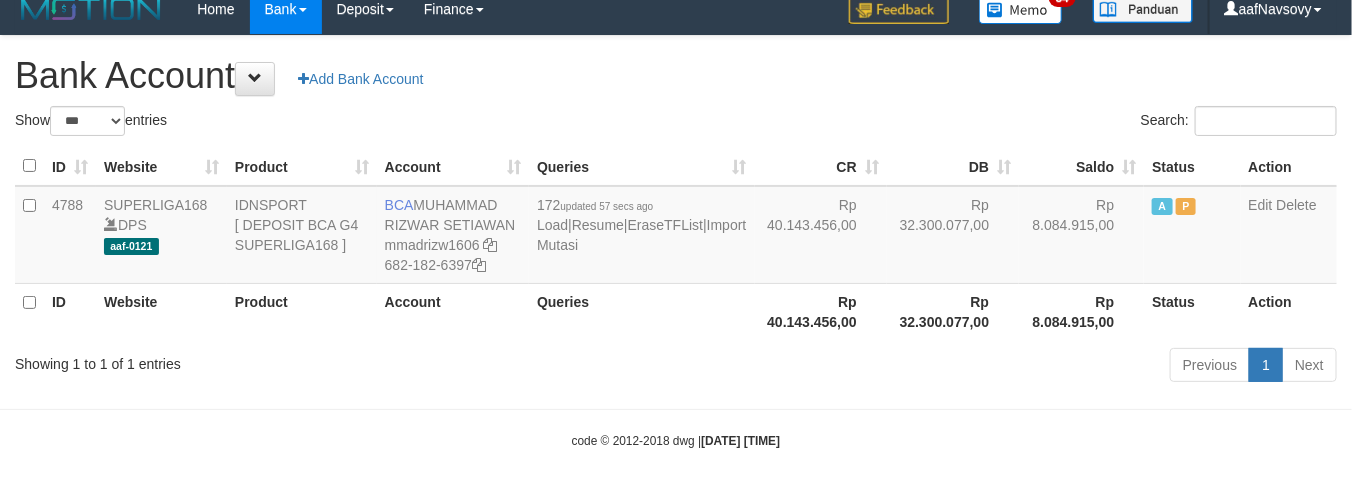 click on "Previous 1 Next" at bounding box center (957, 367) 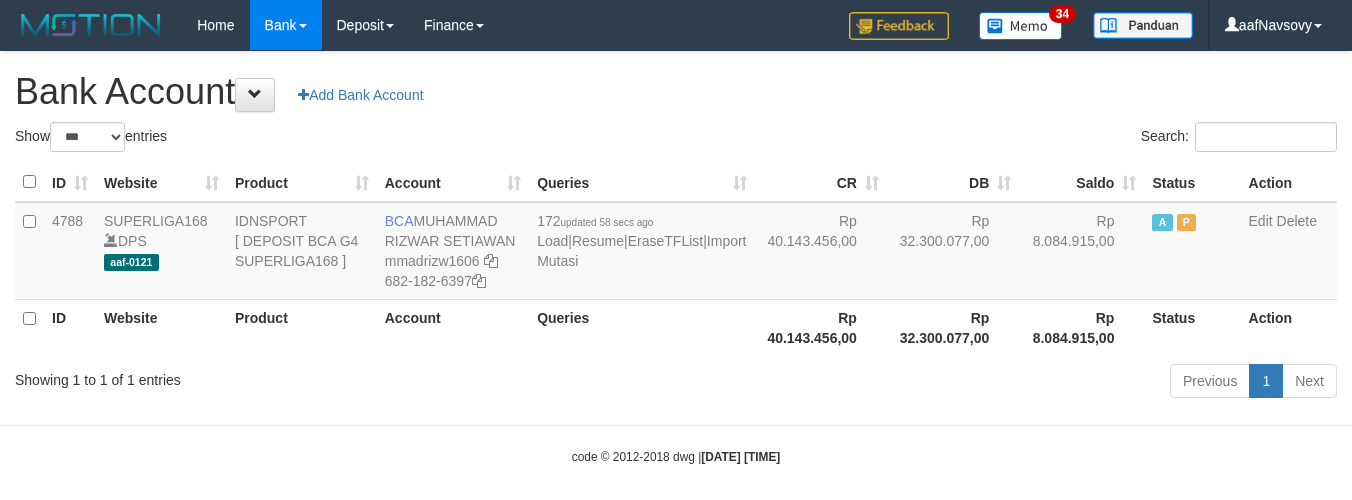 select on "***" 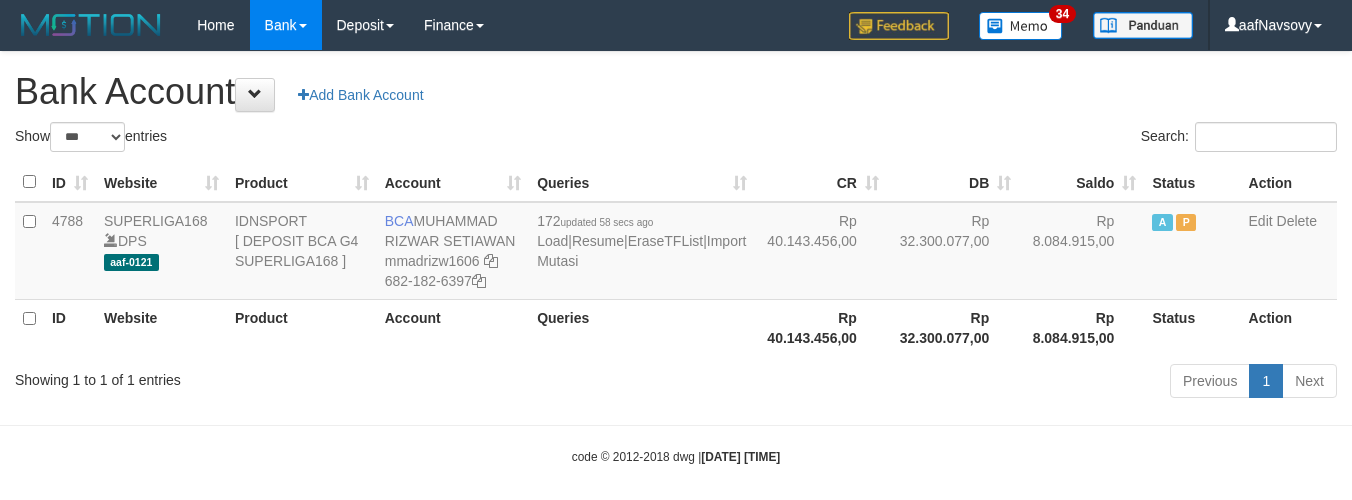 scroll, scrollTop: 16, scrollLeft: 0, axis: vertical 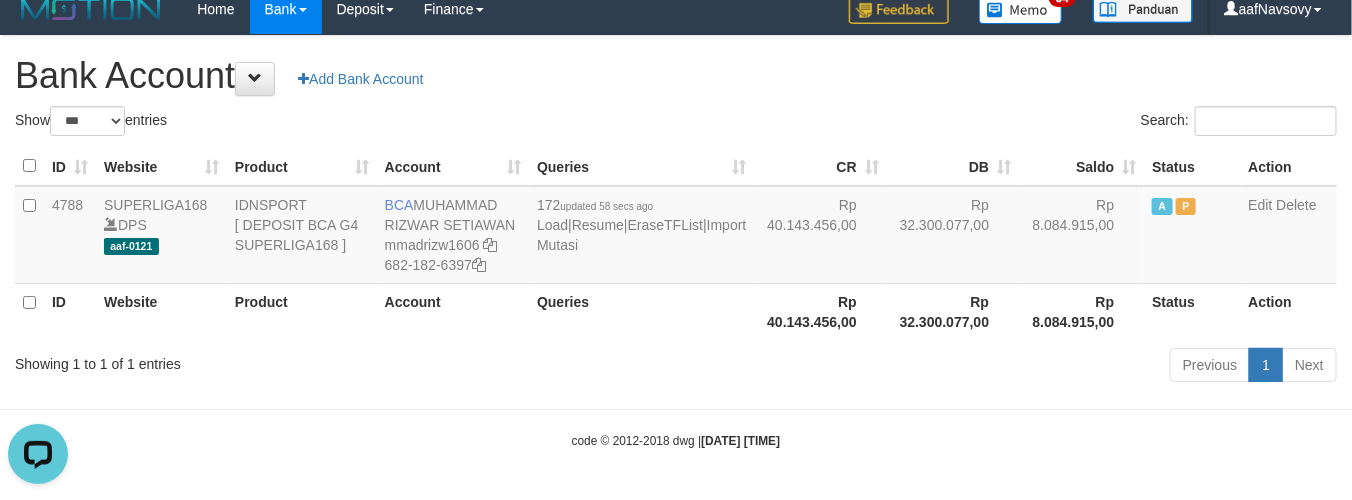 click on "Showing 1 to 1 of 1 entries" at bounding box center (281, 360) 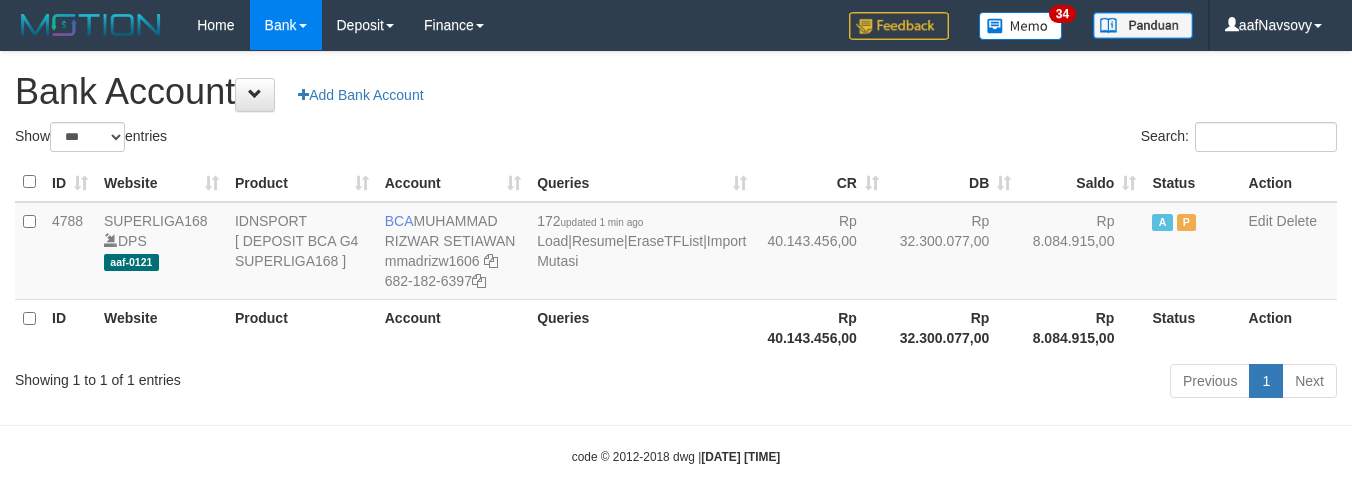 select on "***" 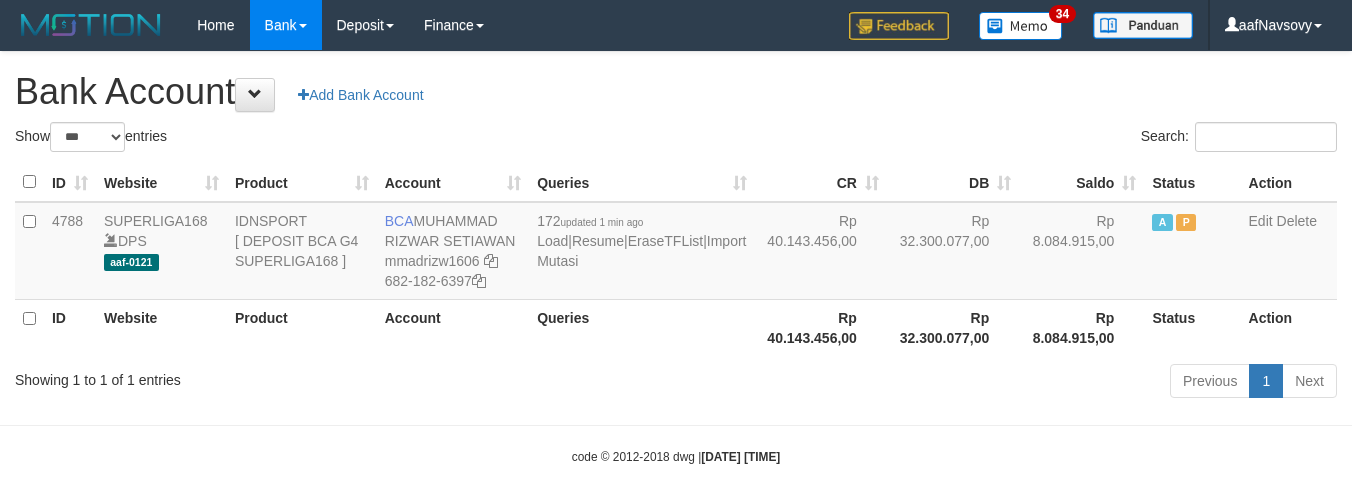 scroll, scrollTop: 16, scrollLeft: 0, axis: vertical 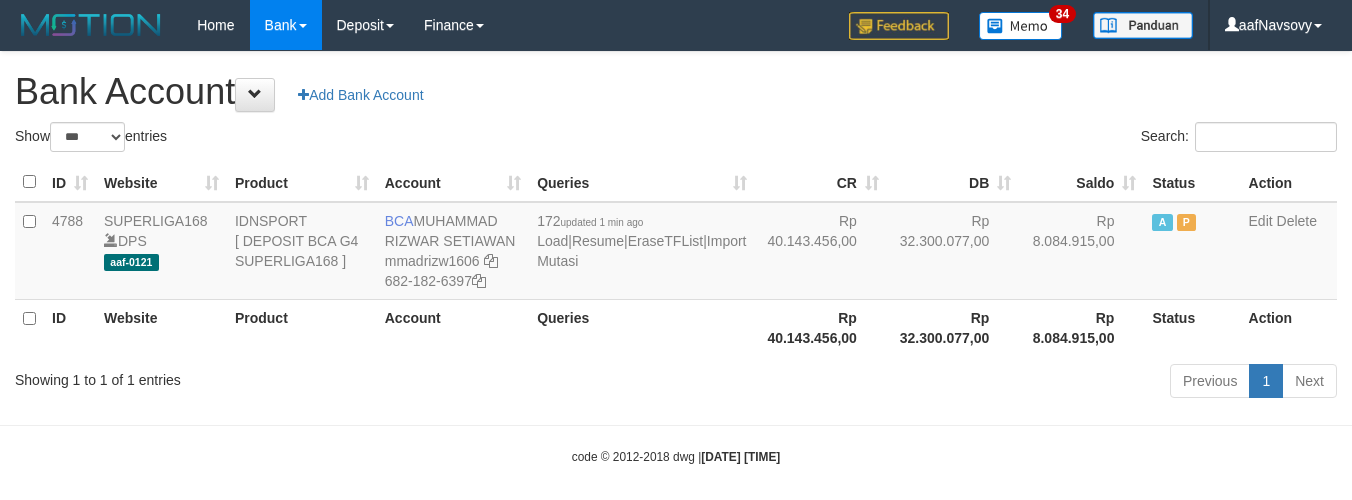 select on "***" 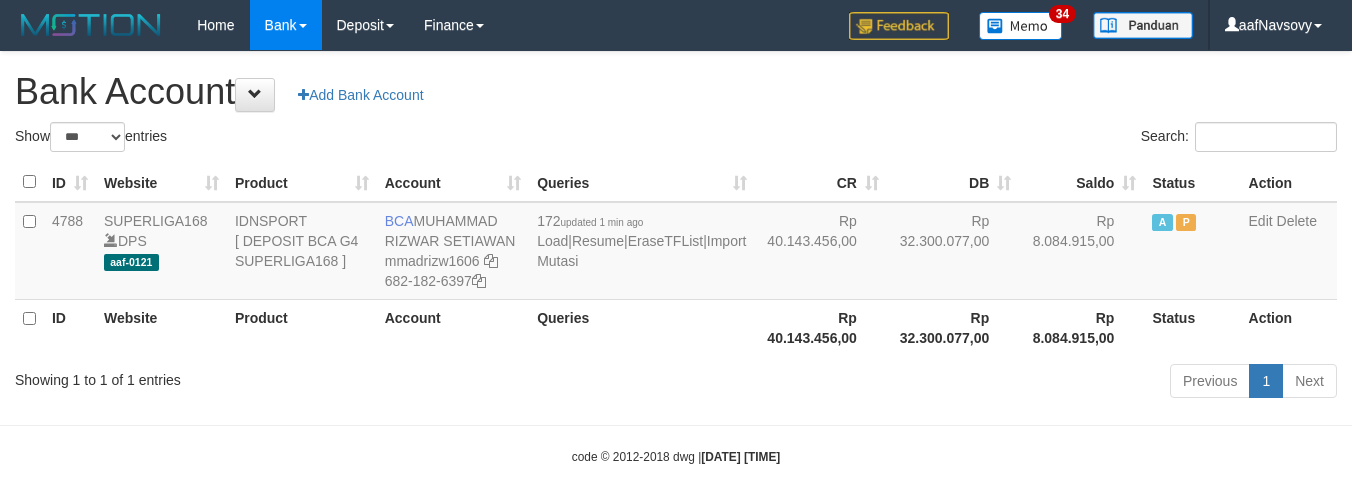 scroll, scrollTop: 16, scrollLeft: 0, axis: vertical 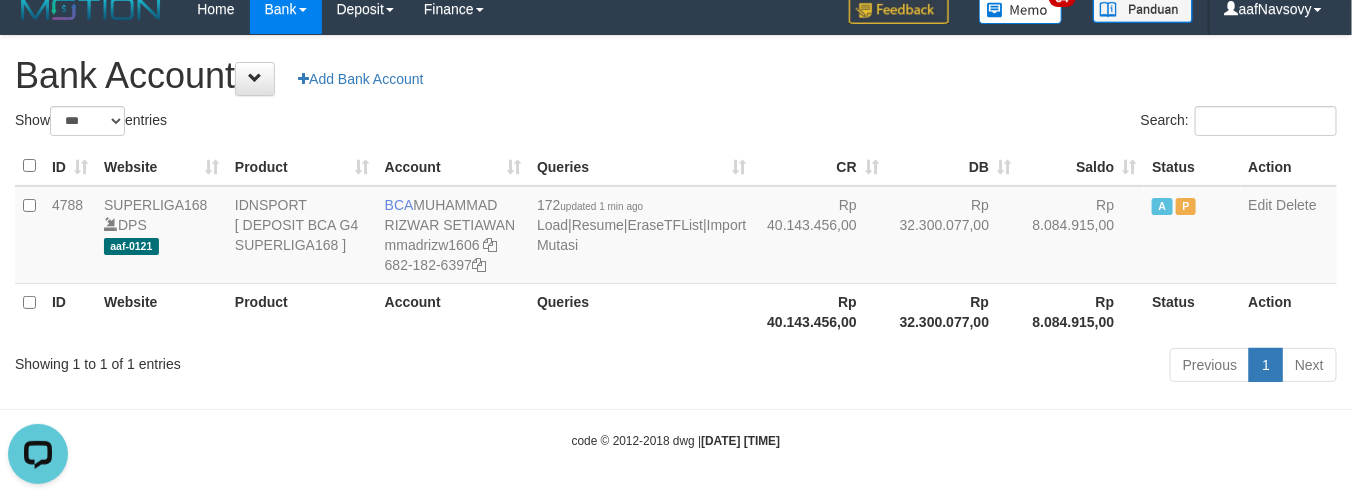 click on "Showing 1 to 1 of 1 entries Previous 1 Next" at bounding box center (676, 367) 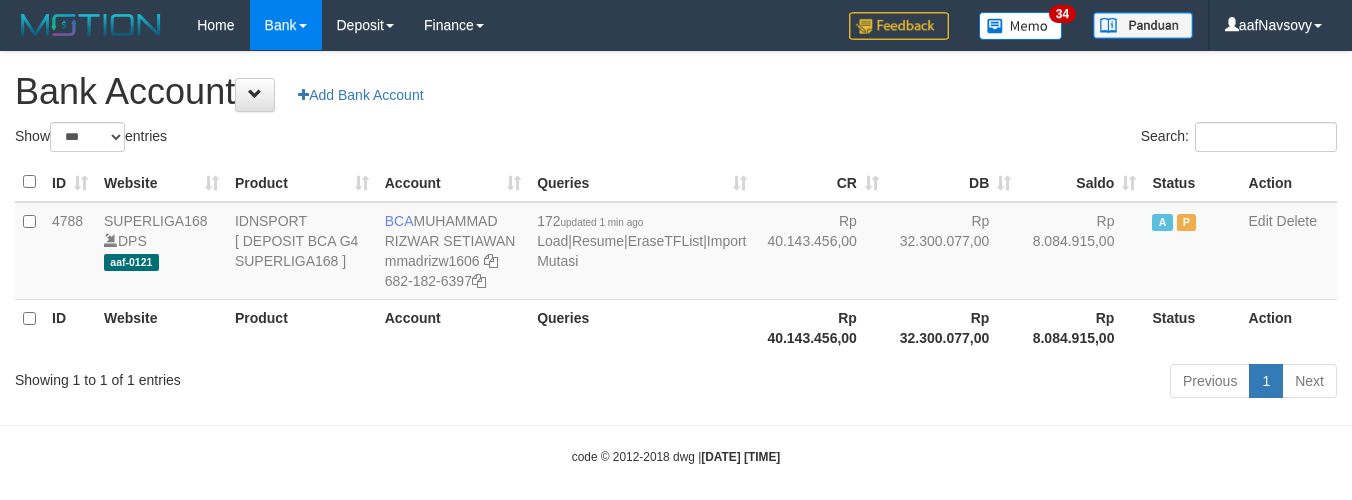 select on "***" 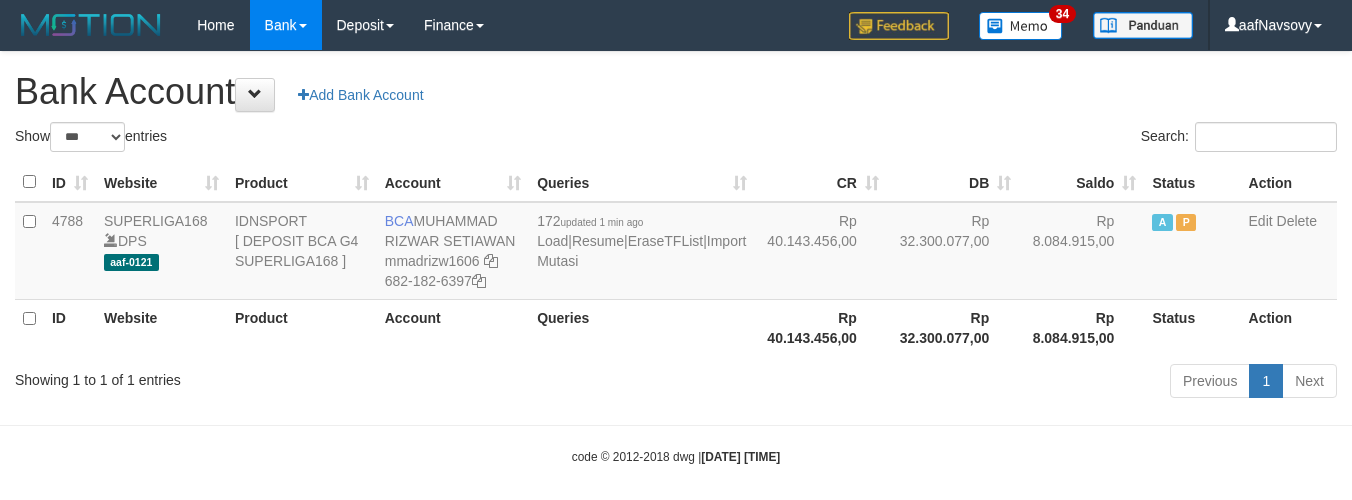 scroll, scrollTop: 16, scrollLeft: 0, axis: vertical 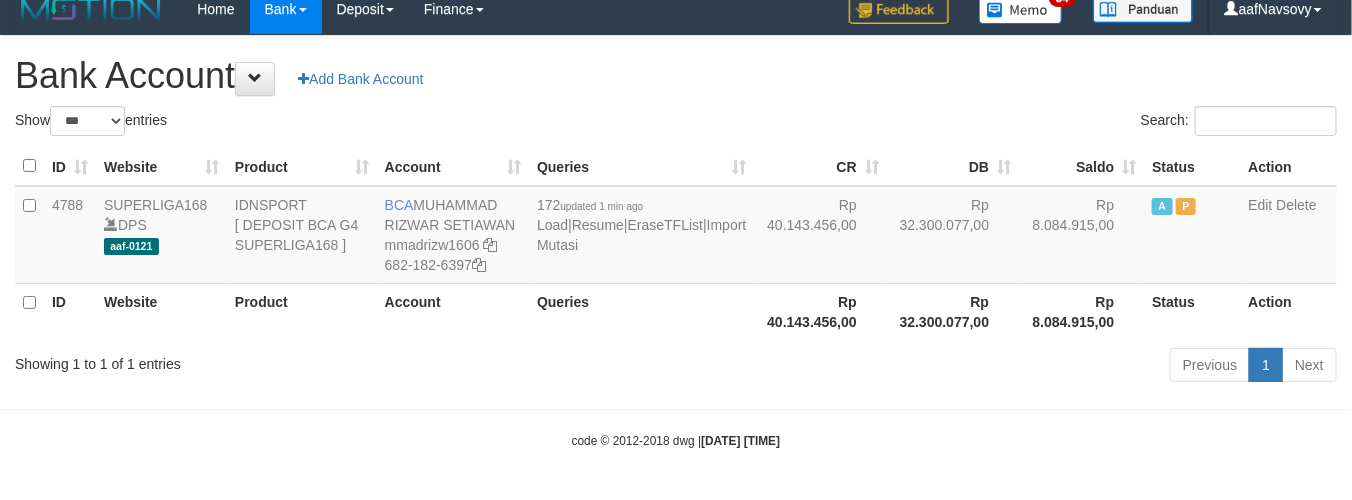 click on "Showing 1 to 1 of 1 entries Previous 1 Next" at bounding box center (676, 367) 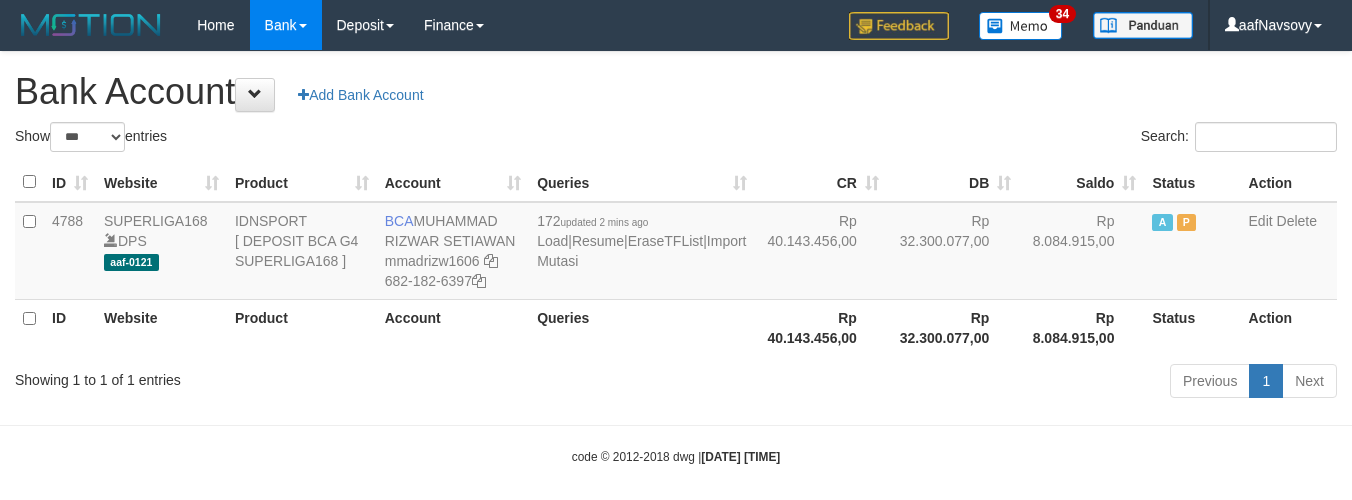 select on "***" 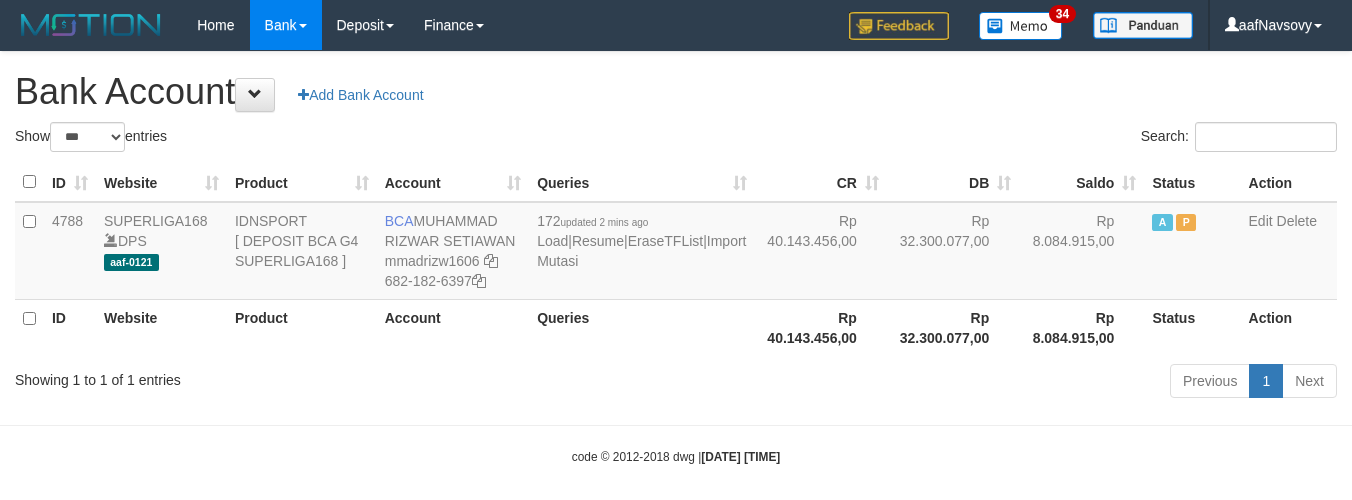 scroll, scrollTop: 16, scrollLeft: 0, axis: vertical 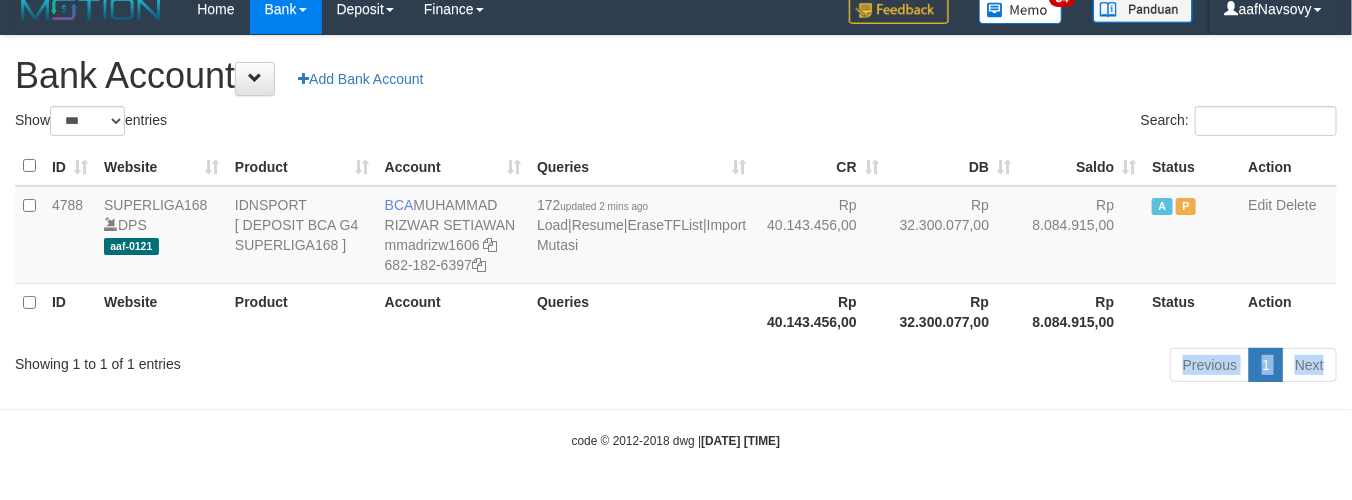 click on "Toggle navigation
Home
Bank
Account List
Load
By Website
Group
[ISPORT]													SUPERLIGA168
By Load Group (DPS)
34" at bounding box center (676, 242) 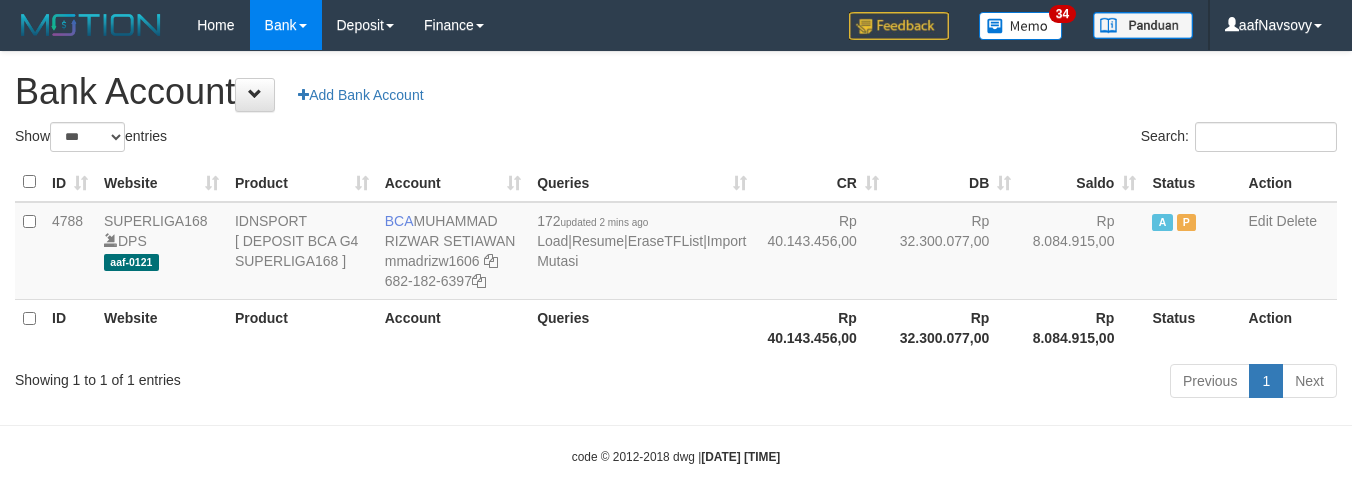 select on "***" 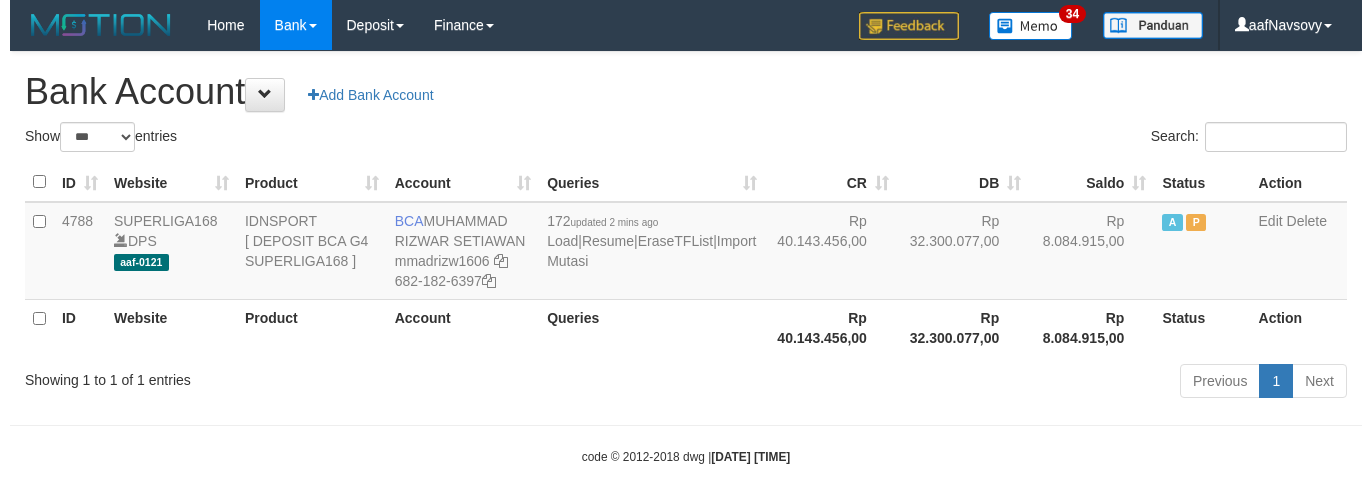 scroll, scrollTop: 16, scrollLeft: 0, axis: vertical 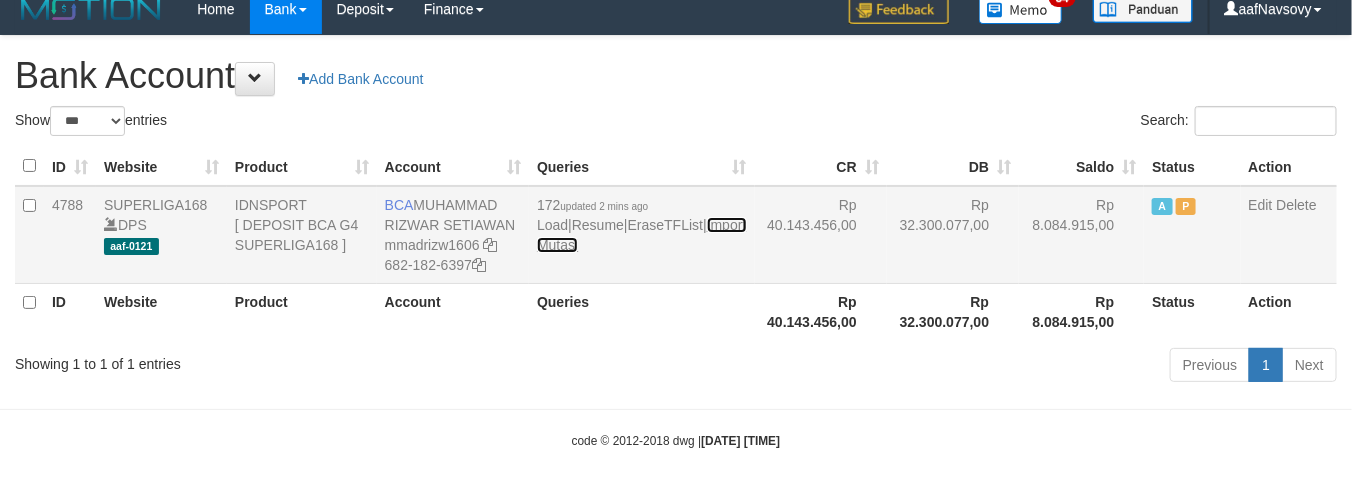 click on "Import Mutasi" at bounding box center [641, 235] 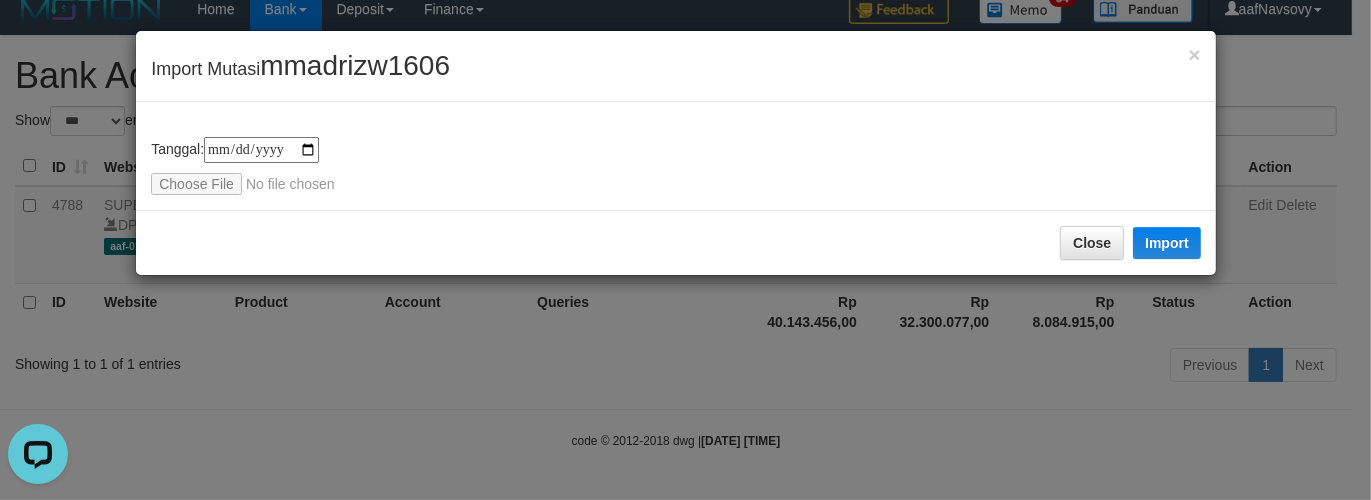 scroll, scrollTop: 0, scrollLeft: 0, axis: both 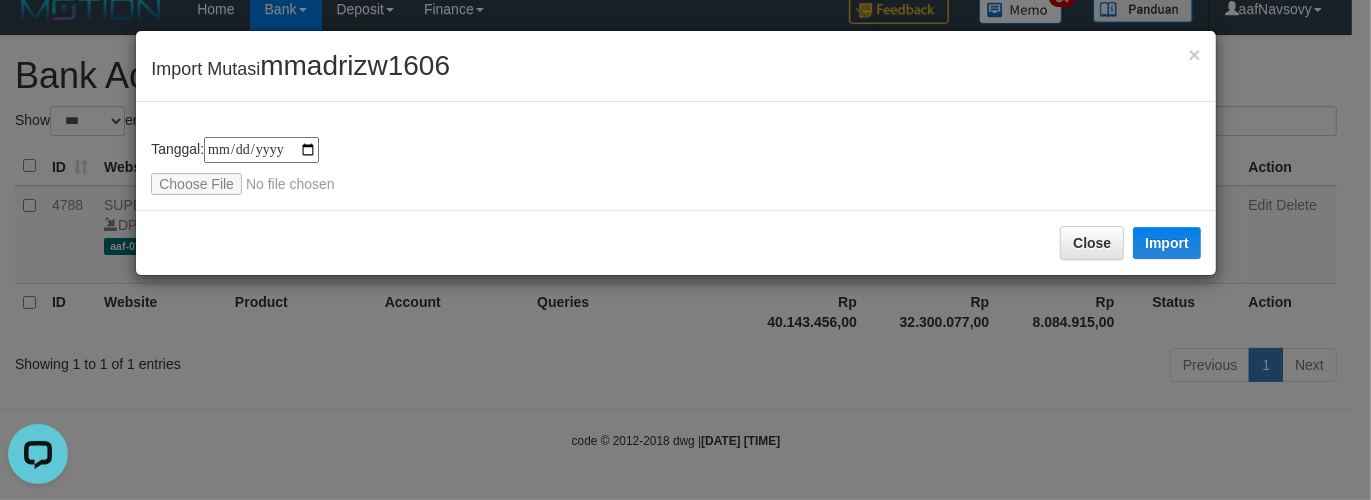 type on "**********" 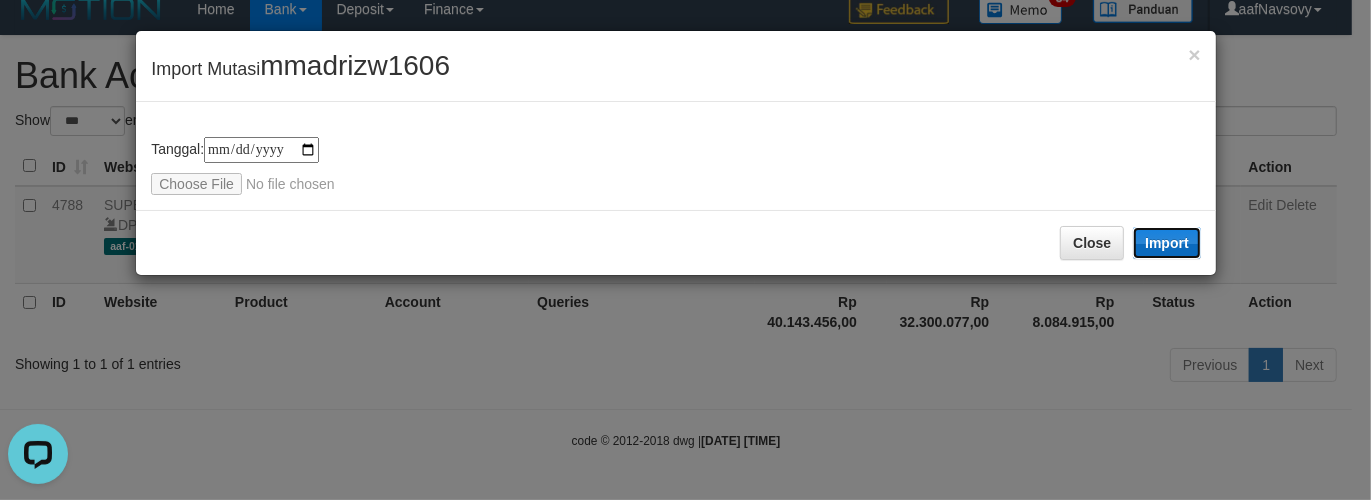 click on "Import" at bounding box center [1167, 243] 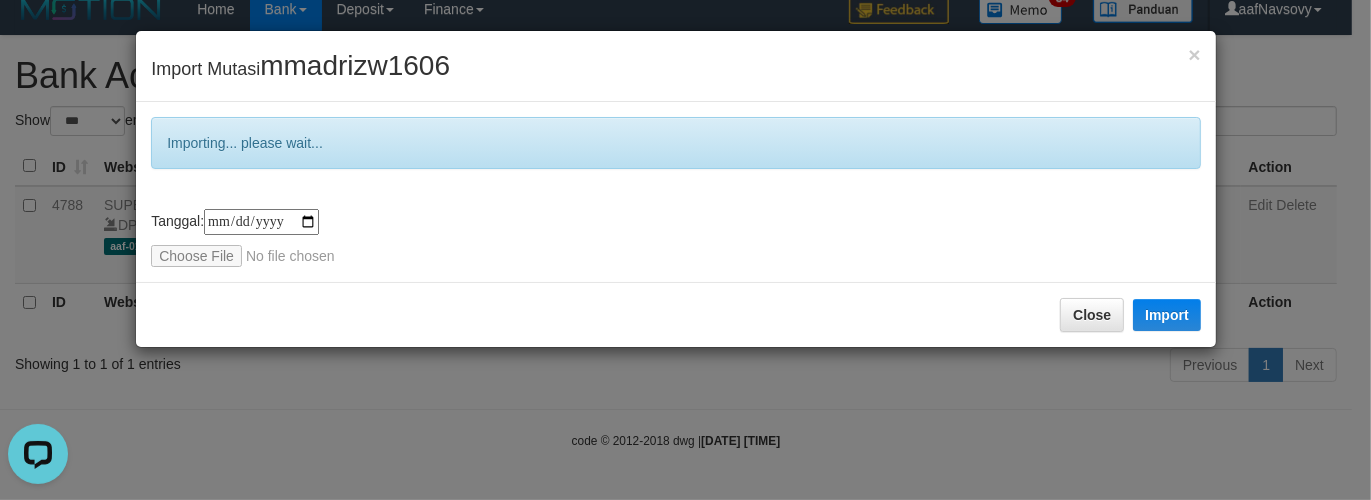 click on "**********" at bounding box center [685, 250] 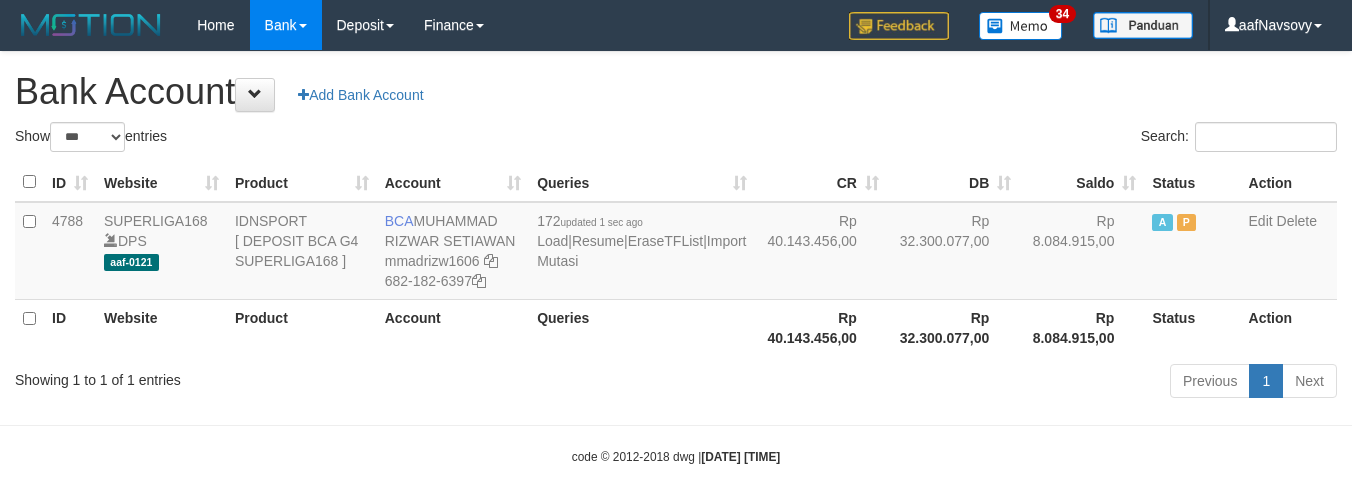 select on "***" 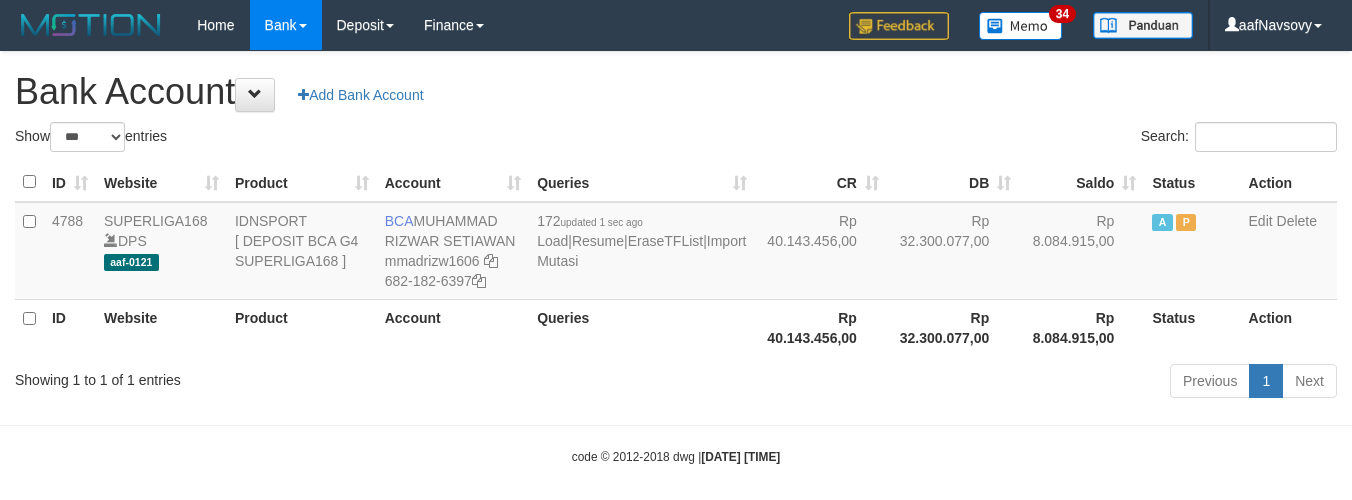 scroll, scrollTop: 16, scrollLeft: 0, axis: vertical 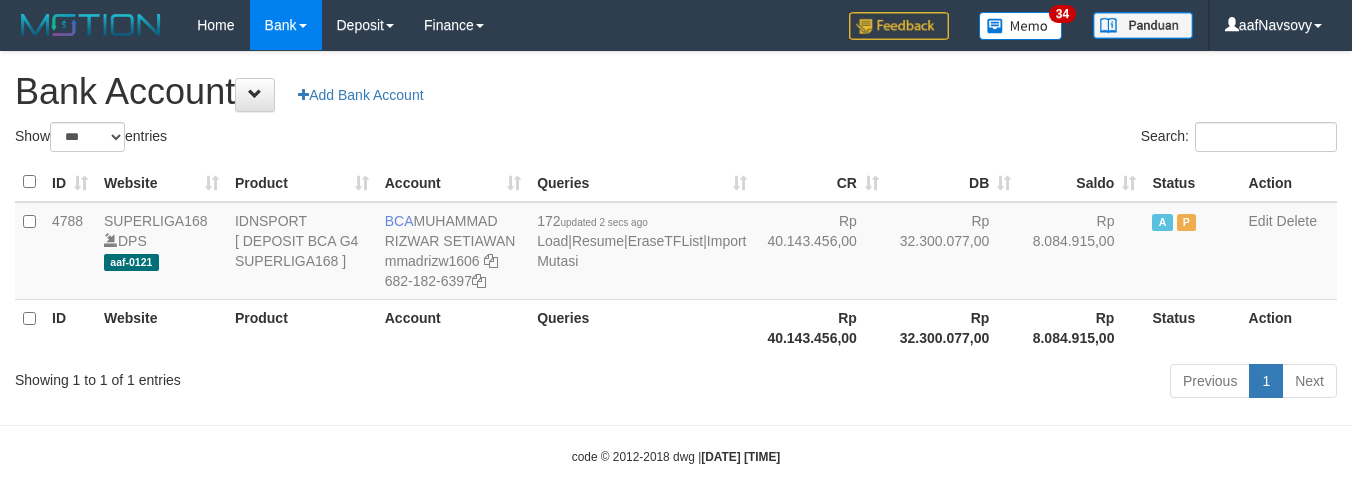 select on "***" 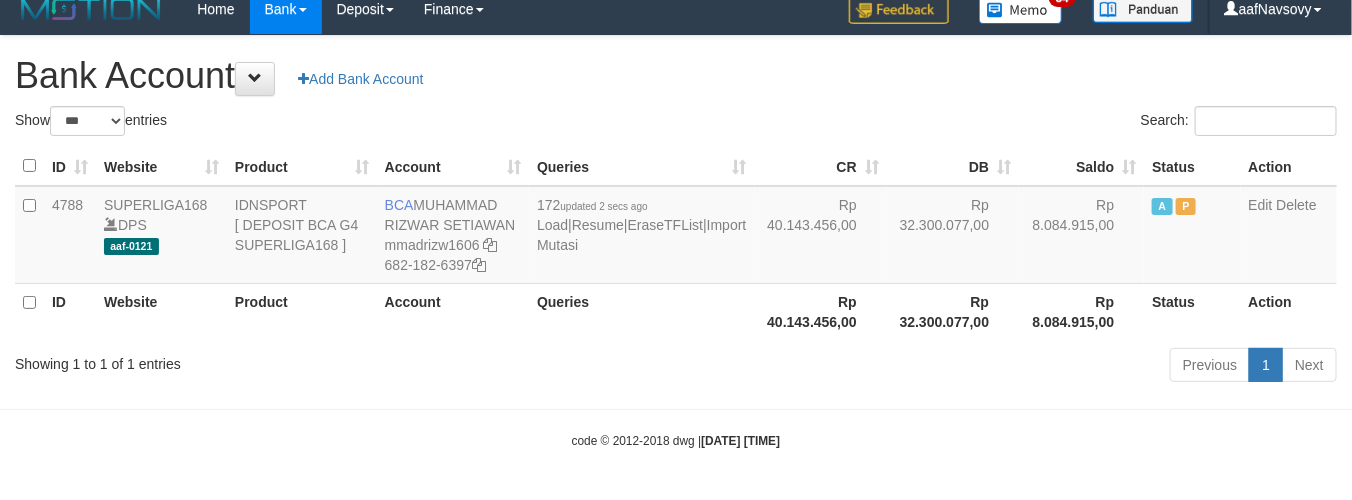 click on "code © 2012-2018 dwg |  2025/08/02 11:50:37" at bounding box center [676, 440] 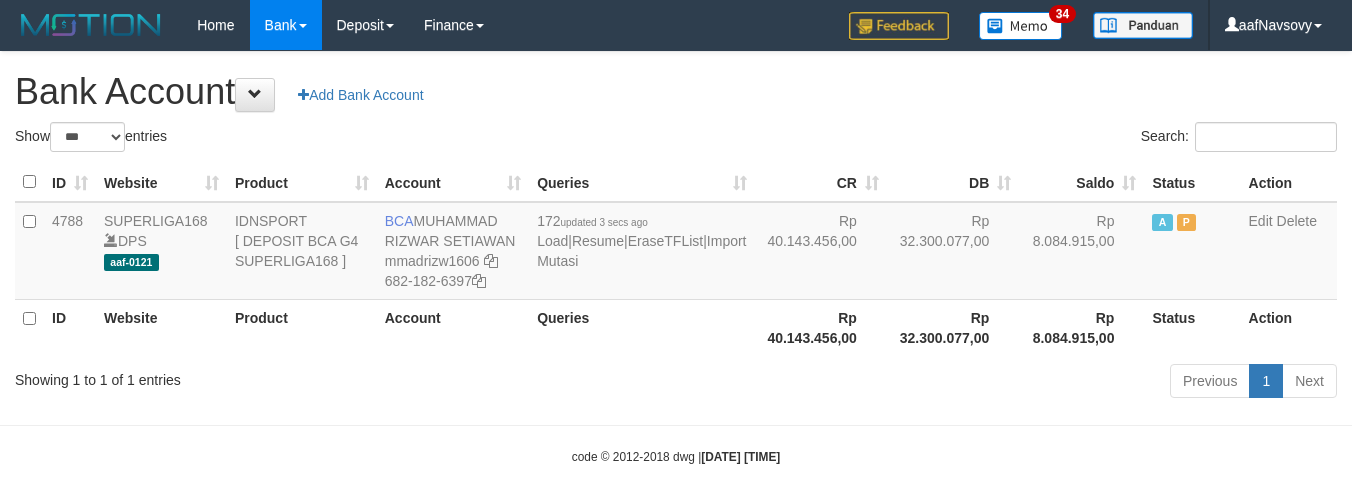 select on "***" 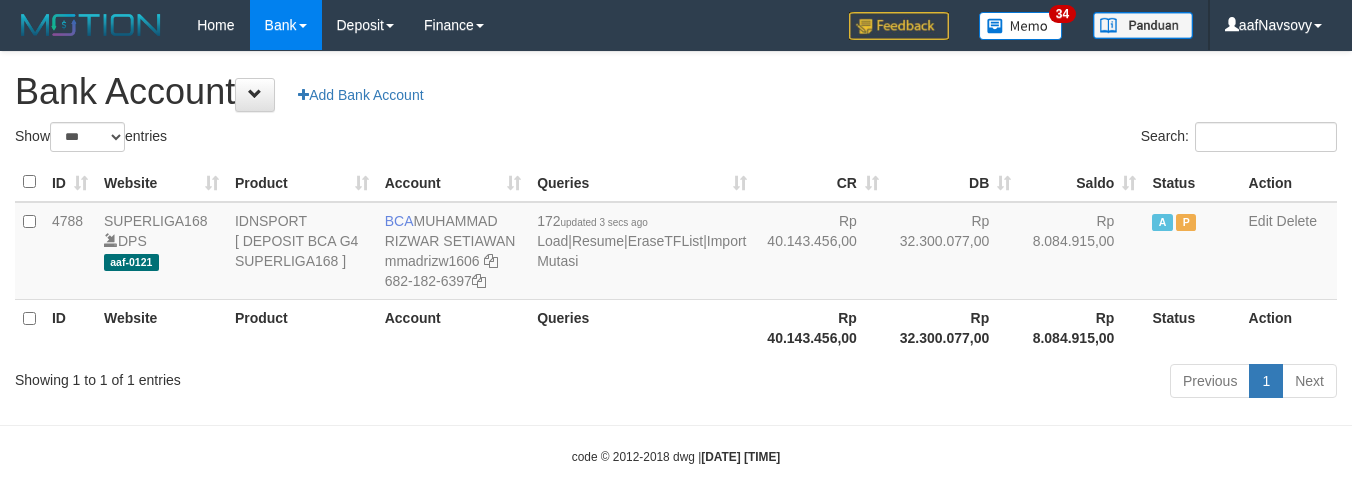 scroll, scrollTop: 16, scrollLeft: 0, axis: vertical 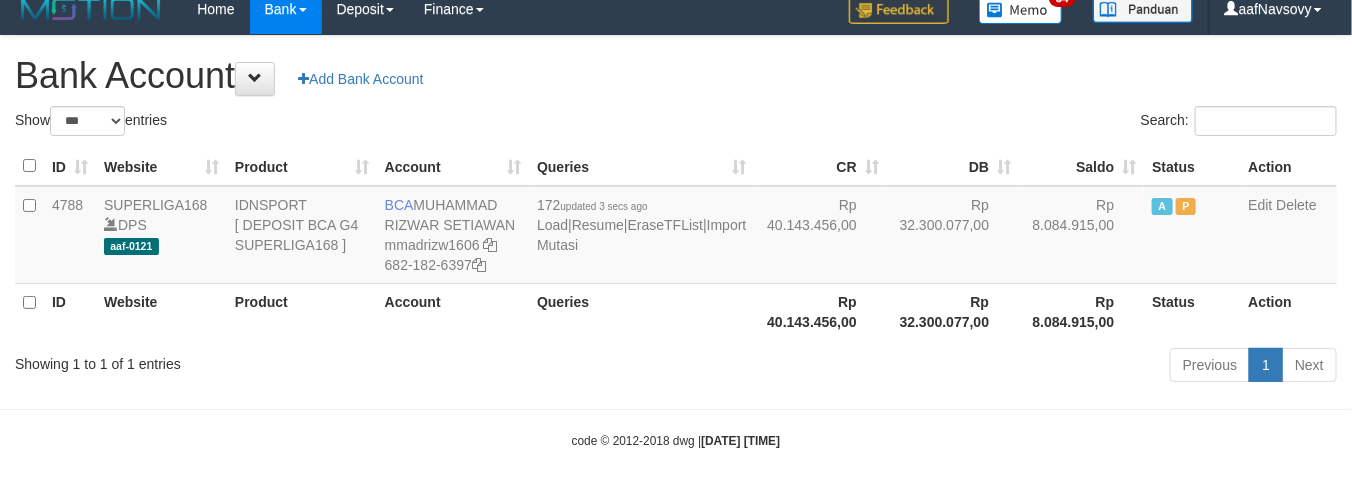 click on "Queries" at bounding box center (641, 311) 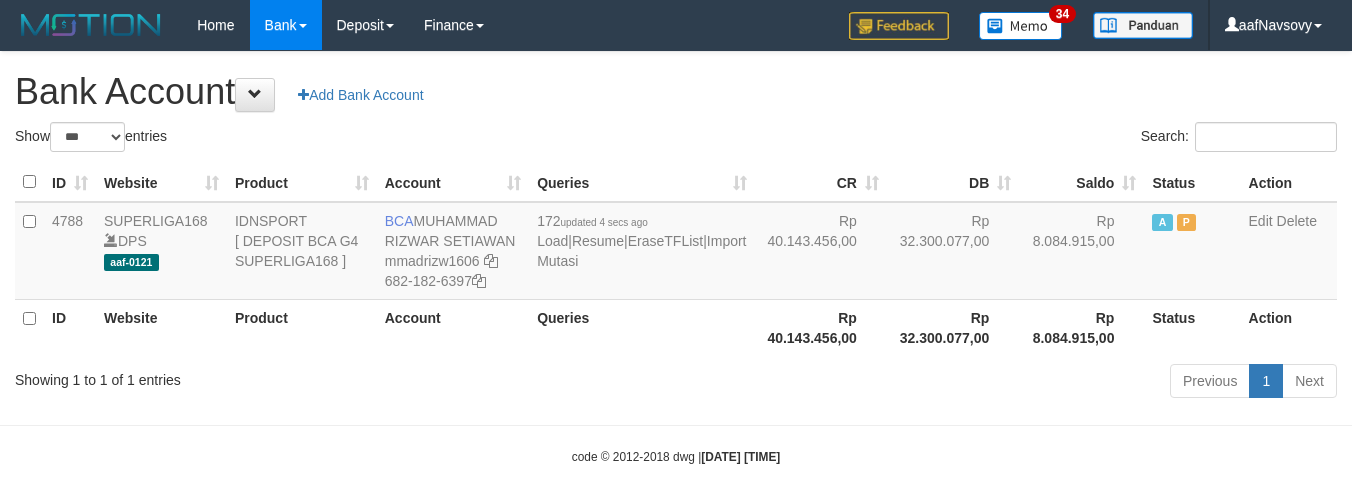 select on "***" 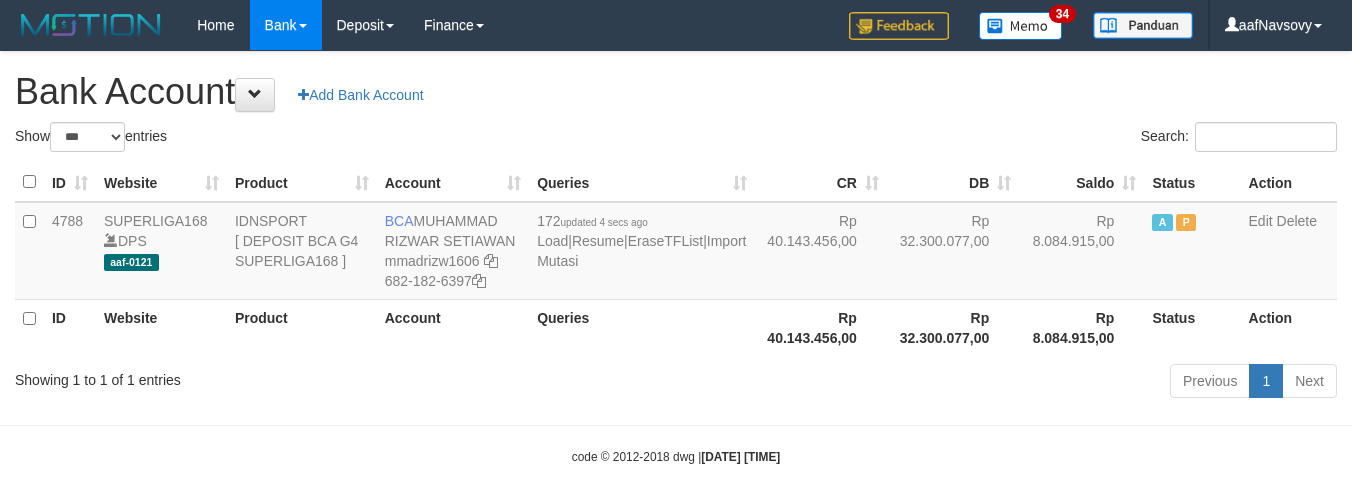 scroll, scrollTop: 16, scrollLeft: 0, axis: vertical 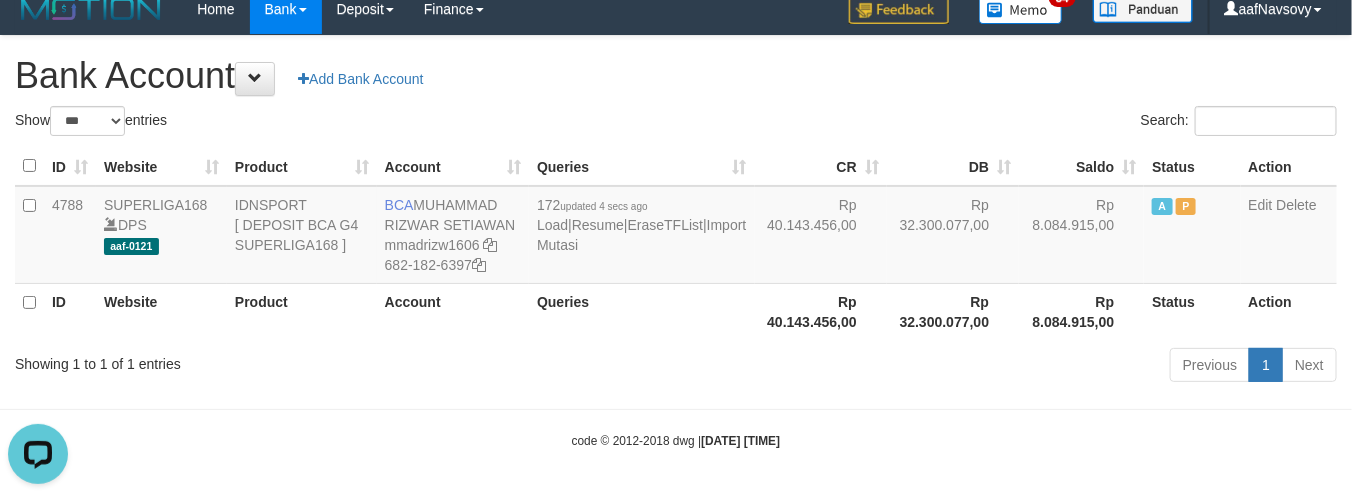 click on "Toggle navigation
Home
Bank
Account List
Load
By Website
Group
[ISPORT]													SUPERLIGA168
By Load Group (DPS)
34" at bounding box center (676, 242) 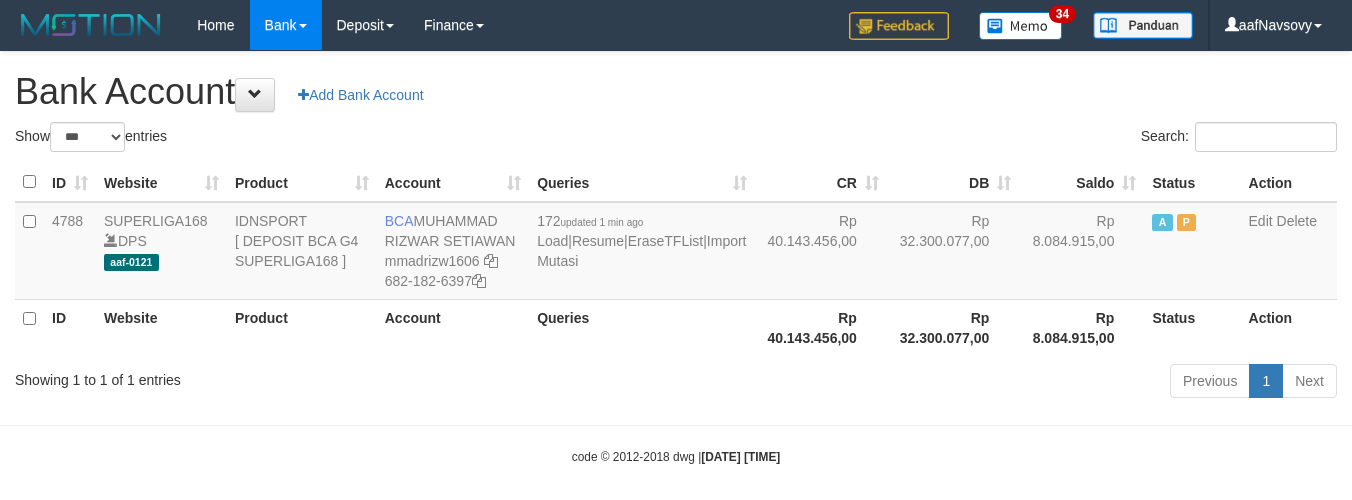 select on "***" 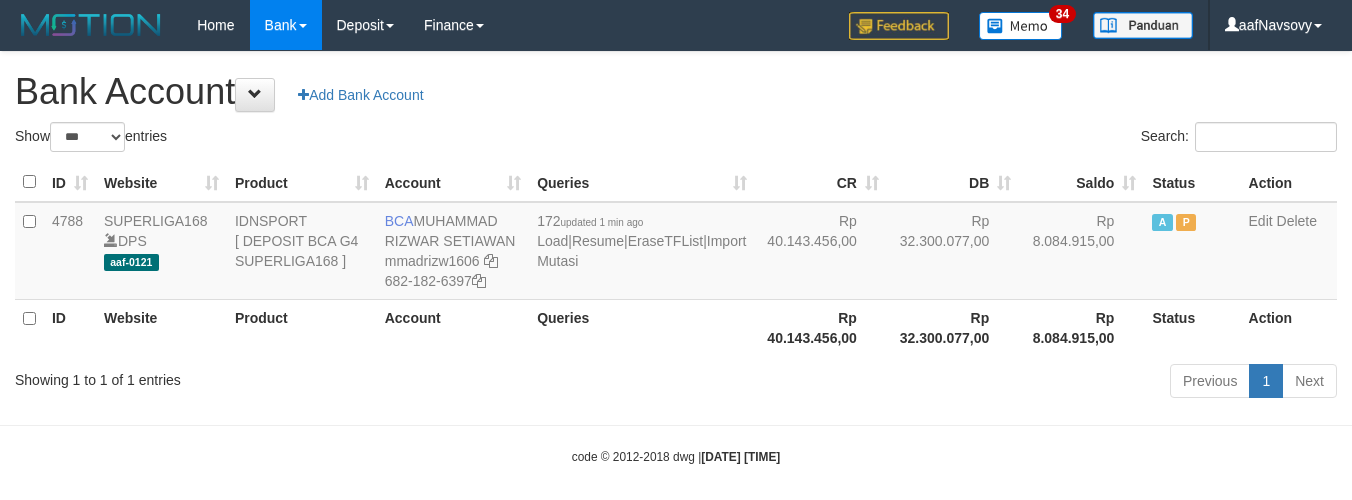 scroll, scrollTop: 16, scrollLeft: 0, axis: vertical 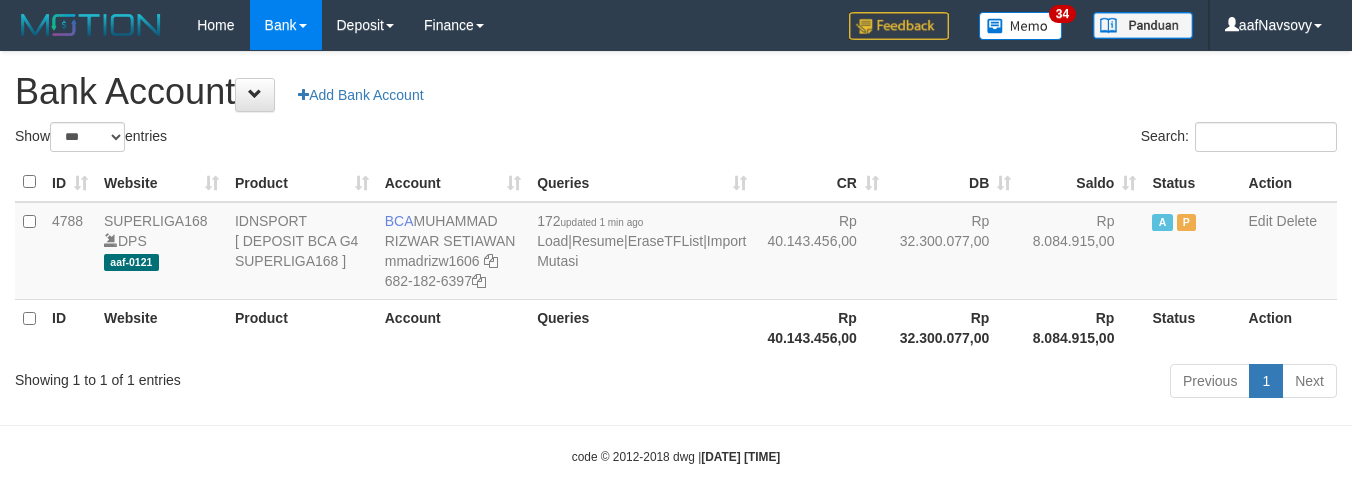 select on "***" 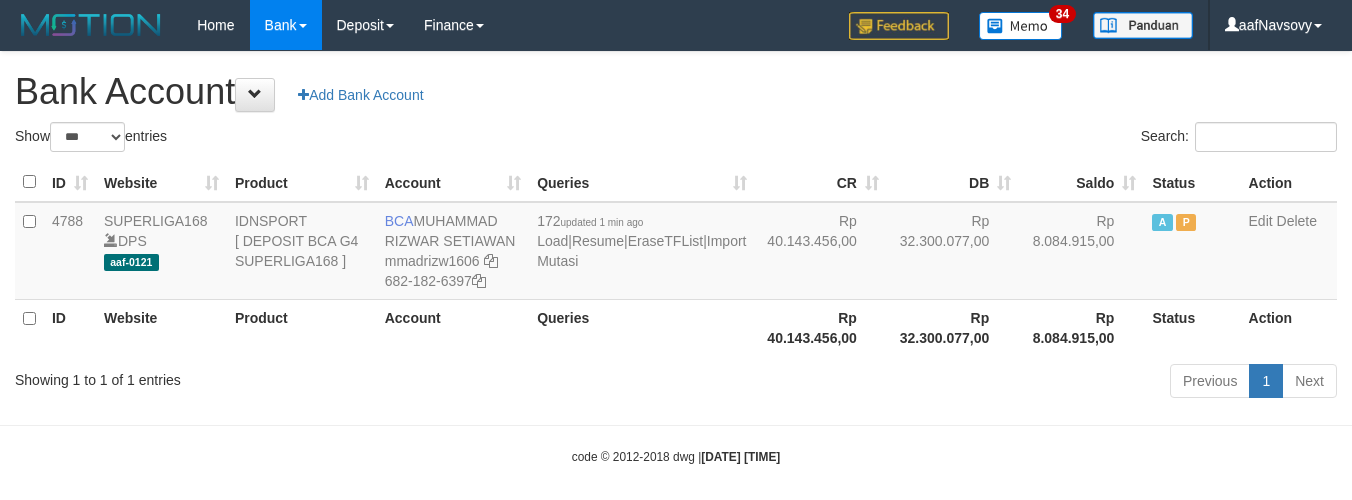 scroll, scrollTop: 16, scrollLeft: 0, axis: vertical 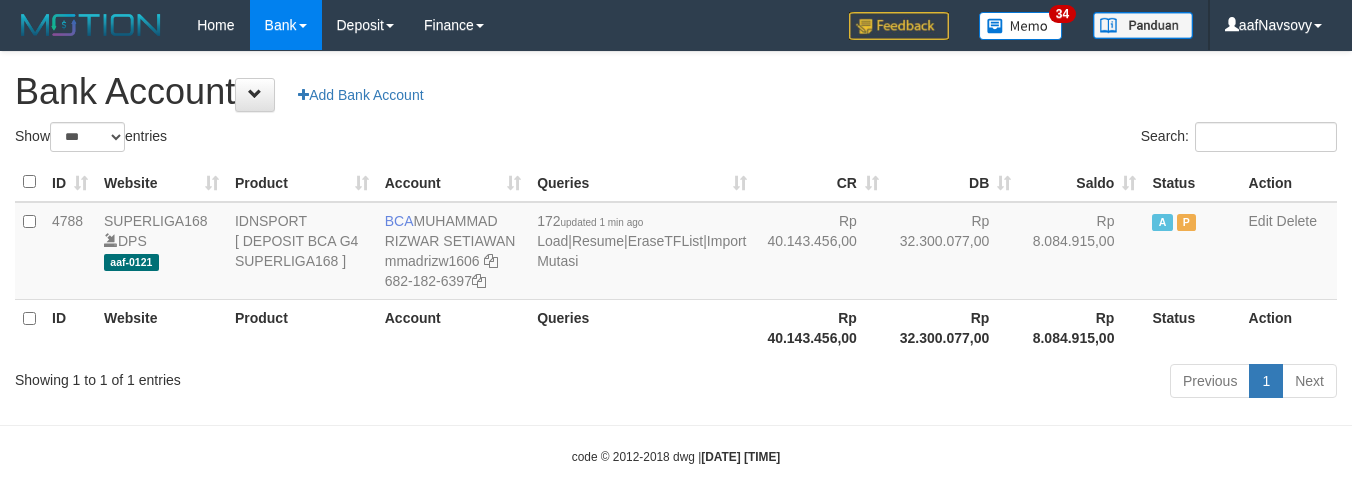 select on "***" 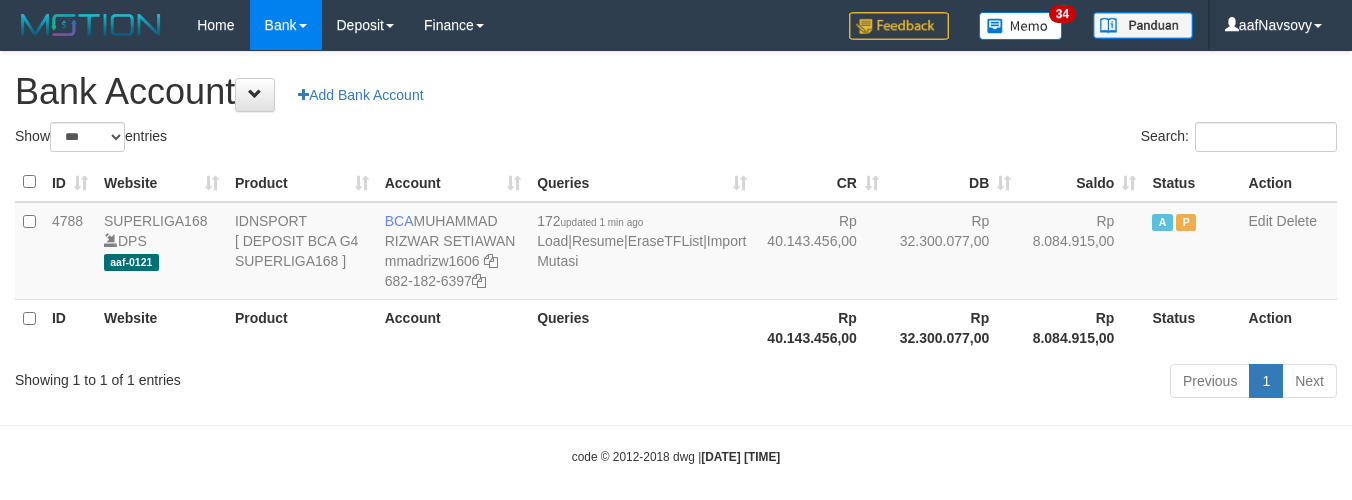 scroll, scrollTop: 16, scrollLeft: 0, axis: vertical 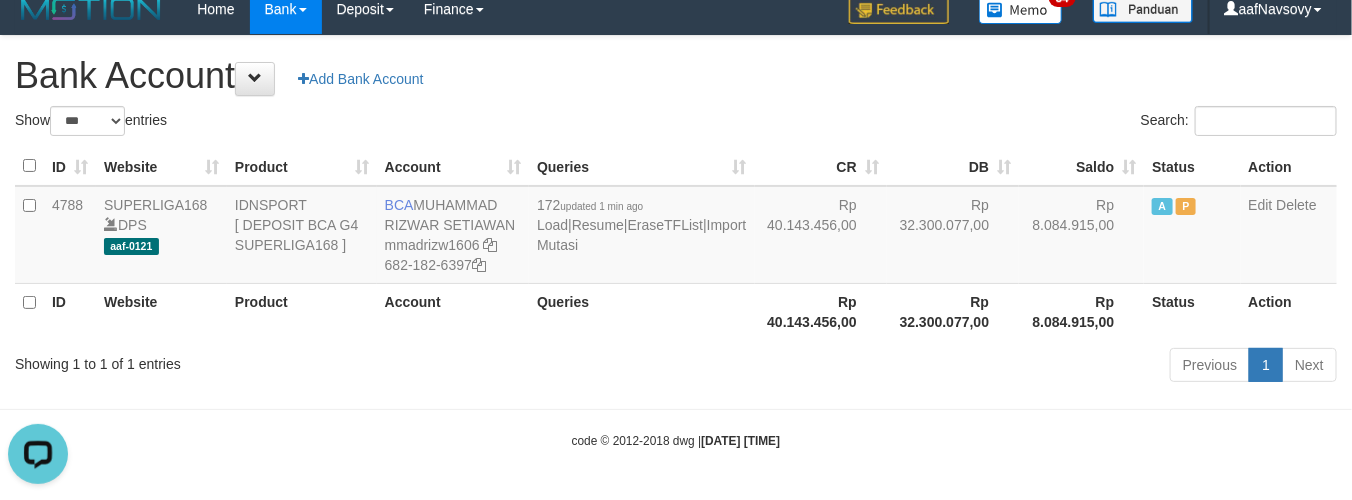 click on "Toggle navigation
Home
Bank
Account List
Load
By Website
Group
[ISPORT]													SUPERLIGA168
By Load Group (DPS)
34" at bounding box center (676, 242) 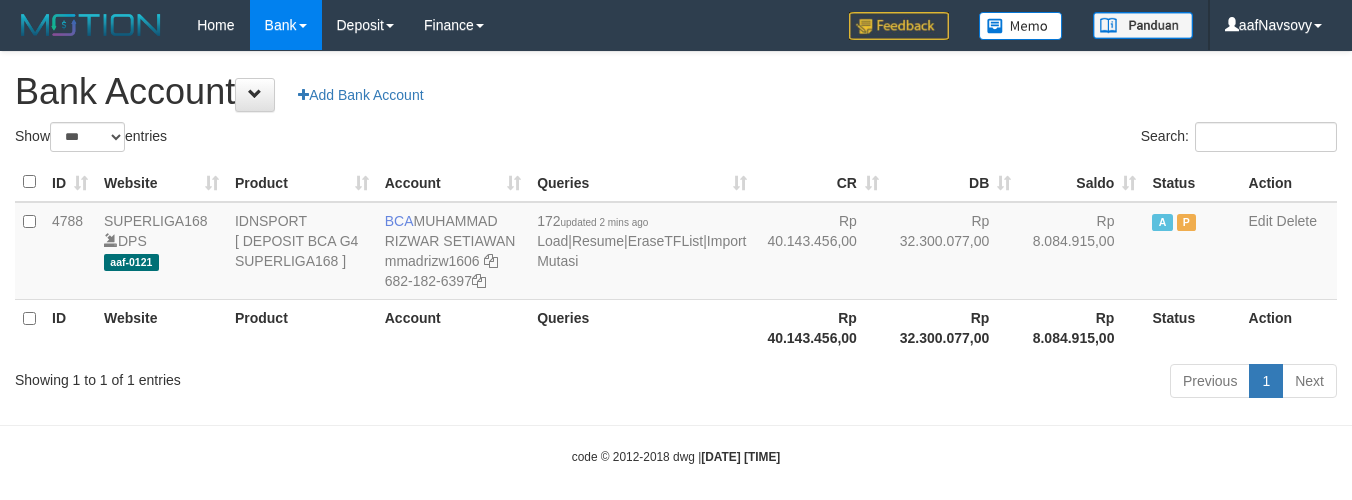 select on "***" 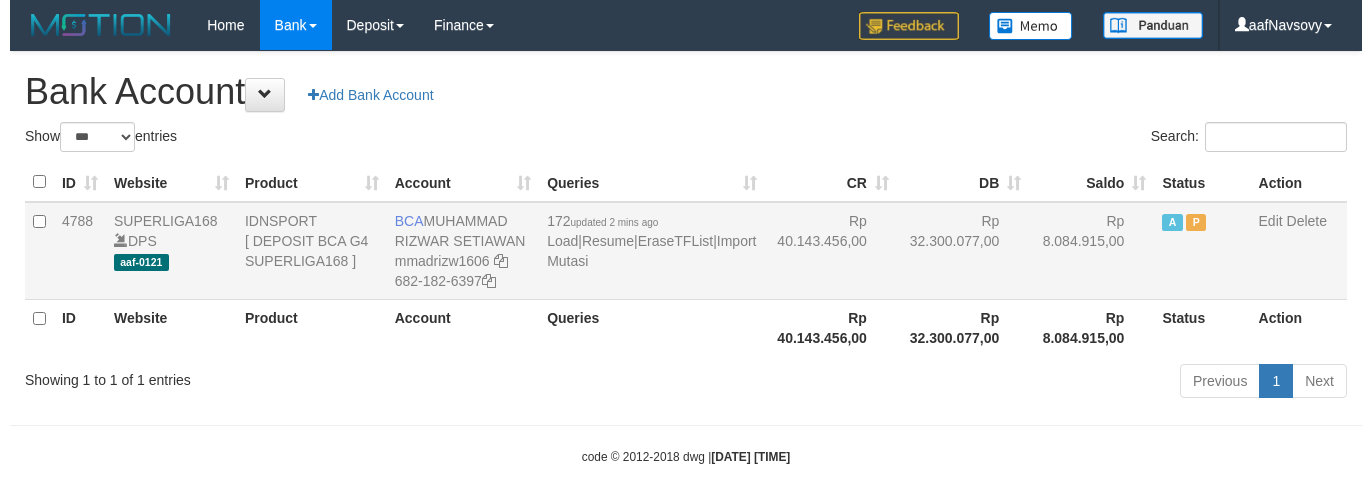 scroll, scrollTop: 16, scrollLeft: 0, axis: vertical 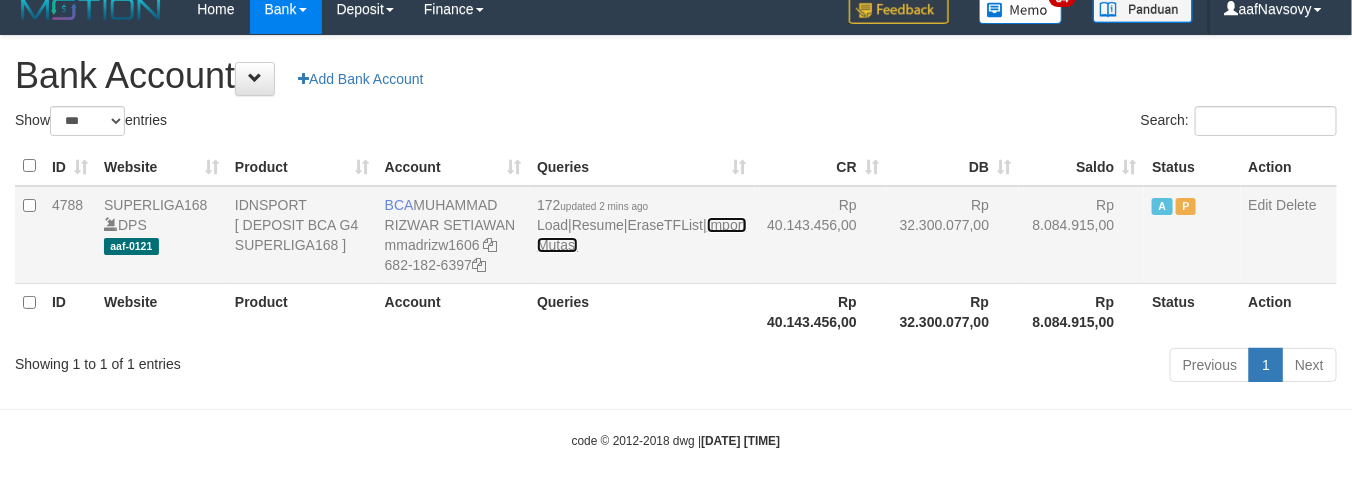 click on "Import Mutasi" at bounding box center [641, 235] 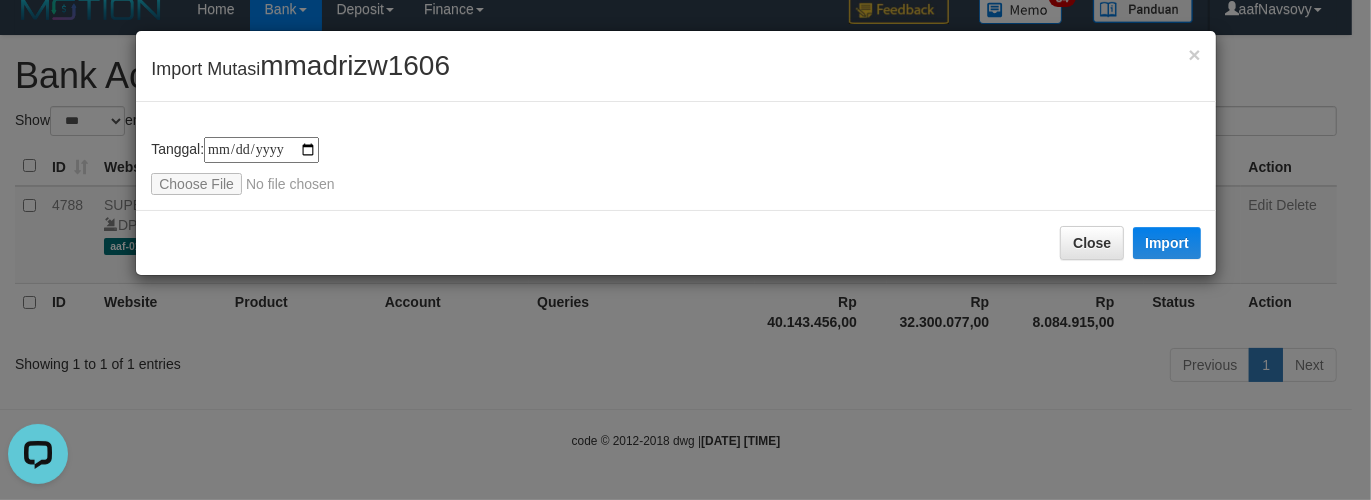 scroll, scrollTop: 0, scrollLeft: 0, axis: both 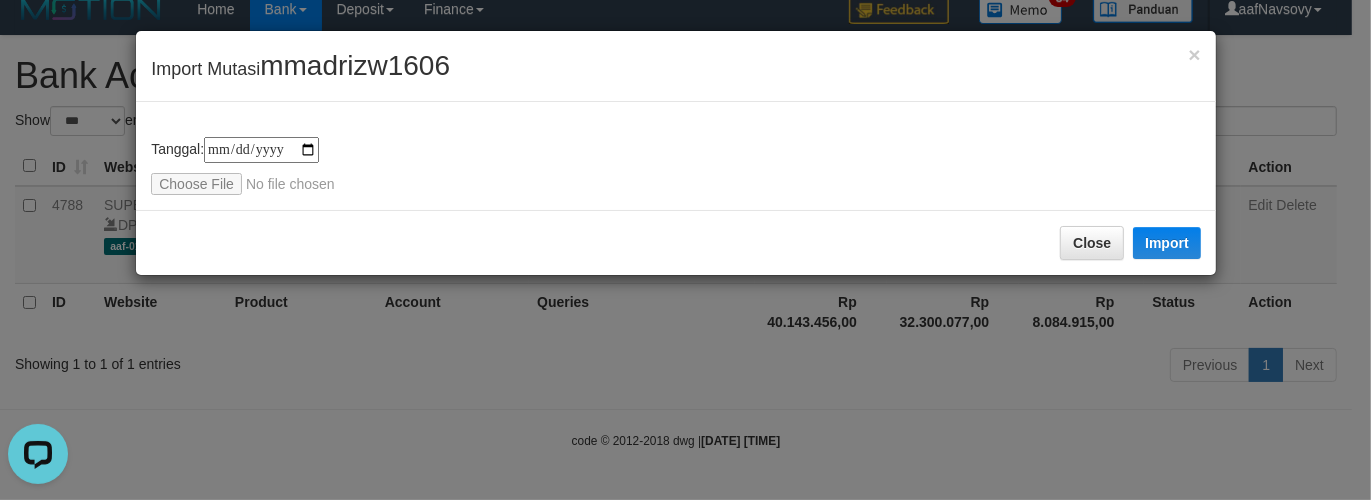 type on "**********" 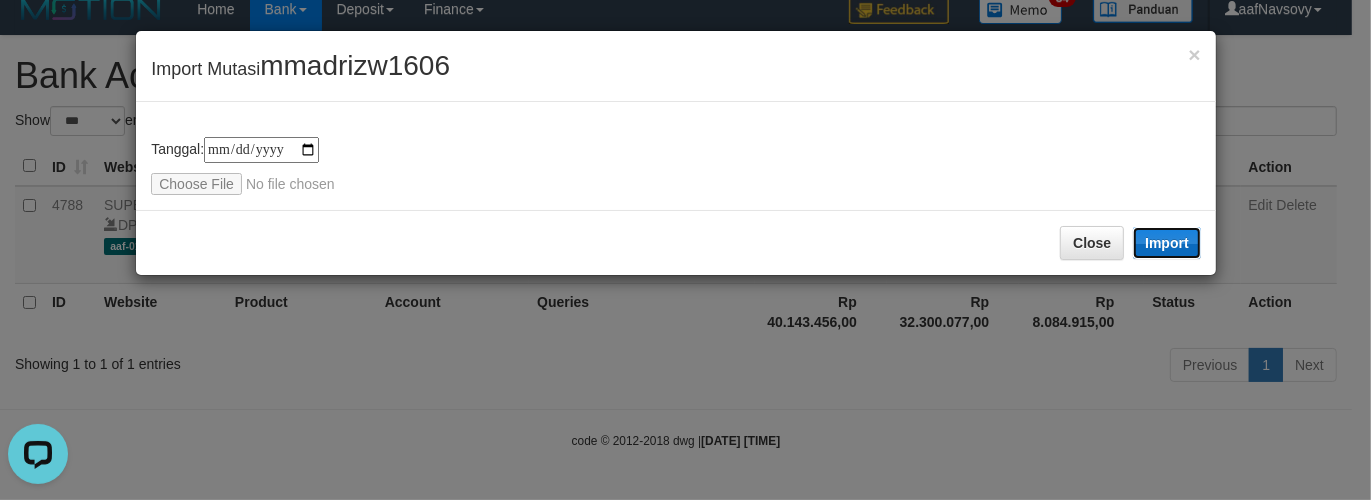 click on "Import" at bounding box center [1167, 243] 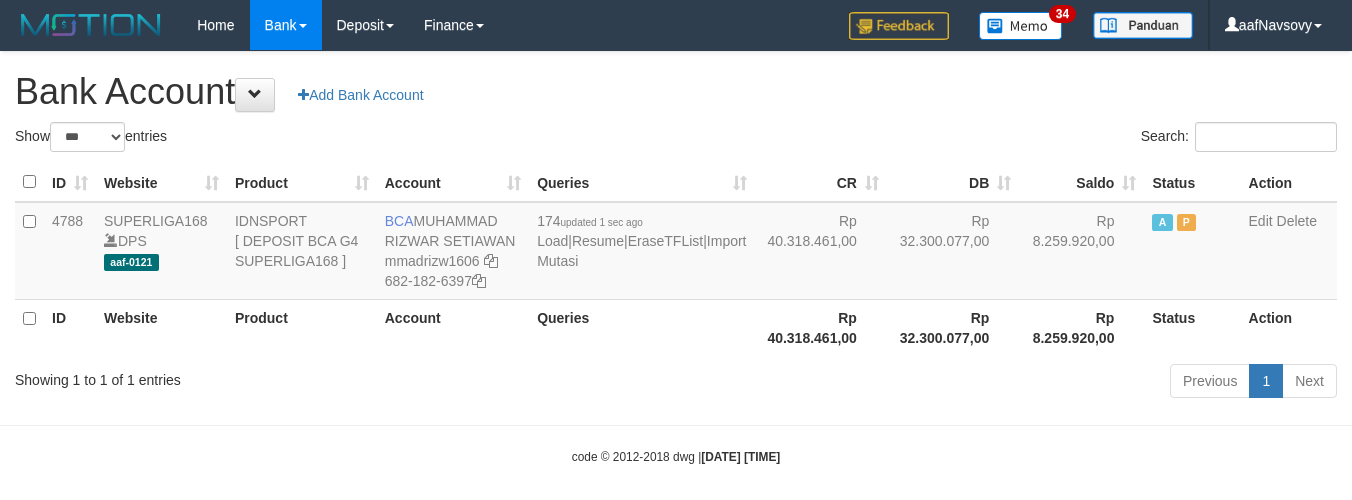 select on "***" 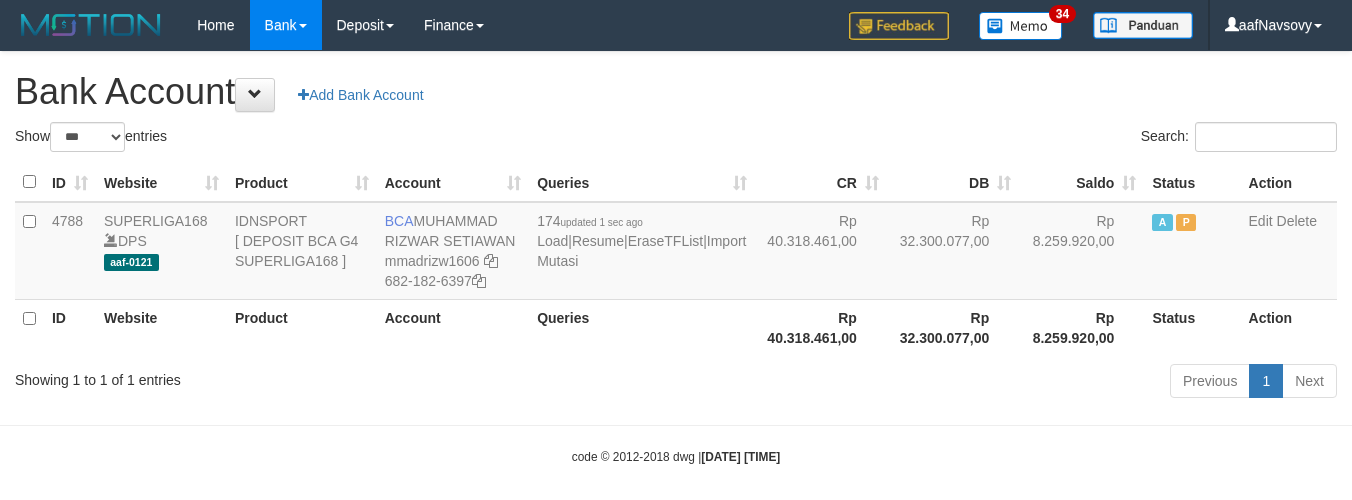 click on "Toggle navigation
Home
Bank
Account List
Load
By Website
Group
[ISPORT]													SUPERLIGA168
By Load Group (DPS)
34" at bounding box center (676, 258) 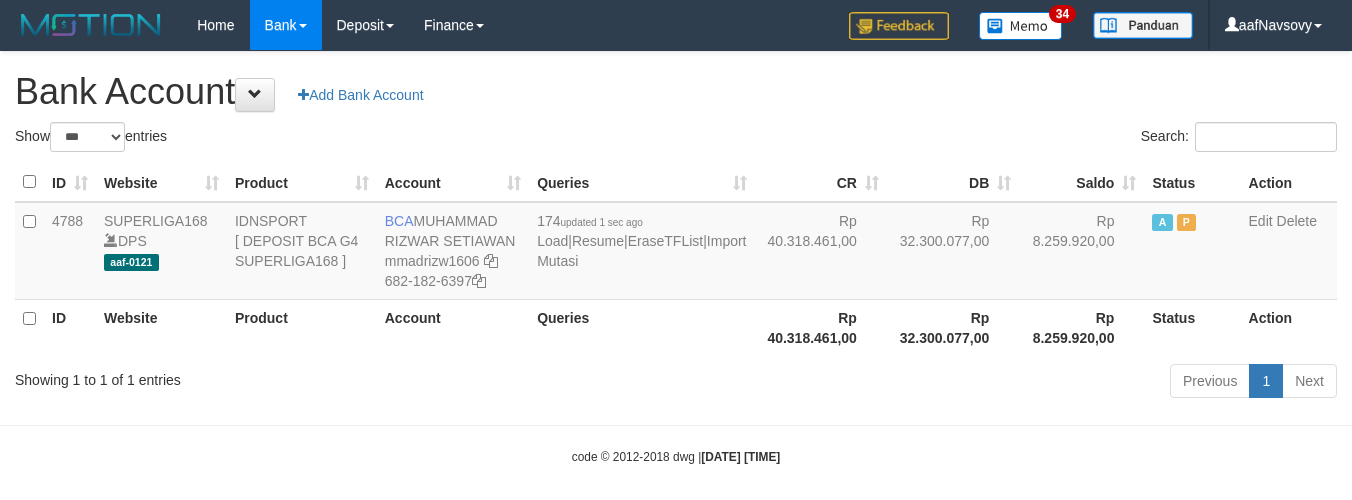 select on "***" 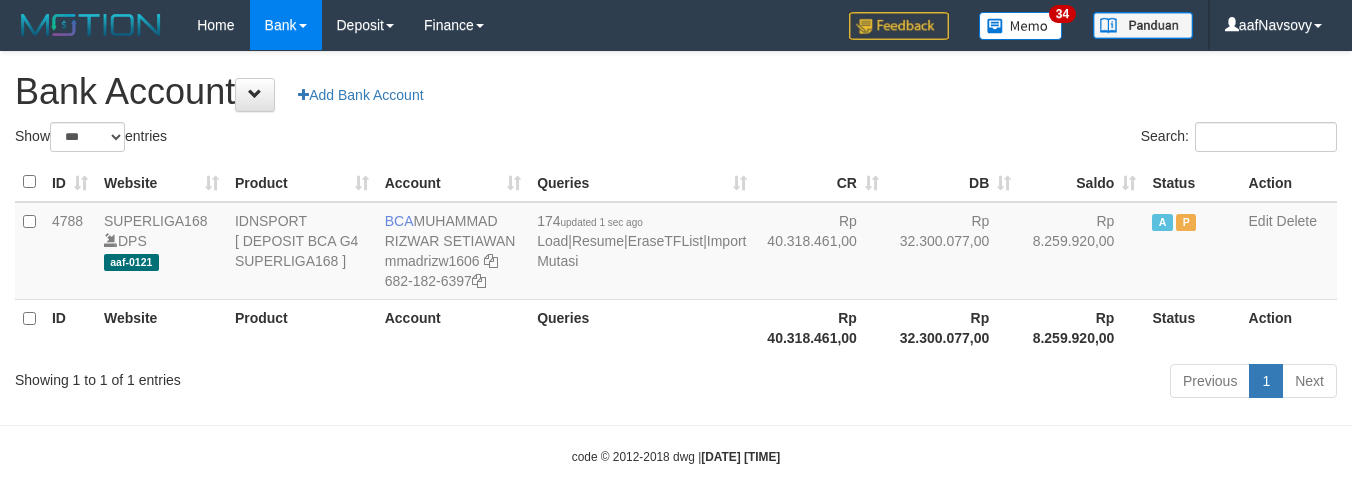 scroll, scrollTop: 16, scrollLeft: 0, axis: vertical 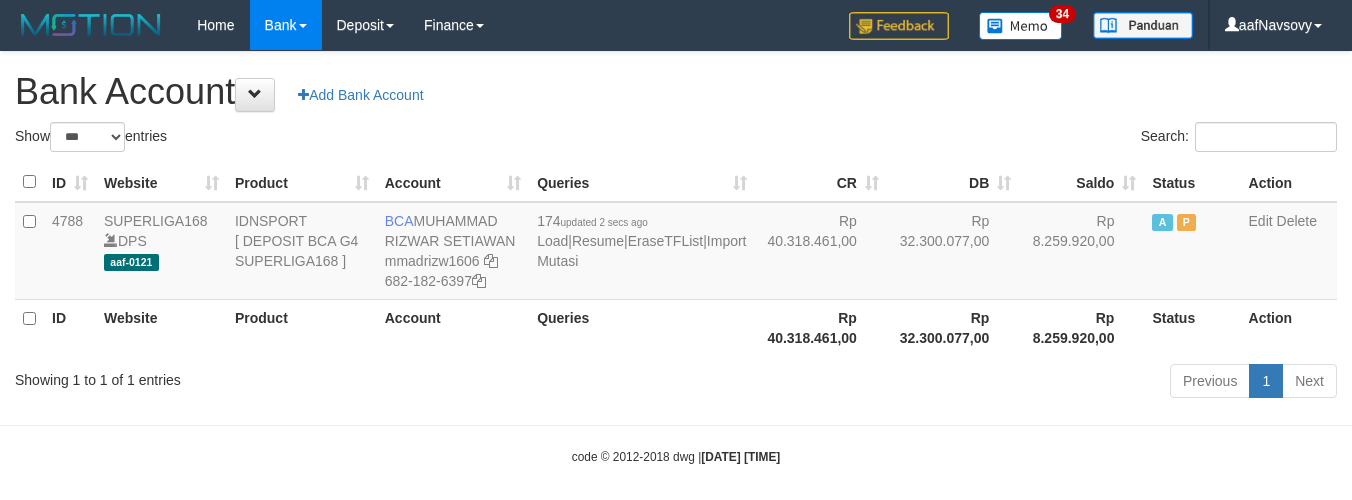 select on "***" 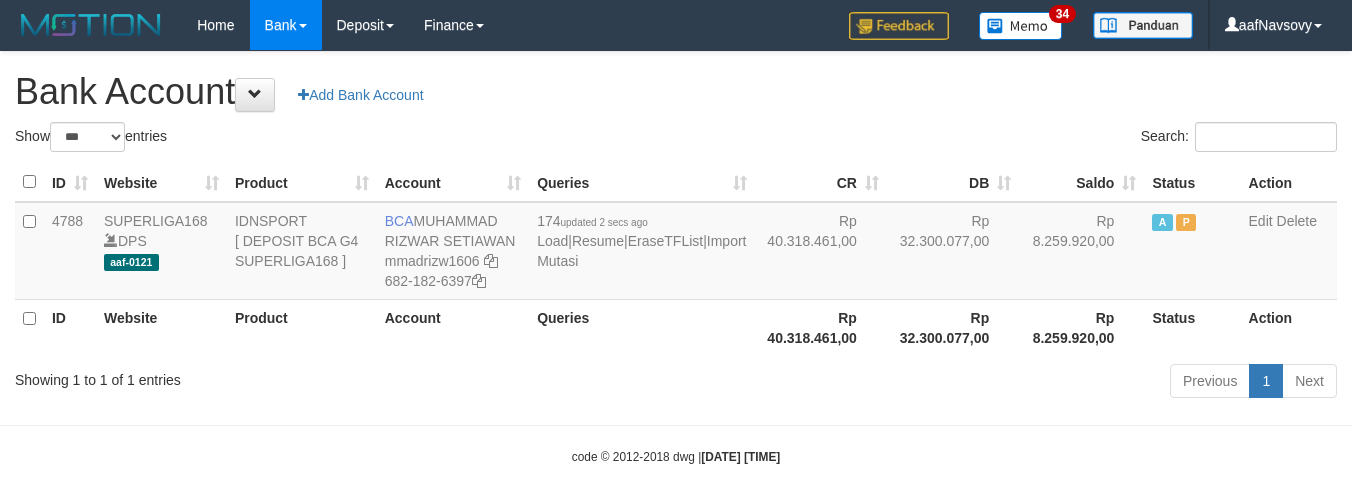 scroll, scrollTop: 16, scrollLeft: 0, axis: vertical 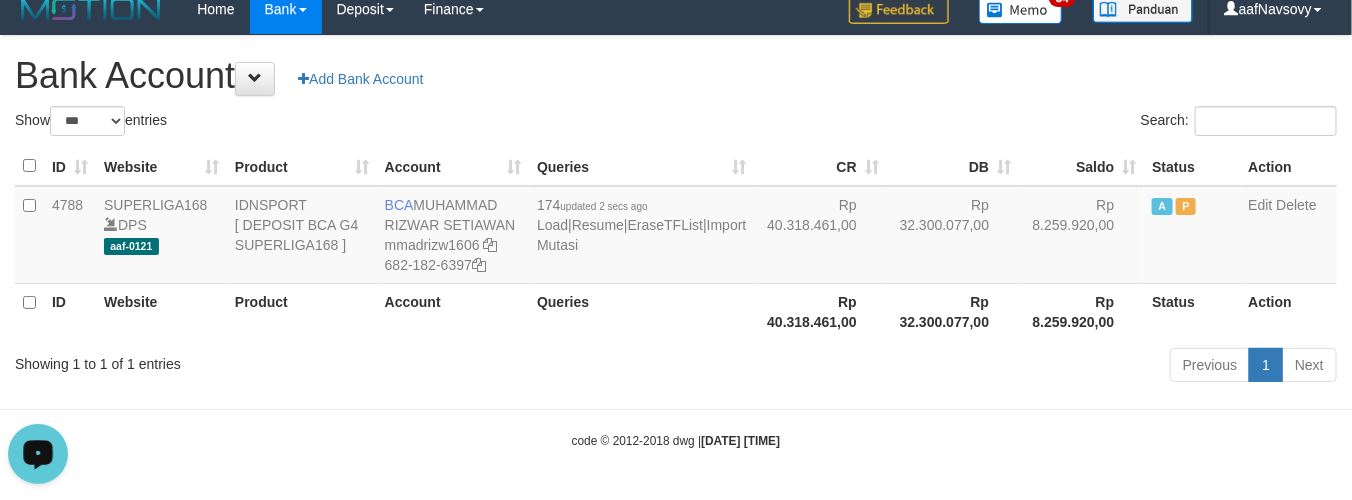 click on "Previous 1 Next" at bounding box center (957, 367) 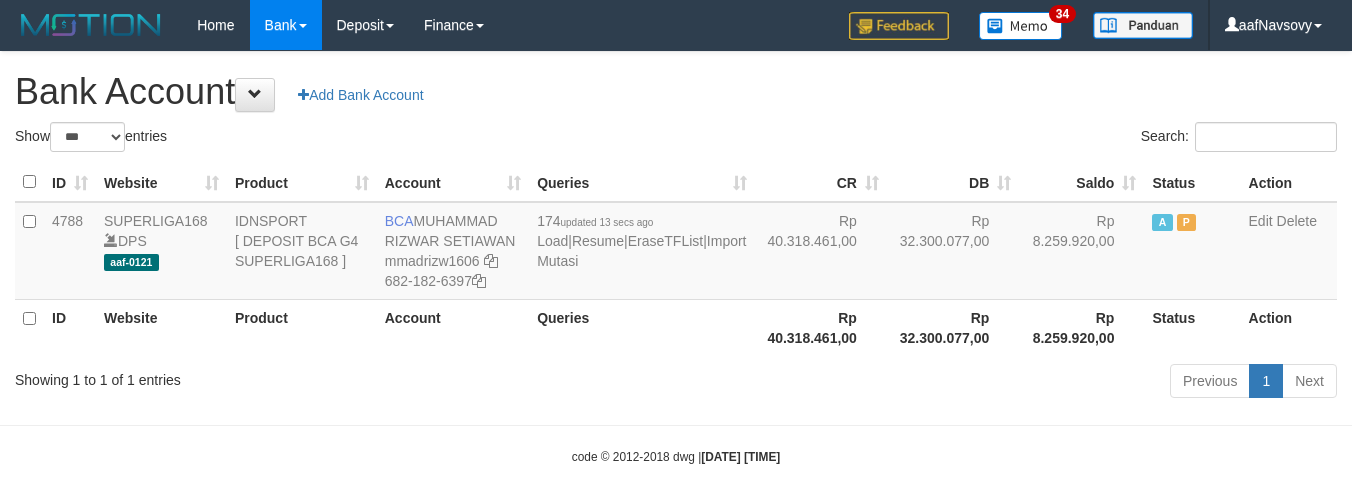 select on "***" 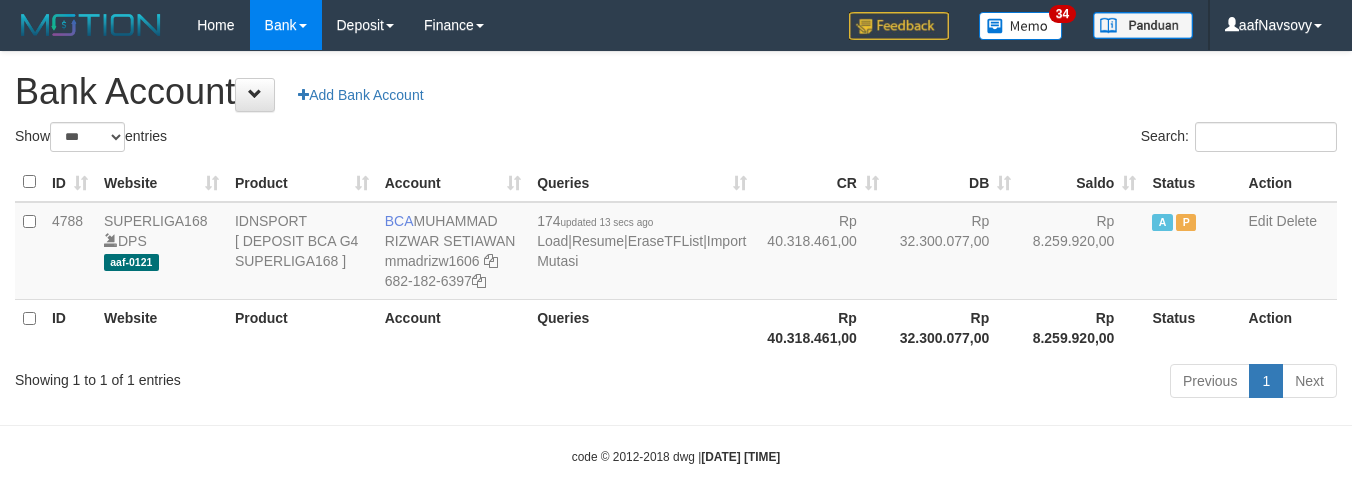 scroll, scrollTop: 16, scrollLeft: 0, axis: vertical 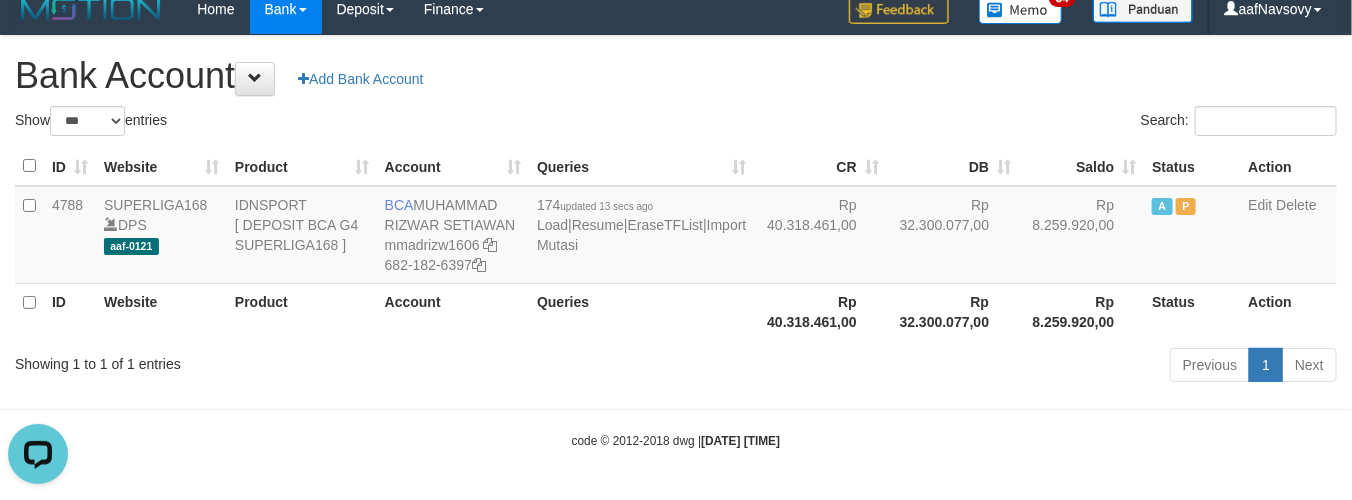 click on "Previous 1 Next" at bounding box center (957, 367) 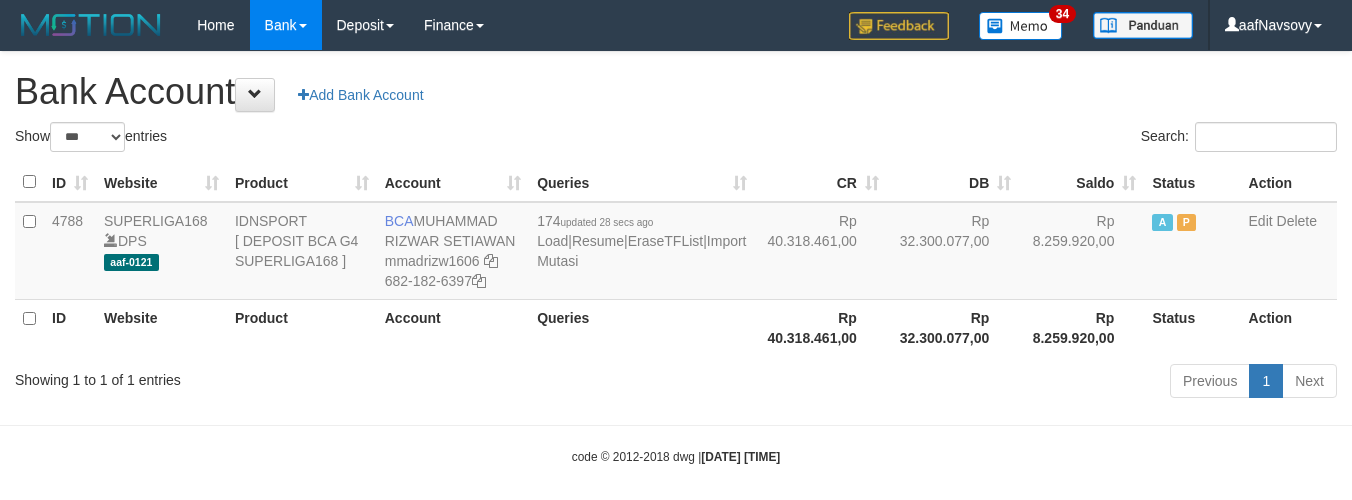 select on "***" 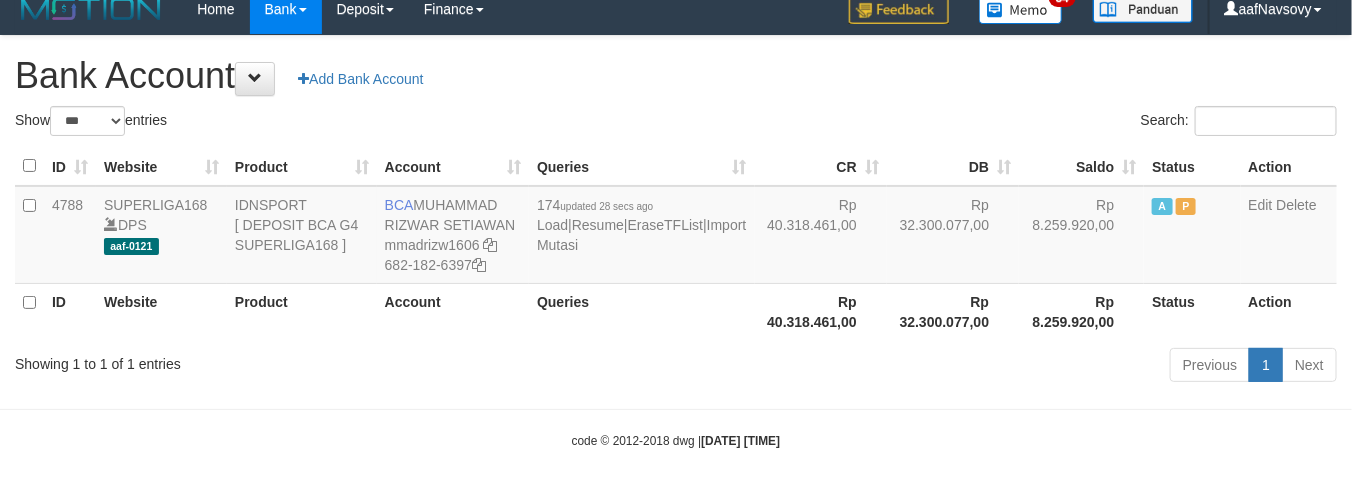 drag, startPoint x: 0, startPoint y: 0, endPoint x: 663, endPoint y: 361, distance: 754.9106 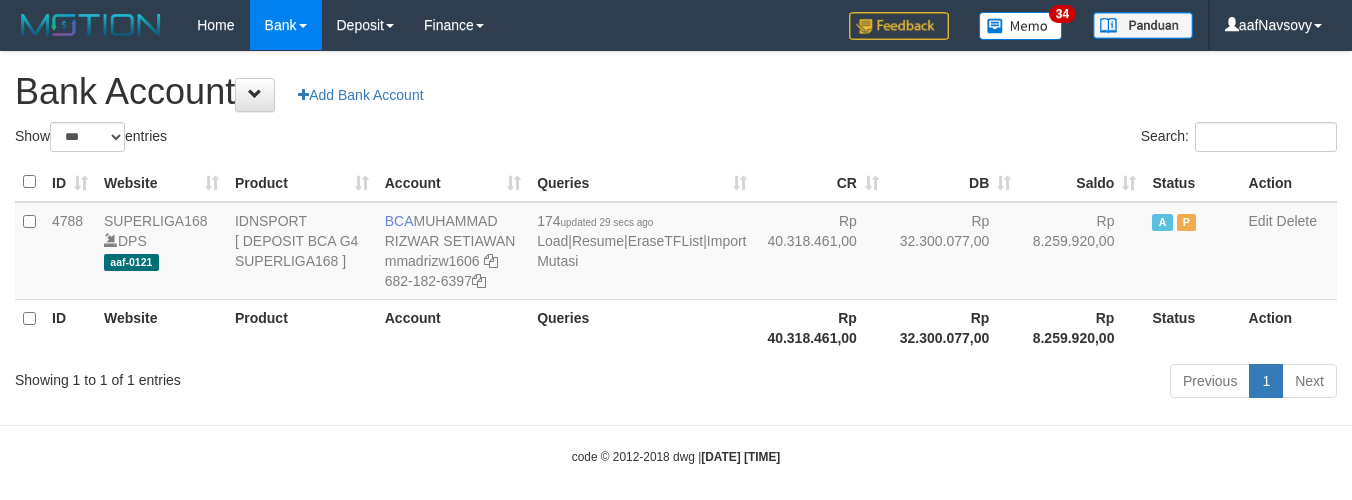 select on "***" 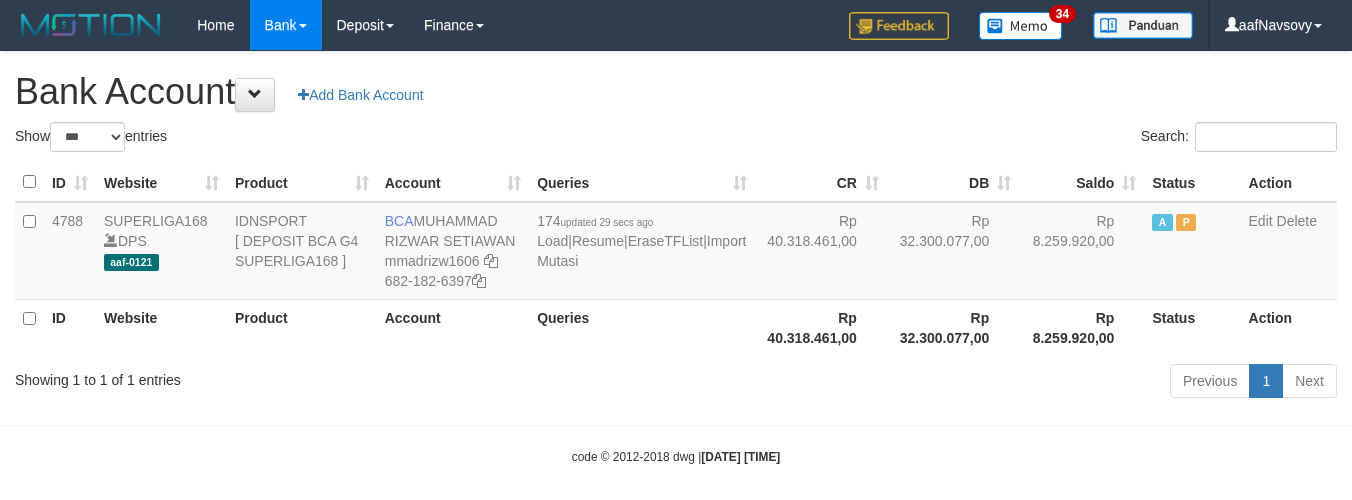 scroll, scrollTop: 16, scrollLeft: 0, axis: vertical 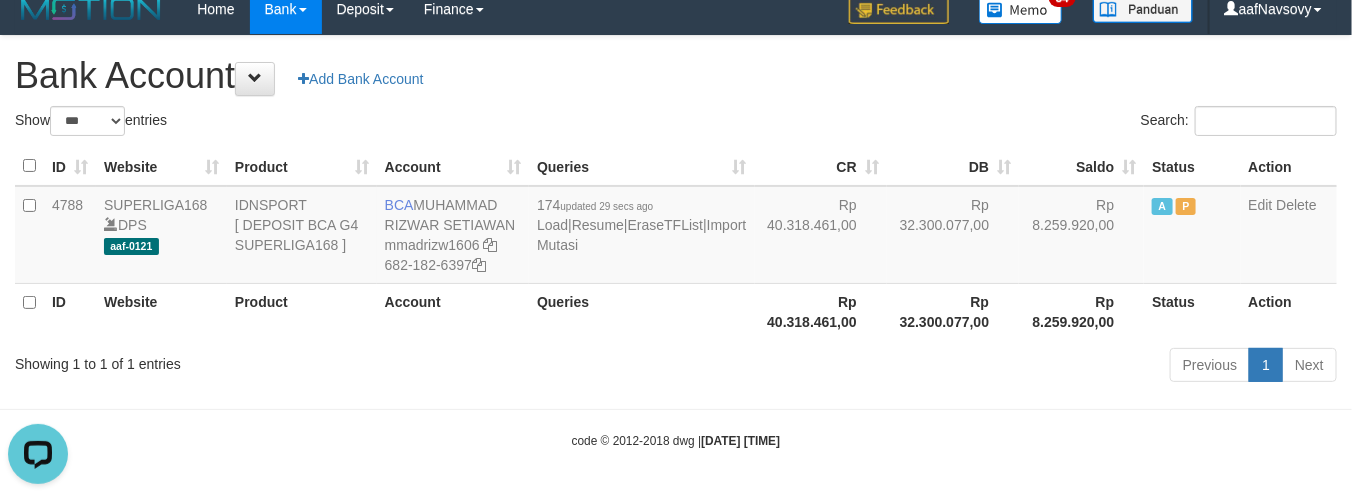 click on "Previous 1 Next" at bounding box center [957, 367] 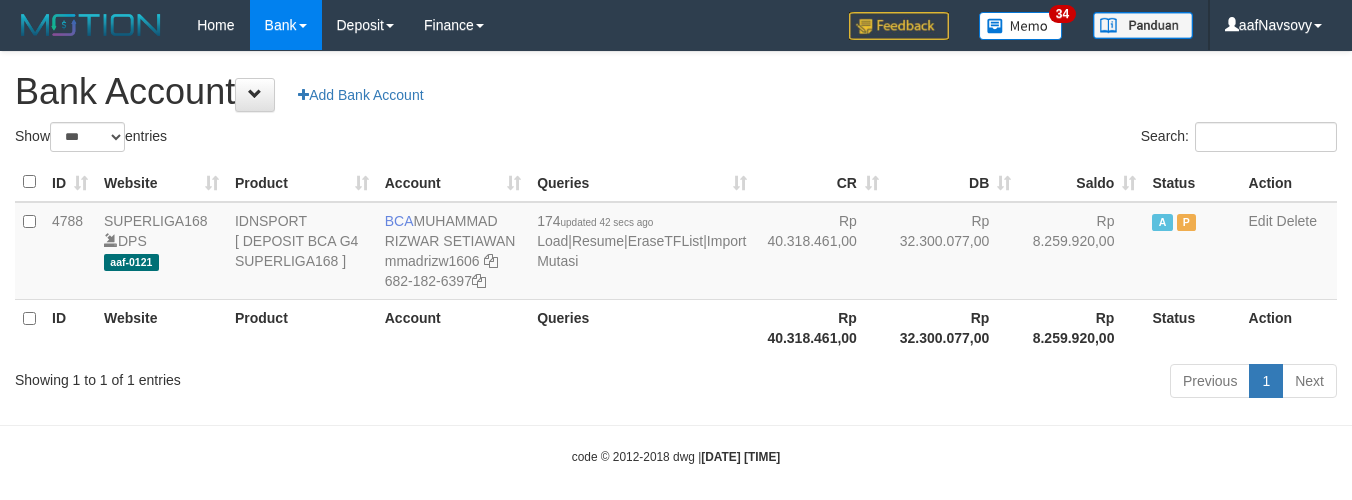 select on "***" 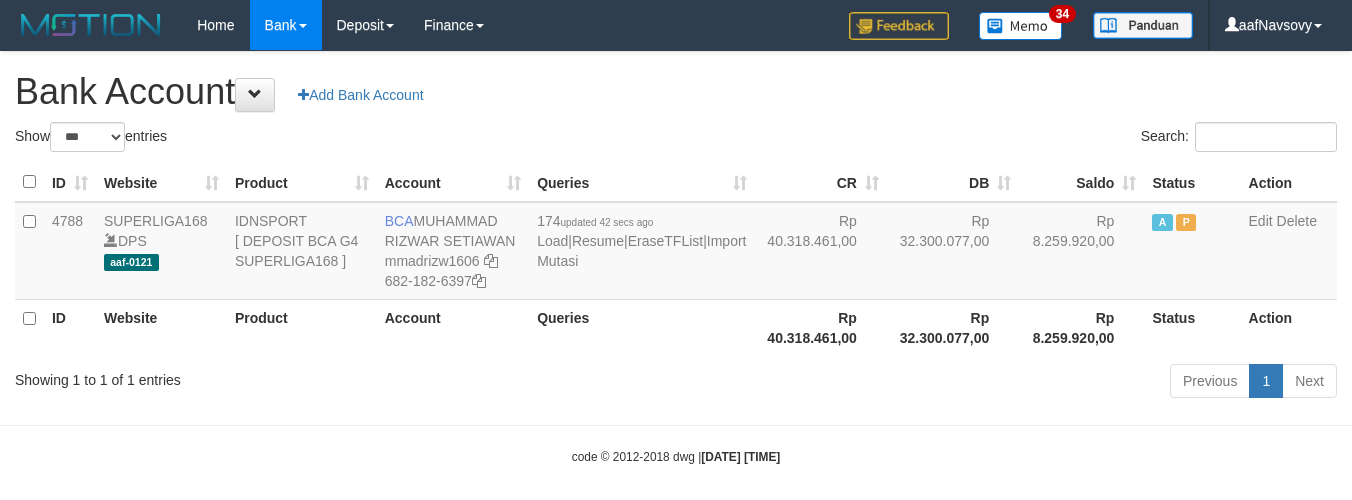 scroll, scrollTop: 16, scrollLeft: 0, axis: vertical 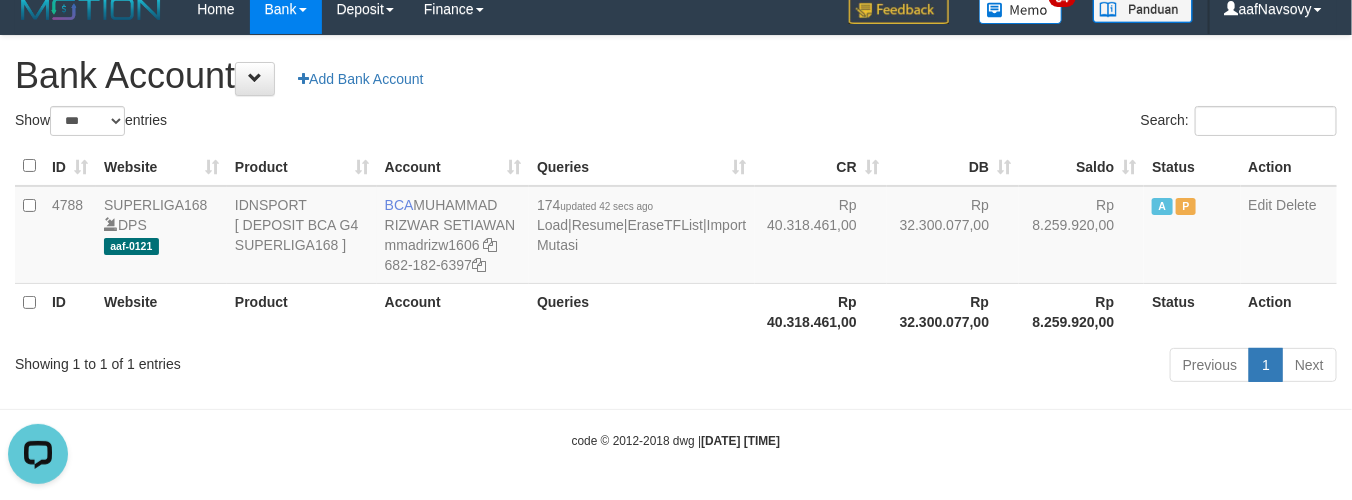 click on "ID Website Product Account Queries Rp 40.318.461,00 Rp 32.300.077,00 Rp 8.259.920,00 Status Action" at bounding box center (676, 311) 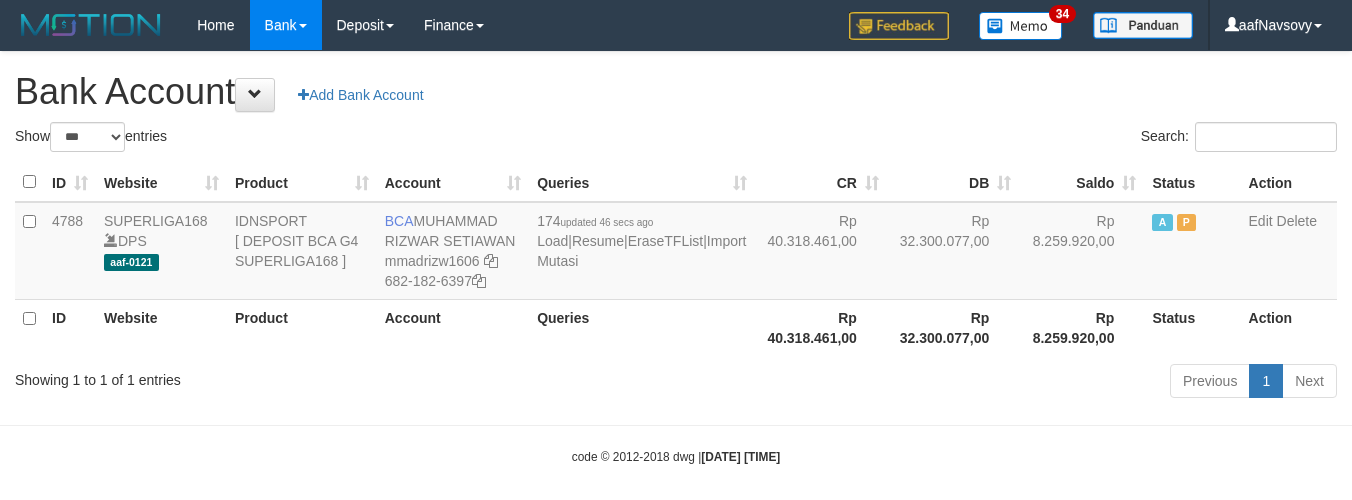 select on "***" 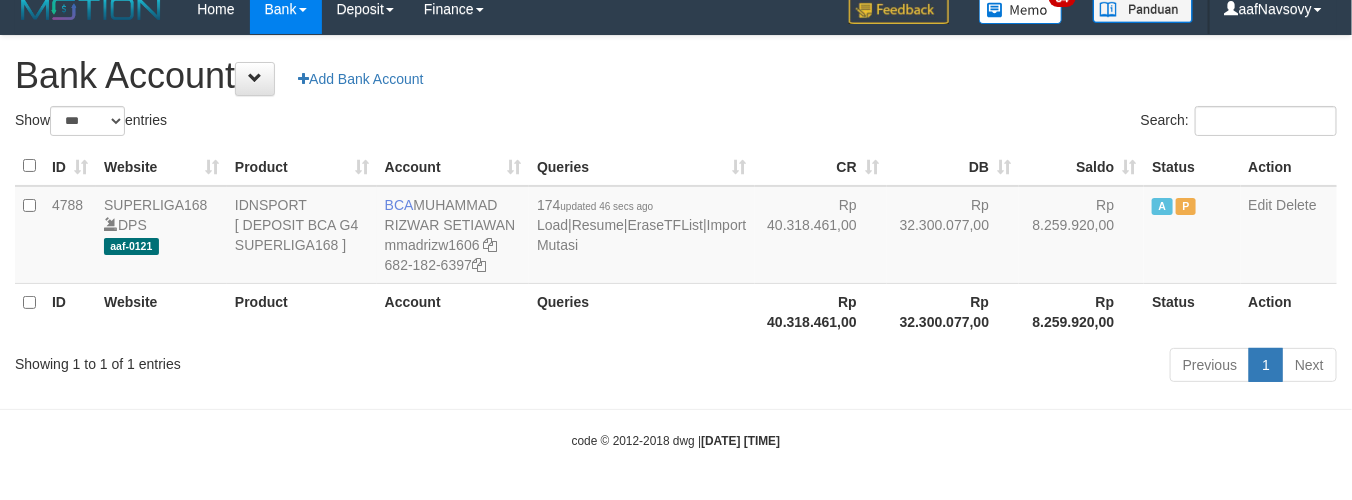click on "Previous 1 Next" at bounding box center (957, 367) 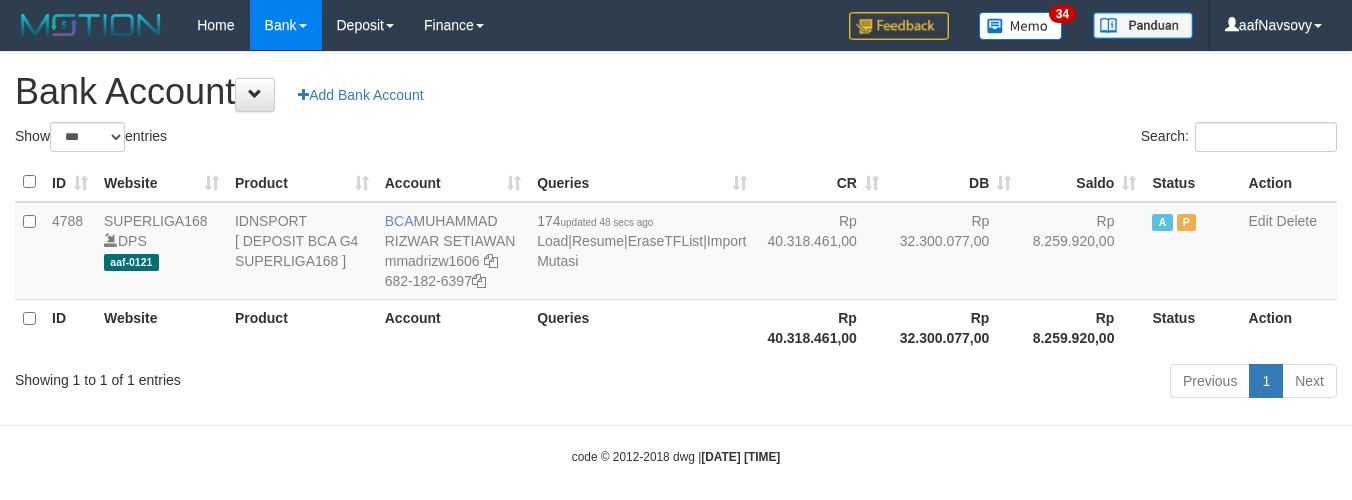 select on "***" 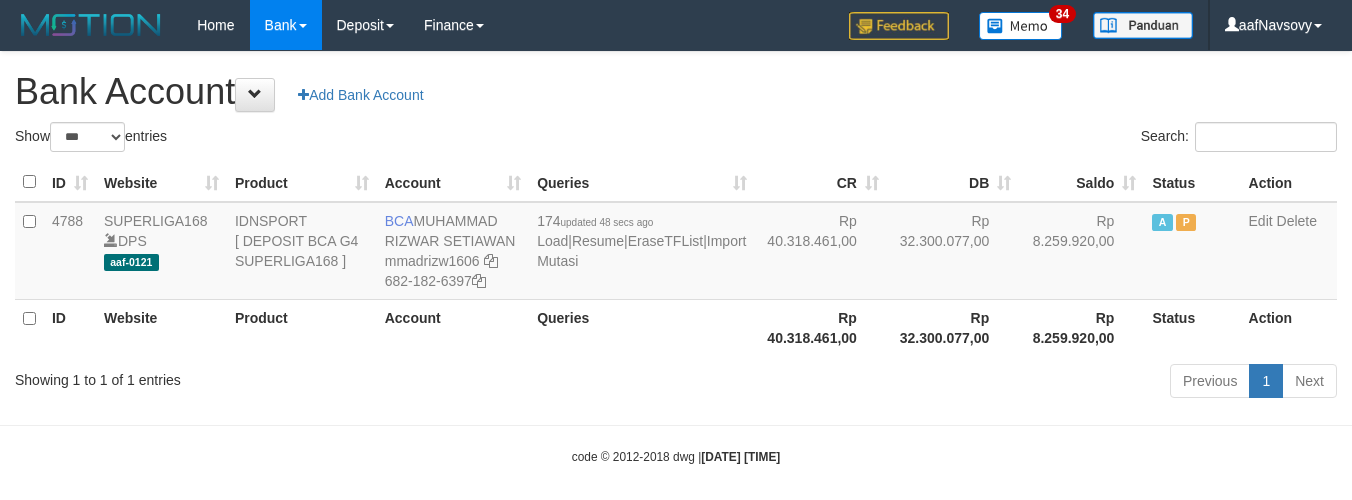 scroll, scrollTop: 16, scrollLeft: 0, axis: vertical 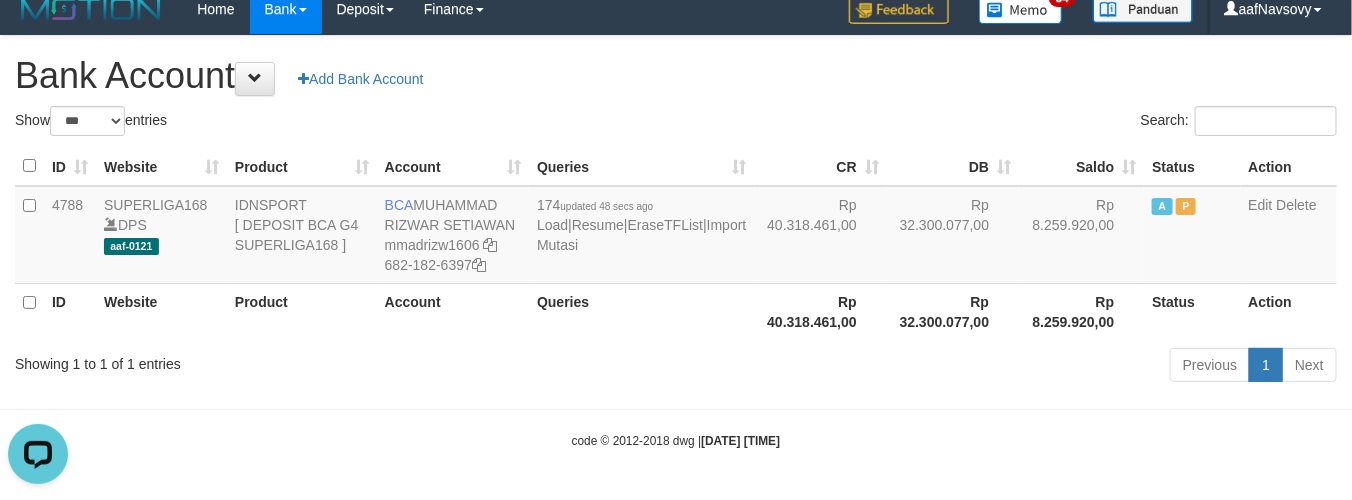 click on "Toggle navigation
Home
Bank
Account List
Load
By Website
Group
[ISPORT]													SUPERLIGA168
By Load Group (DPS)
34" at bounding box center (676, 242) 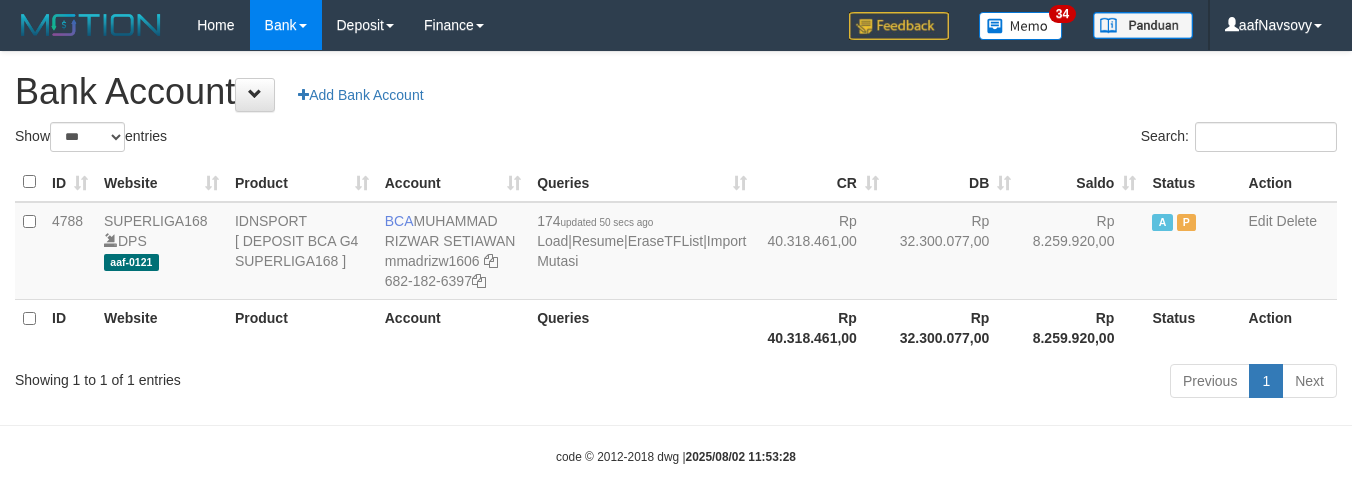 select on "***" 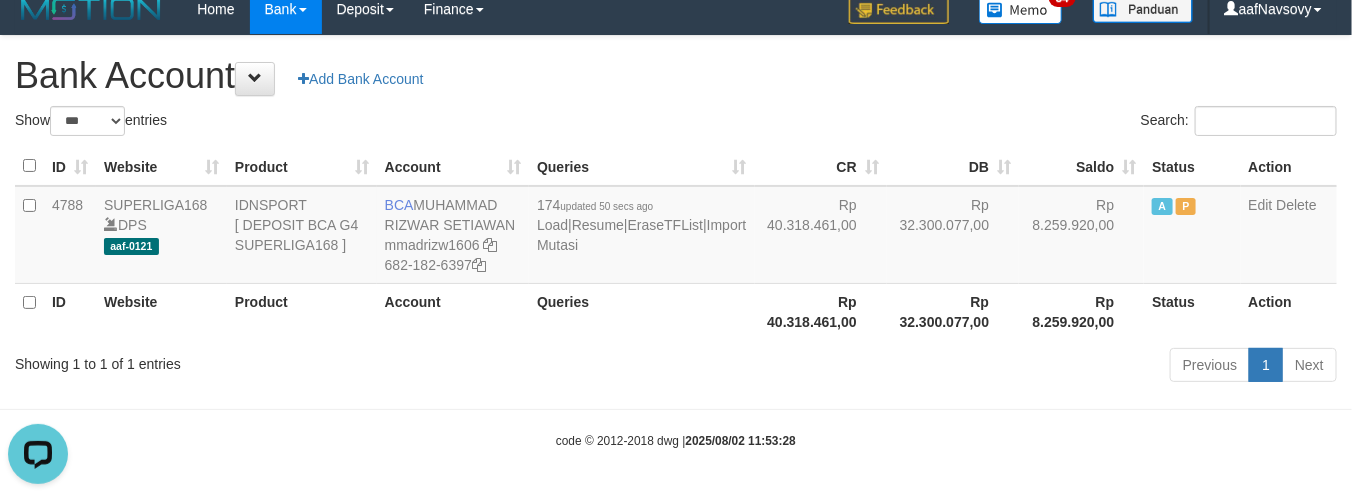 scroll, scrollTop: 0, scrollLeft: 0, axis: both 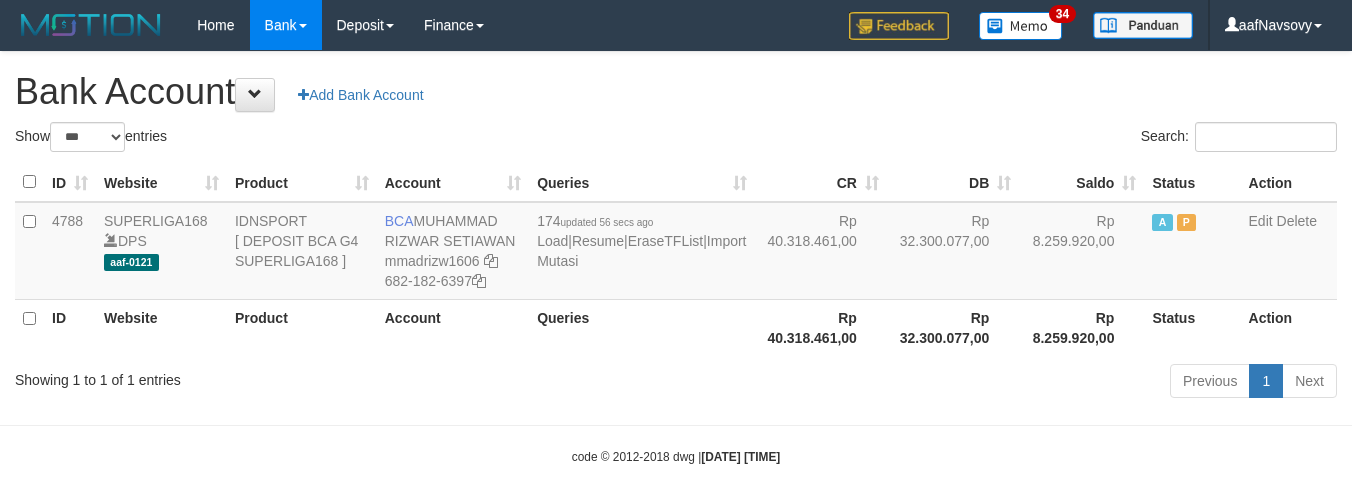 select on "***" 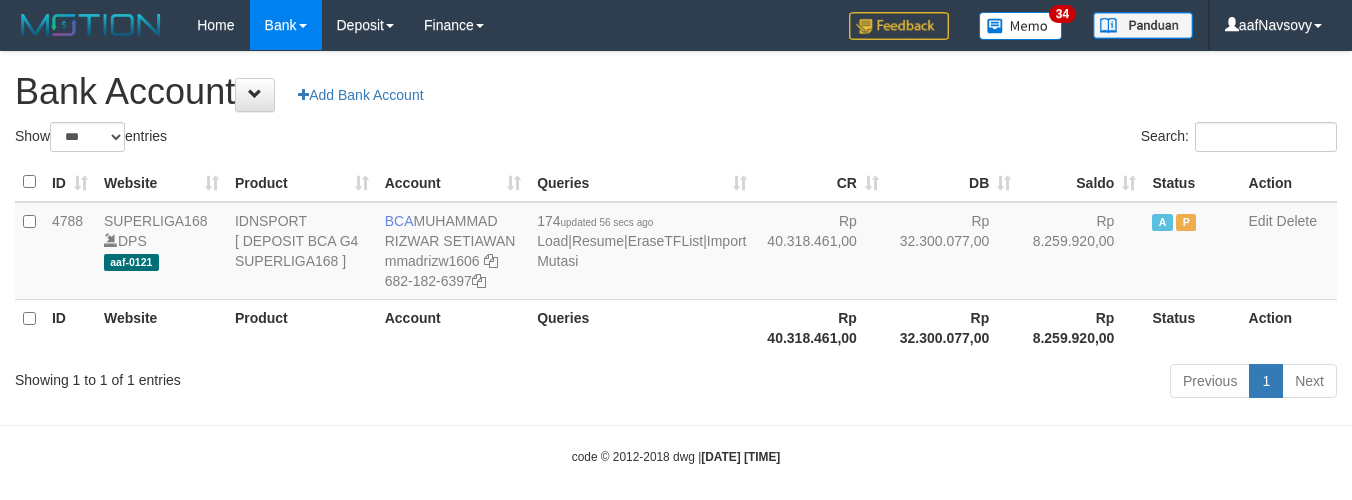 scroll, scrollTop: 16, scrollLeft: 0, axis: vertical 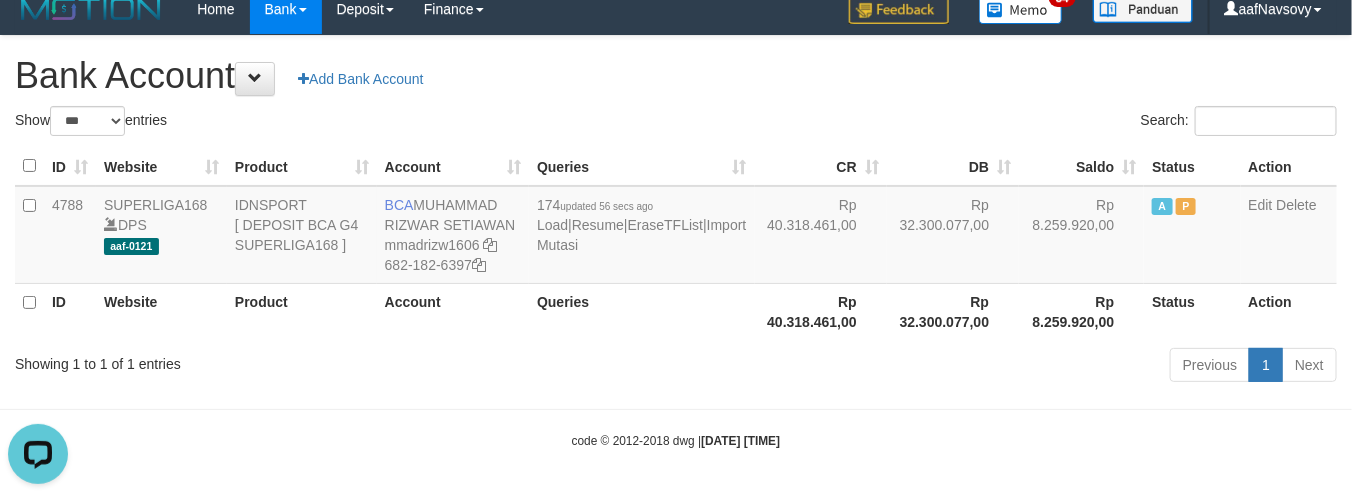 click on "Toggle navigation
Home
Bank
Account List
Load
By Website
Group
[ISPORT]													SUPERLIGA168
By Load Group (DPS)
34" at bounding box center [676, 242] 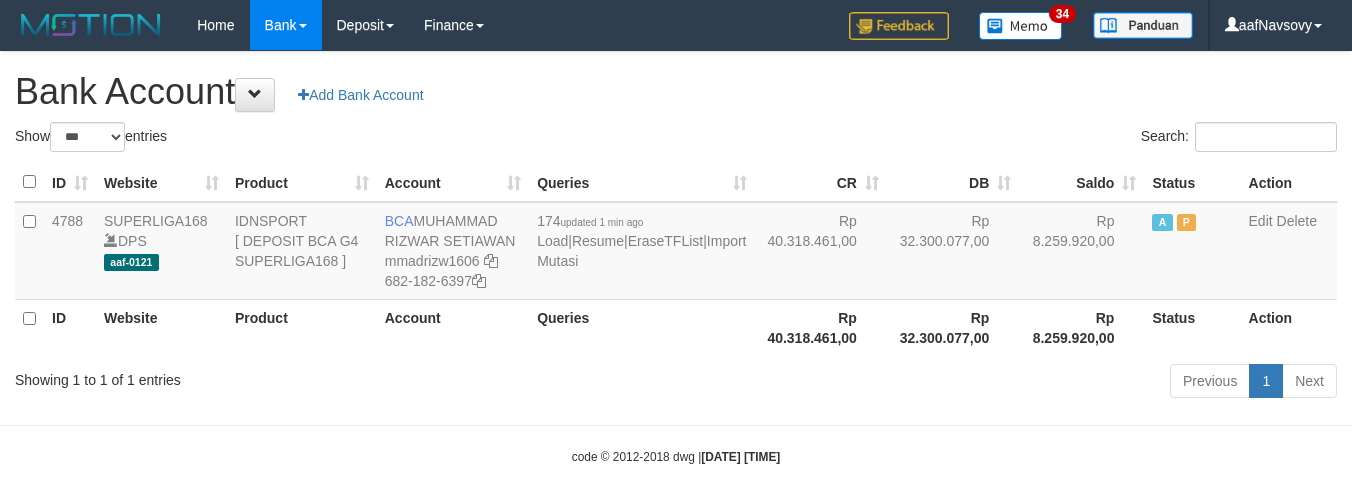 select on "***" 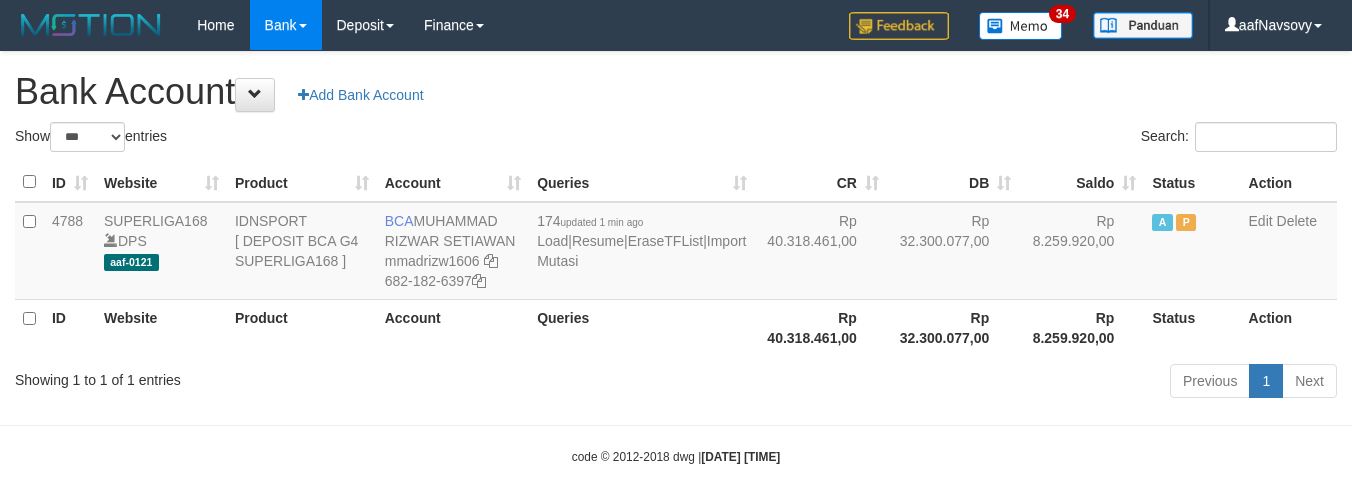 scroll, scrollTop: 16, scrollLeft: 0, axis: vertical 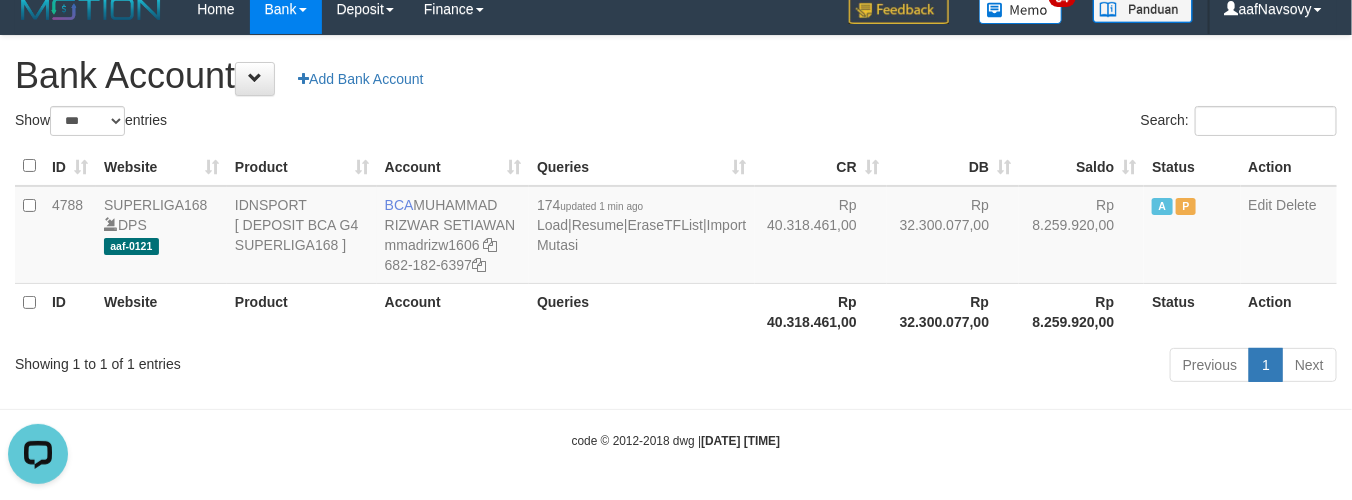 click on "Toggle navigation
Home
Bank
Account List
Load
By Website
Group
[ISPORT]													SUPERLIGA168
By Load Group (DPS)
34" at bounding box center [676, 242] 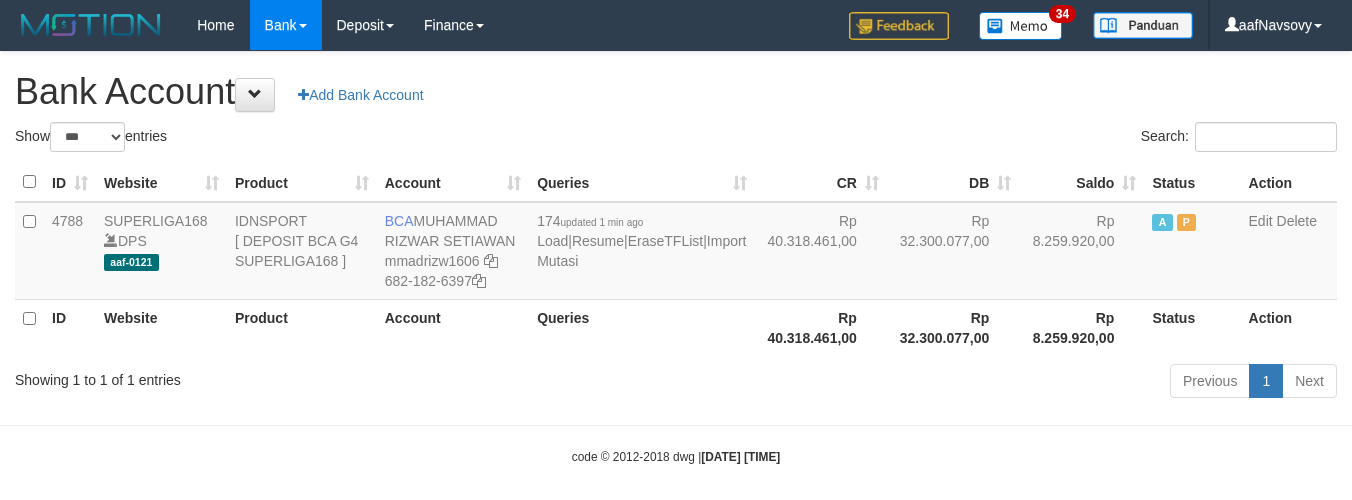 select on "***" 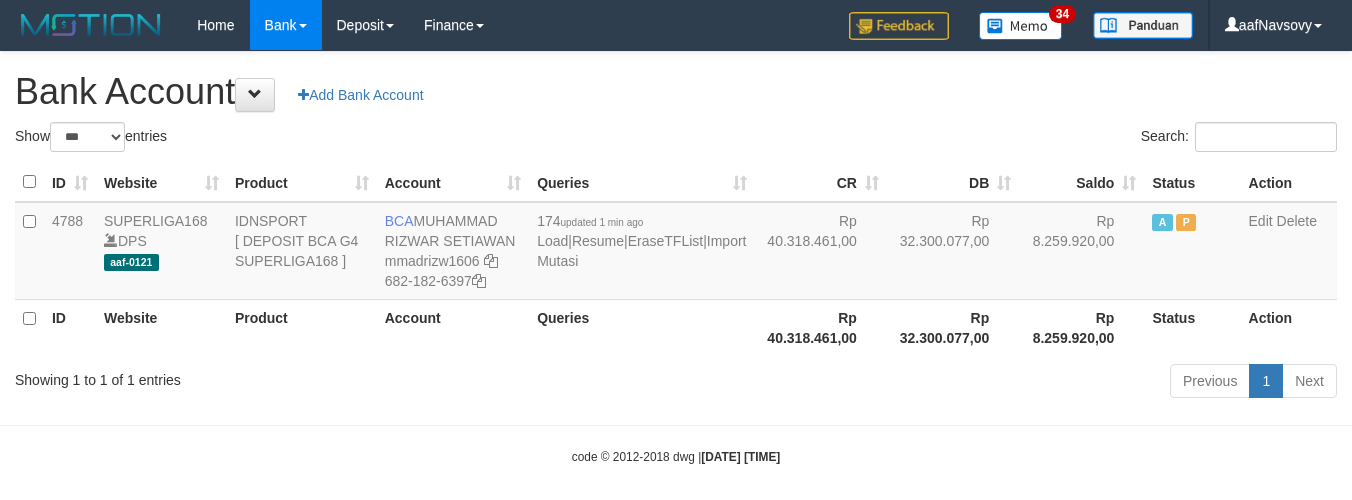 scroll, scrollTop: 16, scrollLeft: 0, axis: vertical 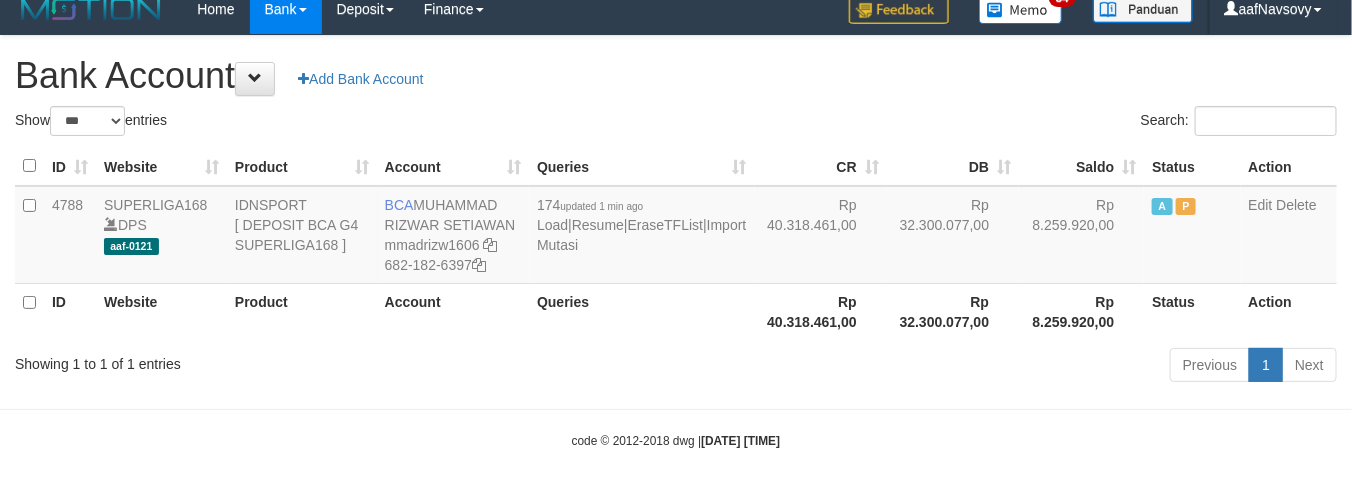 click on "Toggle navigation
Home
Bank
Account List
Load
By Website
Group
[ISPORT]													SUPERLIGA168
By Load Group (DPS)
34" at bounding box center (676, 242) 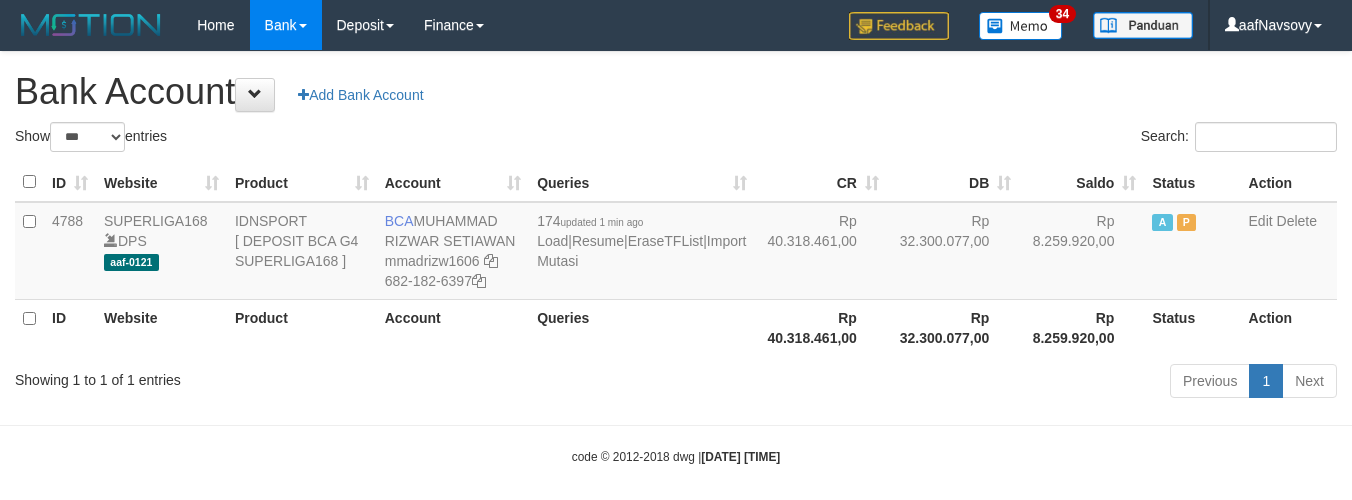 select on "***" 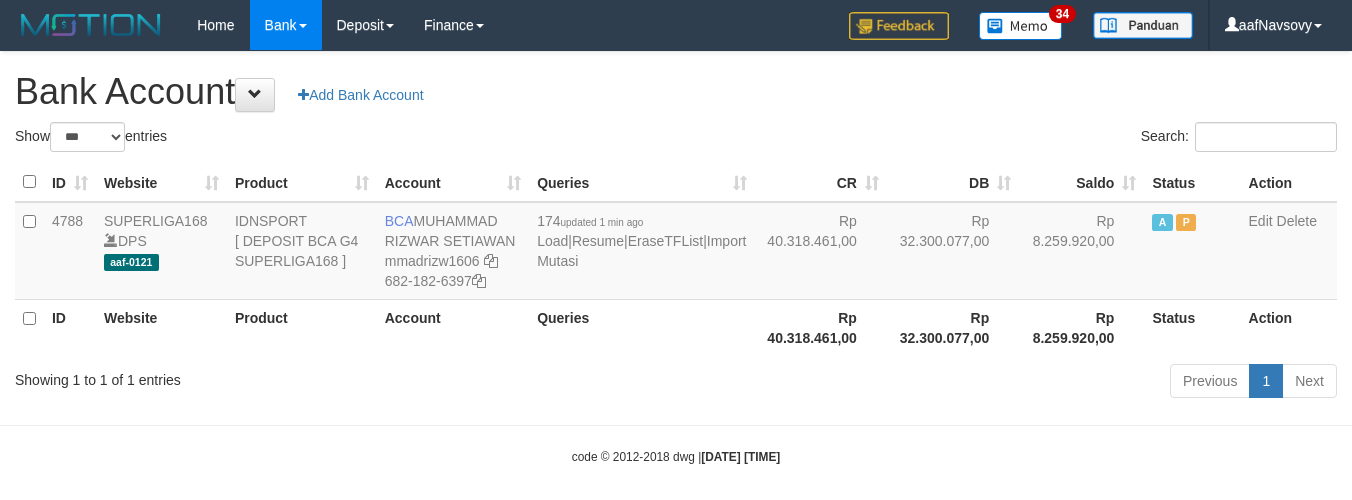 scroll, scrollTop: 16, scrollLeft: 0, axis: vertical 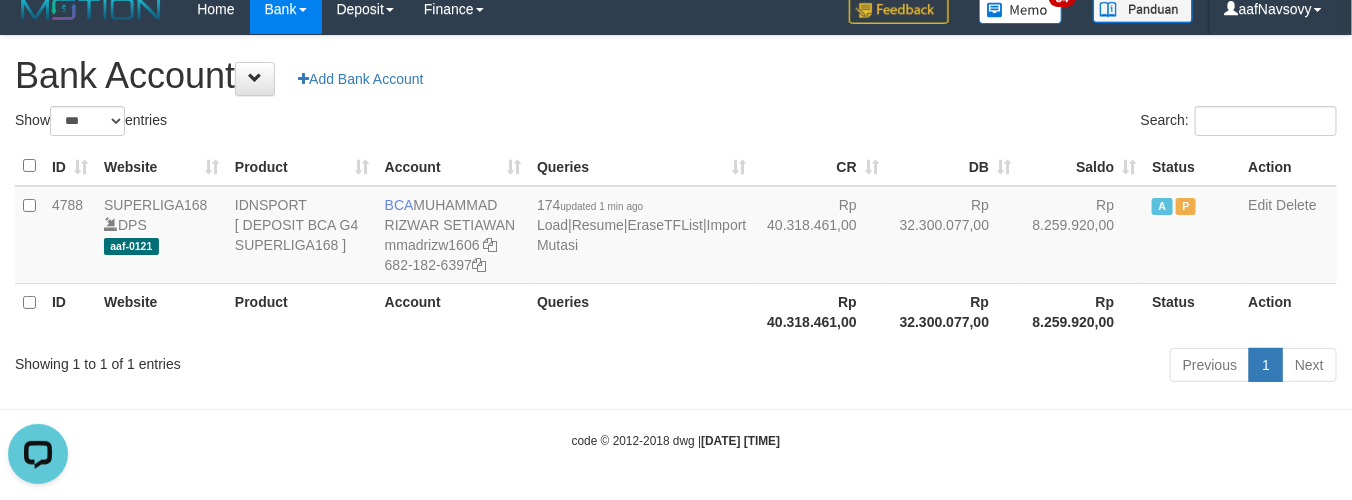 click on "Toggle navigation
Home
Bank
Account List
Load
By Website
Group
[ISPORT]													SUPERLIGA168
By Load Group (DPS)
34" at bounding box center (676, 242) 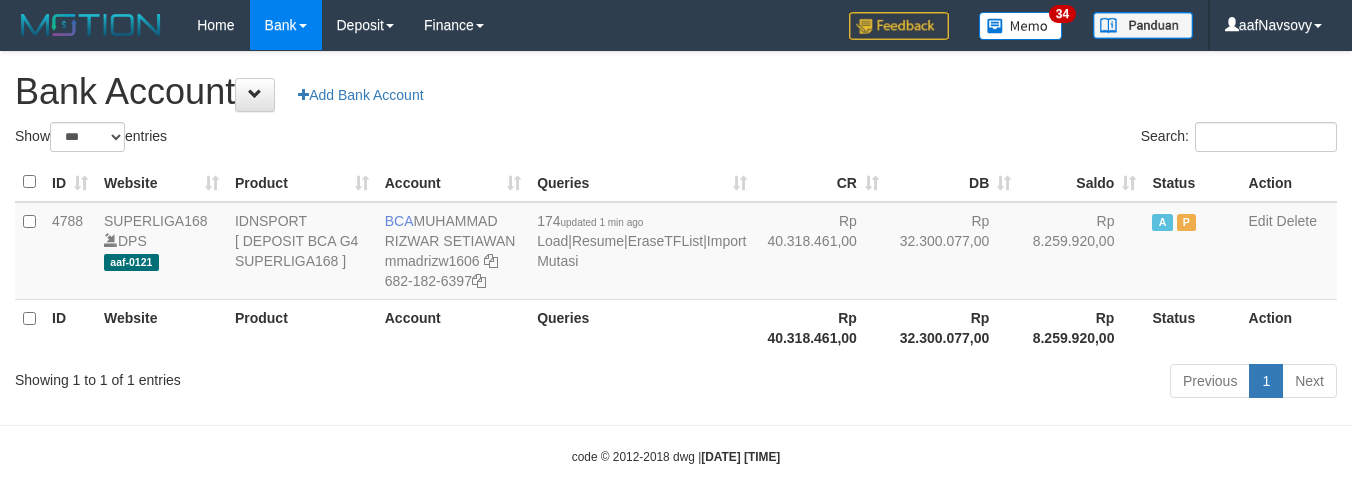 select on "***" 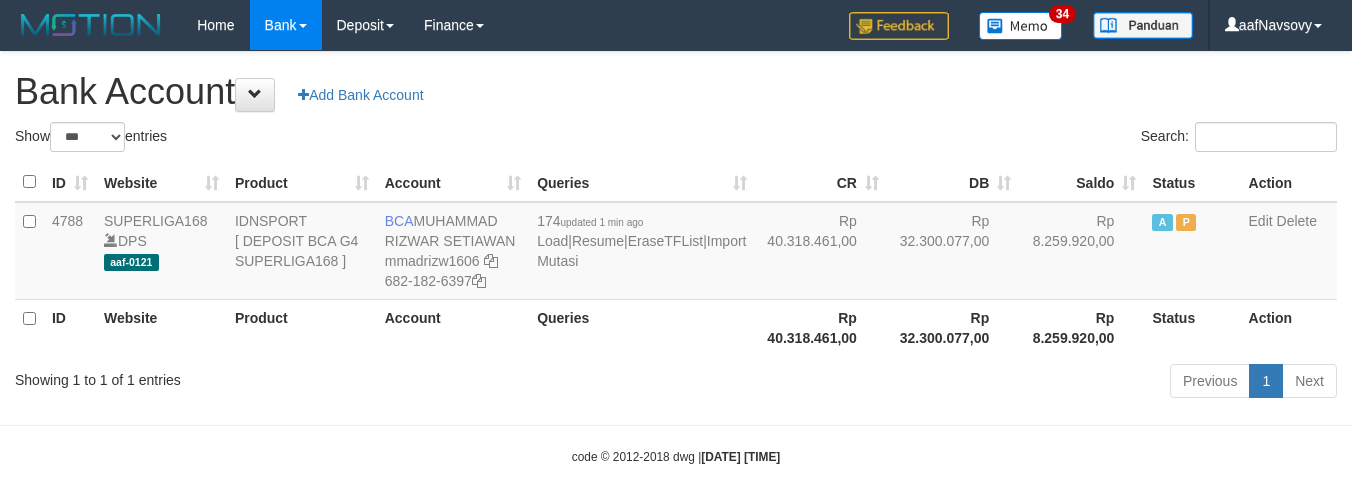 scroll, scrollTop: 16, scrollLeft: 0, axis: vertical 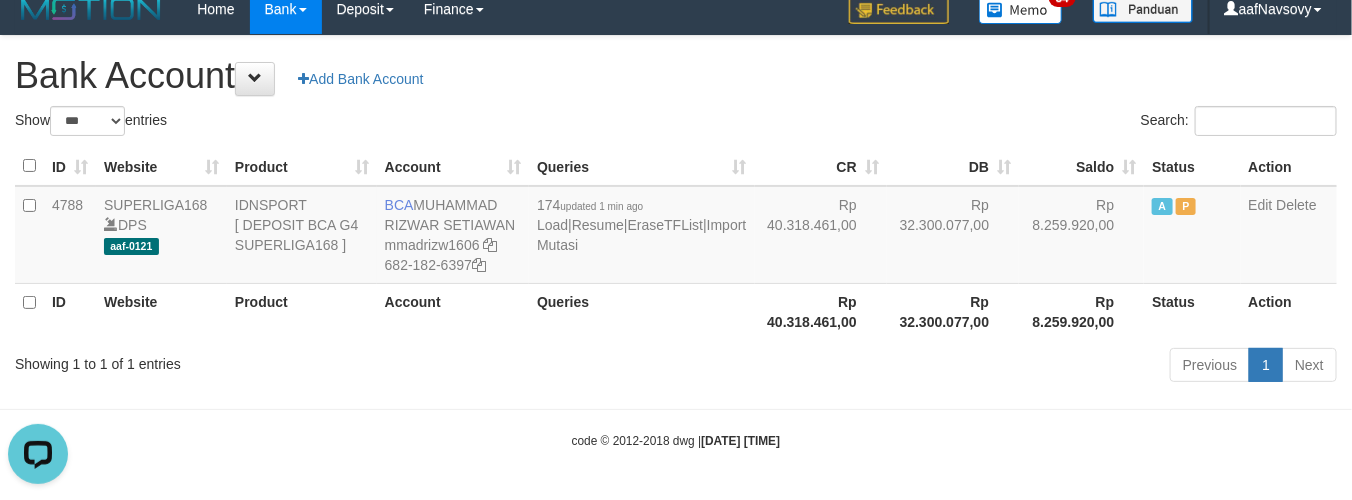 click on "ID Website Product Account Queries CR DB Saldo Status Action
4788
SUPERLIGA168
DPS
aaf-0121
IDNSPORT
[ DEPOSIT BCA G4 SUPERLIGA168 ]
BCA
MUHAMMAD RIZWAR SETIAWAN
mmadrizw1606
682-182-6397
174  updated 1 min ago
Load
|
Resume
|
EraseTFList
|
Import Mutasi
Rp 40.318.461,00
Rp 32.300.077,00
Rp 8.259.920,00
A
P
Edit
Delete
ID Website Product Account Queries Rp 40.318.461,00 Rp 32.300.077,00" at bounding box center (676, 243) 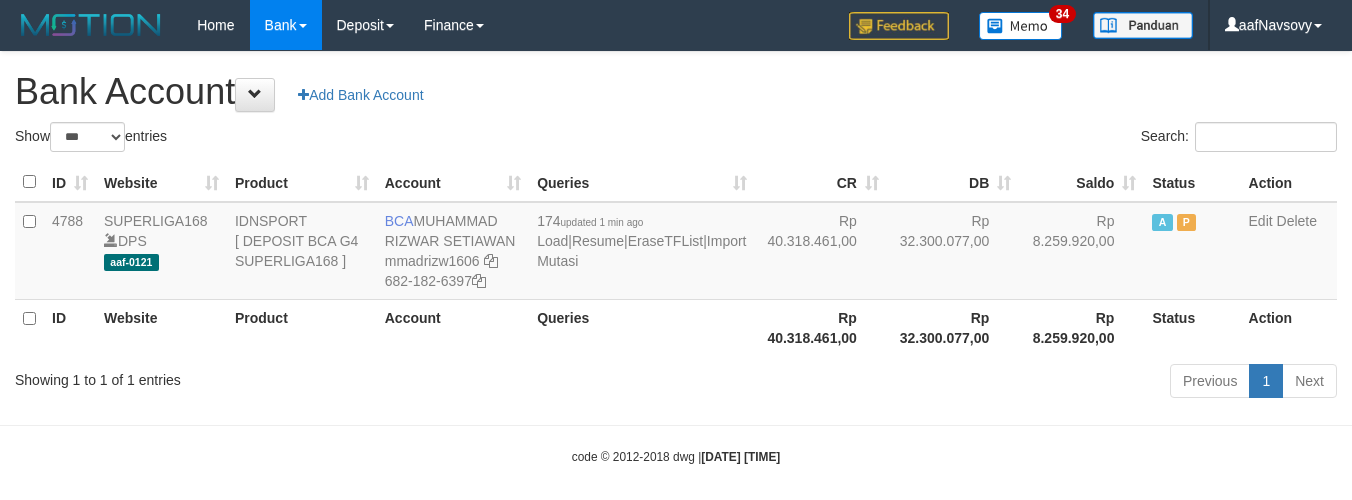 select on "***" 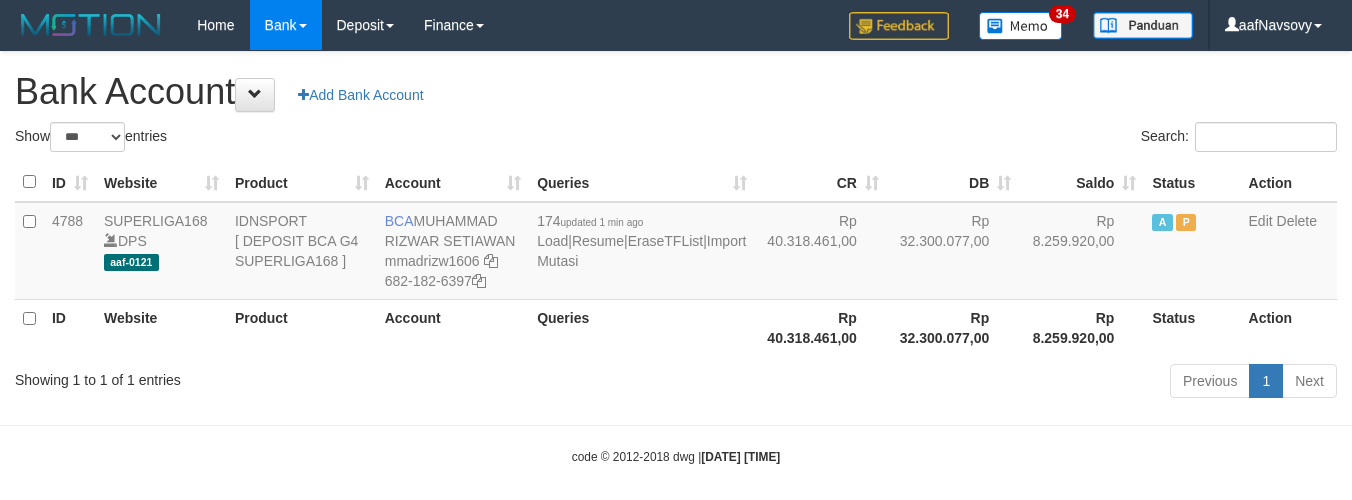 scroll, scrollTop: 16, scrollLeft: 0, axis: vertical 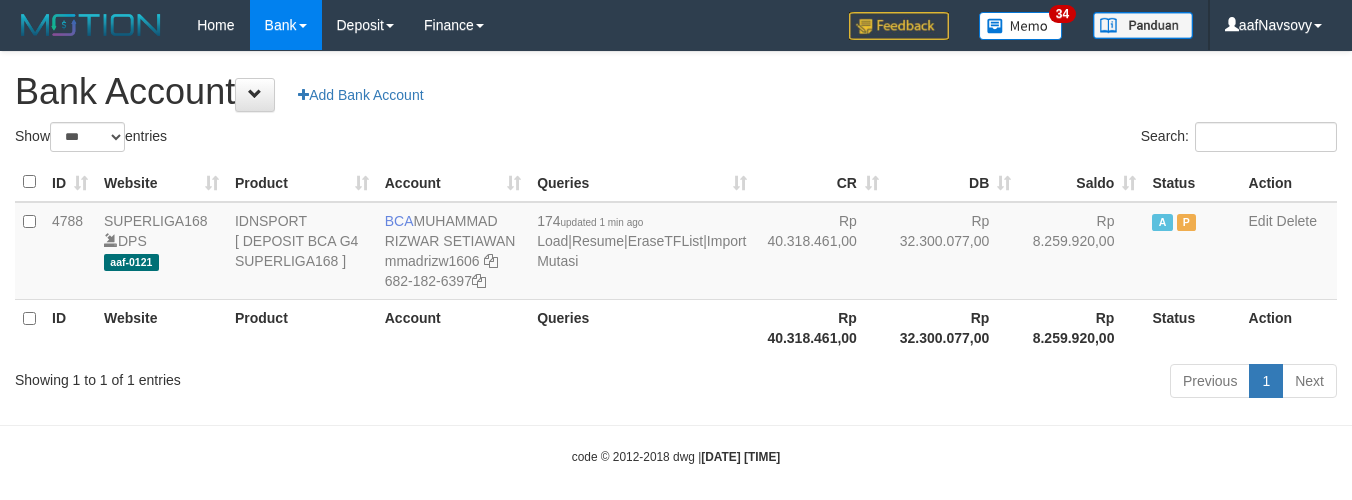 select on "***" 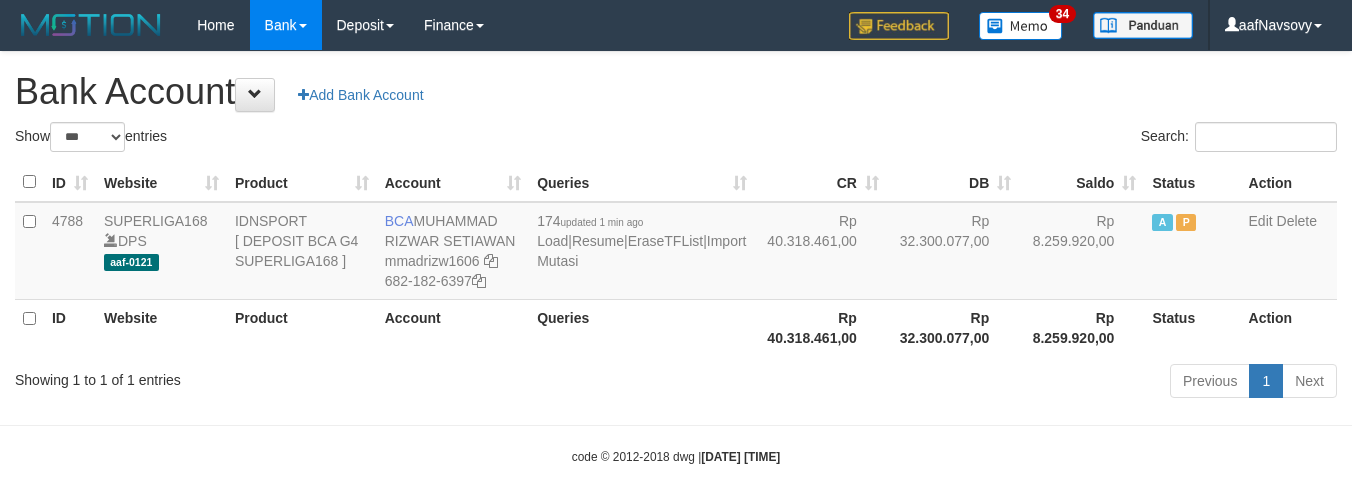 scroll, scrollTop: 16, scrollLeft: 0, axis: vertical 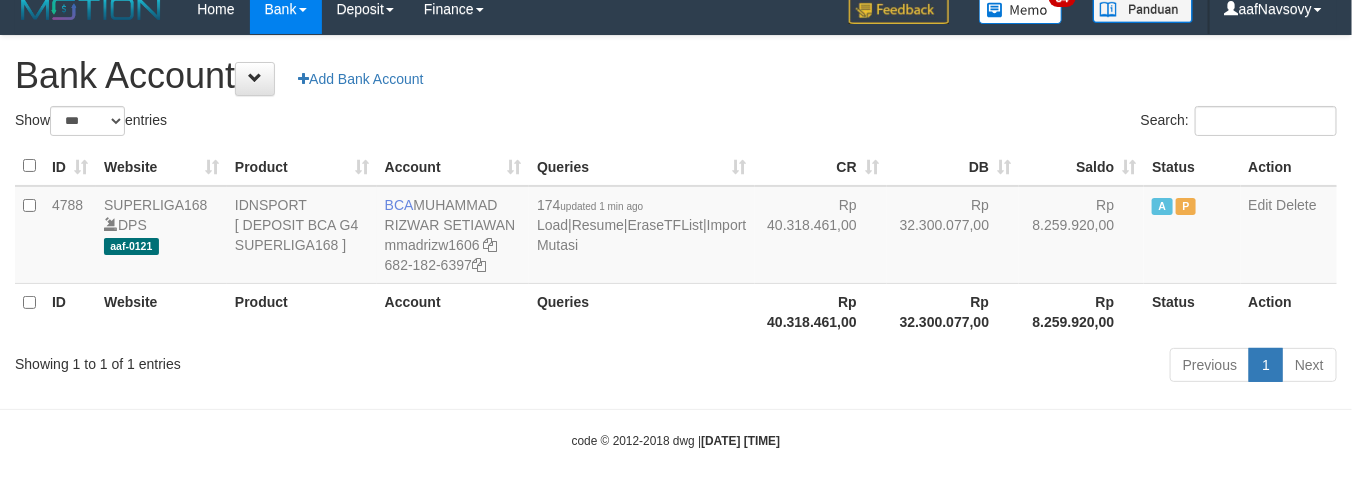 click on "Showing 1 to 1 of 1 entries Previous 1 Next" at bounding box center [676, 367] 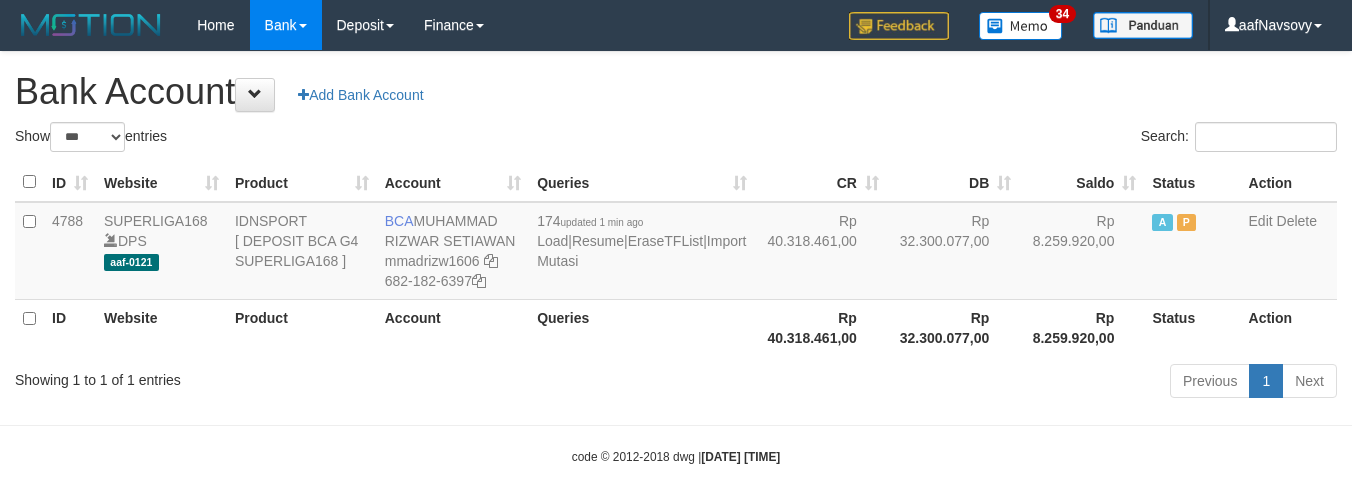 select on "***" 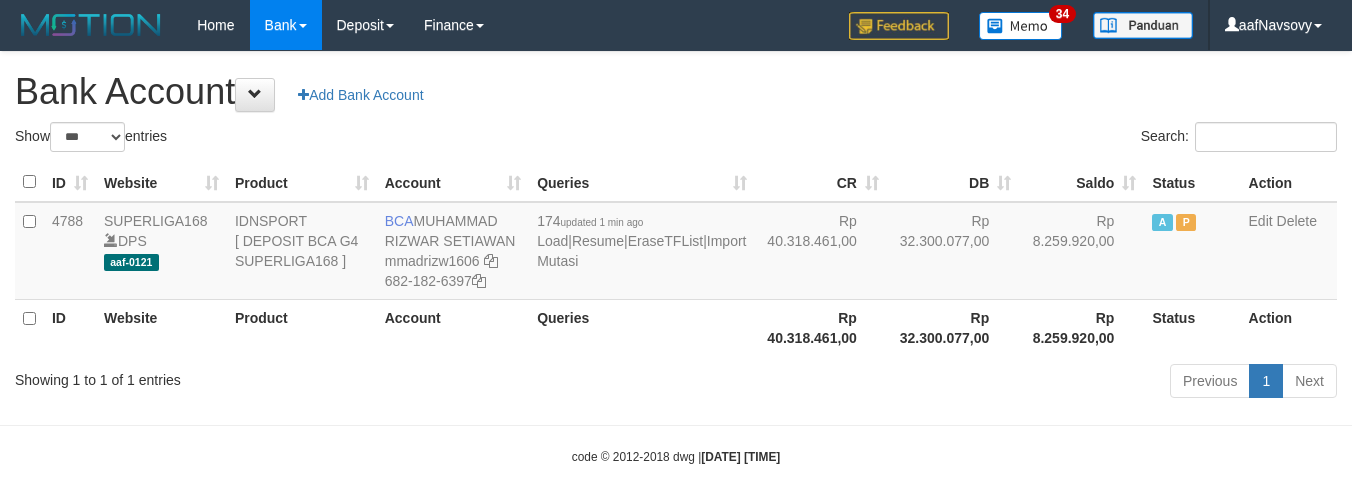 scroll, scrollTop: 16, scrollLeft: 0, axis: vertical 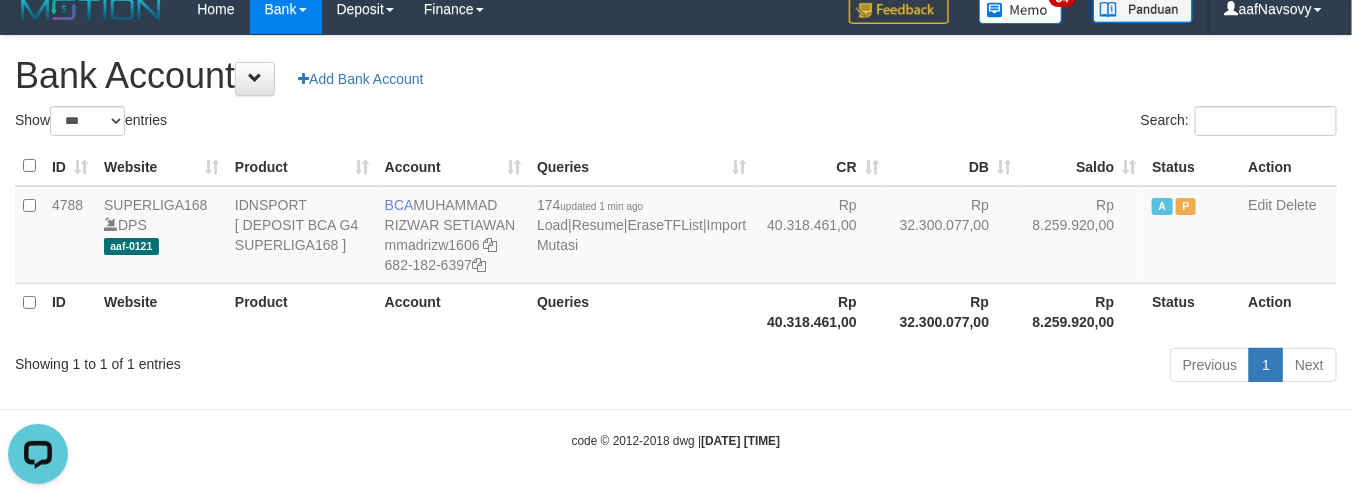 click on "Previous 1 Next" at bounding box center [957, 367] 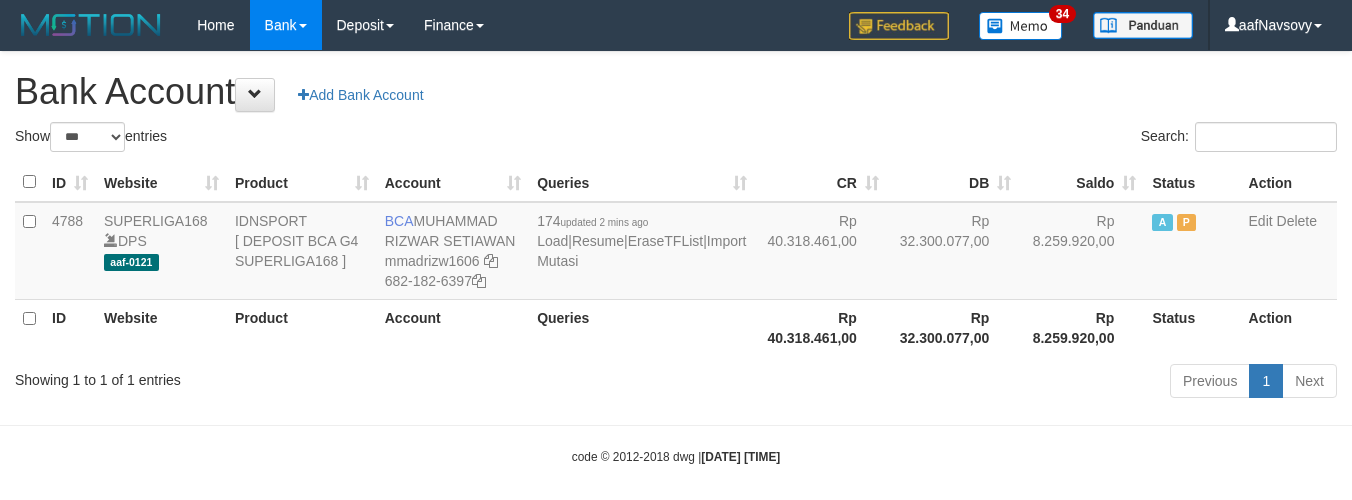 select on "***" 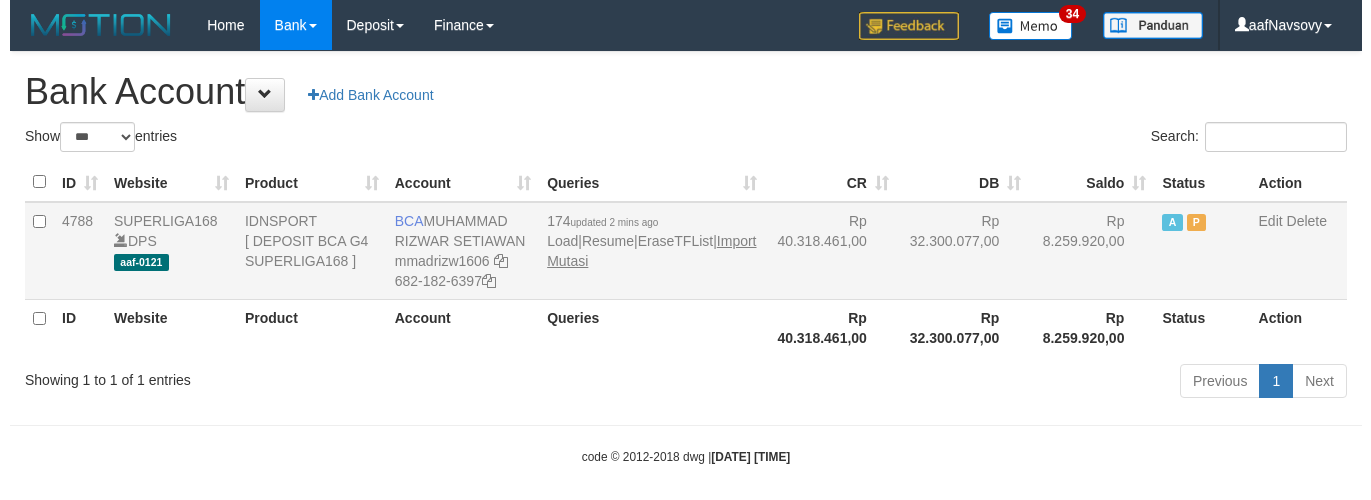 scroll, scrollTop: 16, scrollLeft: 0, axis: vertical 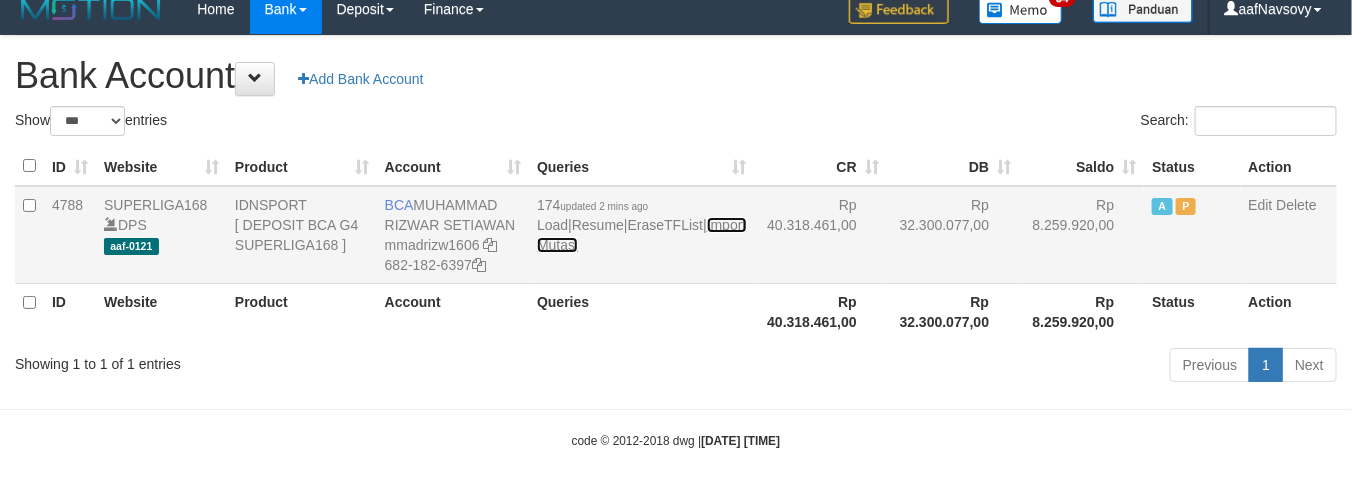 click on "Import Mutasi" at bounding box center (641, 235) 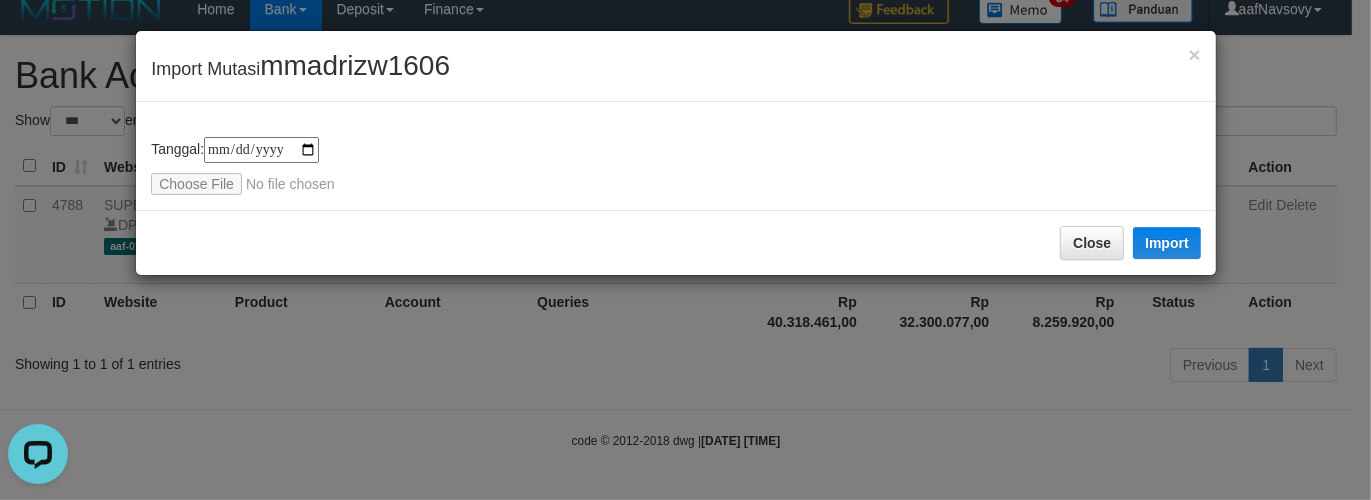 scroll, scrollTop: 0, scrollLeft: 0, axis: both 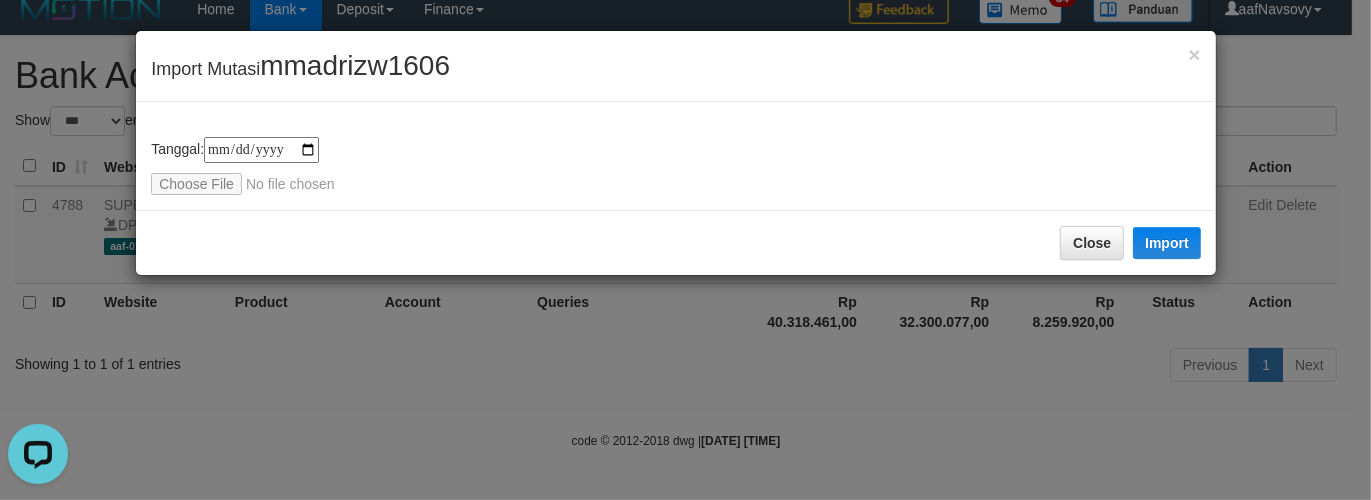 type on "**********" 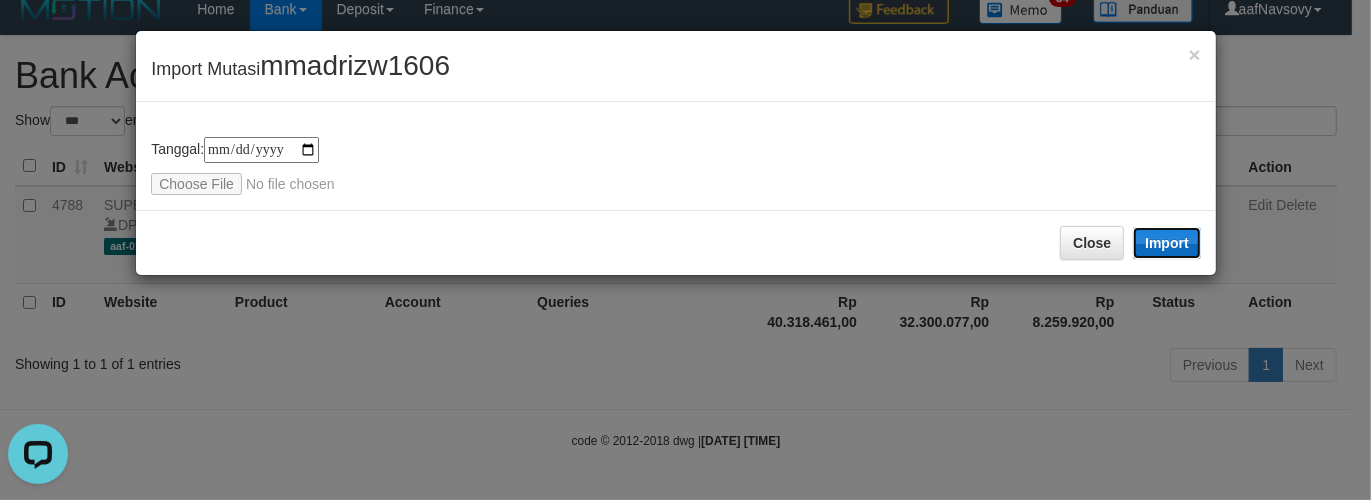 click on "Import" at bounding box center (1167, 243) 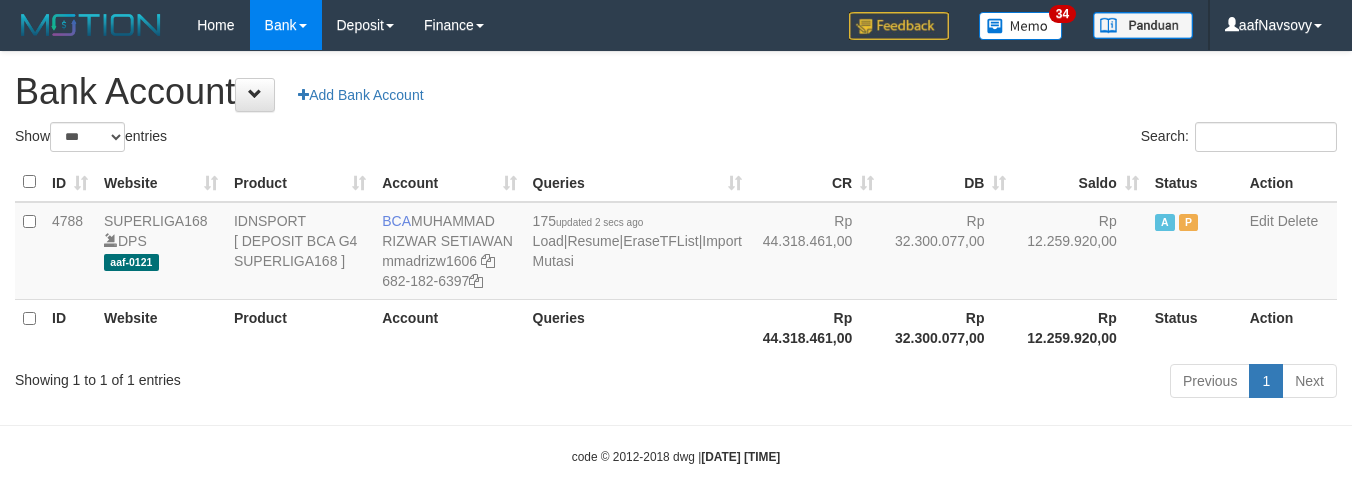 select on "***" 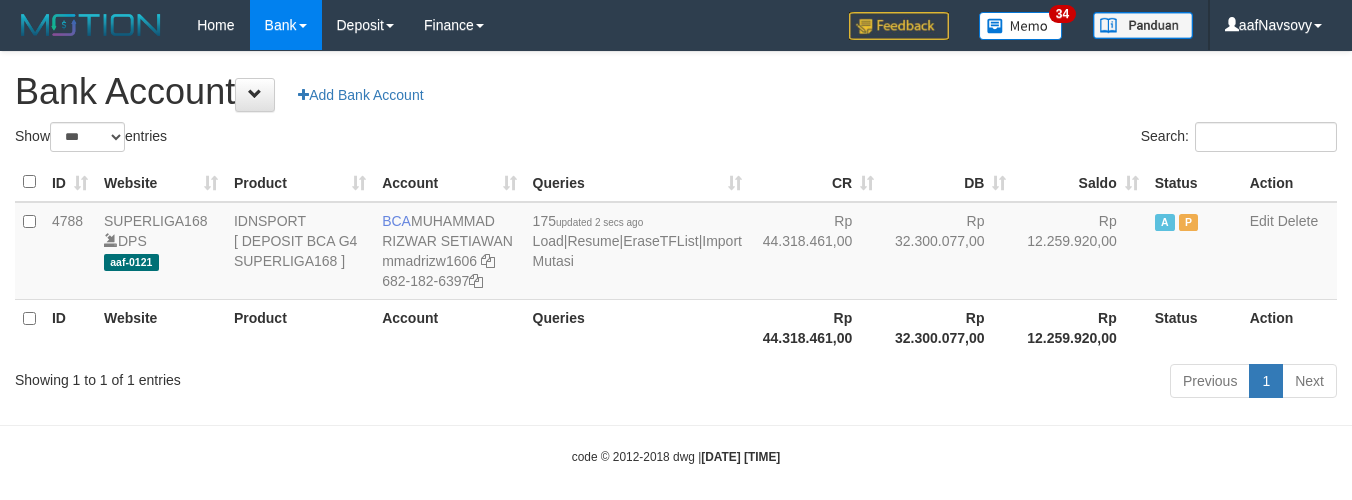 scroll, scrollTop: 16, scrollLeft: 0, axis: vertical 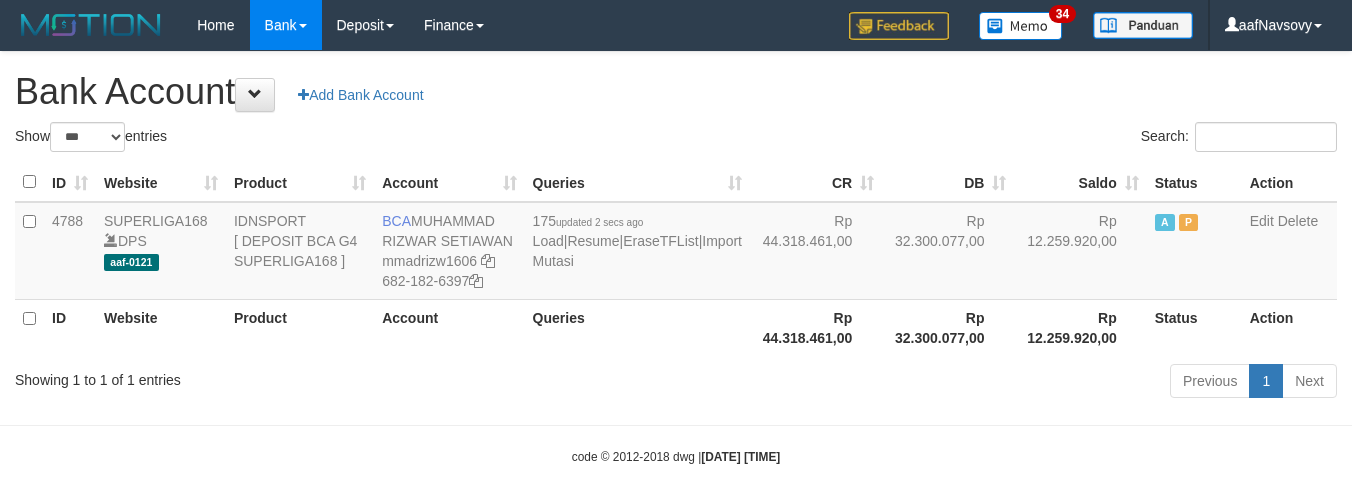select on "***" 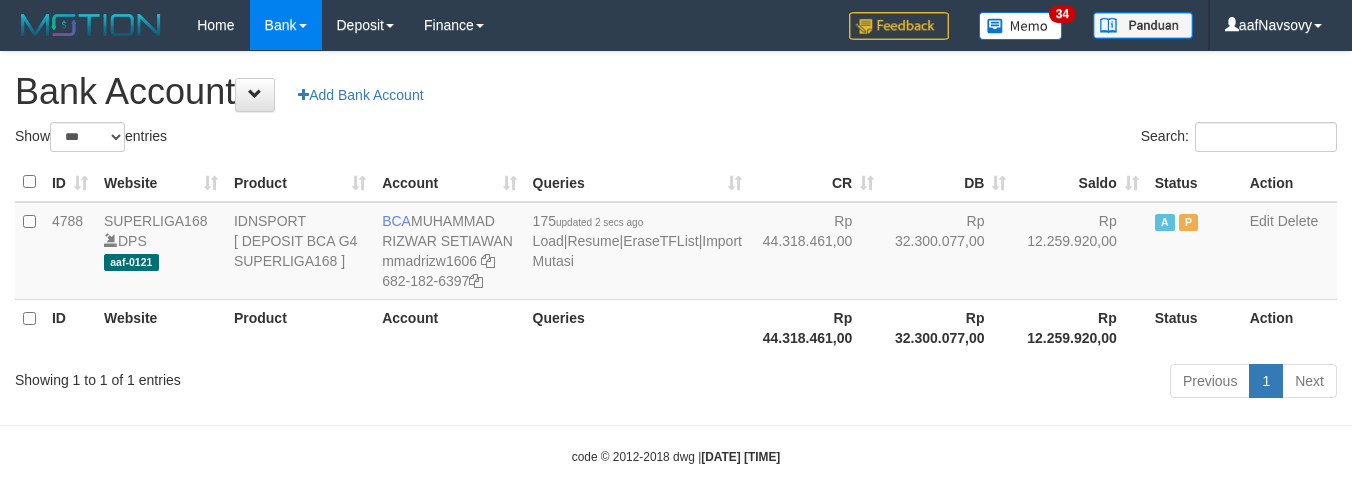 scroll, scrollTop: 16, scrollLeft: 0, axis: vertical 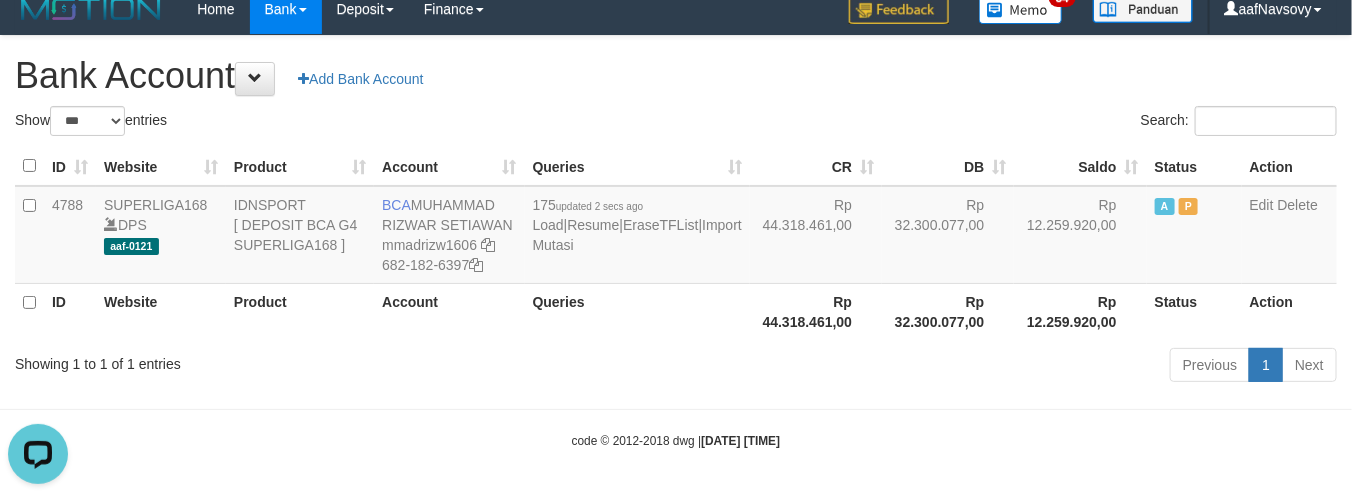 click on "Showing 1 to 1 of 1 entries" at bounding box center (281, 360) 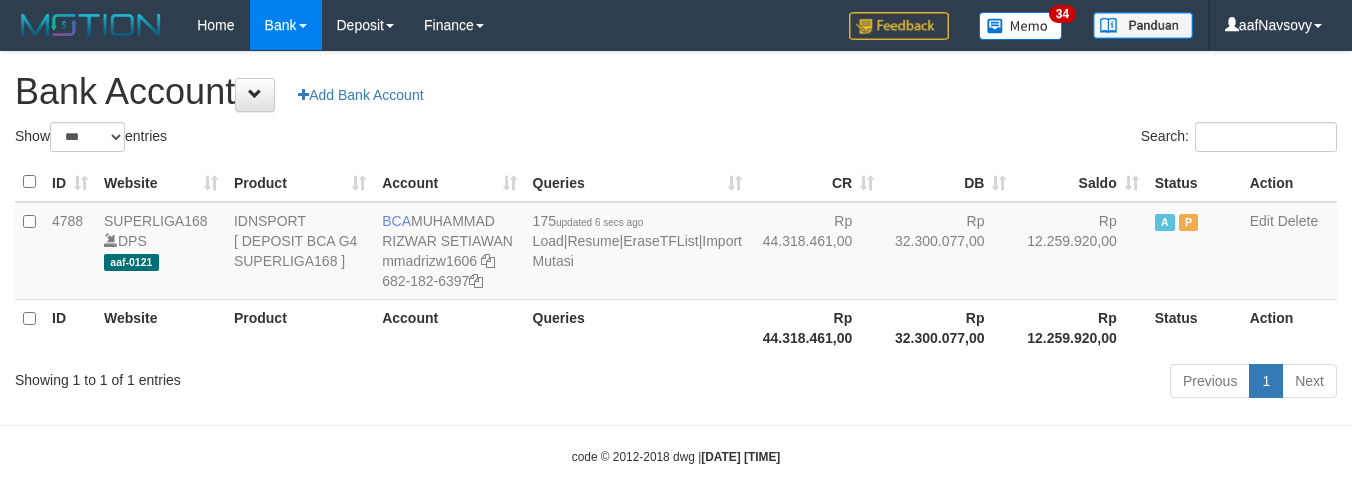 select on "***" 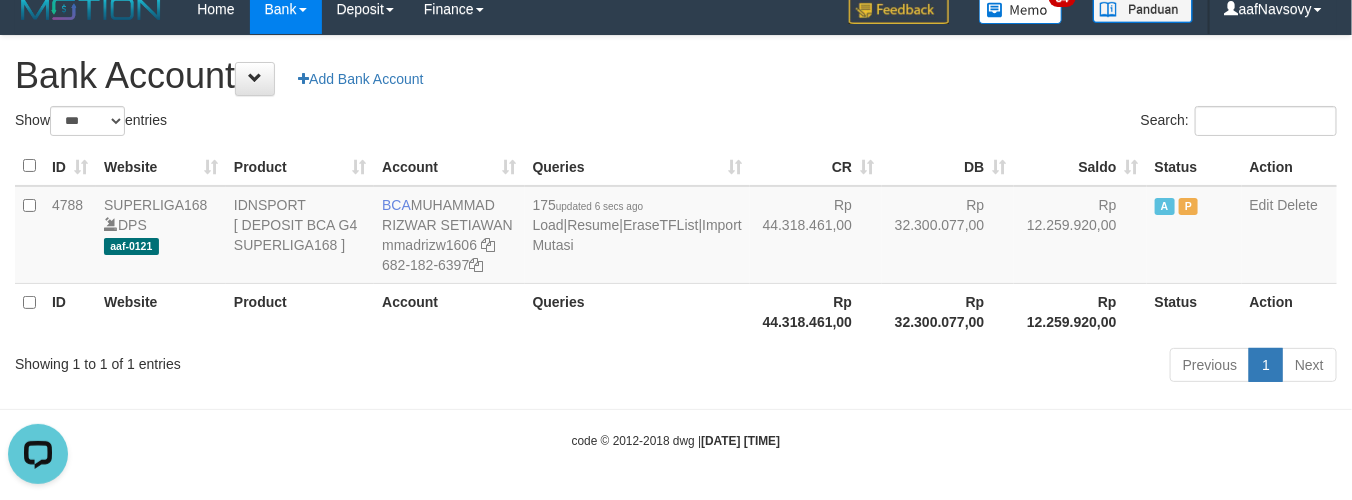 scroll, scrollTop: 0, scrollLeft: 0, axis: both 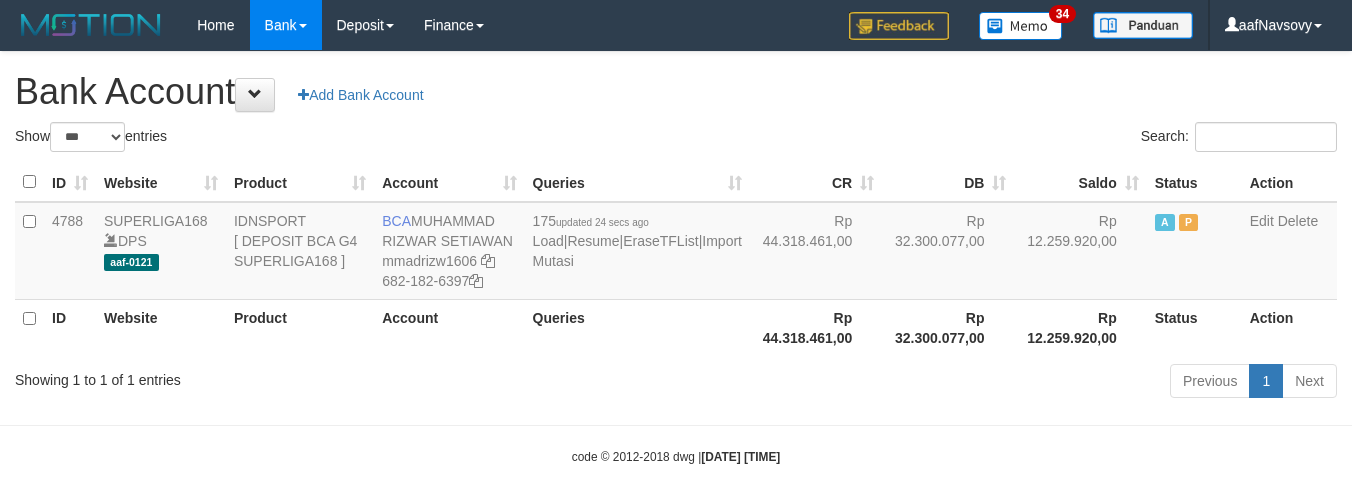 select on "***" 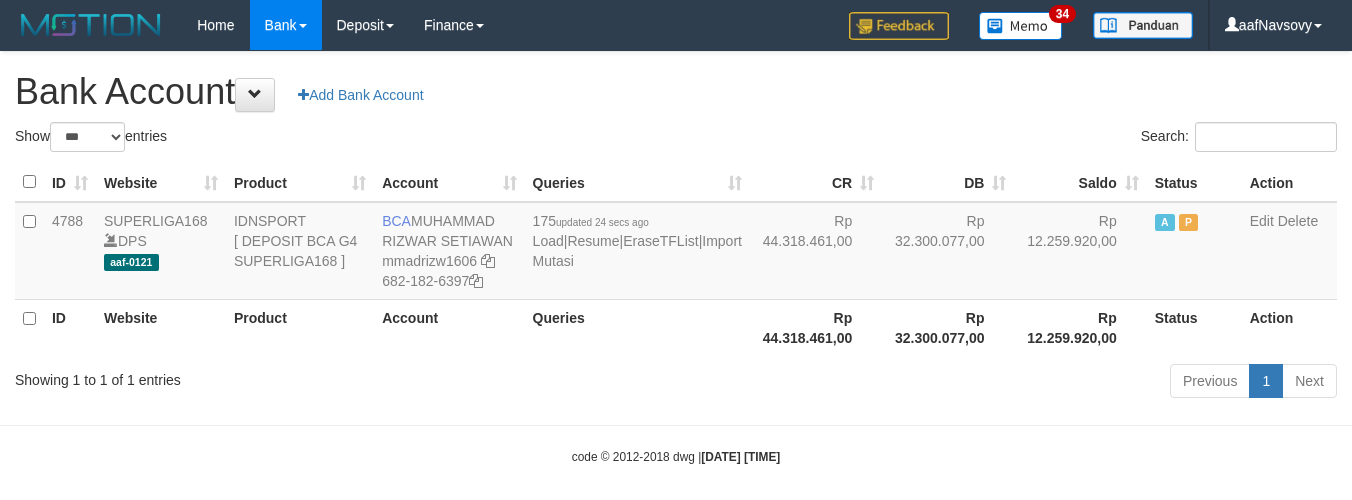 scroll, scrollTop: 16, scrollLeft: 0, axis: vertical 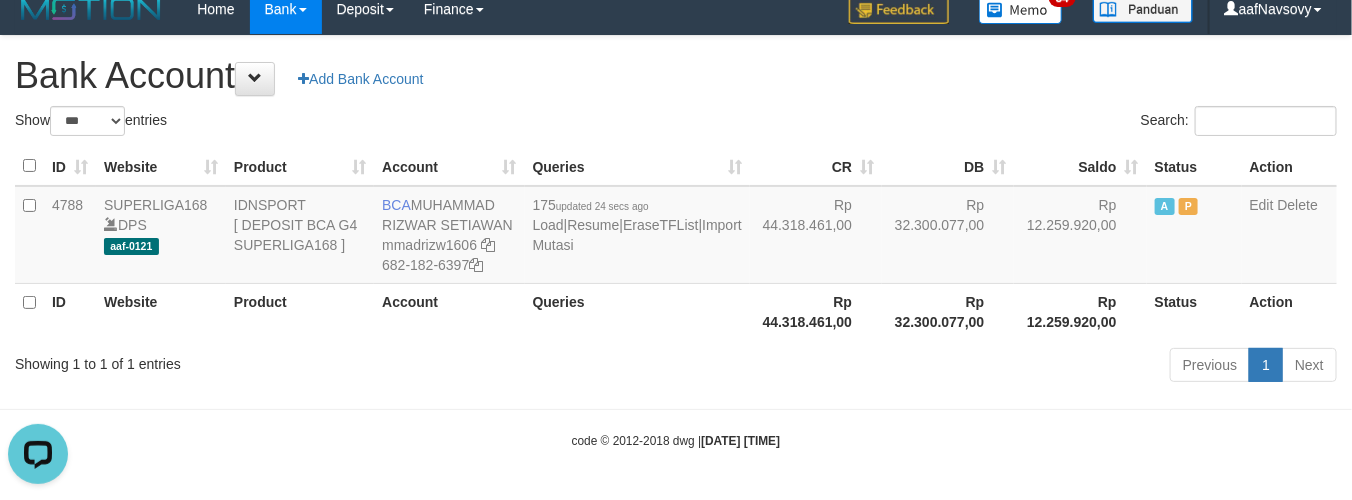 click on "Previous 1 Next" at bounding box center (957, 367) 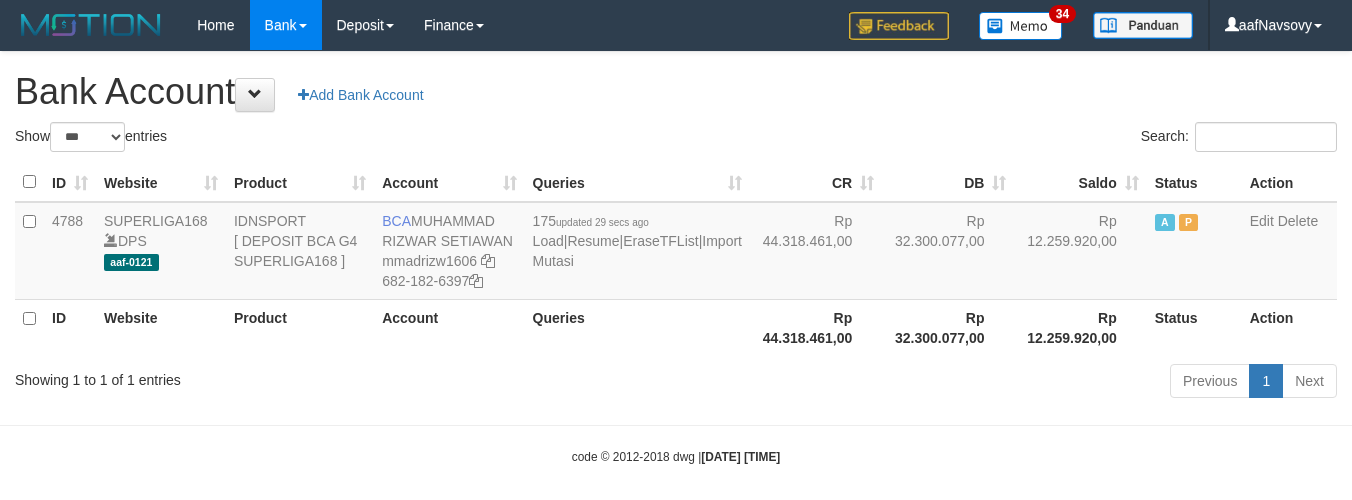 select on "***" 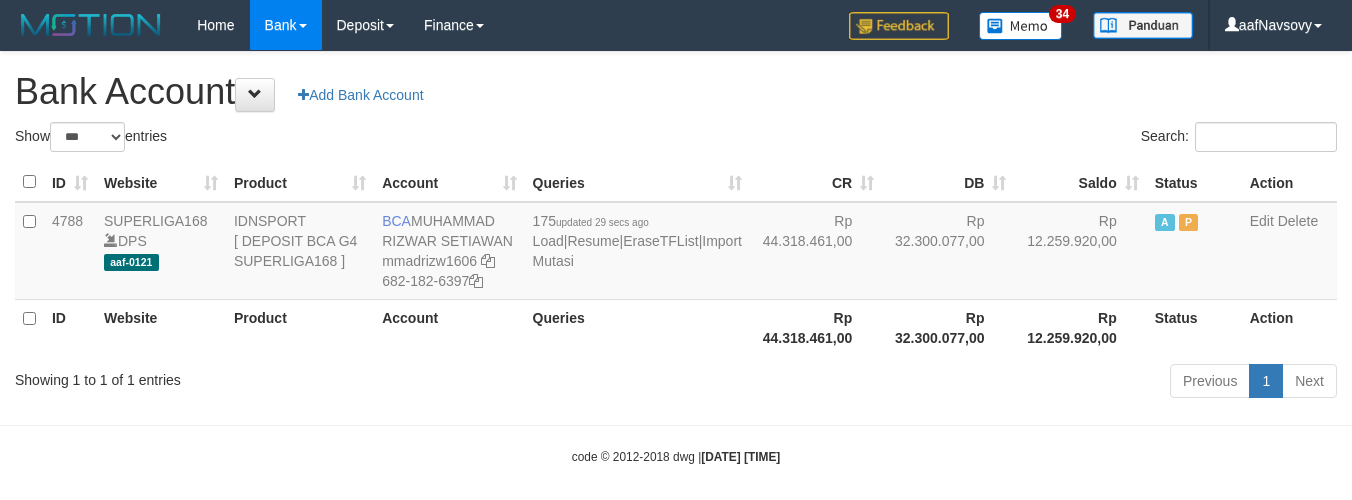 scroll, scrollTop: 16, scrollLeft: 0, axis: vertical 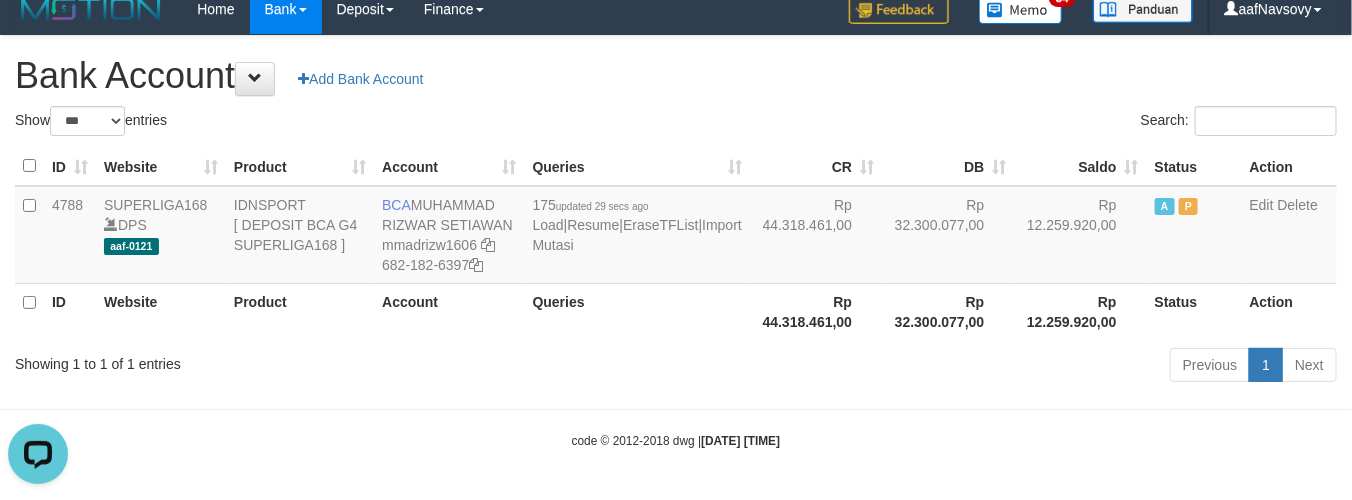 click on "Toggle navigation
Home
Bank
Account List
Load
By Website
Group
[ISPORT]													SUPERLIGA168
By Load Group (DPS)
34" at bounding box center (676, 242) 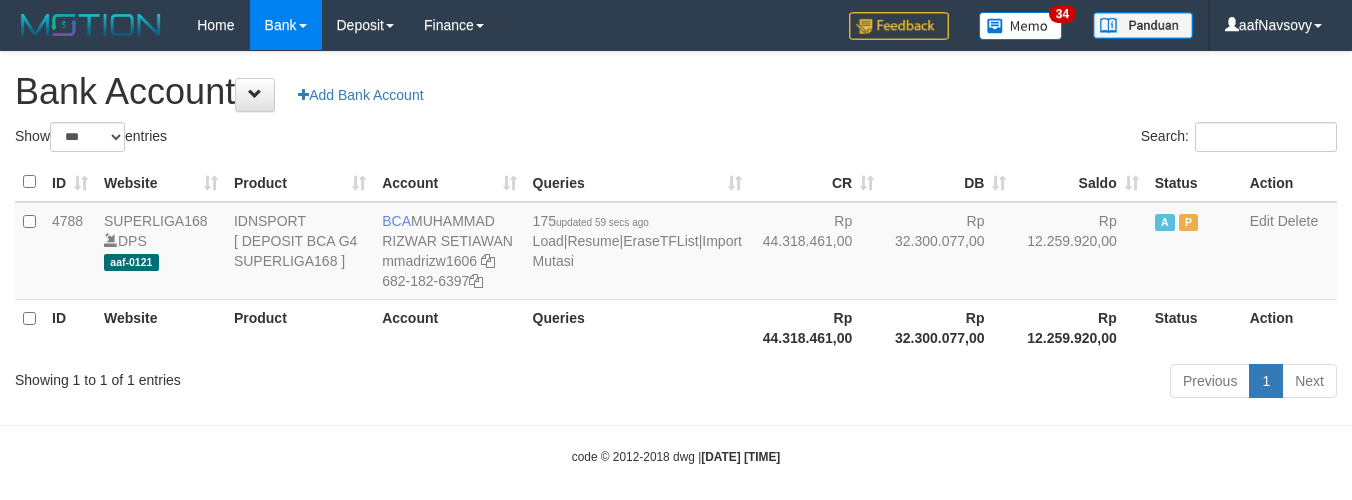 select on "***" 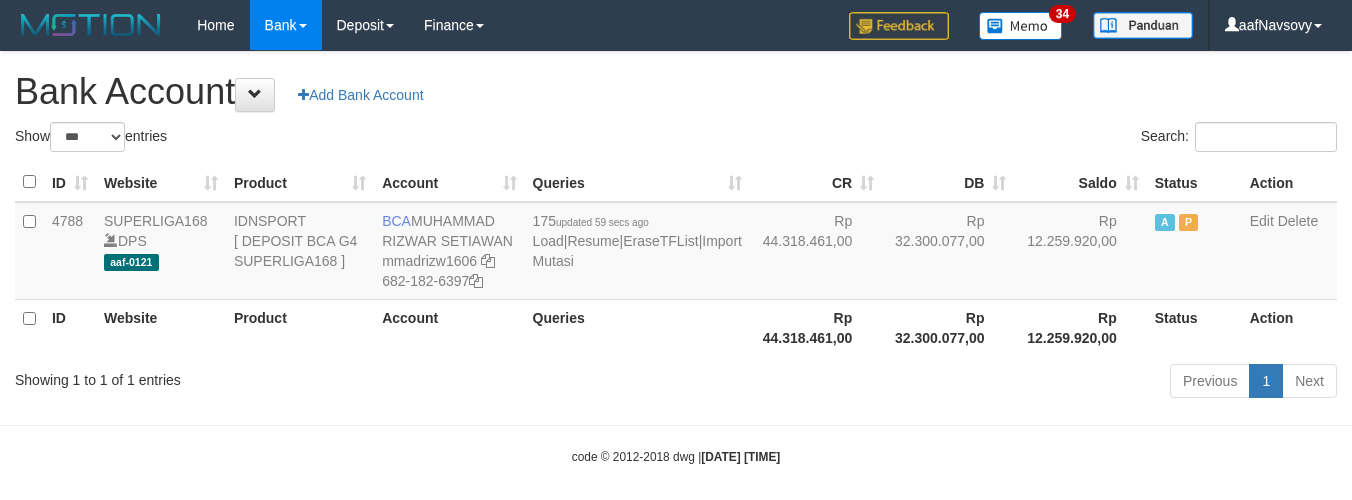 scroll, scrollTop: 16, scrollLeft: 0, axis: vertical 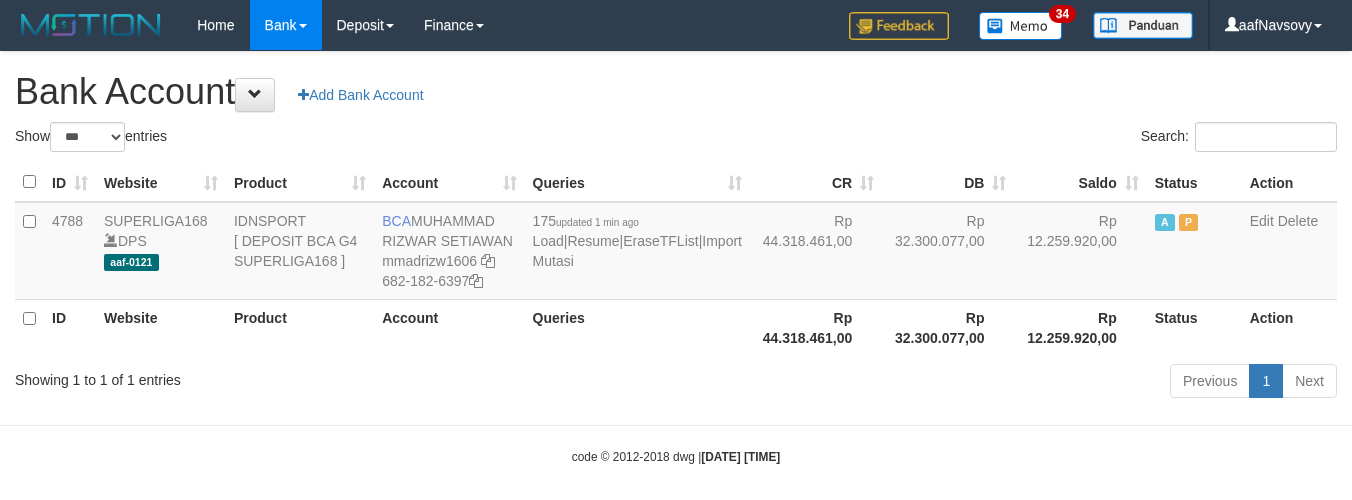select on "***" 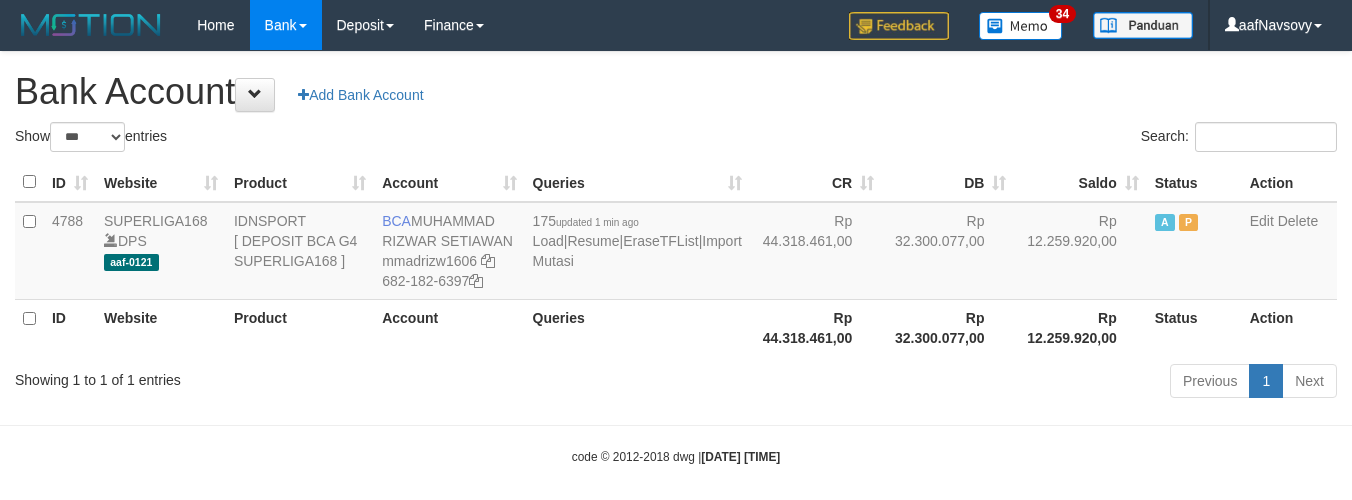 scroll, scrollTop: 16, scrollLeft: 0, axis: vertical 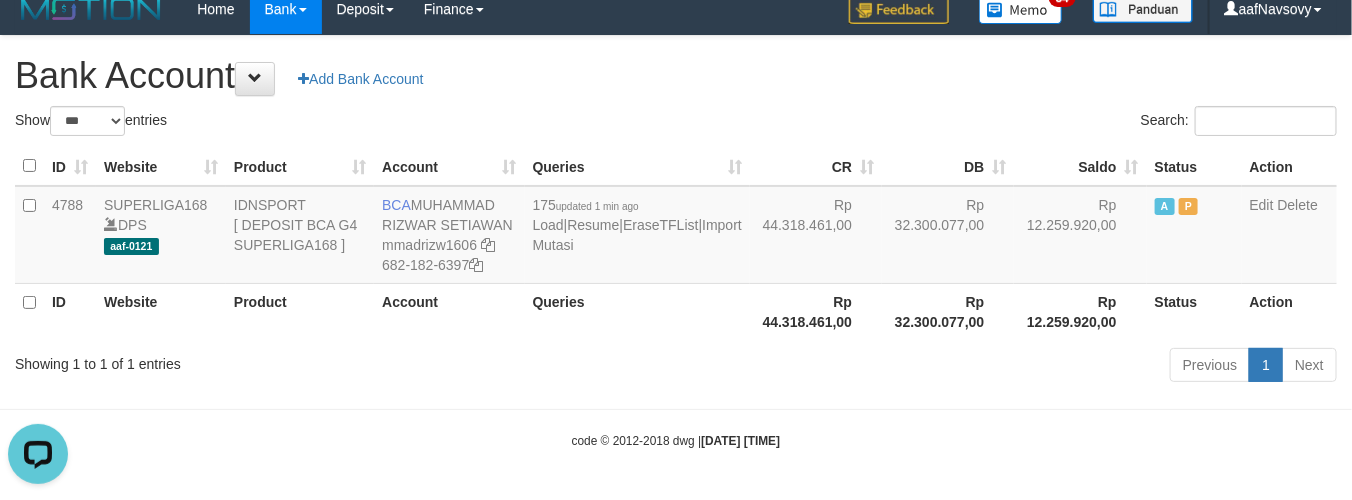 click on "Previous 1 Next" at bounding box center (957, 367) 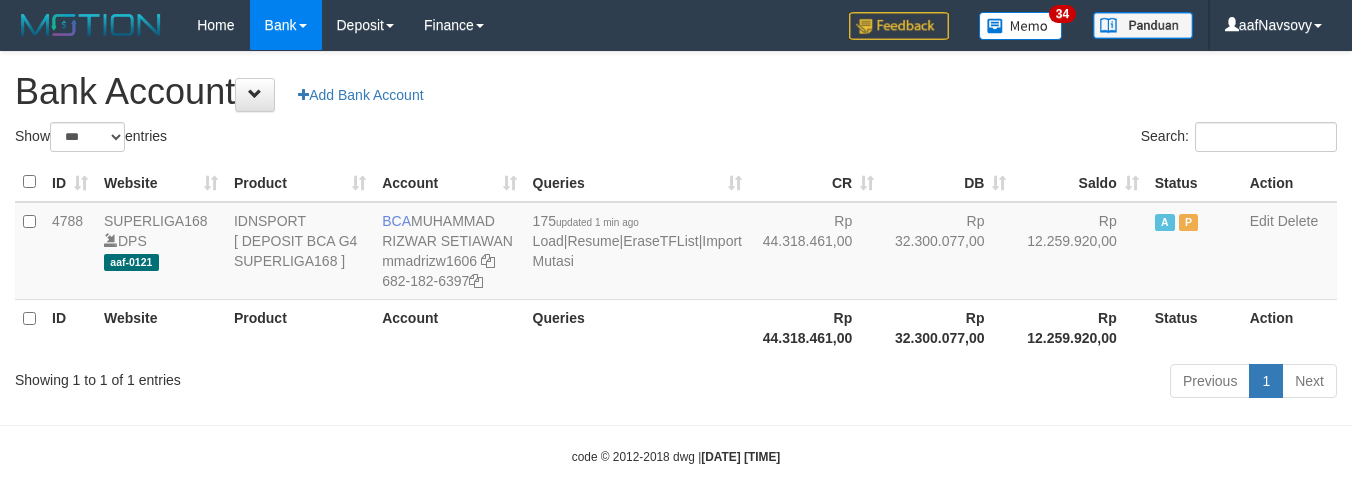 select on "***" 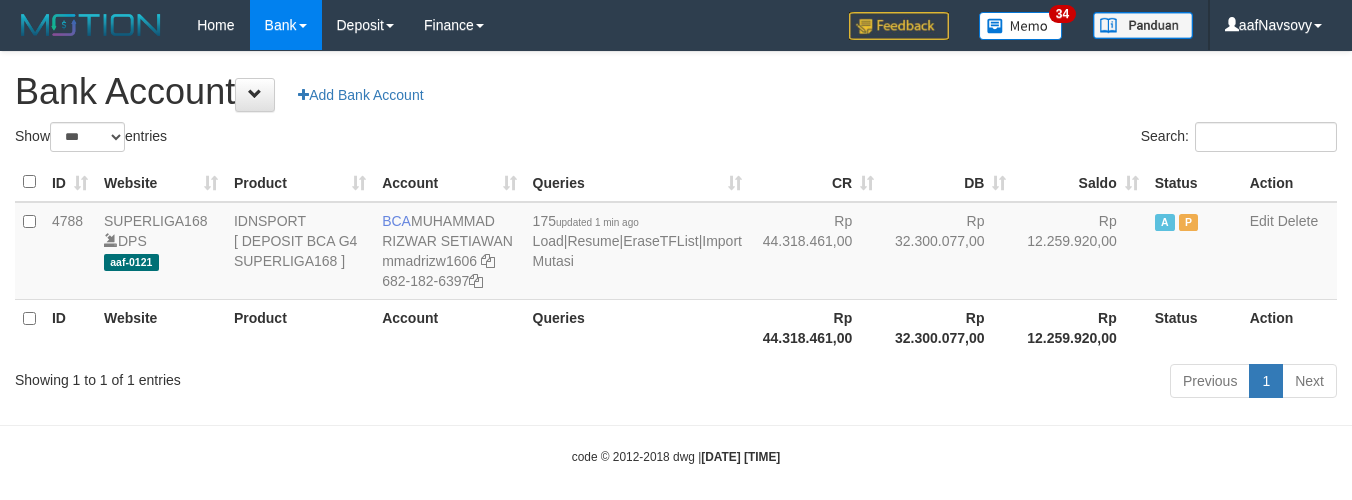 scroll, scrollTop: 16, scrollLeft: 0, axis: vertical 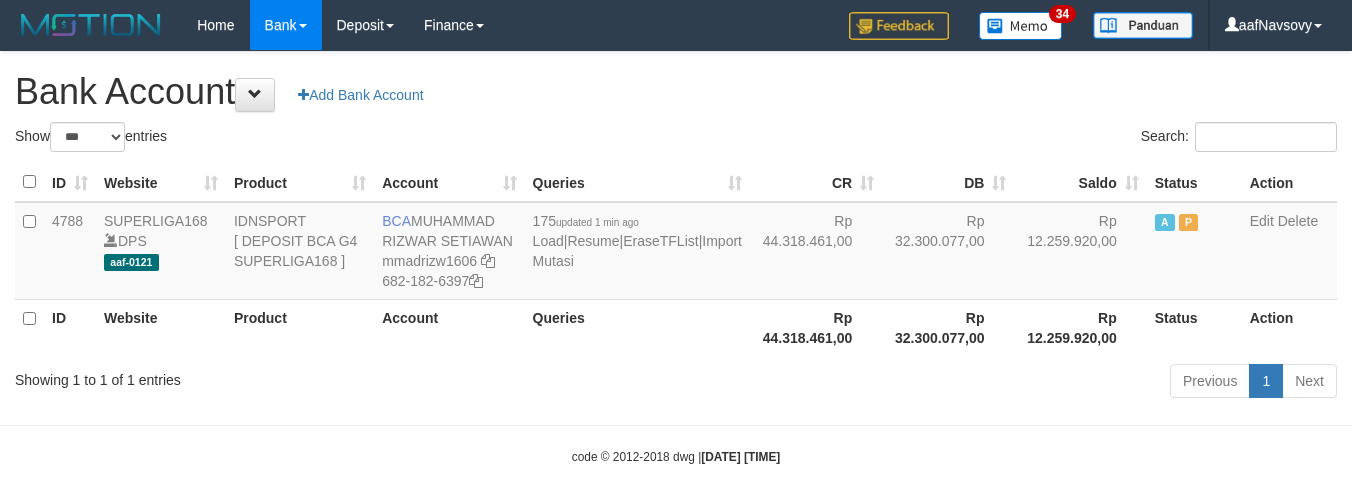 select on "***" 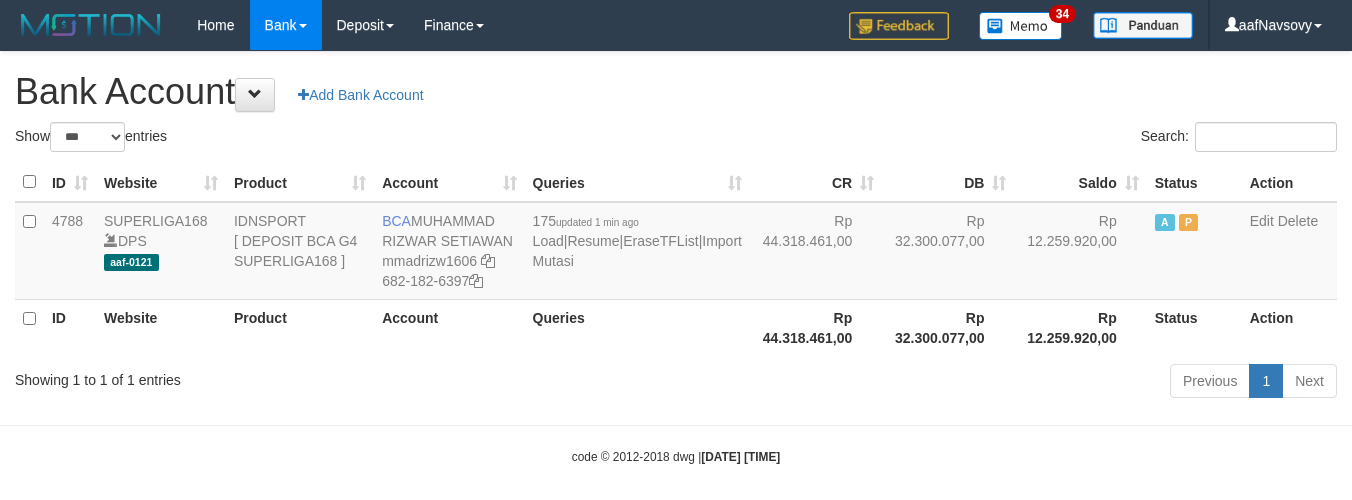 scroll, scrollTop: 16, scrollLeft: 0, axis: vertical 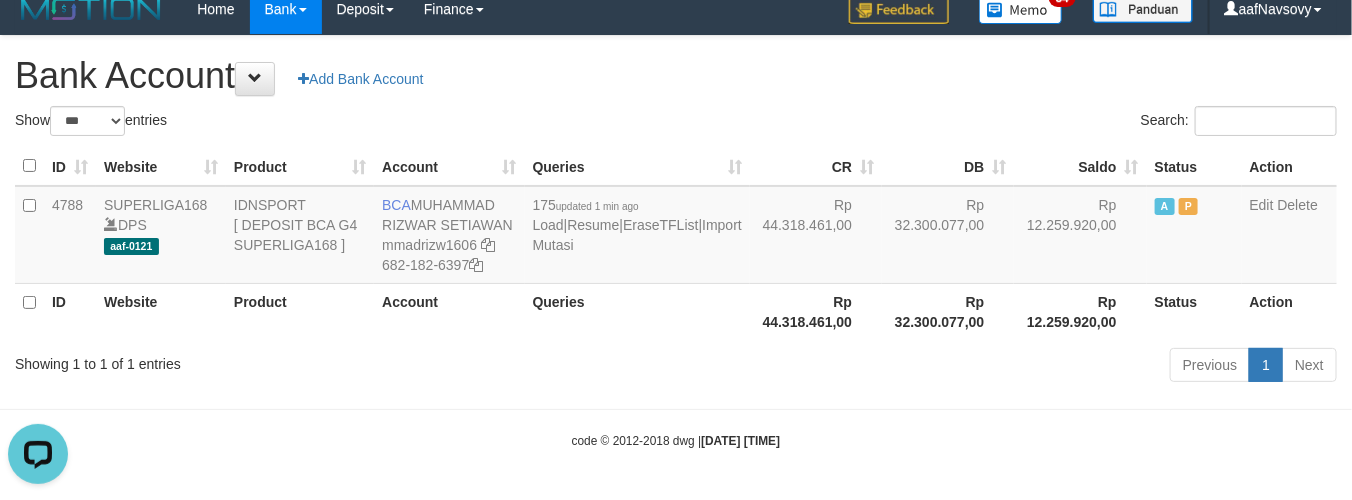 click on "Previous 1 Next" at bounding box center [957, 367] 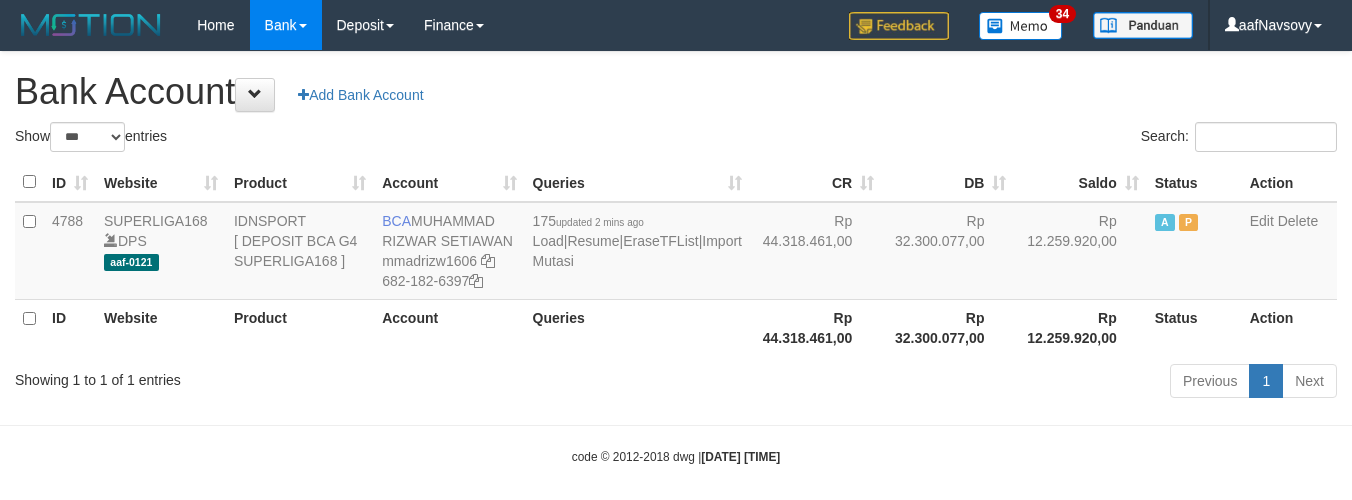 select on "***" 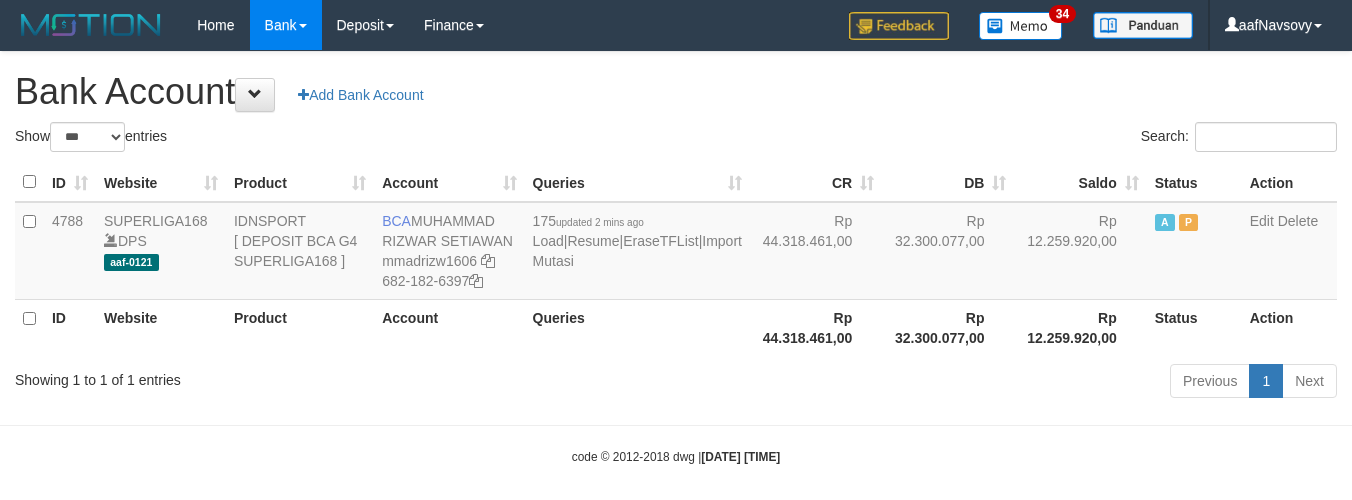 scroll, scrollTop: 16, scrollLeft: 0, axis: vertical 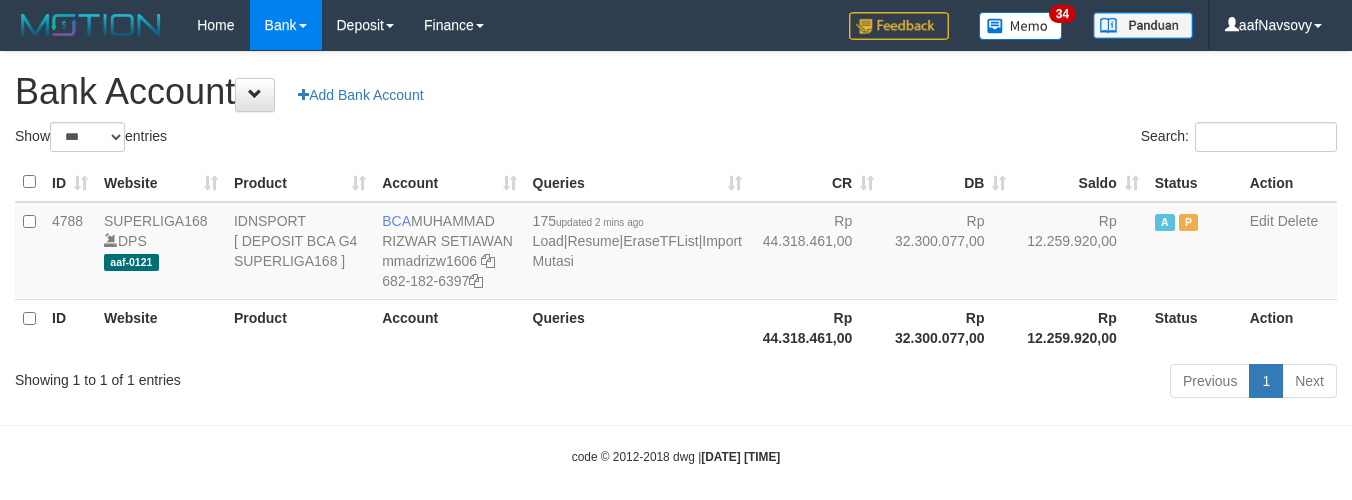 select on "***" 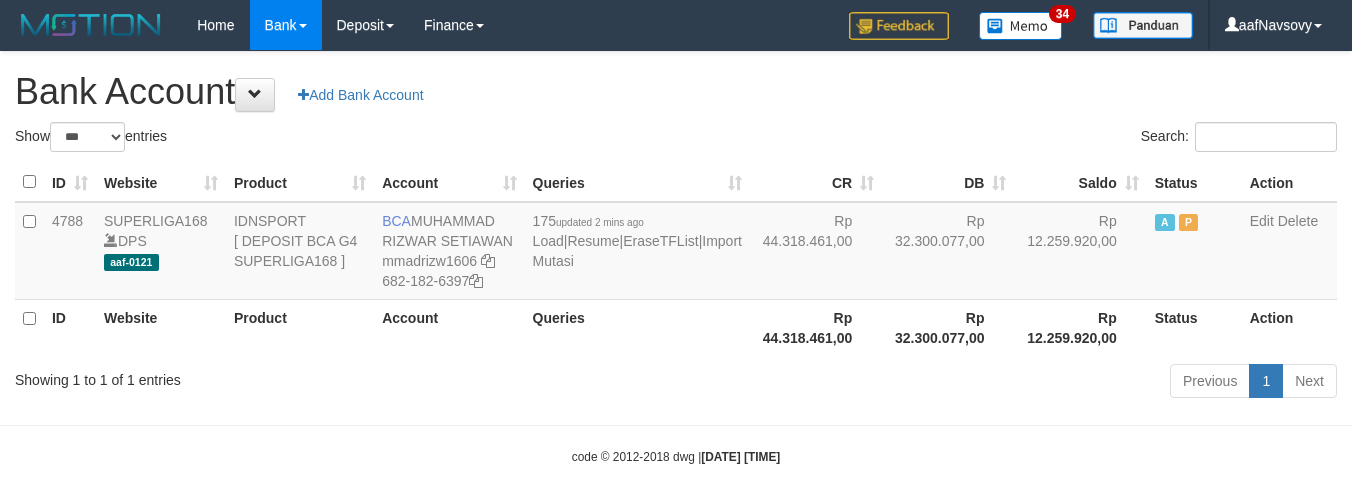 scroll, scrollTop: 16, scrollLeft: 0, axis: vertical 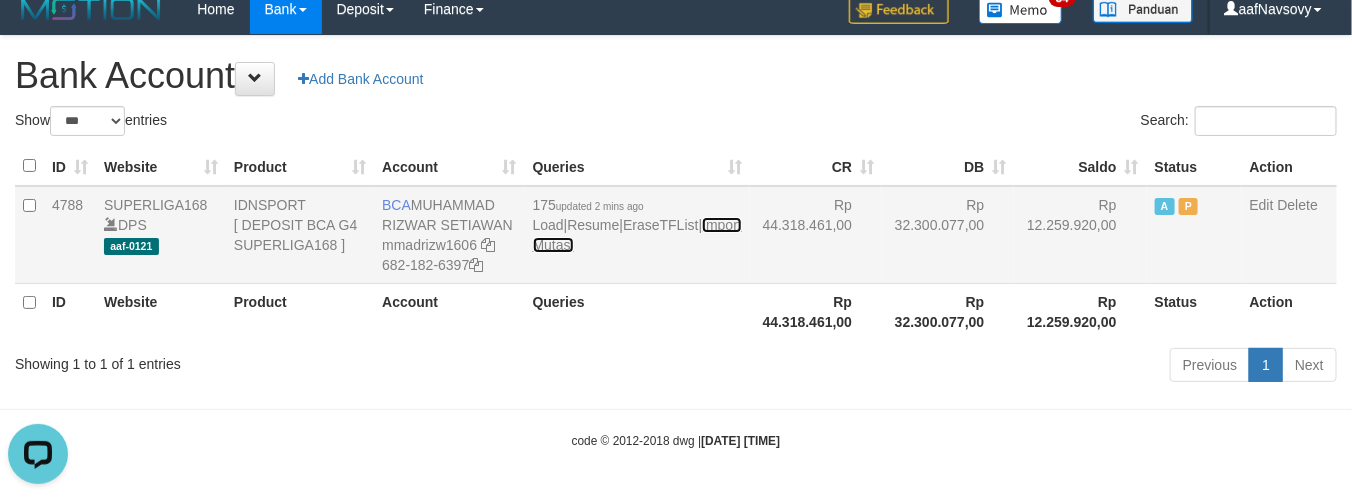 click on "Import Mutasi" at bounding box center (637, 235) 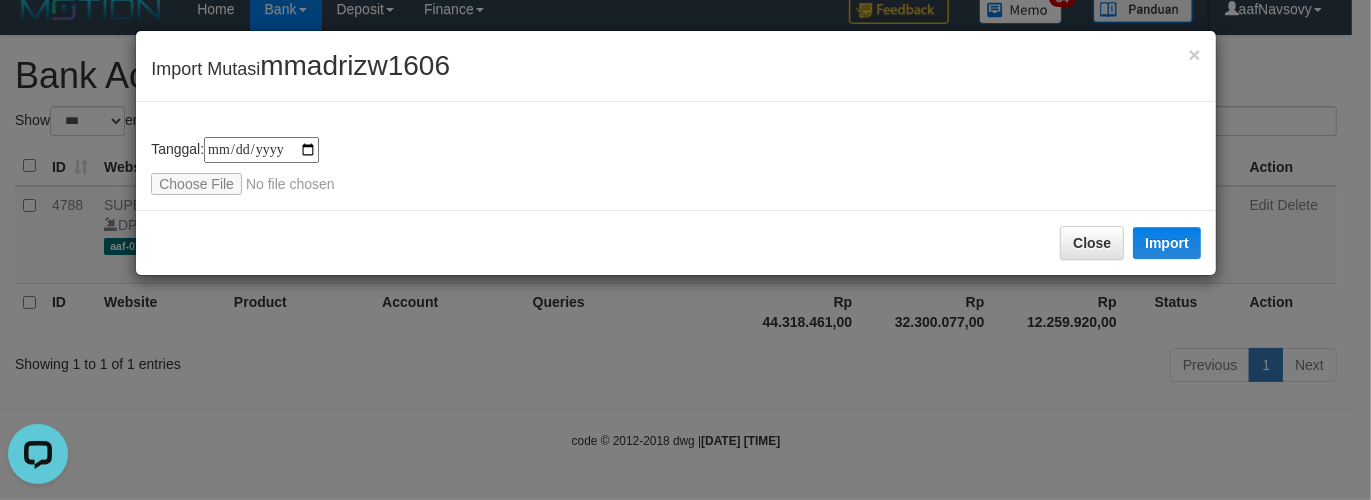 type on "**********" 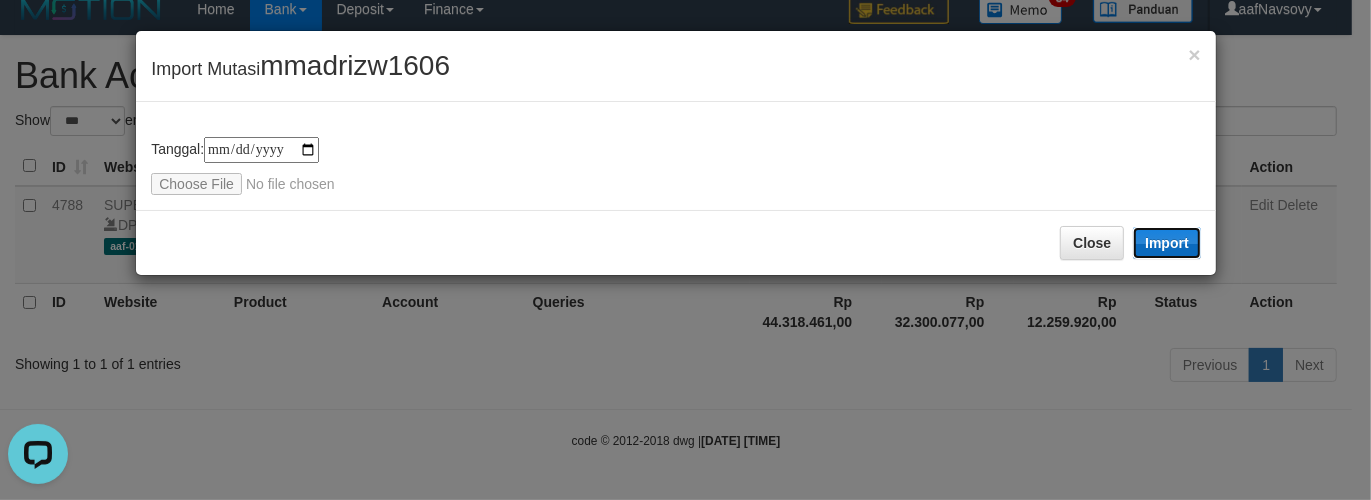 click on "Import" at bounding box center [1167, 243] 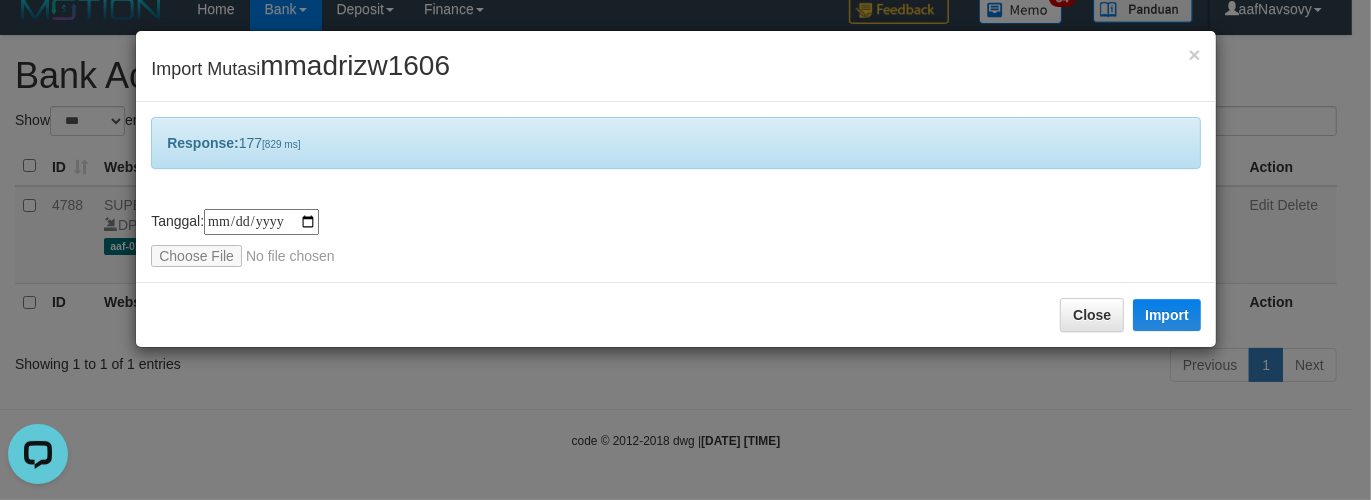click on "**********" at bounding box center (685, 250) 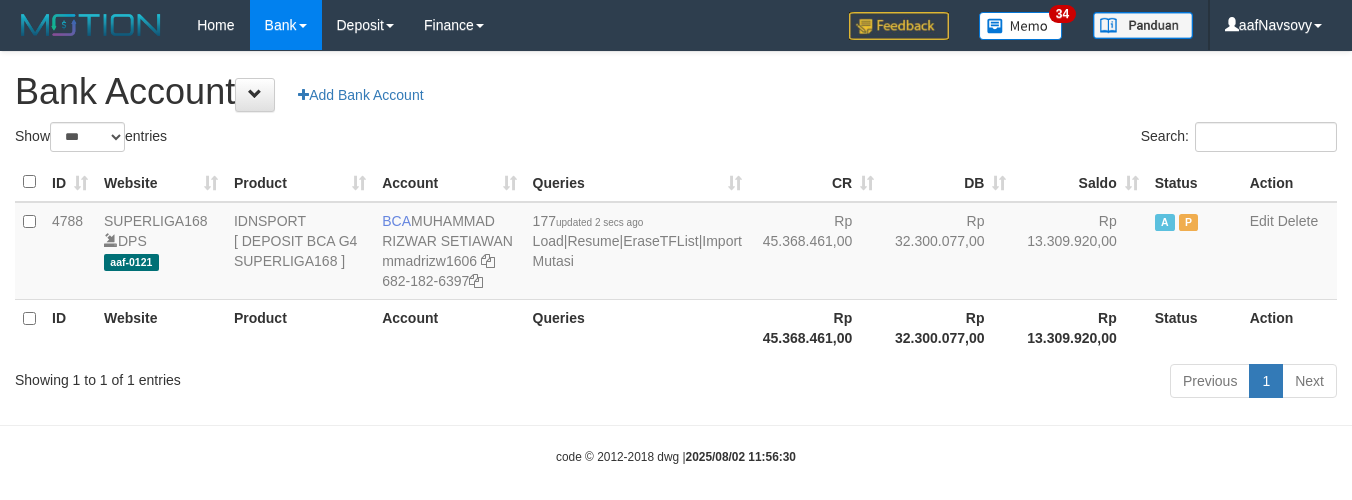 select on "***" 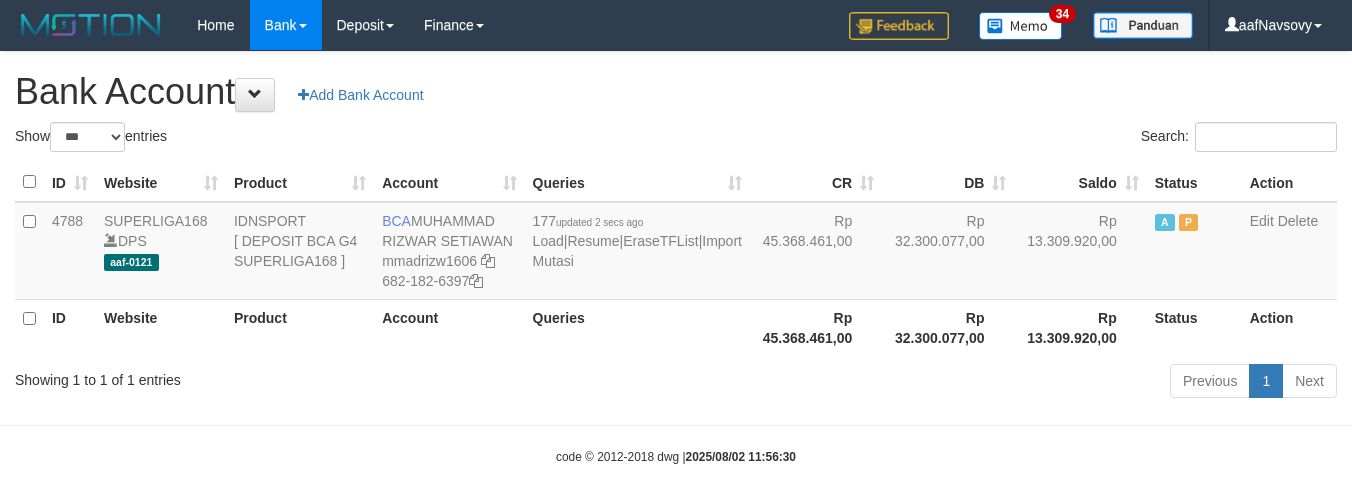 scroll, scrollTop: 16, scrollLeft: 0, axis: vertical 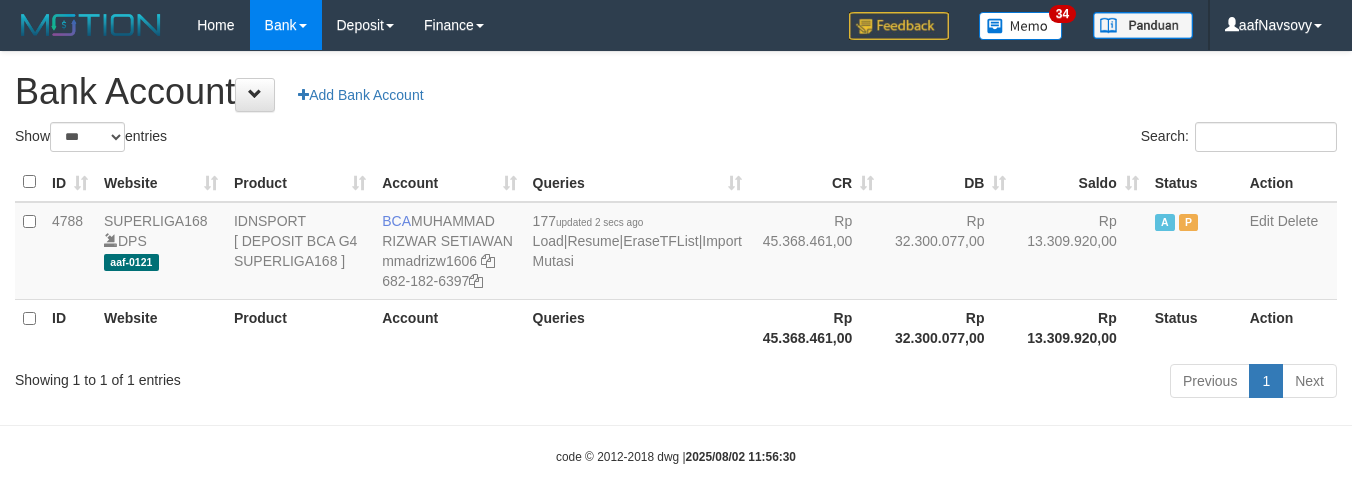 select on "***" 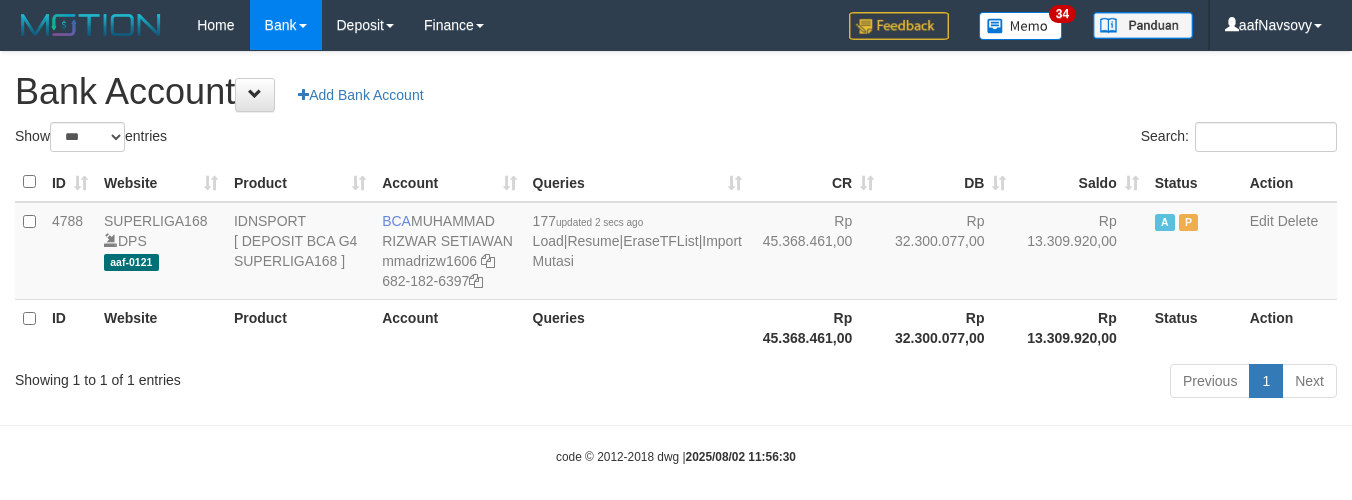 scroll, scrollTop: 16, scrollLeft: 0, axis: vertical 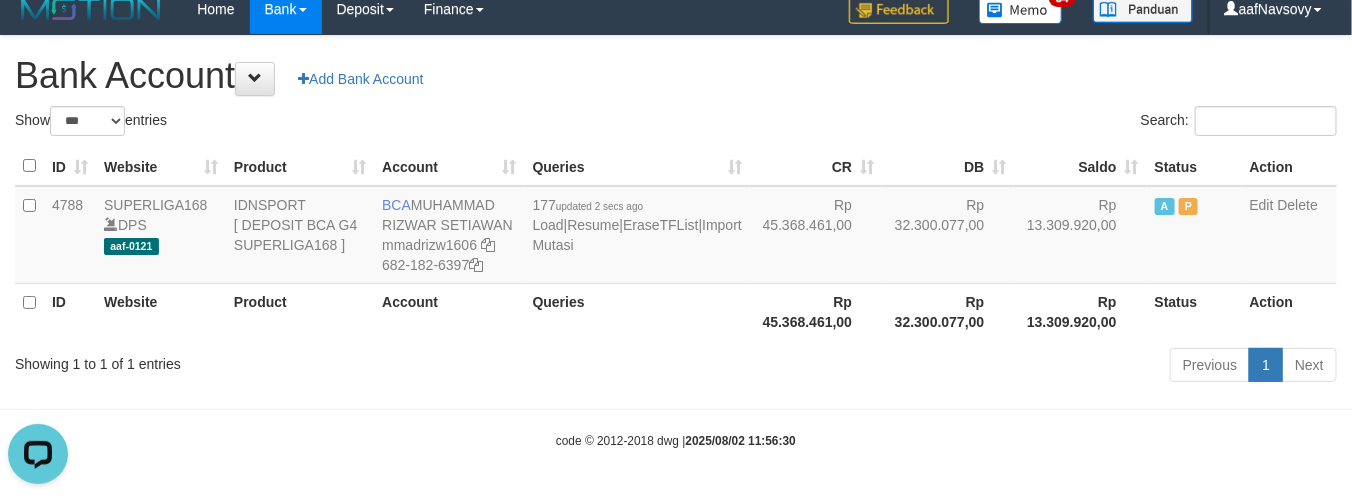 click on "Previous 1 Next" at bounding box center (957, 367) 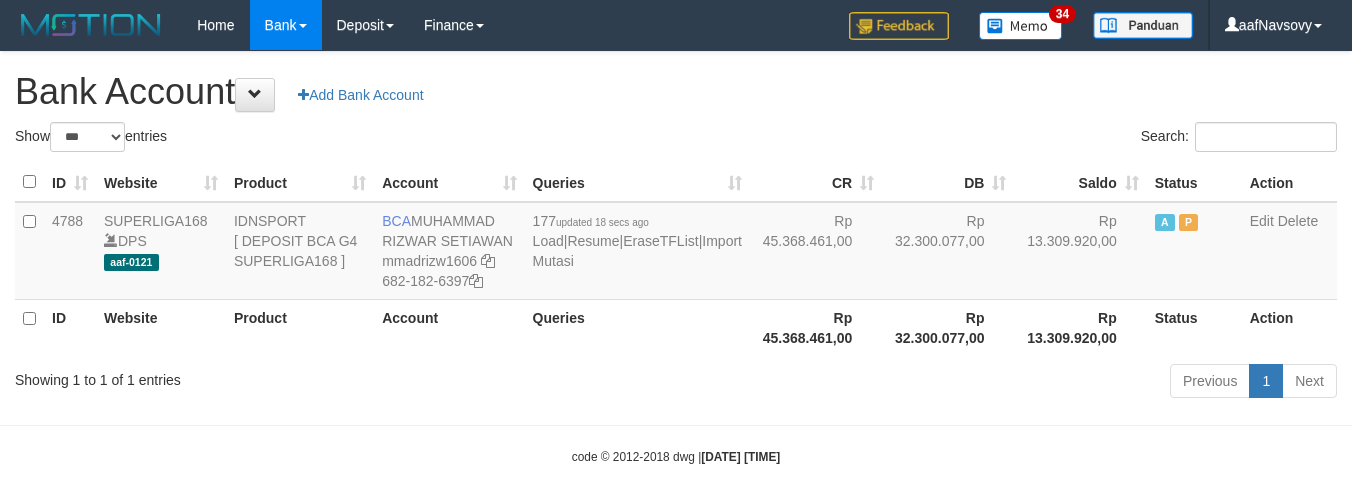 select on "***" 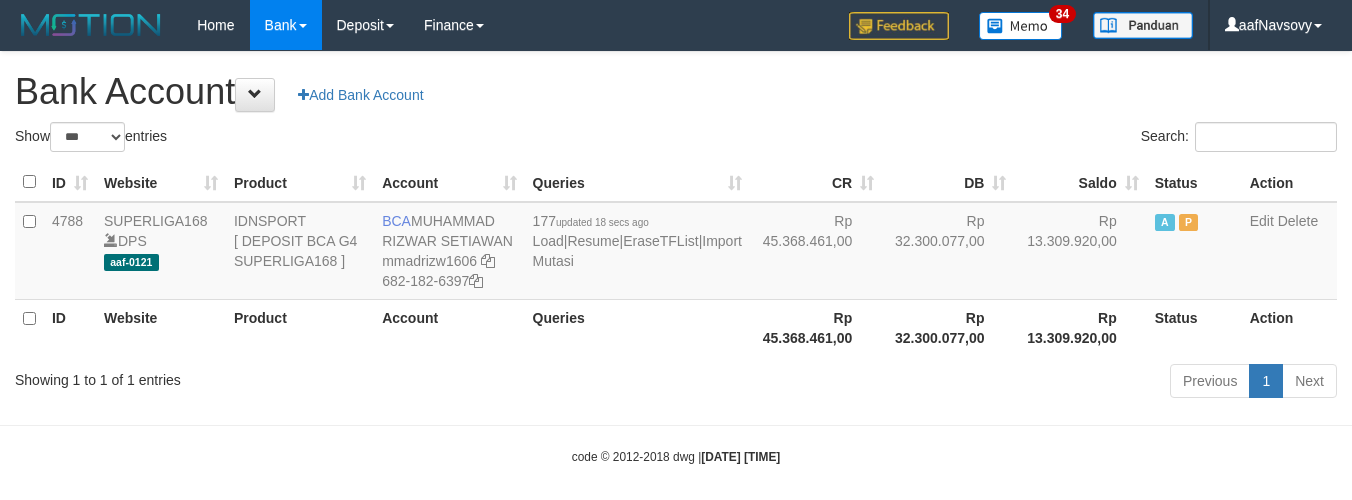 scroll, scrollTop: 16, scrollLeft: 0, axis: vertical 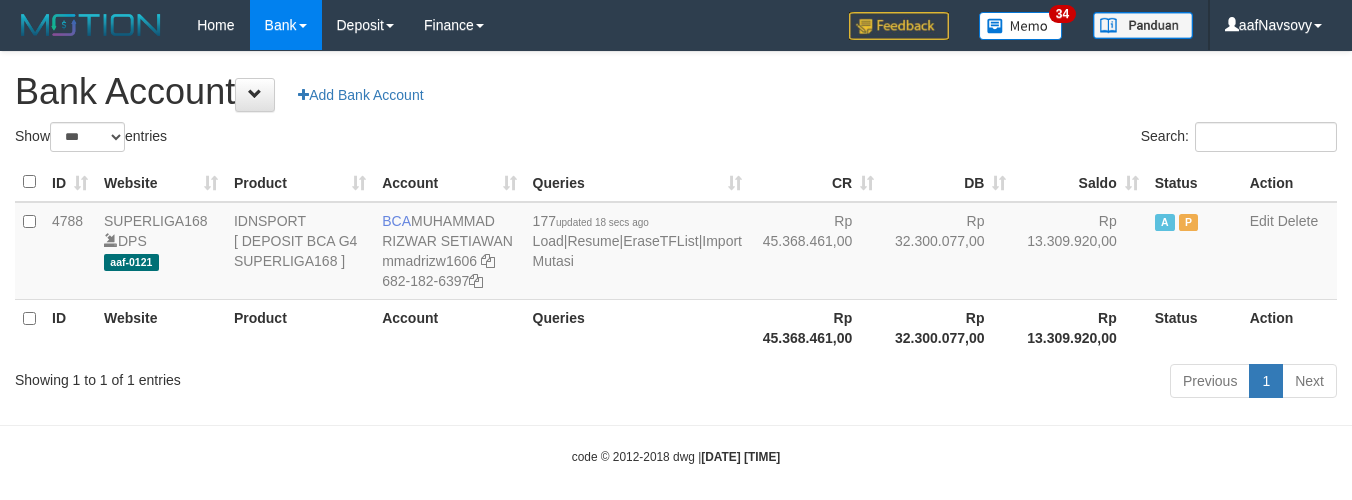 select on "***" 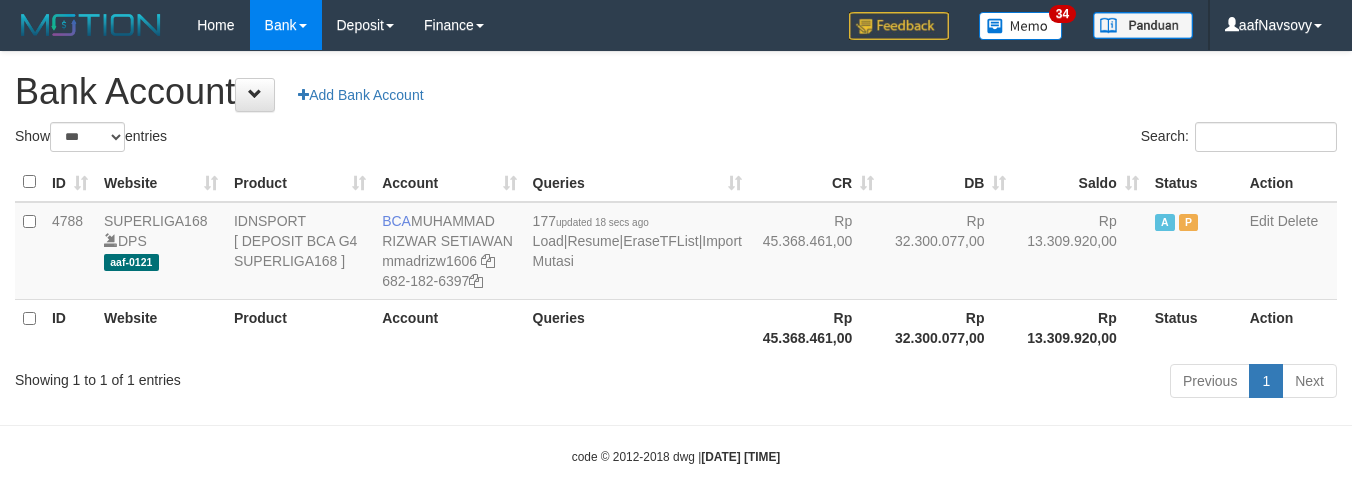 scroll, scrollTop: 16, scrollLeft: 0, axis: vertical 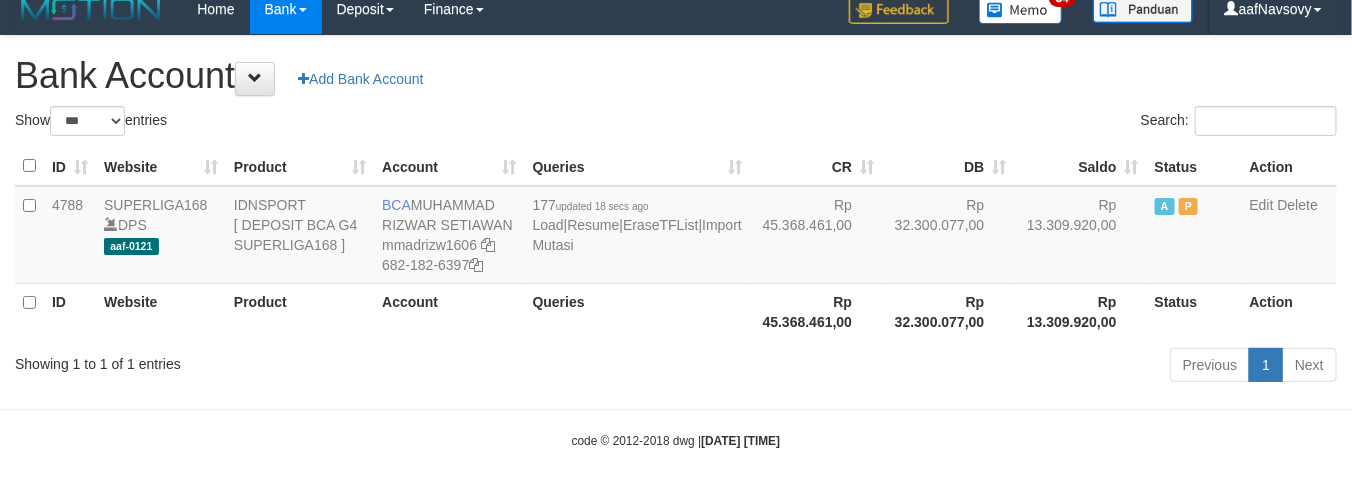 click on "Account" at bounding box center [449, 311] 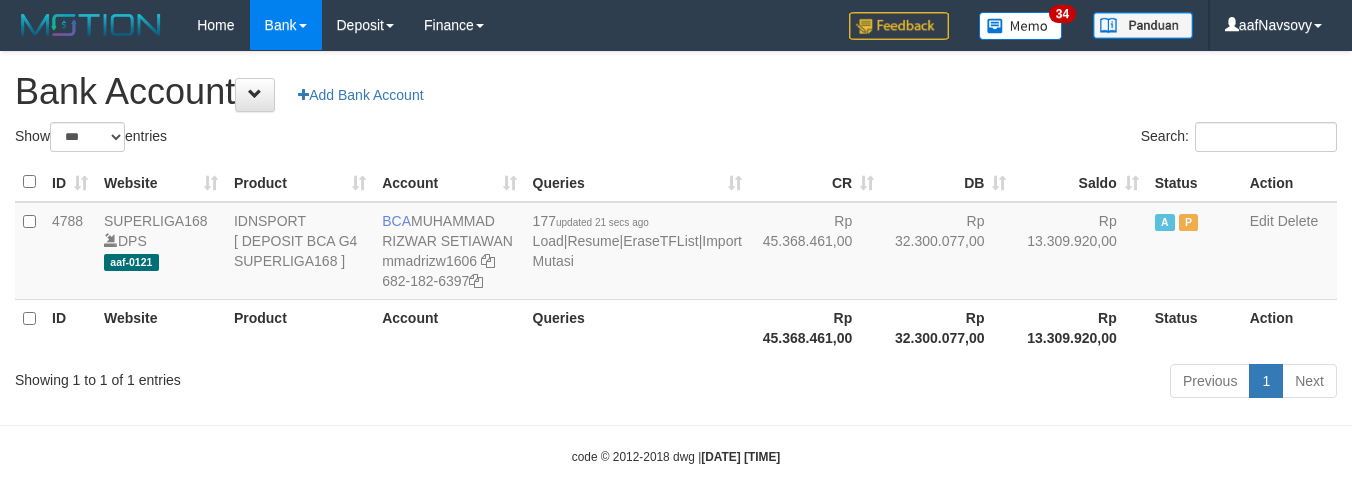 select on "***" 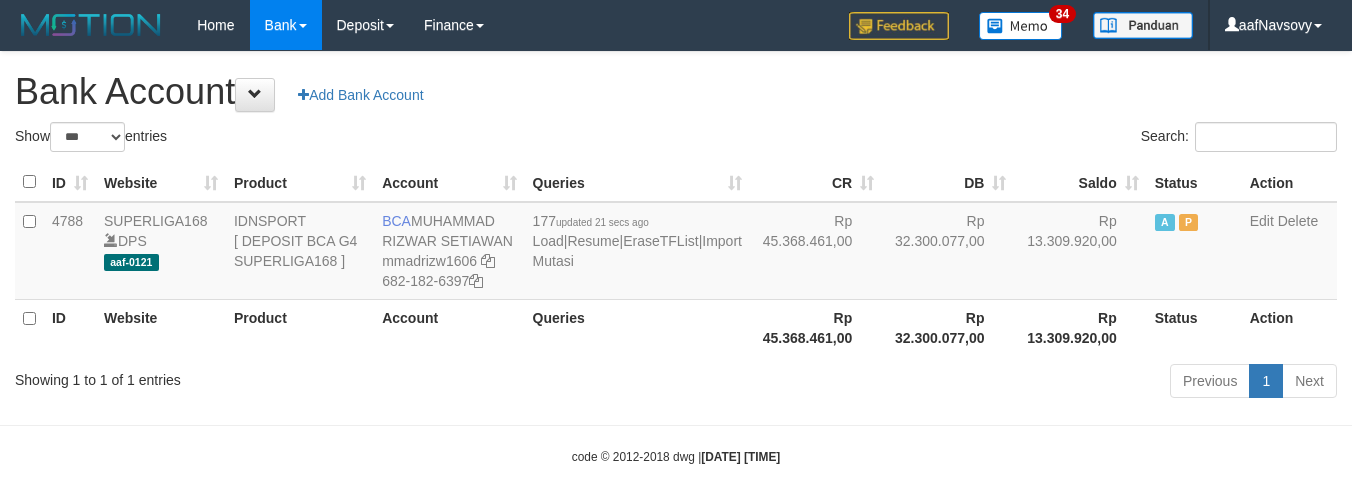 scroll, scrollTop: 16, scrollLeft: 0, axis: vertical 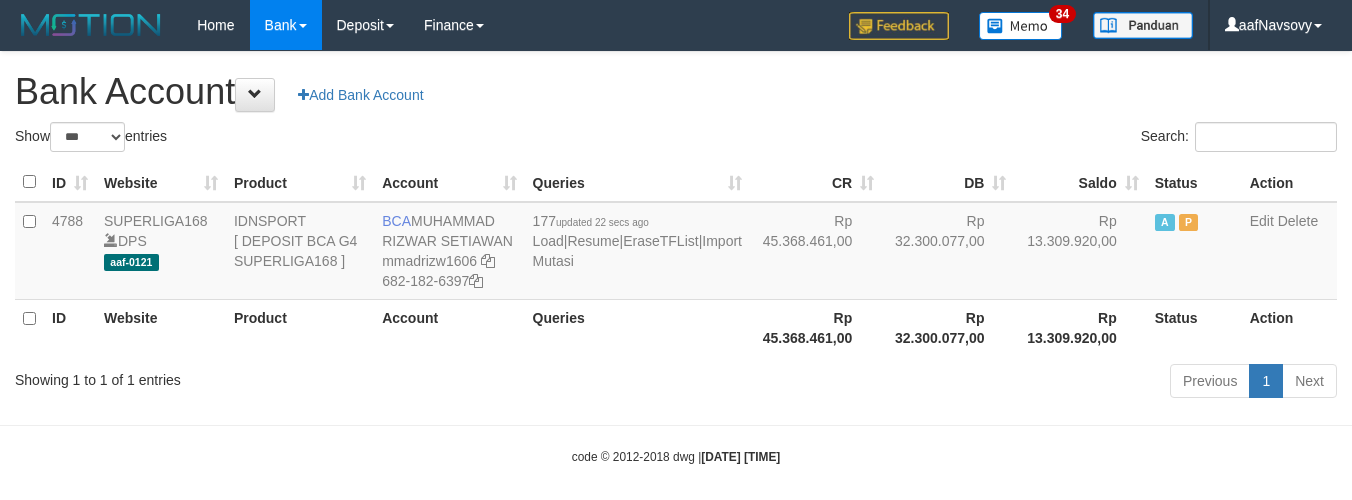 select on "***" 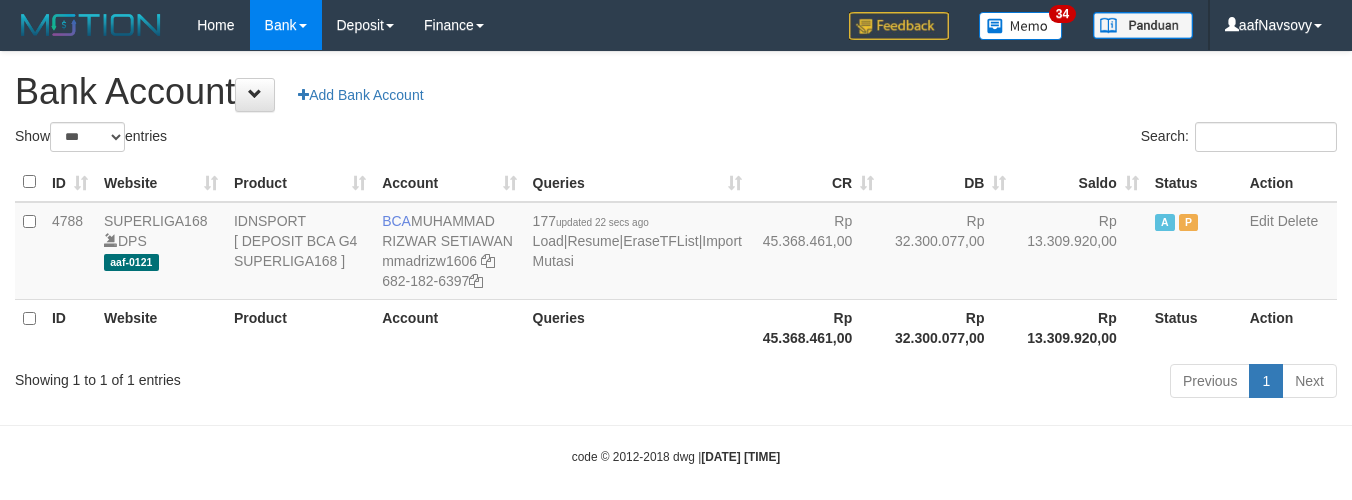 scroll, scrollTop: 16, scrollLeft: 0, axis: vertical 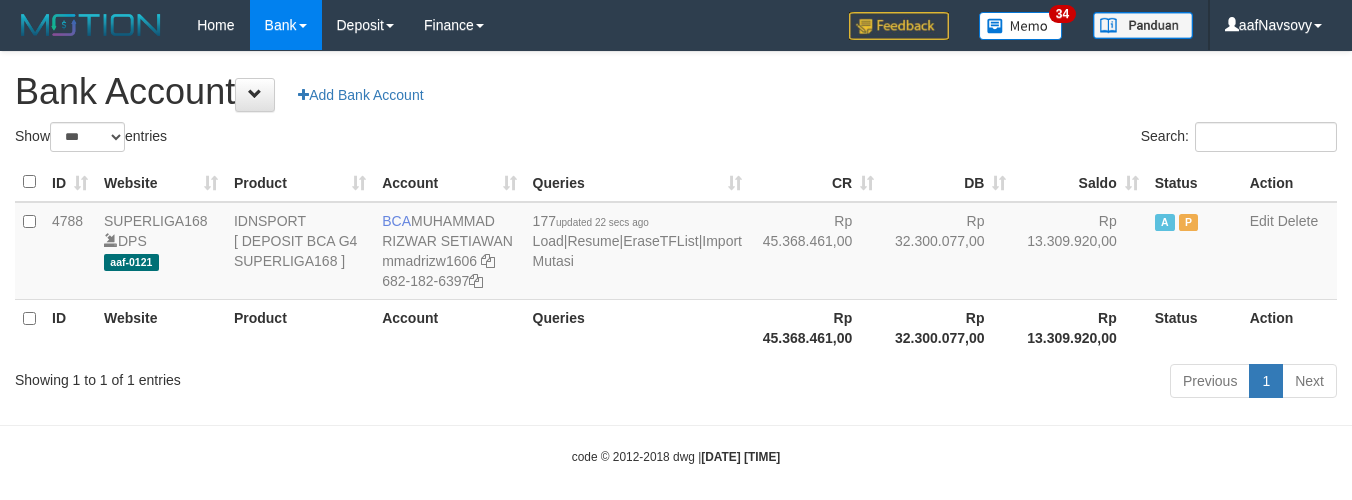 select on "***" 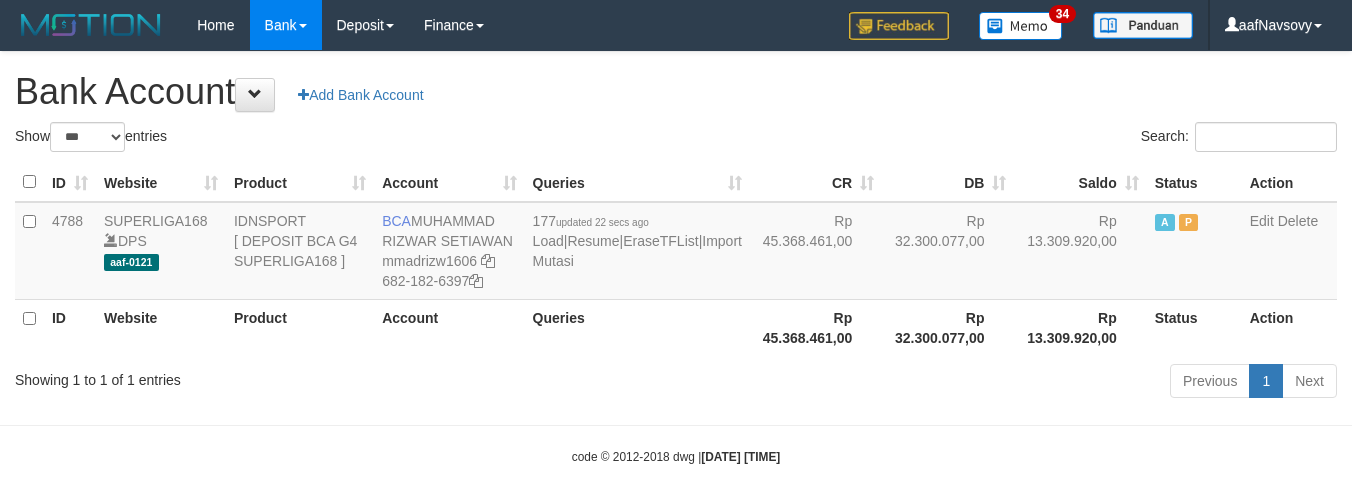 scroll, scrollTop: 16, scrollLeft: 0, axis: vertical 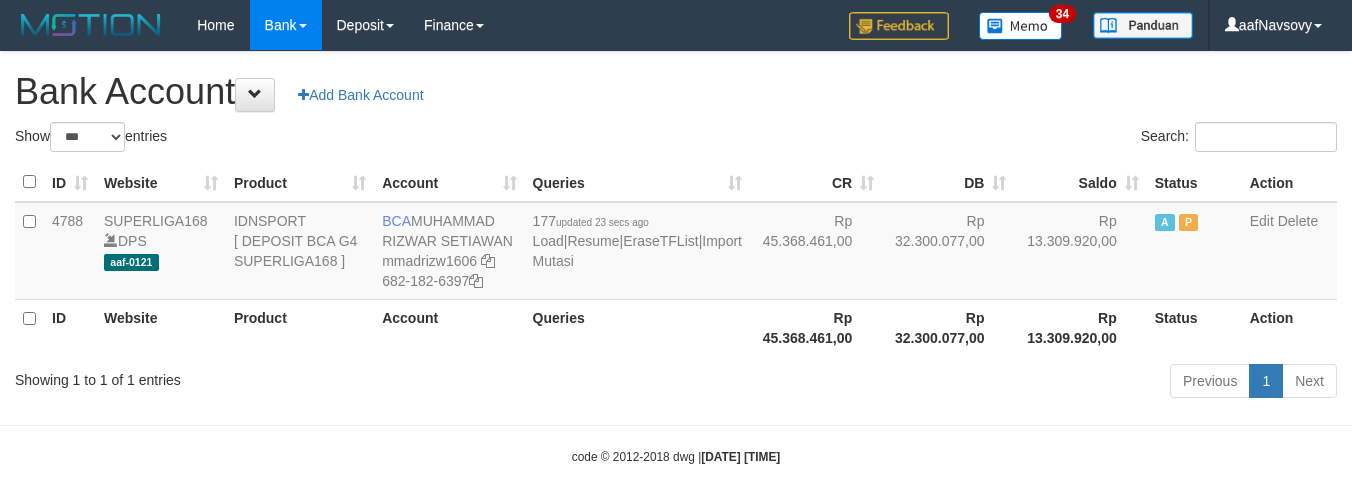 select on "***" 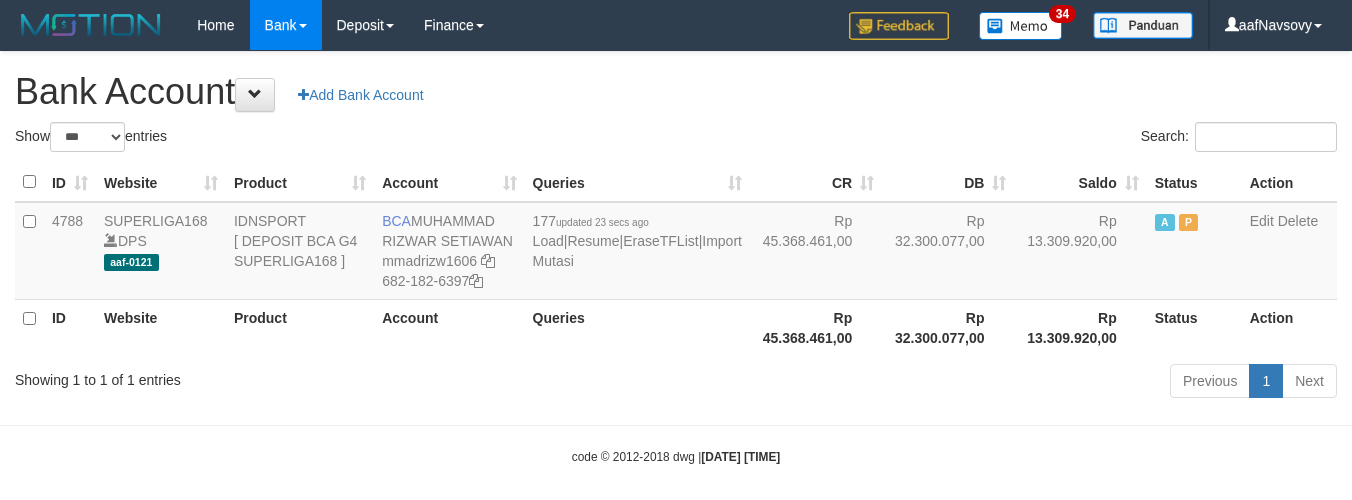 scroll, scrollTop: 16, scrollLeft: 0, axis: vertical 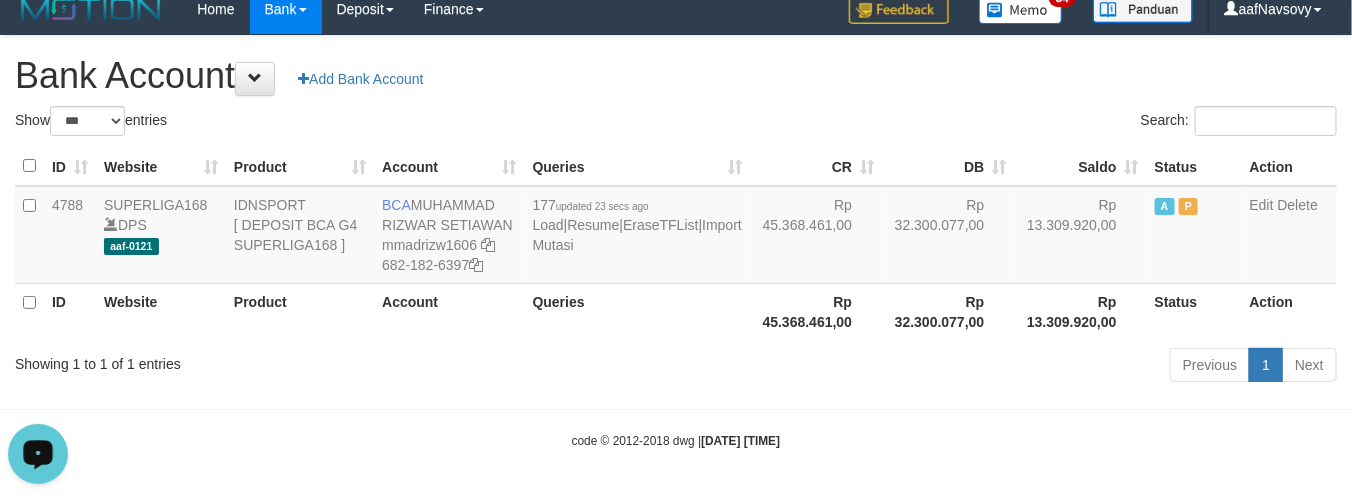 click on "Toggle navigation
Home
Bank
Account List
Load
By Website
Group
[ISPORT]													SUPERLIGA168
By Load Group (DPS)
34" at bounding box center (676, 242) 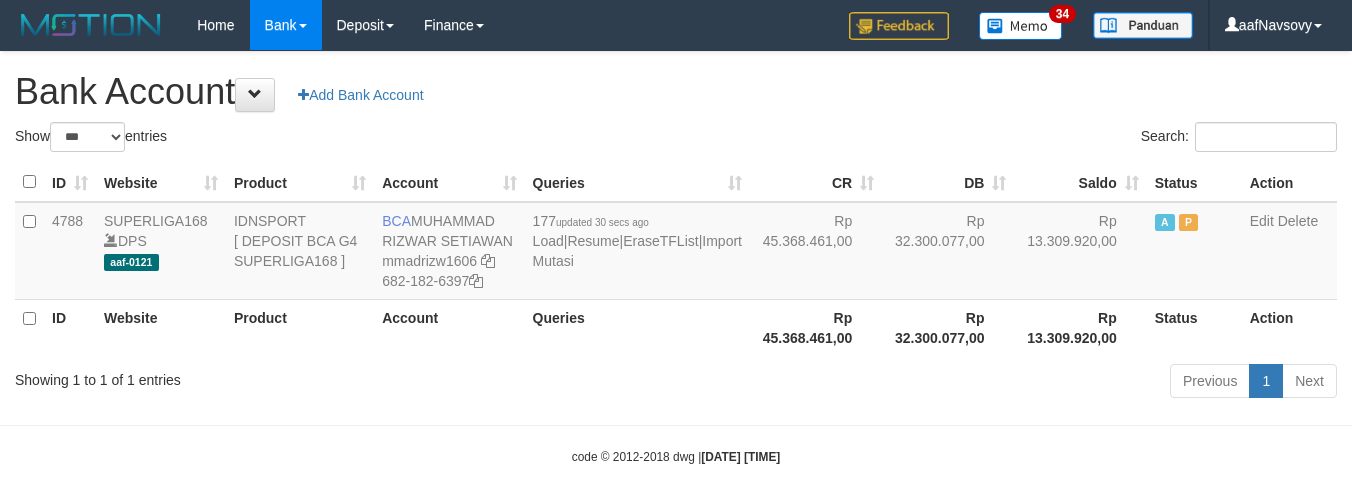 select on "***" 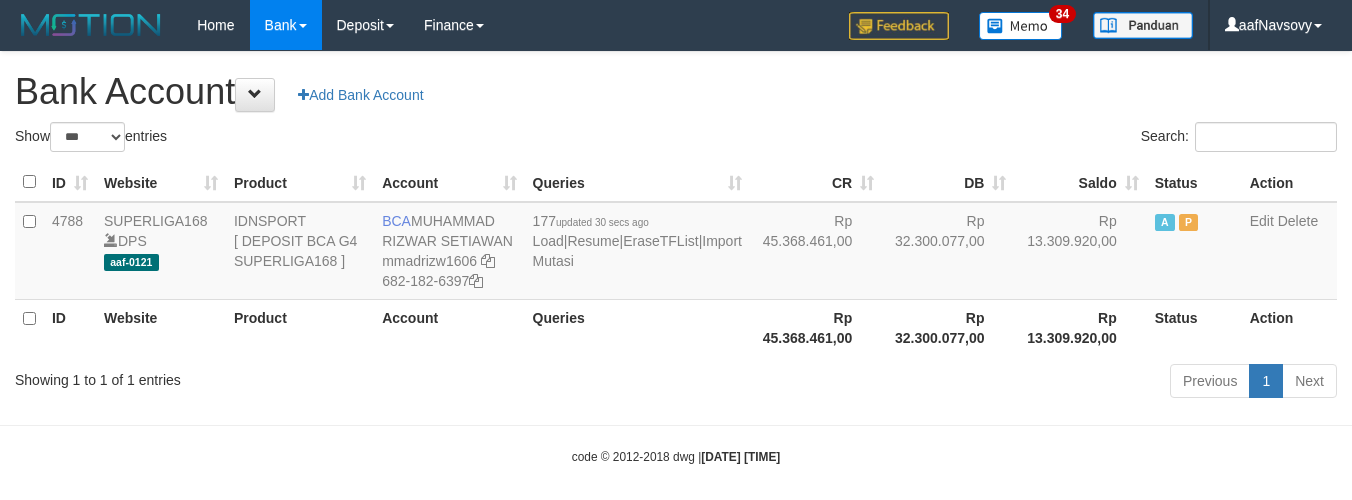 scroll, scrollTop: 16, scrollLeft: 0, axis: vertical 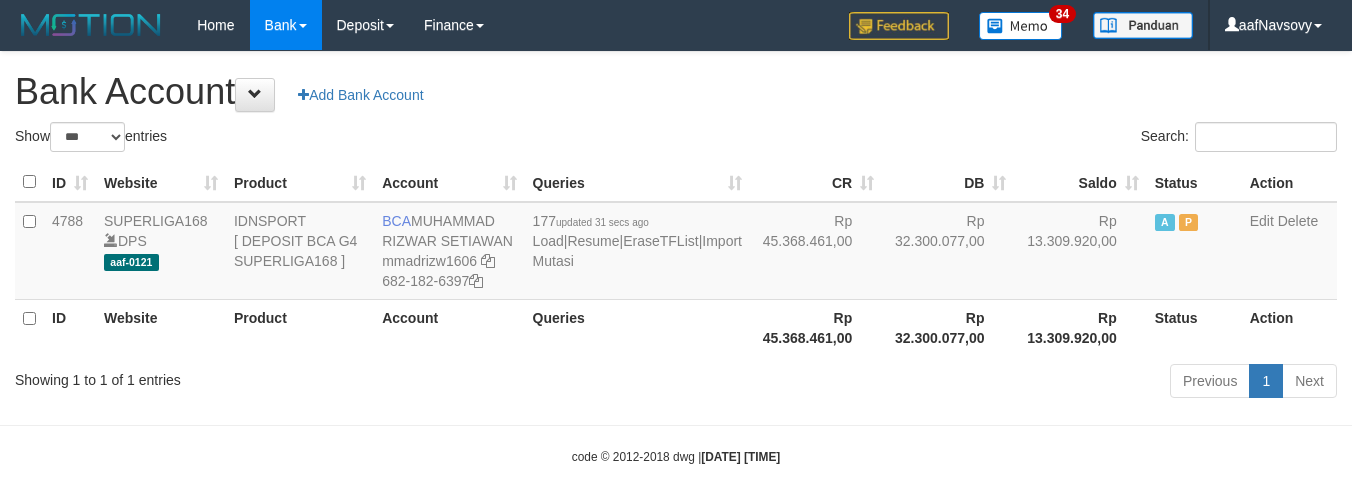 select on "***" 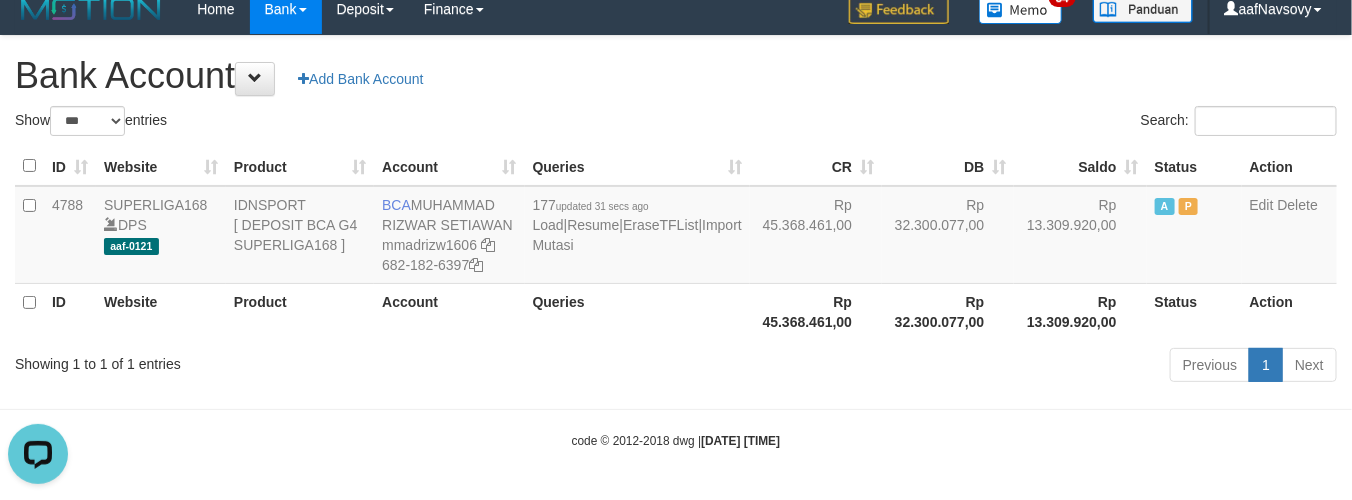 scroll, scrollTop: 0, scrollLeft: 0, axis: both 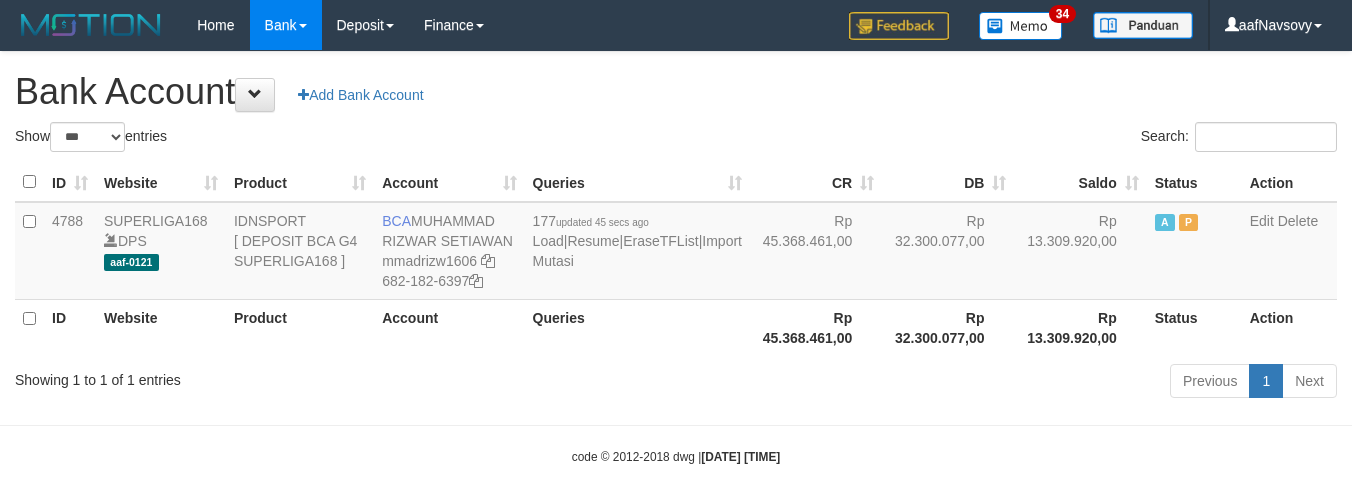 select on "***" 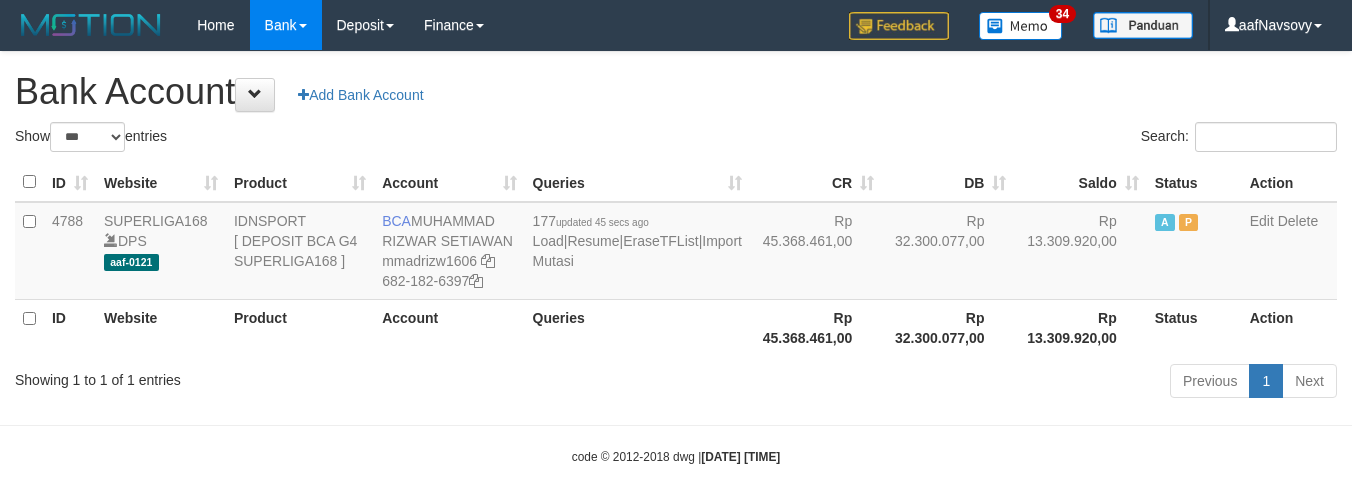 scroll, scrollTop: 16, scrollLeft: 0, axis: vertical 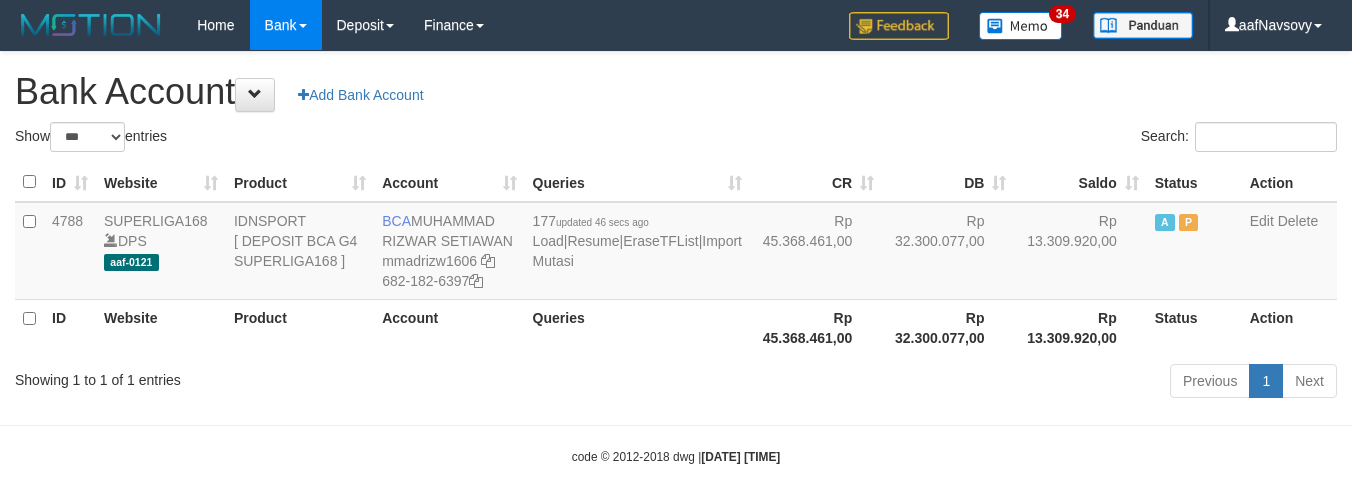 select on "***" 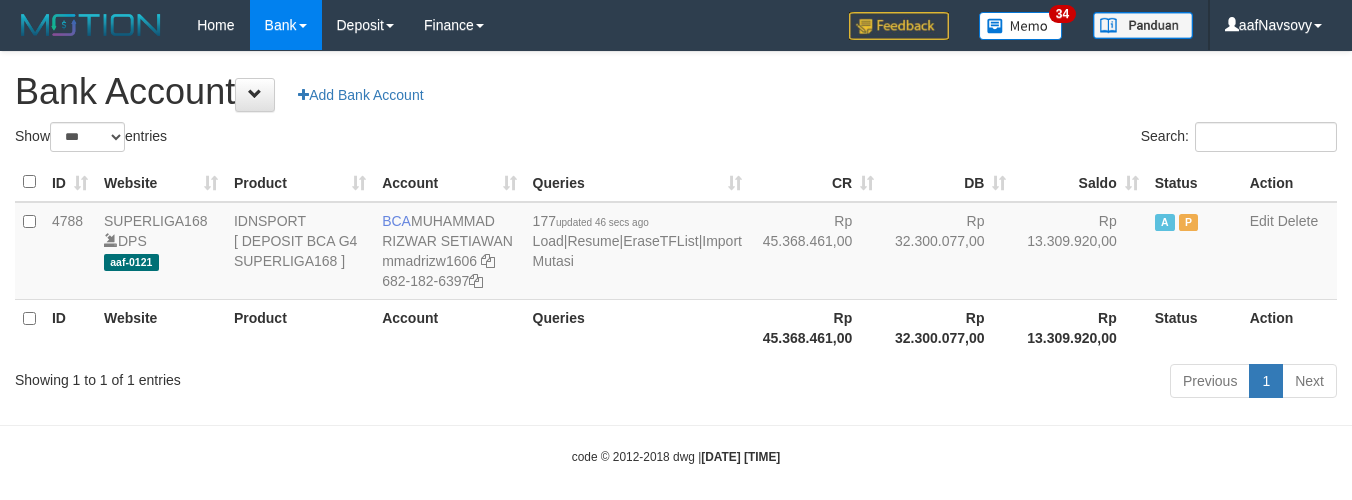 scroll, scrollTop: 16, scrollLeft: 0, axis: vertical 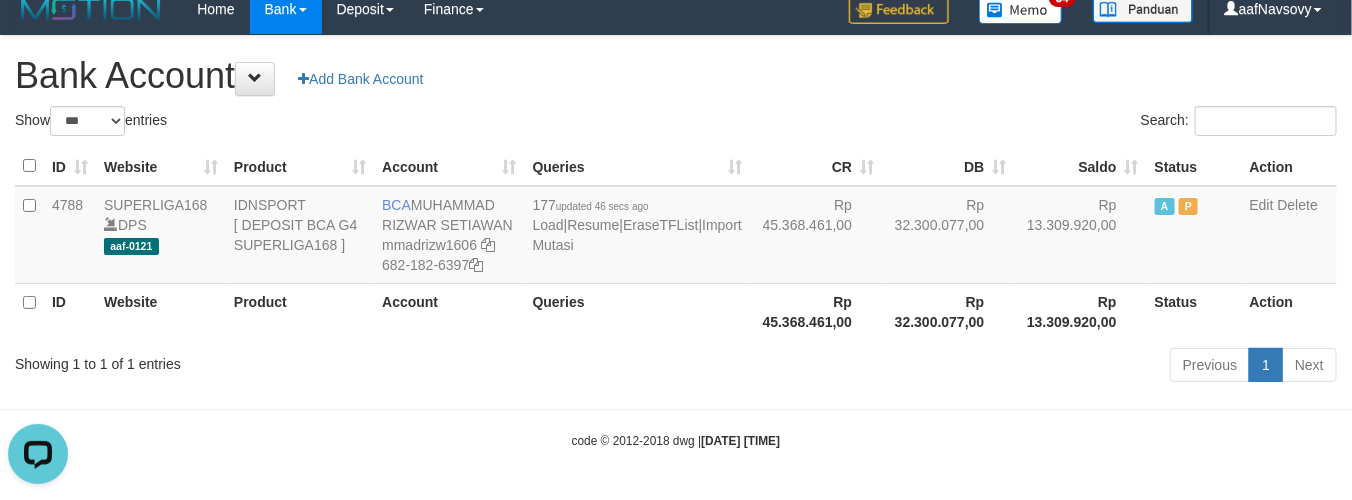 click at bounding box center [676, 409] 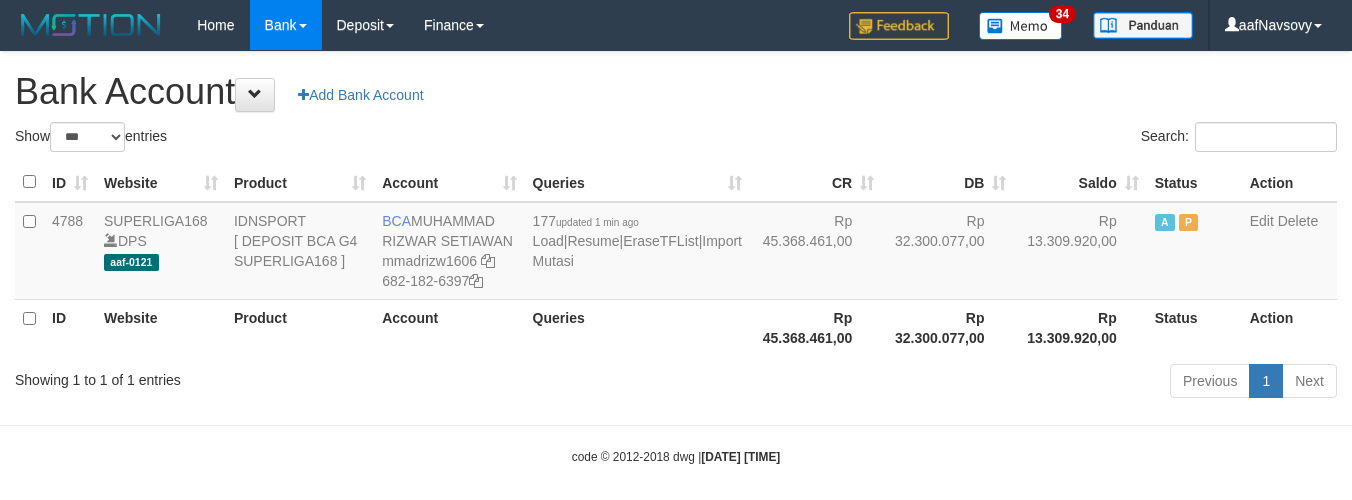 select on "***" 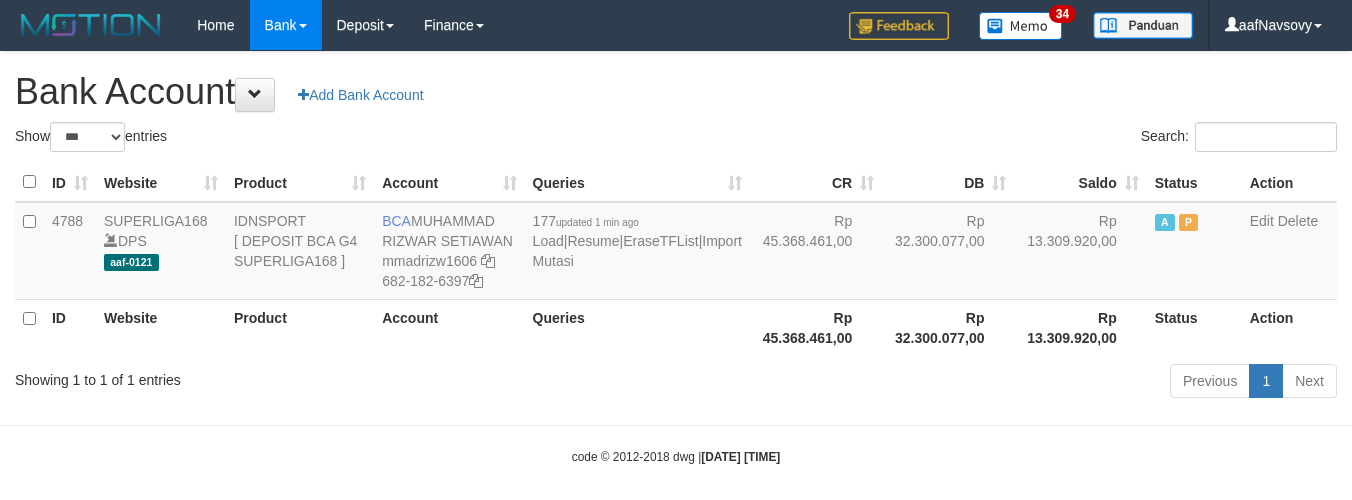scroll, scrollTop: 16, scrollLeft: 0, axis: vertical 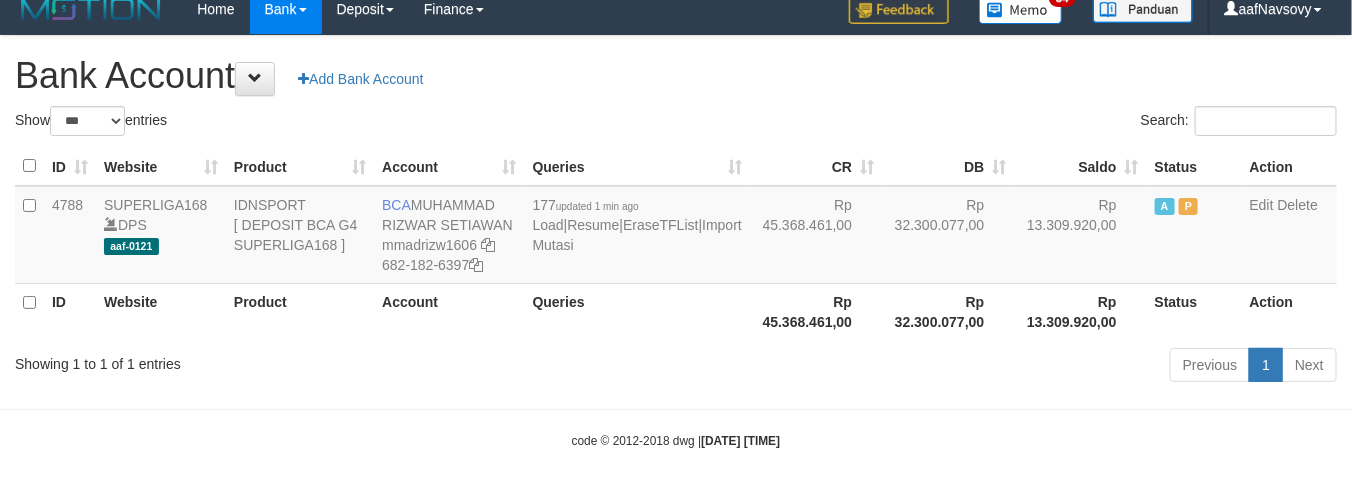 click at bounding box center (676, 409) 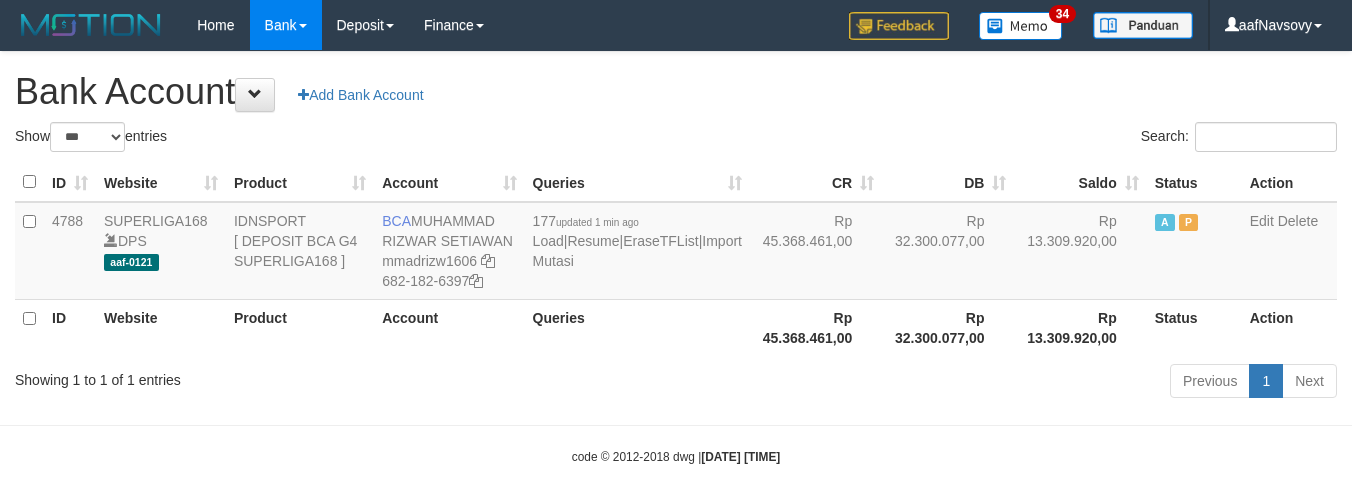 select on "***" 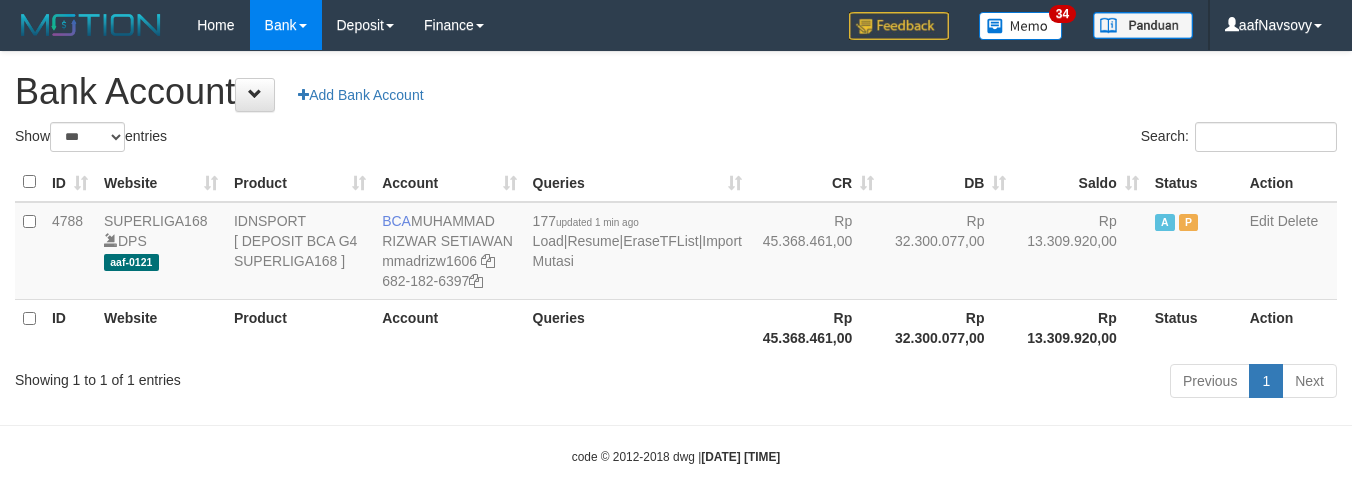 scroll, scrollTop: 16, scrollLeft: 0, axis: vertical 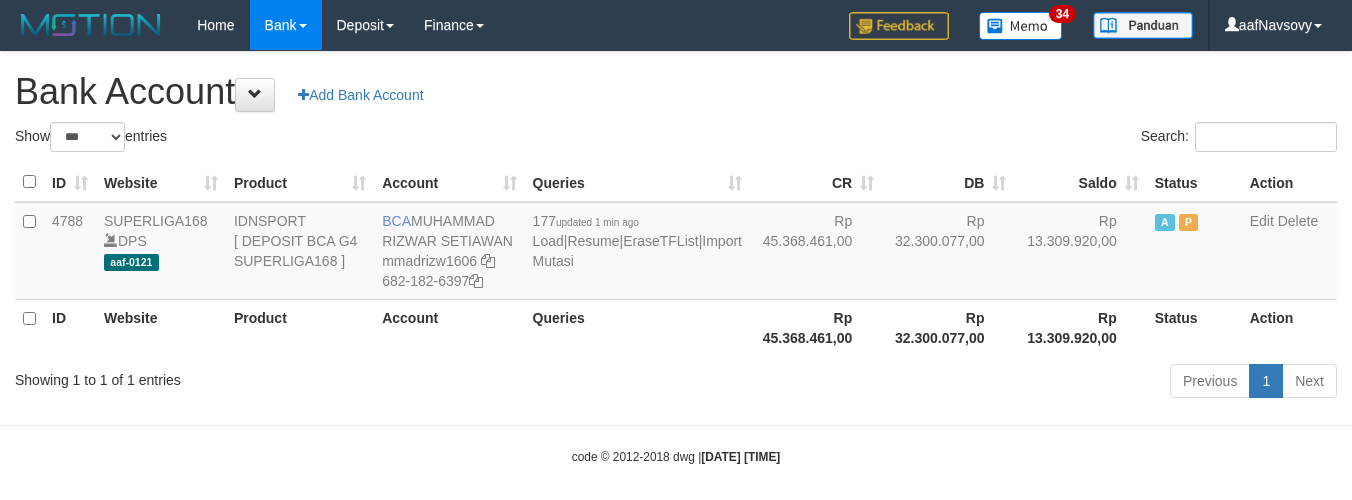 select on "***" 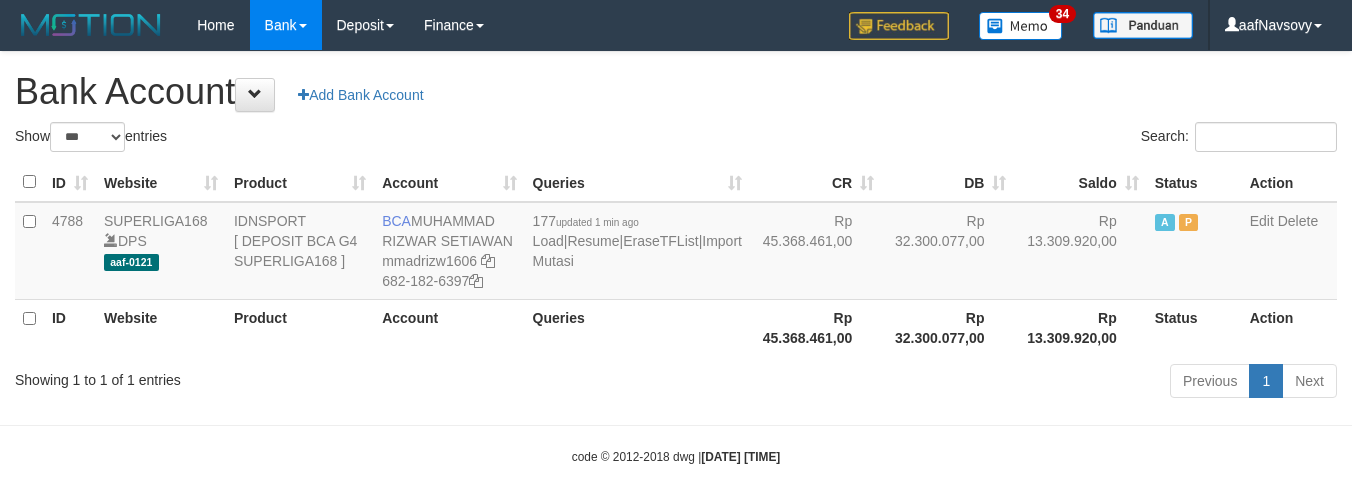 scroll, scrollTop: 16, scrollLeft: 0, axis: vertical 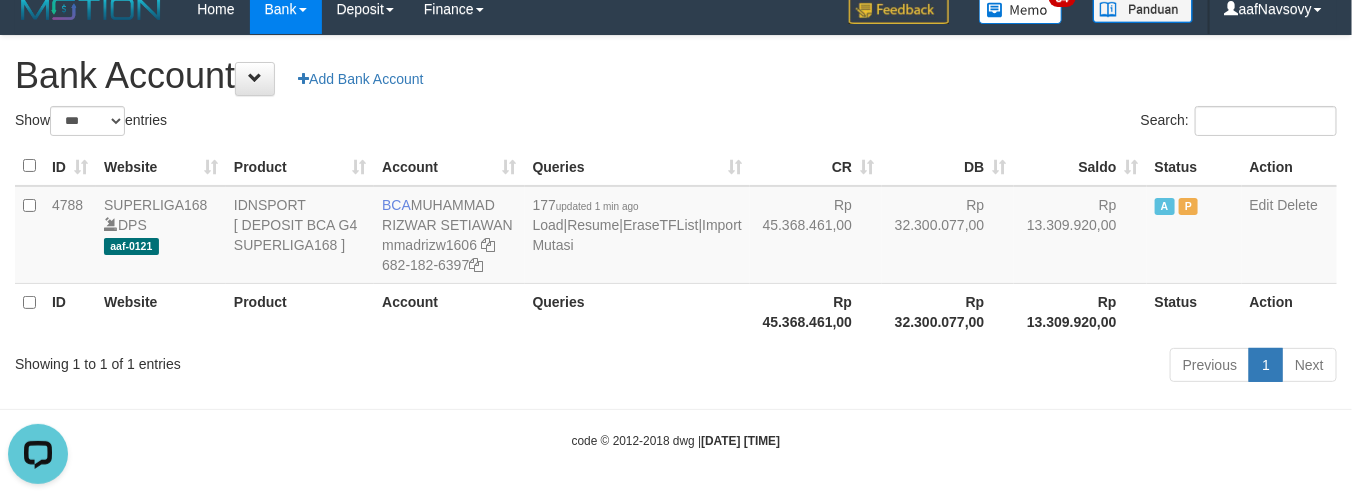 click at bounding box center [676, 409] 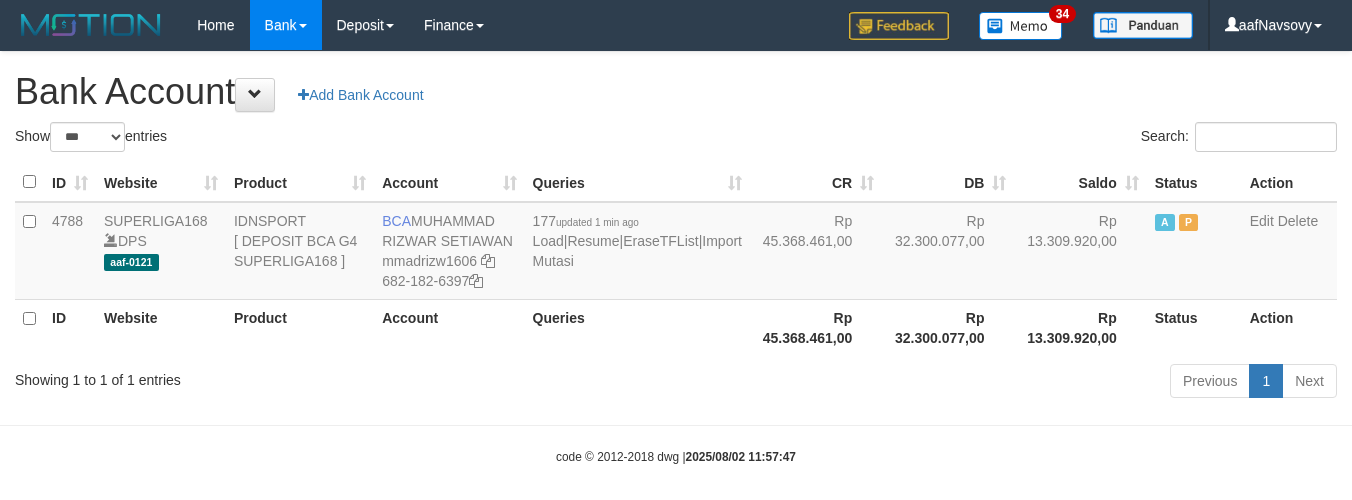 select on "***" 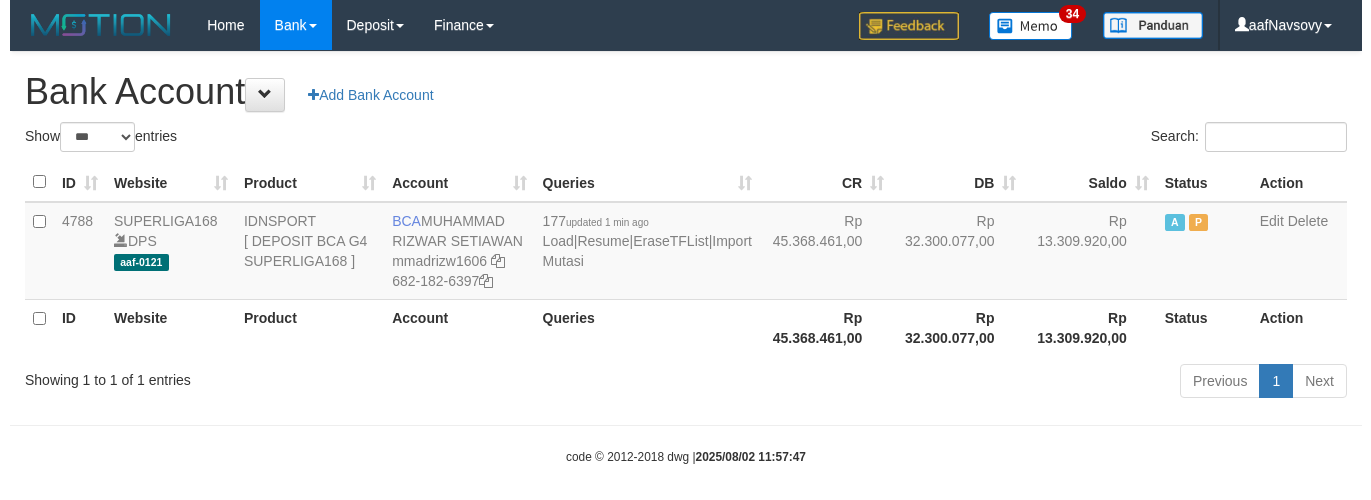 scroll, scrollTop: 16, scrollLeft: 0, axis: vertical 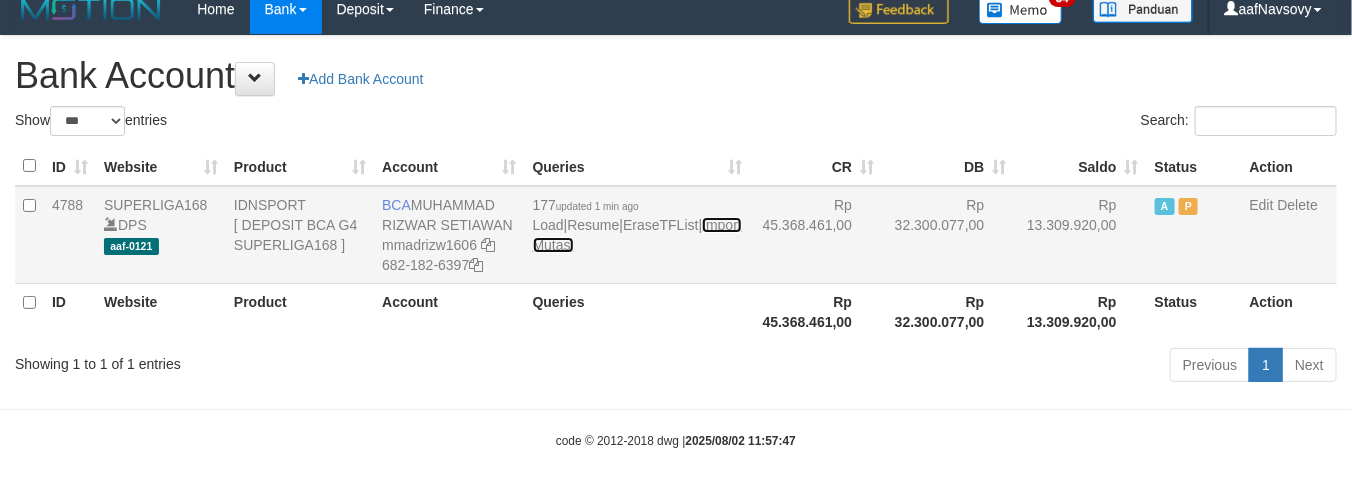 click on "Import Mutasi" at bounding box center [637, 235] 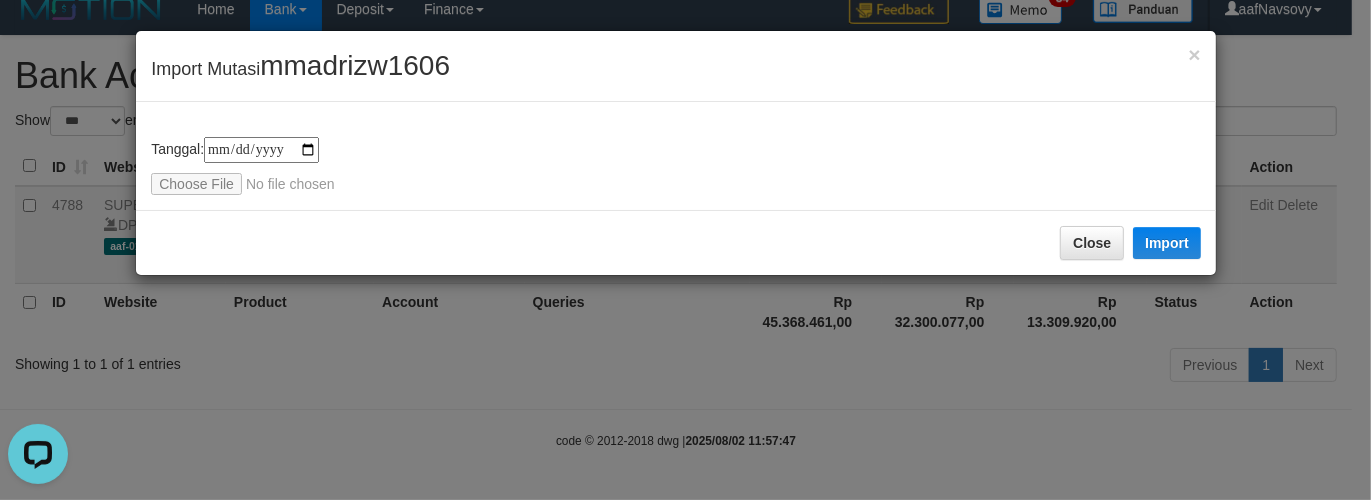 scroll, scrollTop: 0, scrollLeft: 0, axis: both 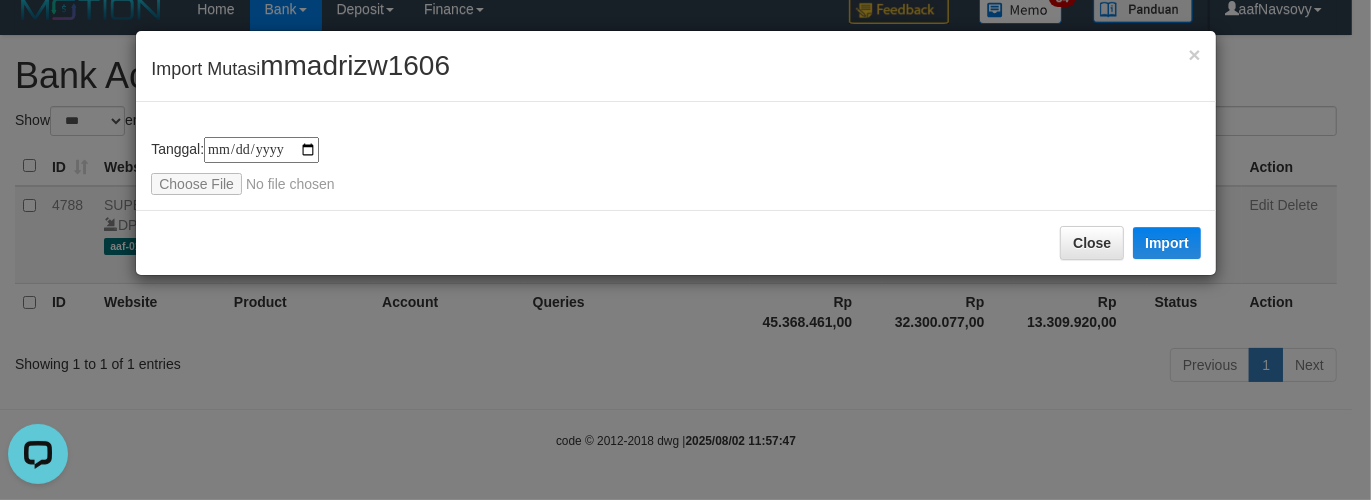 type on "**********" 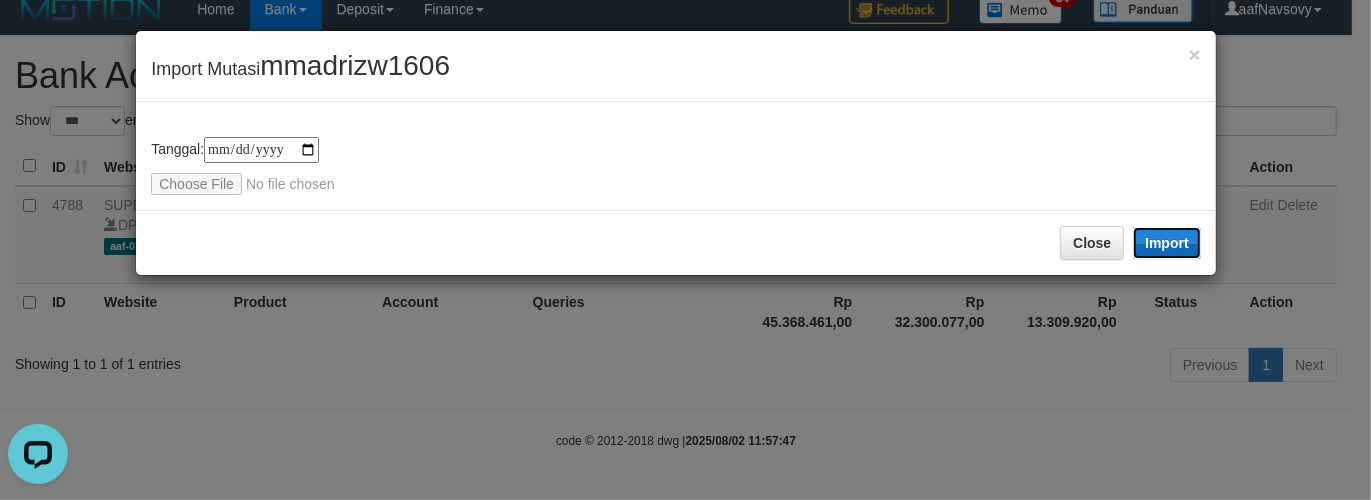 click on "Import" at bounding box center [1167, 243] 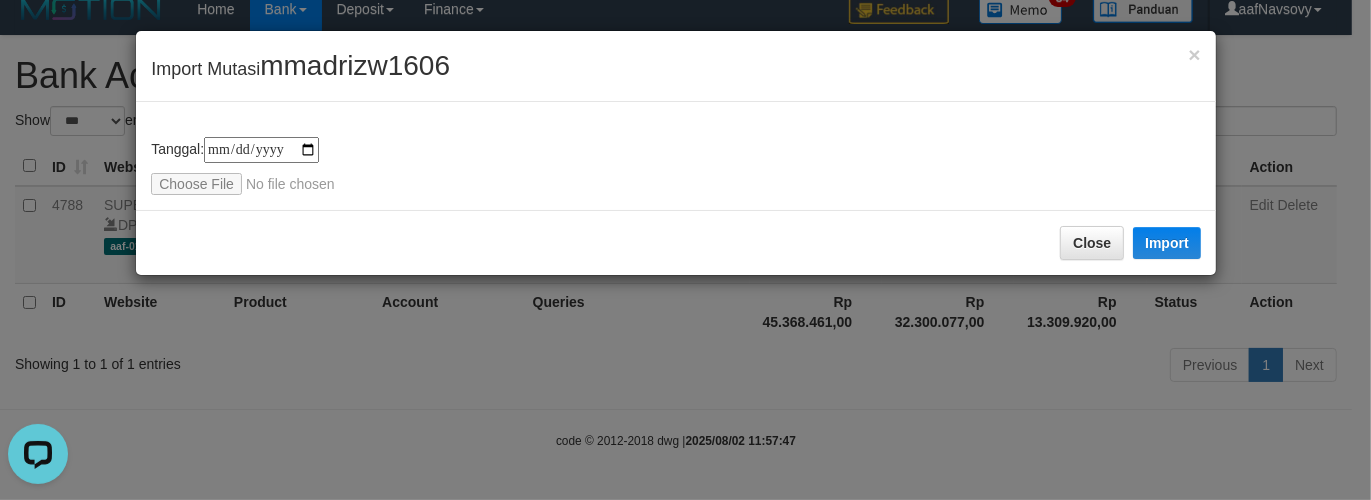 click on "**********" at bounding box center (685, 250) 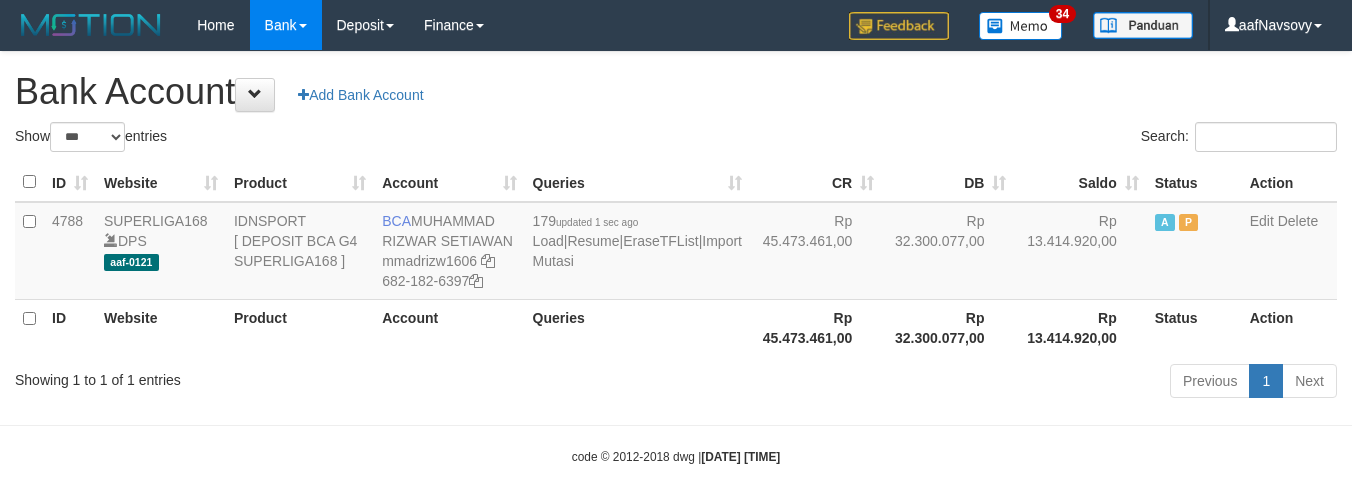 select on "***" 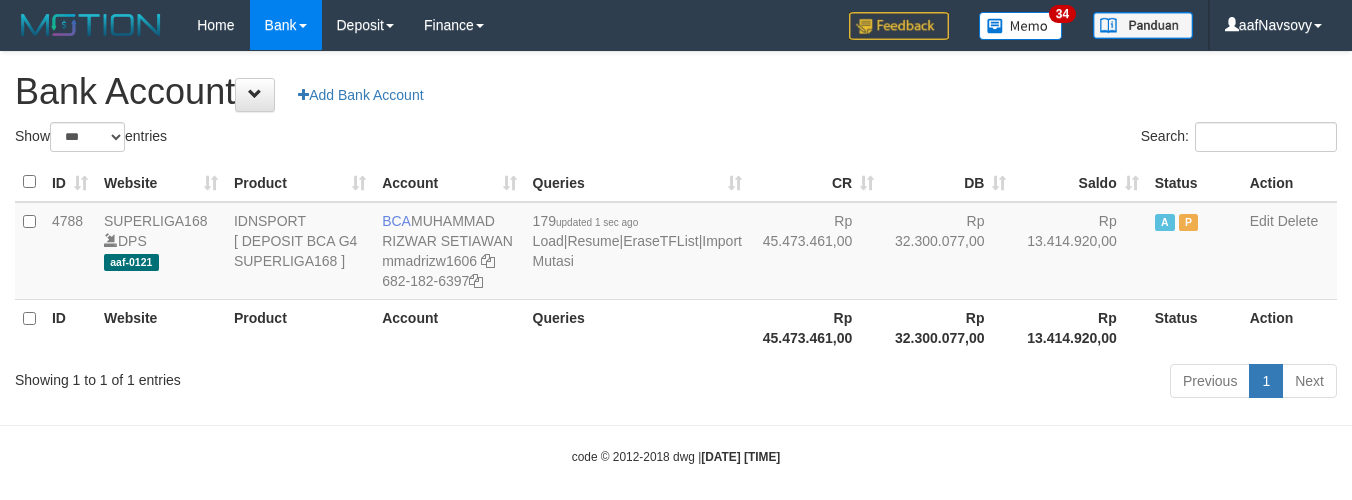 scroll, scrollTop: 16, scrollLeft: 0, axis: vertical 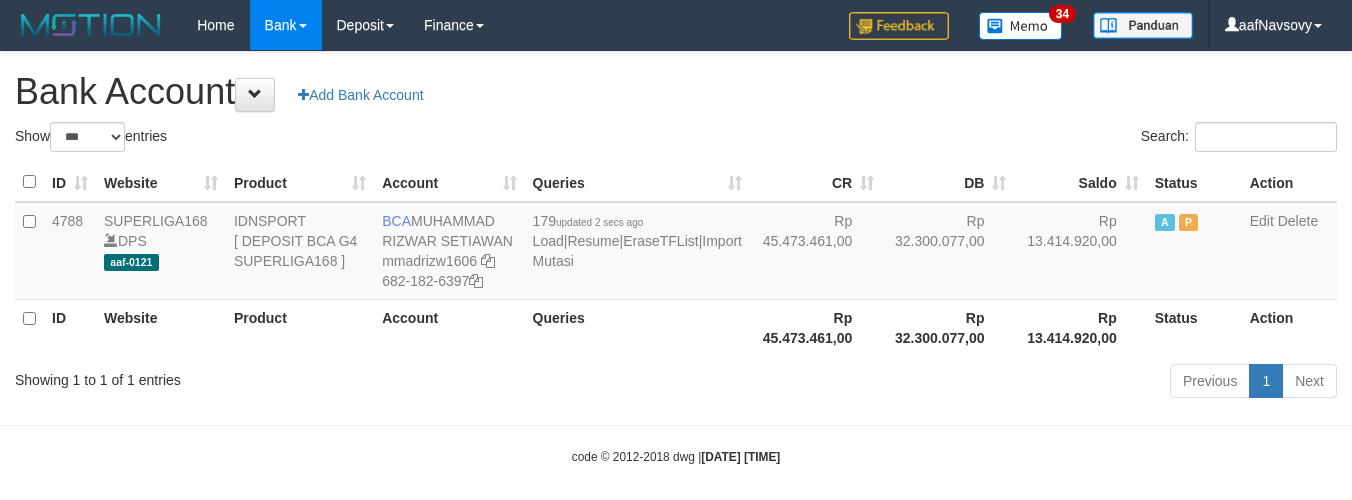 select on "***" 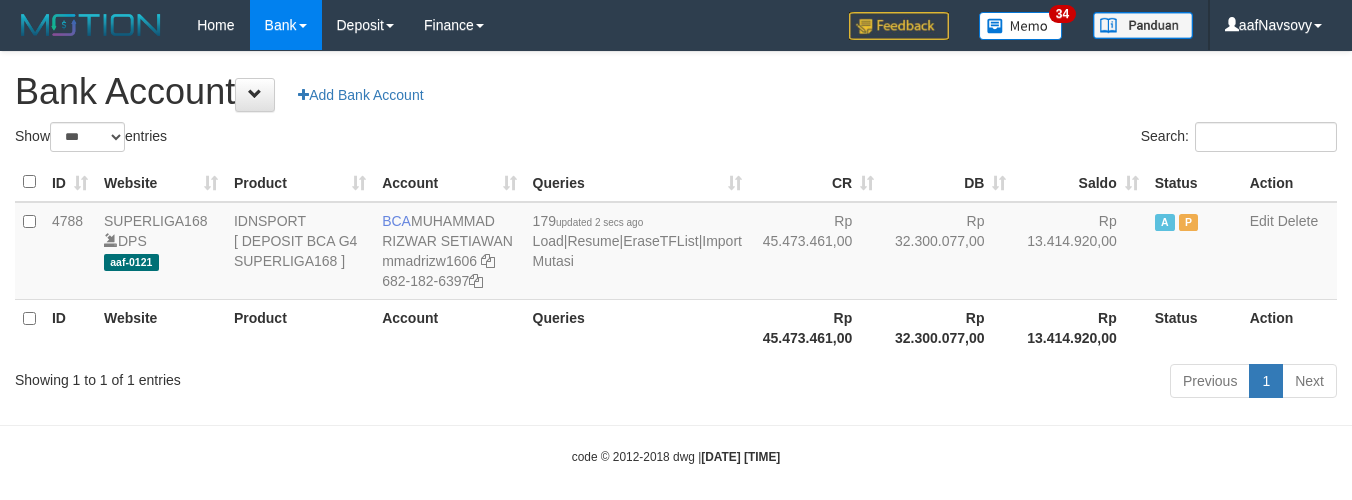 scroll, scrollTop: 16, scrollLeft: 0, axis: vertical 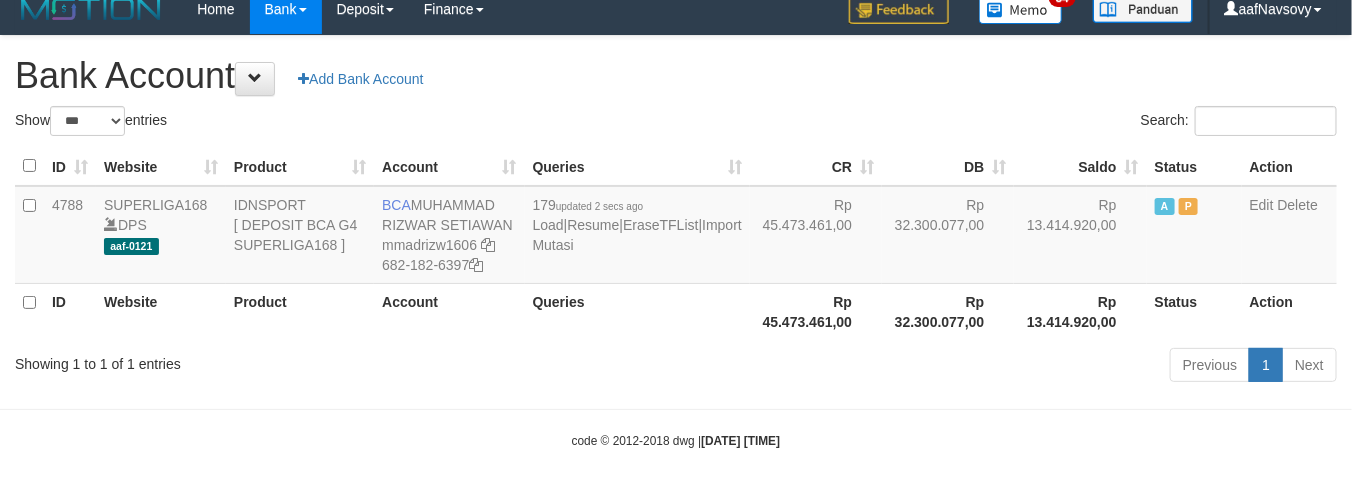 click on "Showing 1 to 1 of 1 entries" at bounding box center (281, 360) 